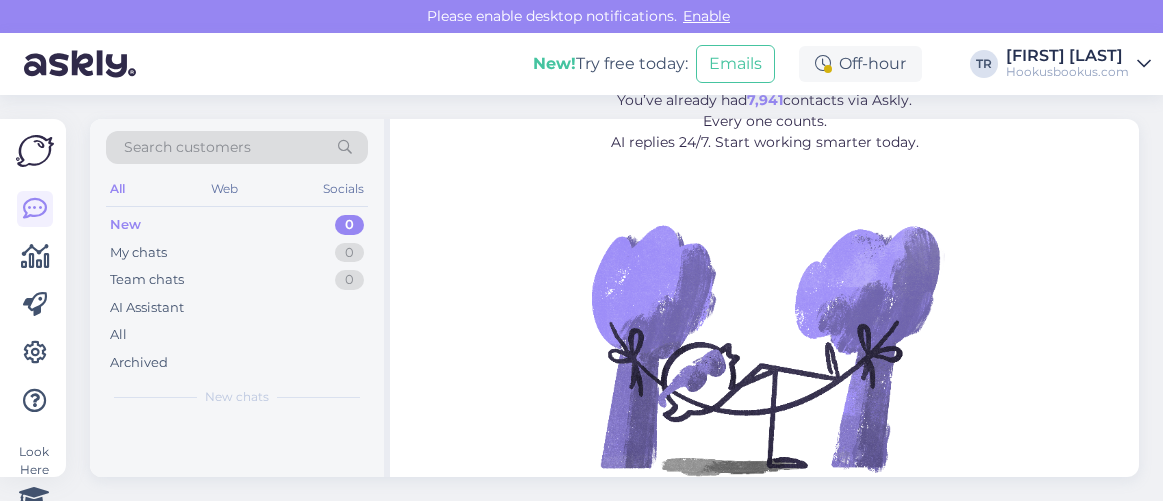 scroll, scrollTop: 0, scrollLeft: 0, axis: both 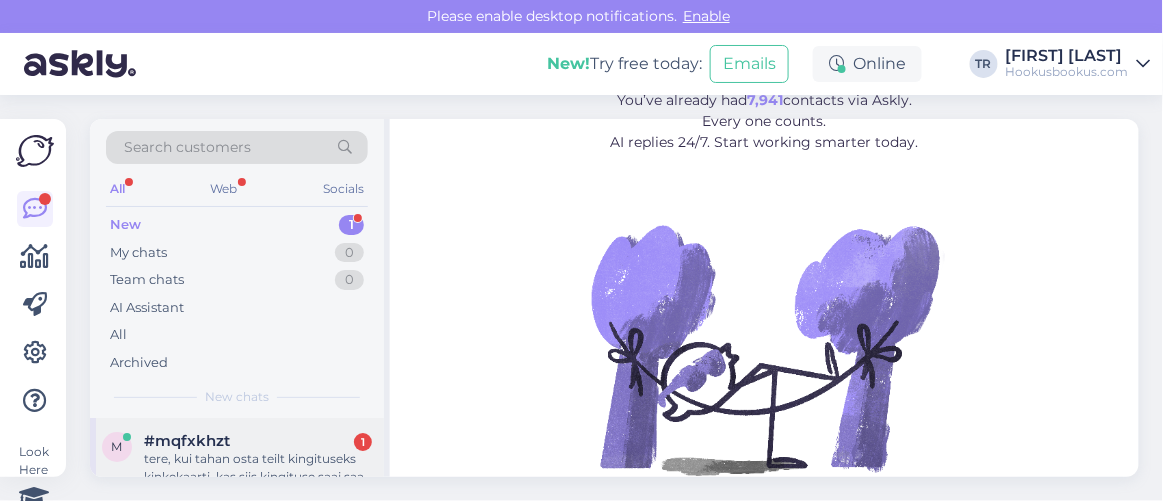 click on "tere, kui tahan osta teilt kingituseks kinkekaarti, kas siis kingituse saaj saab alit" at bounding box center (258, 468) 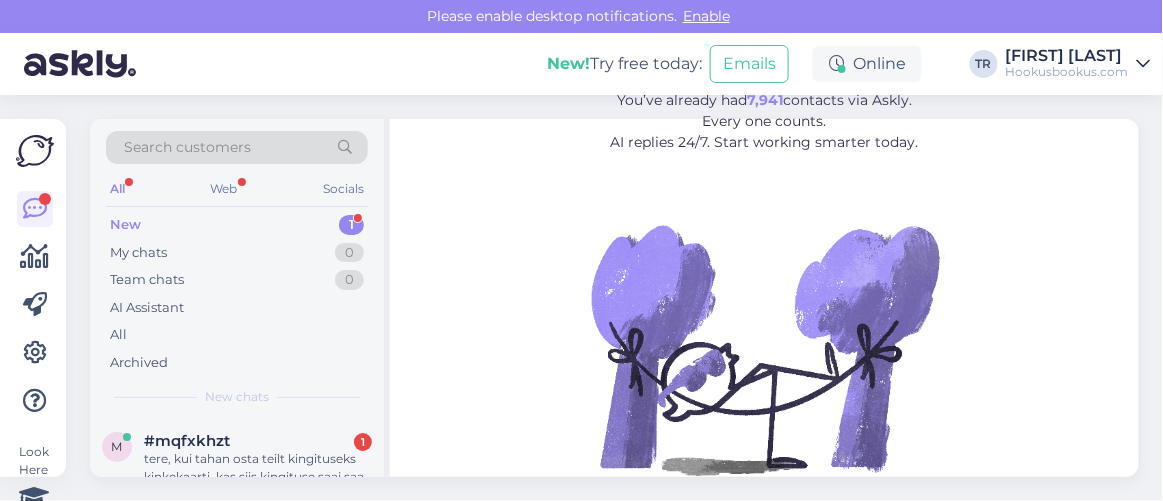 scroll, scrollTop: 80, scrollLeft: 0, axis: vertical 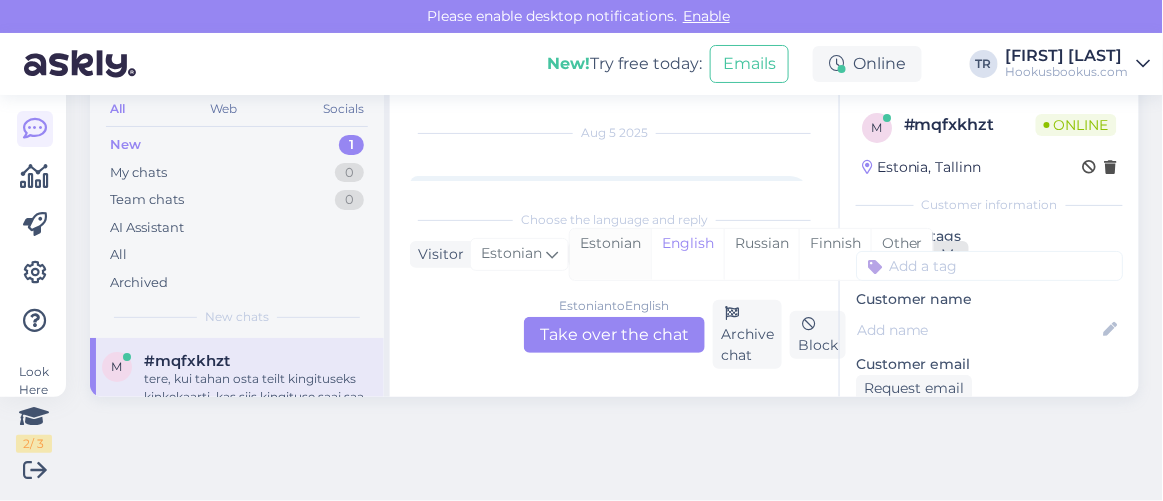 click on "Estonian" at bounding box center (610, 254) 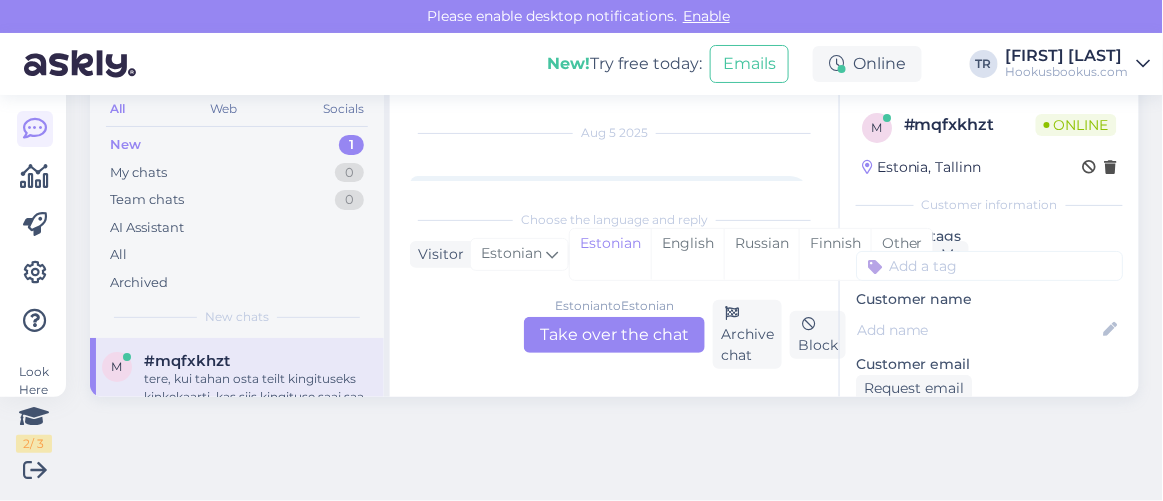 click on "Estonian  to  Estonian Take over the chat" at bounding box center (614, 335) 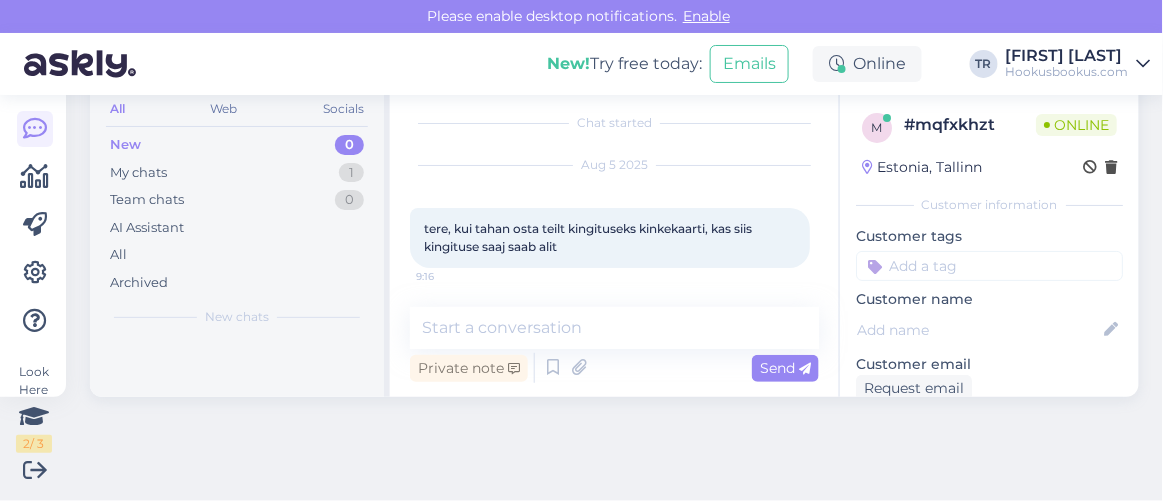 scroll, scrollTop: 79, scrollLeft: 0, axis: vertical 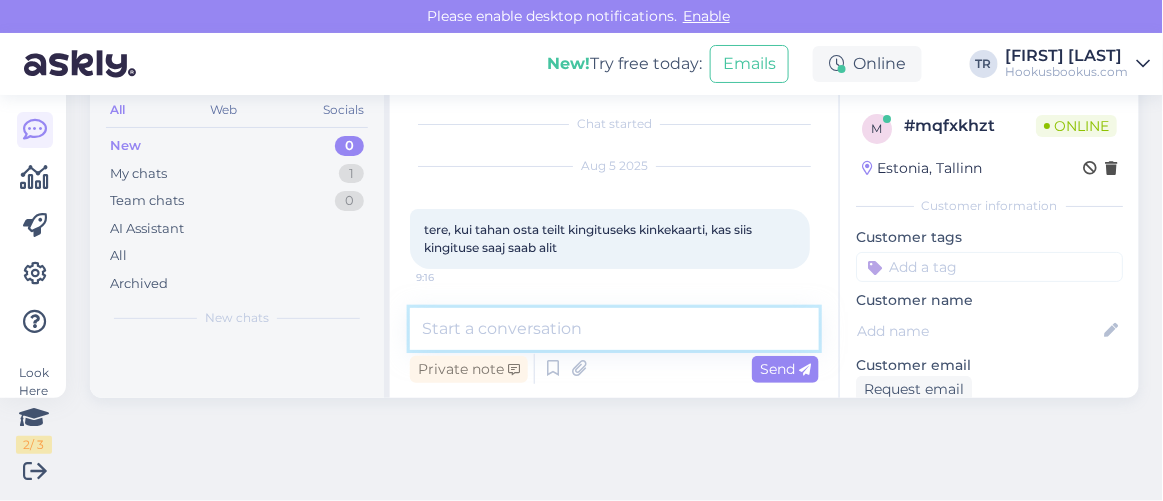 click at bounding box center (614, 329) 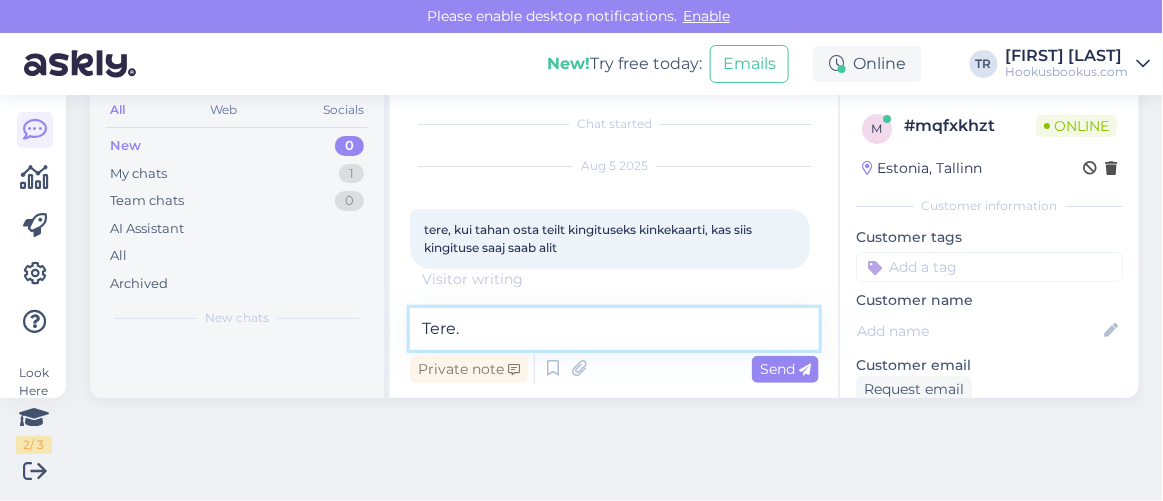 scroll, scrollTop: 30, scrollLeft: 0, axis: vertical 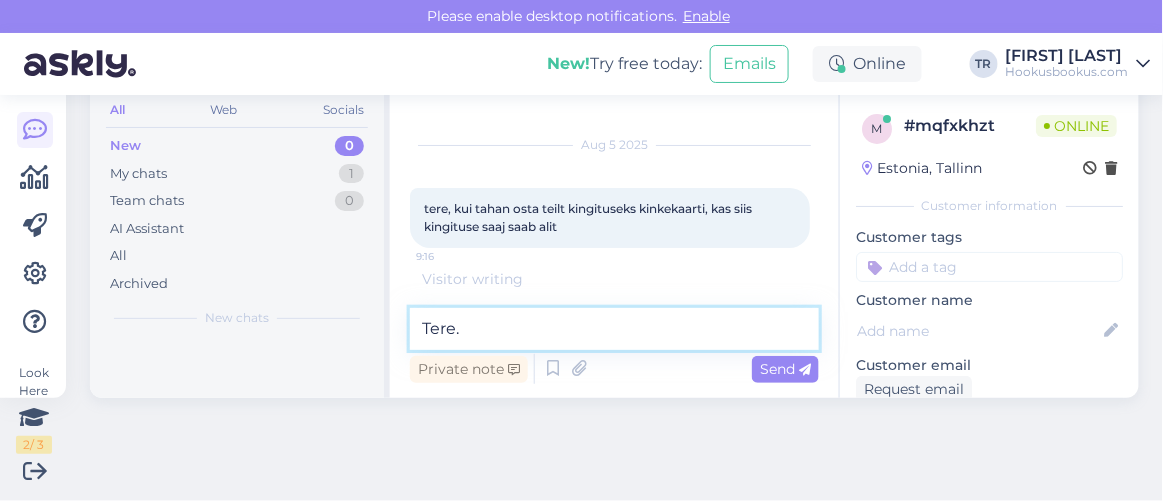 type on "Tere" 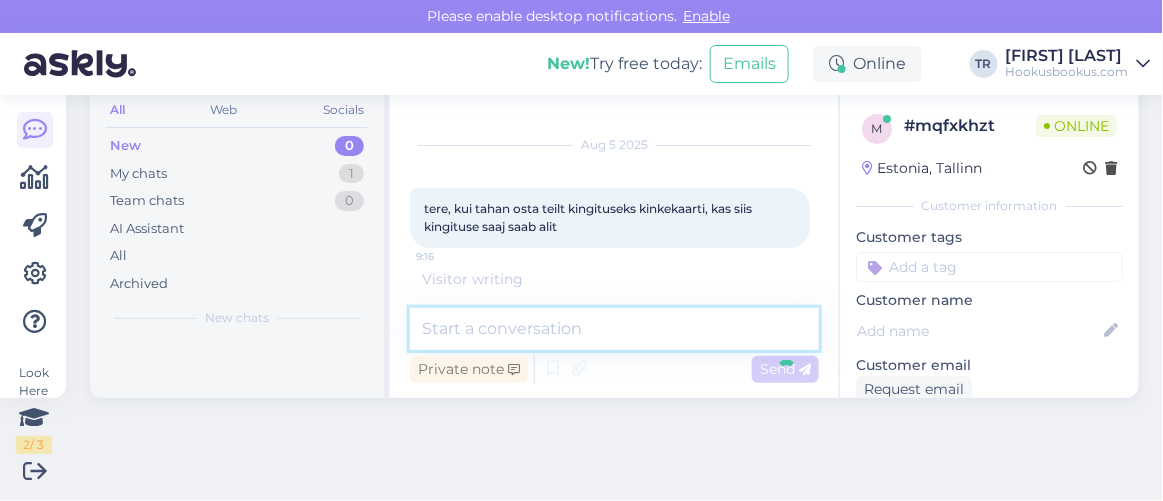 scroll, scrollTop: 95, scrollLeft: 0, axis: vertical 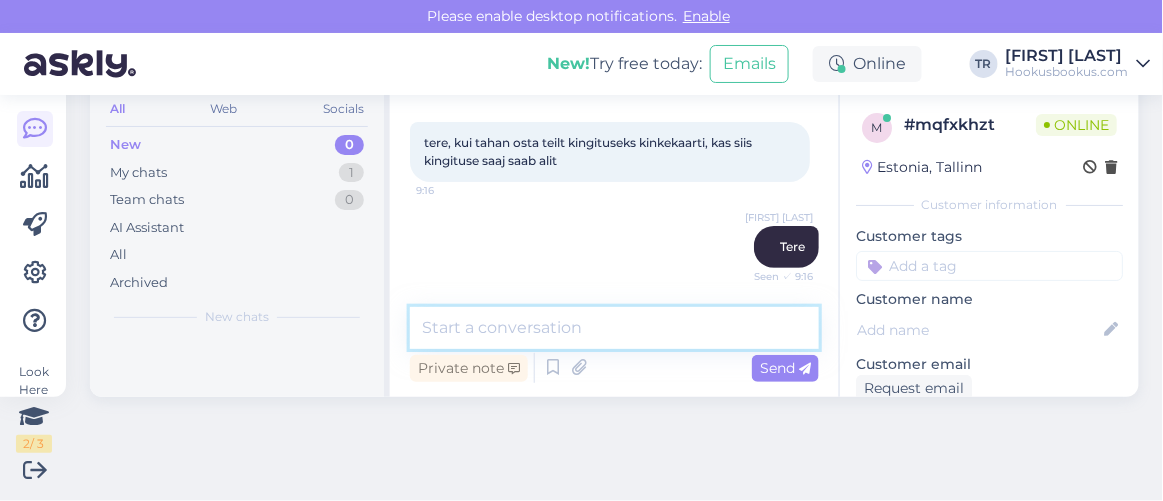 click at bounding box center (614, 328) 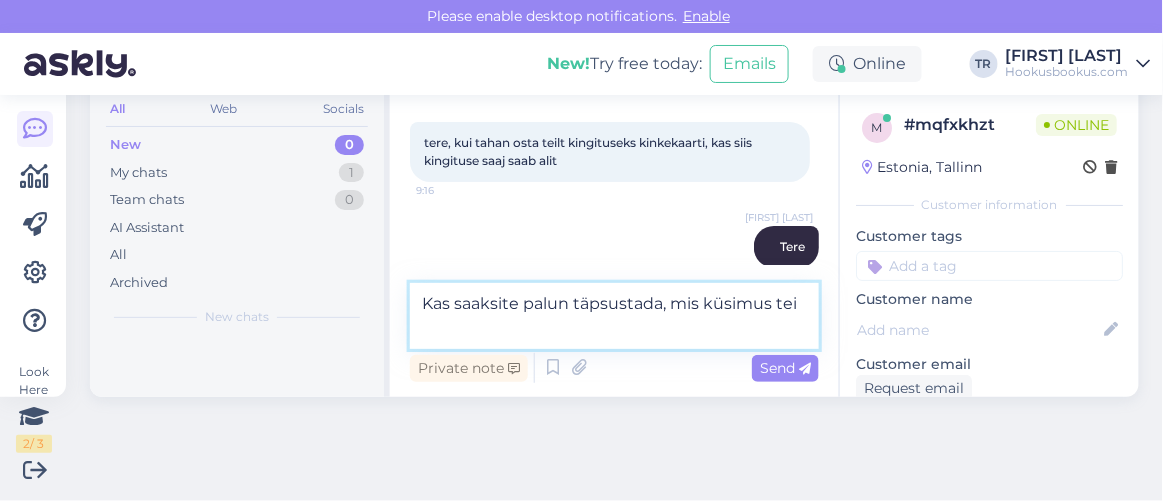 scroll, scrollTop: 116, scrollLeft: 0, axis: vertical 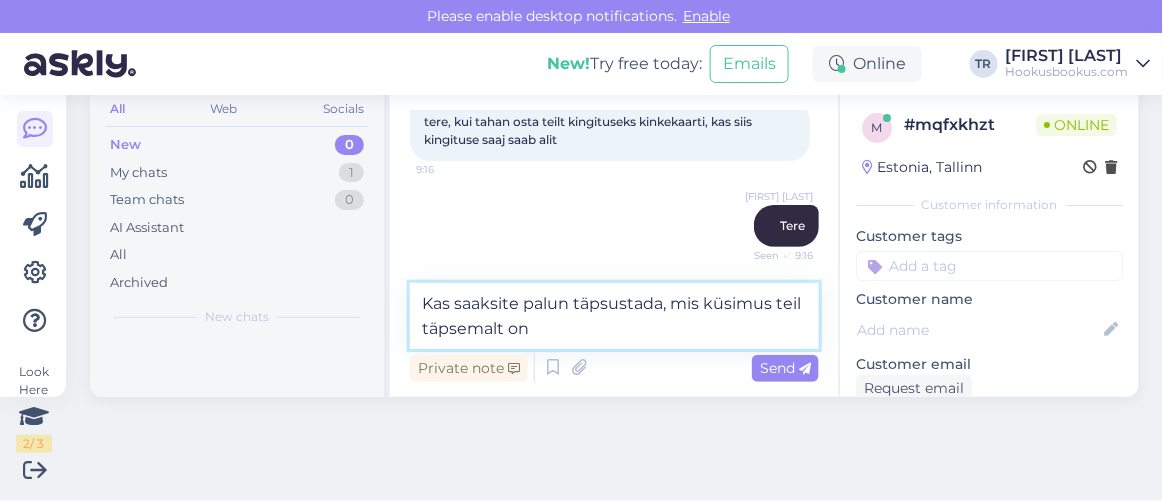 type on "Kas saaksite palun täpsustada, mis küsimus teil täpsemalt on?" 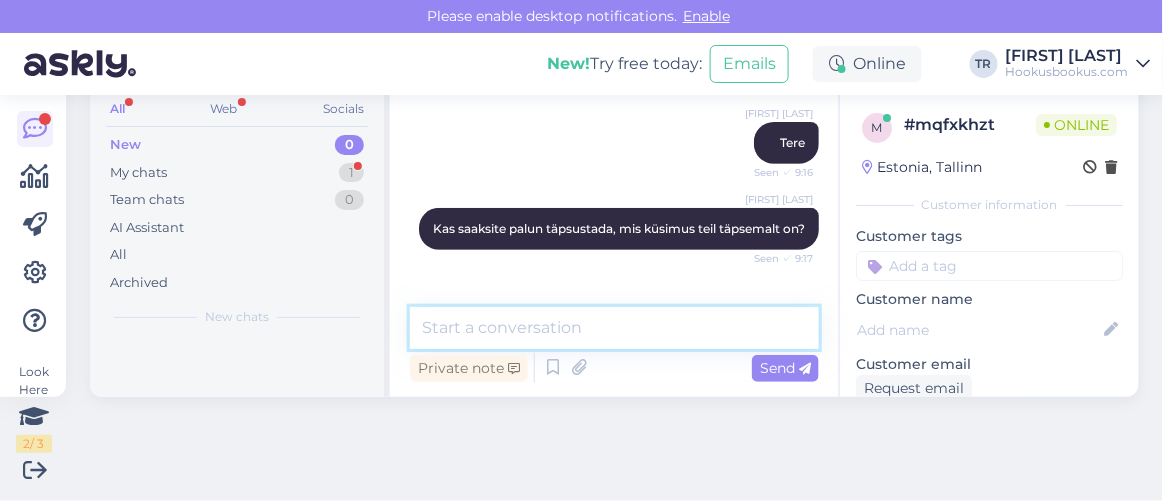 scroll, scrollTop: 321, scrollLeft: 0, axis: vertical 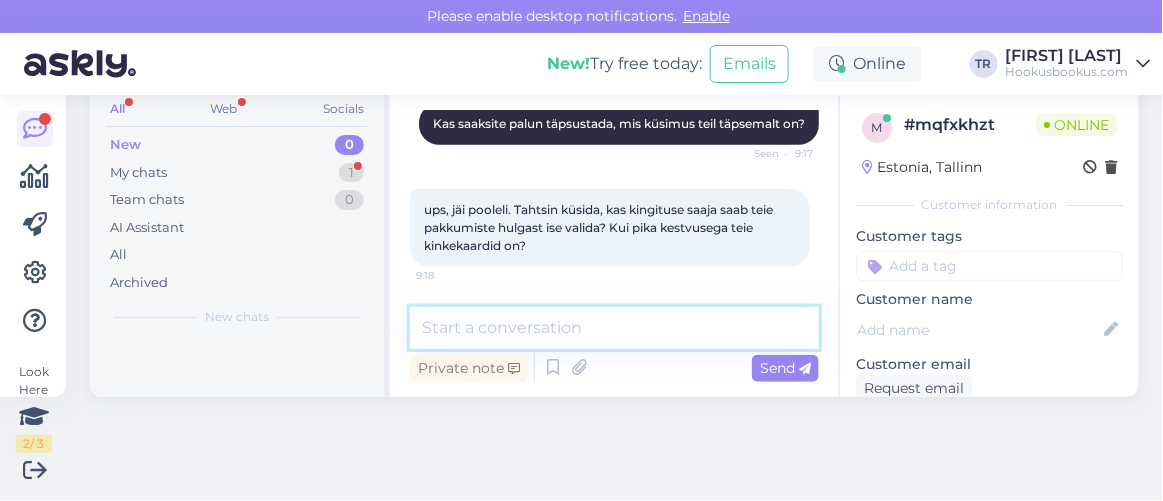 click at bounding box center (614, 328) 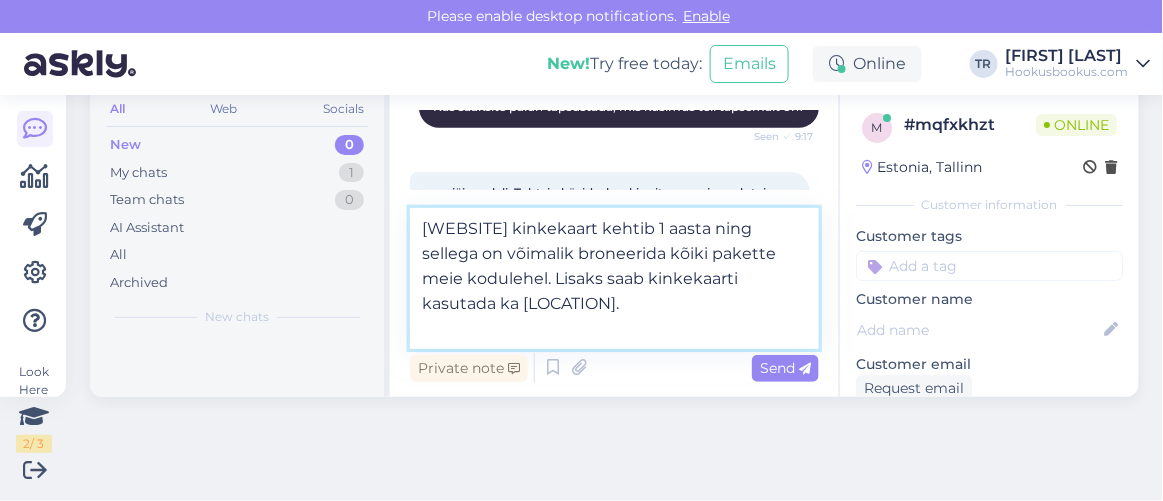 type on "Hookusbookus.com kinkekaart kehtib 1 aasta ning sellega on võimalik broneerida kõiki pakette meie kodulehel. Lisaks saab kinkekaarti kasutada ka Mustamäe Elamus Spaas." 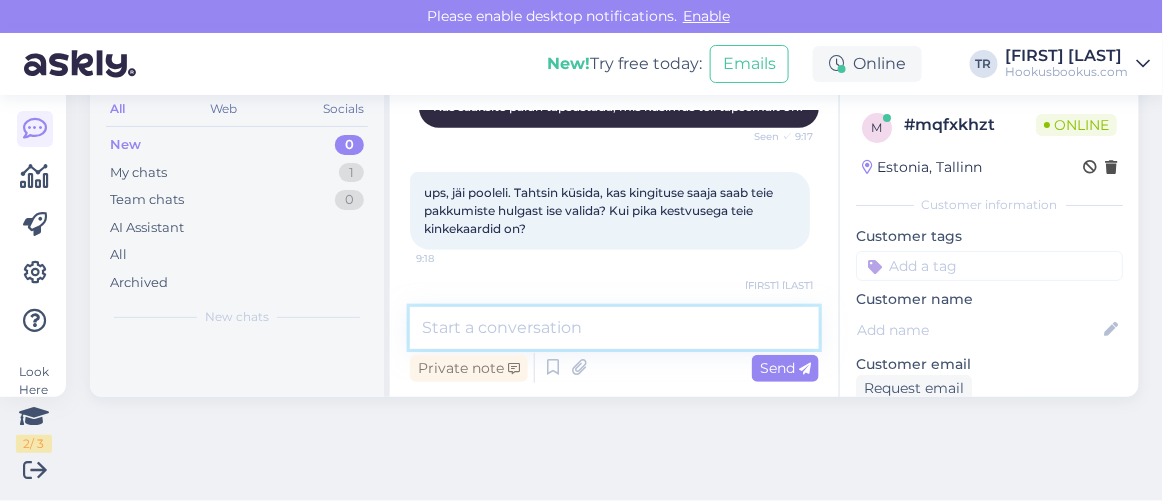 scroll, scrollTop: 461, scrollLeft: 0, axis: vertical 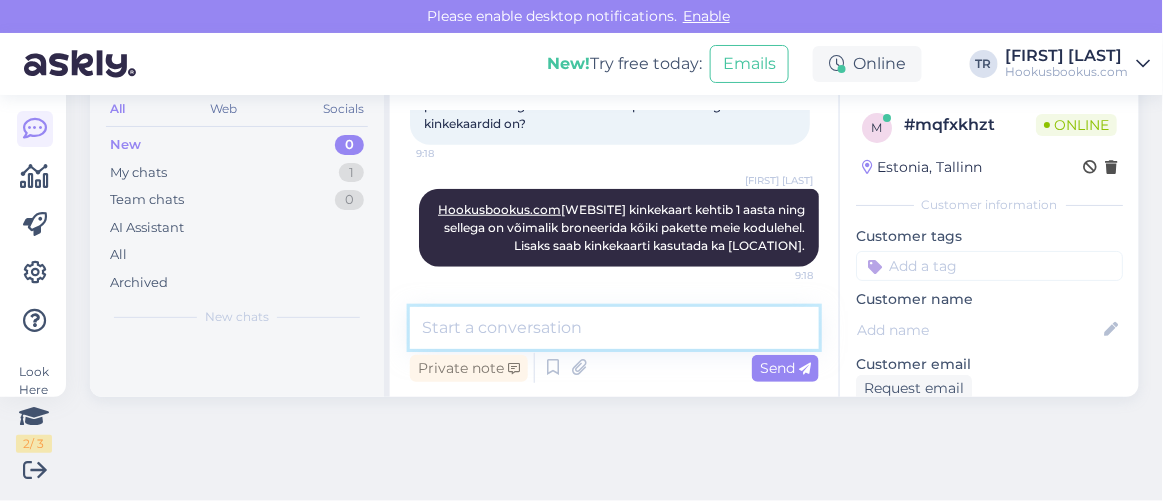 drag, startPoint x: 663, startPoint y: 326, endPoint x: 673, endPoint y: 320, distance: 11.661903 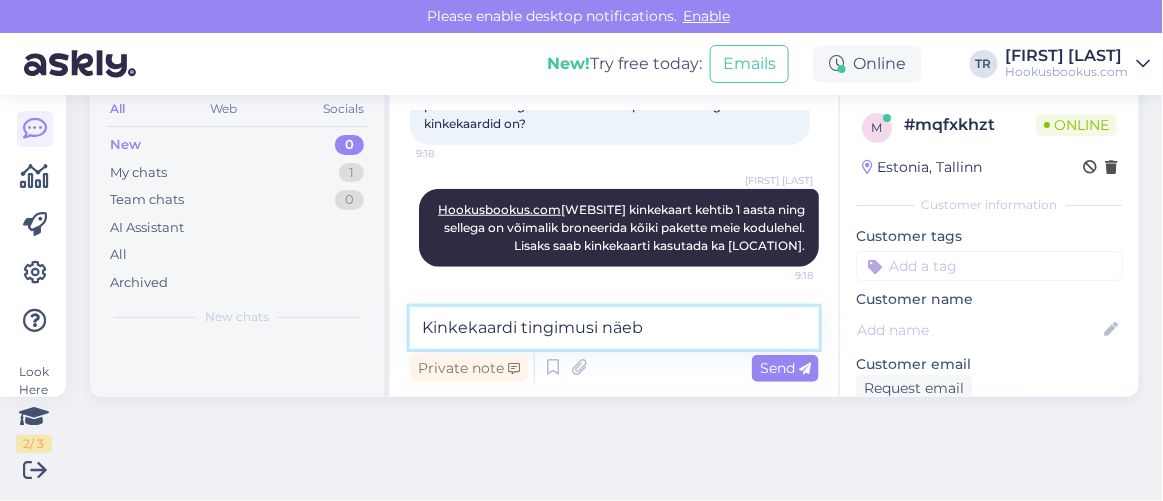 scroll, scrollTop: 483, scrollLeft: 0, axis: vertical 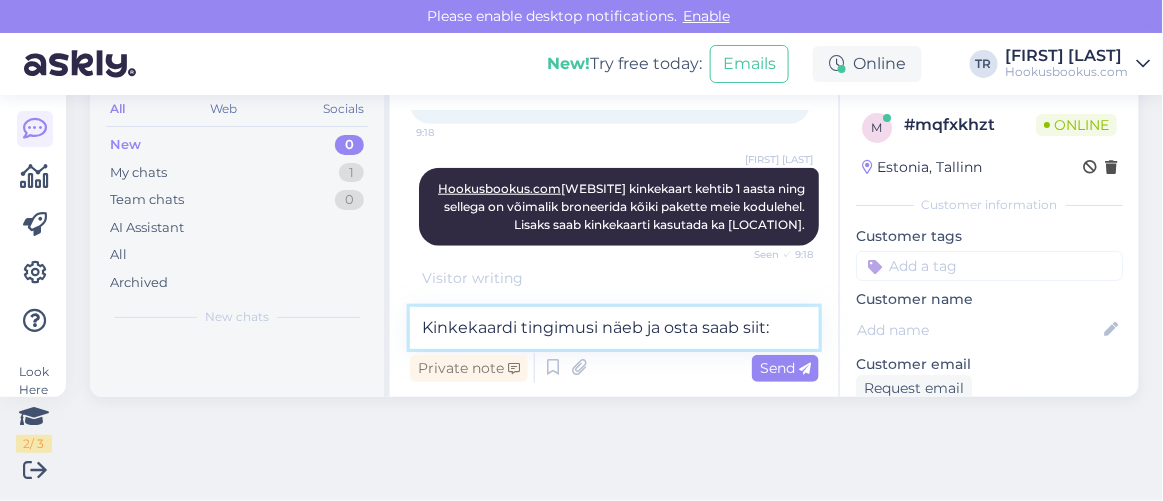 paste on "https://hookusbookus.com/et/gift-card" 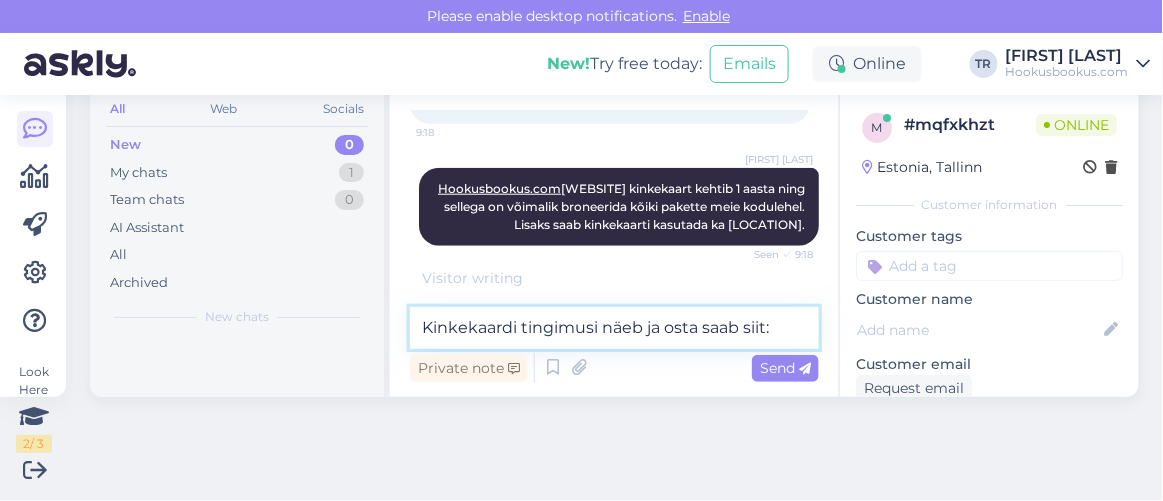 type on "Kinkekaardi tingimusi näeb ja osta saab siit: https://hookusbookus.com/et/gift-card" 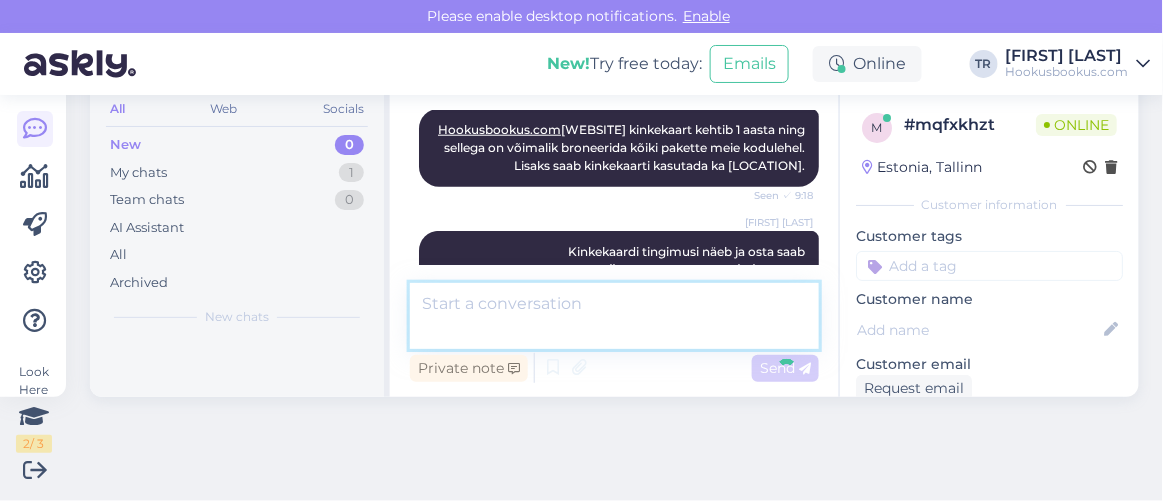 scroll, scrollTop: 565, scrollLeft: 0, axis: vertical 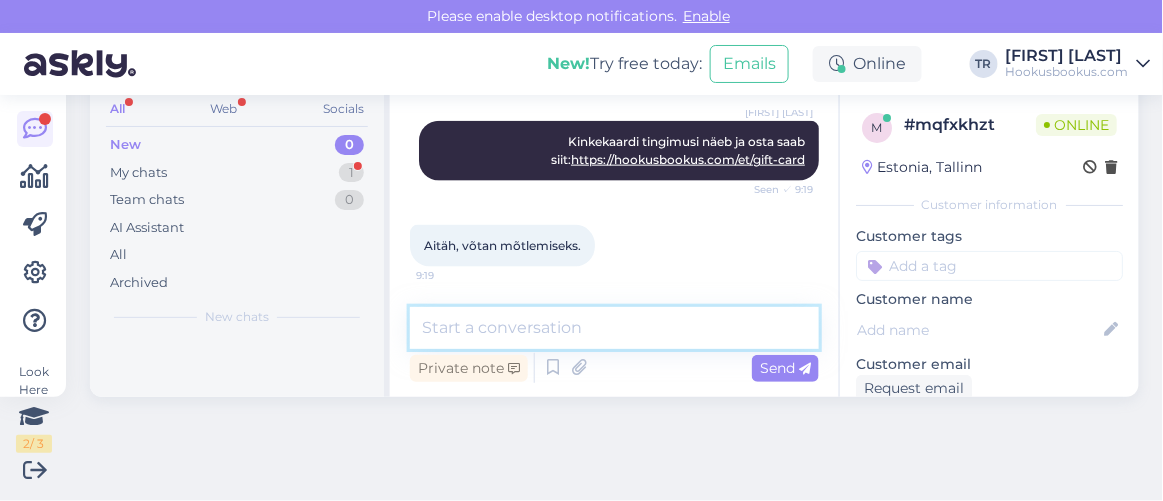 click at bounding box center [614, 328] 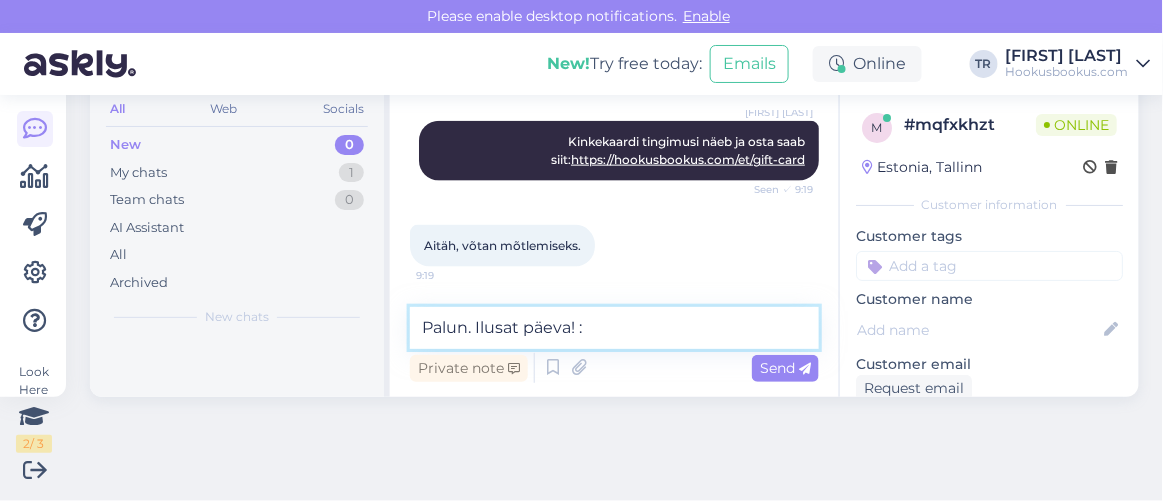 type on "Palun. Ilusat päeva! :)" 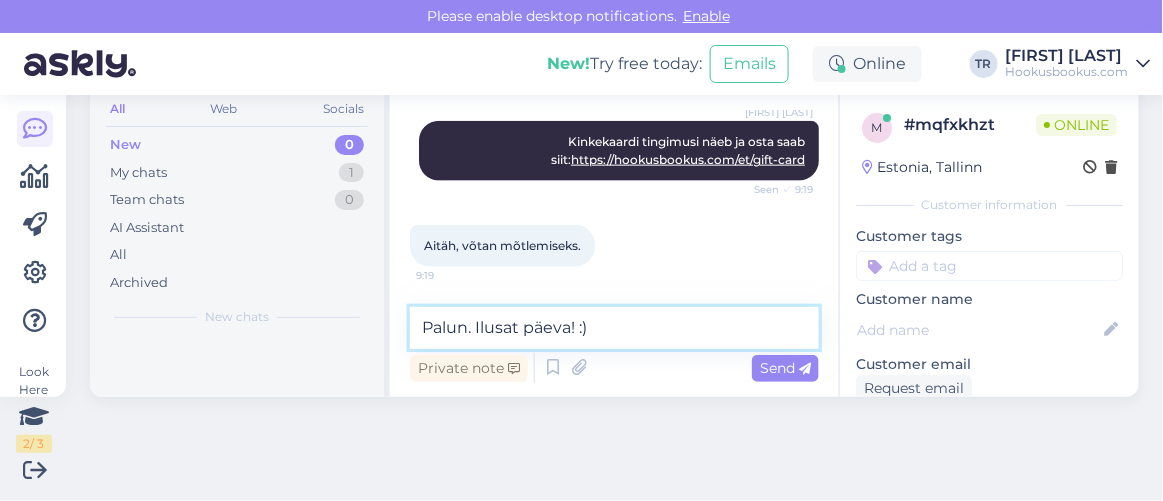 type 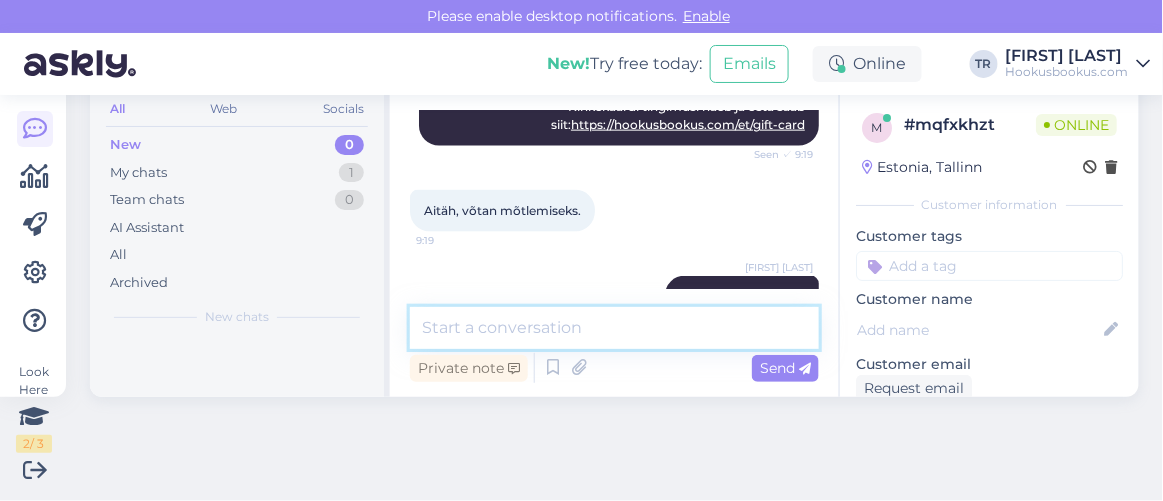 scroll, scrollTop: 737, scrollLeft: 0, axis: vertical 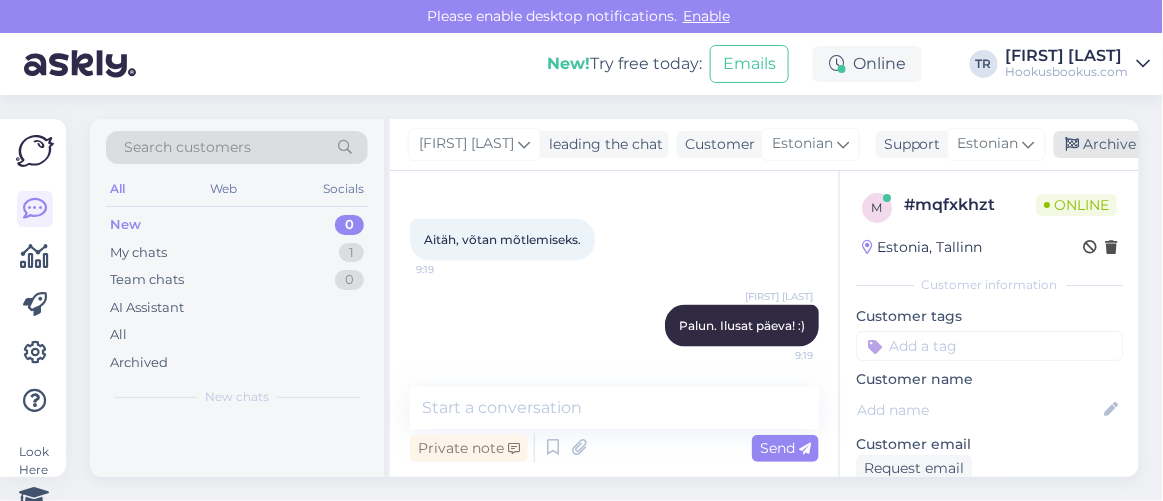 click on "Archive chat" at bounding box center [1117, 144] 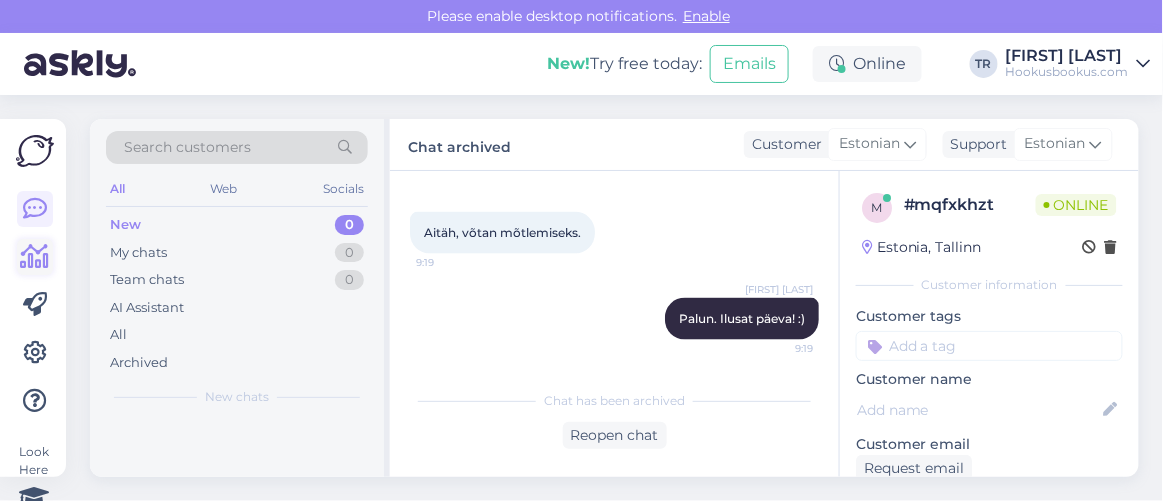 click at bounding box center (35, 257) 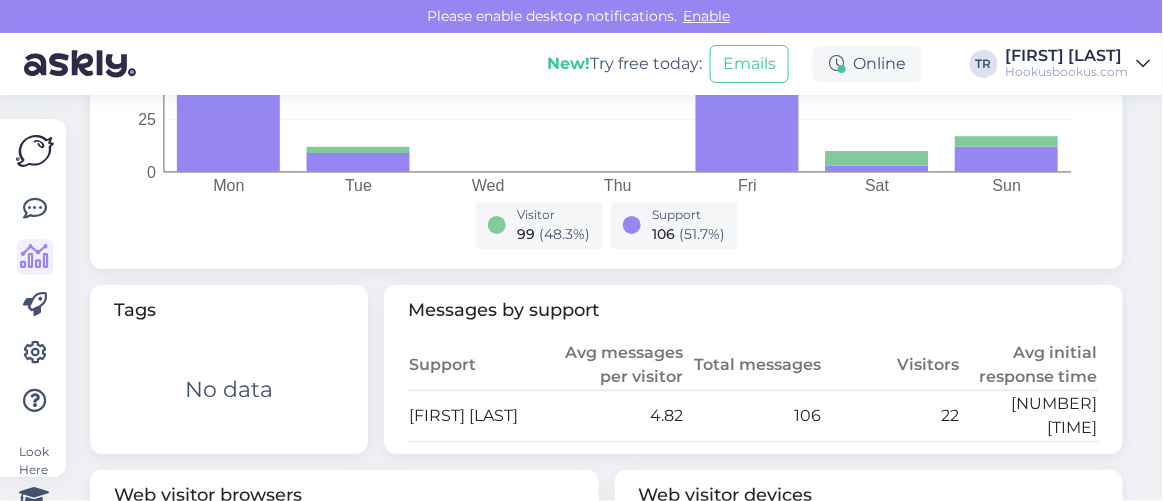scroll, scrollTop: 909, scrollLeft: 0, axis: vertical 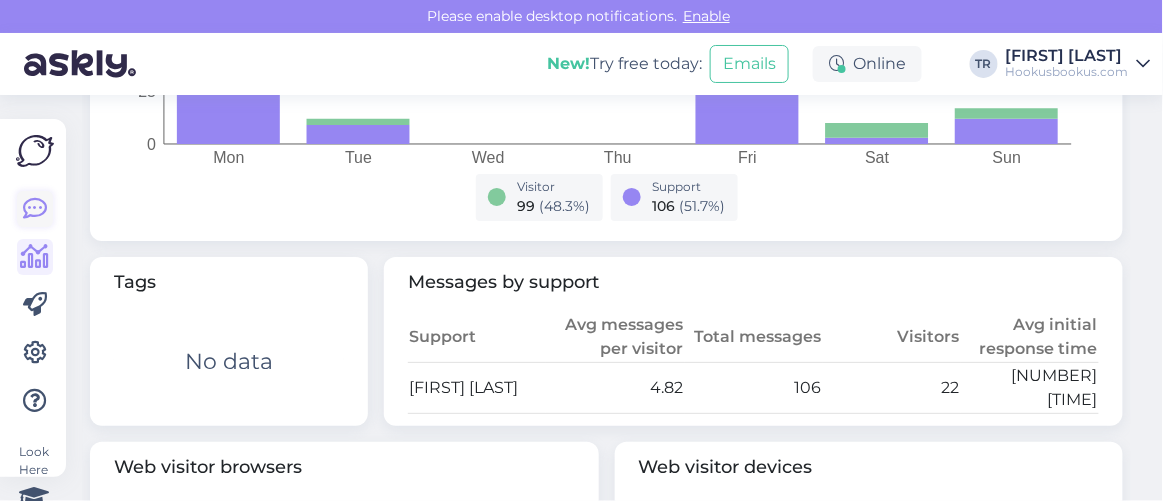 click at bounding box center [35, 209] 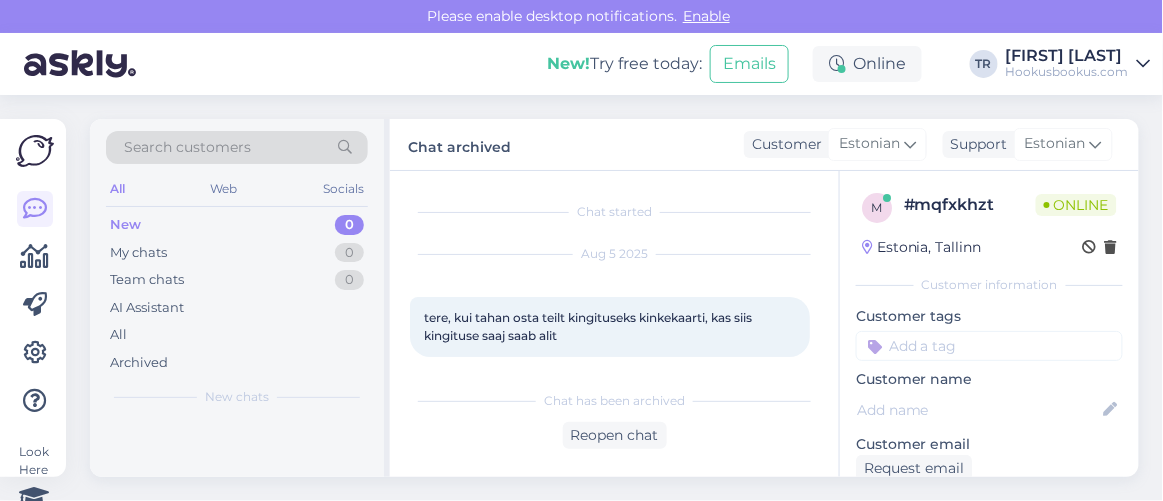 scroll, scrollTop: 80, scrollLeft: 0, axis: vertical 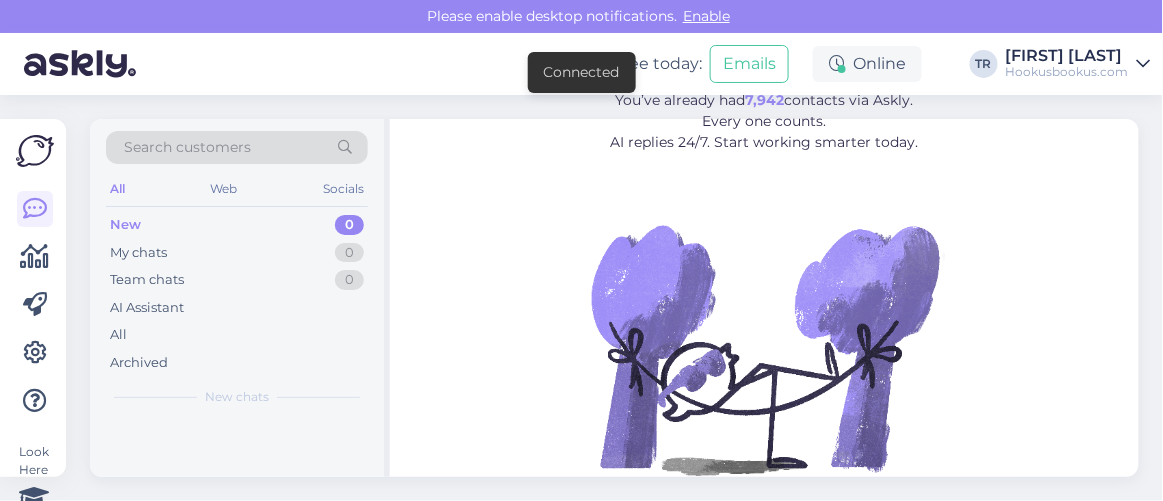 click at bounding box center [765, 349] 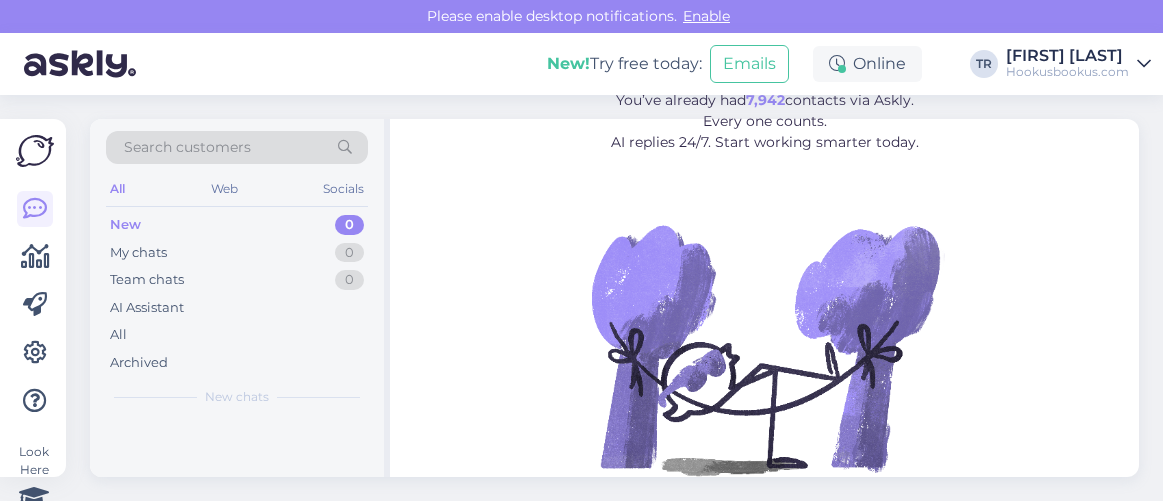 scroll, scrollTop: 0, scrollLeft: 0, axis: both 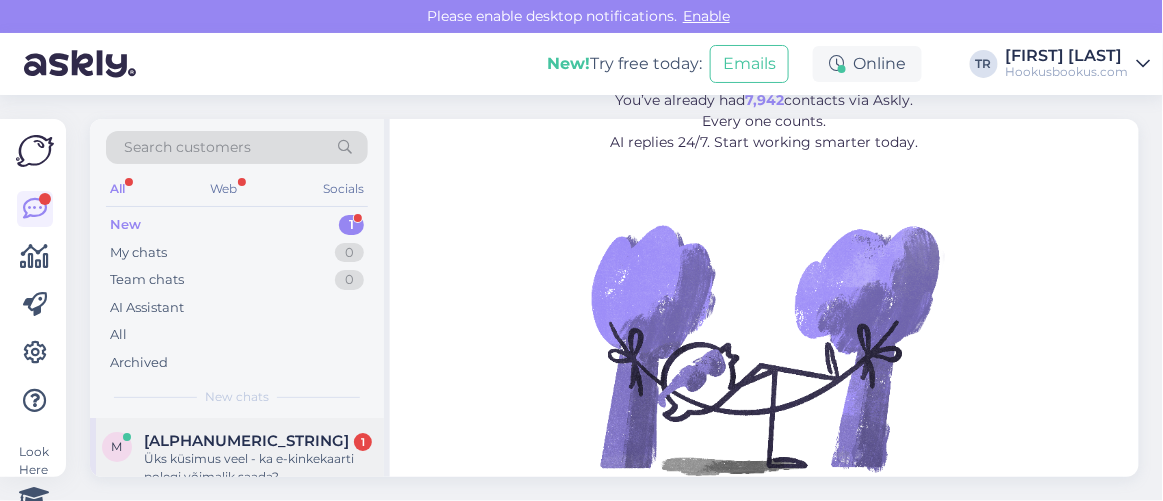 click on "Üks küsimus veel - ka e-kinkekaarti polegi võimalik saada?" at bounding box center (258, 468) 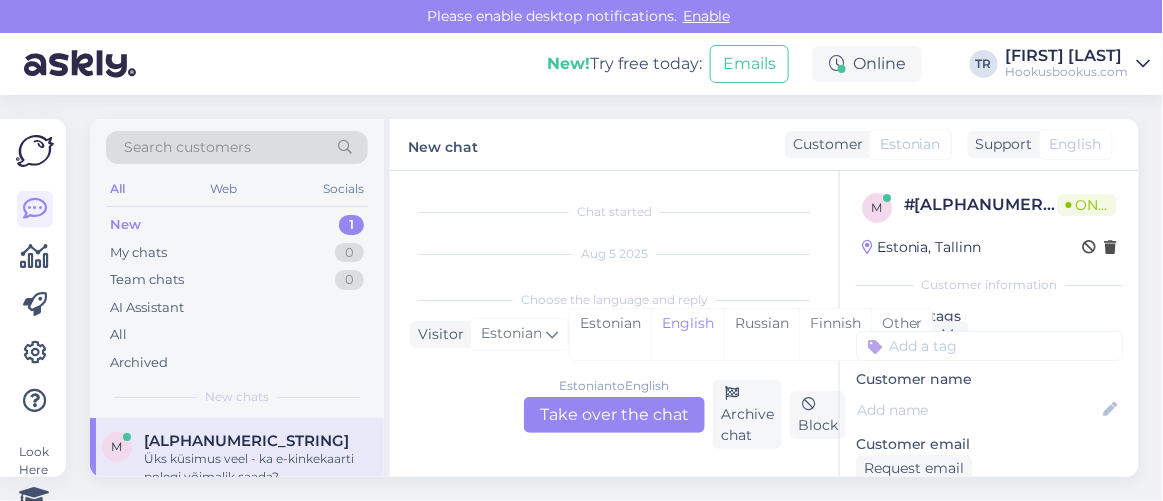 scroll, scrollTop: 80, scrollLeft: 0, axis: vertical 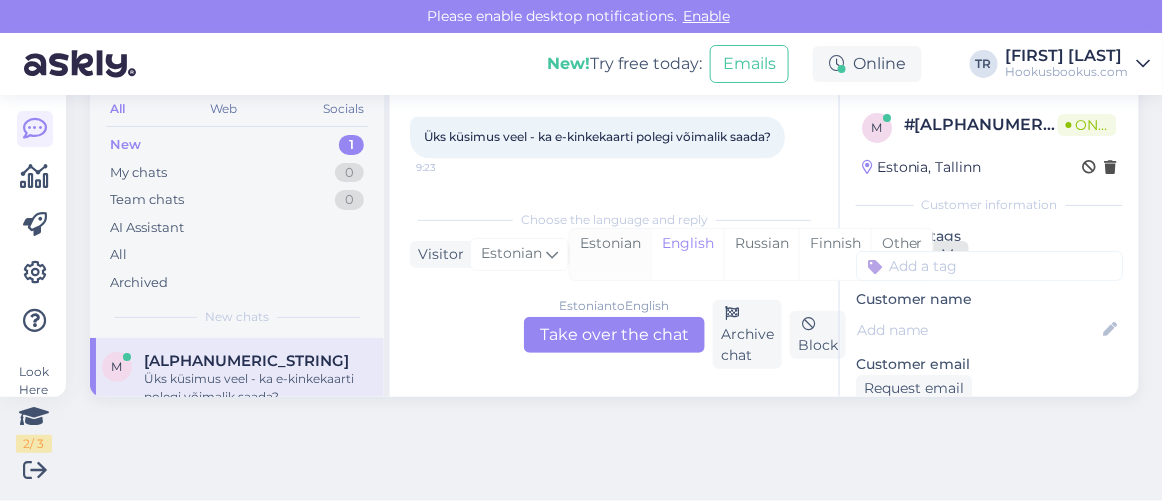 click on "Estonian" at bounding box center [610, 254] 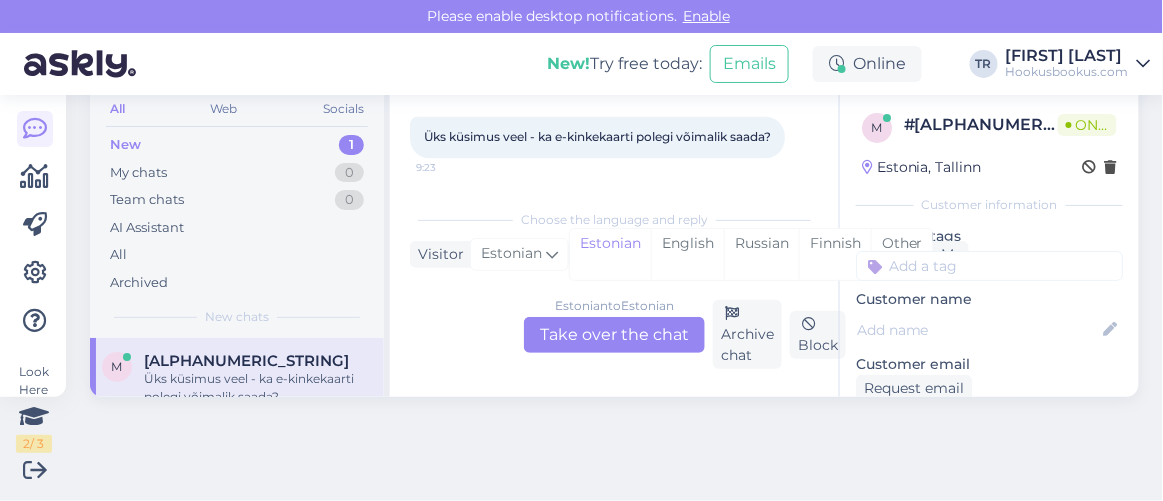 click on "Estonian  to  Estonian Take over the chat" at bounding box center [614, 335] 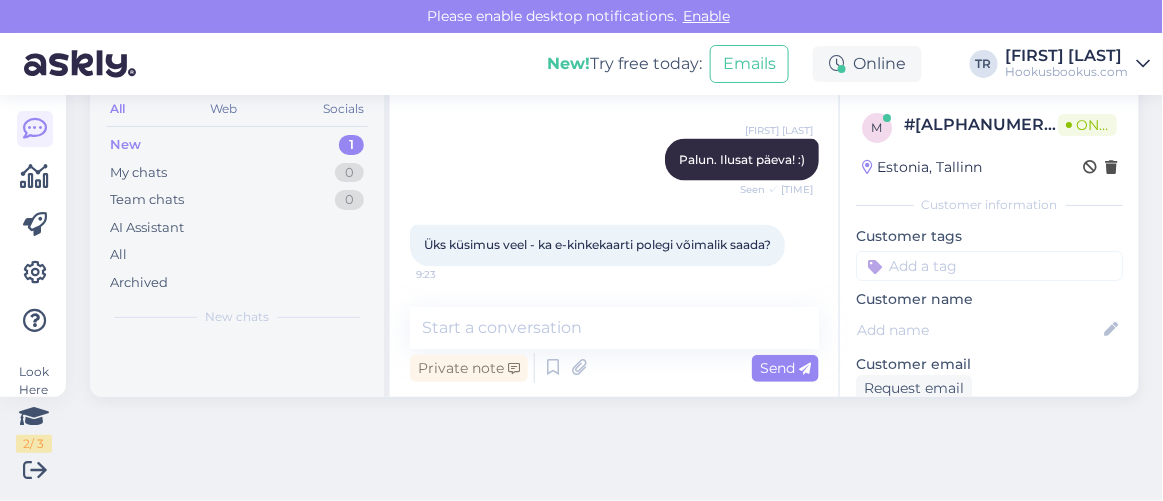 scroll, scrollTop: 841, scrollLeft: 0, axis: vertical 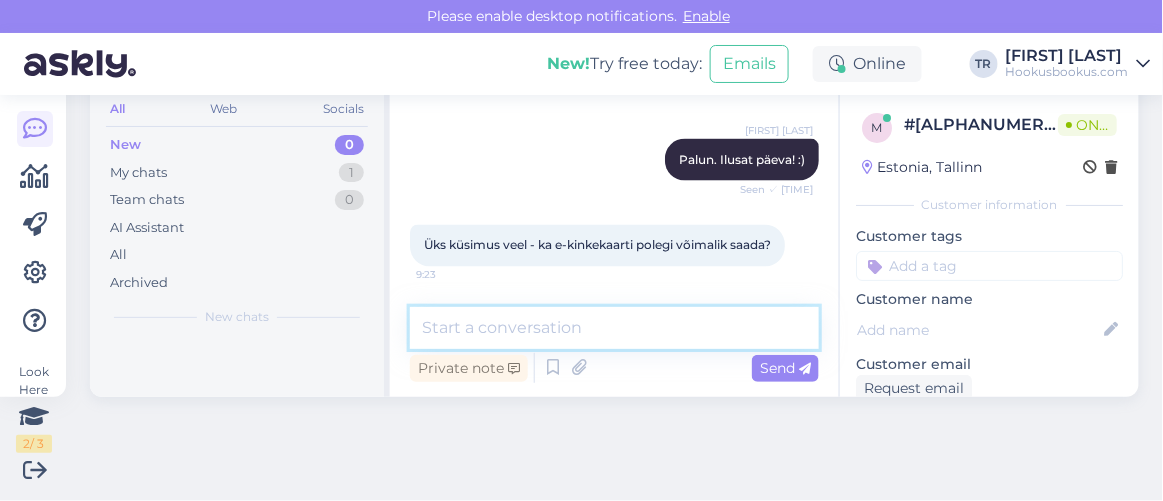 click at bounding box center (614, 328) 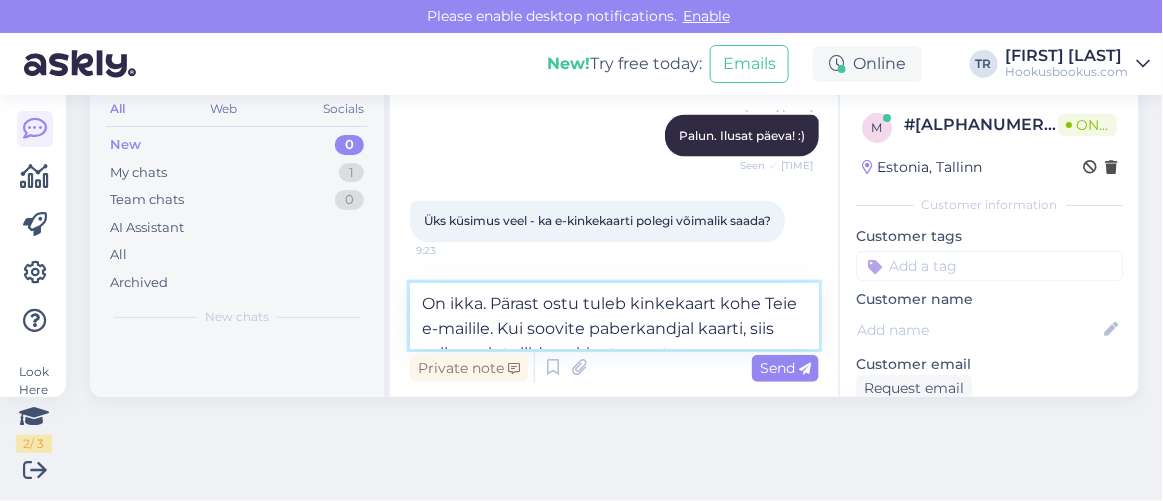 scroll, scrollTop: 890, scrollLeft: 0, axis: vertical 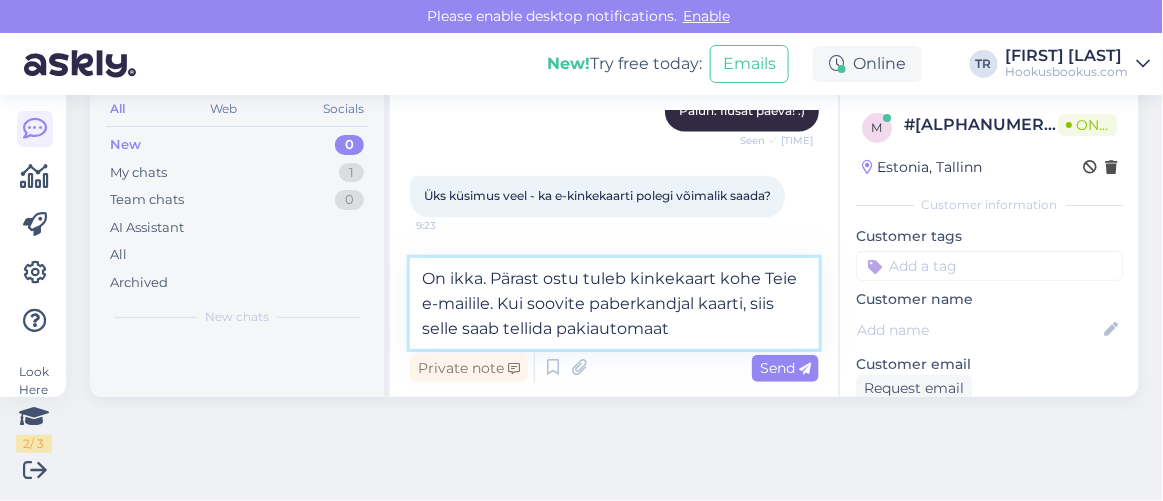 type on "On ikka. Pärast ostu tuleb kinkekaart kohe Teie e-mailile. Kui soovite paberkandjal kaarti, siis selle saab tellida pakiautomaati." 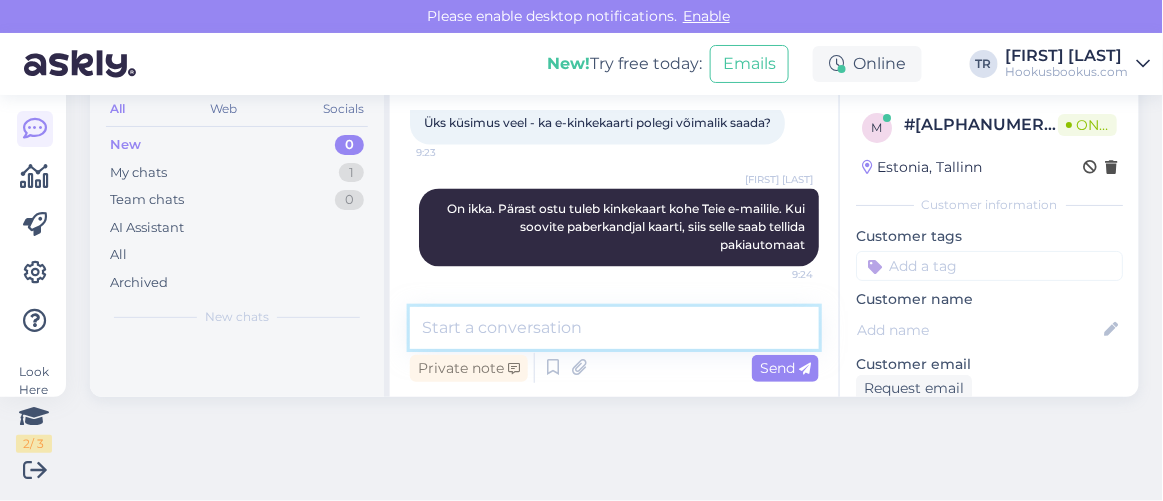 scroll, scrollTop: 963, scrollLeft: 0, axis: vertical 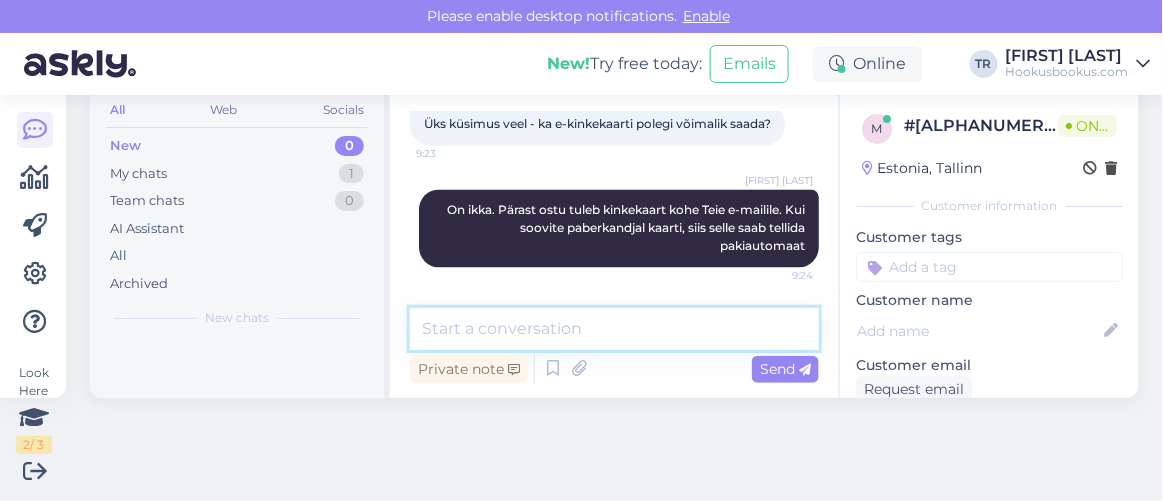 click at bounding box center [614, 329] 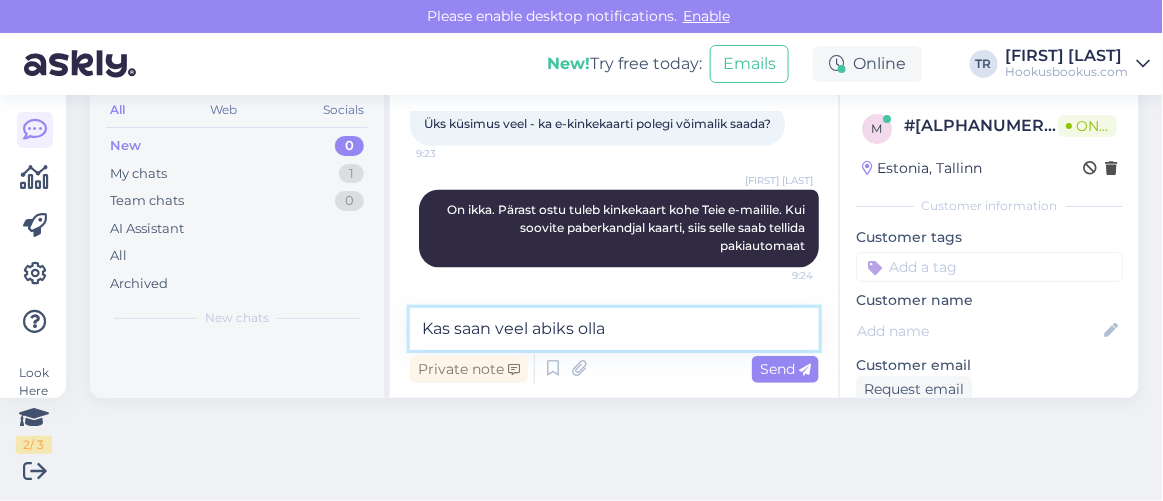 type on "Kas saan veel abiks olla?" 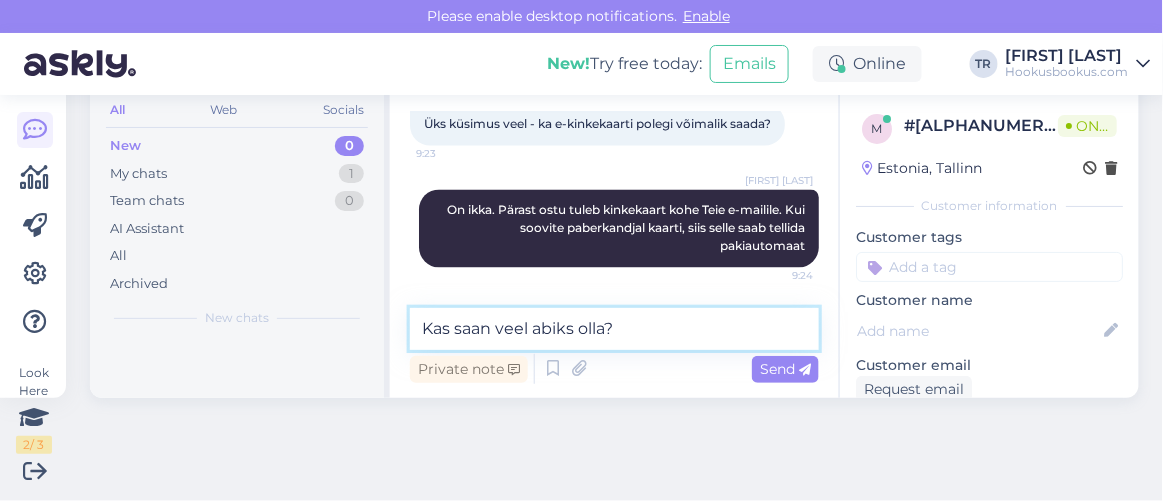 type 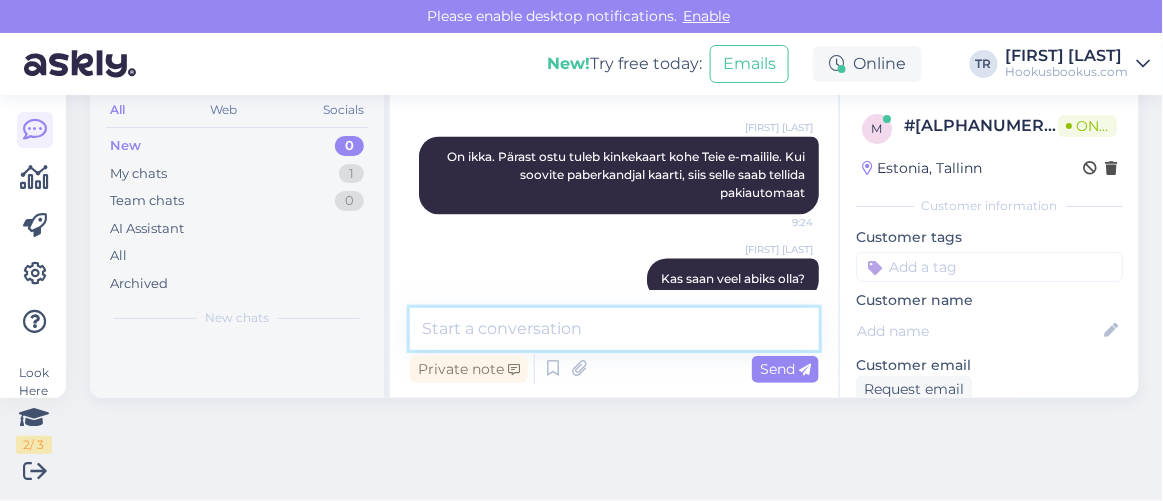 scroll, scrollTop: 1049, scrollLeft: 0, axis: vertical 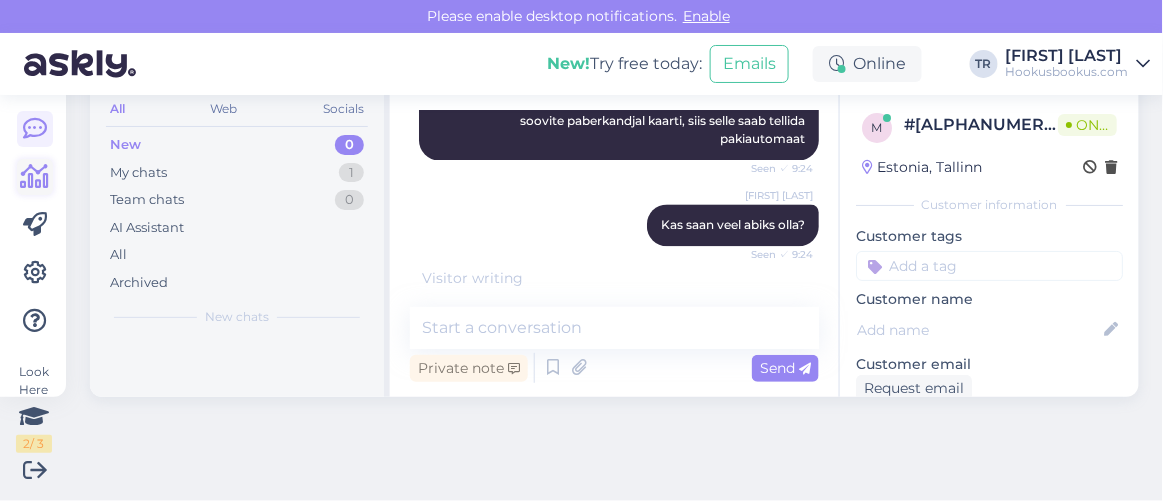 click at bounding box center [35, 177] 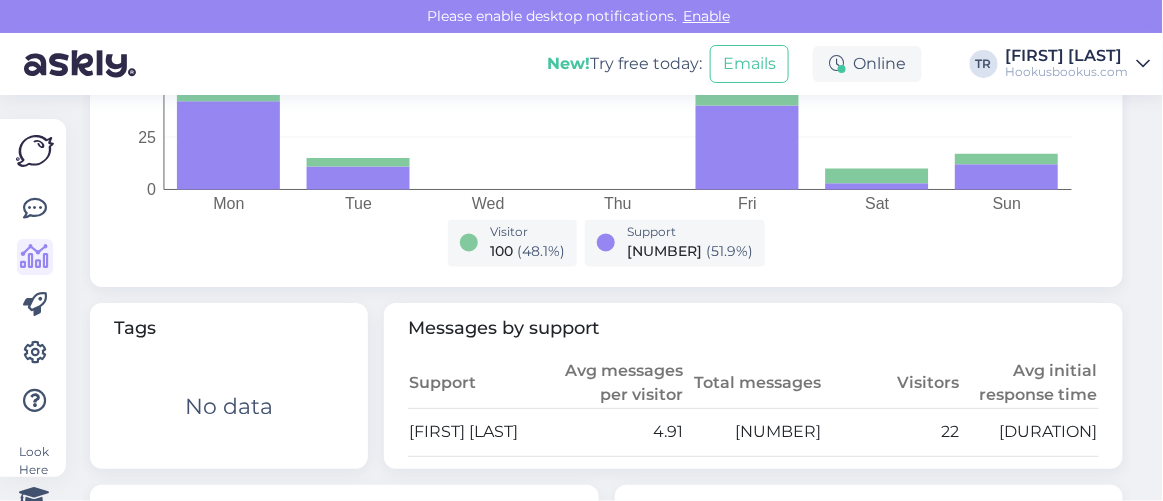 scroll, scrollTop: 999, scrollLeft: 0, axis: vertical 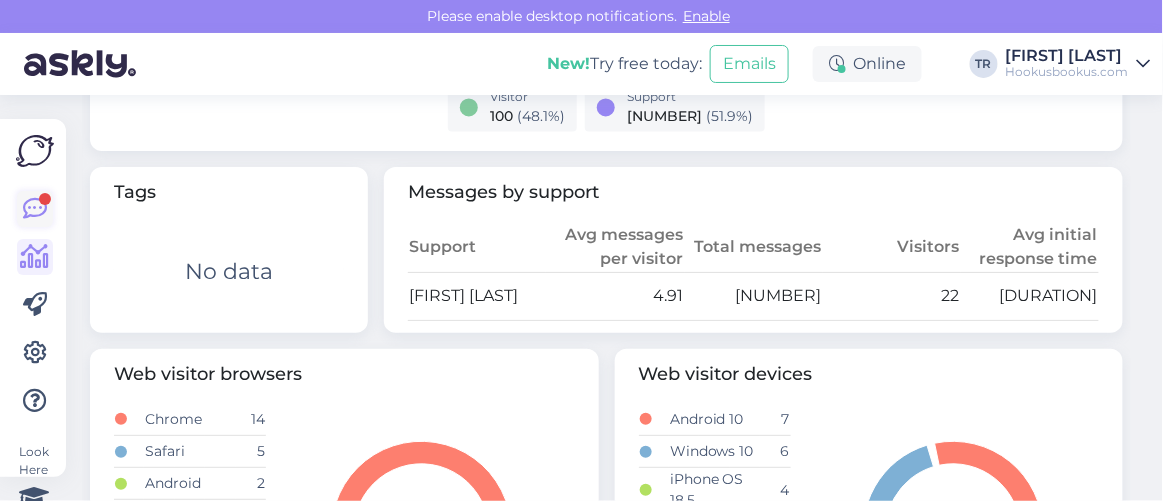 click at bounding box center (35, 209) 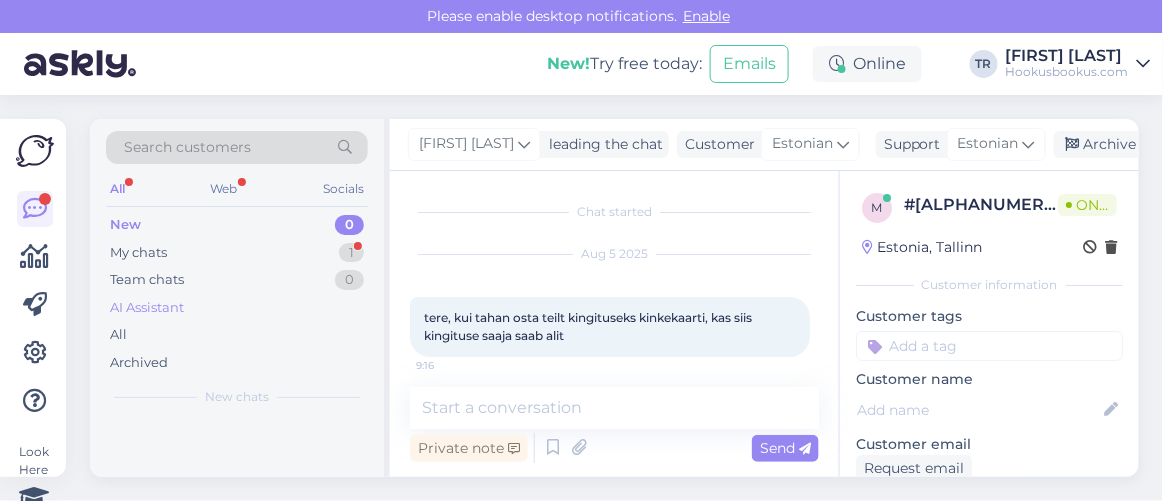 scroll, scrollTop: 80, scrollLeft: 0, axis: vertical 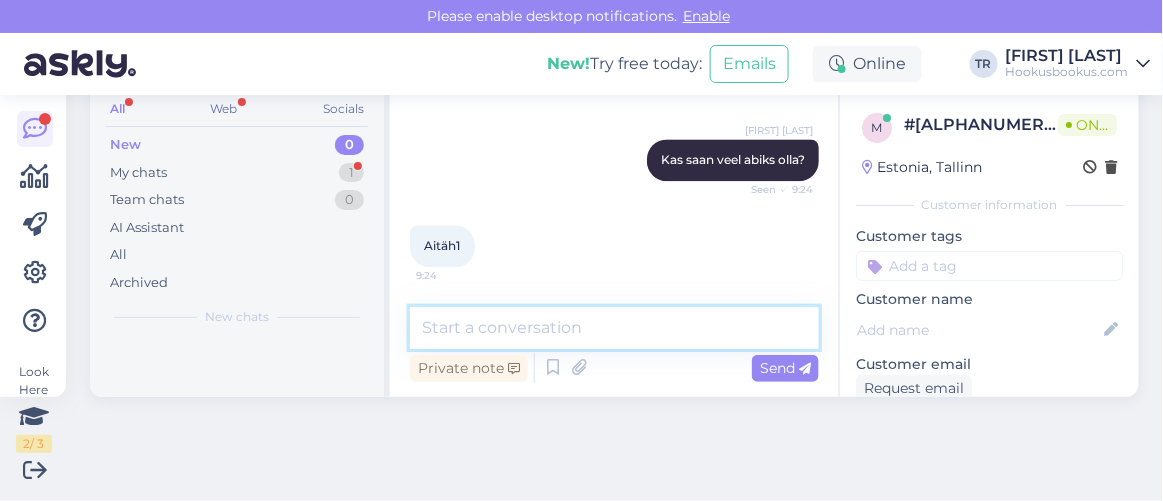 click at bounding box center (614, 328) 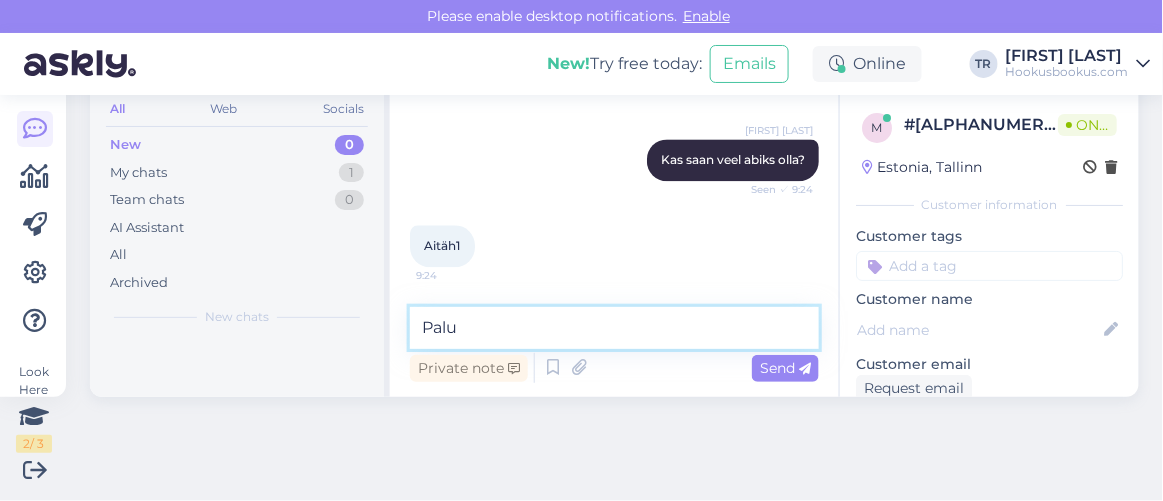 type on "Palun" 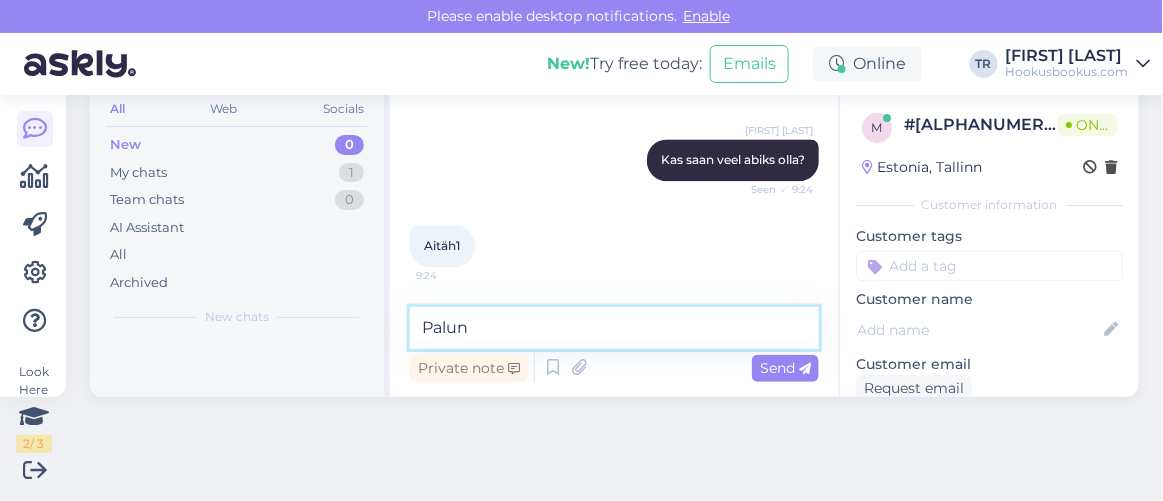 type 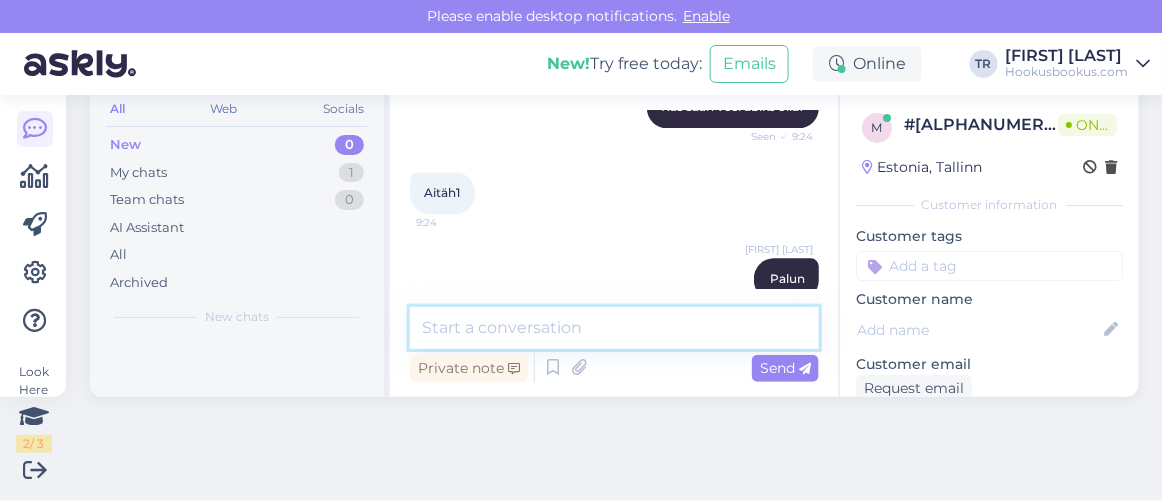 scroll, scrollTop: 1221, scrollLeft: 0, axis: vertical 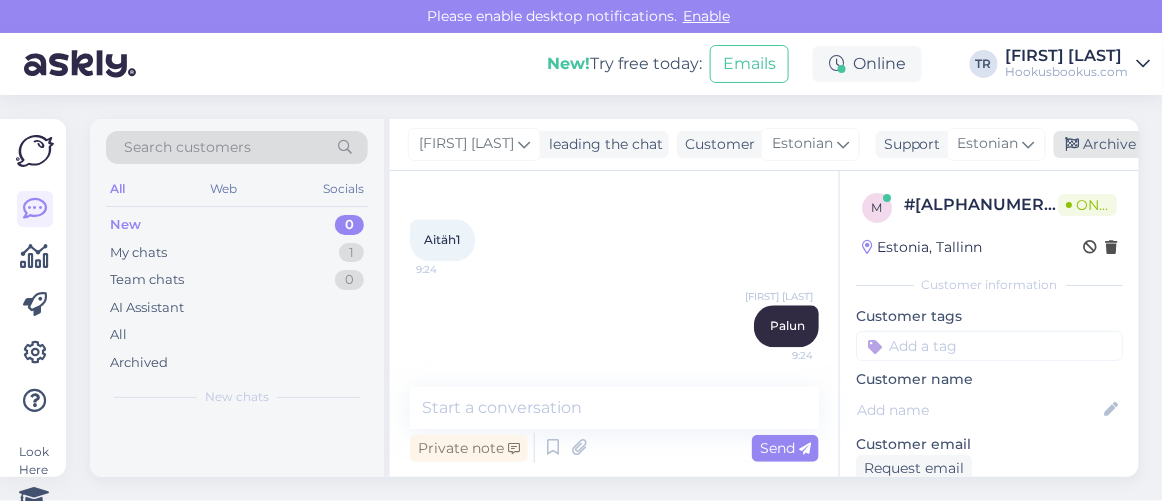 click at bounding box center (1073, 145) 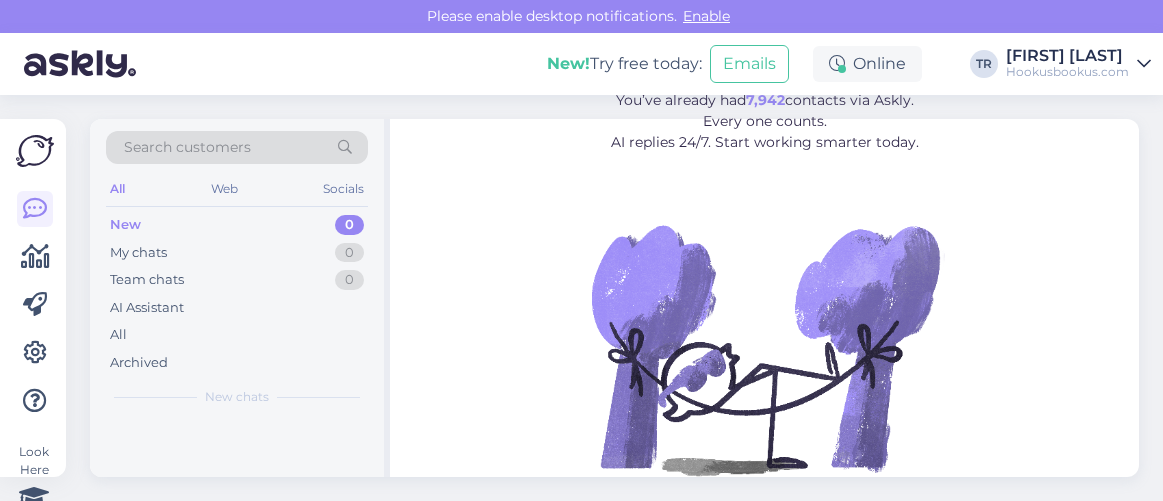 scroll, scrollTop: 0, scrollLeft: 0, axis: both 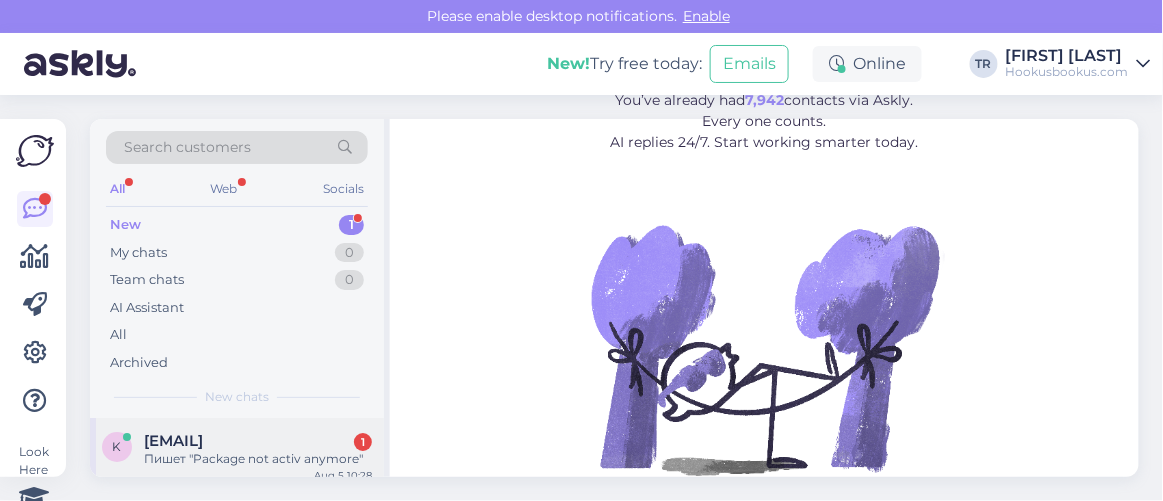 click on "k kta22111975@gmail.com 1 Пишет "Package not activ anymore" Aug 5 10:28" at bounding box center [237, 454] 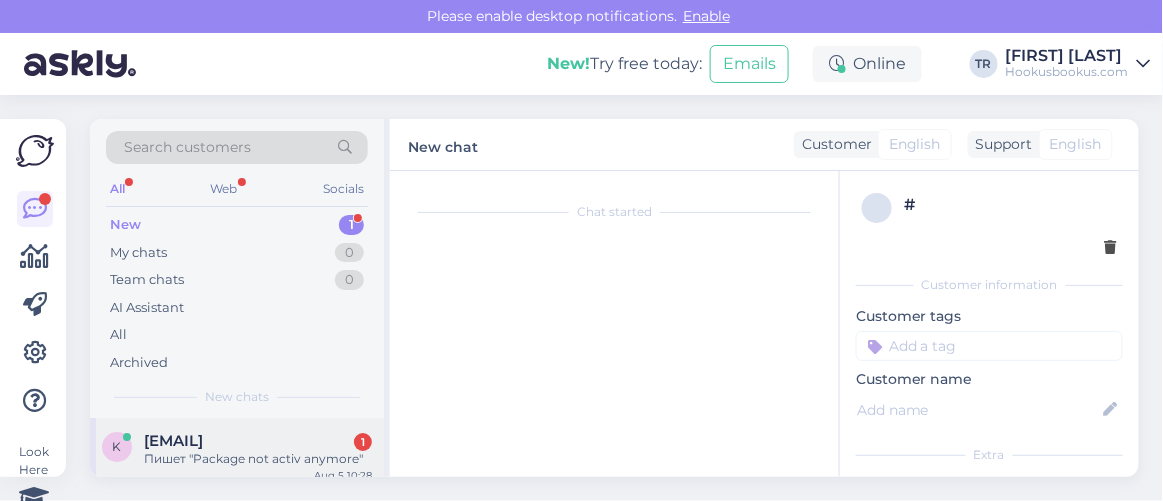 scroll, scrollTop: 80, scrollLeft: 0, axis: vertical 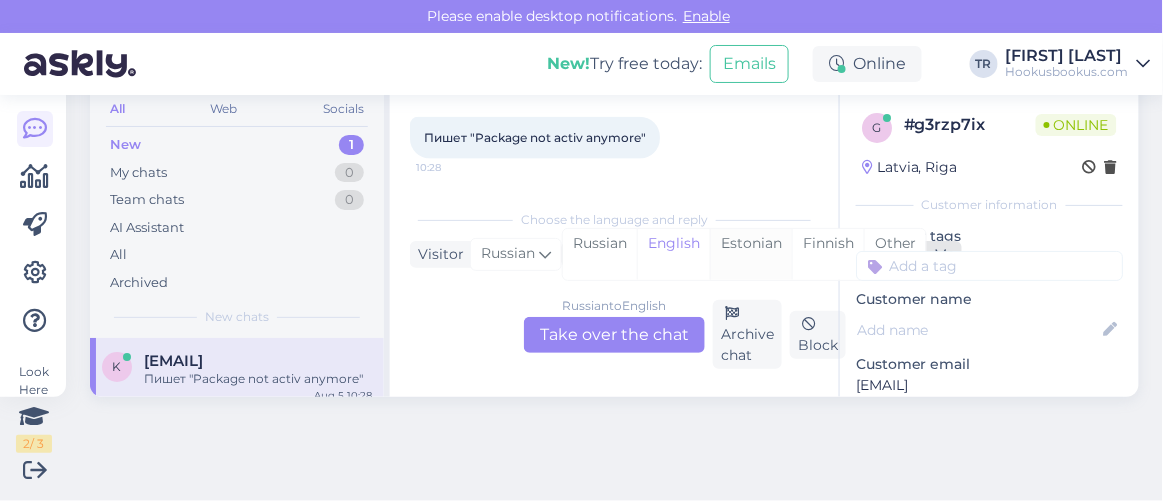 click on "Estonian" at bounding box center (751, 254) 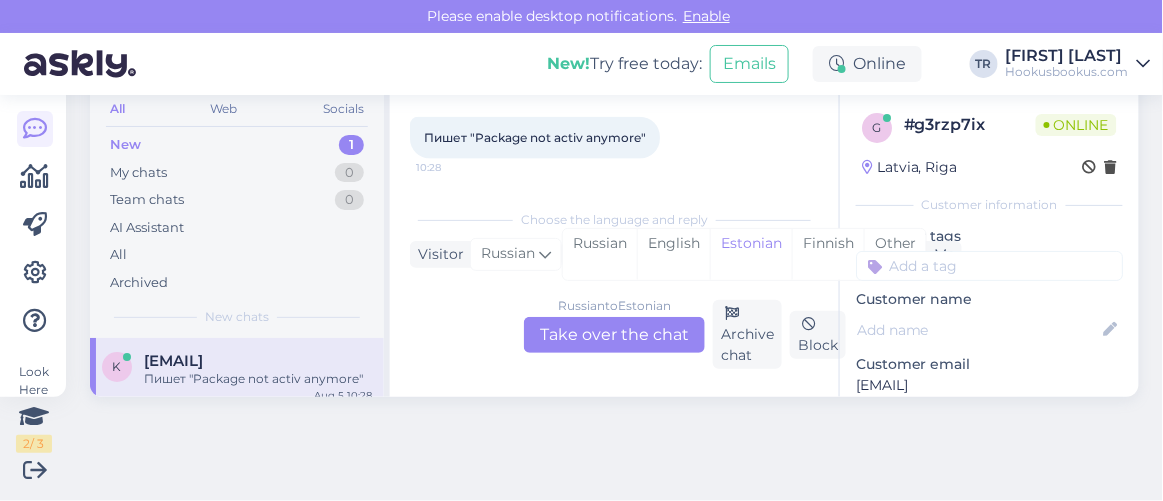 click on "Russian  to  Estonian Take over the chat" at bounding box center (614, 335) 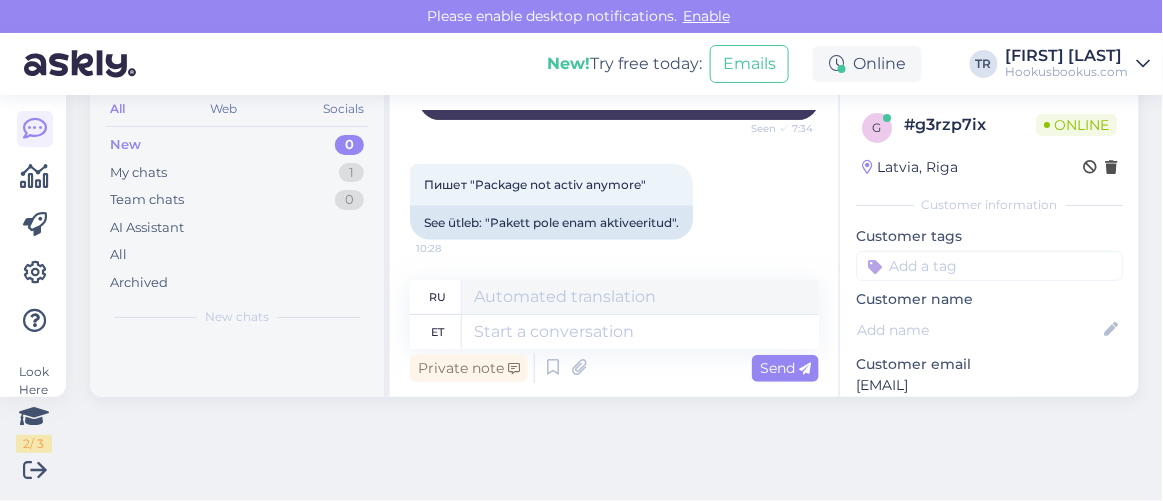 scroll, scrollTop: 616, scrollLeft: 0, axis: vertical 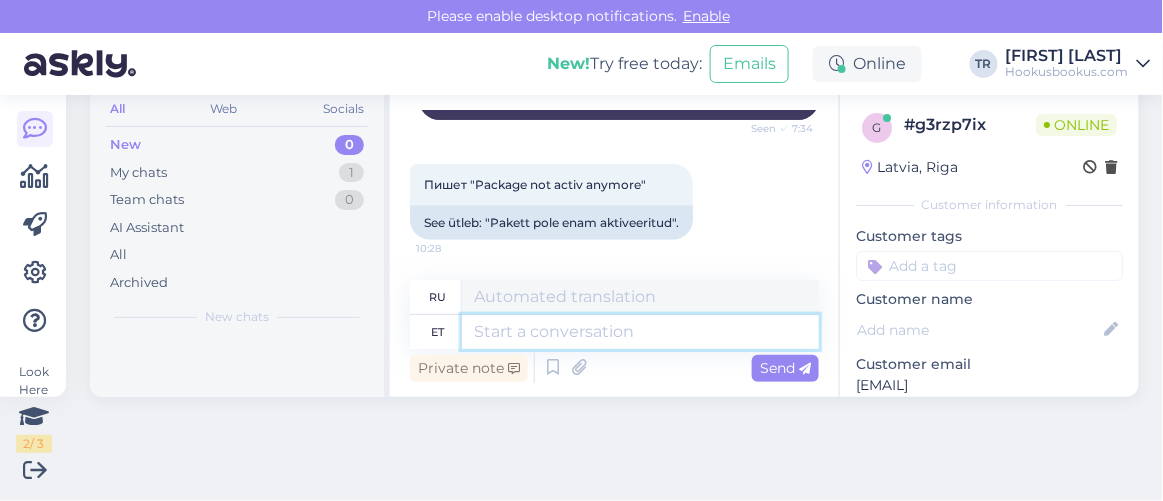 click at bounding box center [640, 332] 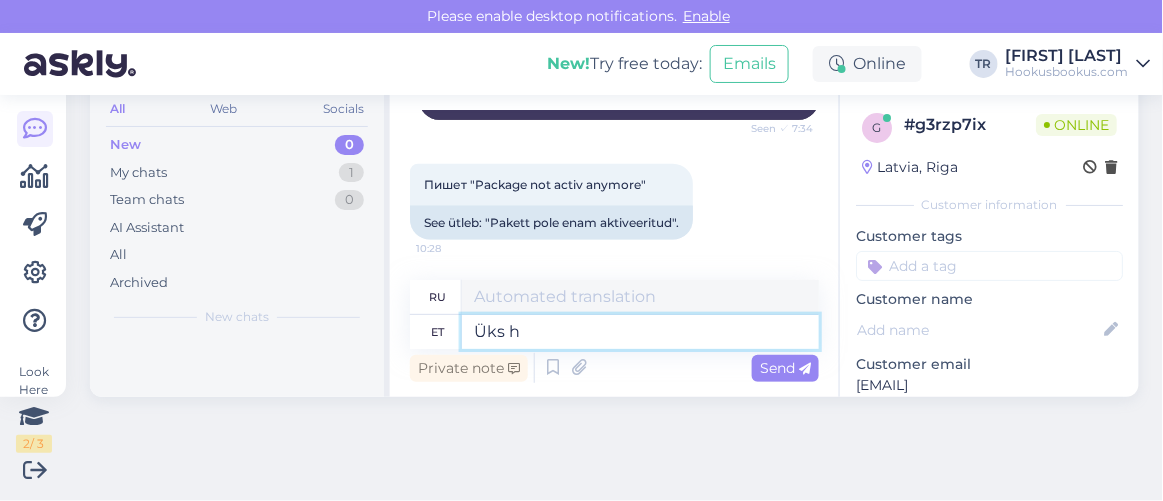 type on "Üks he" 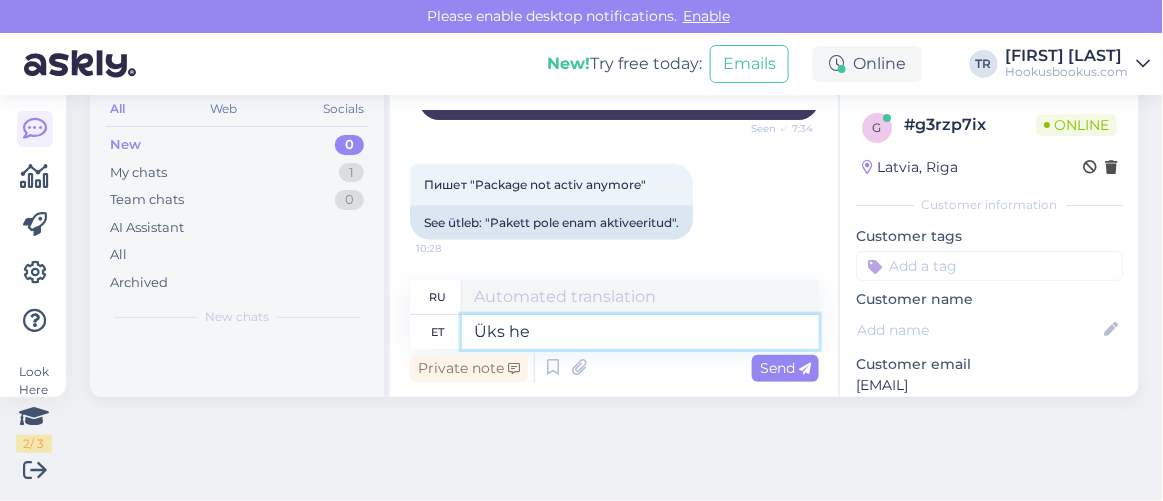 type on "Один" 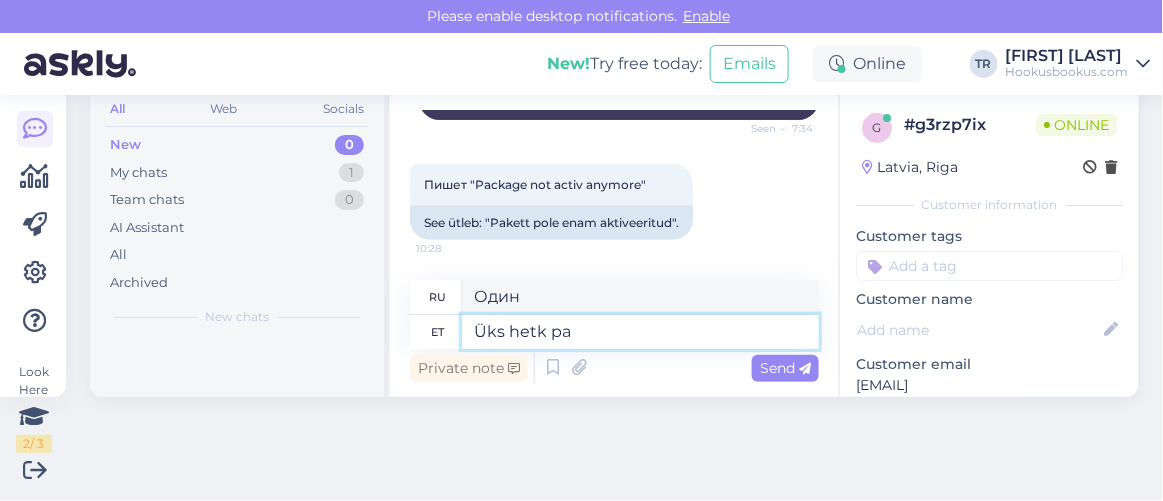 type on "Üks hetk pal" 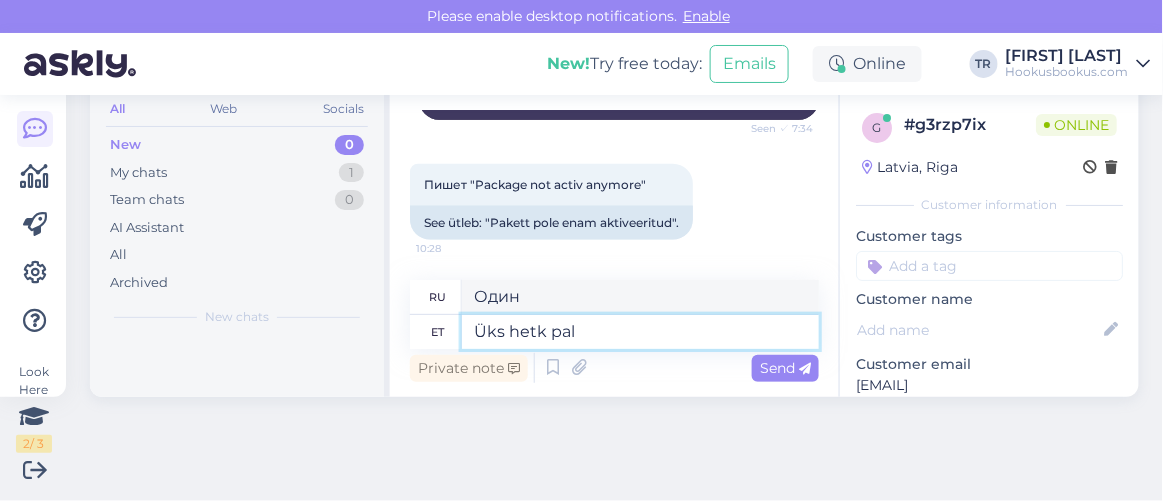 type on "Один момент" 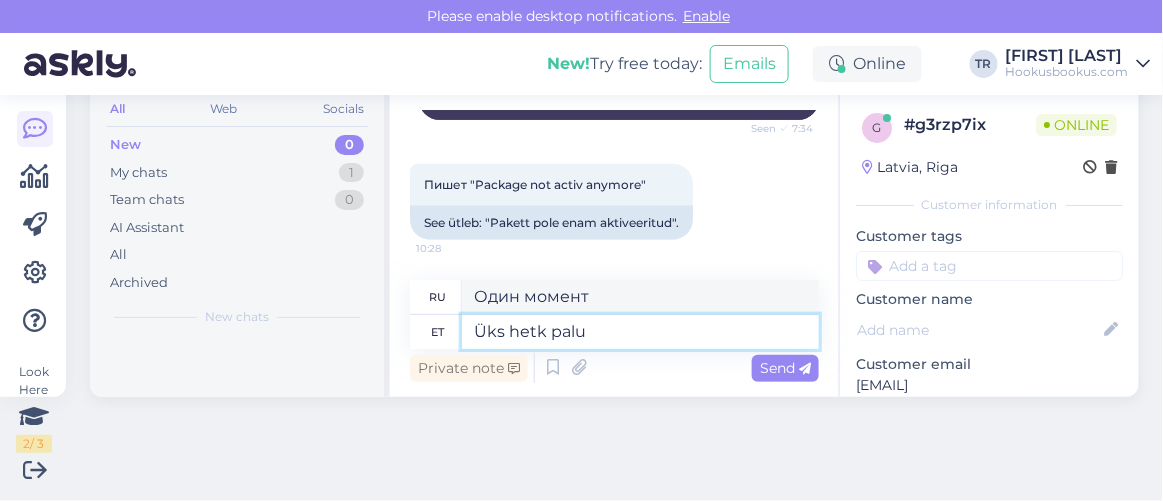 type on "Üks hetk palun" 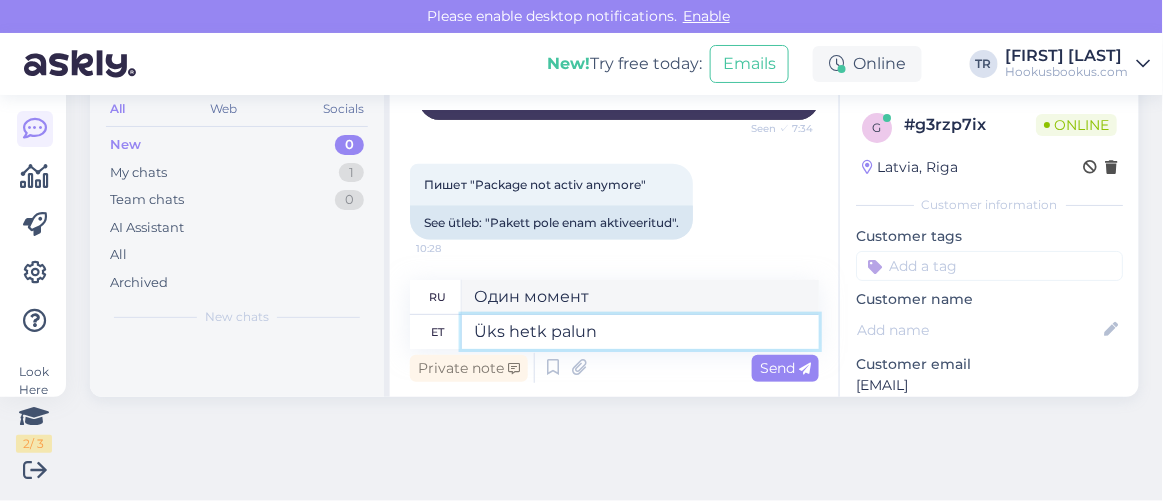 type on "Одну минуту, пожалуйста." 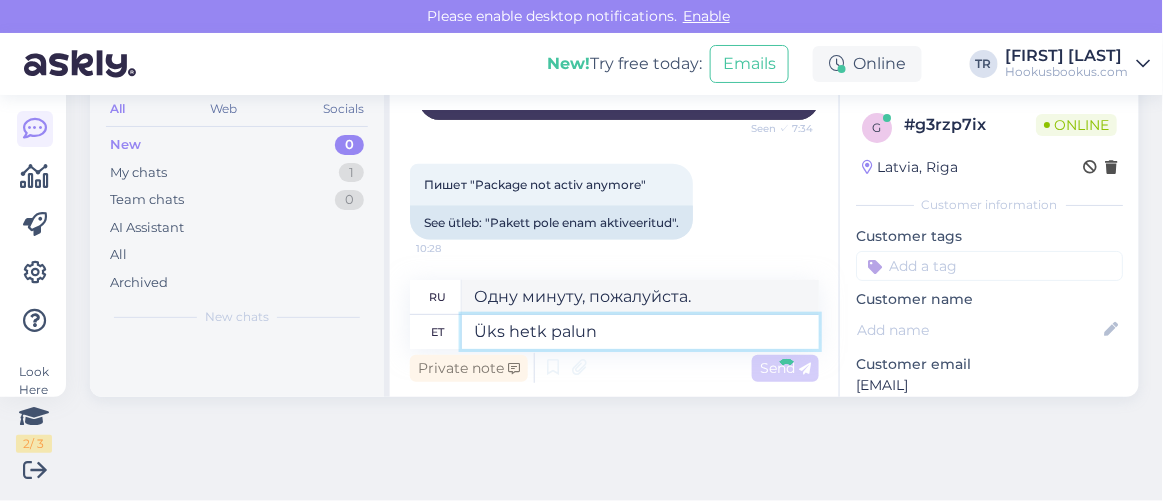 type 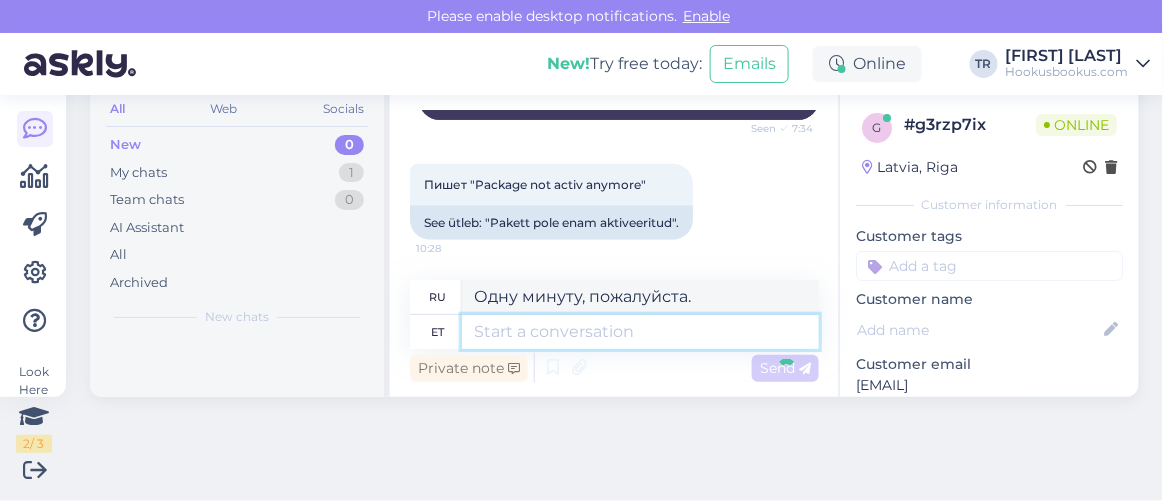 type 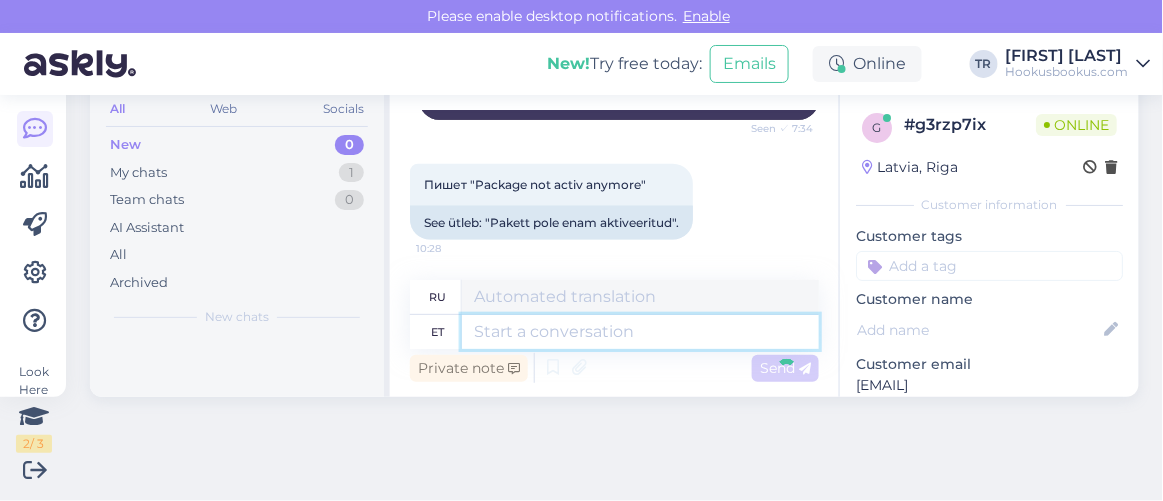 scroll, scrollTop: 736, scrollLeft: 0, axis: vertical 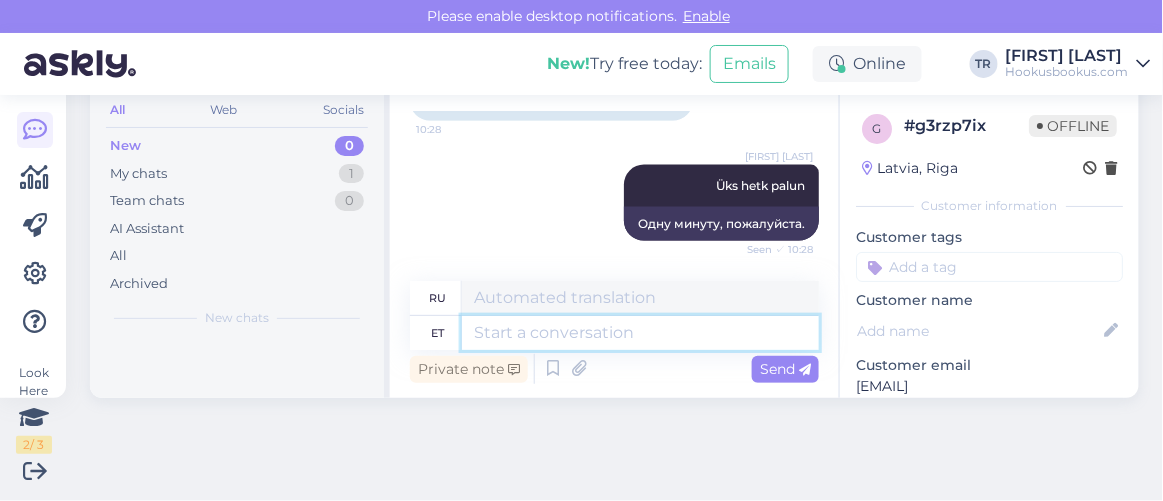 click at bounding box center [640, 333] 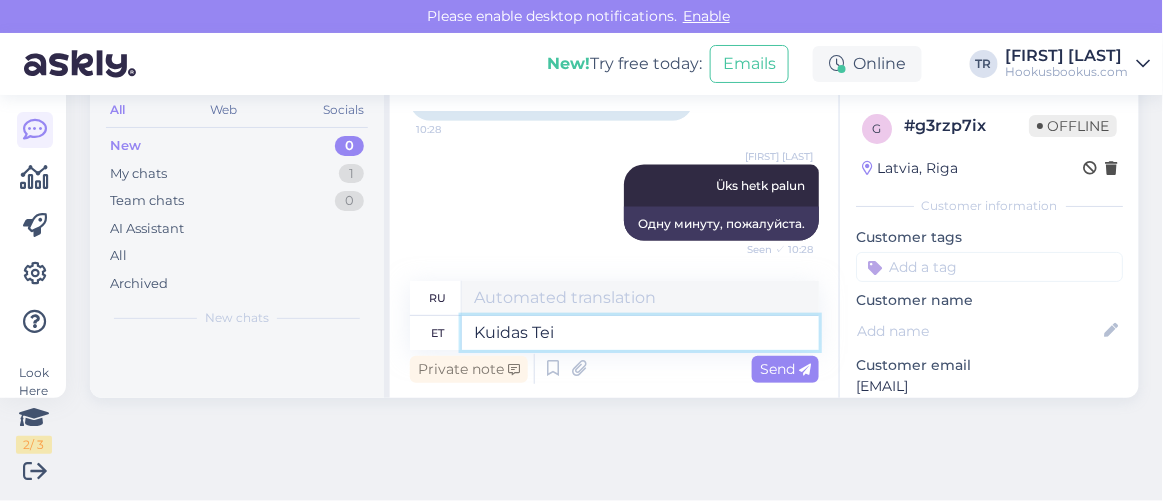 type on "Kuidas Teie" 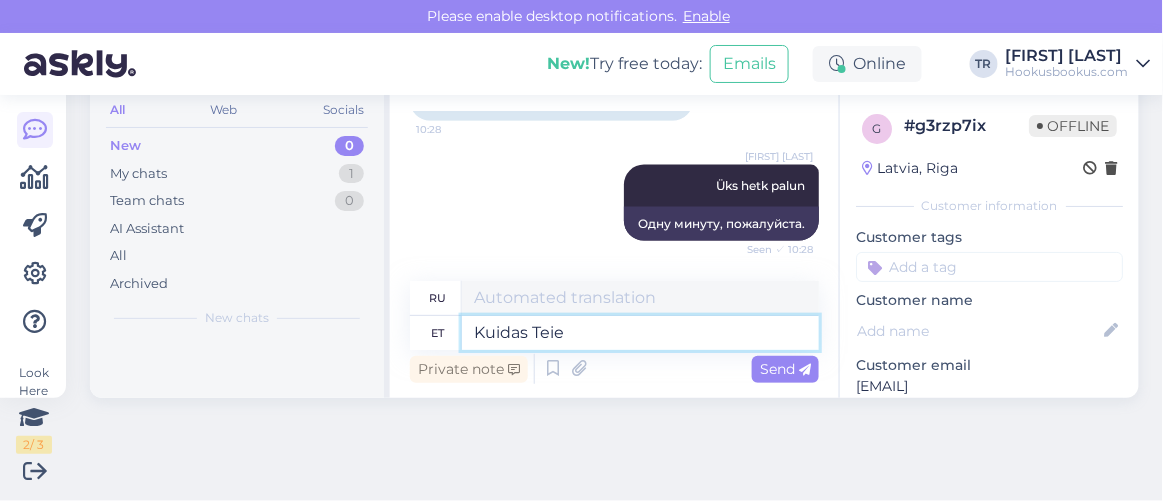 type on "Как" 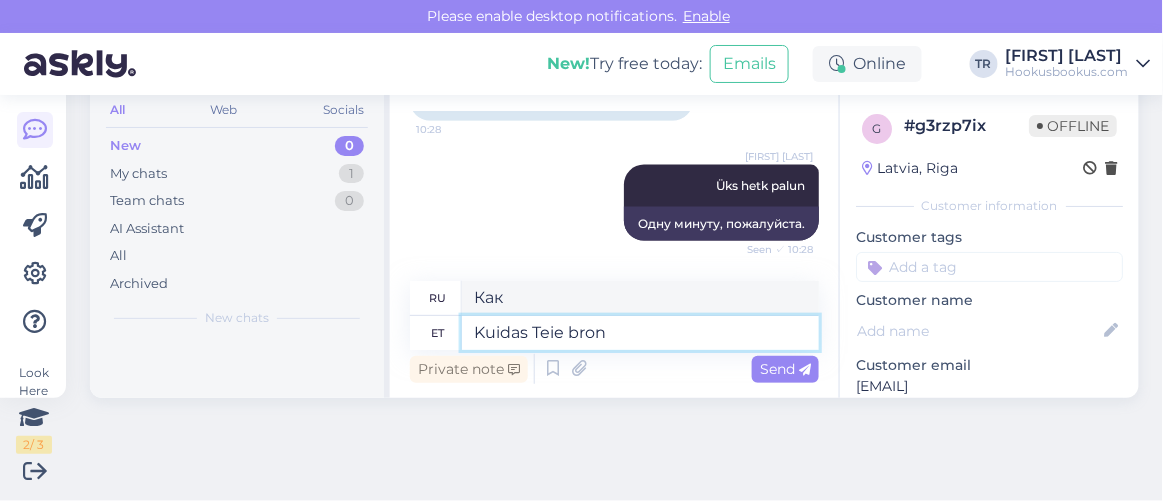 type on "Kuidas Teie brone" 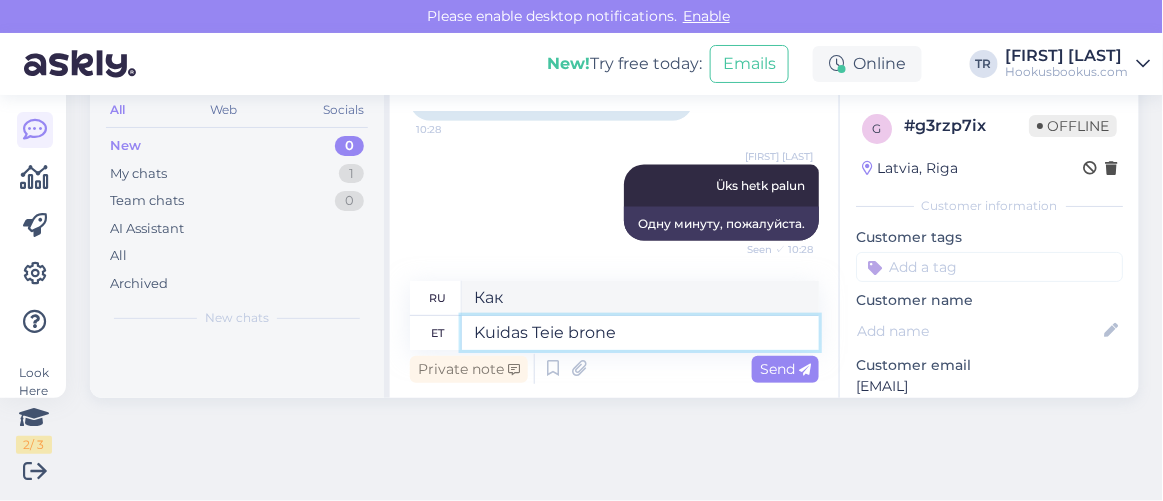type on "Как вы?" 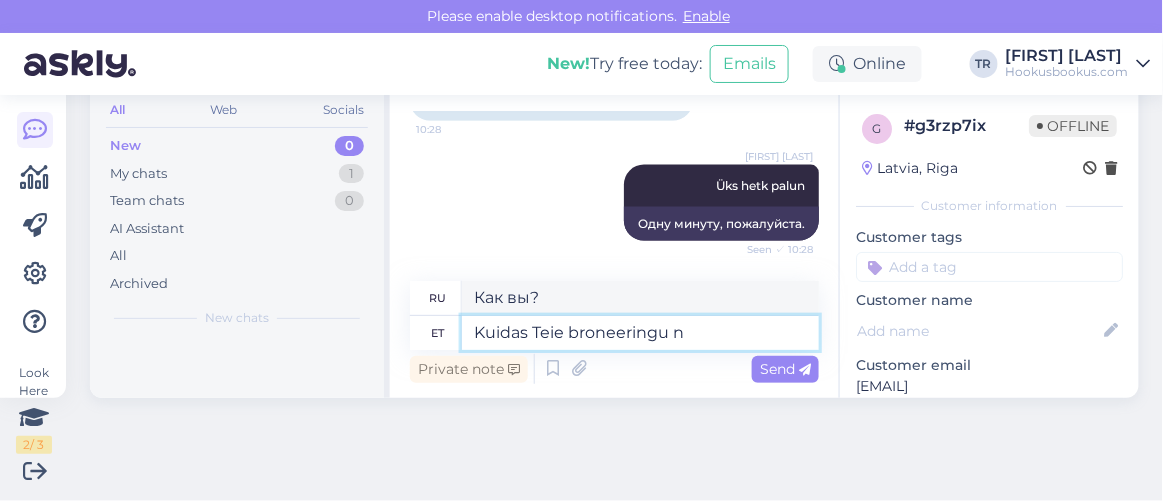 type on "Kuidas Teie broneeringu nu" 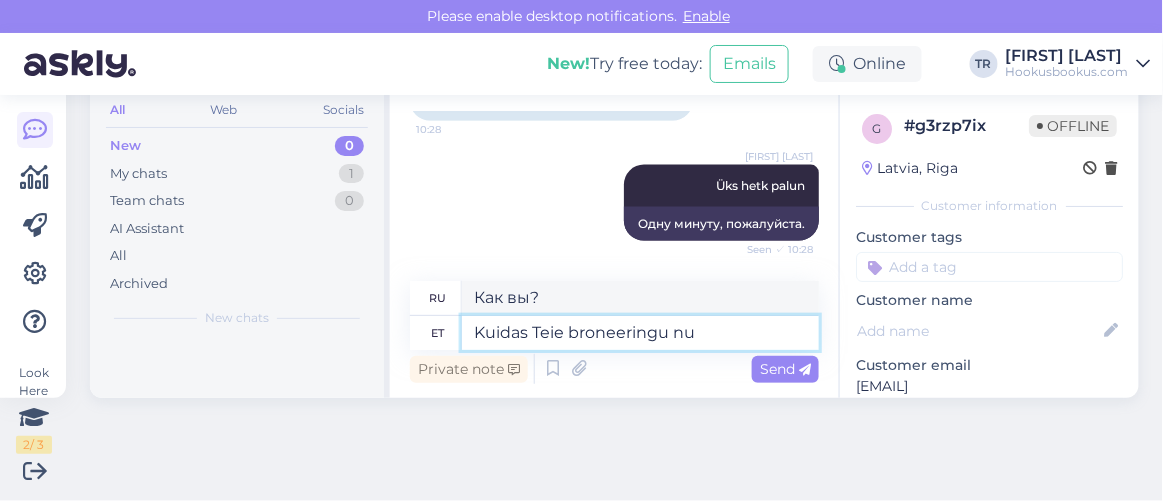type on "Как сделать бронирование" 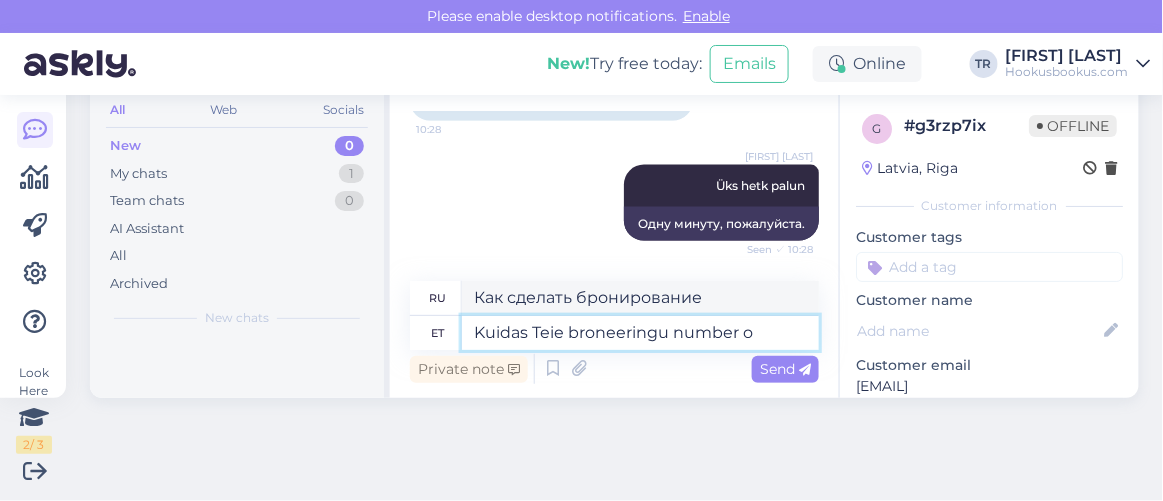 type on "Kuidas Teie broneeringu number on" 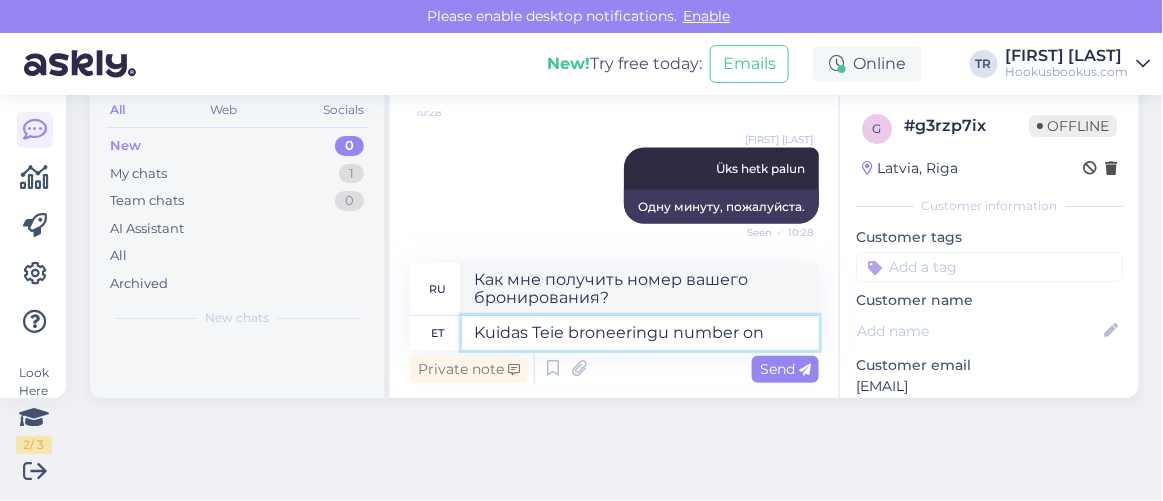 type on "Как вам номер вашего бронирования?" 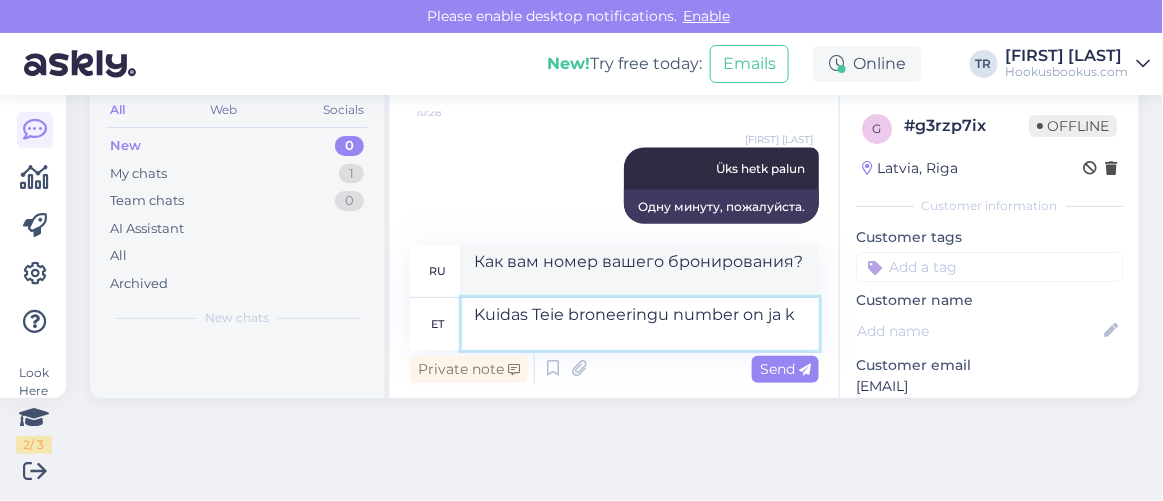 type on "Kuidas Teie broneeringu number on ja ke" 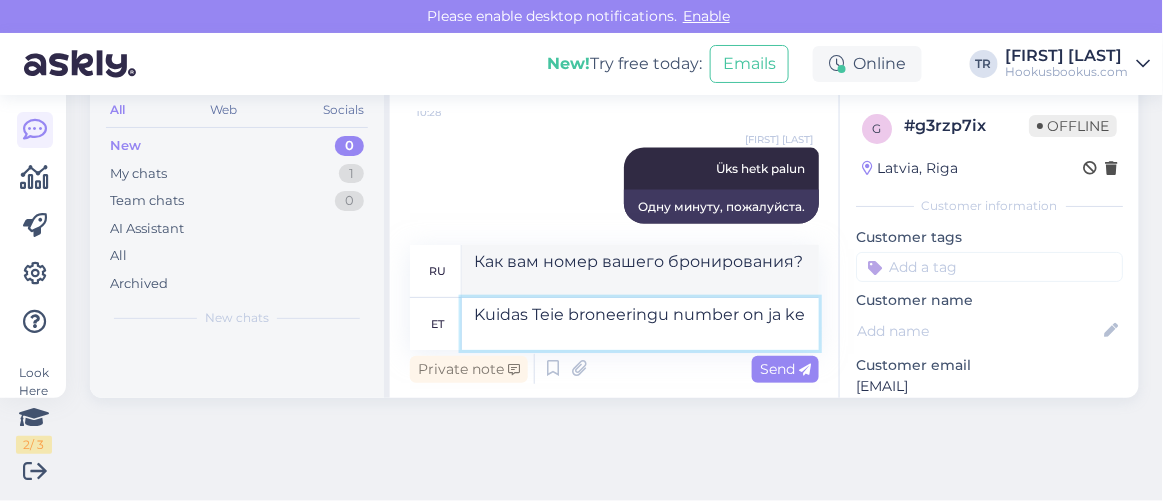 type on "Укажите номер вашего бронирования и" 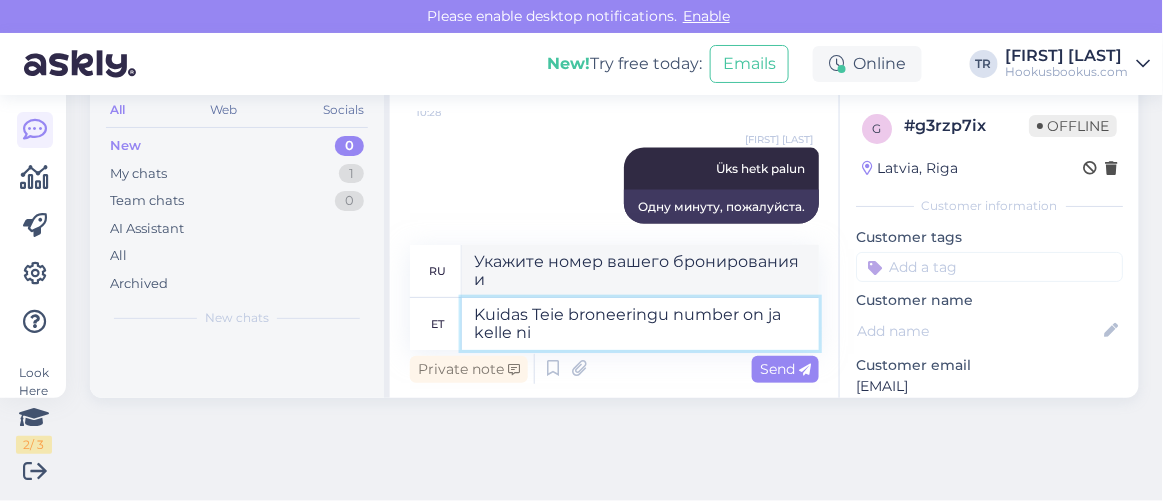 type on "Kuidas Teie broneeringu number on ja kelle nim" 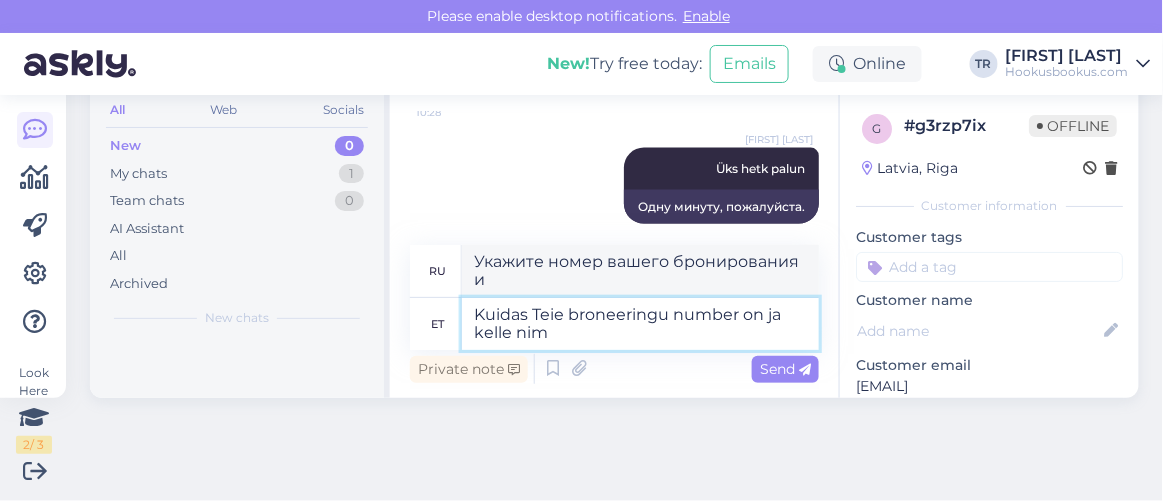 type on "Какой номер вашего бронирования и чей?" 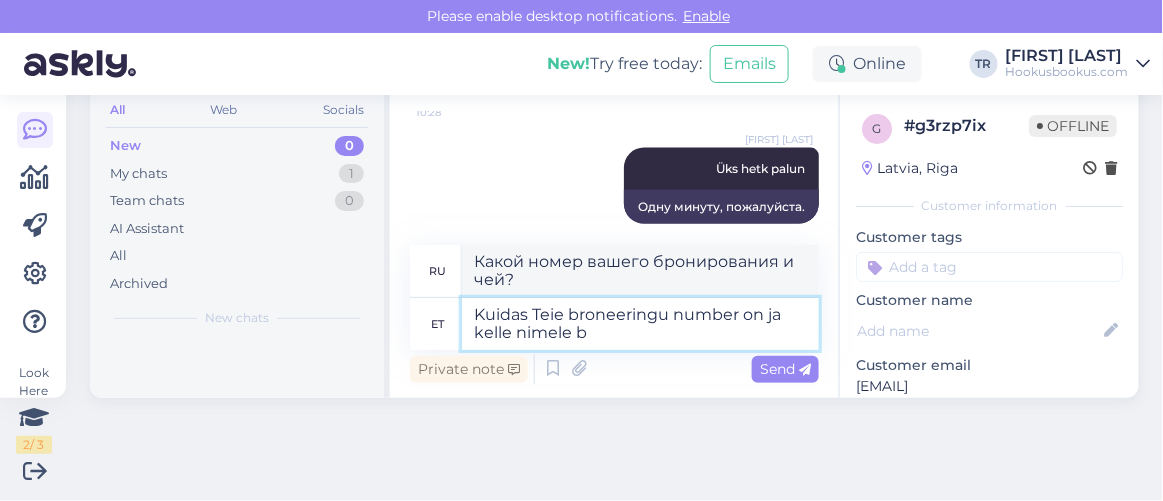 type on "Kuidas Teie broneeringu number on ja kelle nimele br" 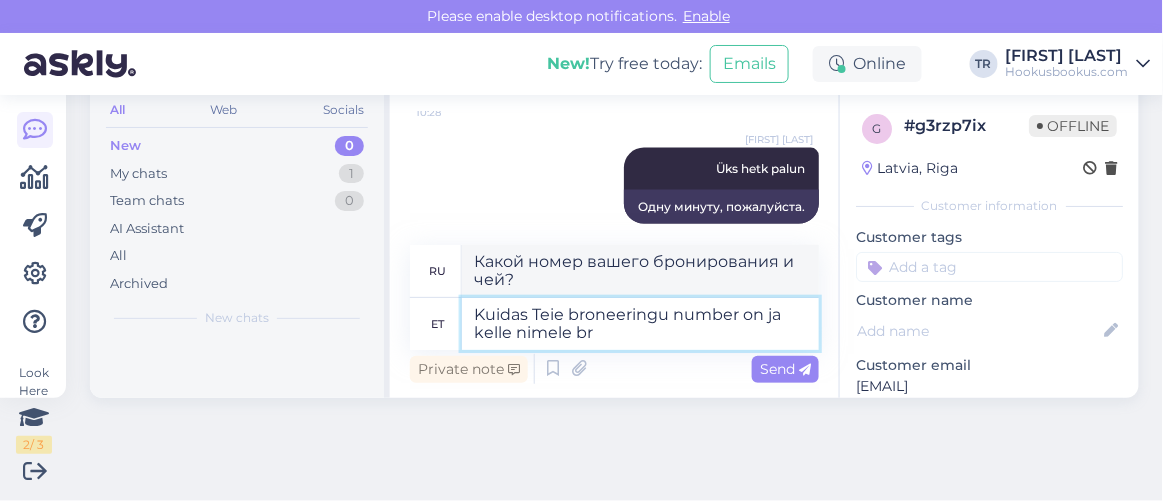 type on "Укажите номер вашего бронирования и на чье имя оно оформлено." 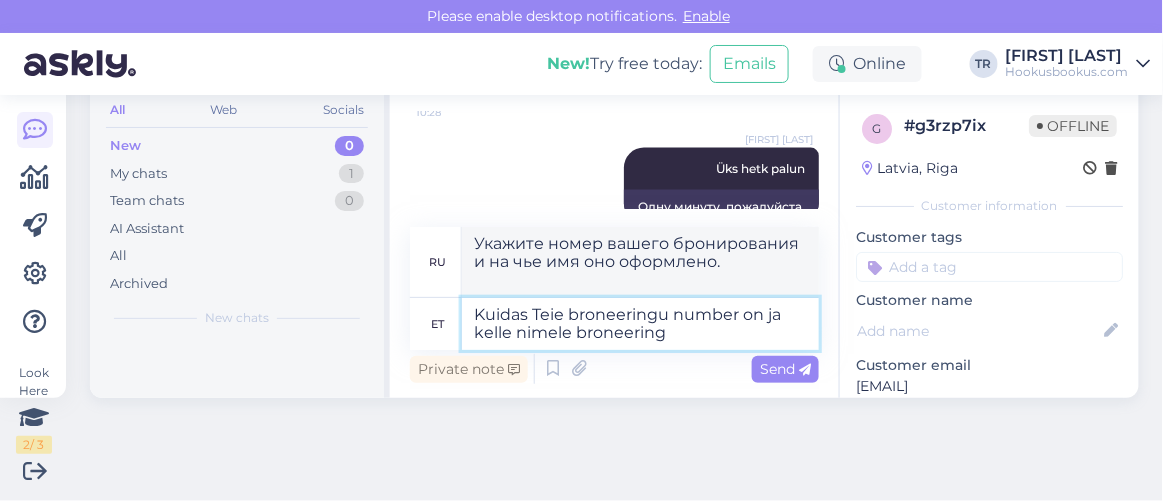 type on "Kuidas Teie broneeringu number on ja kelle nimele broneering t" 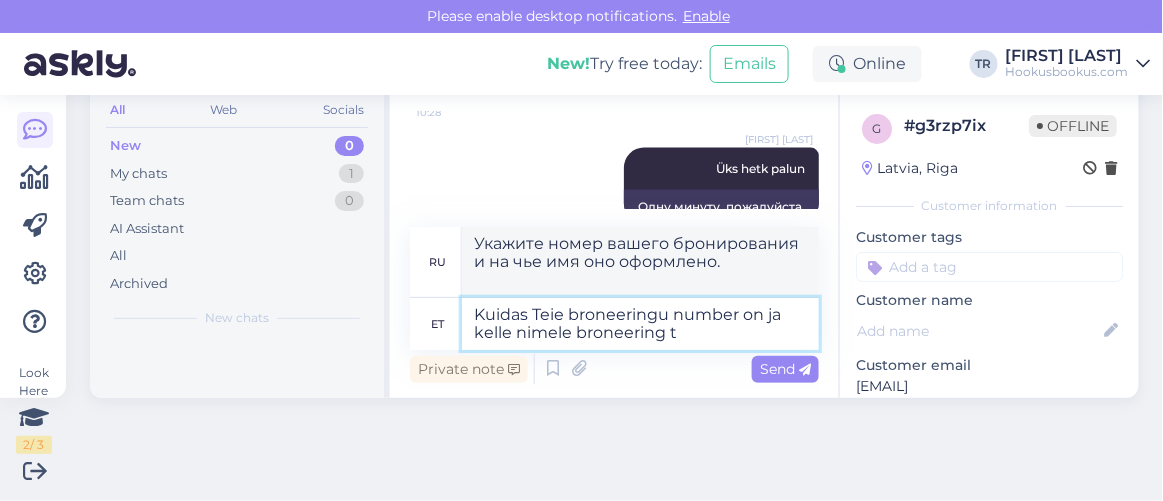 type on "Укажите номер вашего бронирования и на чье имя оно оформлено?" 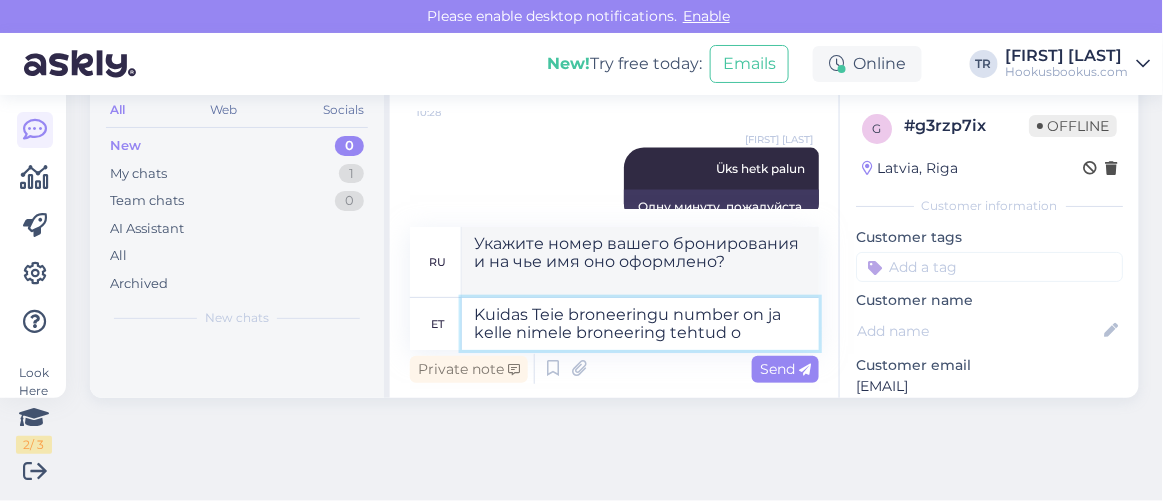 type on "Kuidas Teie broneeringu number on ja kelle nimele broneering tehtud on" 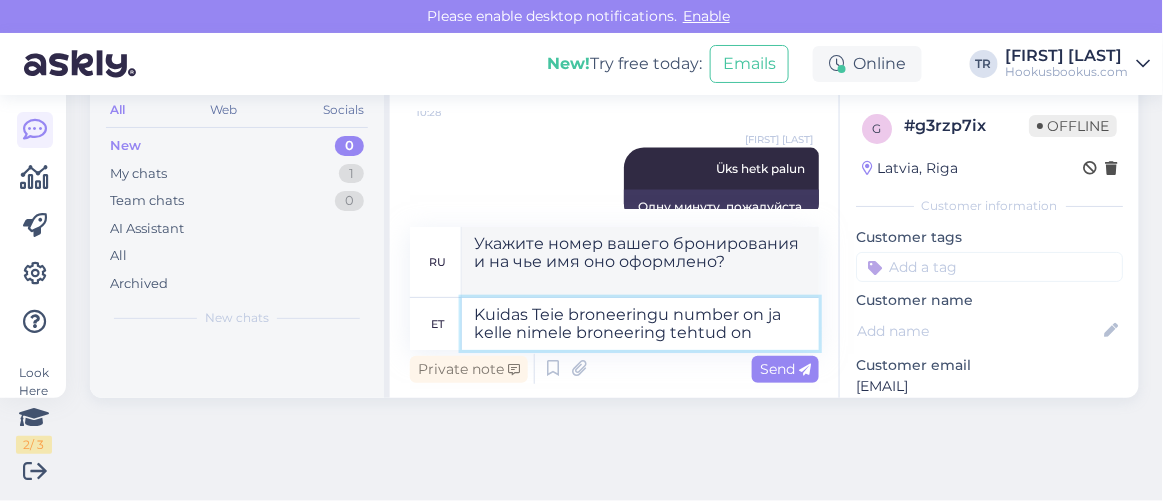 type on "Укажите номер вашего бронирования и на чье имя оно было оформлено?" 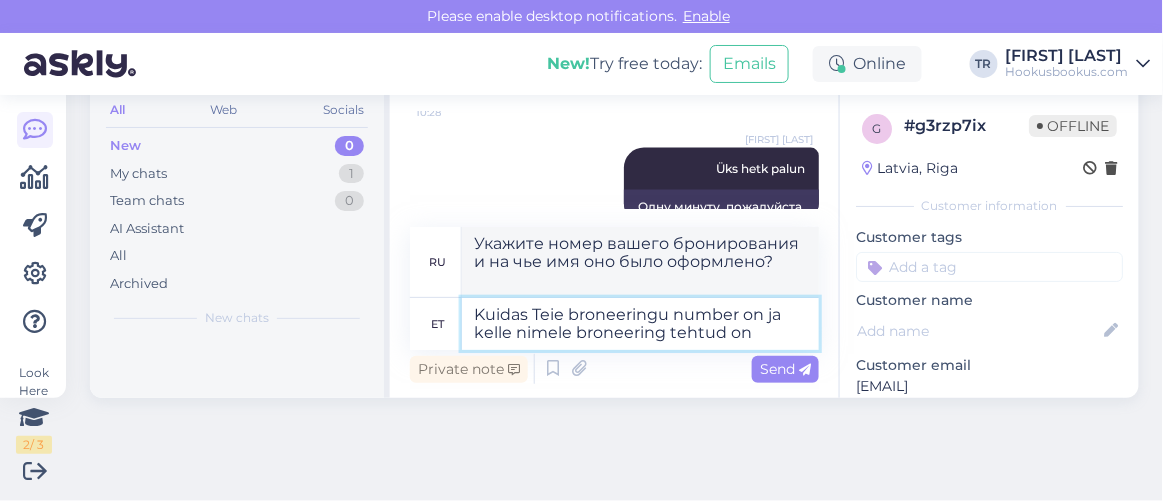 type on "Kuidas Teie broneeringu number on ja kelle nimele broneering tehtud on?" 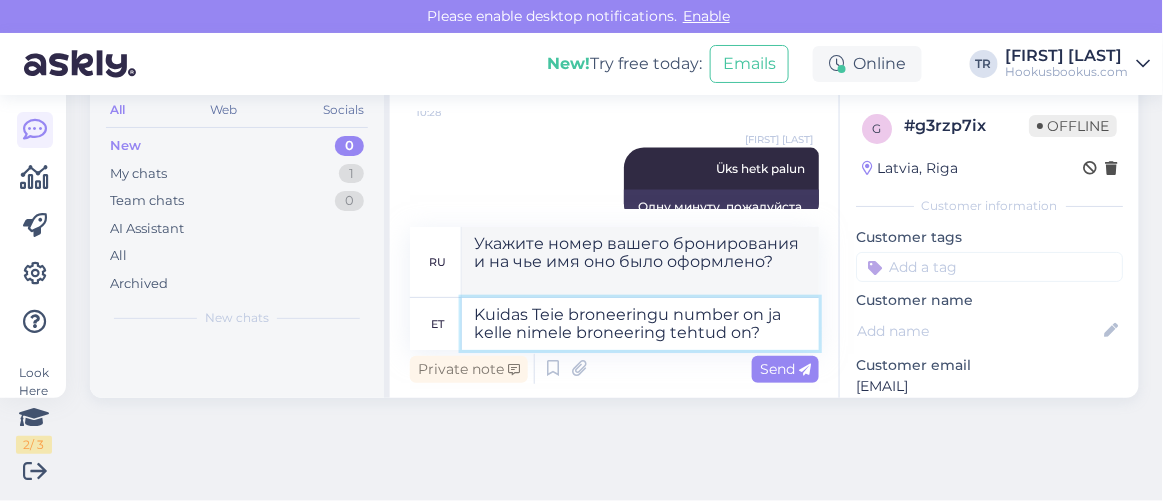 type on "Укажите номер вашего бронирования и на чье имя оно оформлено?" 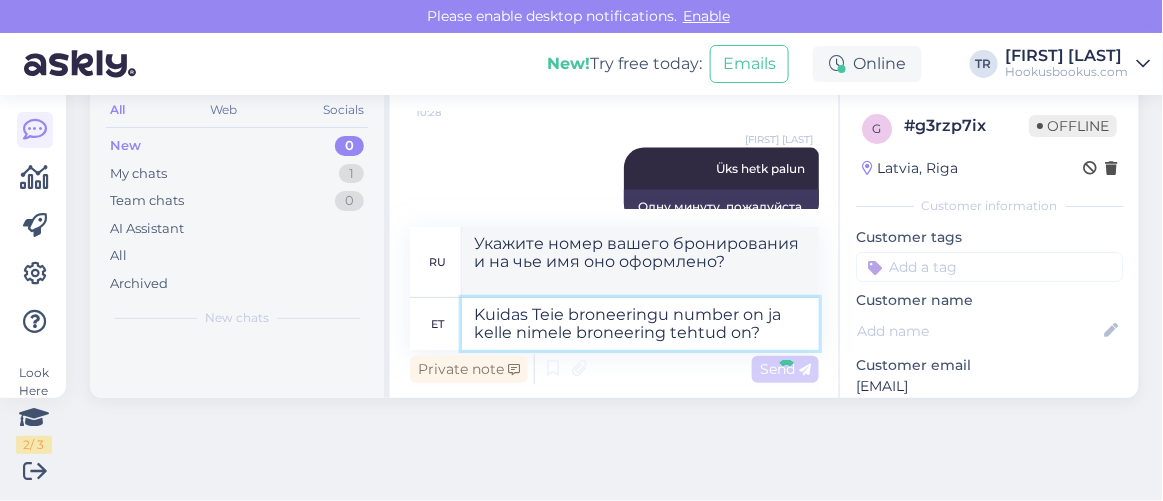 type 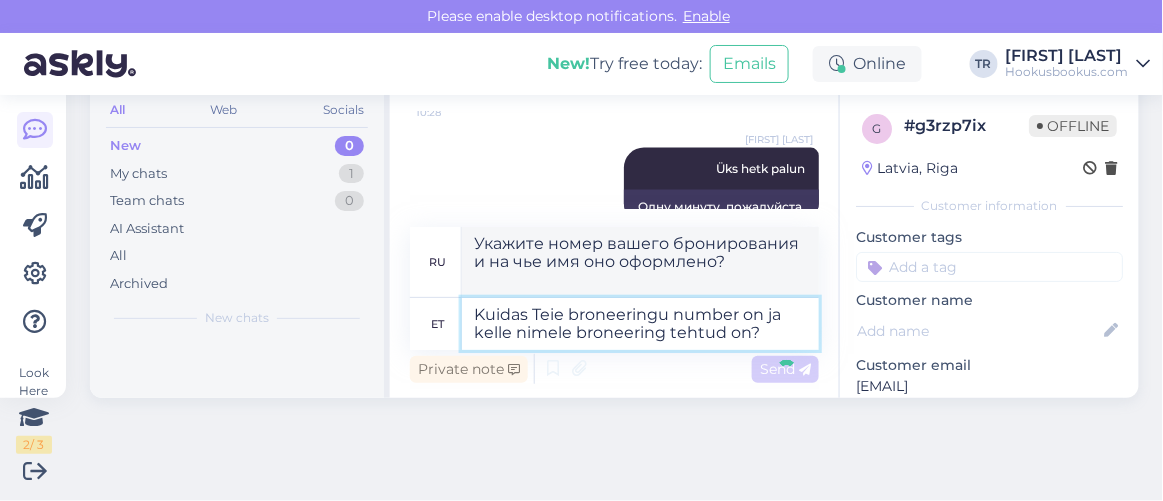 type 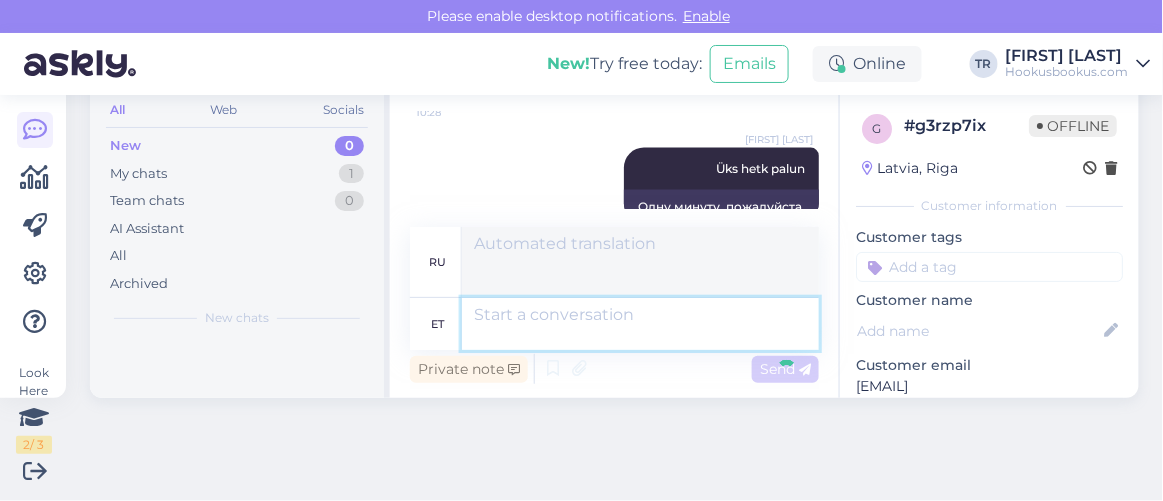 scroll, scrollTop: 892, scrollLeft: 0, axis: vertical 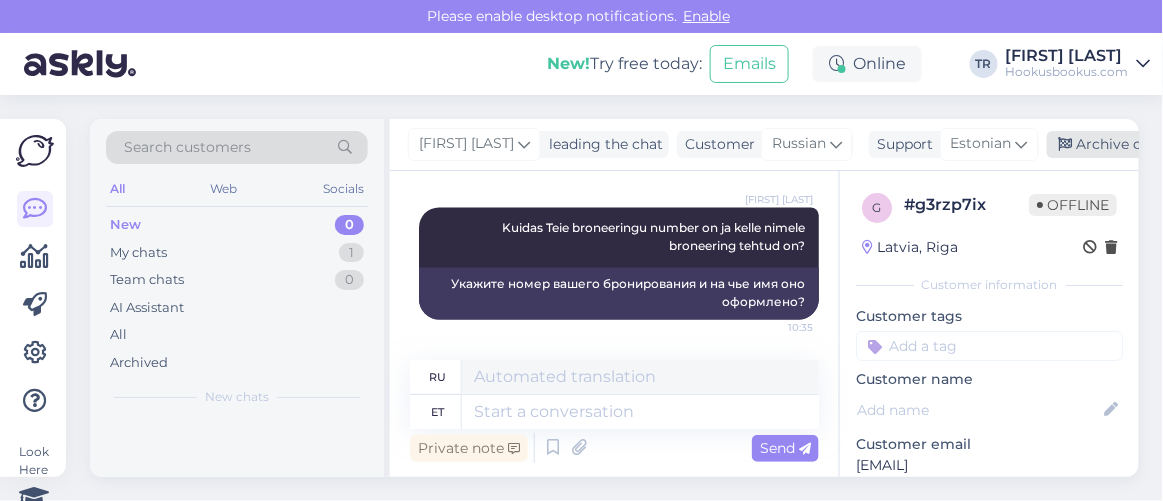 click on "Archive chat" at bounding box center (1110, 144) 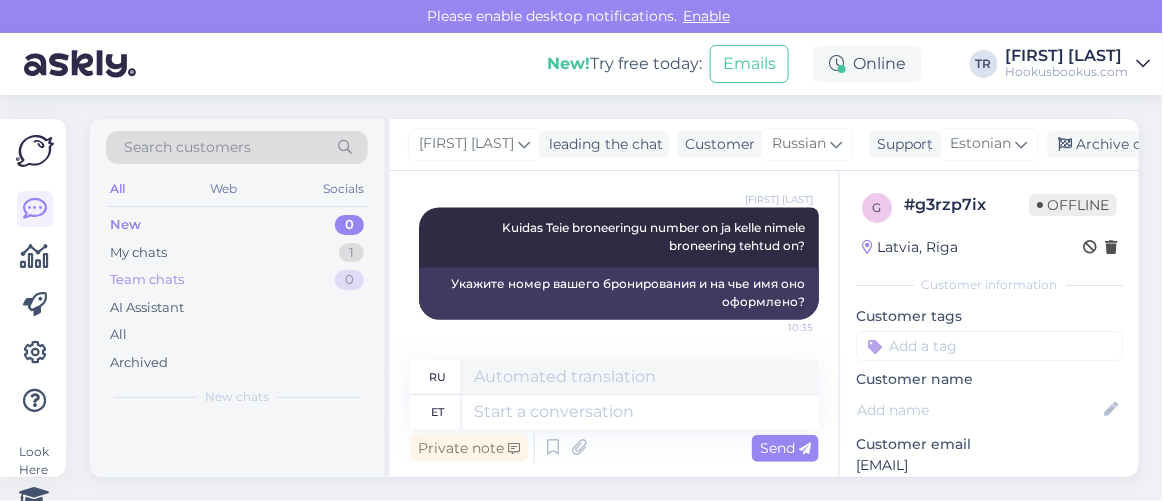 scroll, scrollTop: 872, scrollLeft: 0, axis: vertical 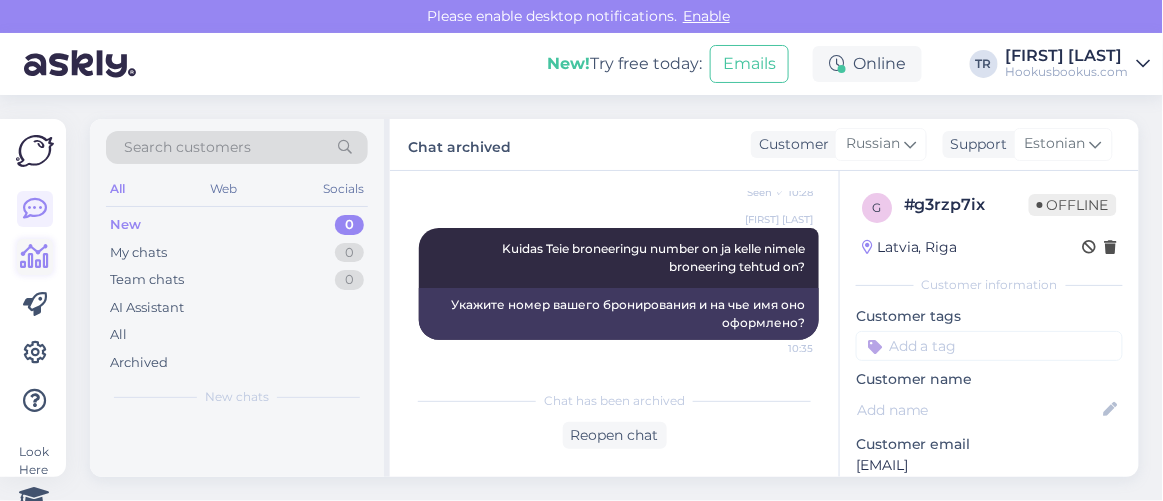 click at bounding box center [35, 257] 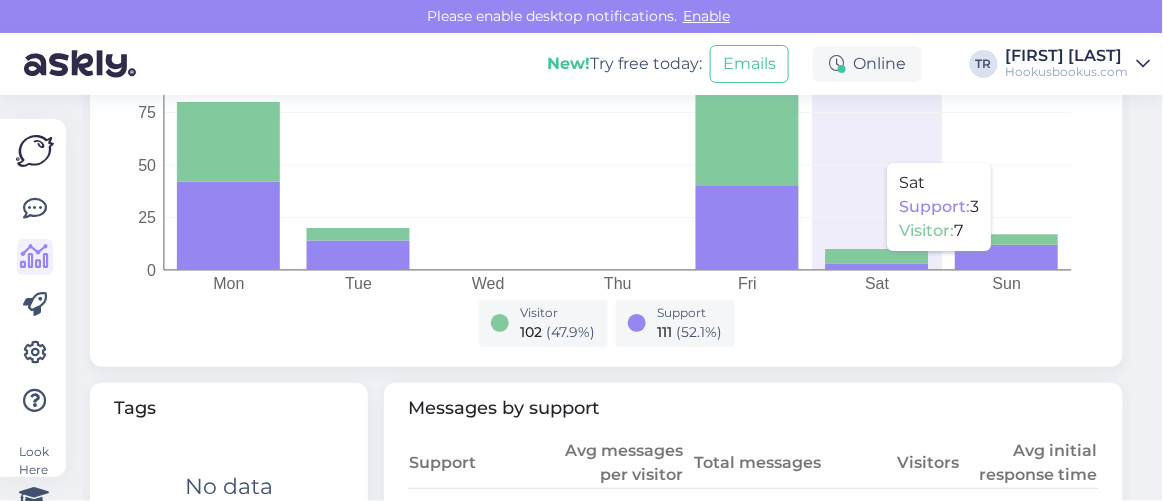 scroll, scrollTop: 818, scrollLeft: 0, axis: vertical 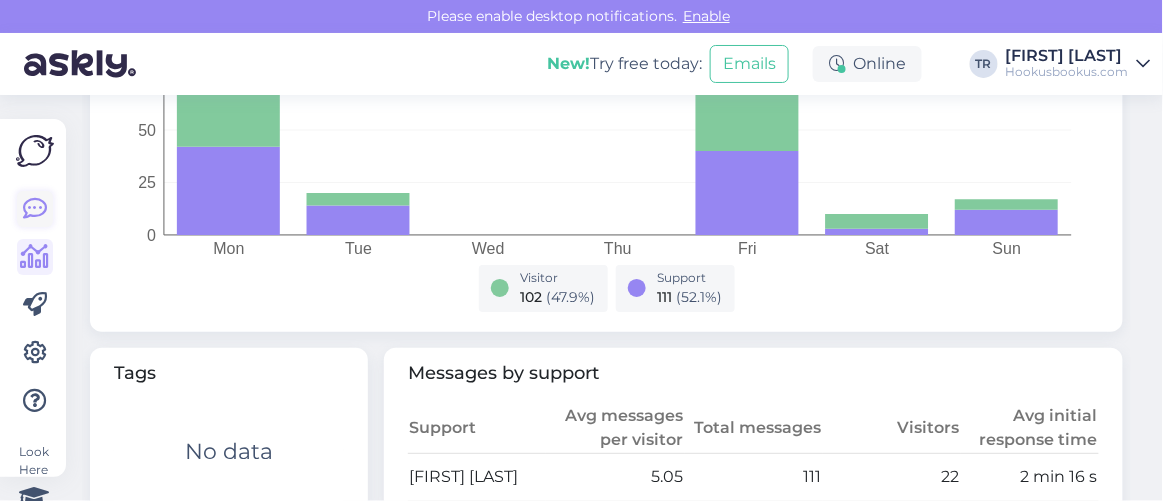 click at bounding box center [35, 209] 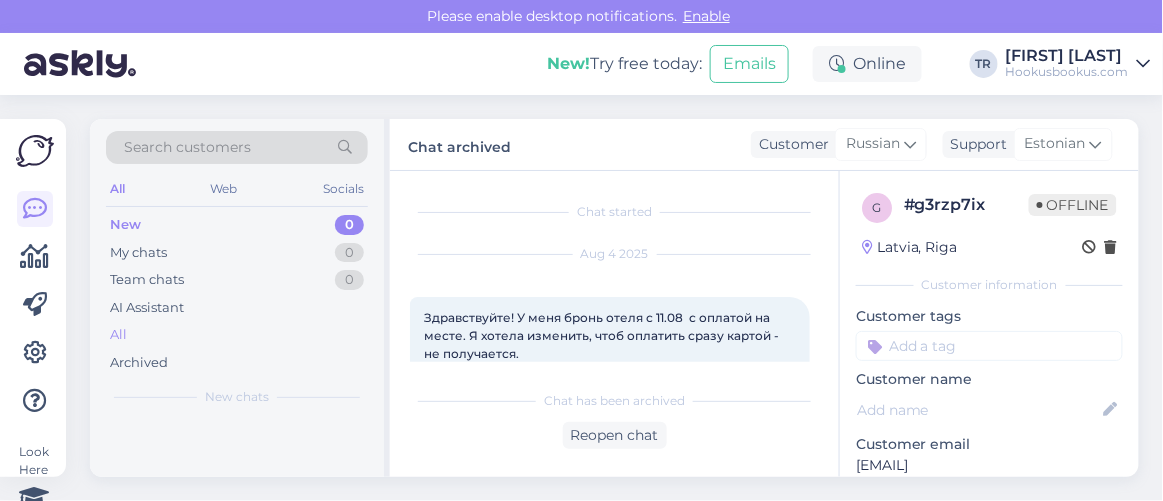 scroll, scrollTop: 80, scrollLeft: 0, axis: vertical 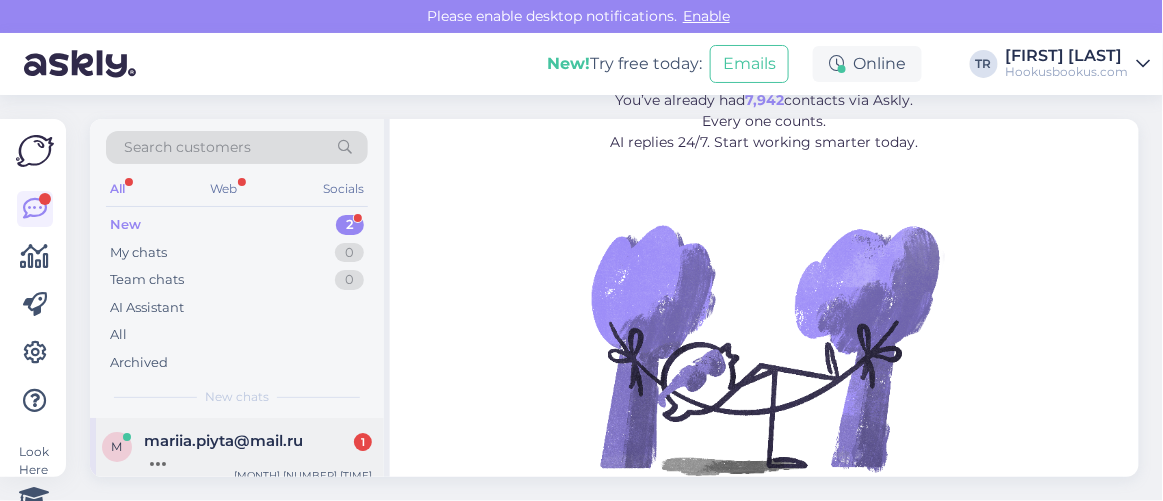 click on "[EMAIL]" at bounding box center (223, 441) 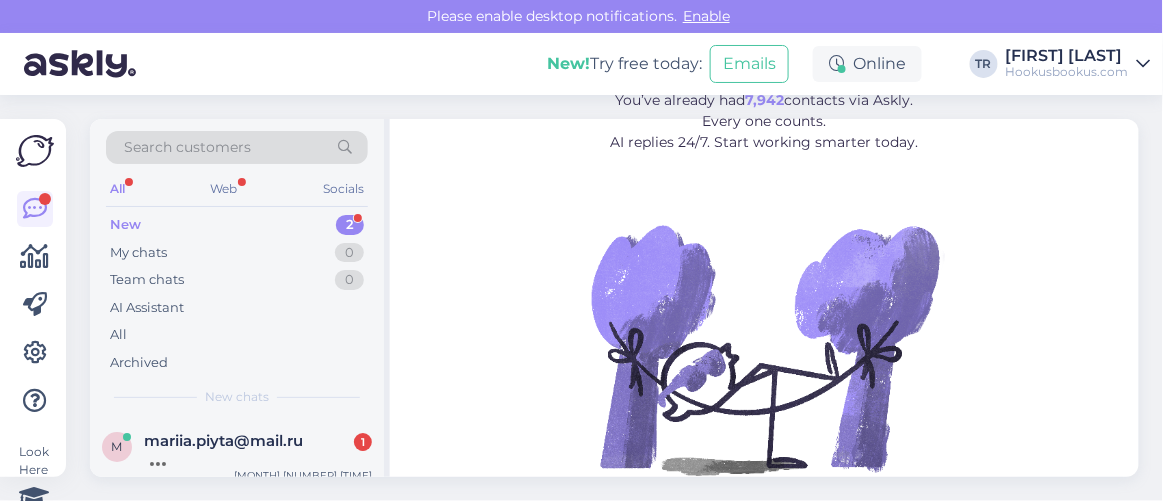 scroll, scrollTop: 80, scrollLeft: 0, axis: vertical 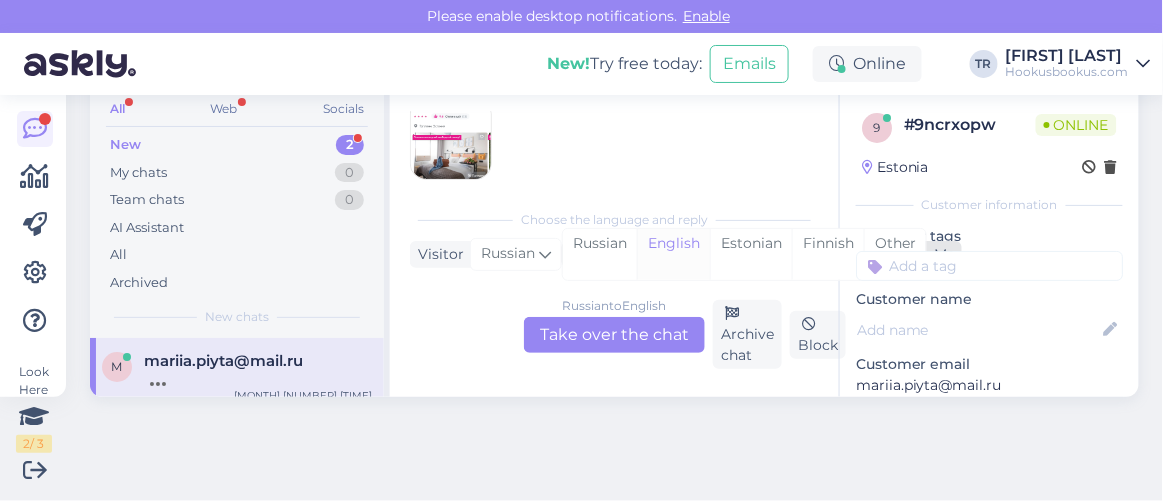 drag, startPoint x: 723, startPoint y: 241, endPoint x: 703, endPoint y: 265, distance: 31.241 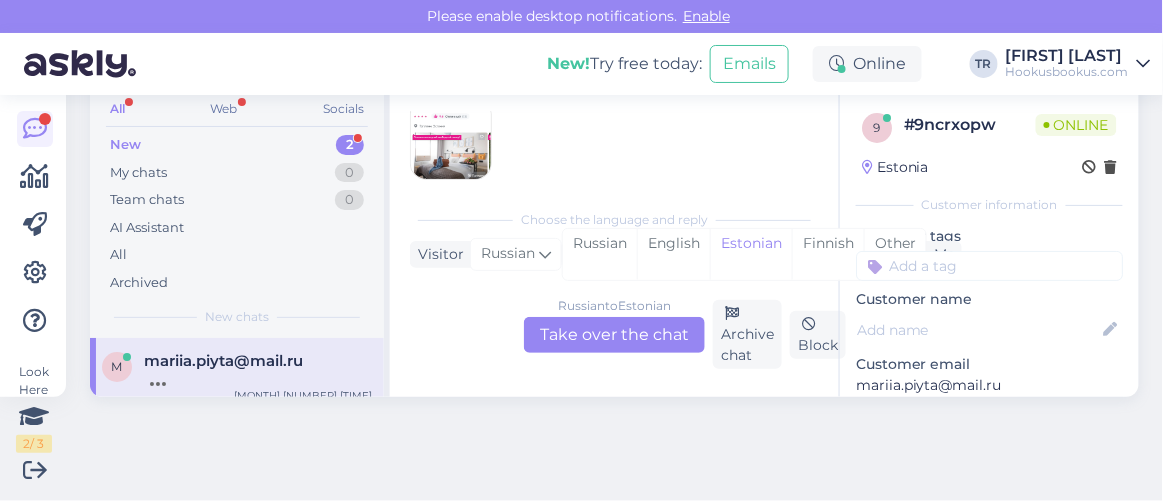 click on "Russian  to  Estonian Take over the chat" at bounding box center [614, 335] 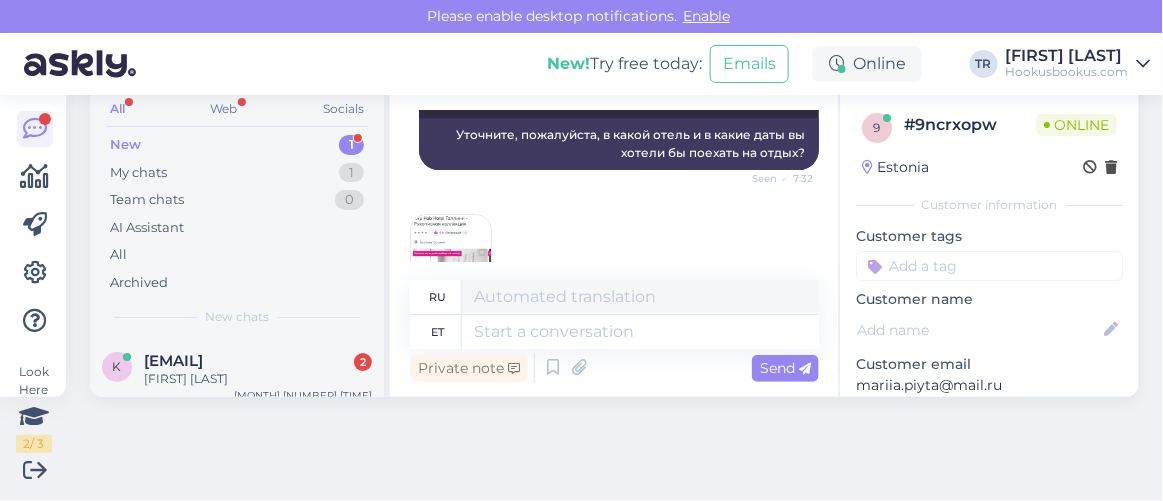 scroll, scrollTop: 1670, scrollLeft: 0, axis: vertical 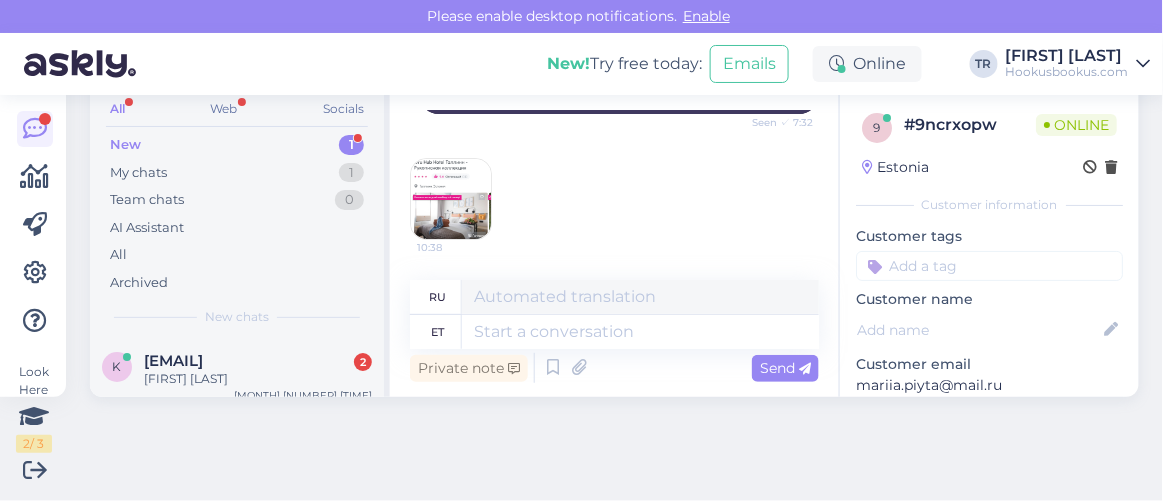 click at bounding box center (451, 199) 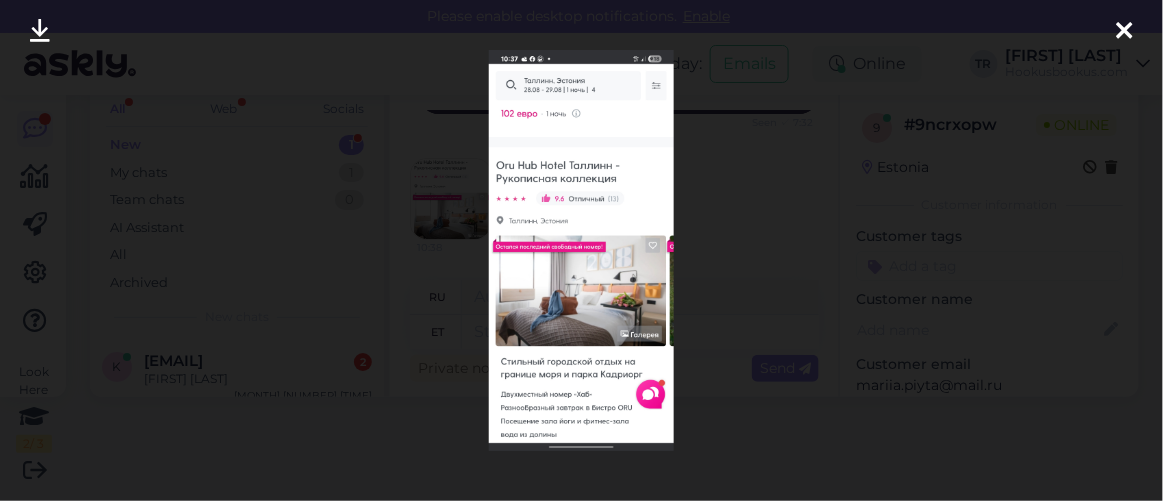click at bounding box center [1125, 32] 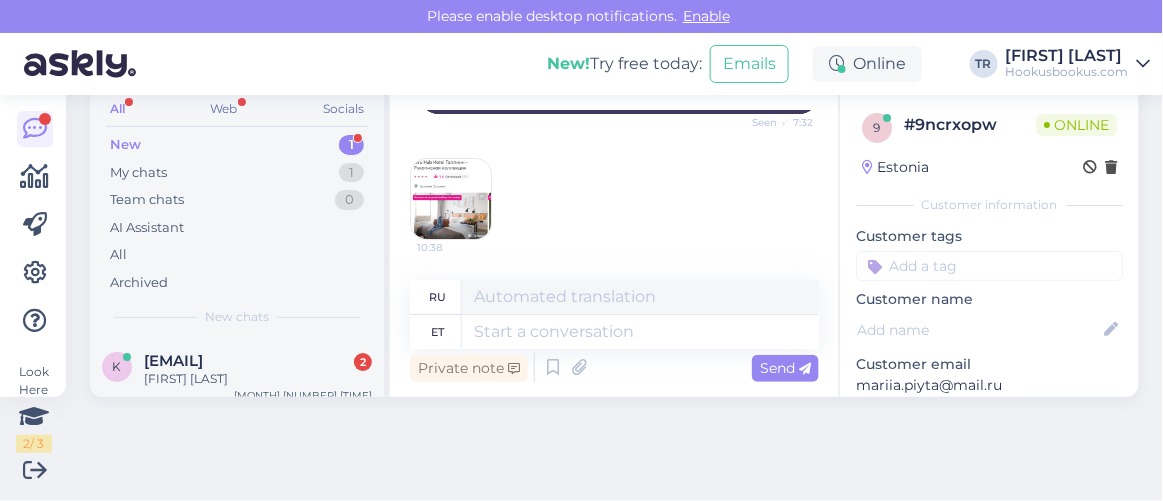 scroll, scrollTop: 79, scrollLeft: 0, axis: vertical 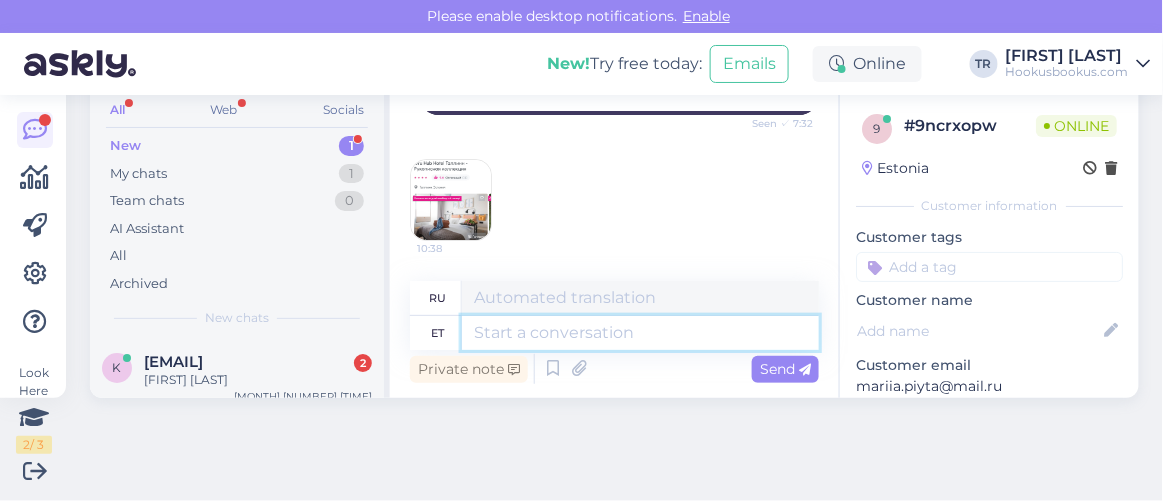 click at bounding box center [640, 333] 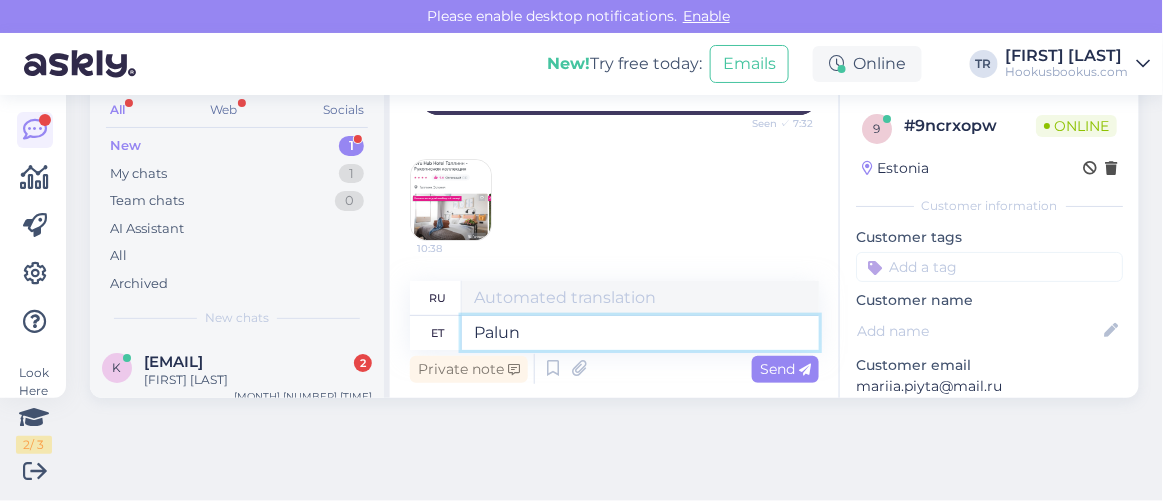 type on "Palun t" 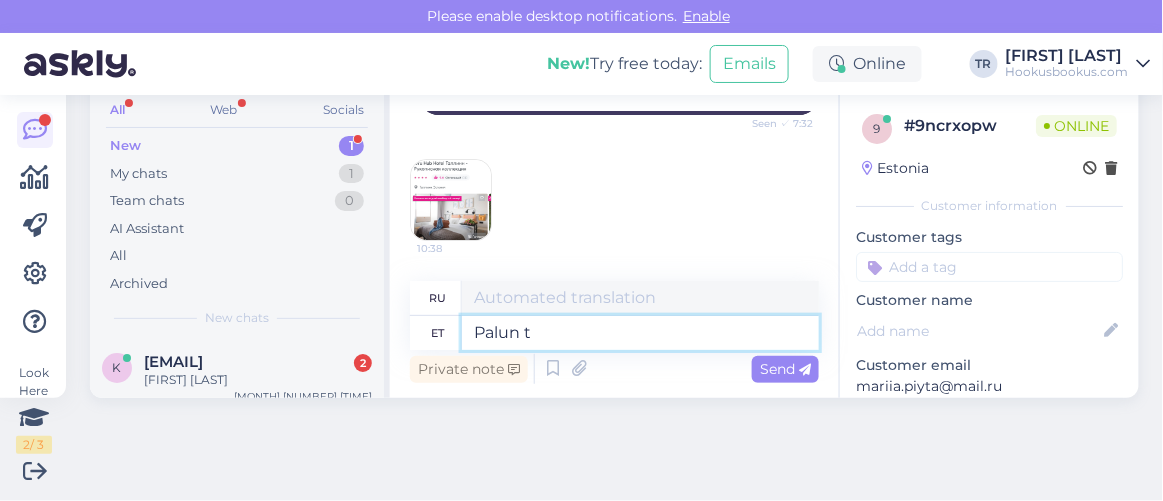 type on "Пожалуйста" 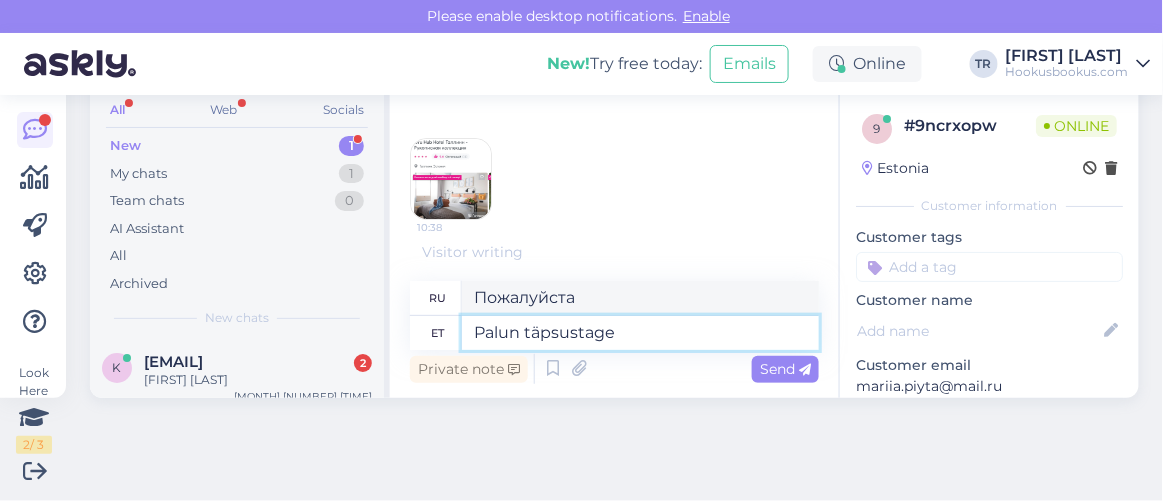 type on "Palun täpsustage o" 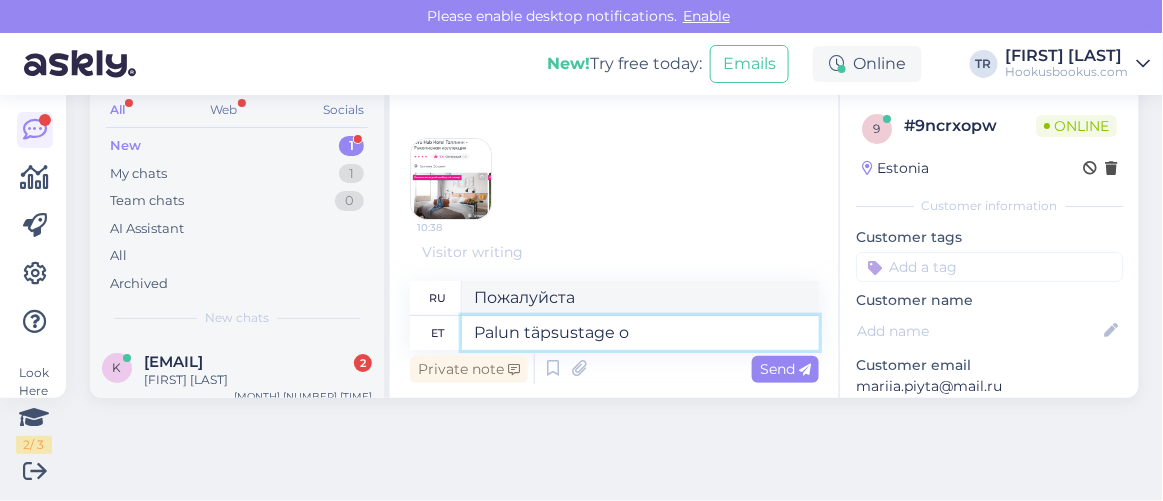 type on "Пожалуйста, уточните" 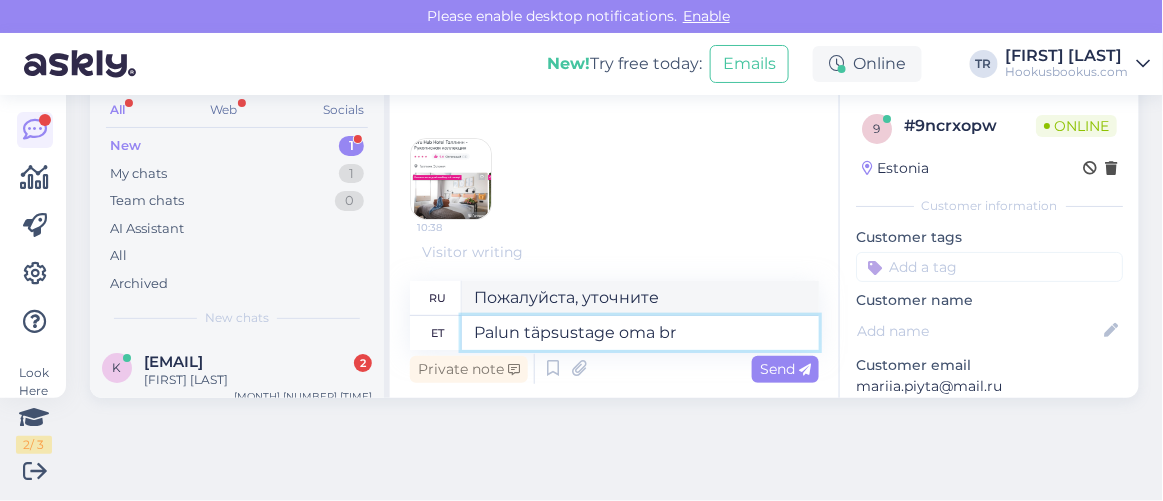 type on "Palun täpsustage oma bro" 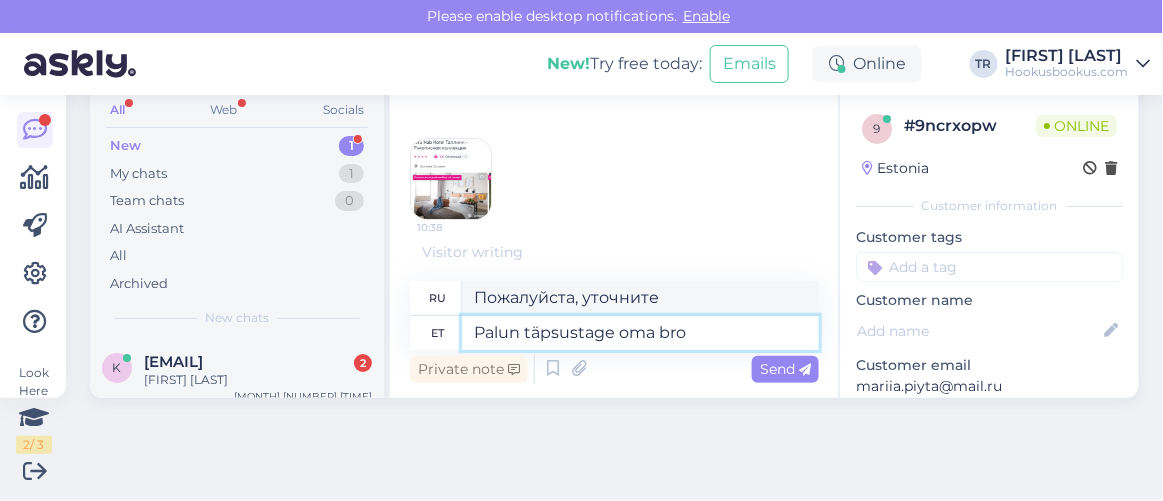 type on "Пожалуйста, укажите ваш" 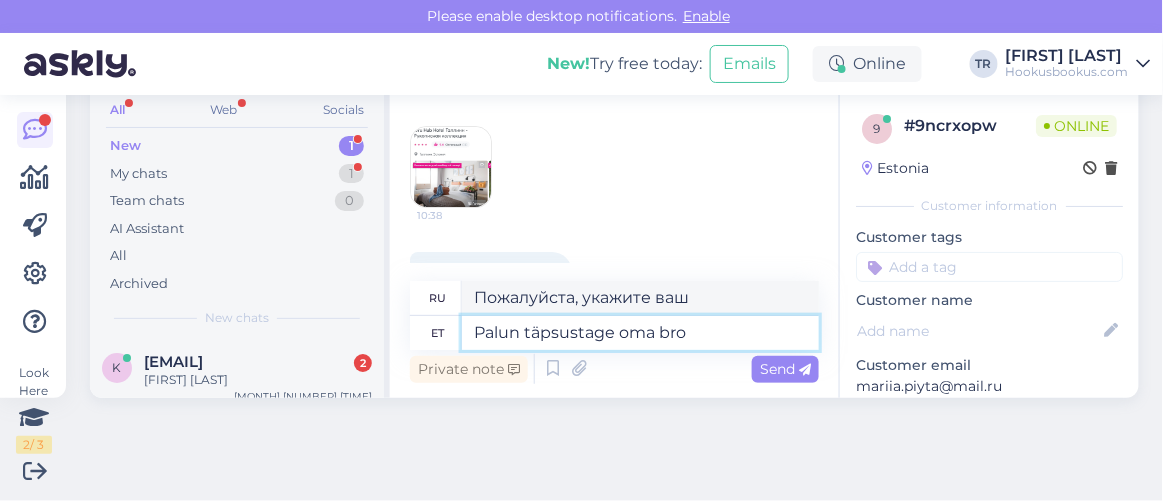 scroll, scrollTop: 1790, scrollLeft: 0, axis: vertical 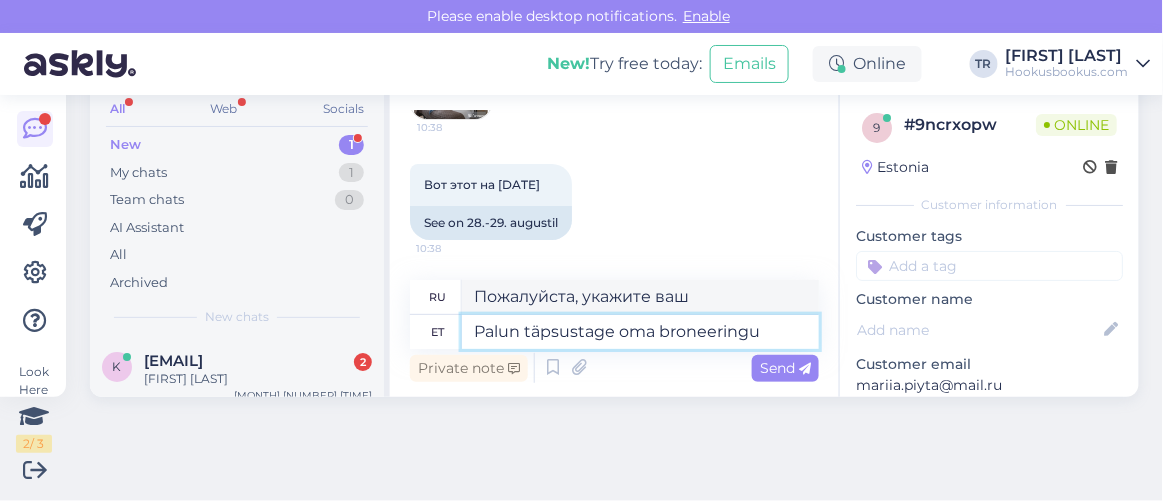 type on "Palun täpsustage oma broneer" 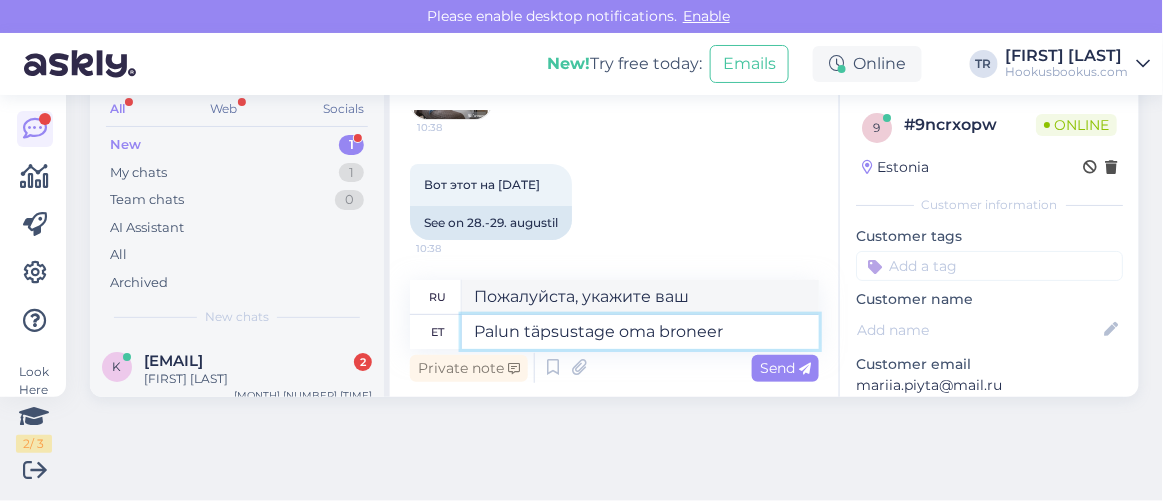 type on "Пожалуйста, уточните ваше бронирование." 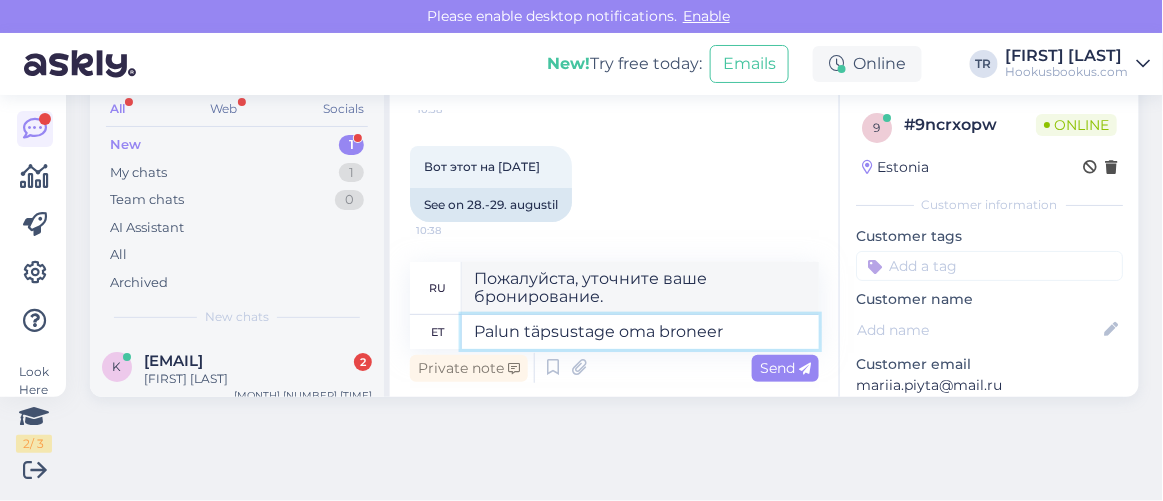 scroll, scrollTop: 1808, scrollLeft: 0, axis: vertical 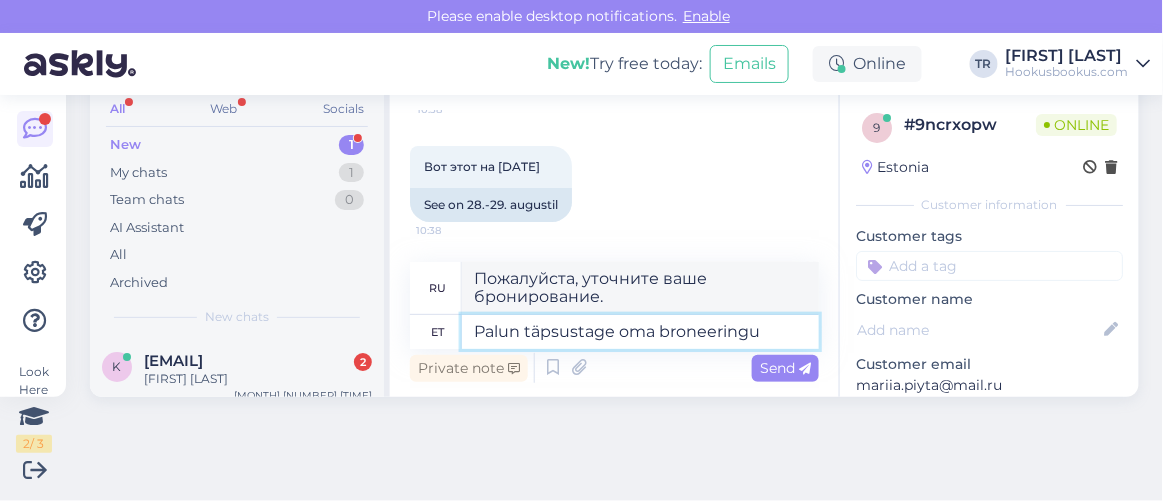 type on "Palun täpsustage oma broneeringu" 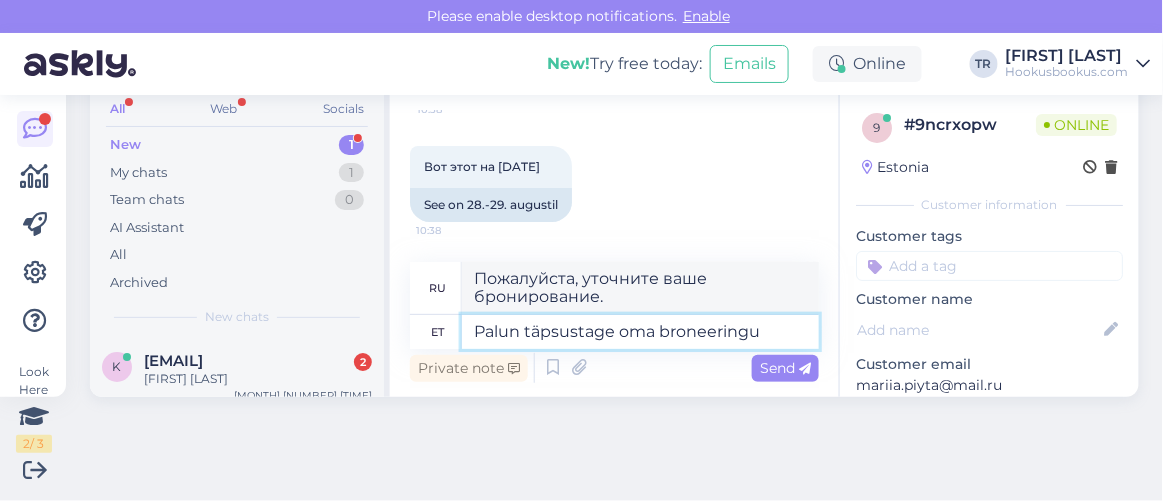 type on "Пожалуйста, уточните детали вашего бронирования." 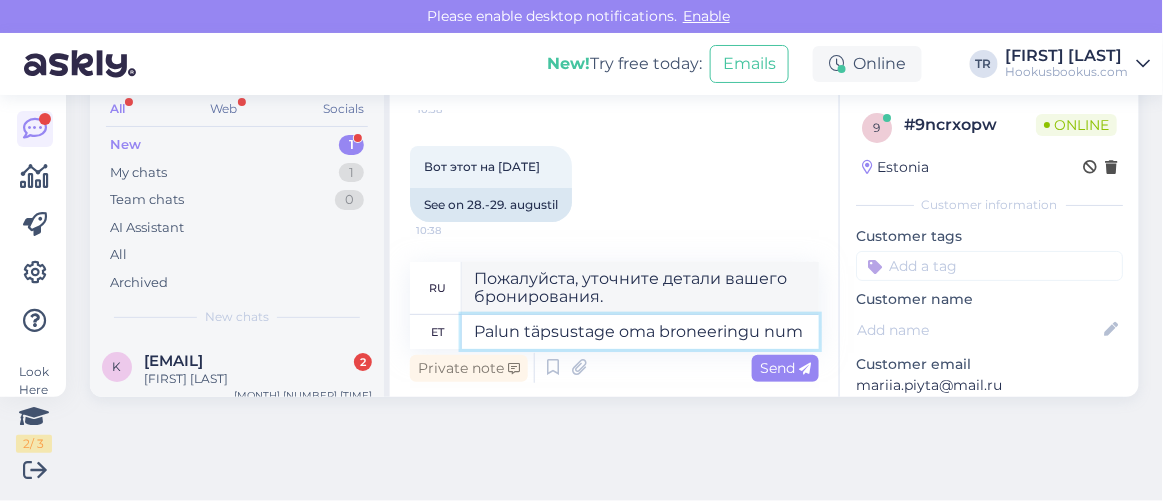 scroll, scrollTop: 1811, scrollLeft: 0, axis: vertical 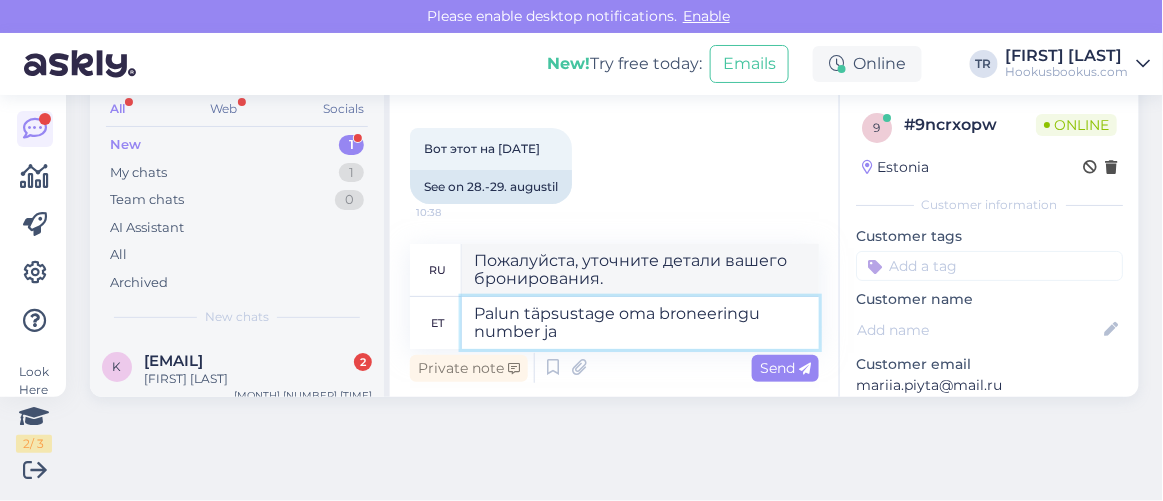 type on "Palun täpsustage oma broneeringu number ja" 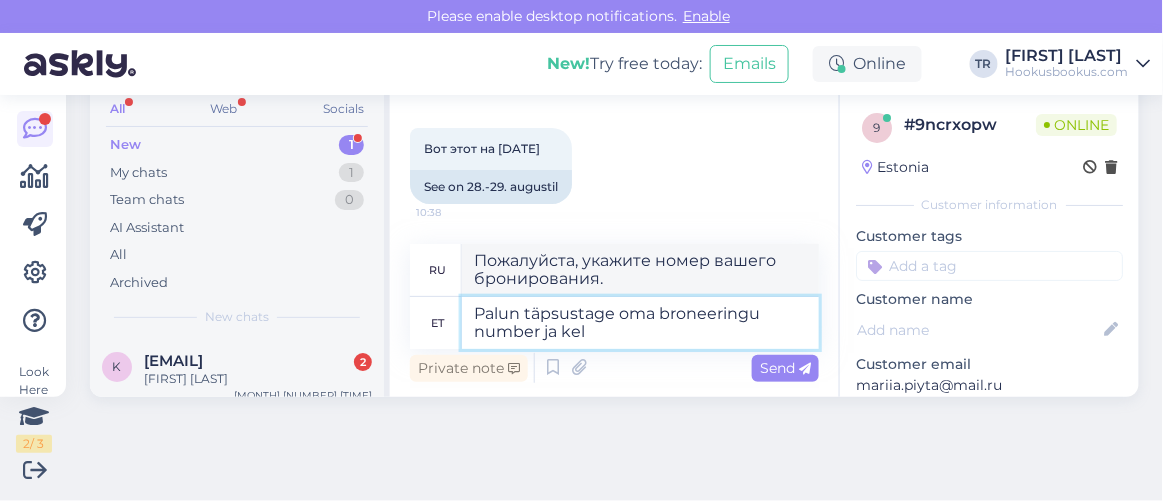 type on "Palun täpsustage oma broneeringu number ja kell" 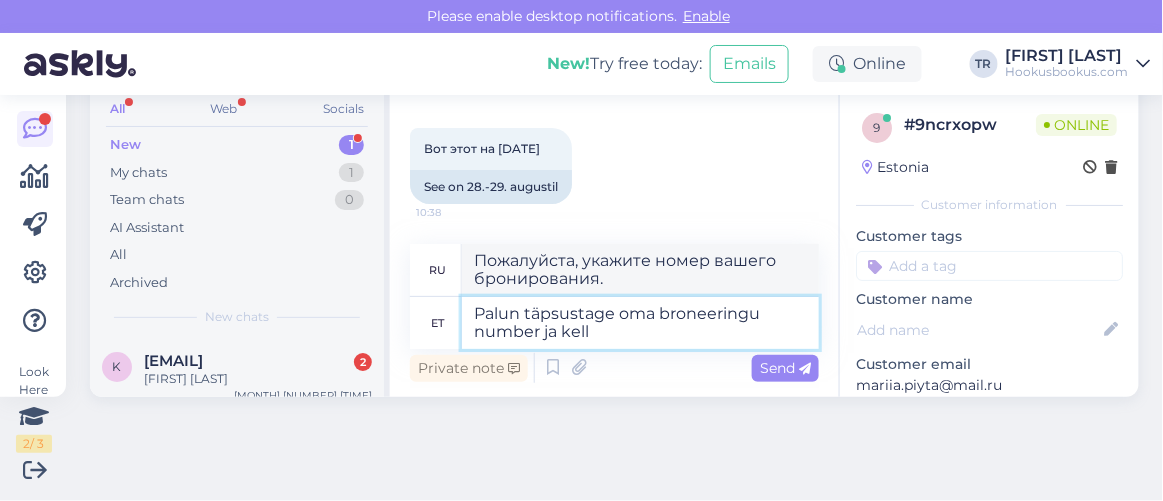 type on "Пожалуйста, укажите номер вашего бронирования и" 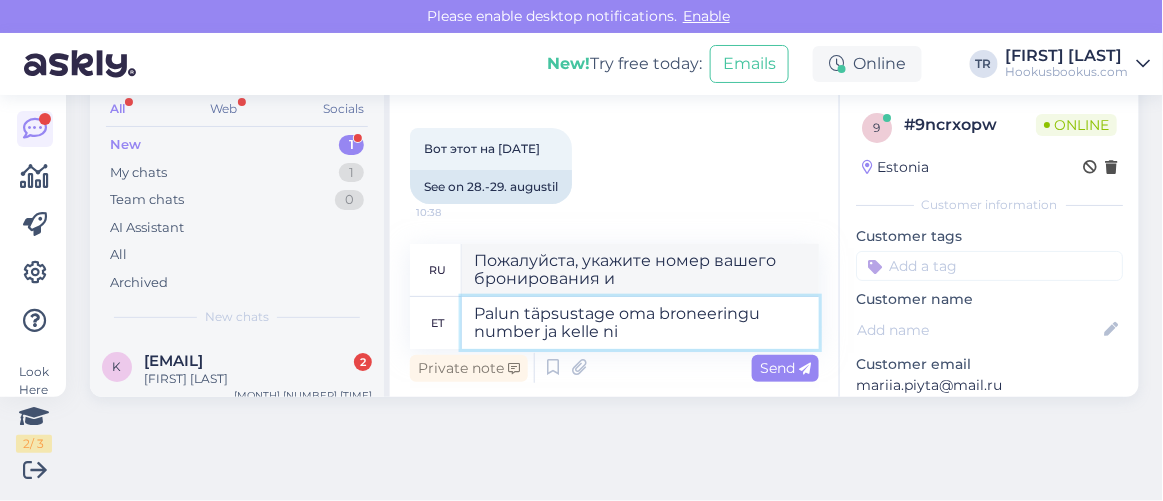 type on "Palun täpsustage oma broneeringu number ja kelle nim" 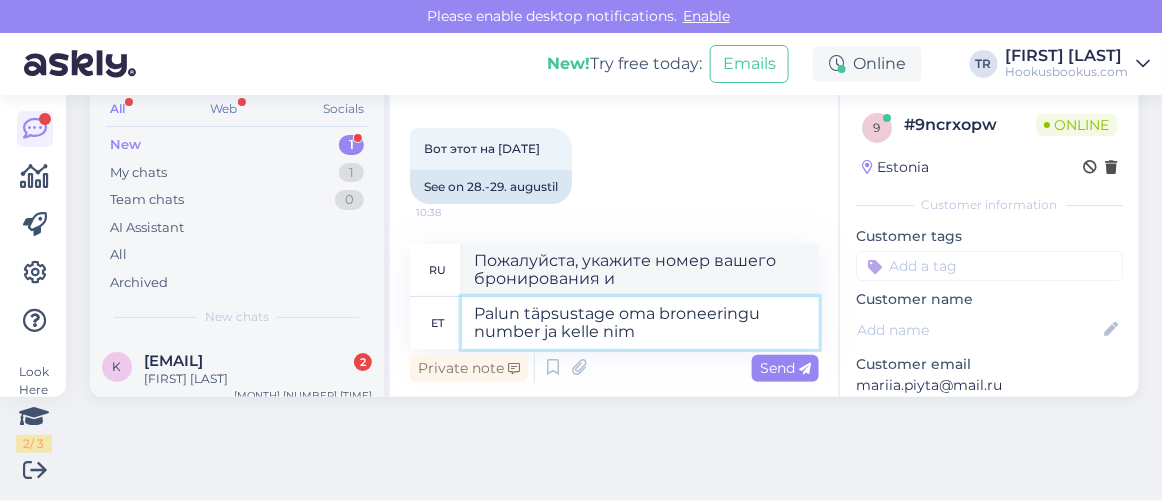 type on "Пожалуйста, укажите номер вашего бронирования и чей" 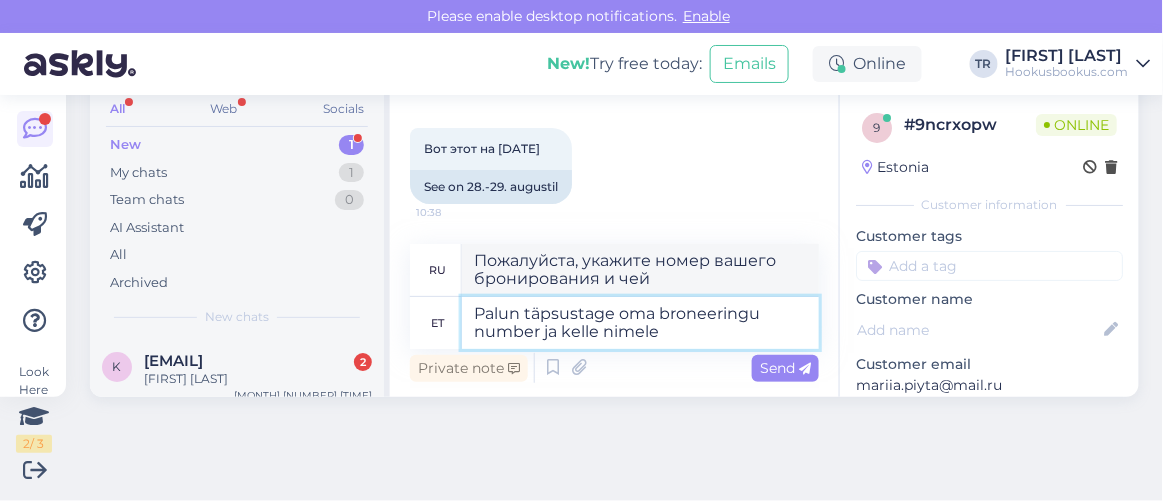 type on "Palun täpsustage oma broneeringu number ja kelle nimele" 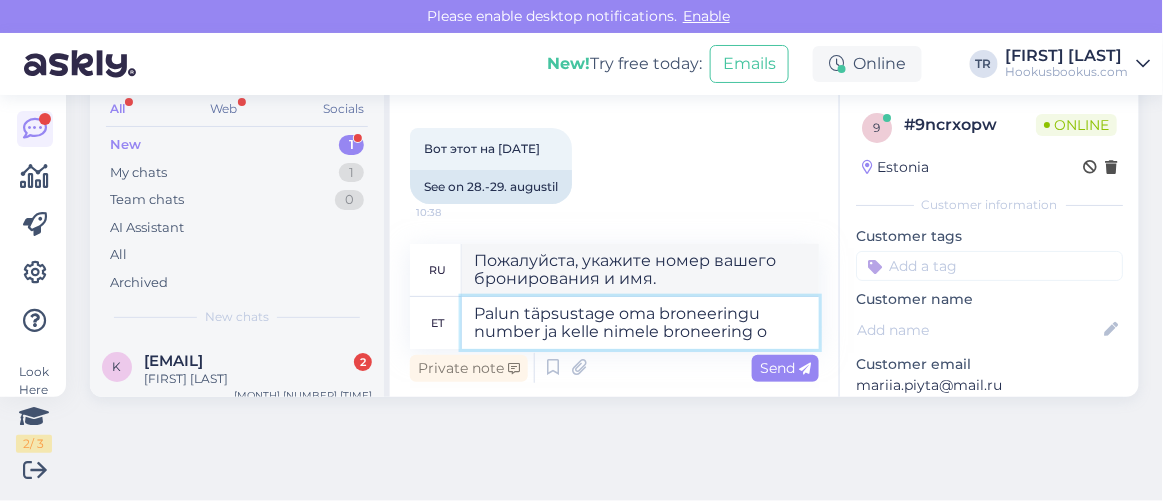 type on "Palun täpsustage oma broneeringu number ja kelle nimele broneering on" 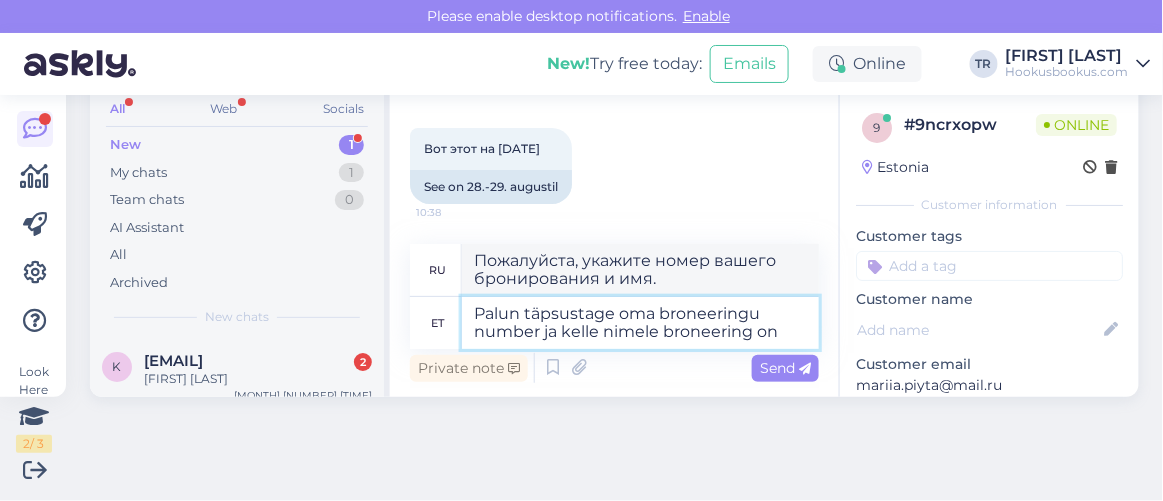 type on "Пожалуйста, укажите номер и название вашего бронирования." 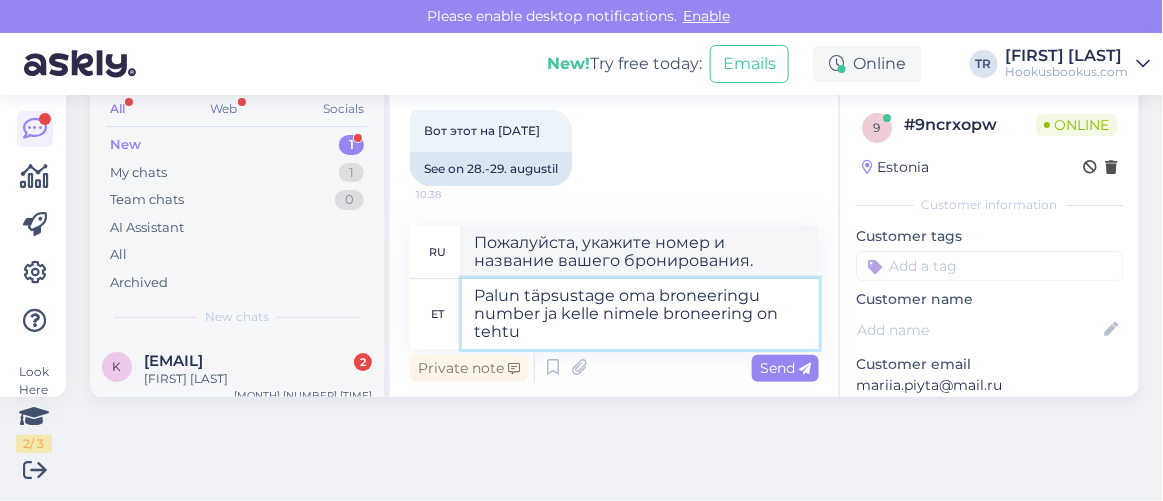 type on "Palun täpsustage oma broneeringu number ja kelle nimele broneering on tehtud" 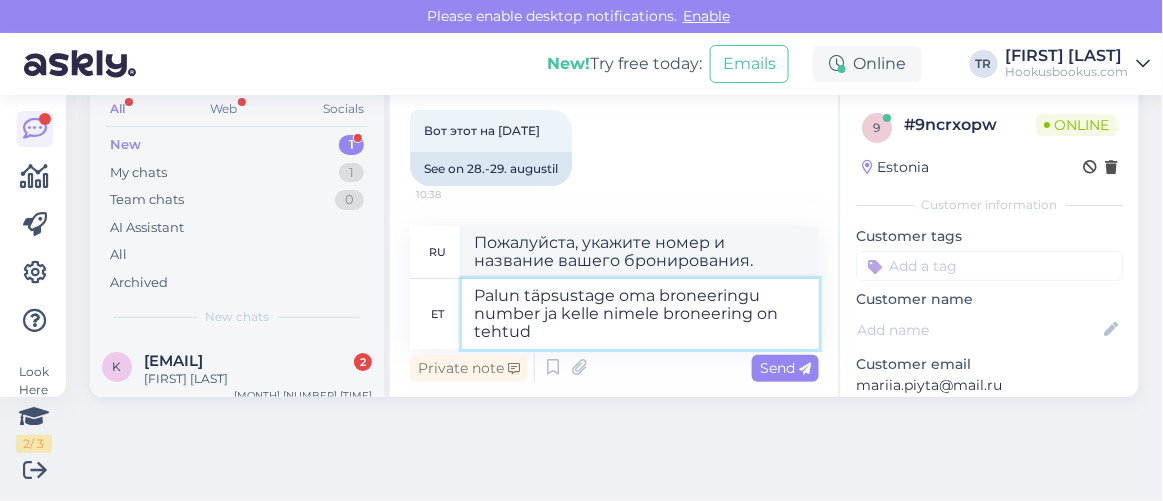 type on "Пожалуйста, укажите номер Вашего бронирования и имя, на чье имя оно оформлено." 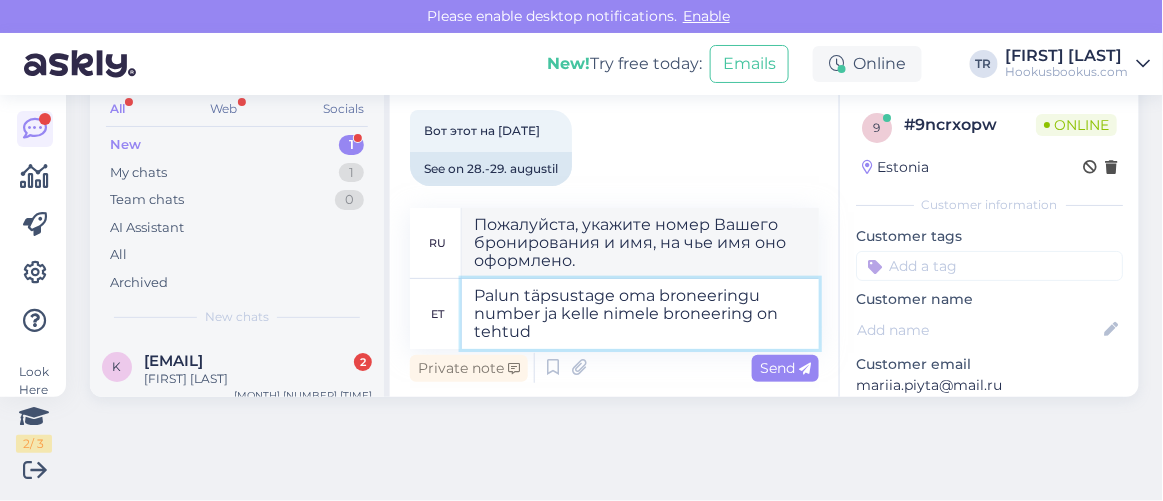 type 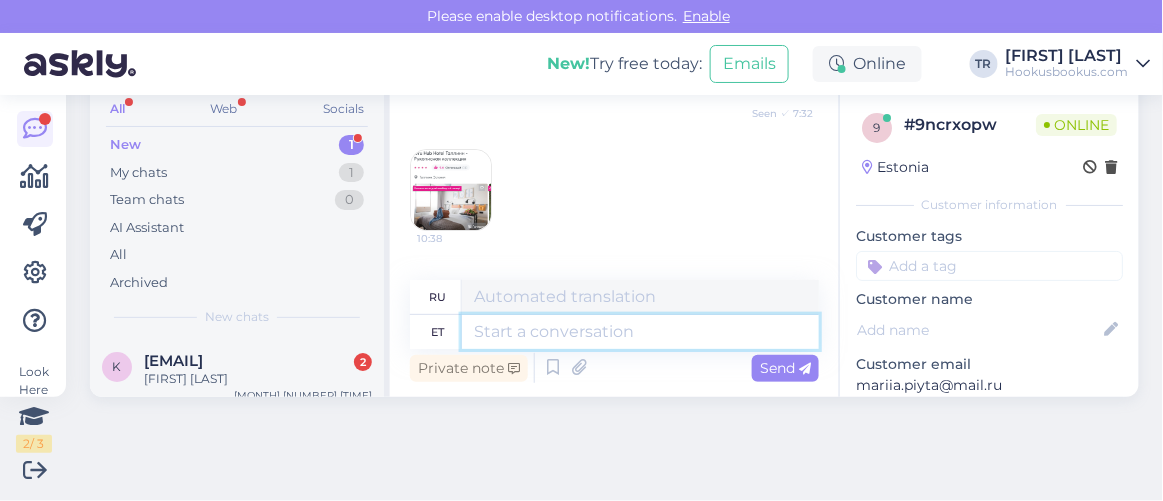 scroll, scrollTop: 1674, scrollLeft: 0, axis: vertical 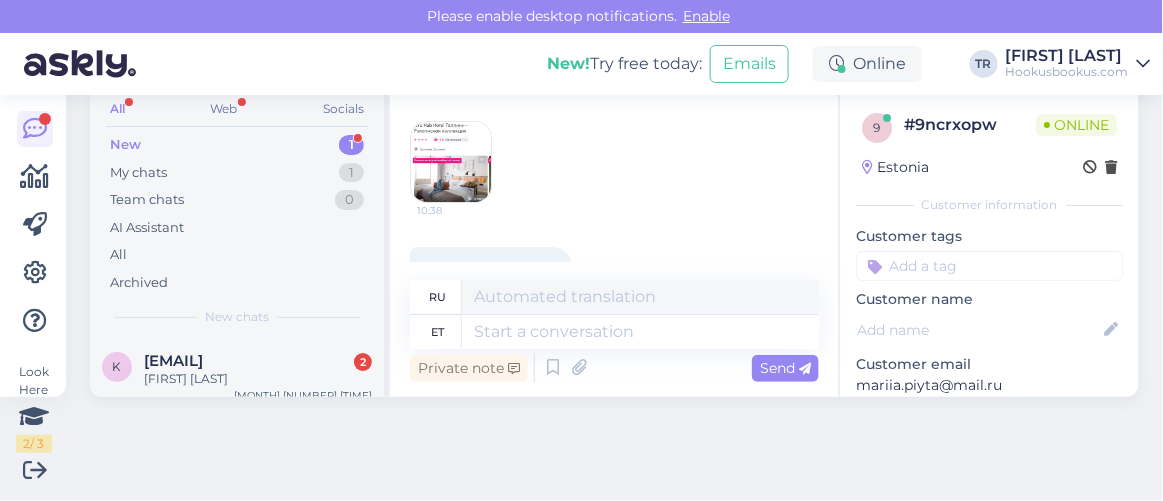 click at bounding box center (451, 162) 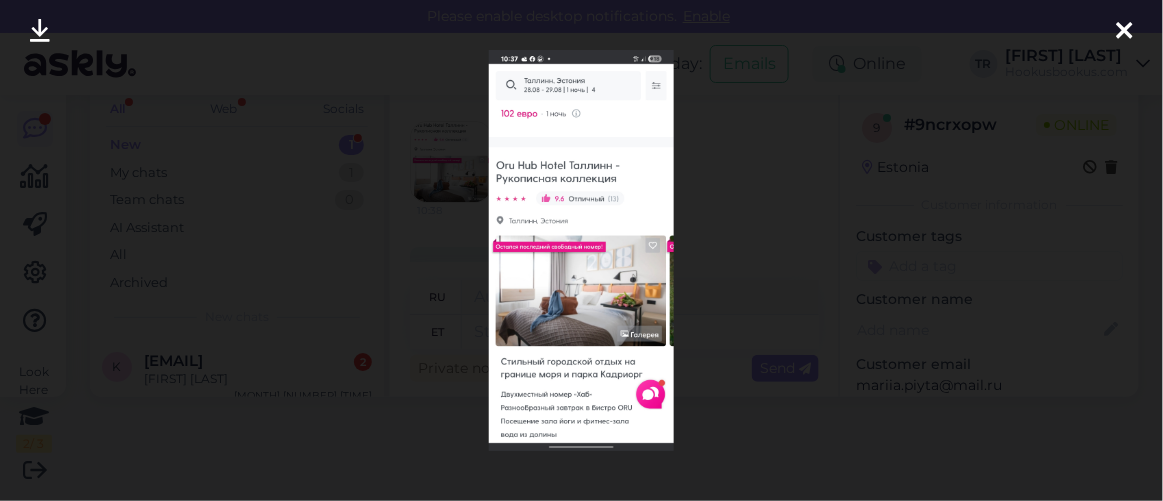 click at bounding box center (1125, 32) 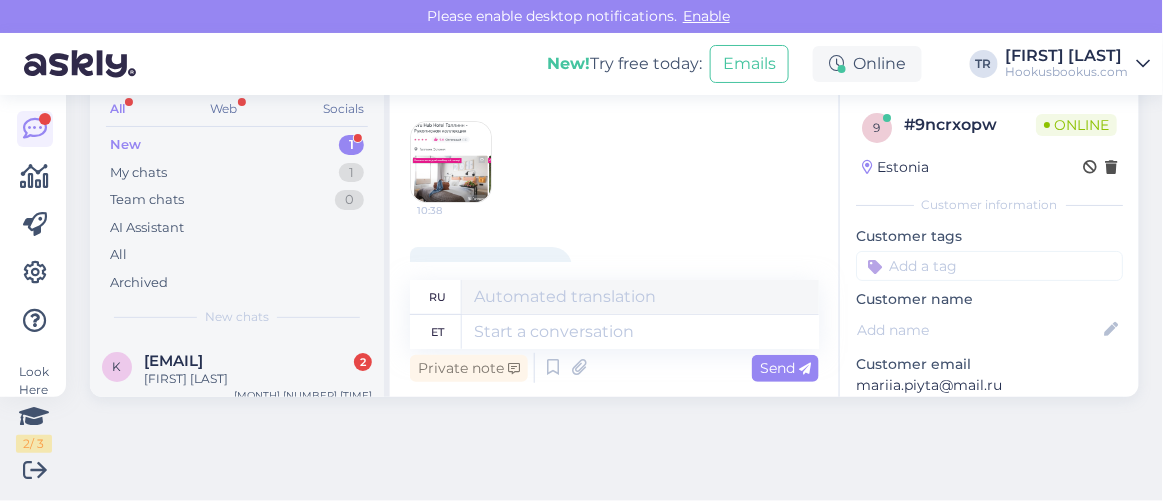 scroll, scrollTop: 1947, scrollLeft: 0, axis: vertical 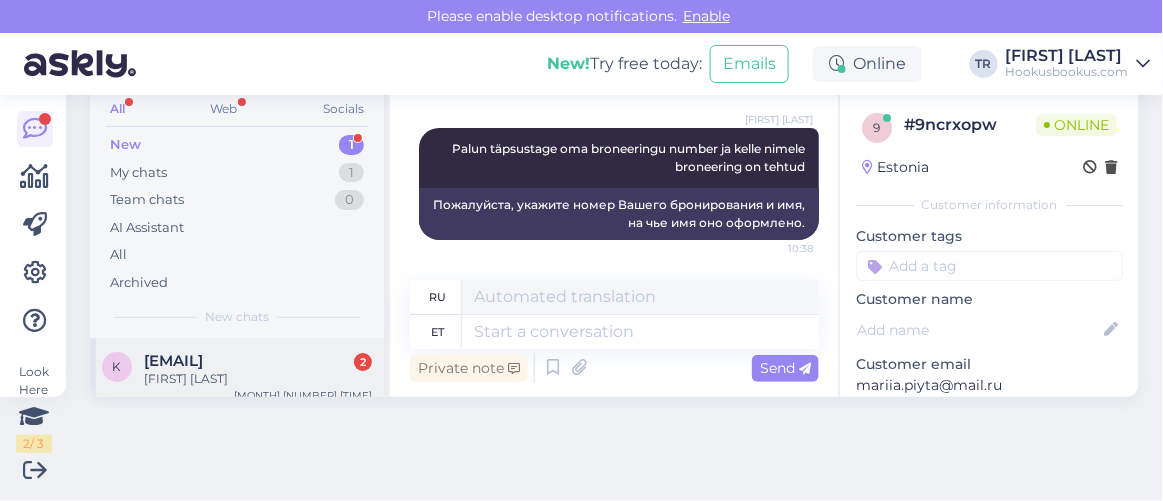 click on "[EMAIL]" at bounding box center (173, 361) 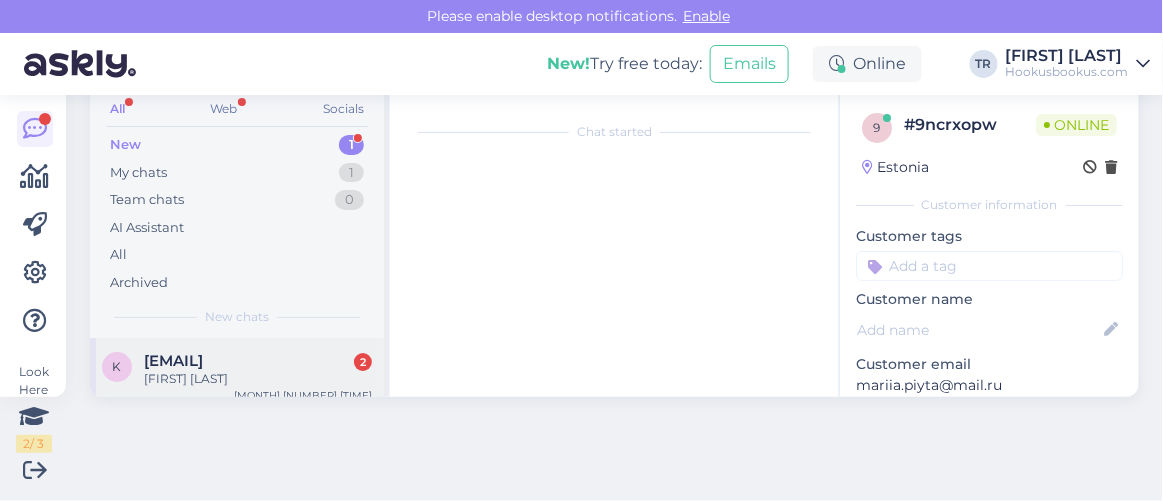 scroll, scrollTop: 1129, scrollLeft: 0, axis: vertical 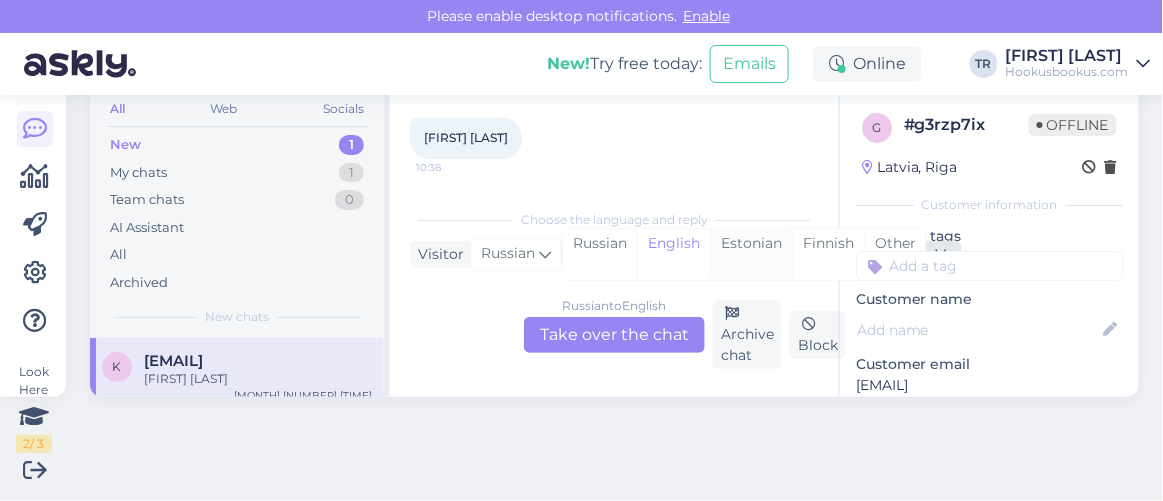 click on "Estonian" at bounding box center [751, 254] 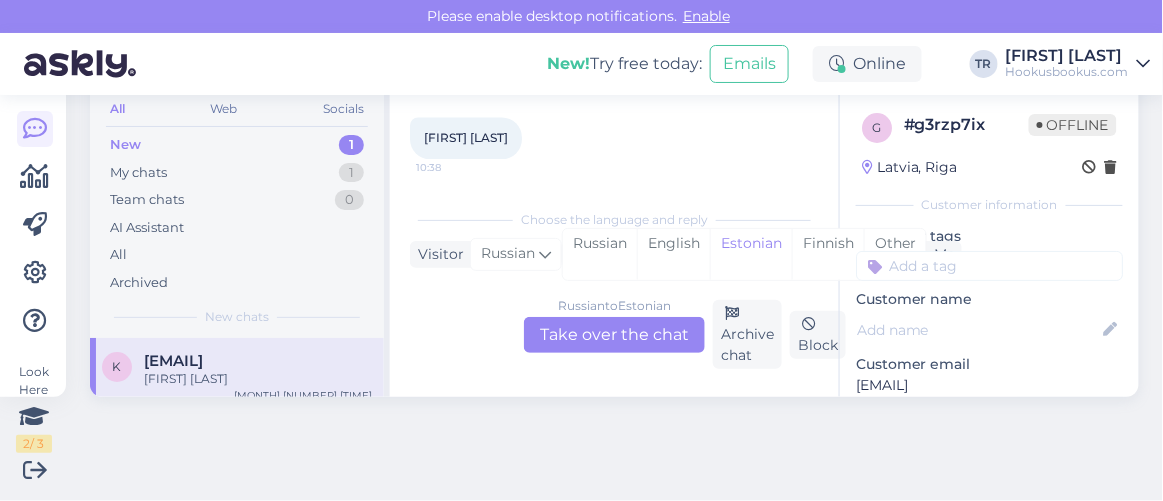 click on "Russian  to  Estonian Take over the chat" at bounding box center (614, 335) 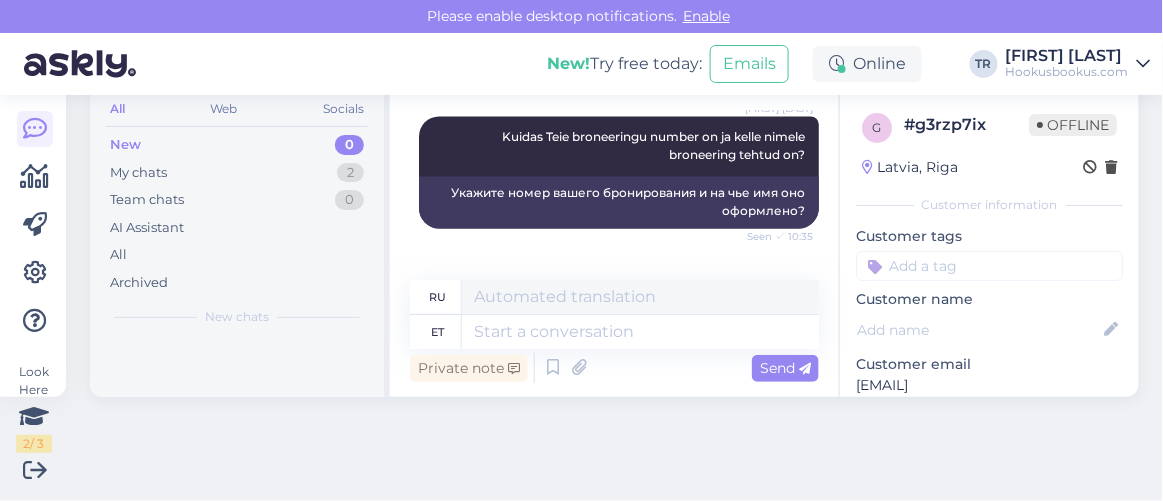 scroll, scrollTop: 859, scrollLeft: 0, axis: vertical 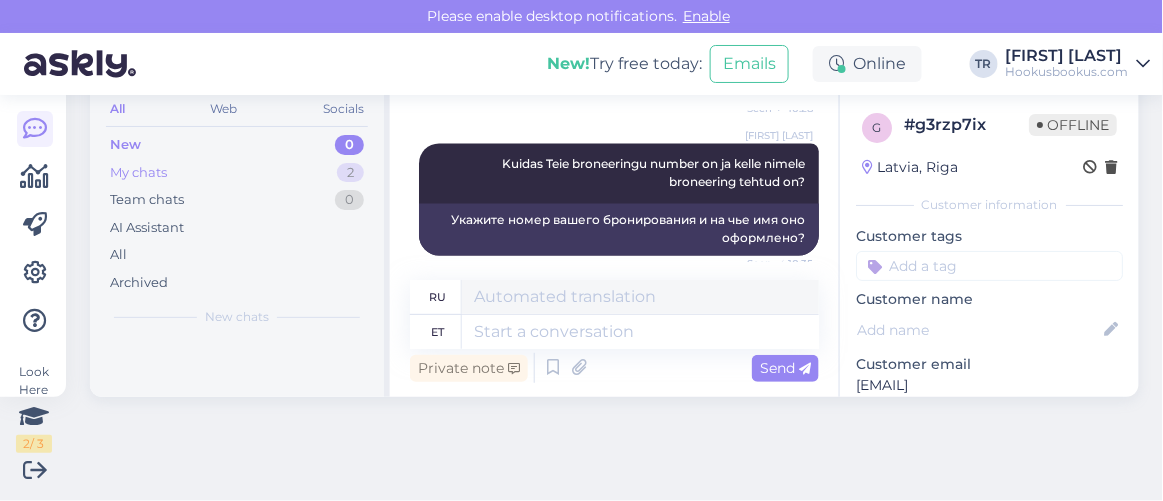 click on "My chats 2" at bounding box center (237, 173) 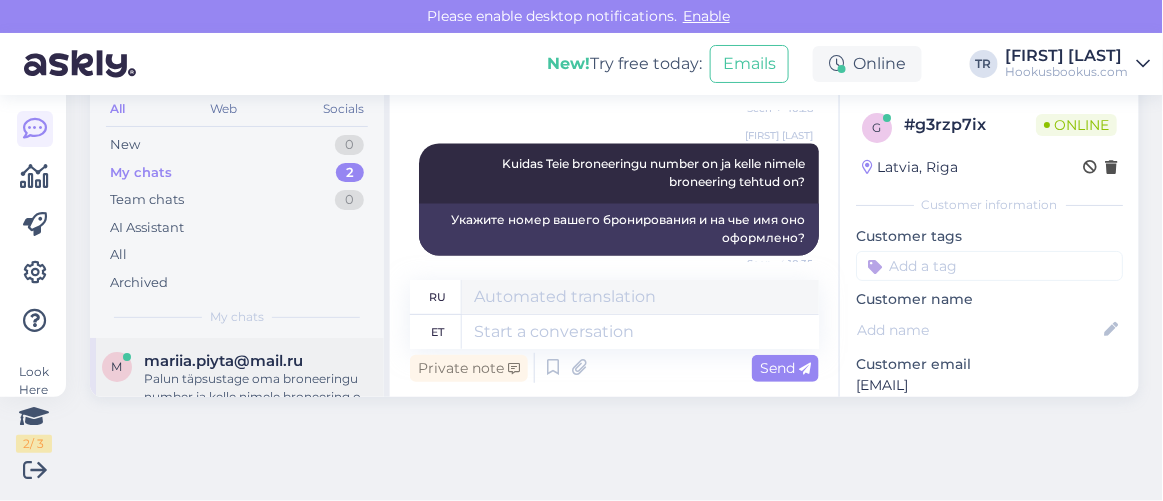 click on "Palun täpsustage oma broneeringu number ja kelle nimele broneering on tehtud" at bounding box center (258, 388) 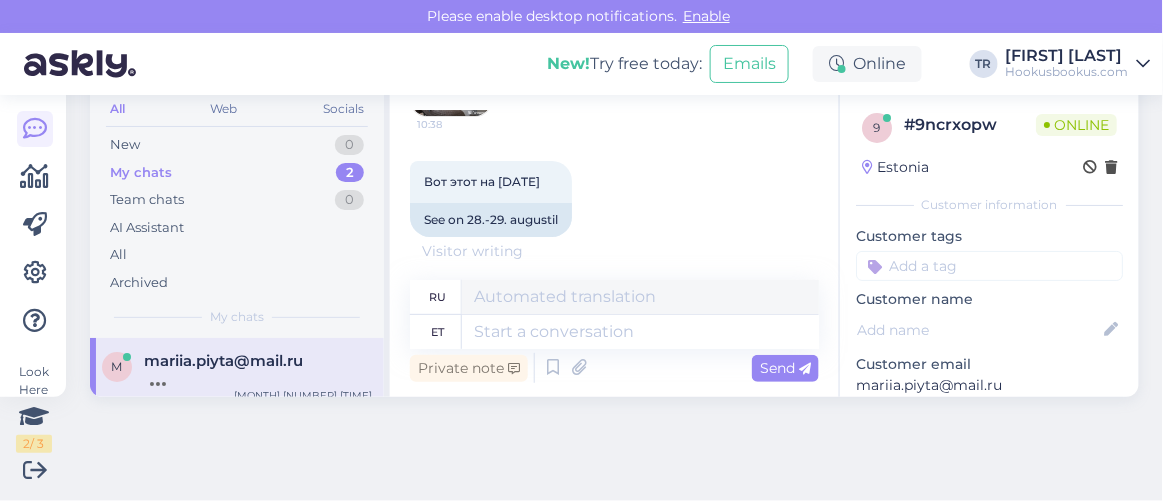 scroll, scrollTop: 1967, scrollLeft: 0, axis: vertical 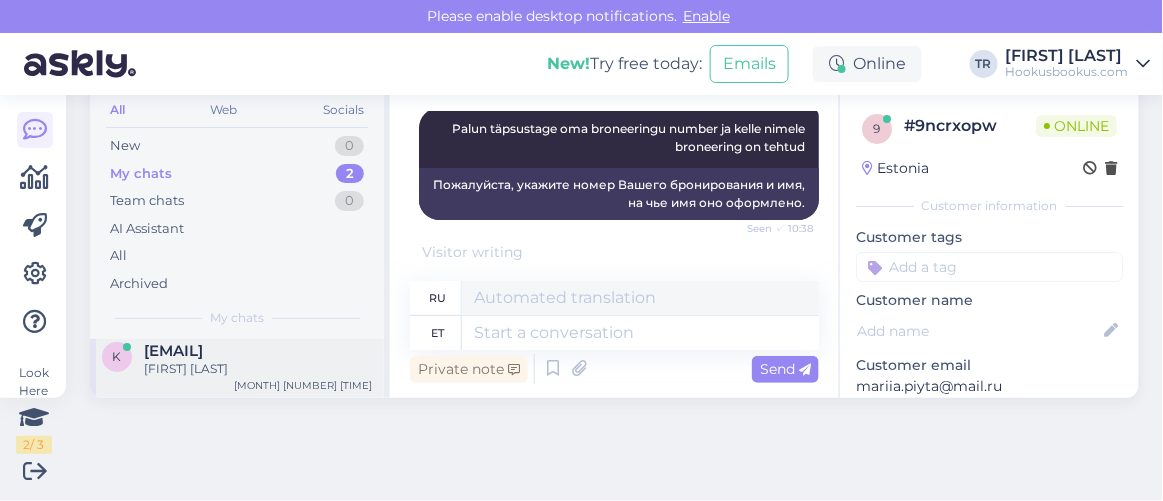click on "[EMAIL]" at bounding box center [173, 351] 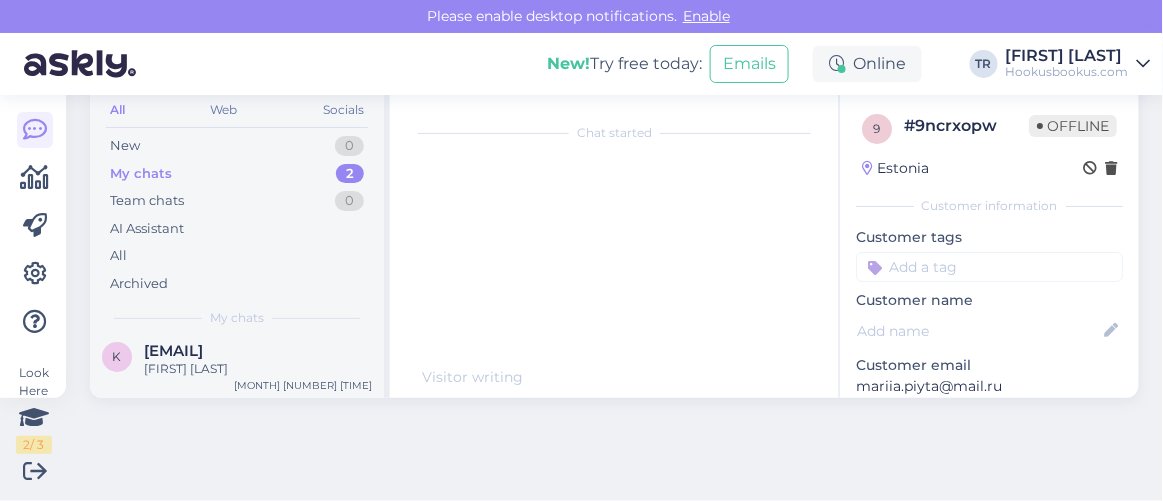 scroll, scrollTop: 1152, scrollLeft: 0, axis: vertical 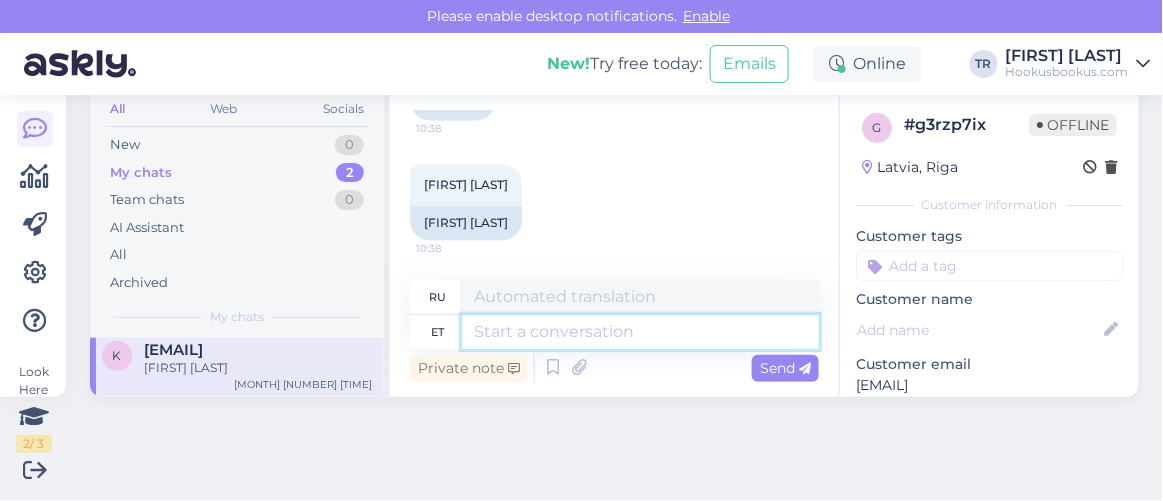 click at bounding box center (640, 332) 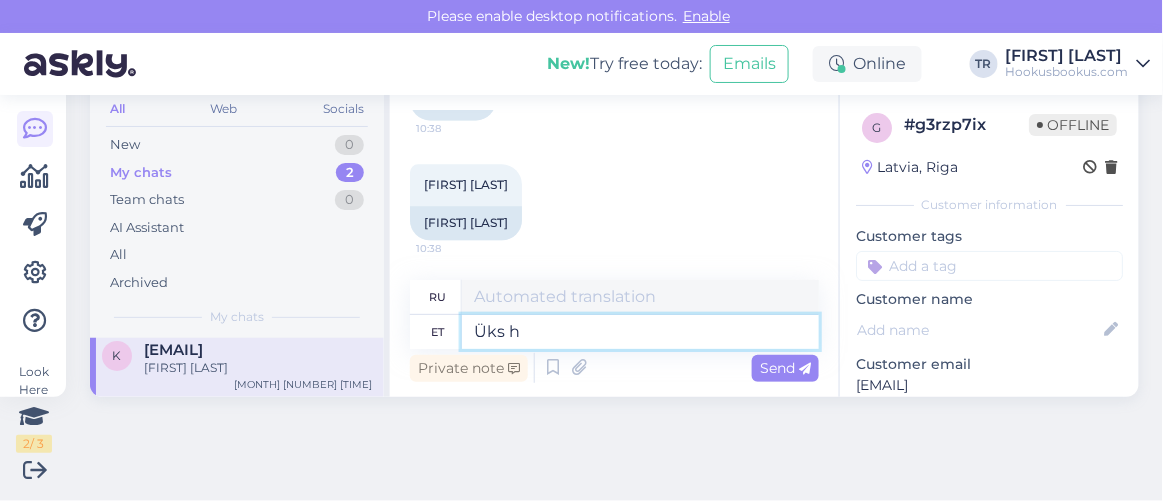 type on "Üks he" 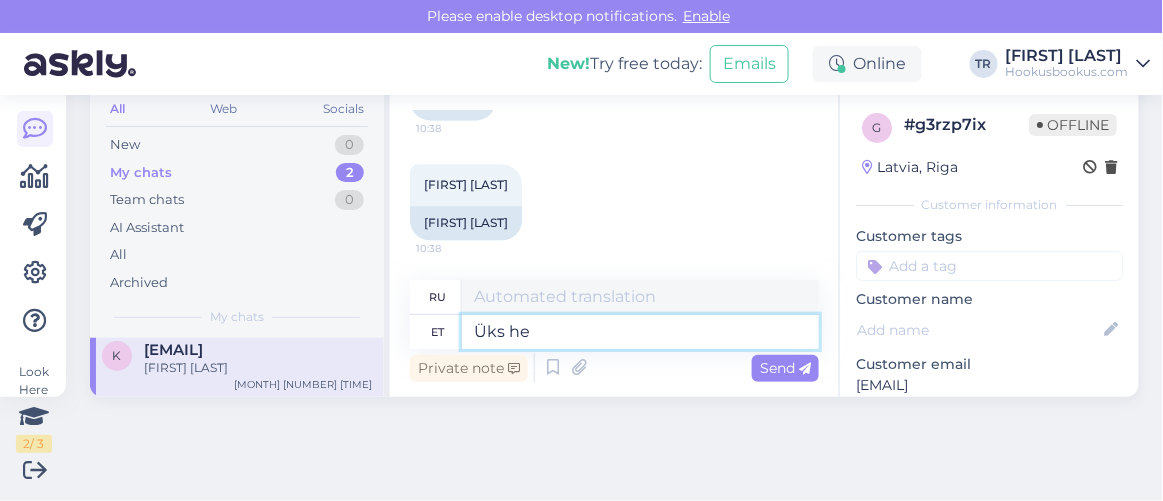 type on "Один" 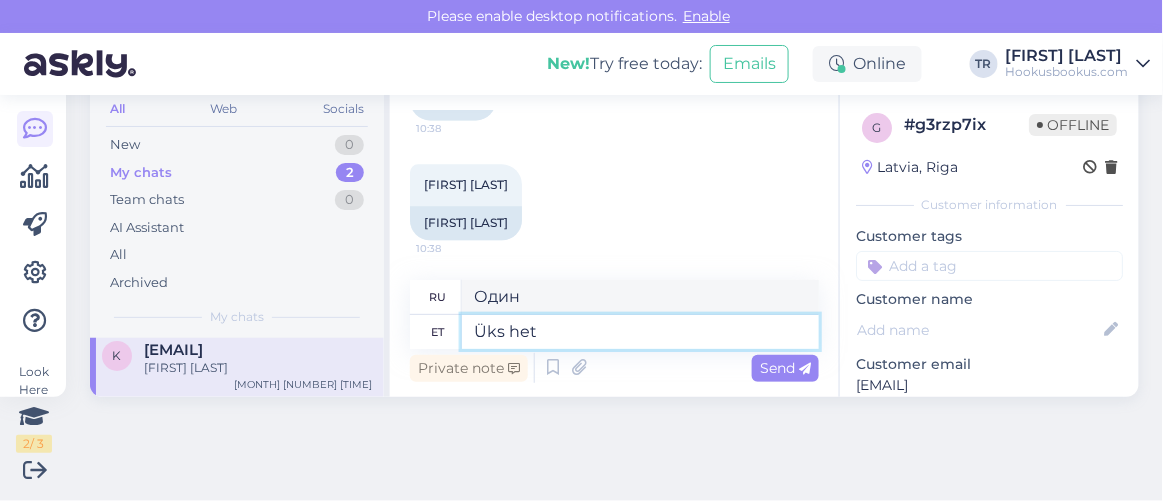 type on "Üks hetk" 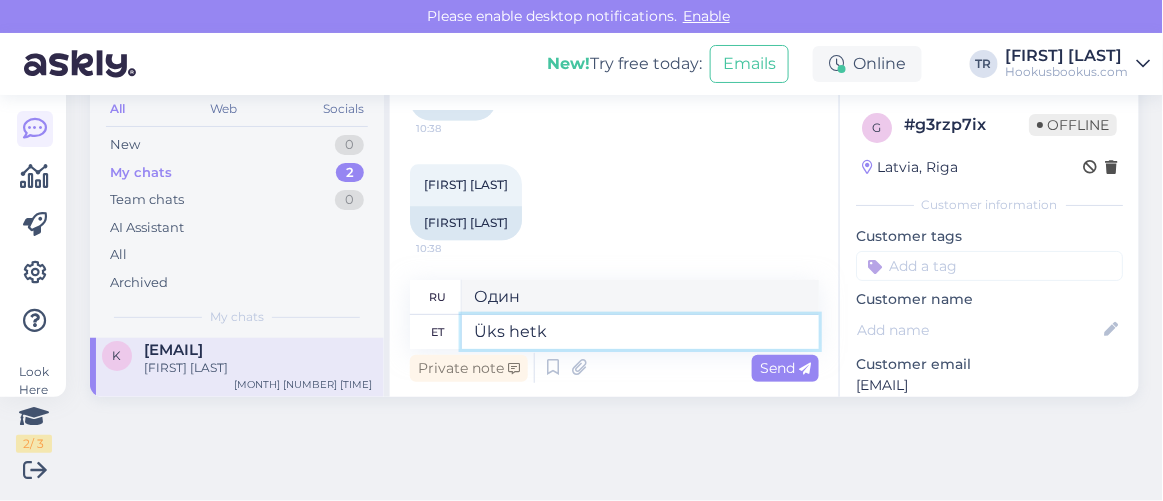 type on "Один момент" 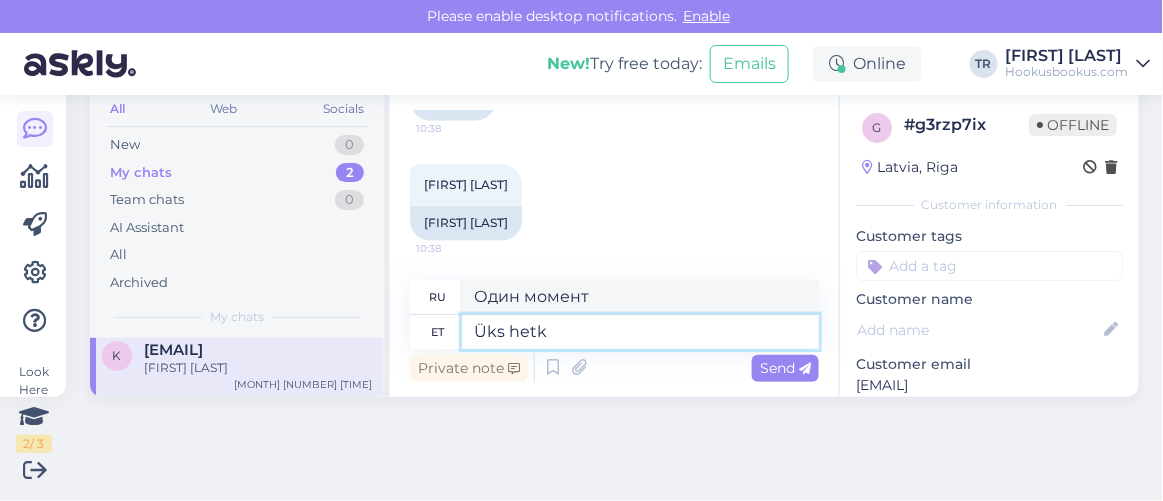 type 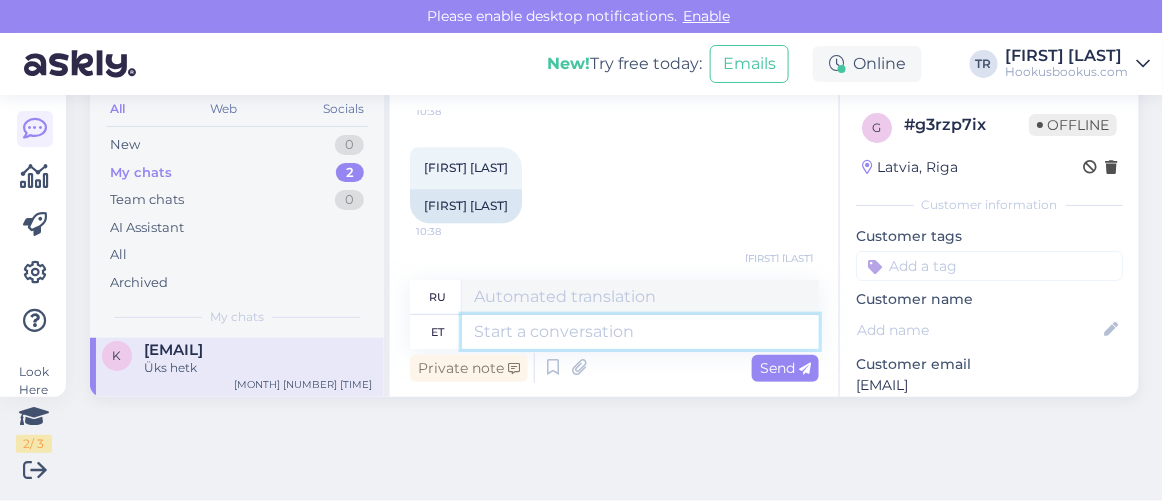 scroll, scrollTop: 1252, scrollLeft: 0, axis: vertical 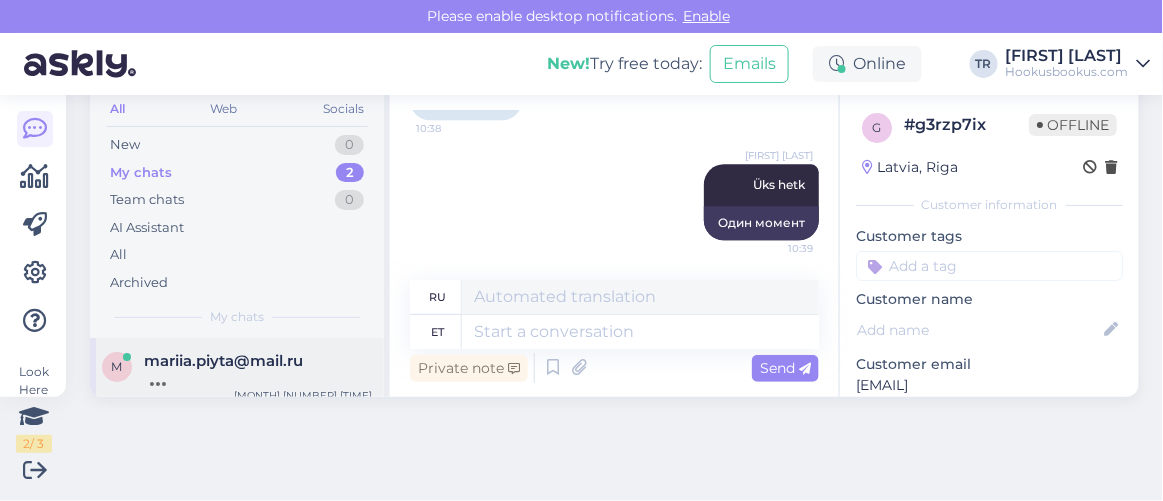 click on "[EMAIL]" at bounding box center [223, 361] 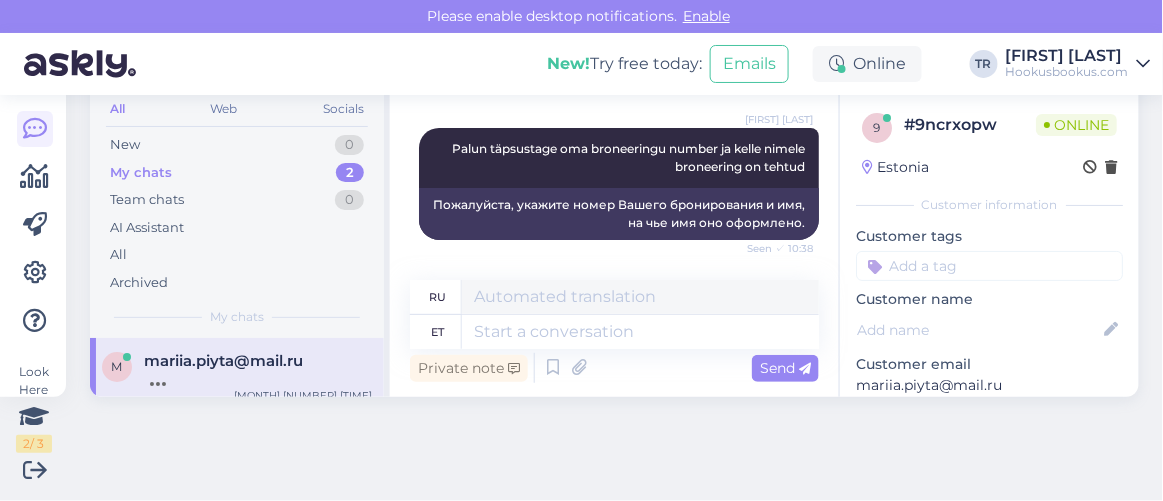 scroll, scrollTop: 1947, scrollLeft: 0, axis: vertical 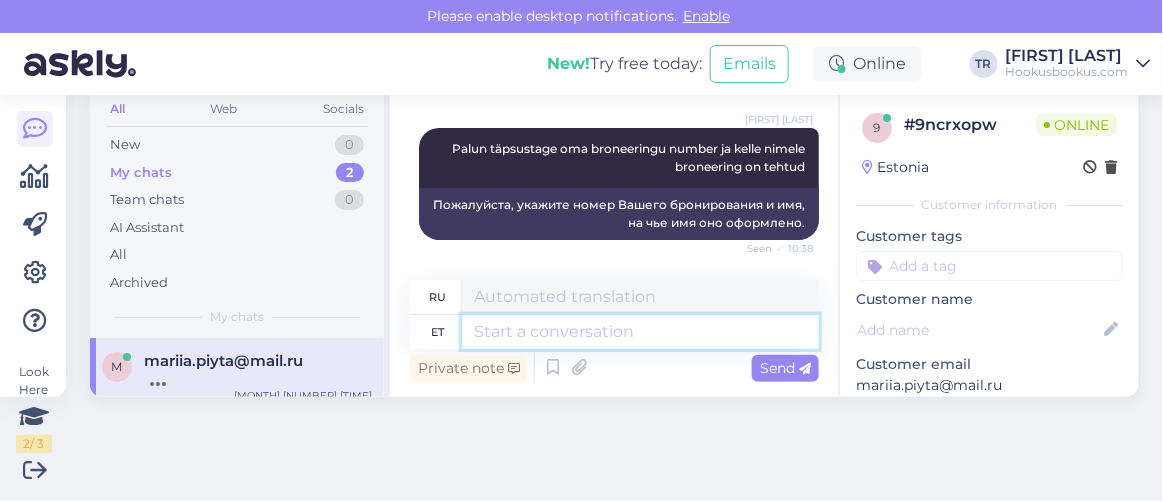 click at bounding box center (640, 332) 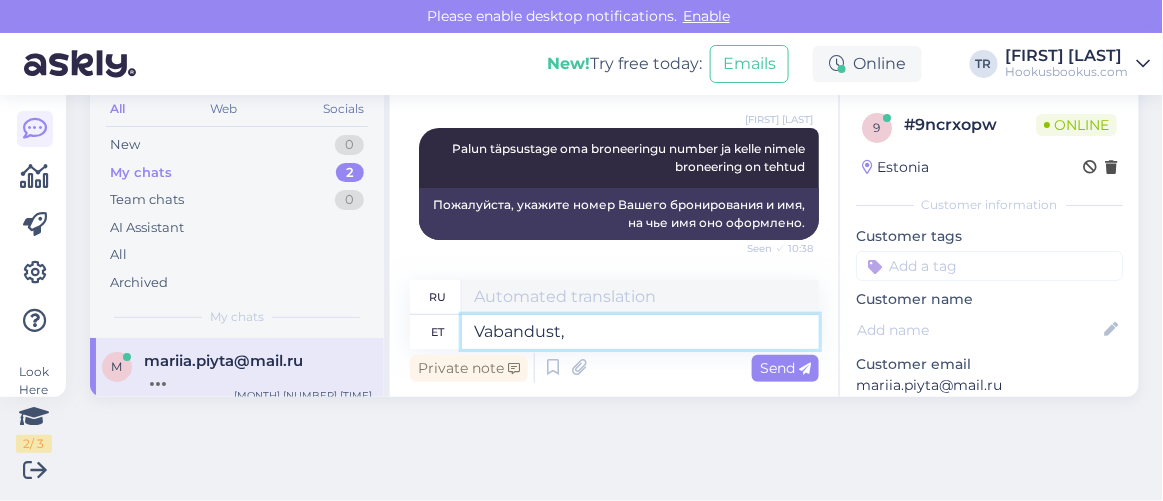 type on "Vabandust, s" 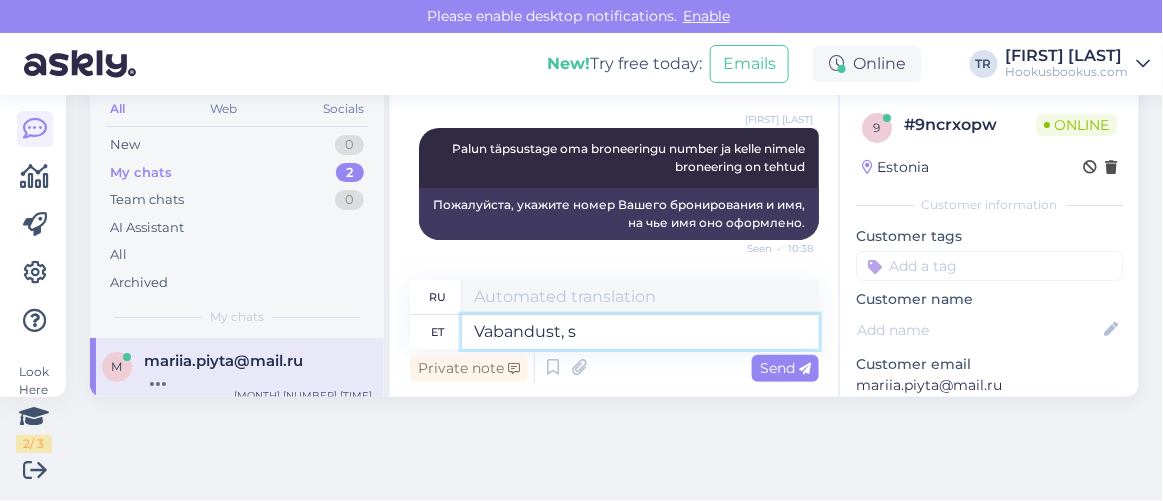 type on "Извини," 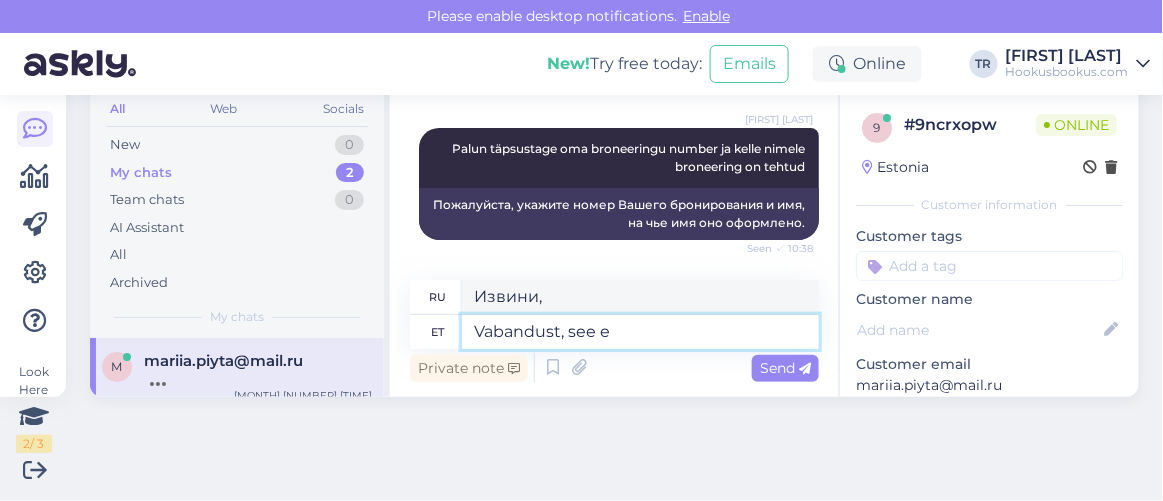 type on "Vabandust, see ei" 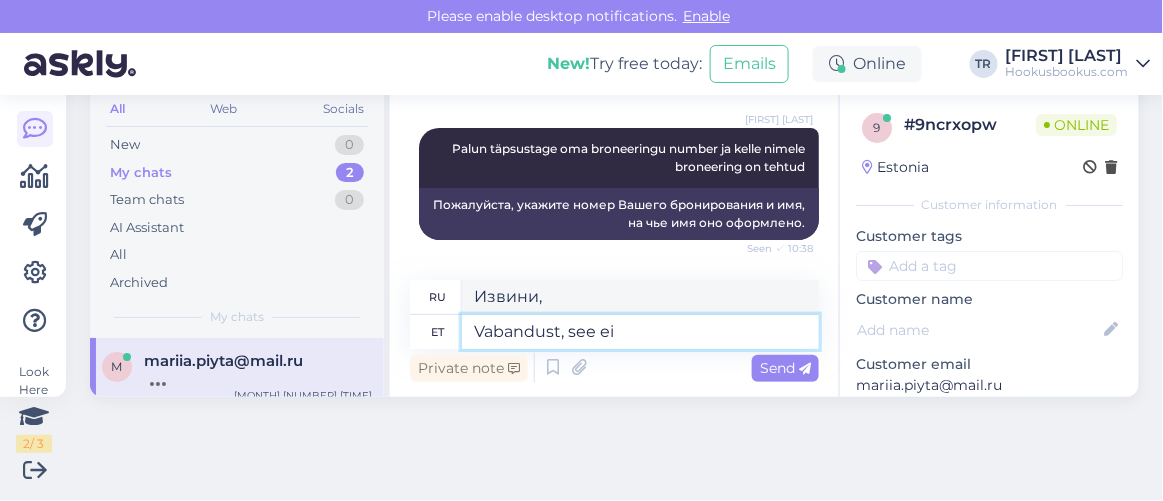 type on "Извините, что" 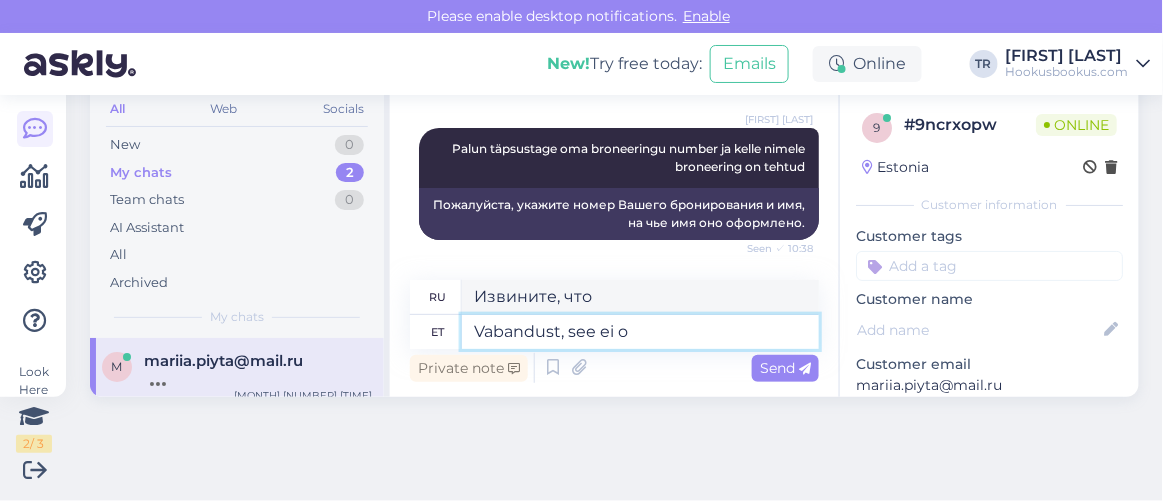 type on "Vabandust, see ei ol" 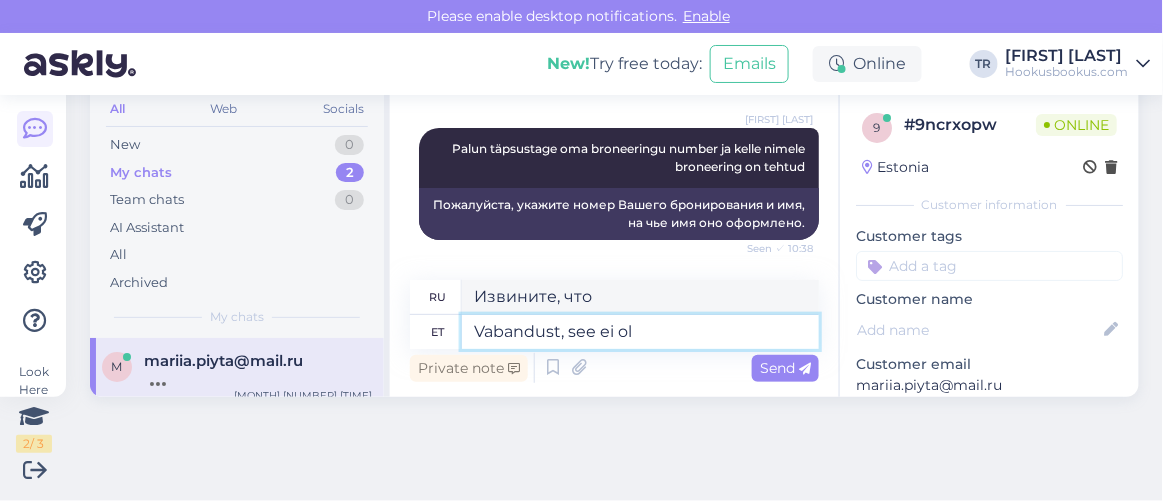 type on "Извините, это не то." 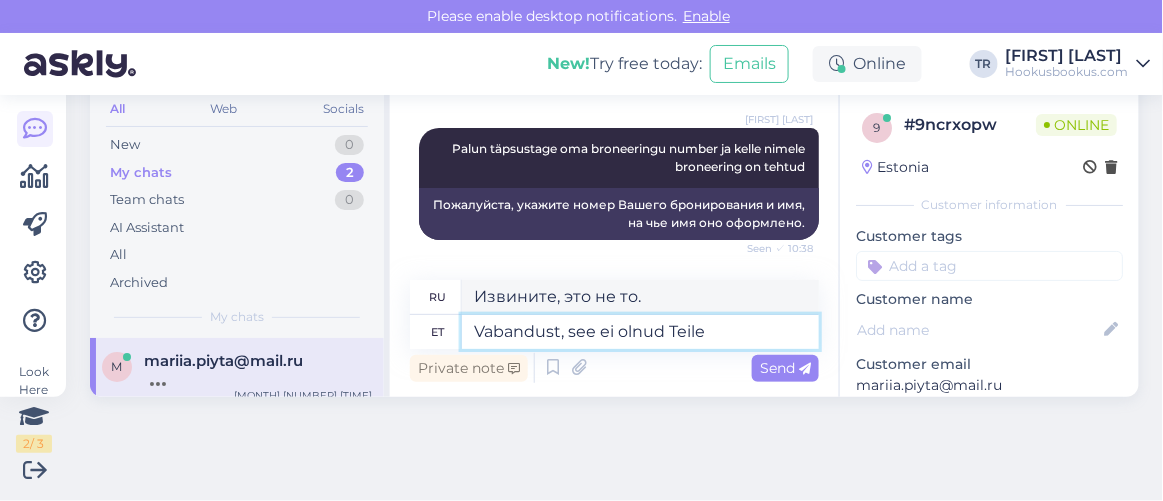 type on "Vabandust, see ei olnud Teile." 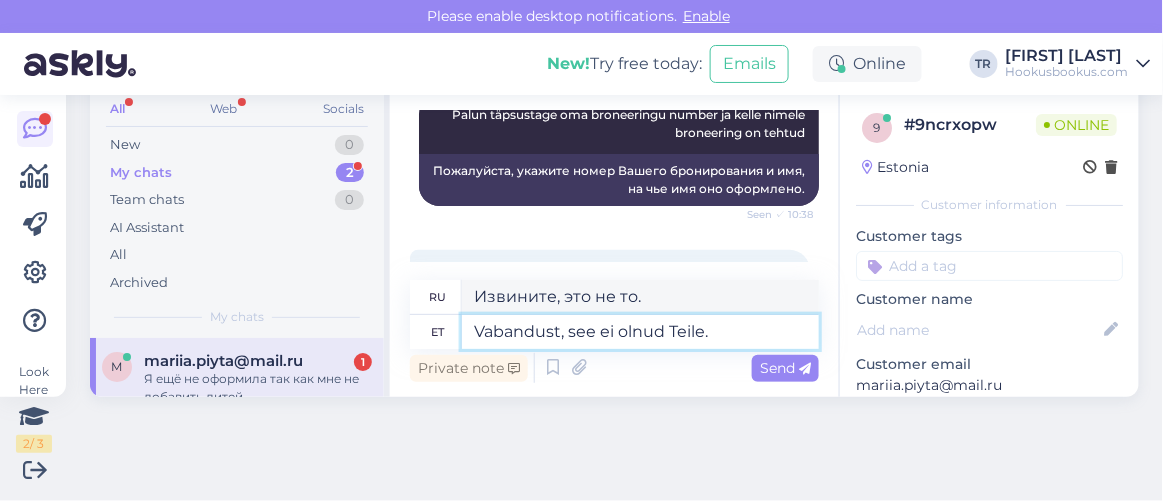 scroll, scrollTop: 2084, scrollLeft: 0, axis: vertical 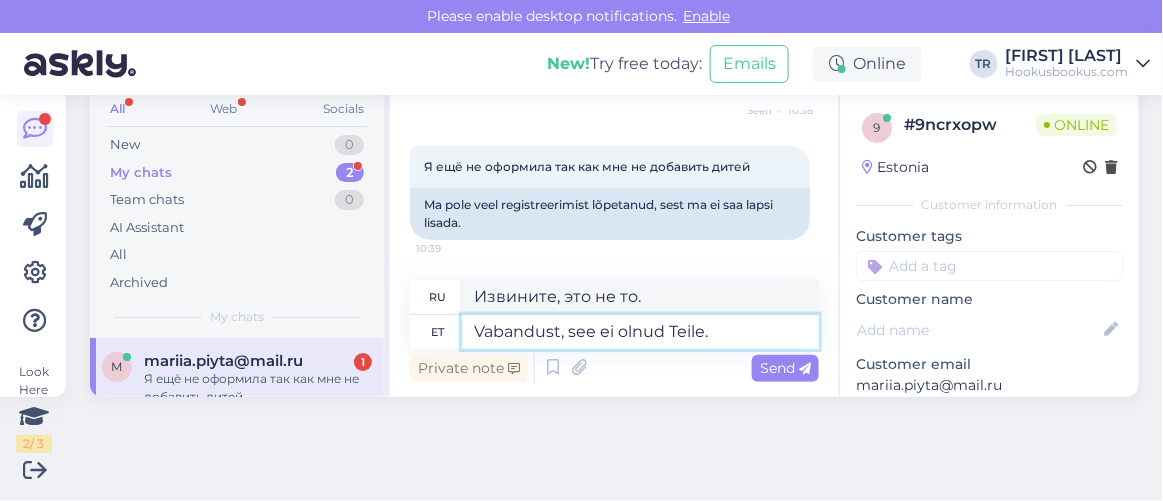 type on "Извините, это было не вам." 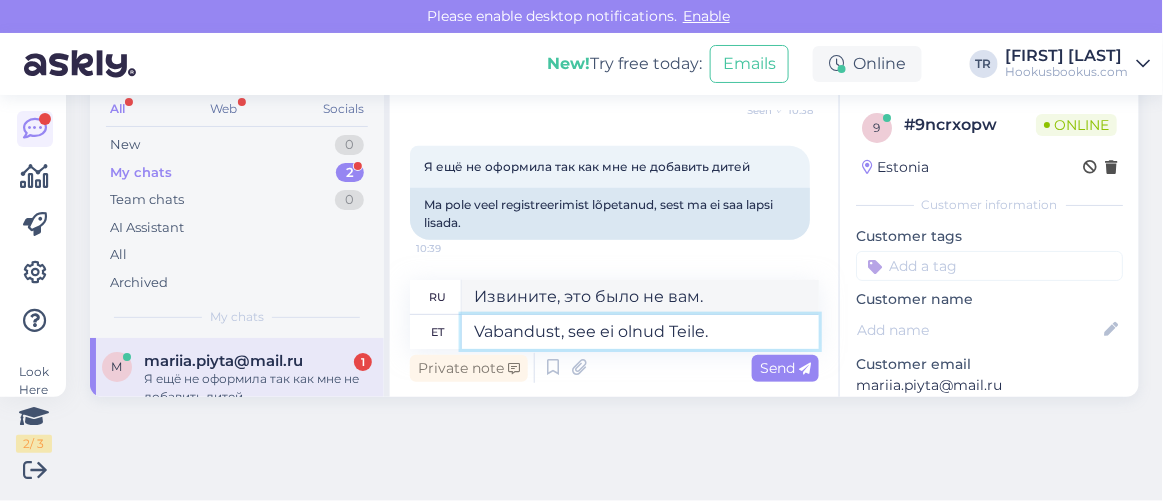 type 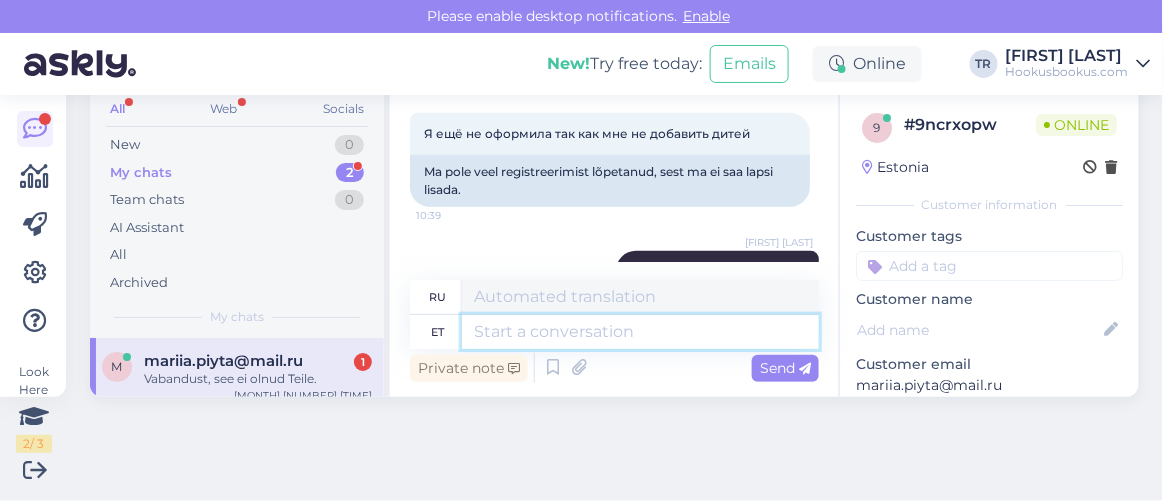 scroll, scrollTop: 2204, scrollLeft: 0, axis: vertical 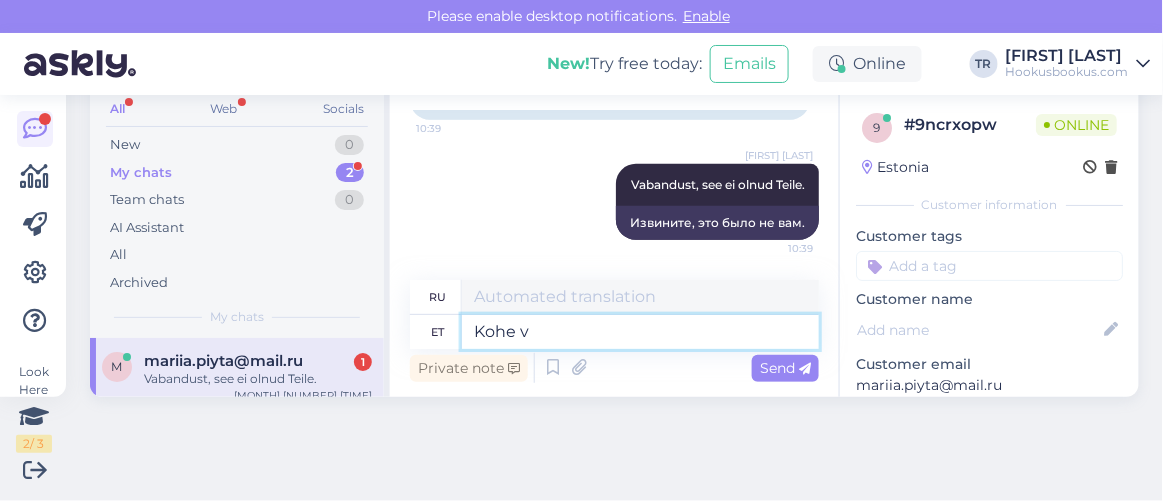 type on "Kohe va" 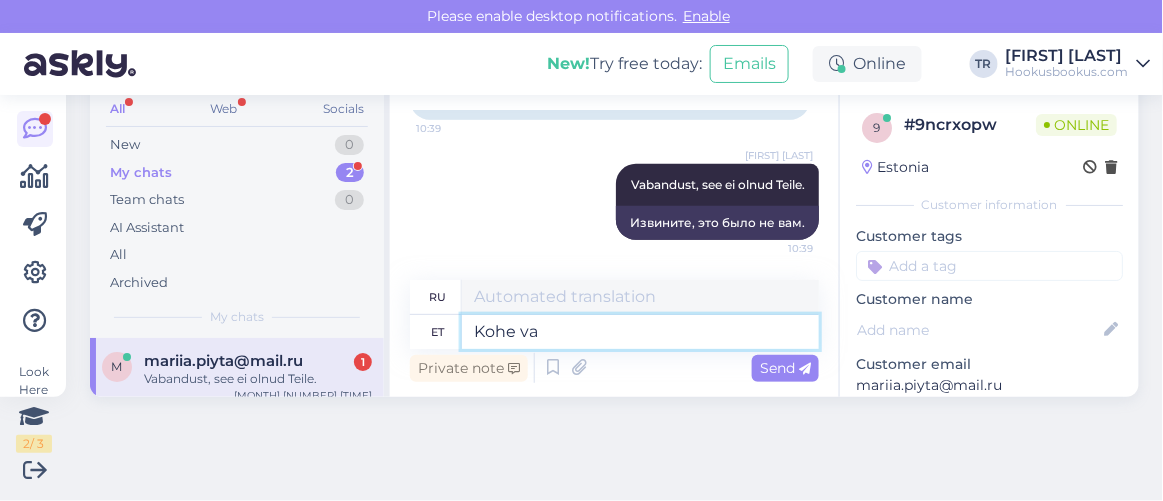 type on "Немедленно" 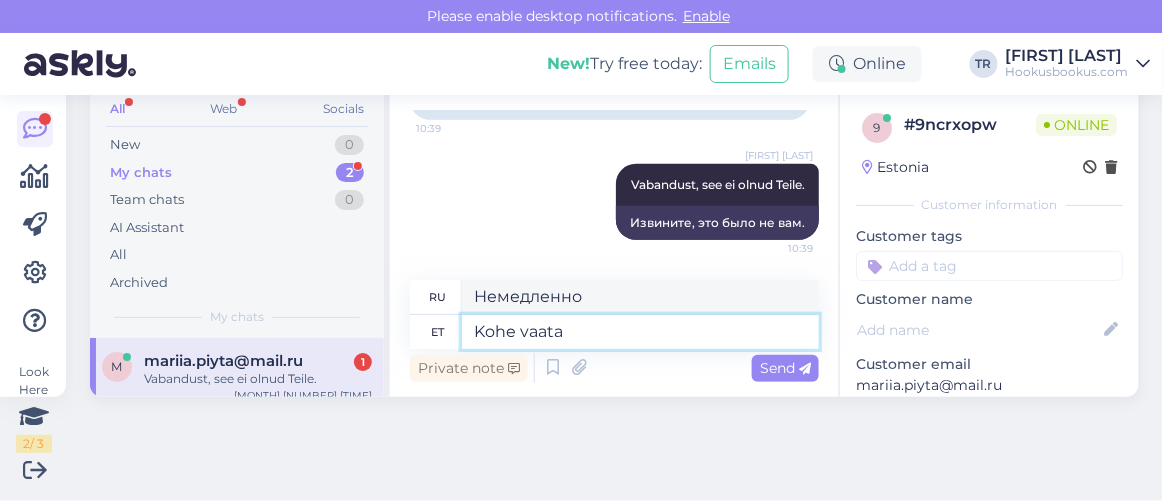 type on "Kohe vaatan" 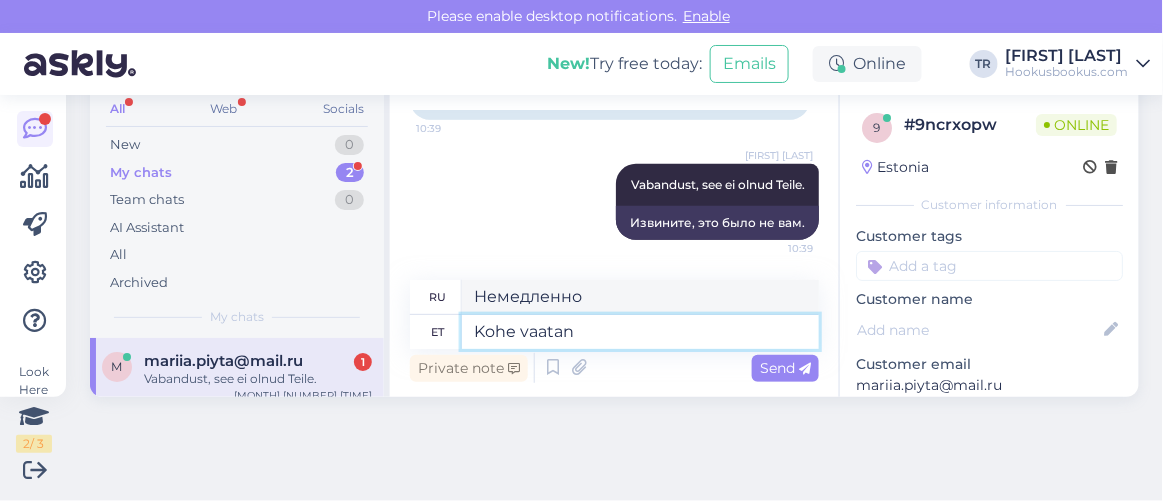 type on "Я сейчас же посмотрю." 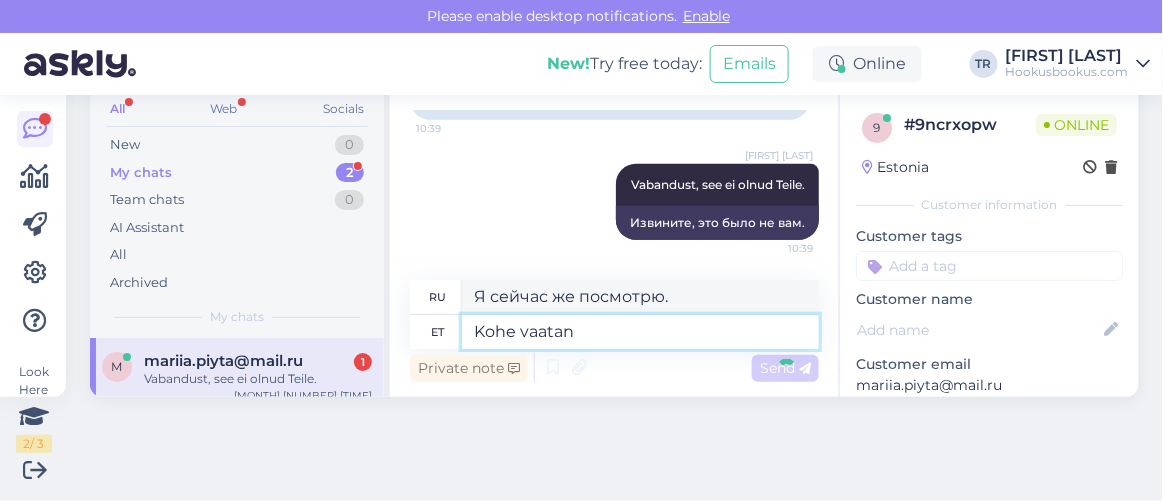 type 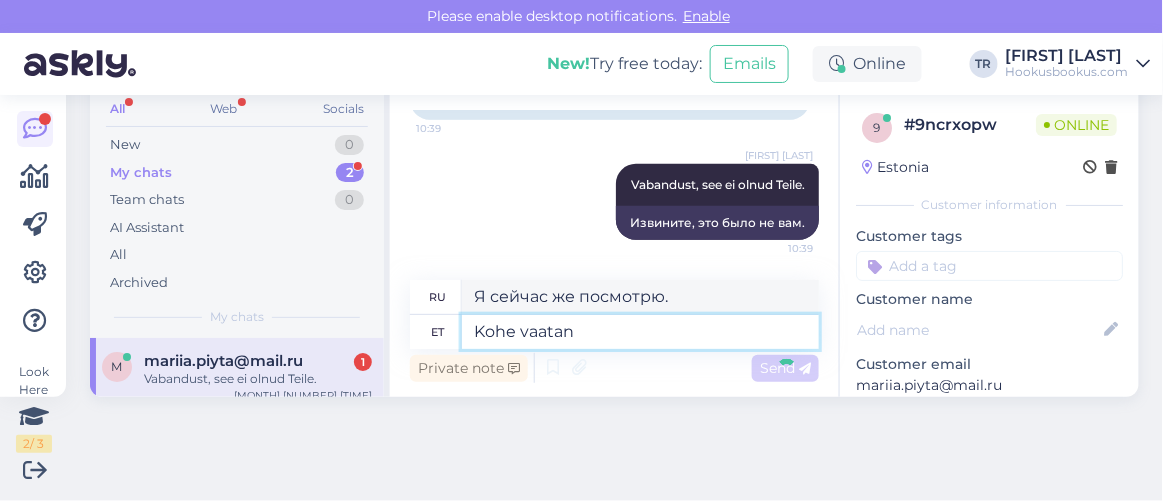 type 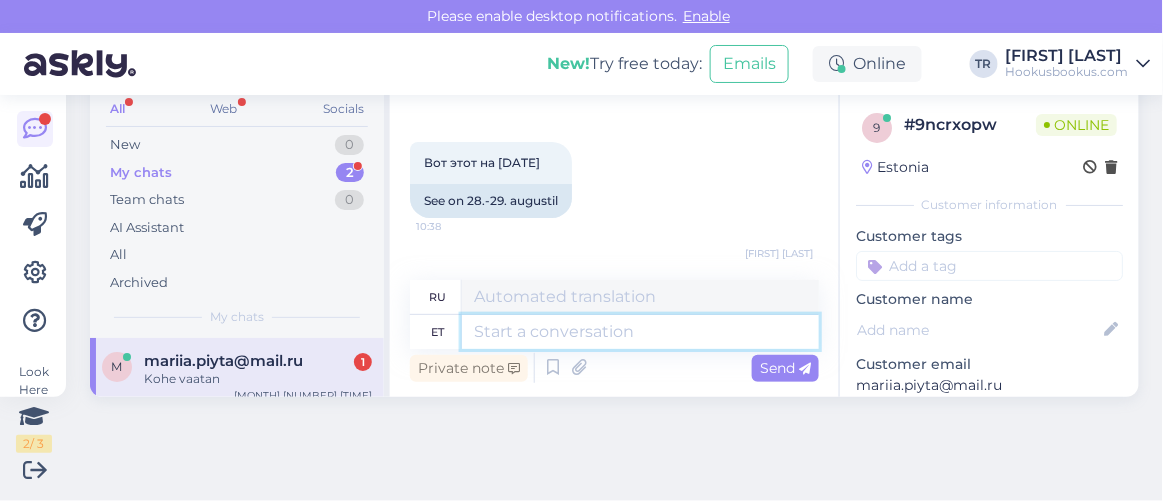 scroll, scrollTop: 1688, scrollLeft: 0, axis: vertical 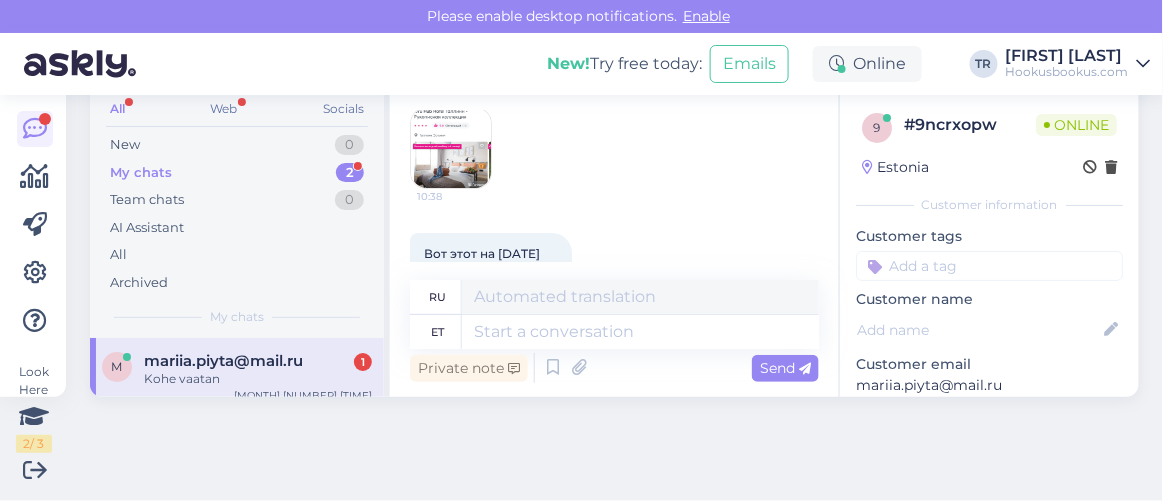 click at bounding box center [451, 148] 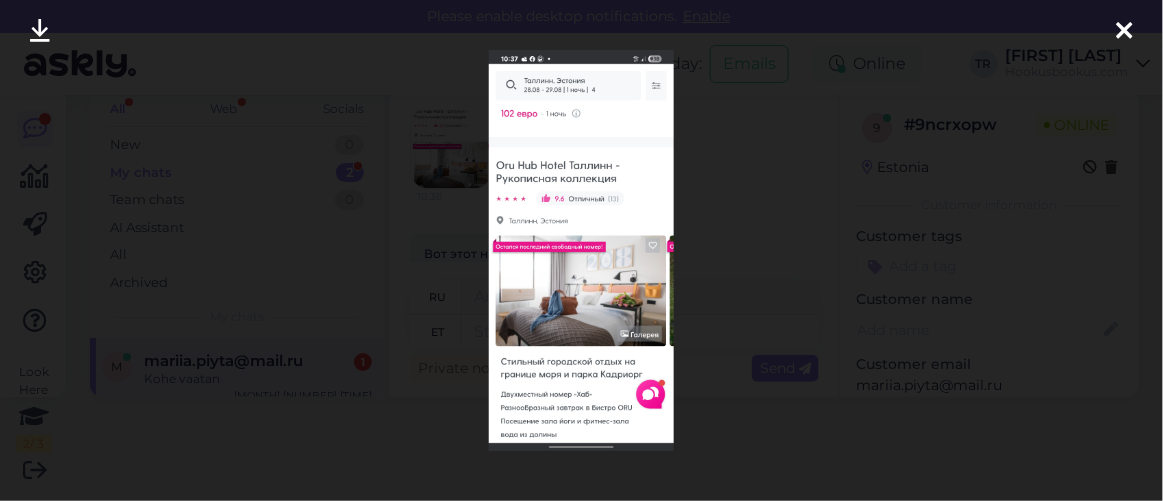 click at bounding box center [1125, 32] 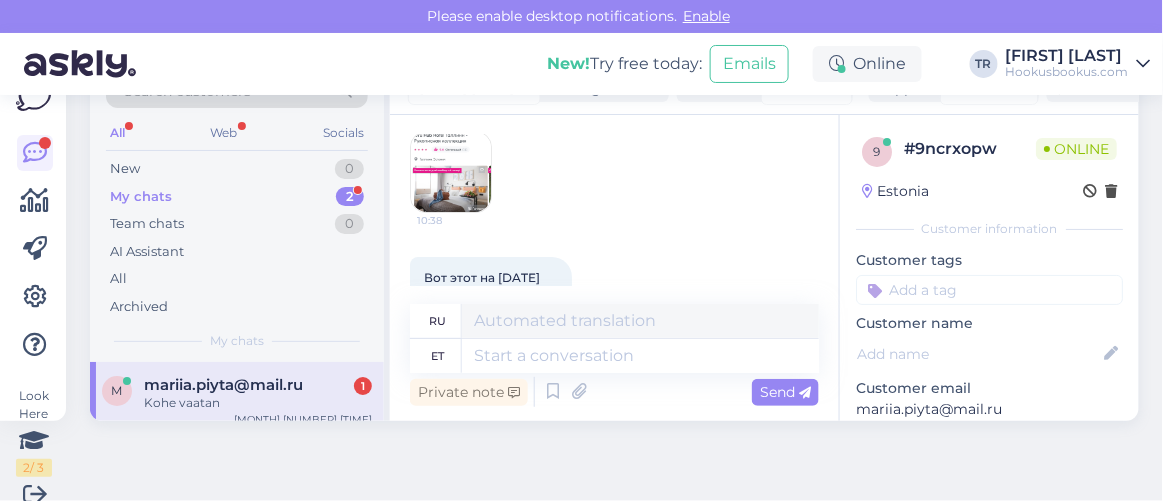 scroll, scrollTop: 79, scrollLeft: 0, axis: vertical 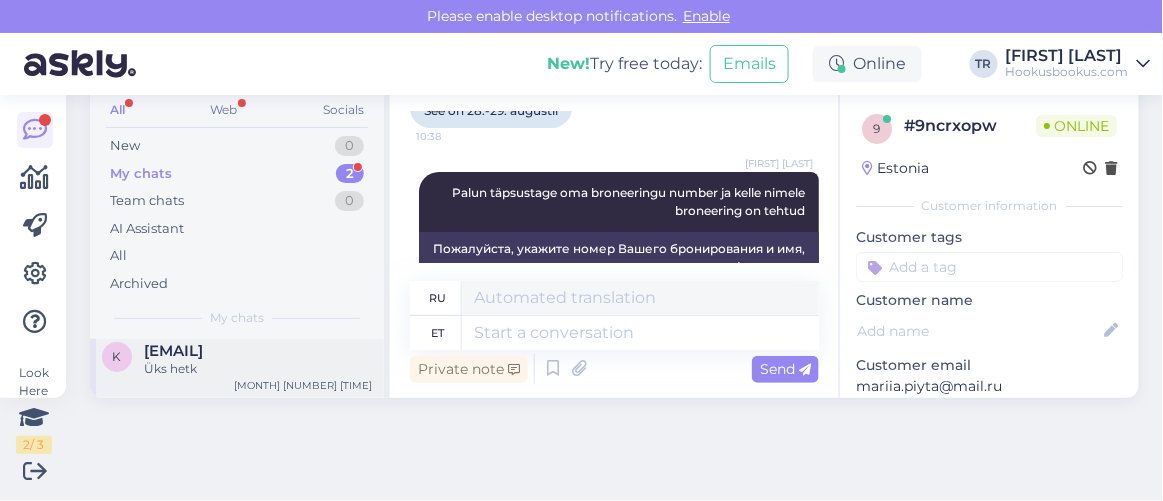 click on "[EMAIL]" at bounding box center [173, 351] 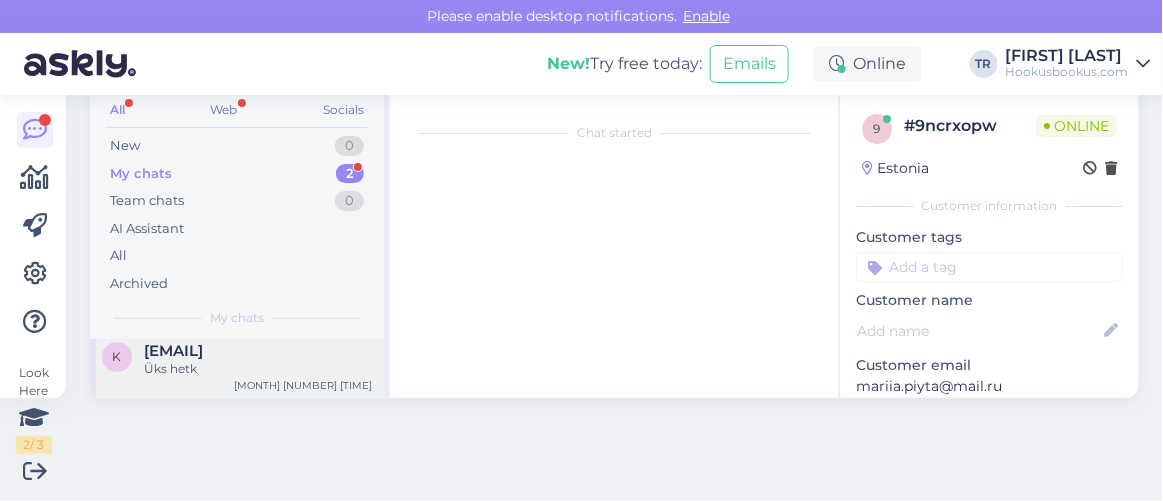 scroll, scrollTop: 1163, scrollLeft: 0, axis: vertical 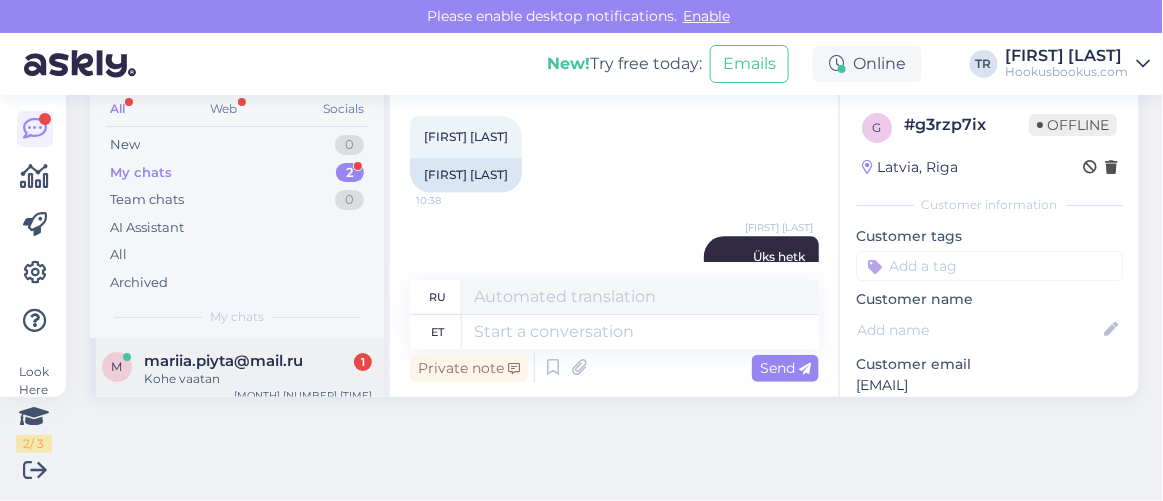 click on "[EMAIL]" at bounding box center (223, 361) 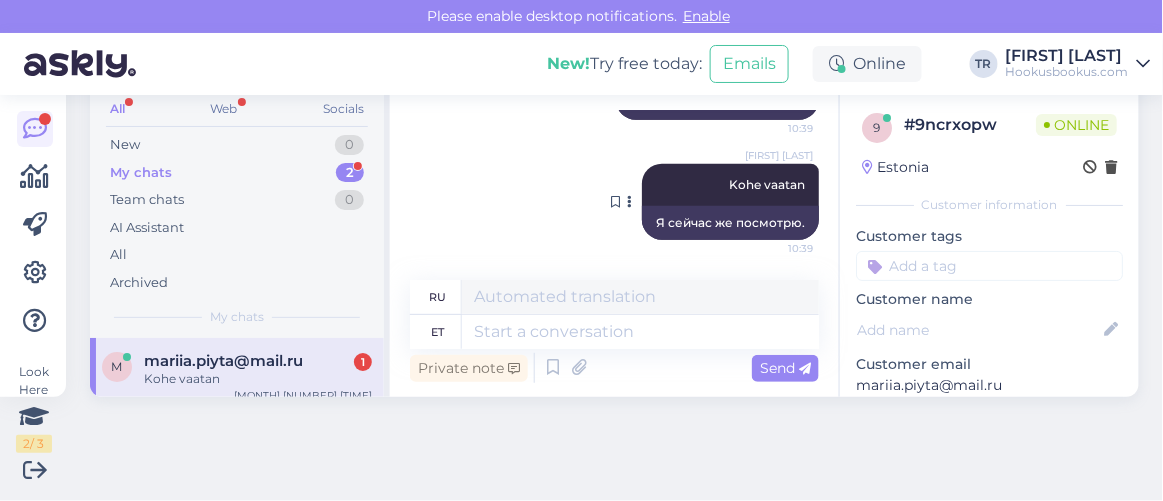 scroll, scrollTop: 2324, scrollLeft: 0, axis: vertical 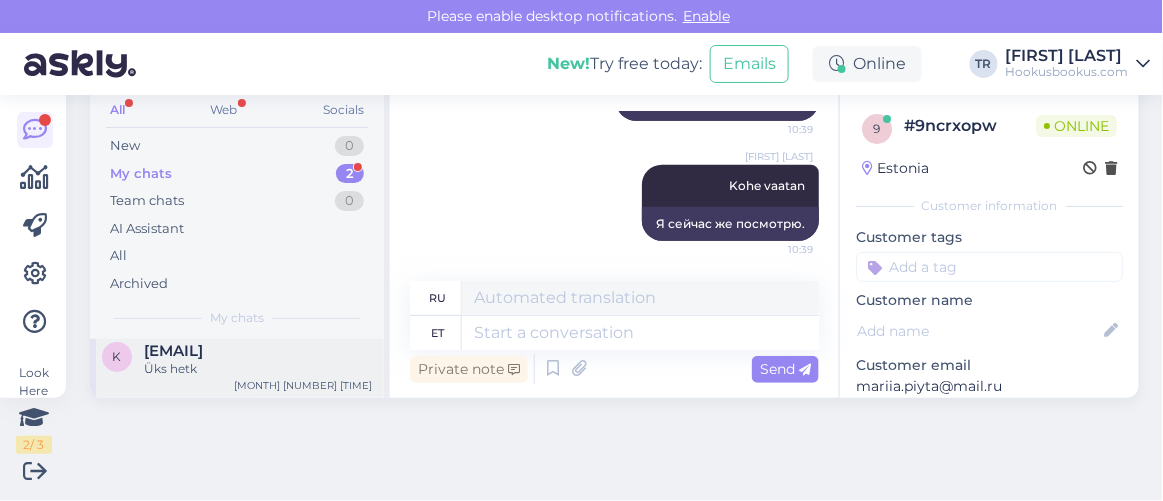 click on "Üks hetk" at bounding box center [258, 369] 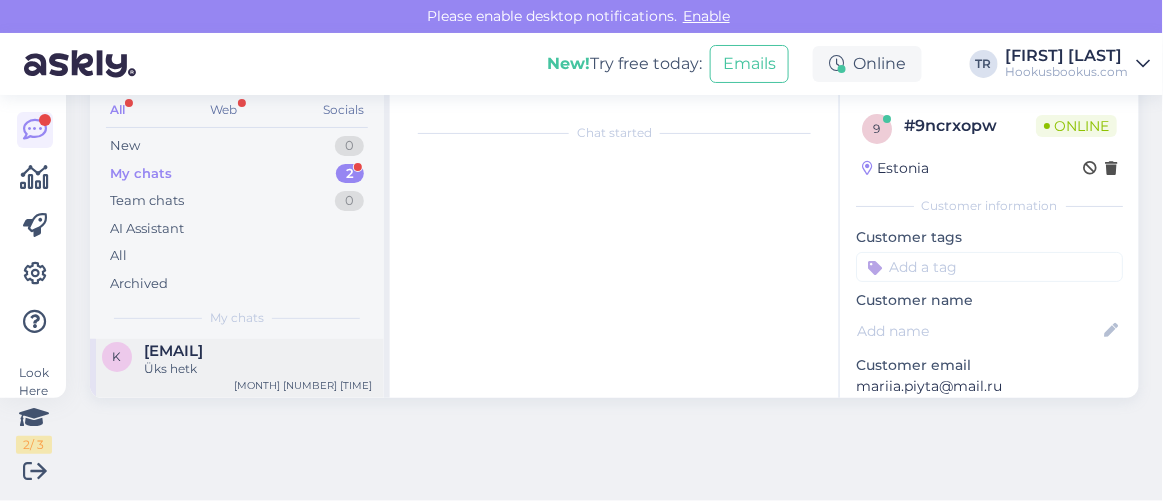 scroll, scrollTop: 1163, scrollLeft: 0, axis: vertical 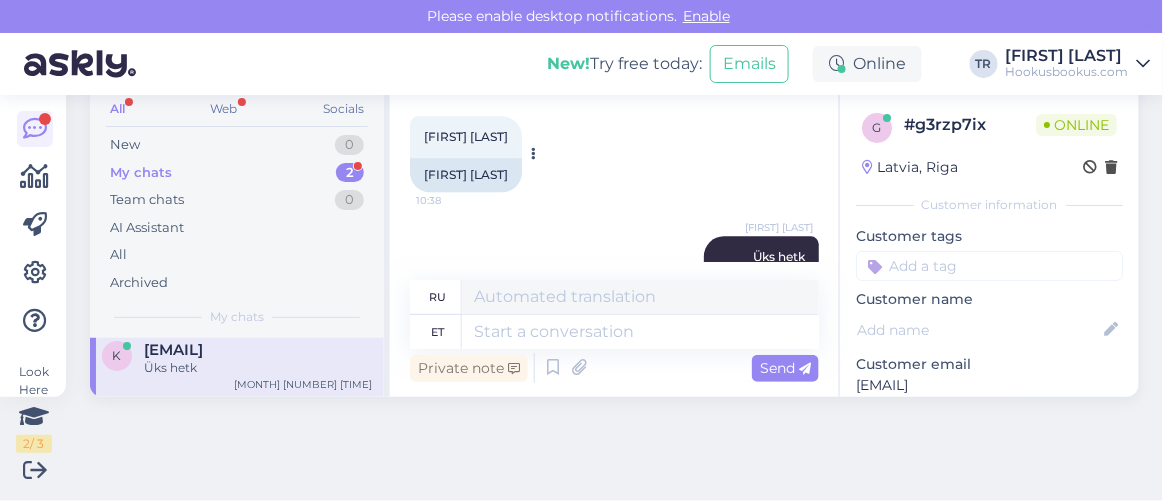 drag, startPoint x: 536, startPoint y: 186, endPoint x: 417, endPoint y: 188, distance: 119.01681 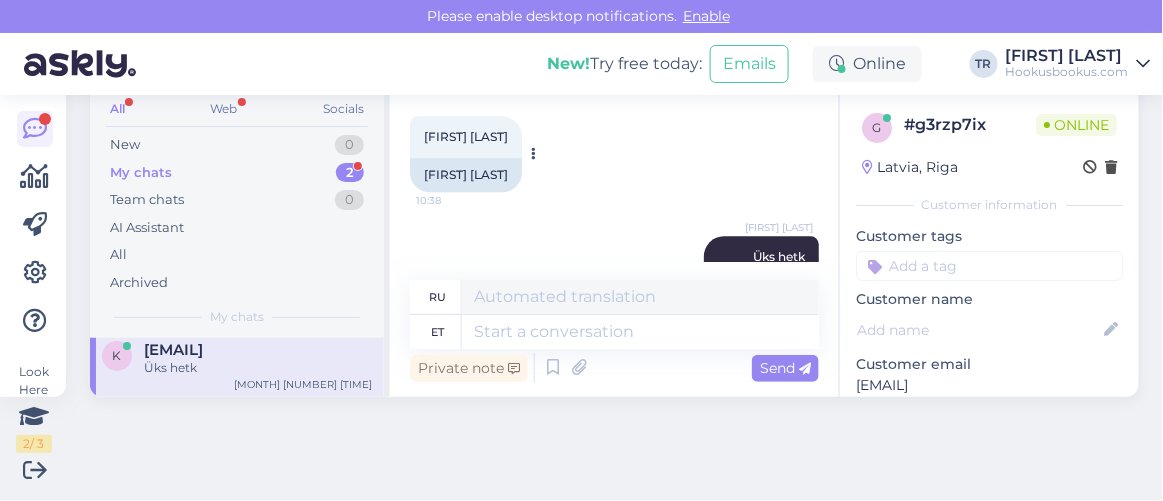 click on "Tetiana Krasovska" at bounding box center (466, 175) 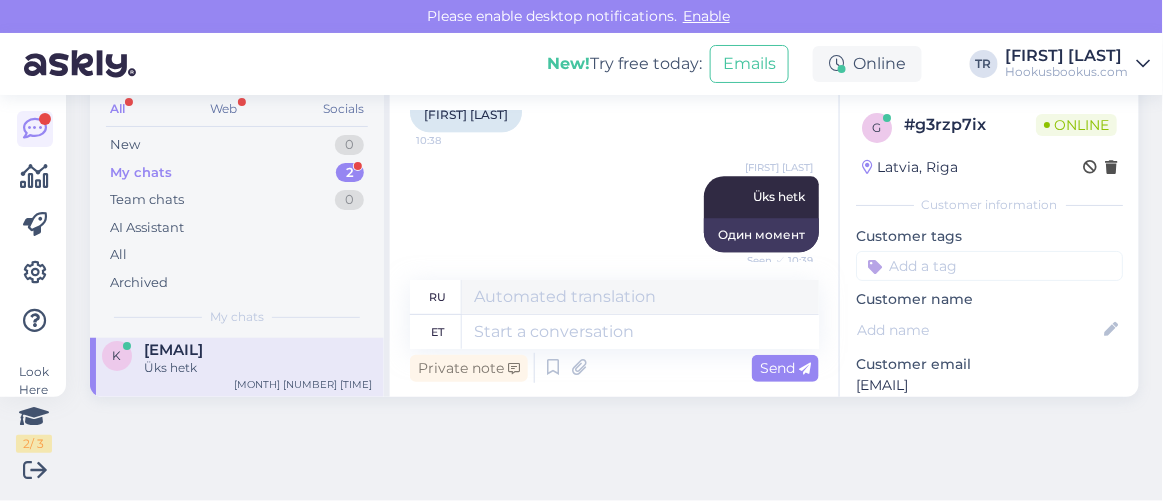 scroll, scrollTop: 1252, scrollLeft: 0, axis: vertical 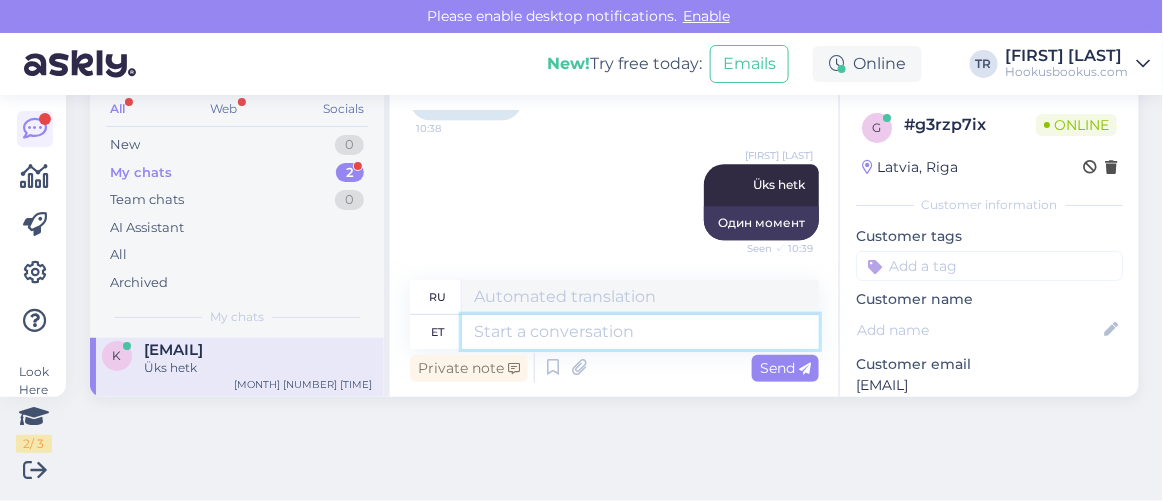 click at bounding box center (640, 332) 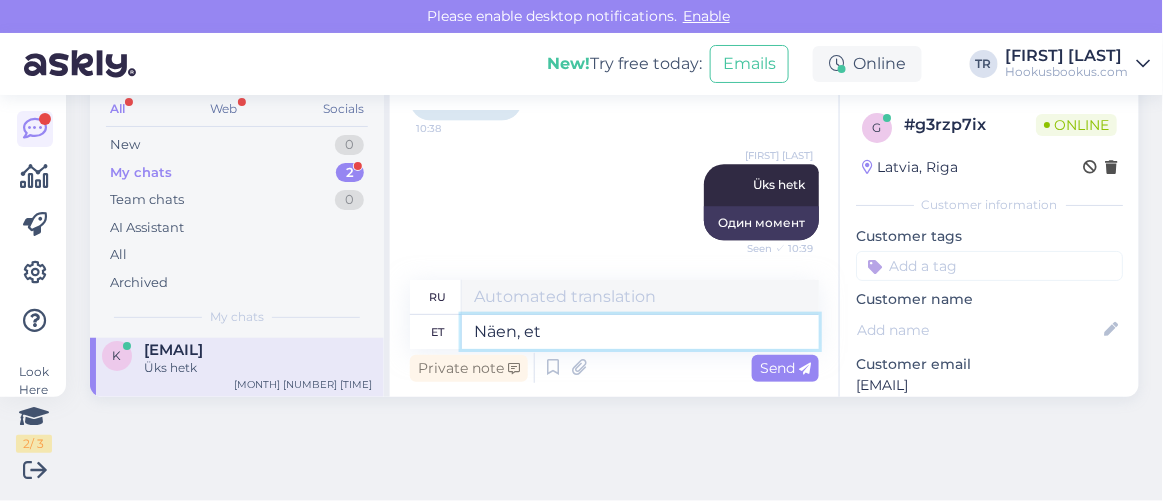 type on "Näen, et" 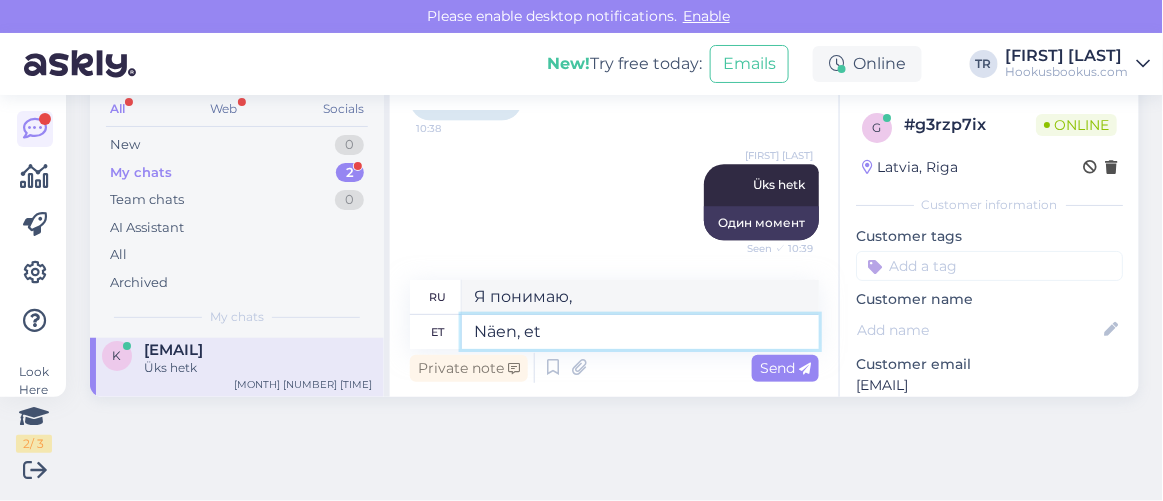 type on "Я вижу, что" 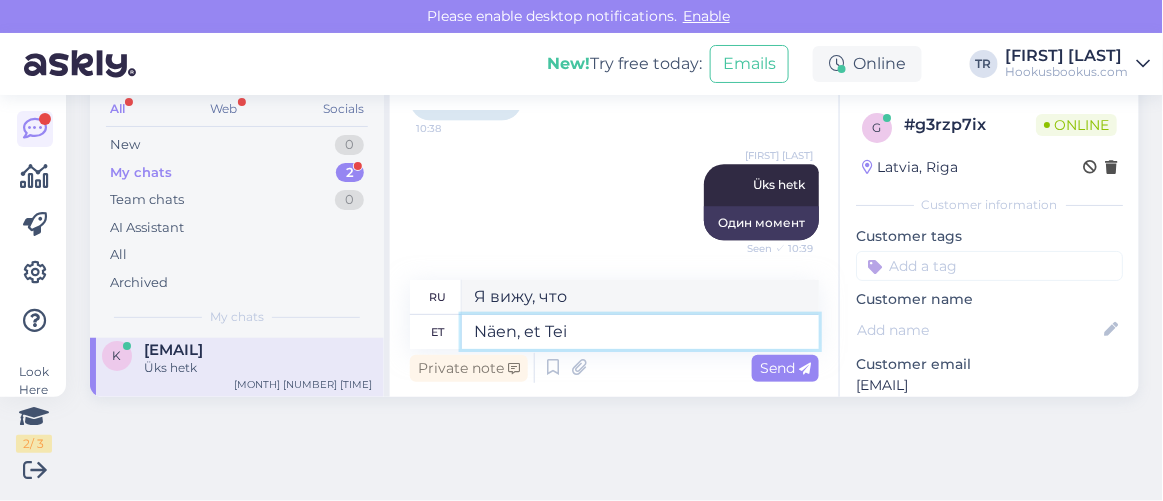 type on "Näen, et Teie" 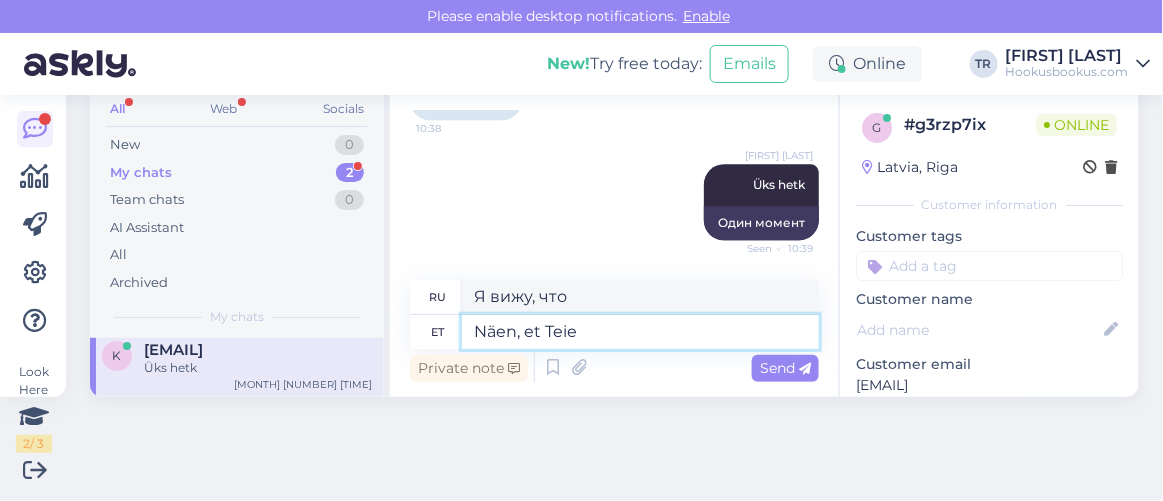 type on "Я вижу, что ты" 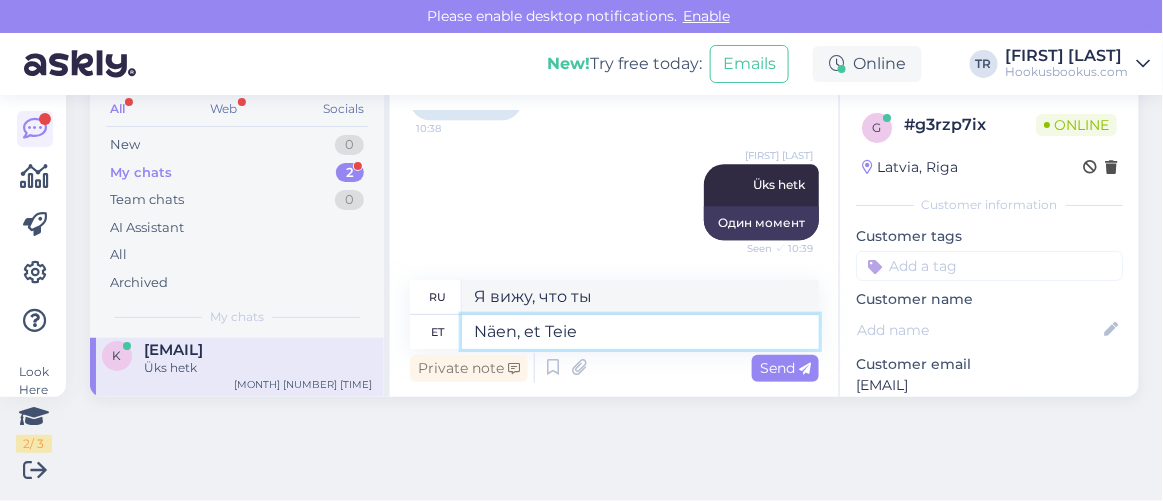 type on "Näen, et Teie" 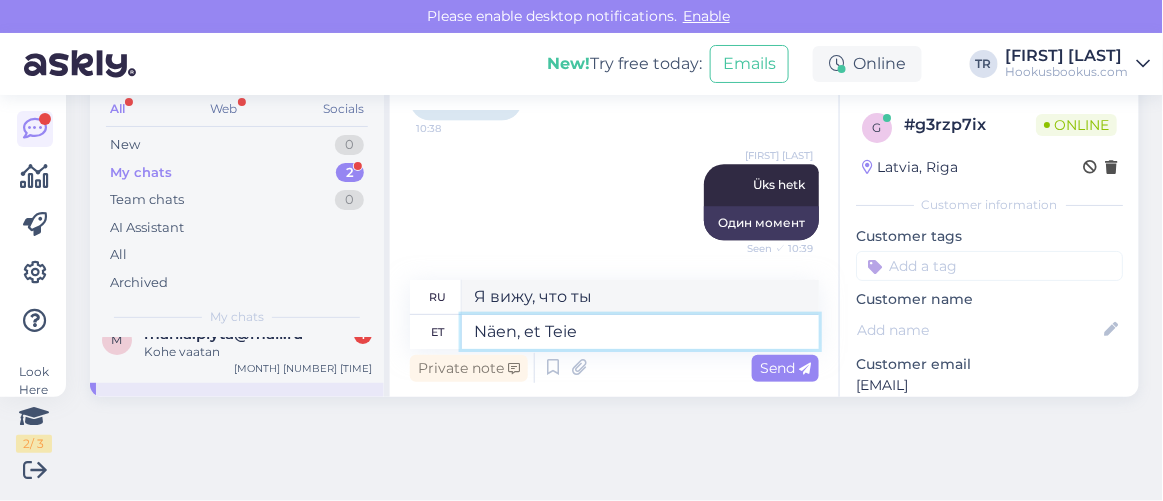 scroll, scrollTop: 0, scrollLeft: 0, axis: both 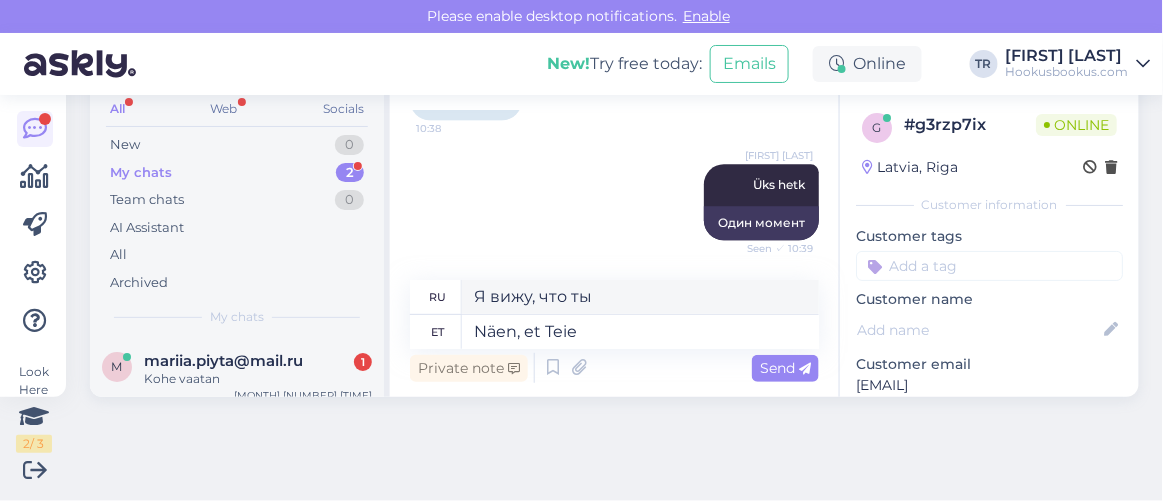 click on "Kohe vaatan" at bounding box center (258, 379) 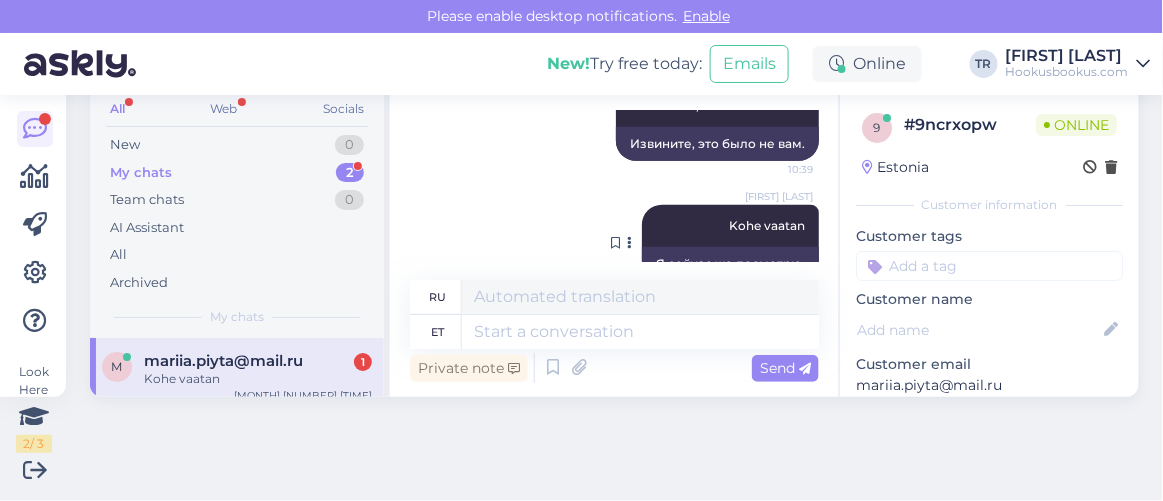 scroll, scrollTop: 2324, scrollLeft: 0, axis: vertical 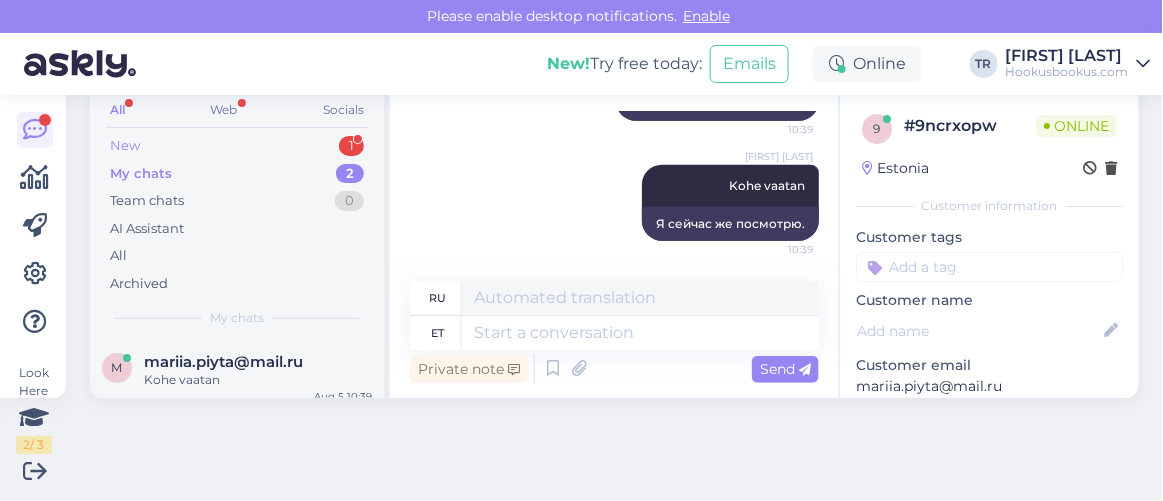 click on "New 1" at bounding box center (237, 146) 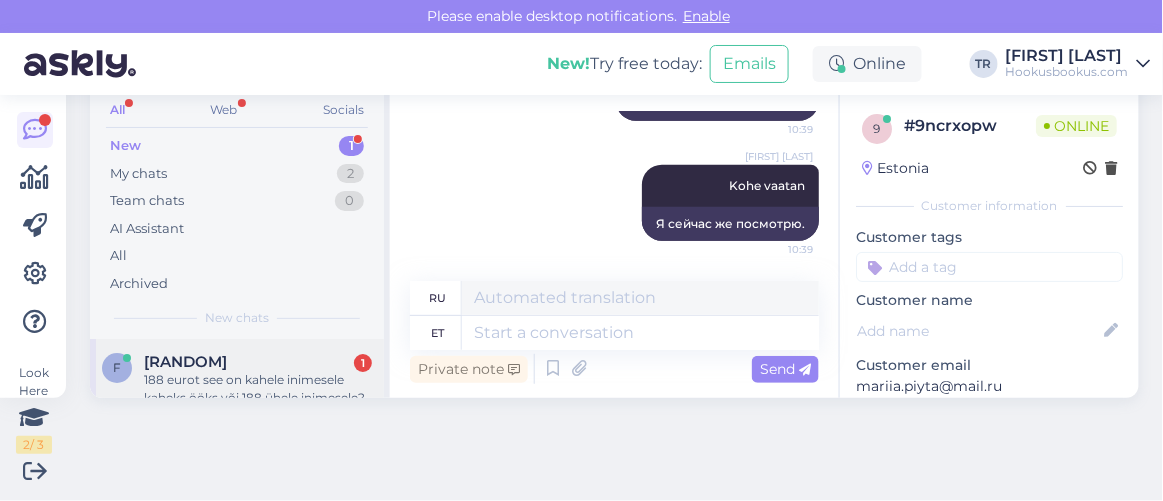 click on "#frxzom4z" at bounding box center [185, 362] 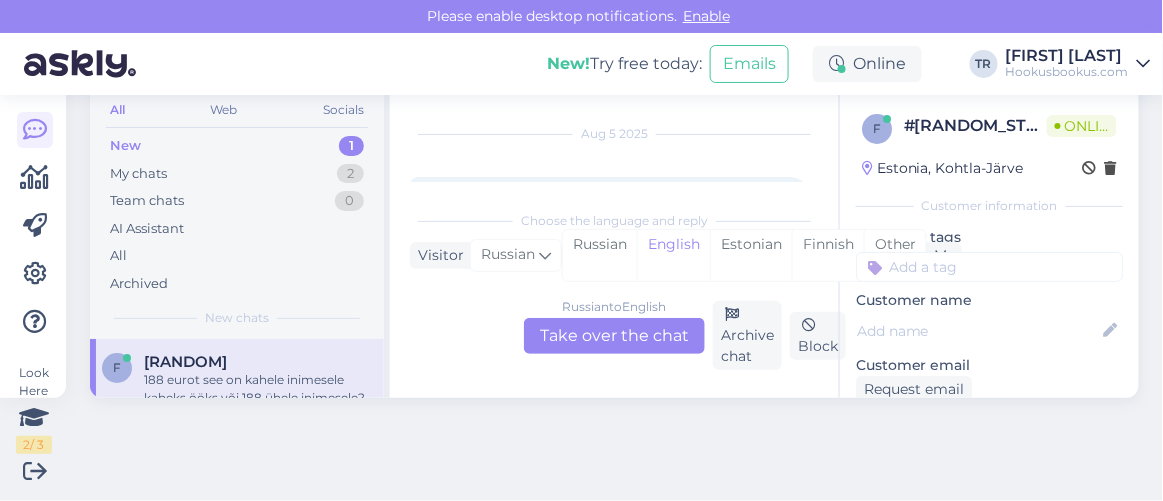 scroll, scrollTop: 80, scrollLeft: 0, axis: vertical 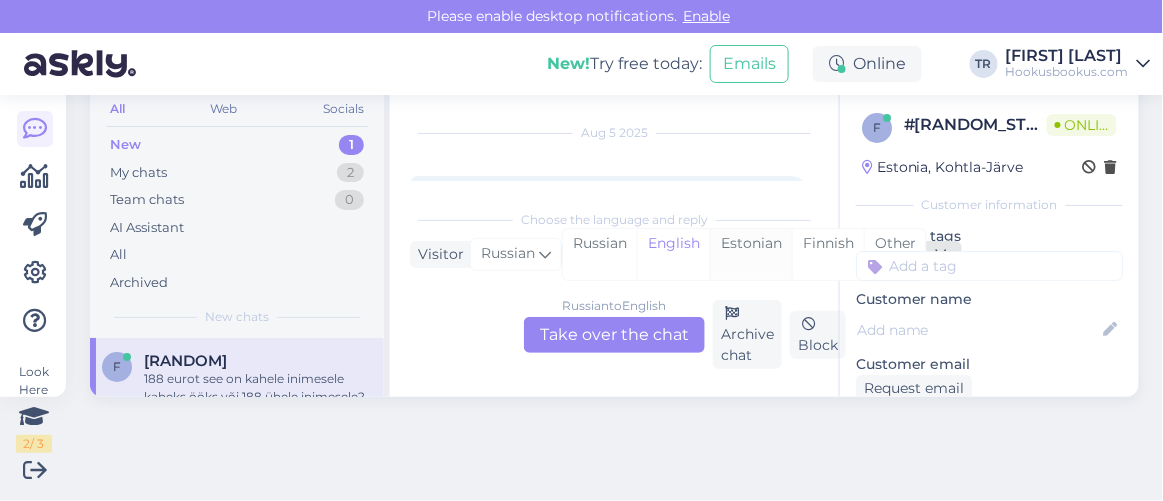 click on "Estonian" at bounding box center (751, 254) 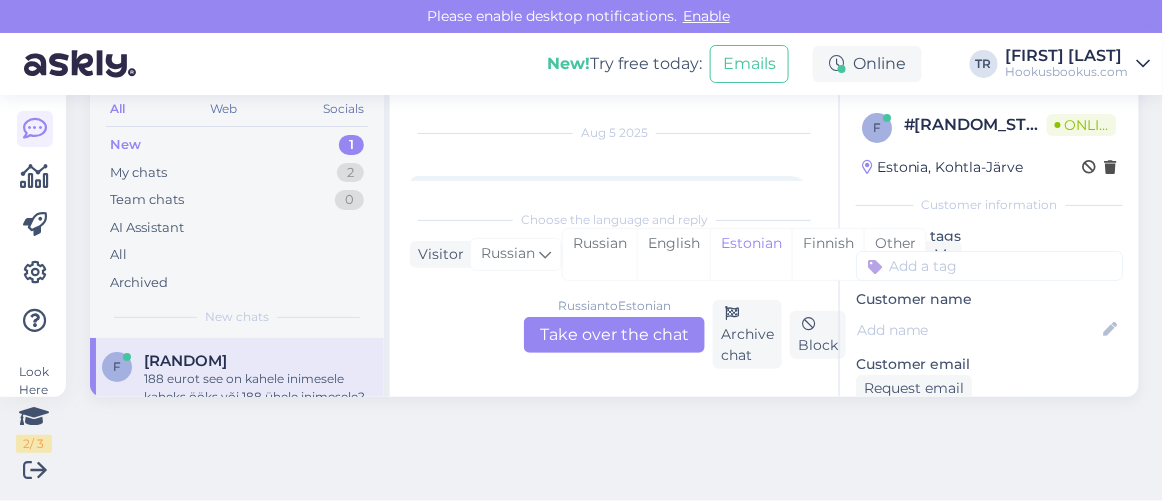 click on "Russian  to  Estonian Take over the chat" at bounding box center [614, 335] 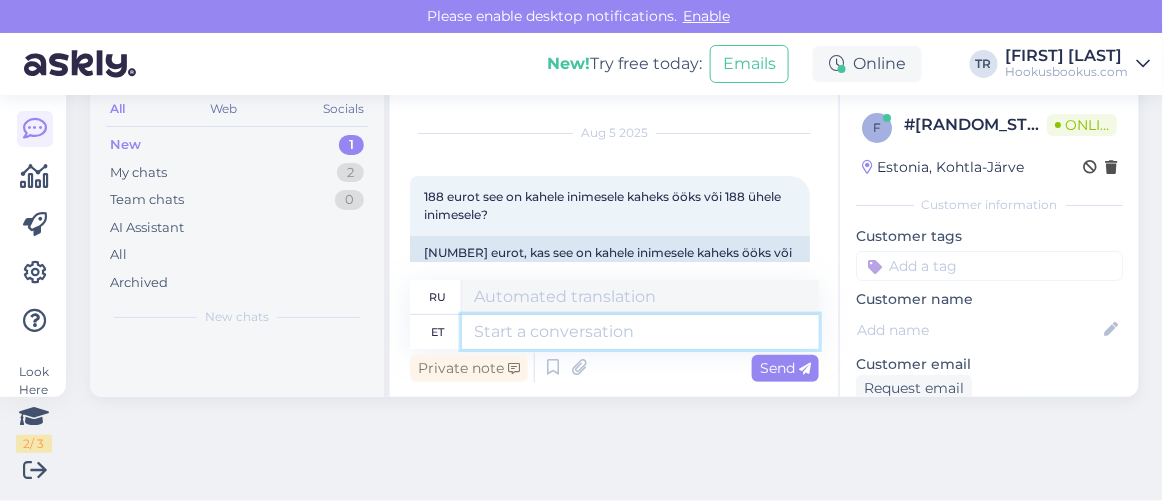 click at bounding box center [640, 332] 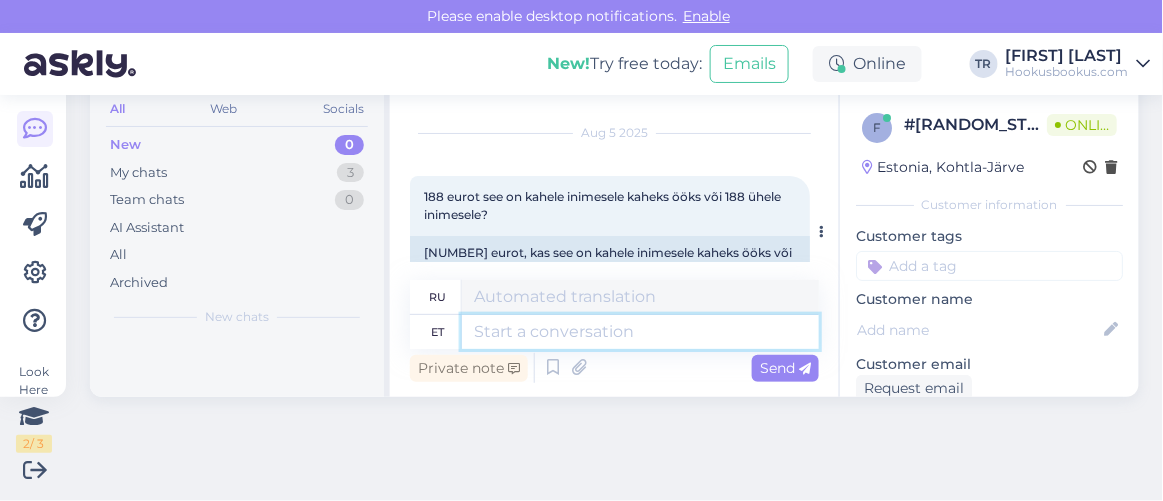 scroll, scrollTop: 70, scrollLeft: 0, axis: vertical 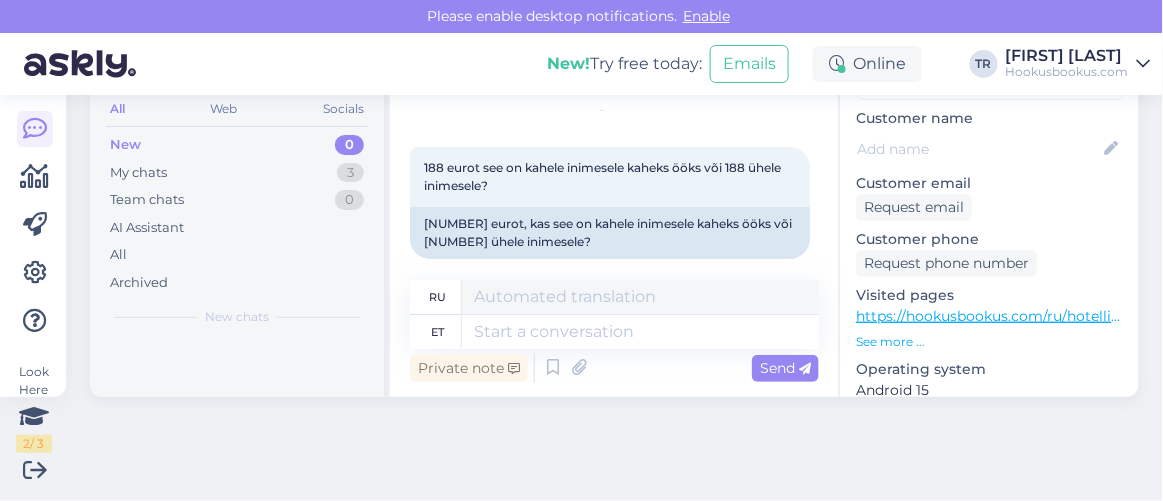 click on "https://hookusbookus.com/ru/hotellid-spaad/toila-spa-hotell/majutus-koos-vee-ja-saunakeskuse-kuelastusega;dateArrival=2025-08-24;dateDeparture=2025-08-26;language=et_ee;participants=%5B%7B%22adultsCnt%22:2,%22childrenCnt%22:0,%22childAges%22:%5B%5D%7D%5D;packageId=186;packageHotelId=89;roomTypeId=169;fromNewsLetter=true?utm_source=FBorganic_EST_RUS_ToilaSpa_21.07&utm_medium=FB%20Feed&utm_campaign=EST_RUS_ToilaSpa_21.07&utm_content=EST_RUS_ToilaSpa_21.07&fbclid=IwZXh0bgNhZW0BMABhZGlkAasl8akpu5cBHsgnprlhbeQolOAVBUfJoqxsl77ZxIdTzLWJt-Hx0YgOPF_6MmLnfBuEZ5ZG_aem_wREO-5WRfSaJrKTC6507oA&utm_id=120206331997140663&utm_term=120223668988780663" at bounding box center [3430, 316] 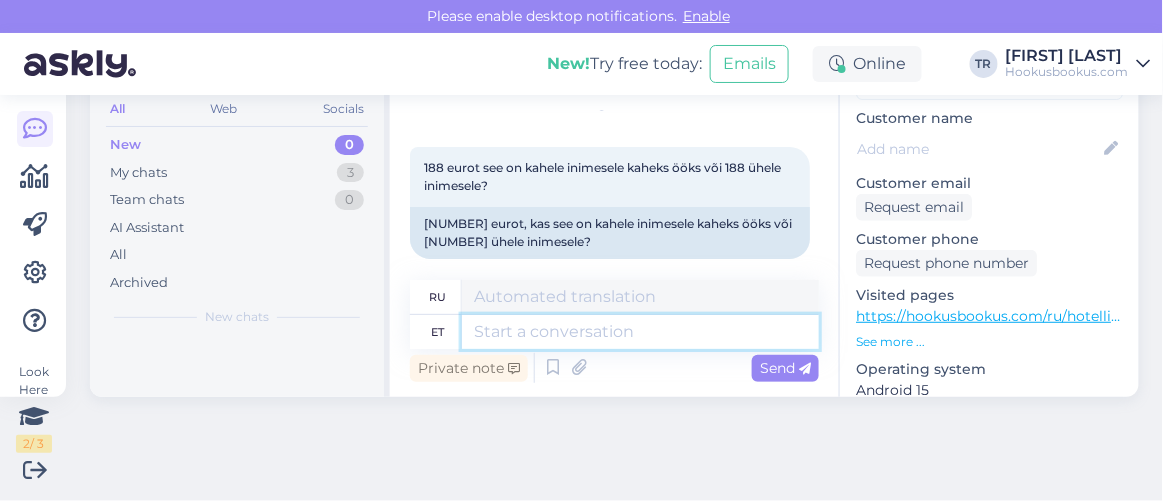 click at bounding box center (640, 332) 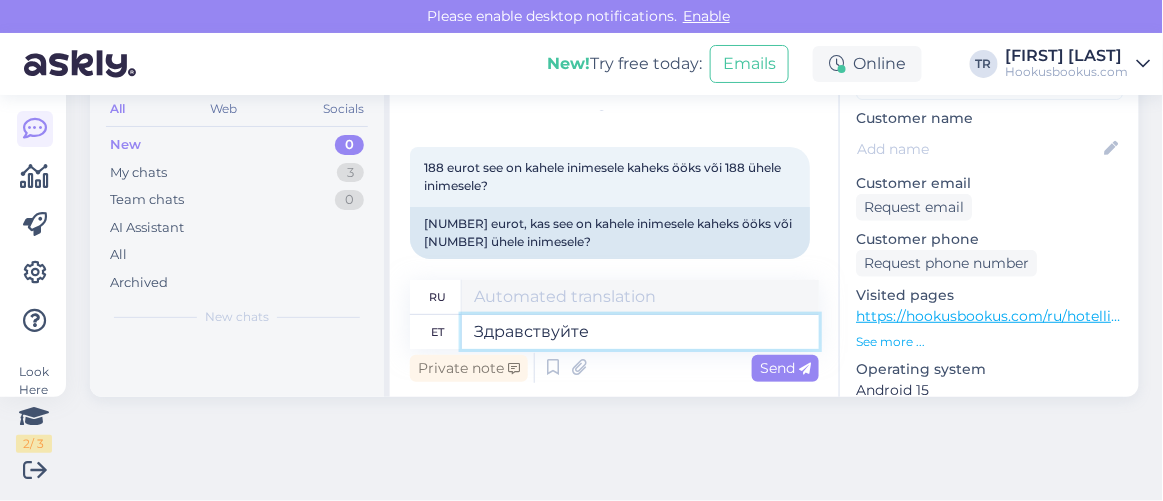 type on "Здравствуйте" 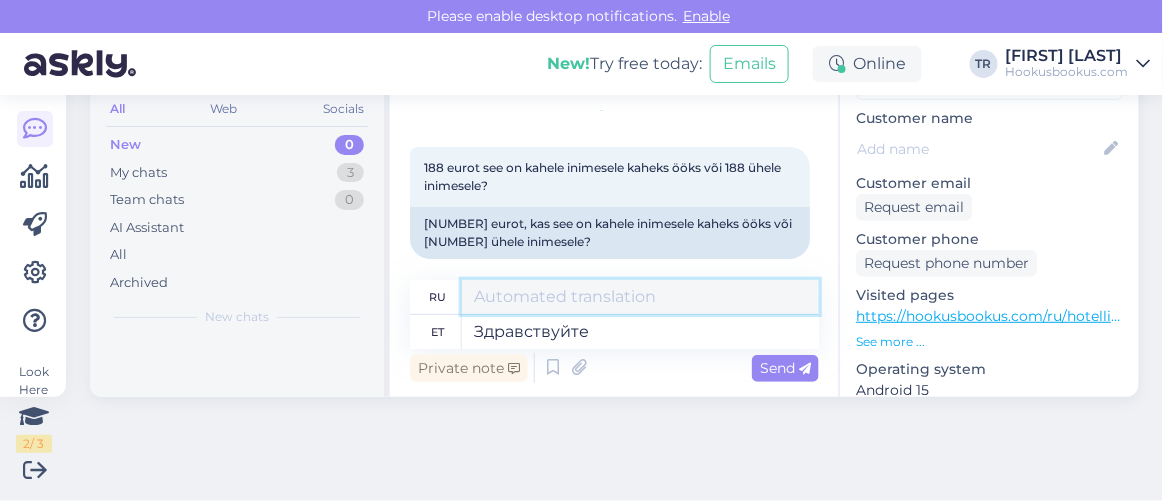 click at bounding box center [640, 297] 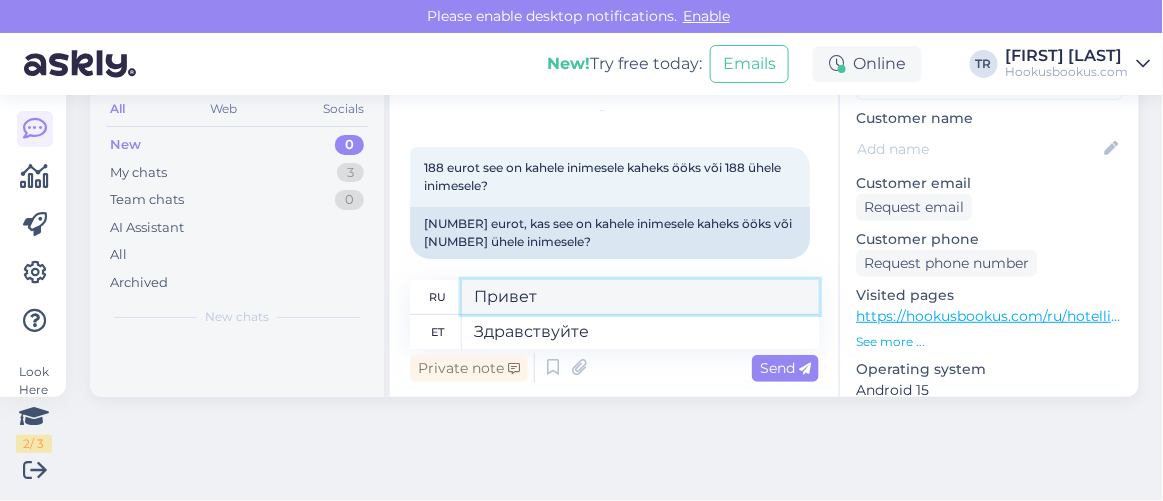 drag, startPoint x: 562, startPoint y: 300, endPoint x: 315, endPoint y: 296, distance: 247.03238 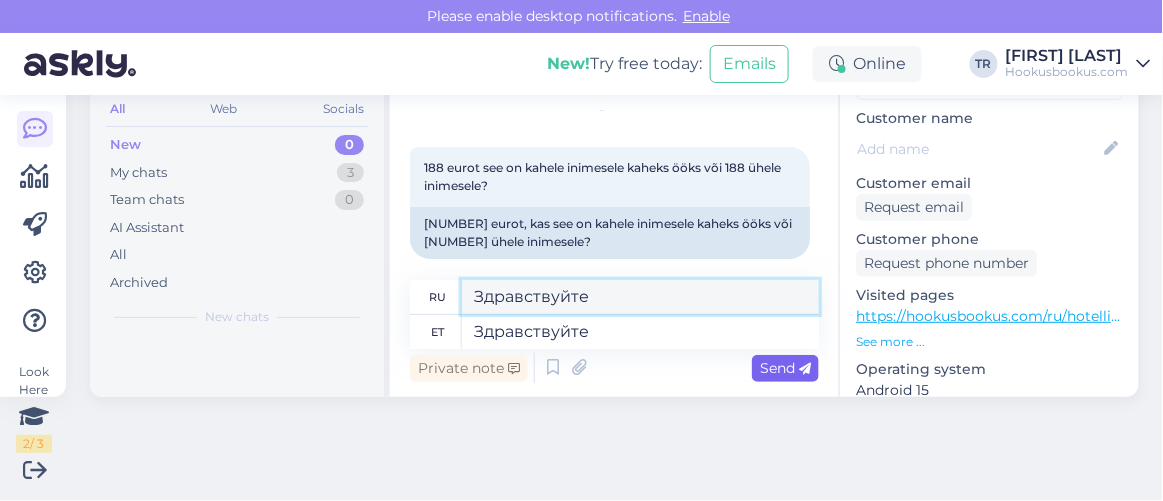 type on "Здравствуйте" 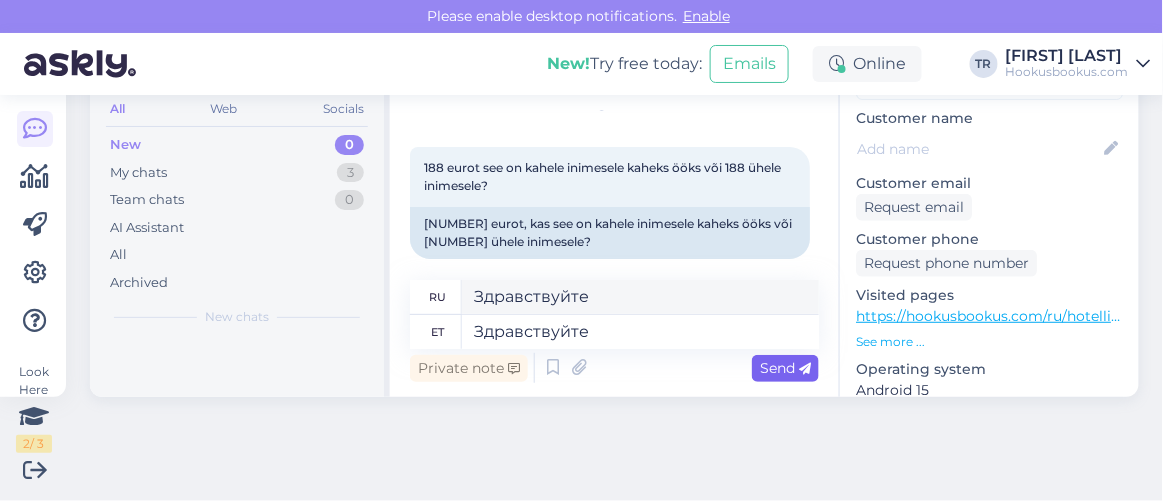 click on "Send" at bounding box center [785, 368] 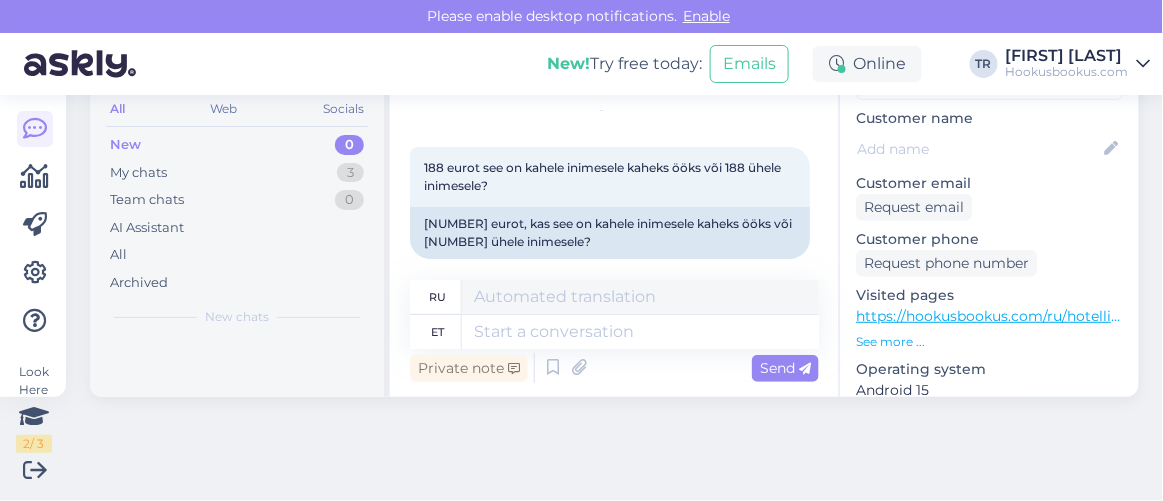 scroll, scrollTop: 190, scrollLeft: 0, axis: vertical 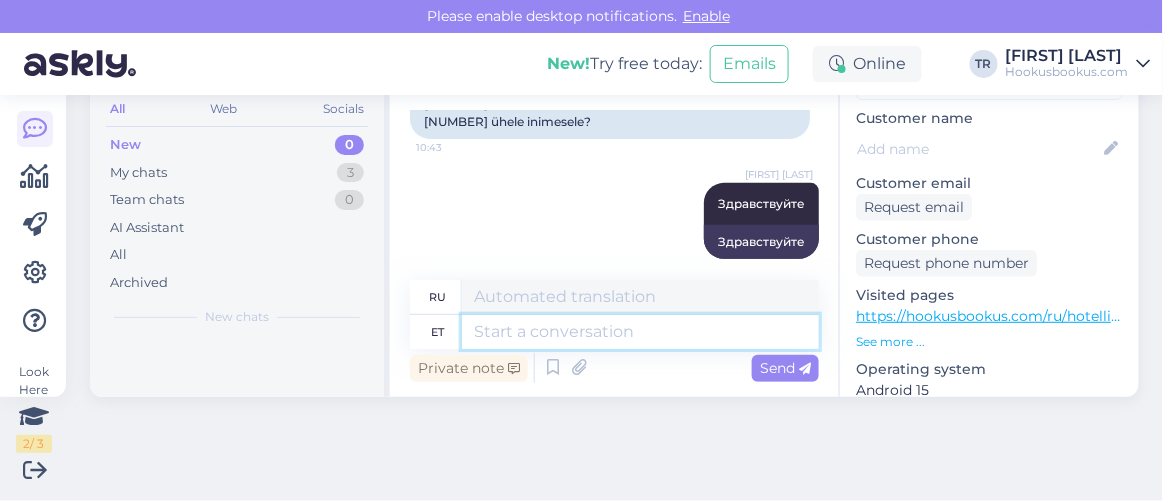 click at bounding box center (640, 332) 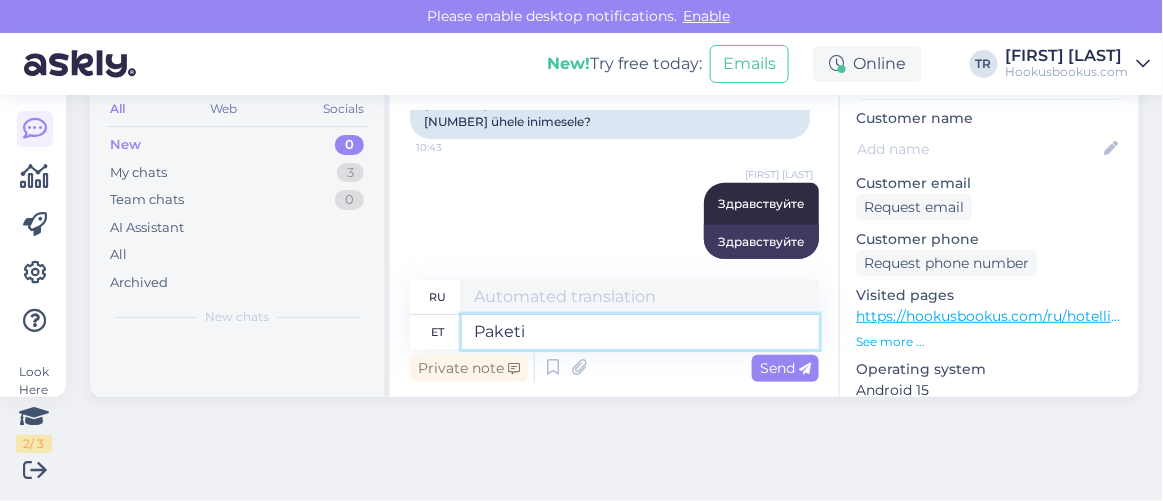 type on "Paketi h" 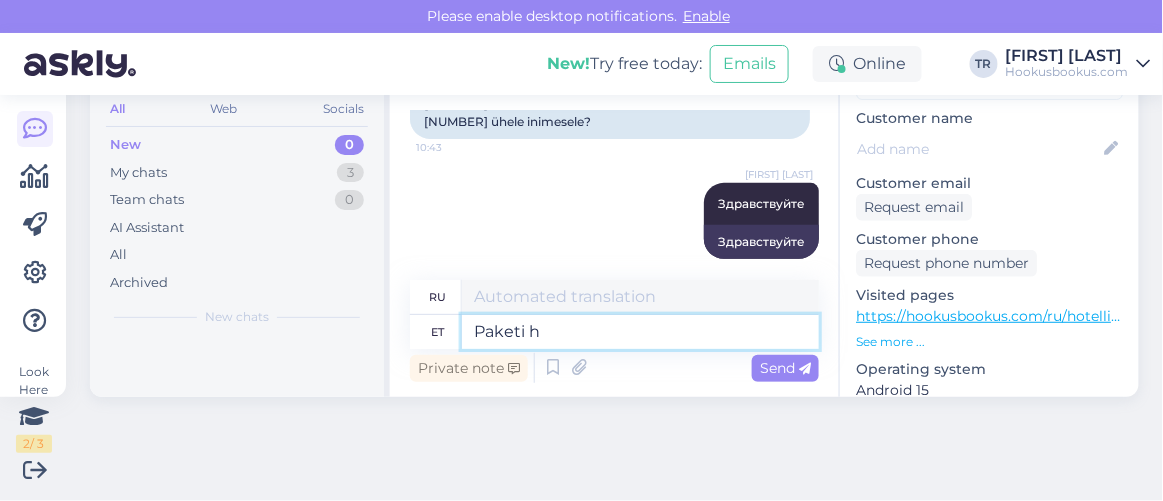 type on "Упаковка" 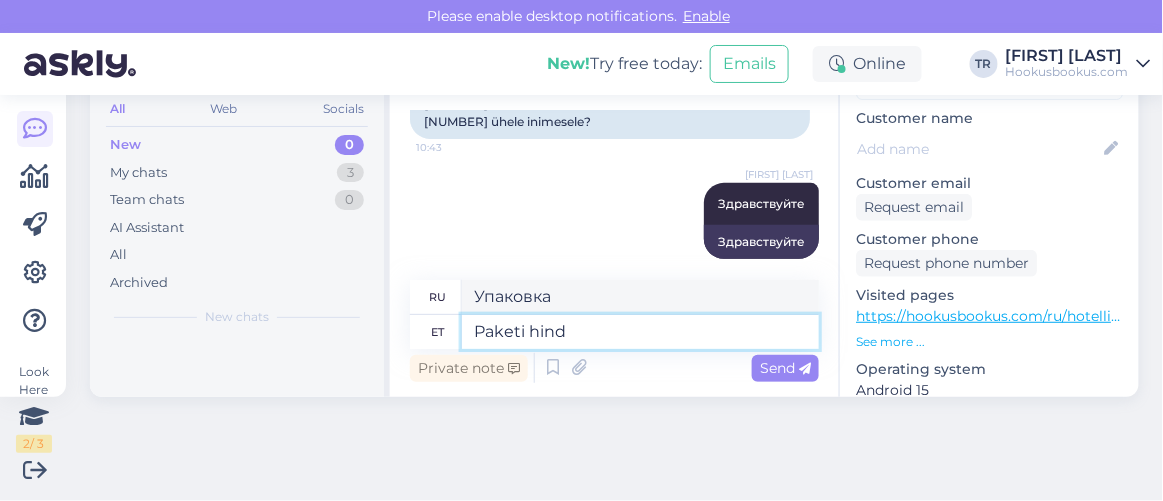 type on "Paketi hind o" 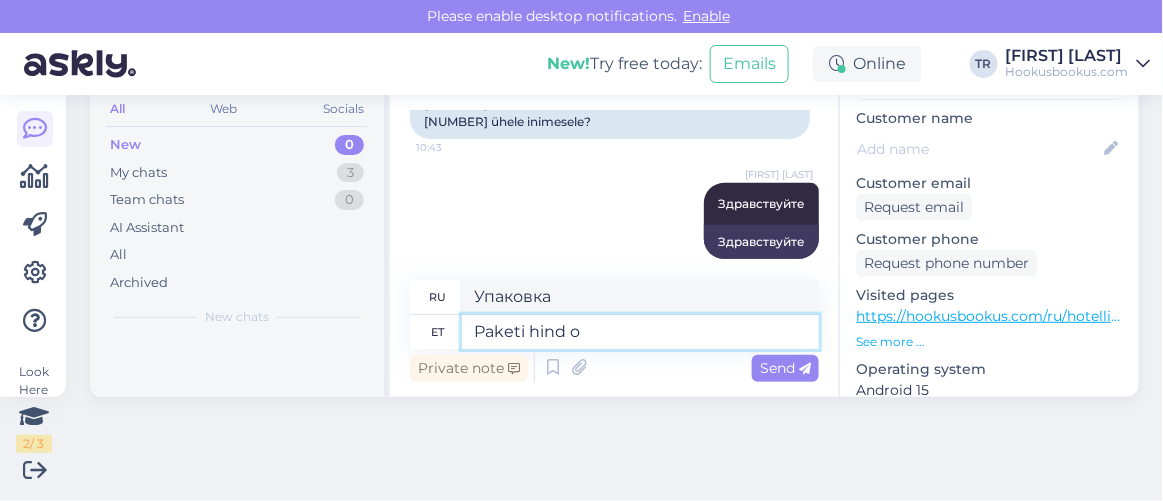 type on "Цена пакета" 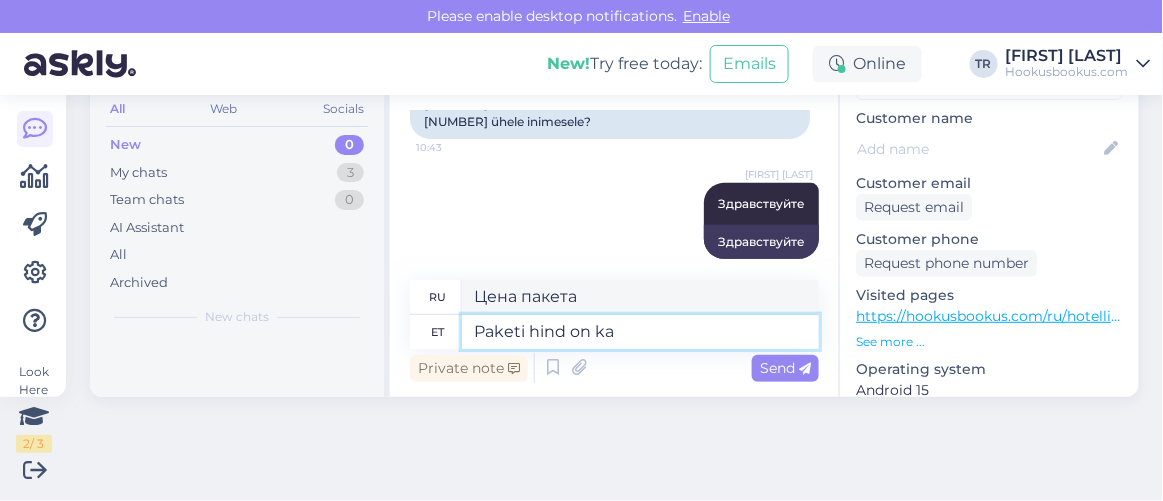 type on "Paketi hind on kah" 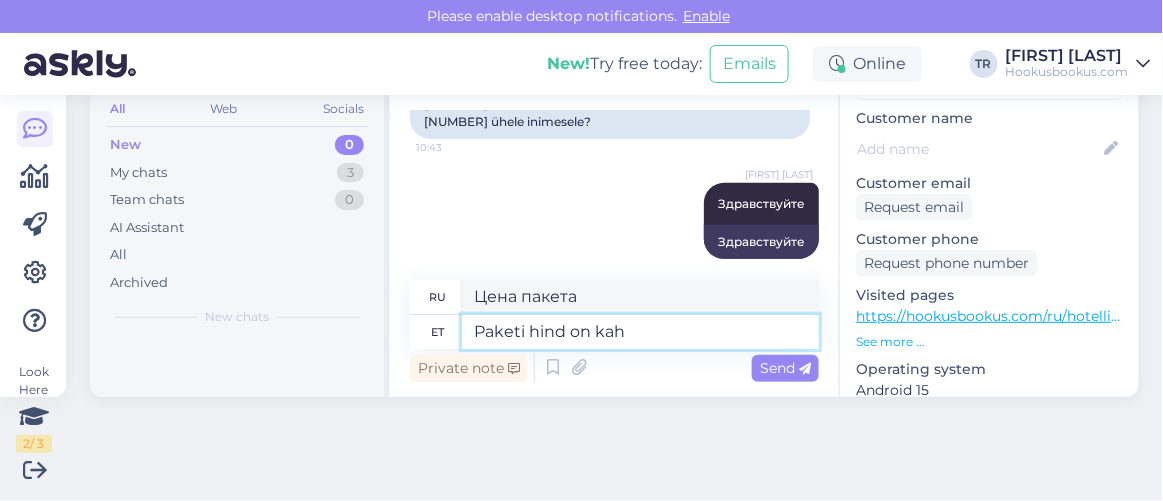 type on "Цена пакета составляет" 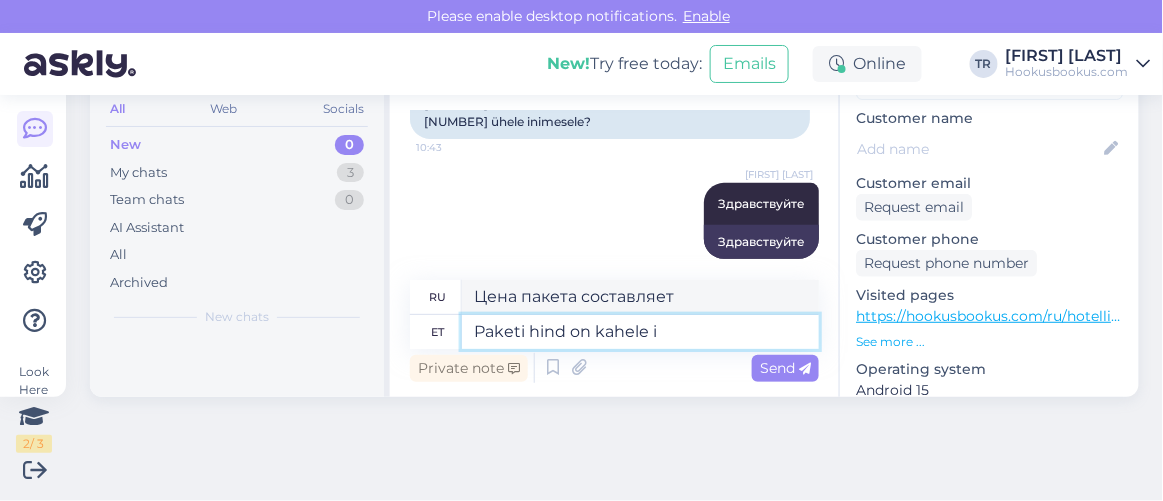 type on "Paketi hind on kahele in" 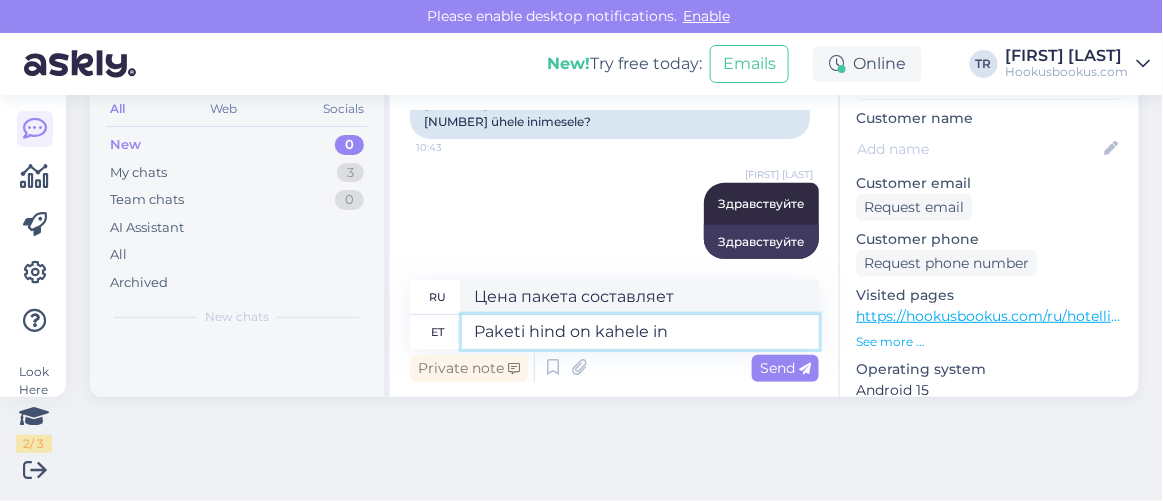 type on "Цена пакета указана за двоих." 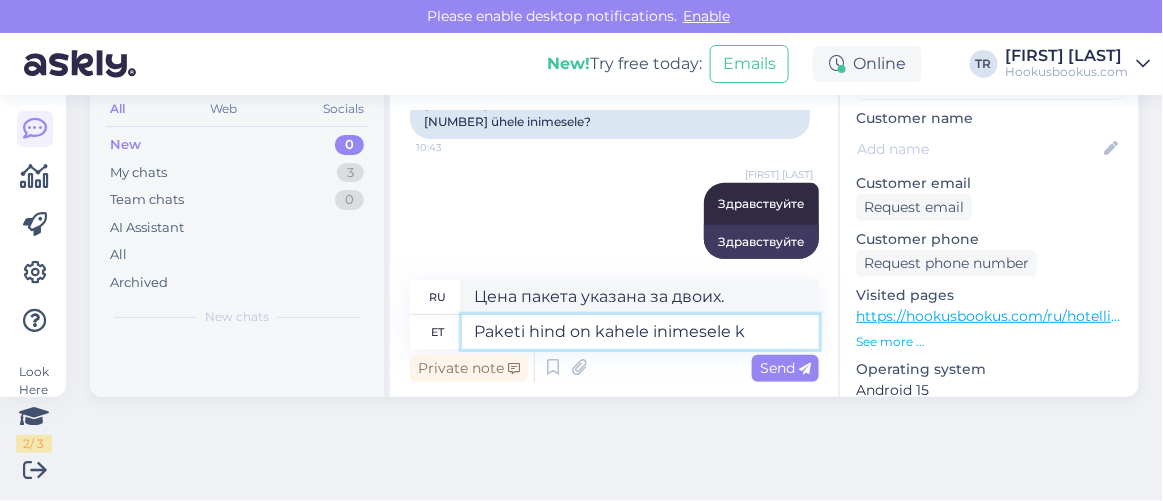 type on "Paketi hind on kahele inimesele ka" 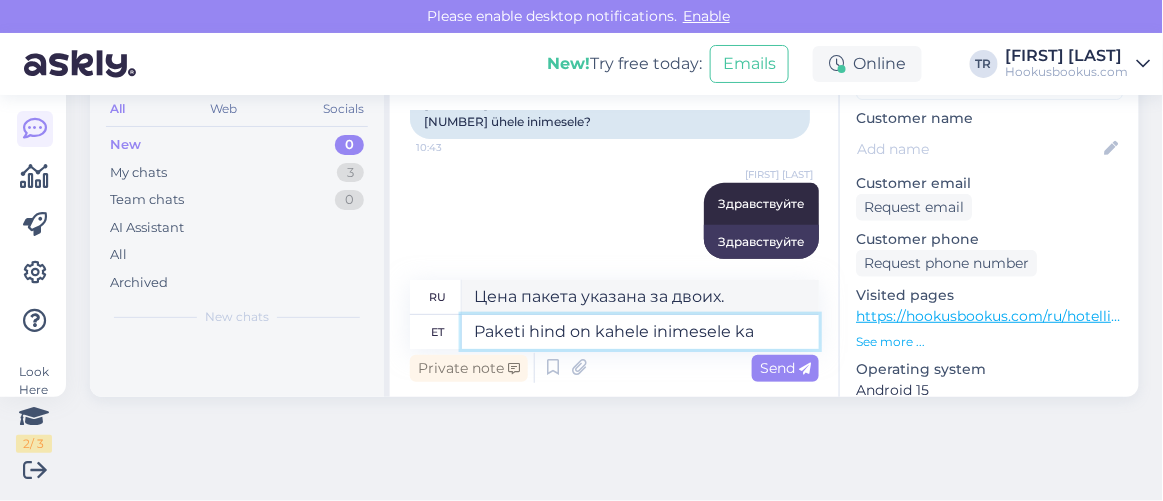 type on "Стоимость пакета указана на двоих человек." 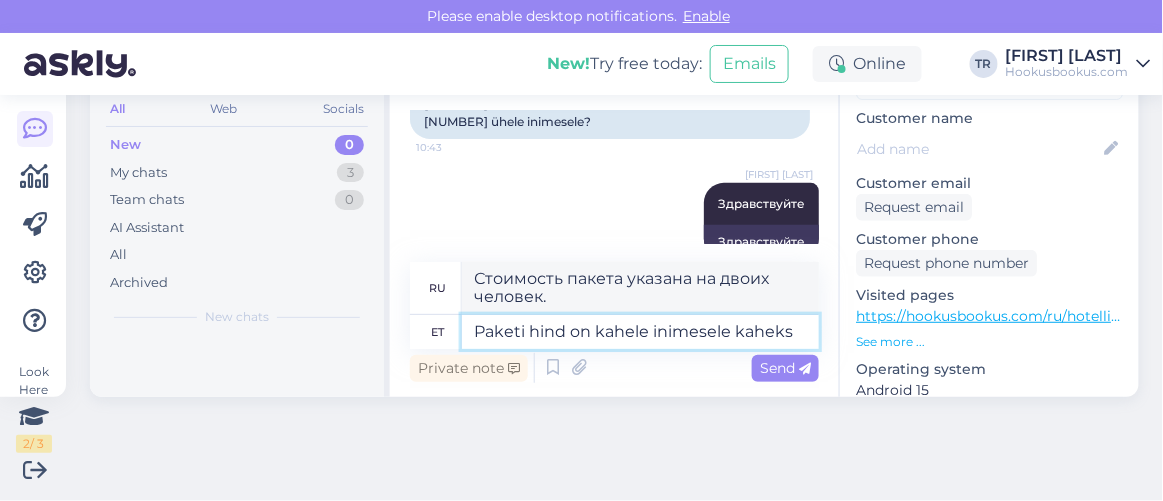 type on "Paketi hind on kahele inimesele kaheks" 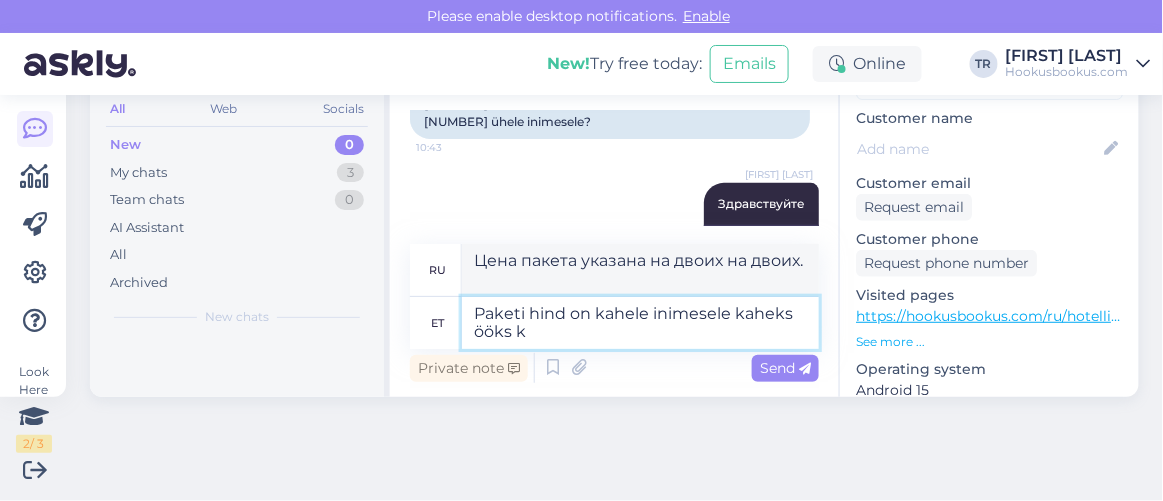 type on "Paketi hind on kahele inimesele kaheks ööks ko" 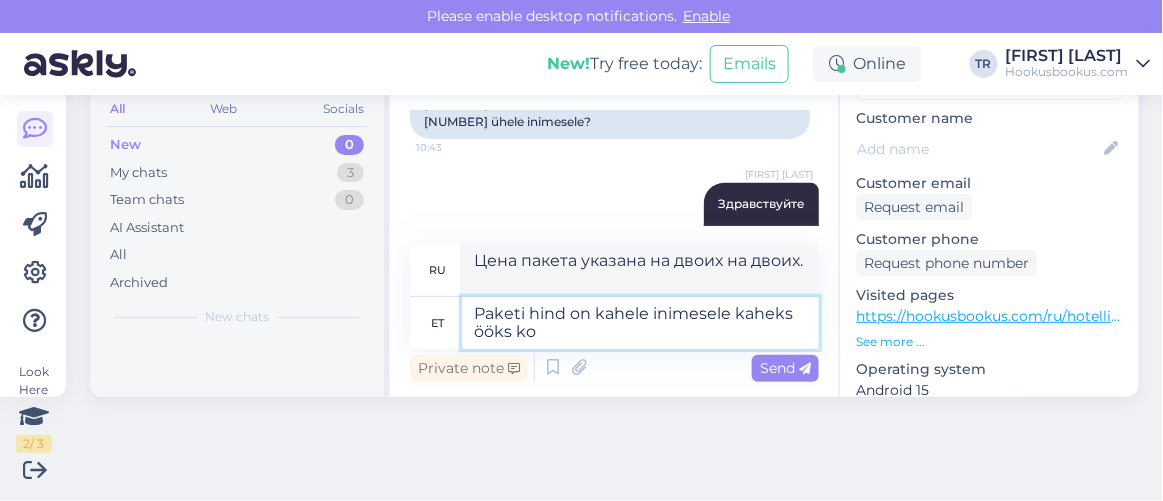type on "Стоимость пакета указана на двоих человек на две ночи." 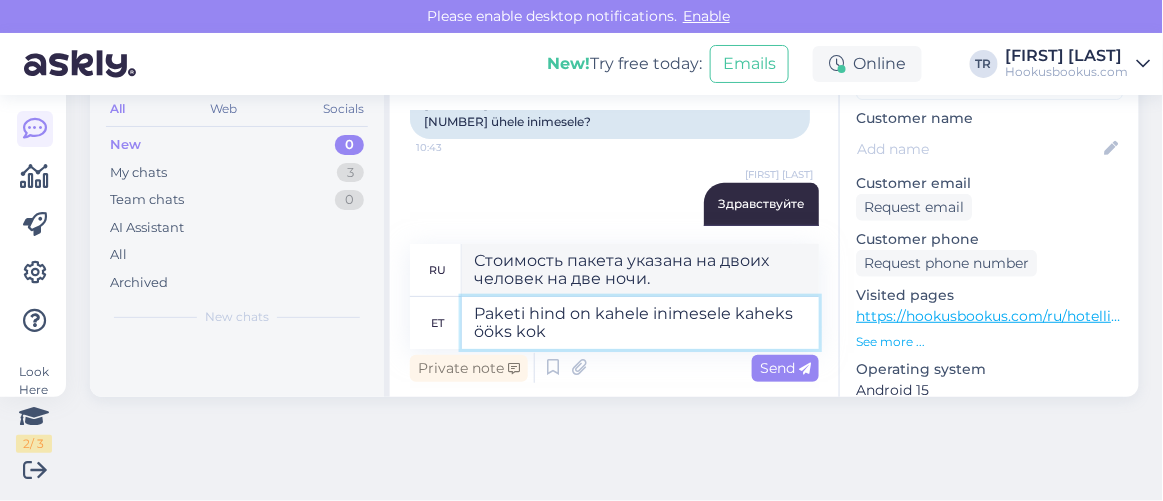 type on "Paketi hind on kahele inimesele kaheks ööks kokku" 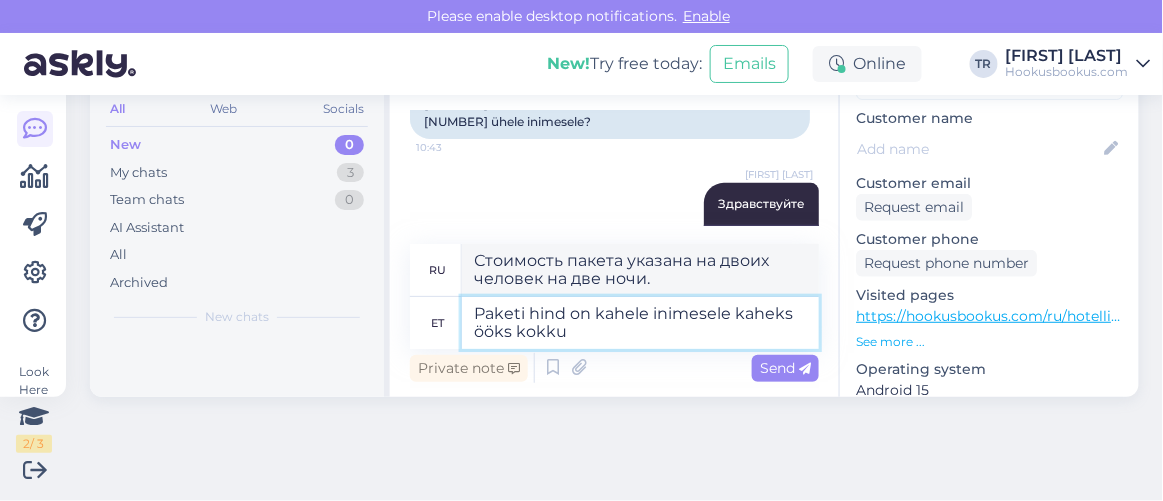 type on "Стоимость пакета указана из расчета на двух человек на две ночи." 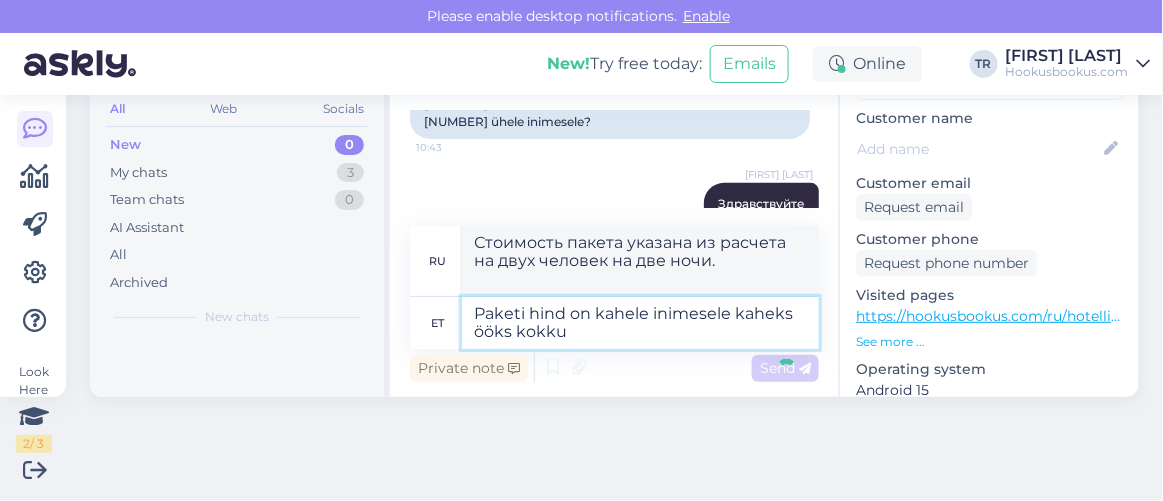 type 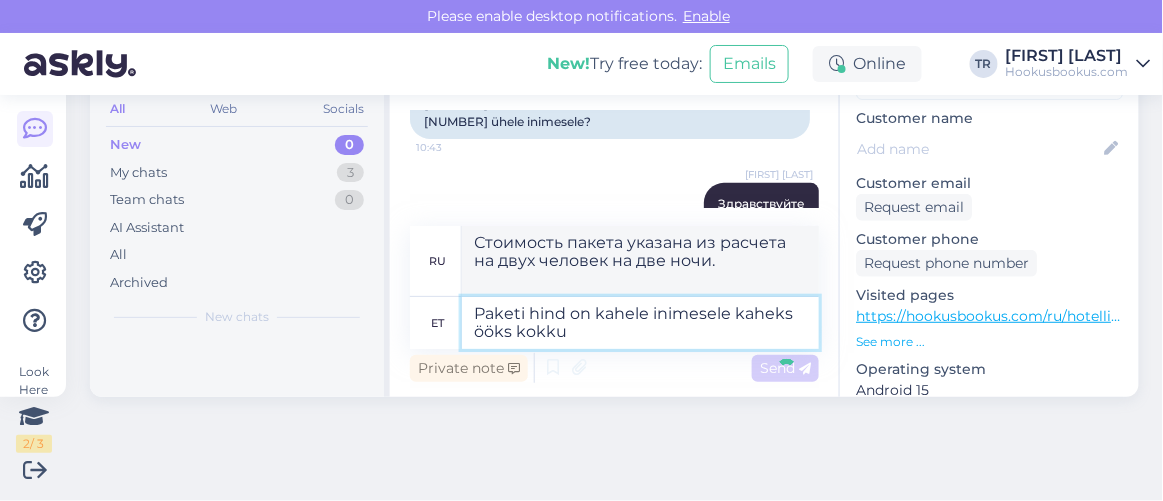 type 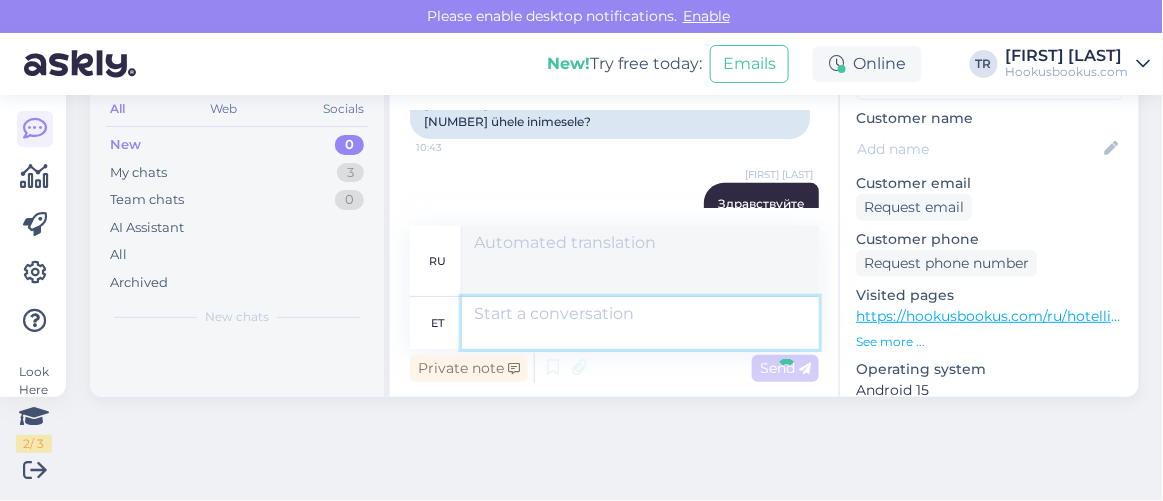 scroll, scrollTop: 328, scrollLeft: 0, axis: vertical 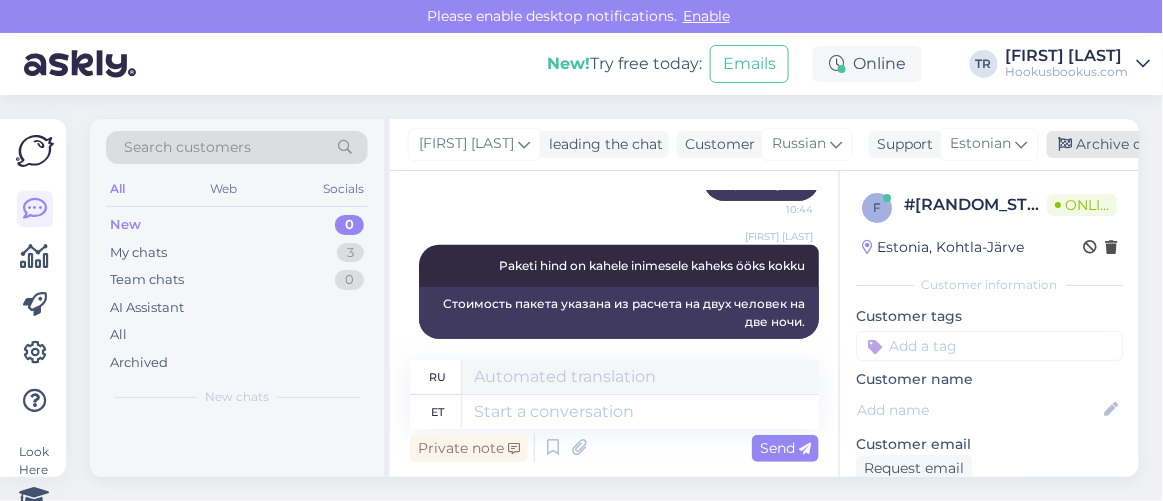 click on "Archive chat" at bounding box center [1110, 144] 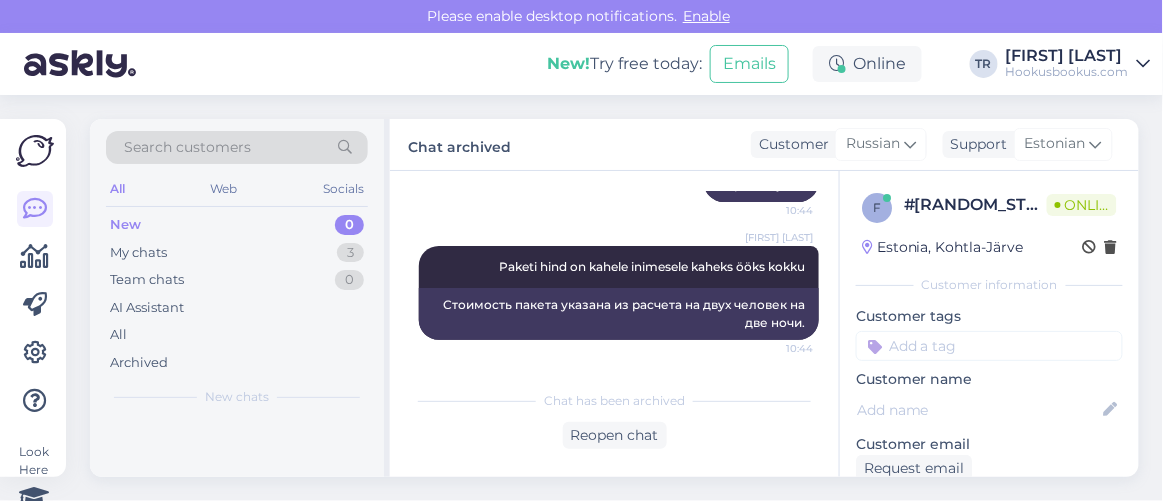 scroll, scrollTop: 308, scrollLeft: 0, axis: vertical 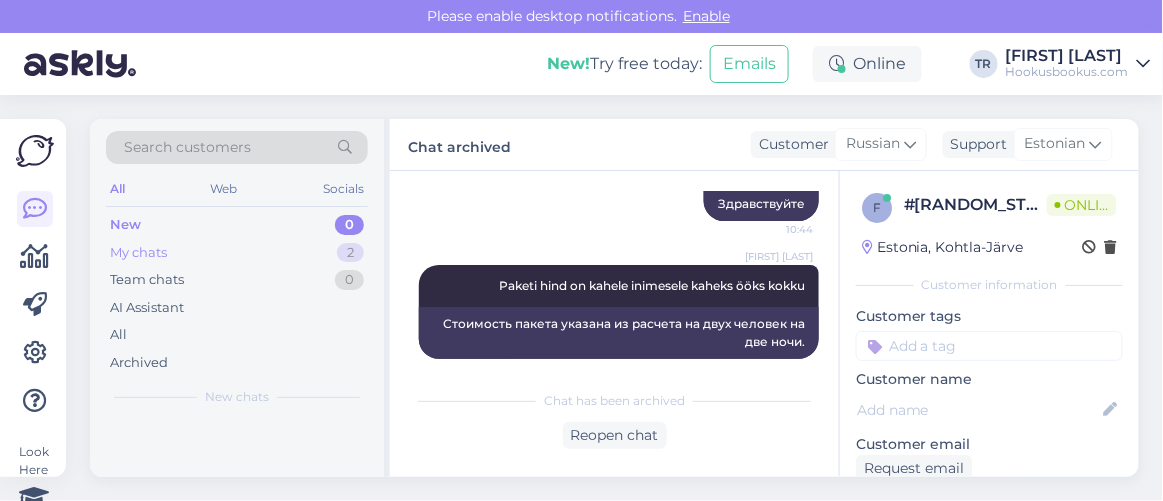 click on "My chats 2" at bounding box center [237, 253] 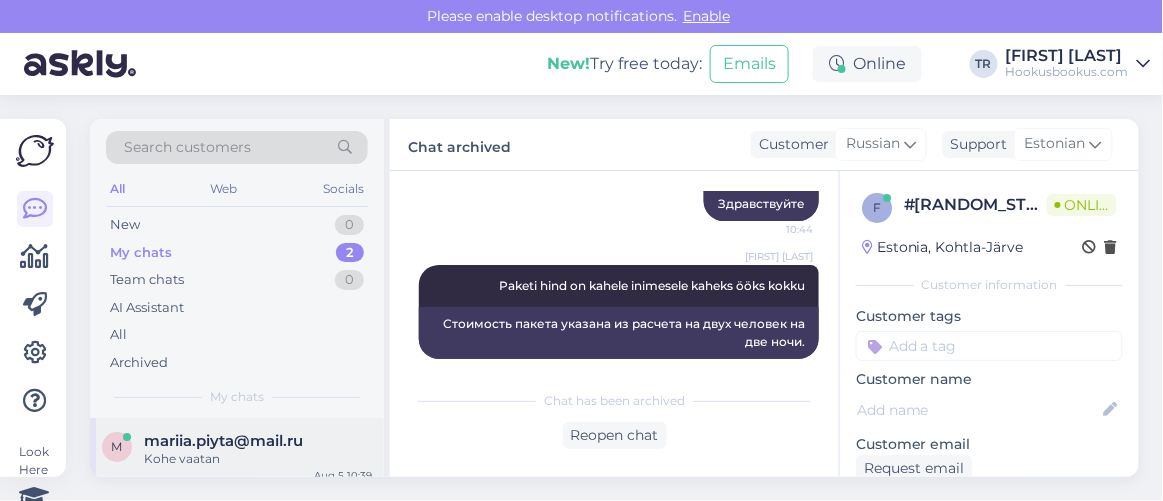 click on "Kohe vaatan" at bounding box center [258, 459] 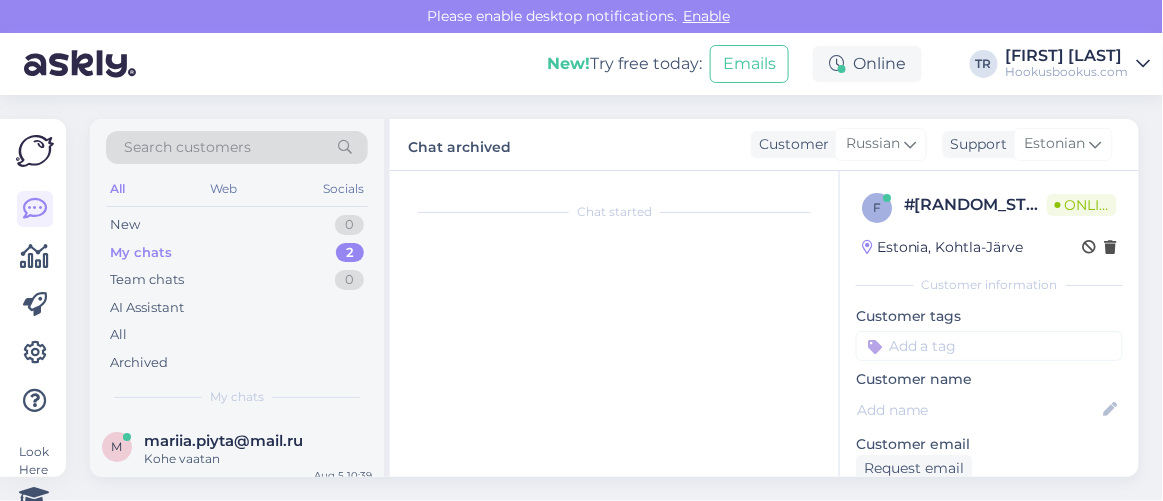 scroll, scrollTop: 2324, scrollLeft: 0, axis: vertical 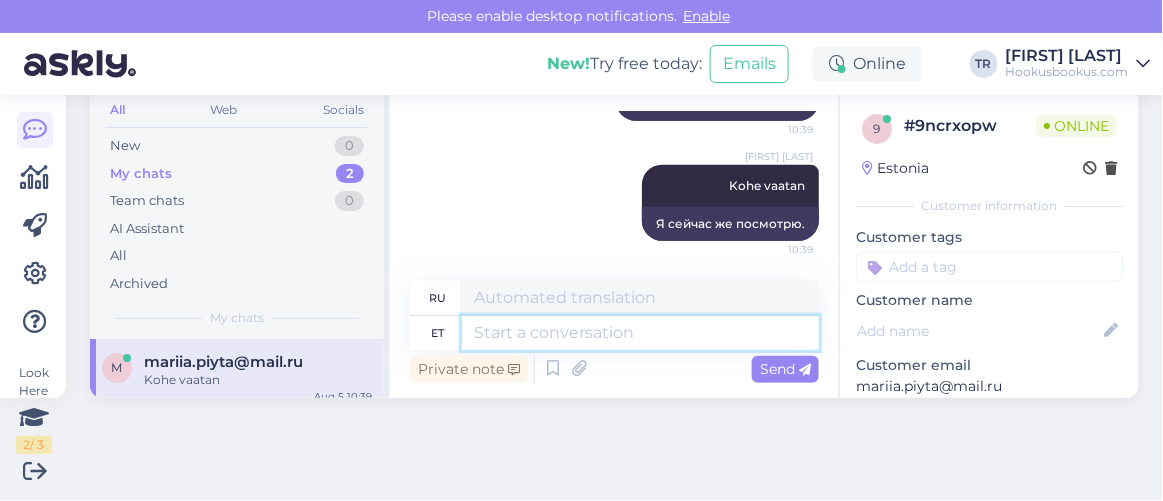 click at bounding box center [640, 333] 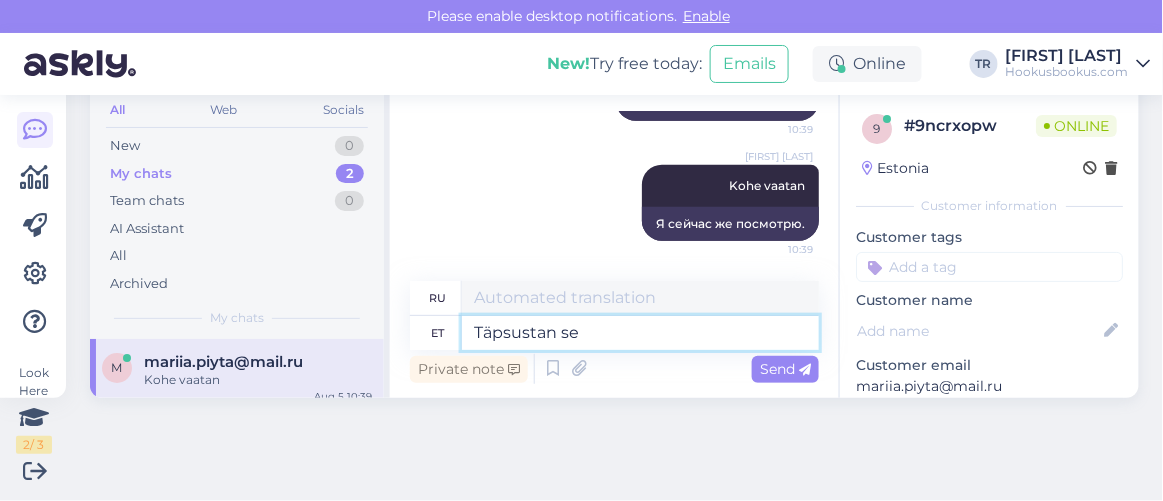 type on "Täpsustan sel" 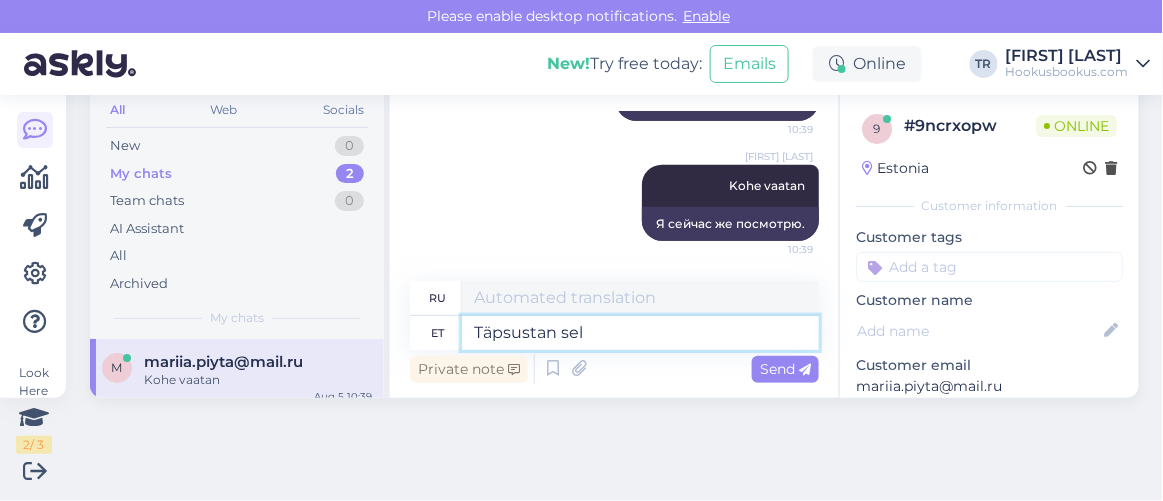 type on "Я уточню." 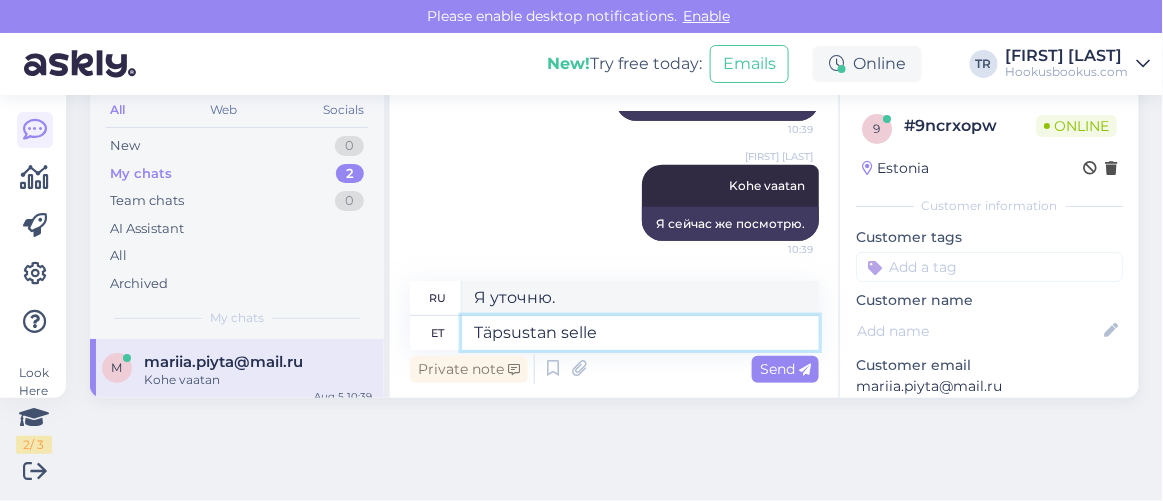 type on "Täpsustan selle" 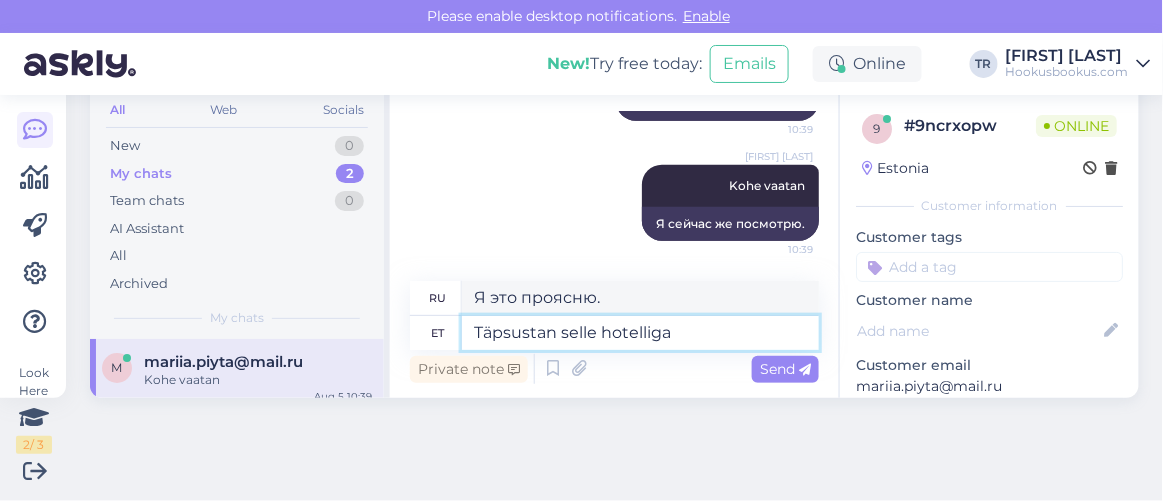 type on "Täpsustan selle hotelliga" 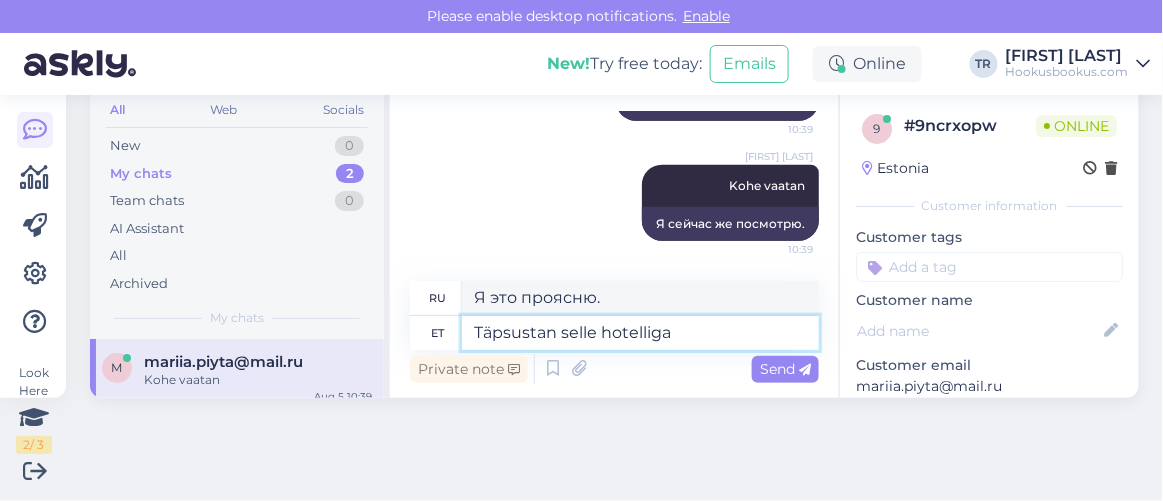 type on "Я уточню этот вопрос в отеле." 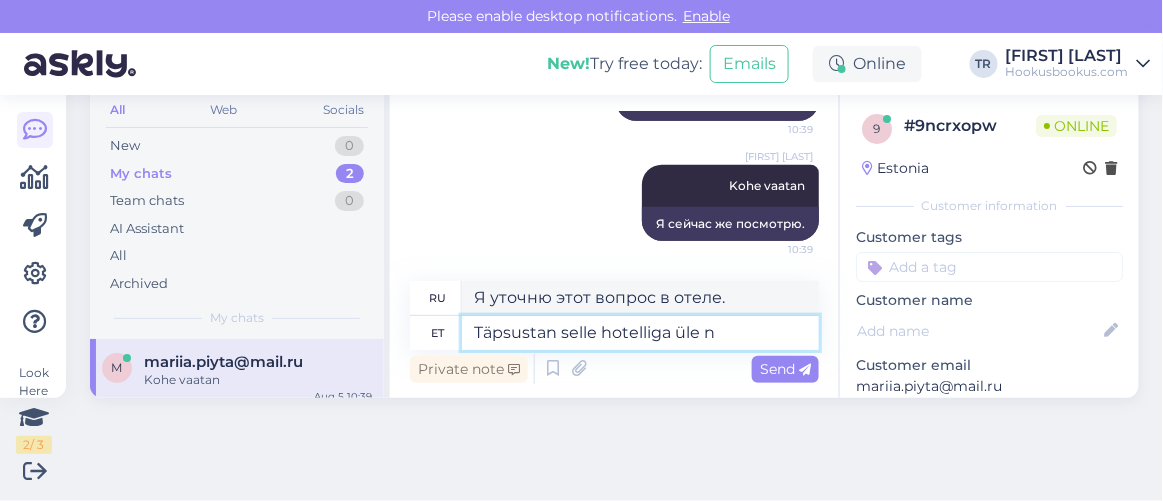 type on "Täpsustan selle hotelliga üle ni" 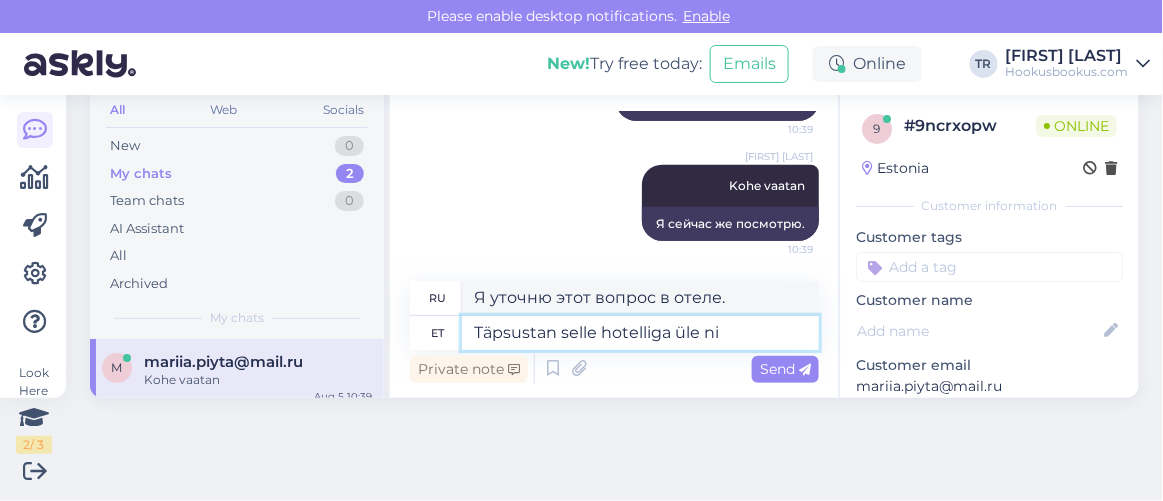 type on "Я узнаю об этом от администрации отеля." 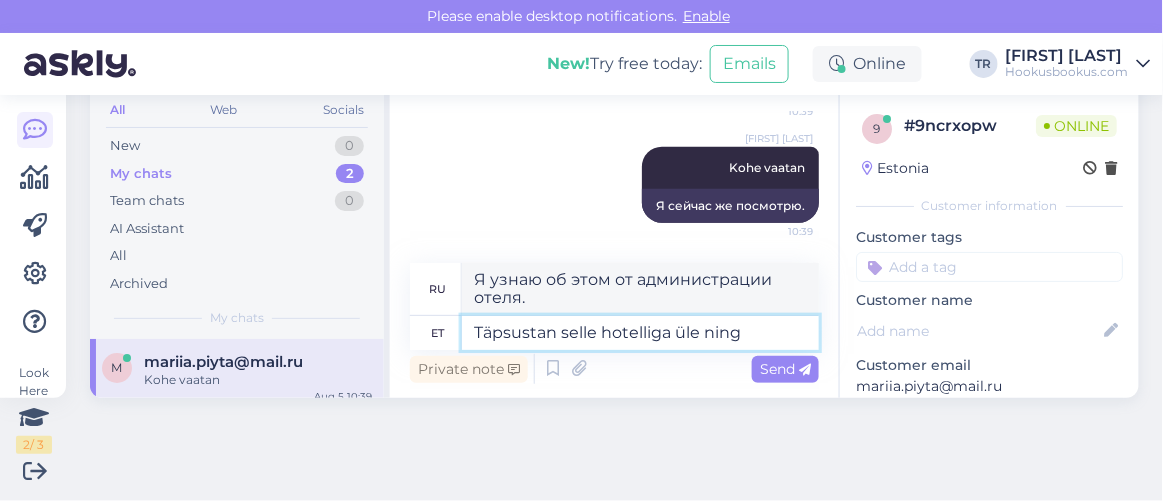 type on "Täpsustan selle hotelliga üle ning k" 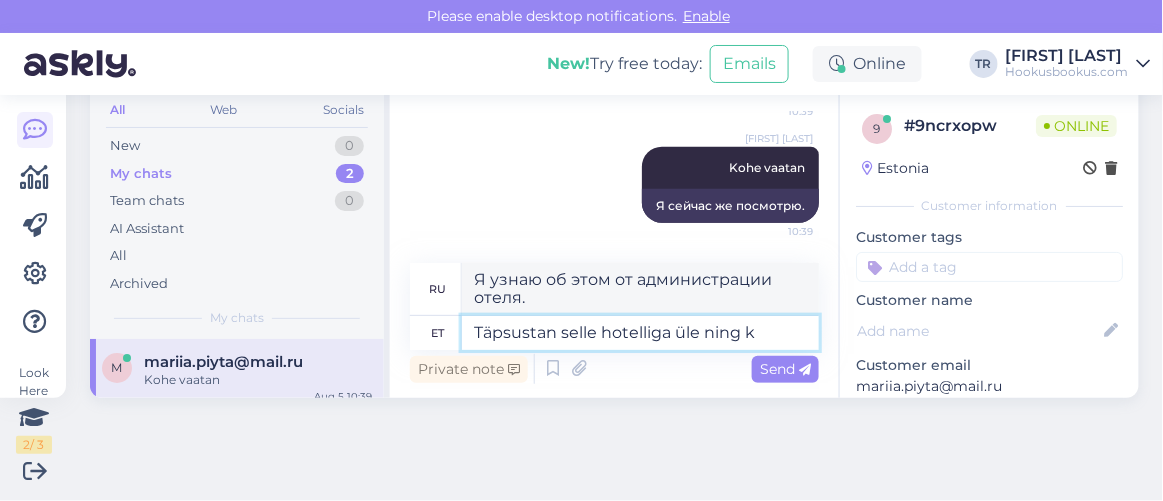 type on "Я свяжусь с отелем и" 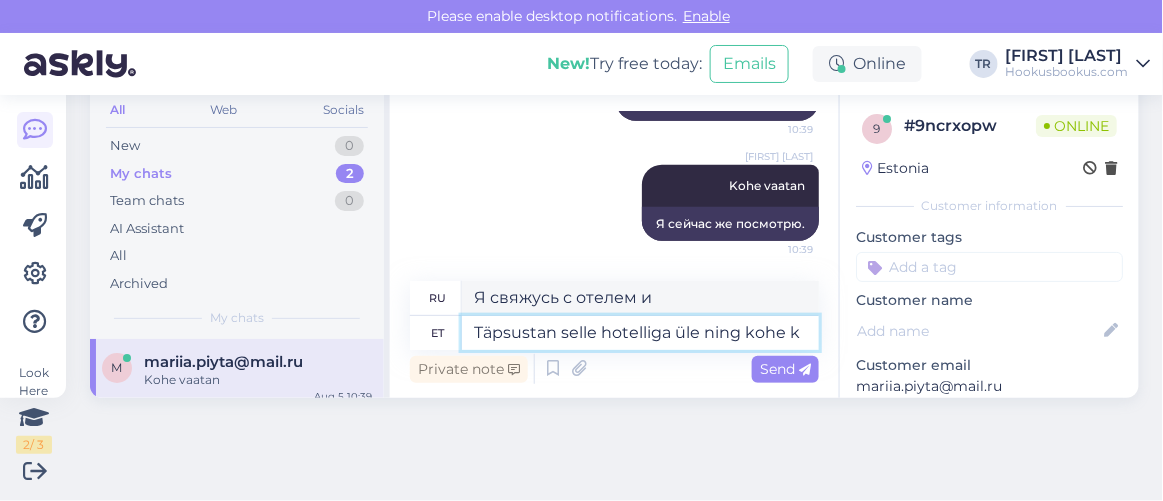 type on "Täpsustan selle hotelliga üle ning kohe ku" 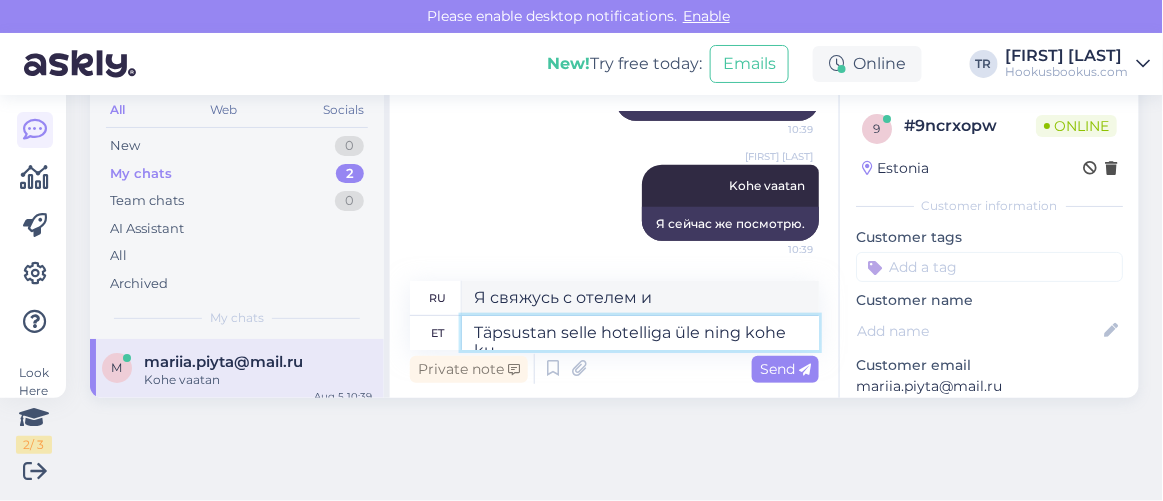 type on "Я немедленно уведомлю отель об этом." 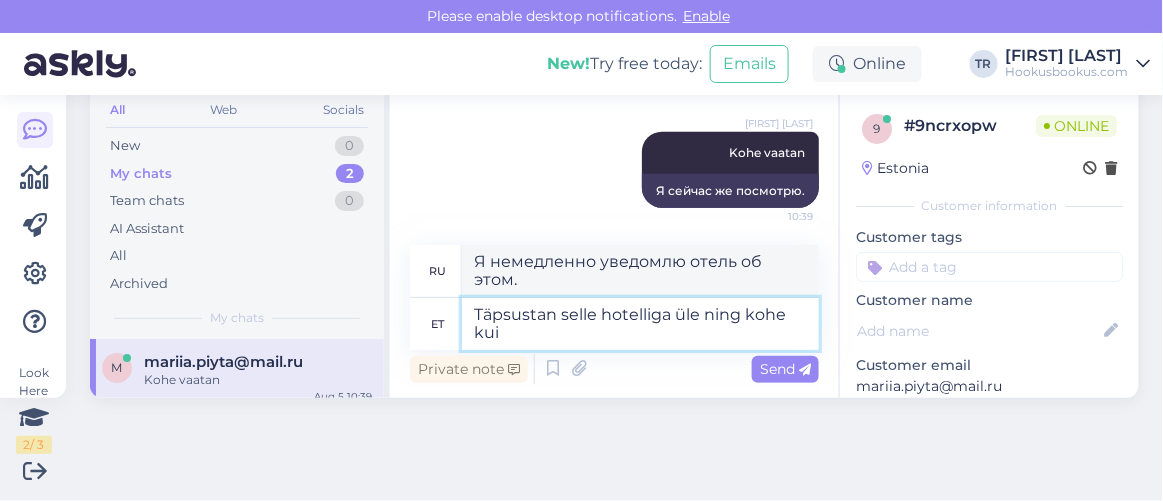 type on "Täpsustan selle hotelliga üle ning kohe kui" 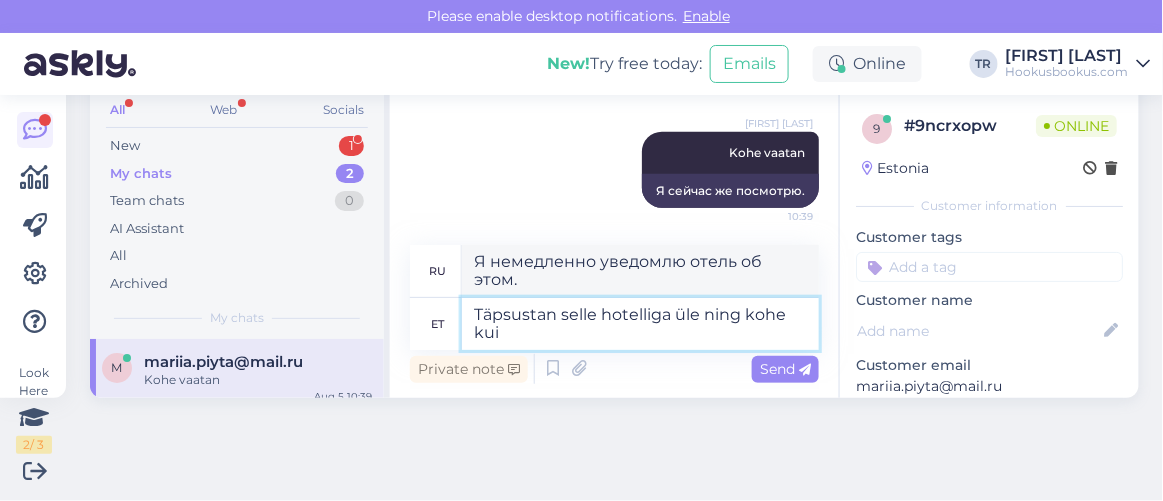type on "Я свяжусь с отелем и как можно скорее" 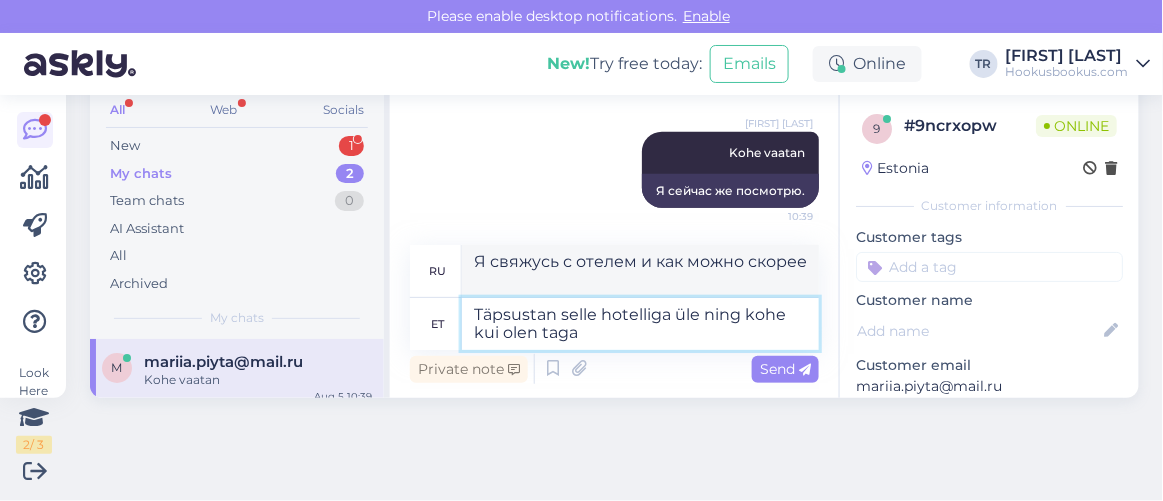 type on "Täpsustan selle hotelliga üle ning kohe kui olen tagas" 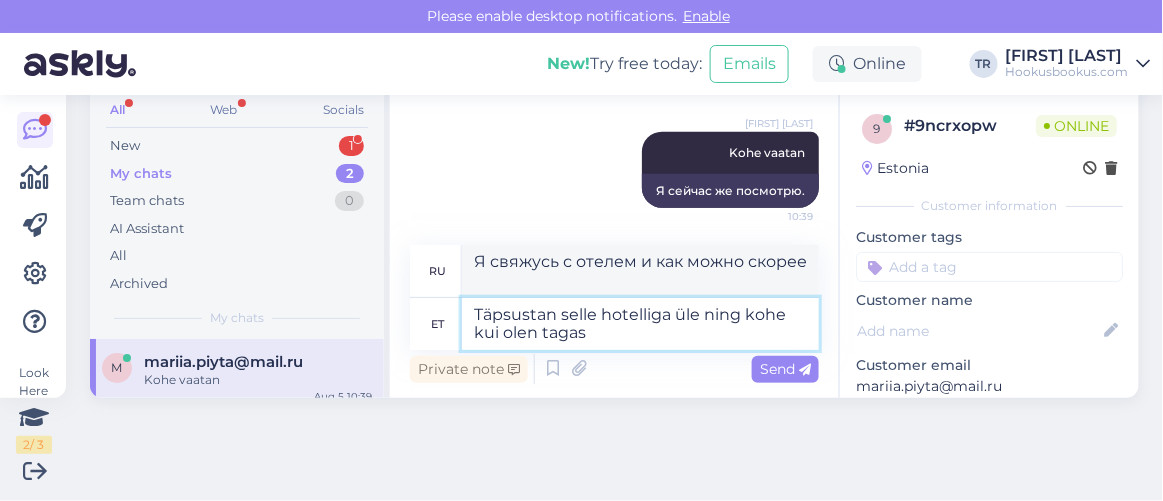 type on "Я свяжусь с отелем и как только буду" 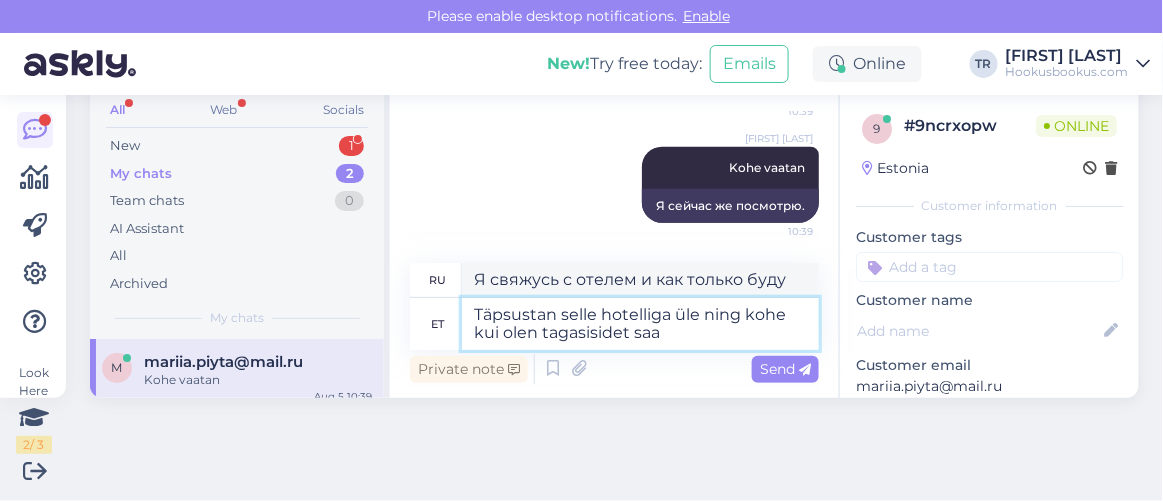 type on "Täpsustan selle hotelliga üle ning kohe kui olen tagasisidet saan" 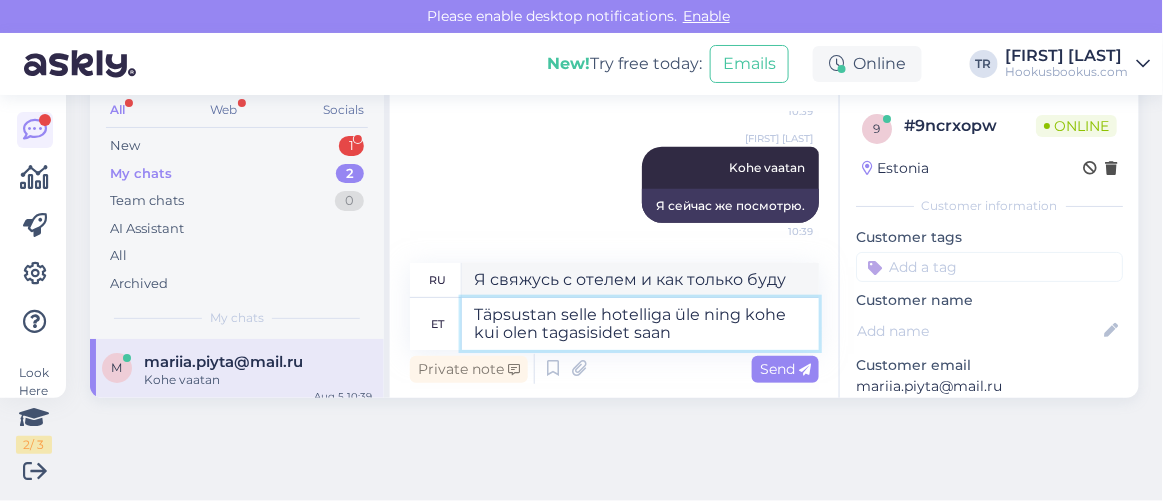 type on "Я уточню этот вопрос у отеля и свяжусь с вами, как только получу ответ." 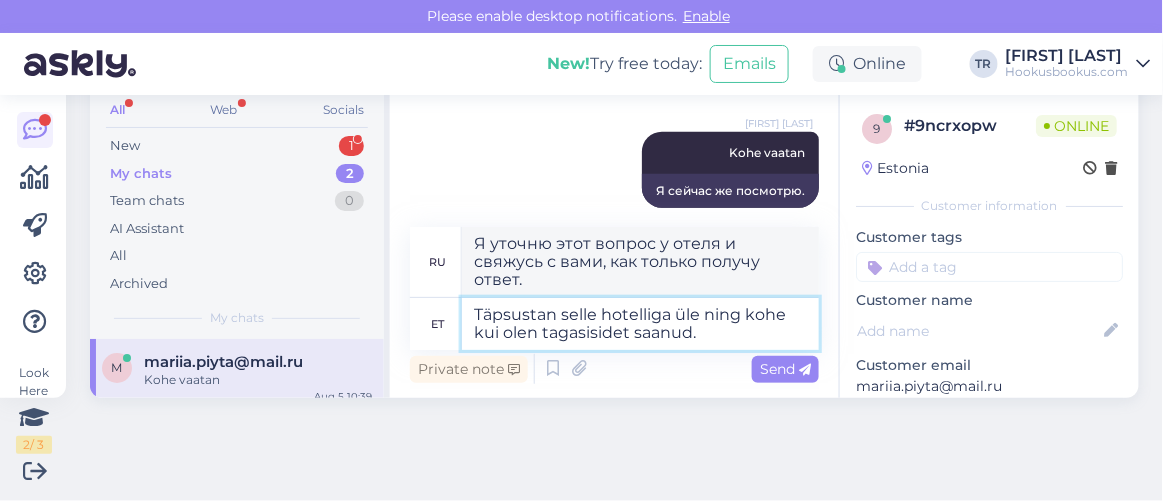 type on "Täpsustan selle hotelliga üle ning kohe kui olen tagasisidet saanud" 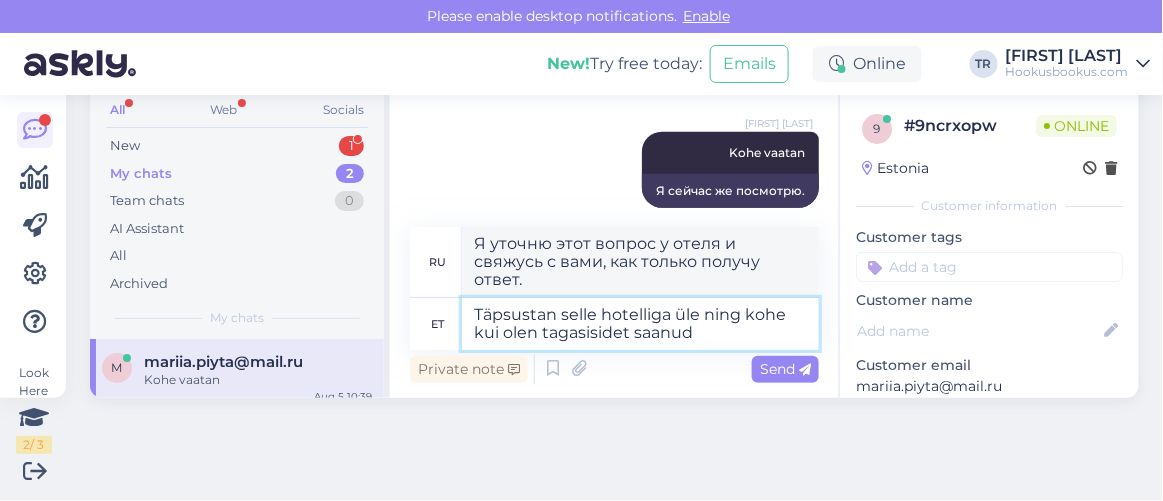 type on "Я уточню этот вопрос у отеля, как только получу ответ." 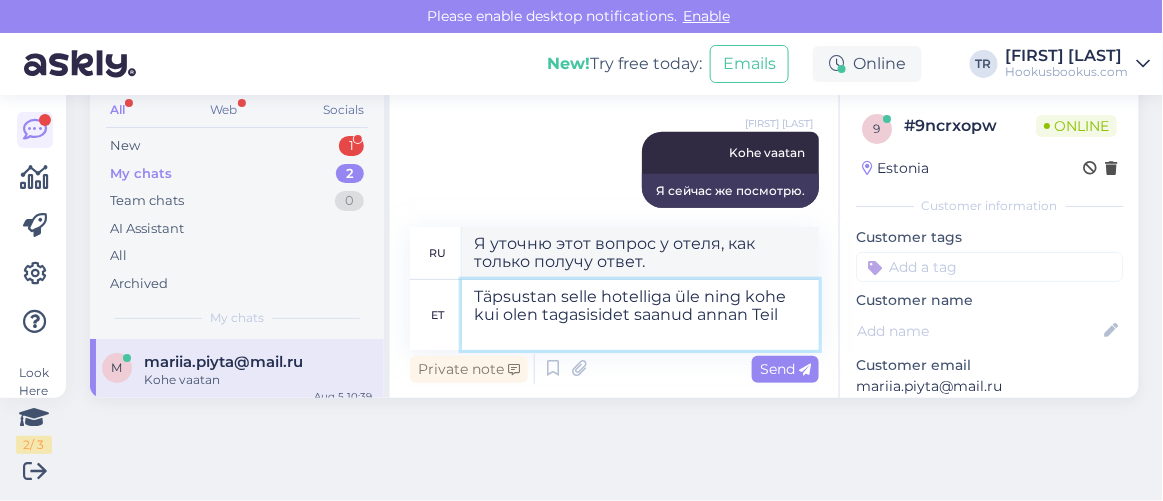 type on "Täpsustan selle hotelliga üle ning kohe kui olen tagasisidet saanud annan Teile" 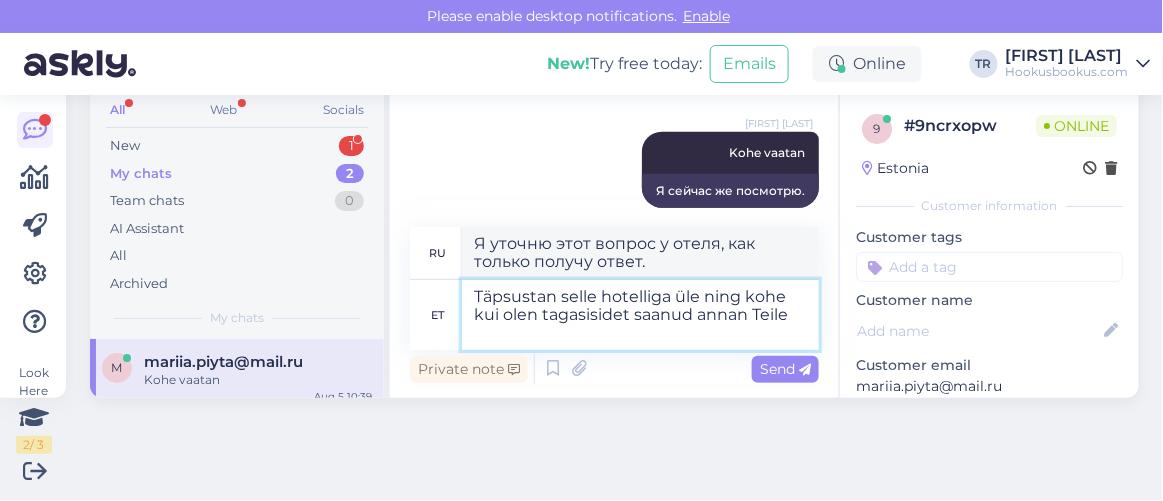 type on "Я уточню этот вопрос в отеле и сообщу вам, как только получу ответ." 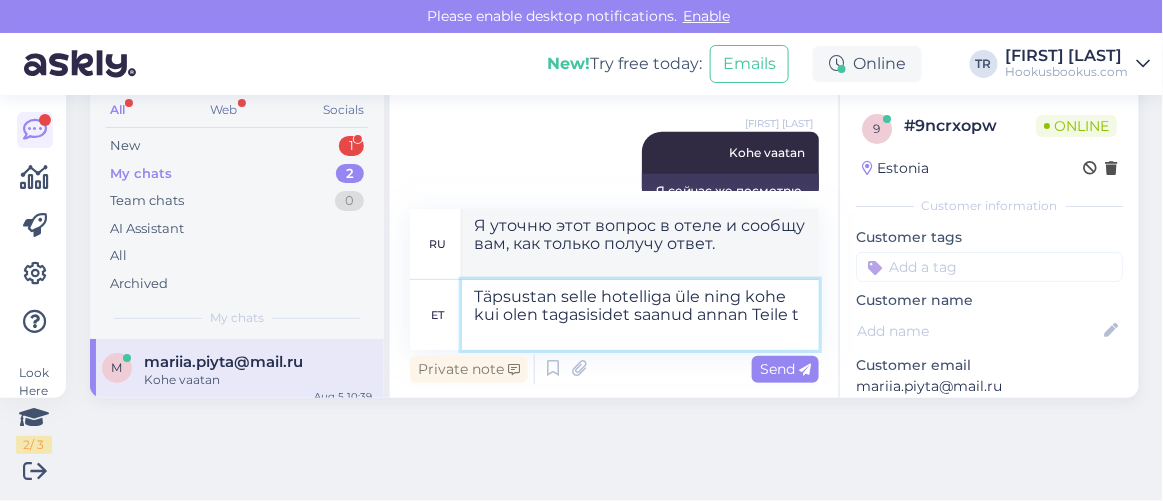 type on "Täpsustan selle hotelliga üle ning kohe kui olen tagasisidet saanud annan Teile te" 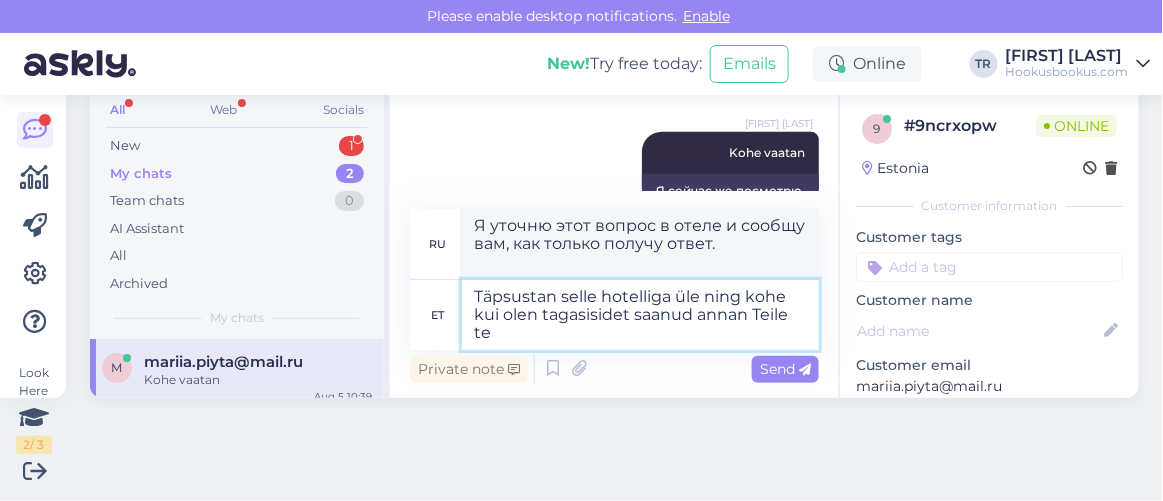 type on "Я уточню этот вопрос у отеля и сообщу вам, как только получу ответ." 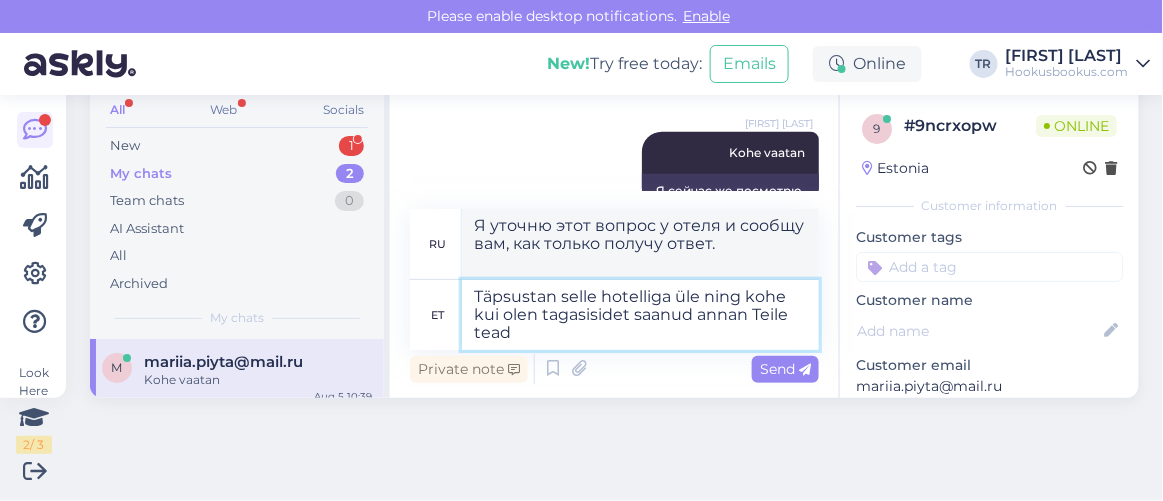 type on "Täpsustan selle hotelliga üle ning kohe kui olen tagasisidet saanud annan Teile teada" 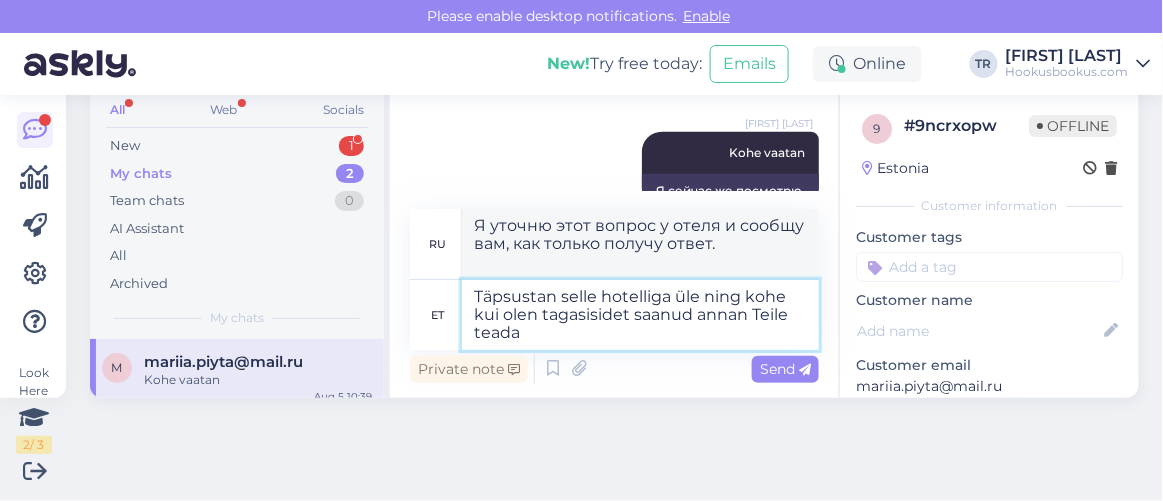 type 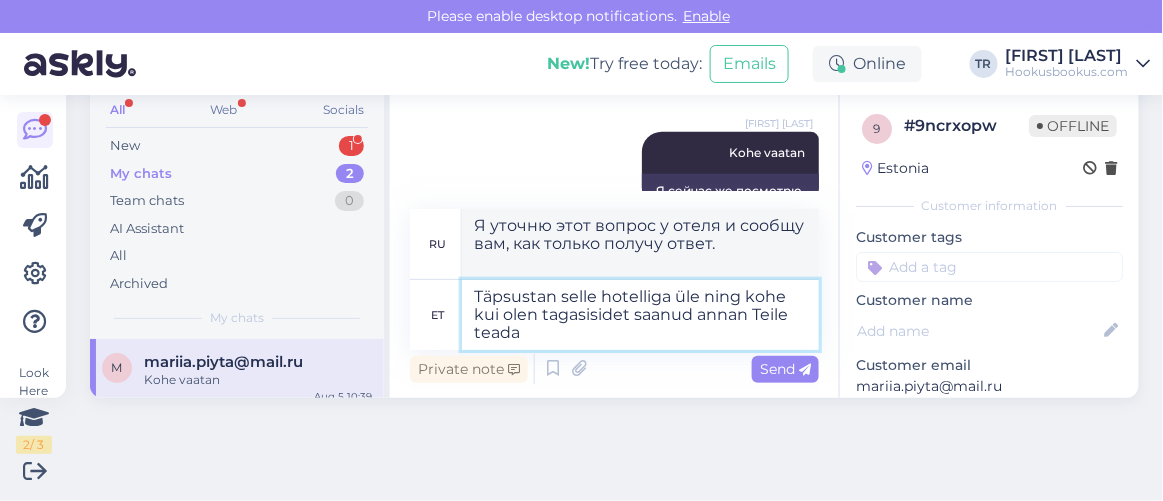 type 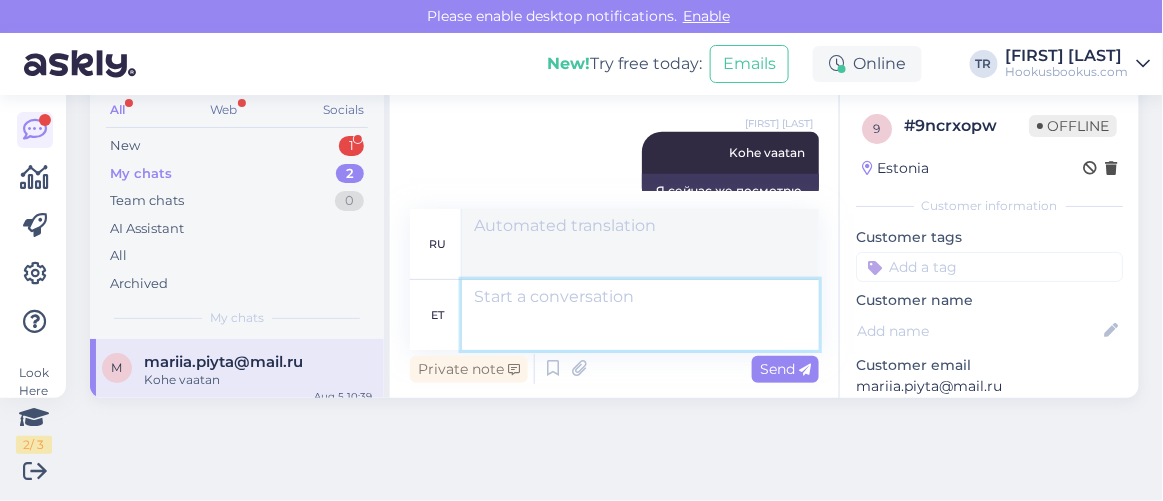 scroll, scrollTop: 2480, scrollLeft: 0, axis: vertical 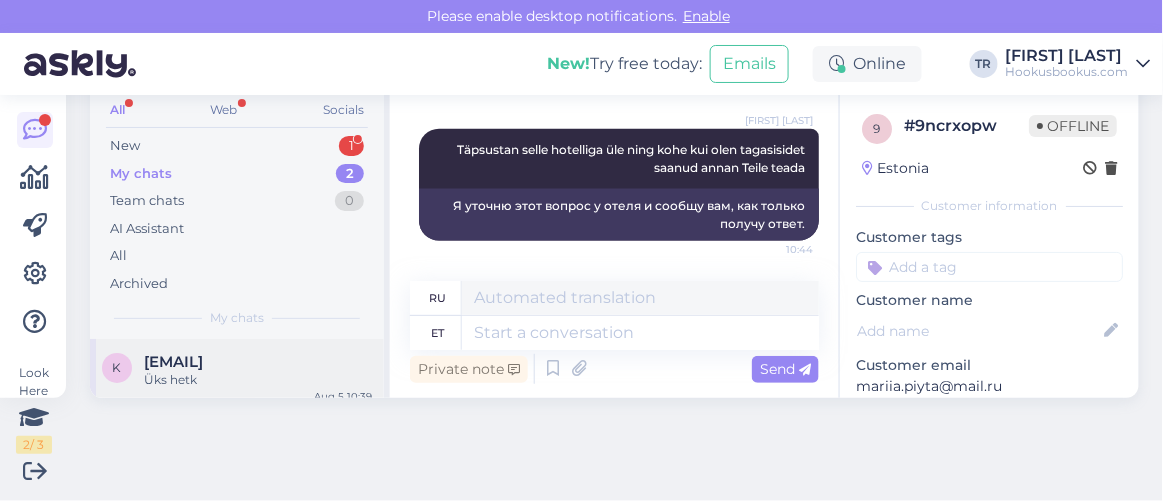 click on "[EMAIL]" at bounding box center [173, 362] 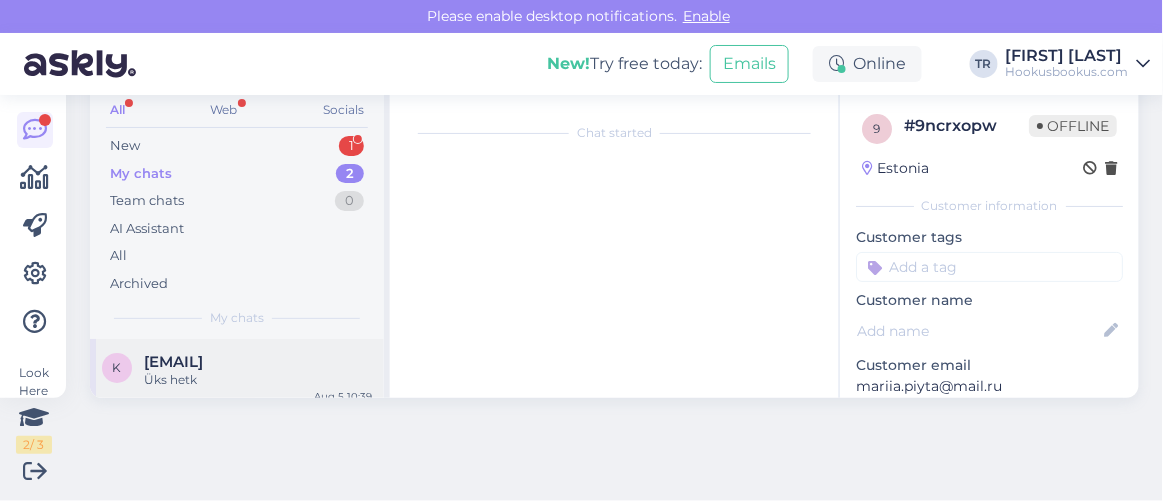 scroll, scrollTop: 1252, scrollLeft: 0, axis: vertical 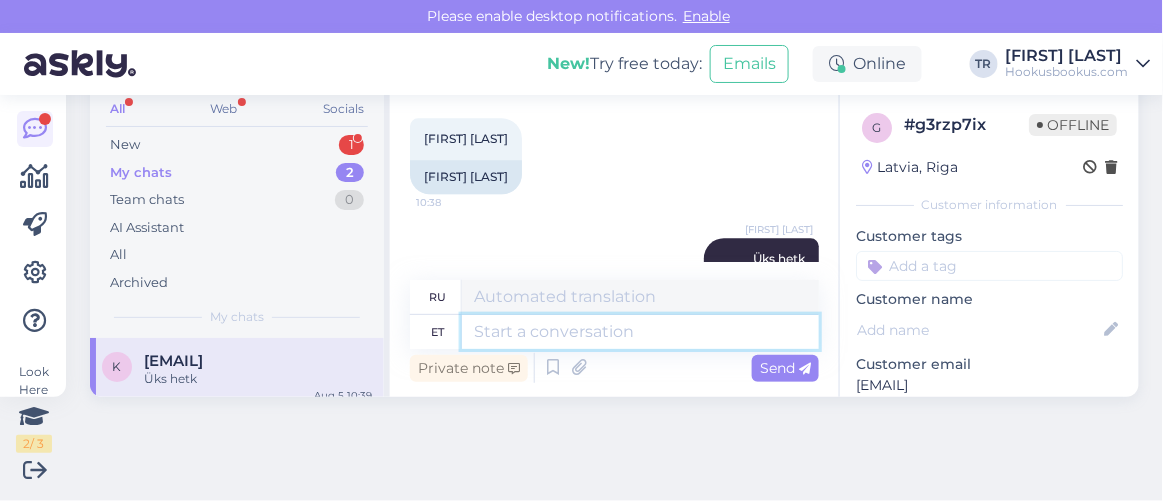 click at bounding box center (640, 332) 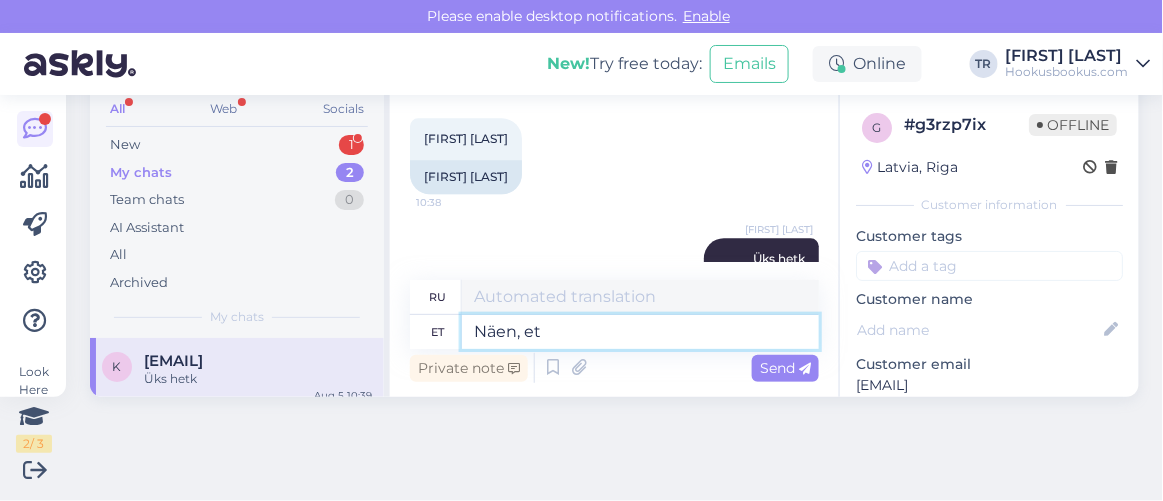 type on "Näen, et" 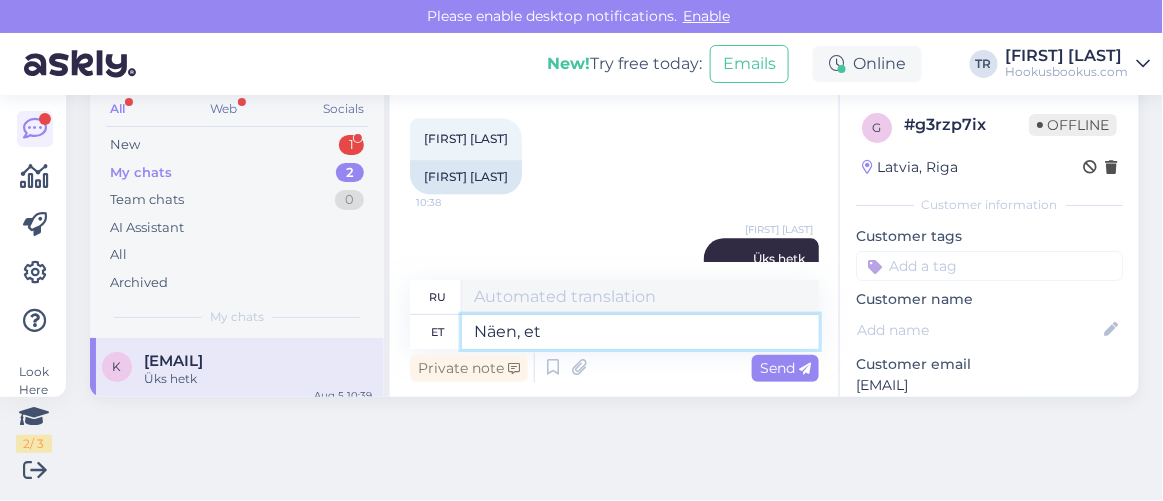 type on "Я понимаю," 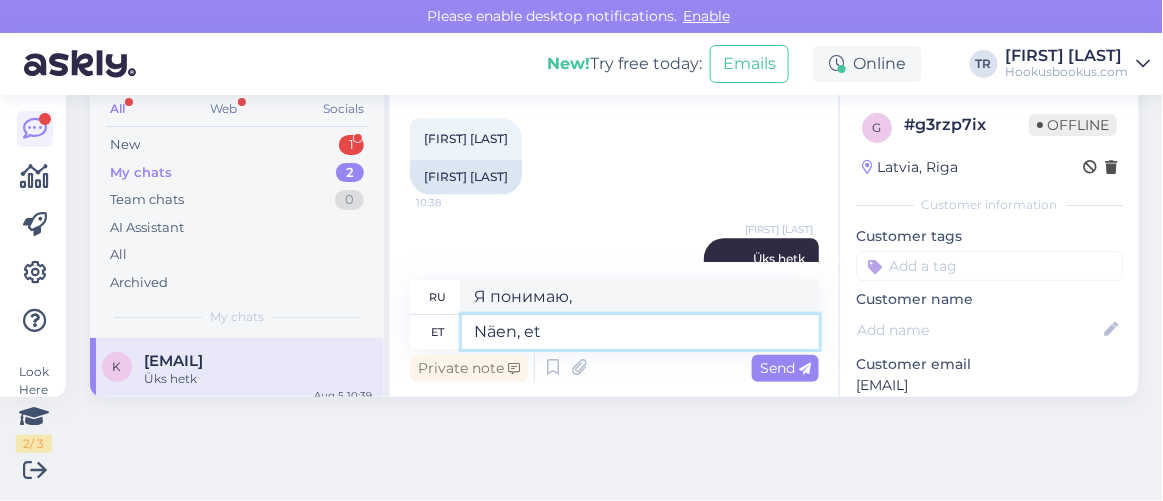 type on "Näen, et T" 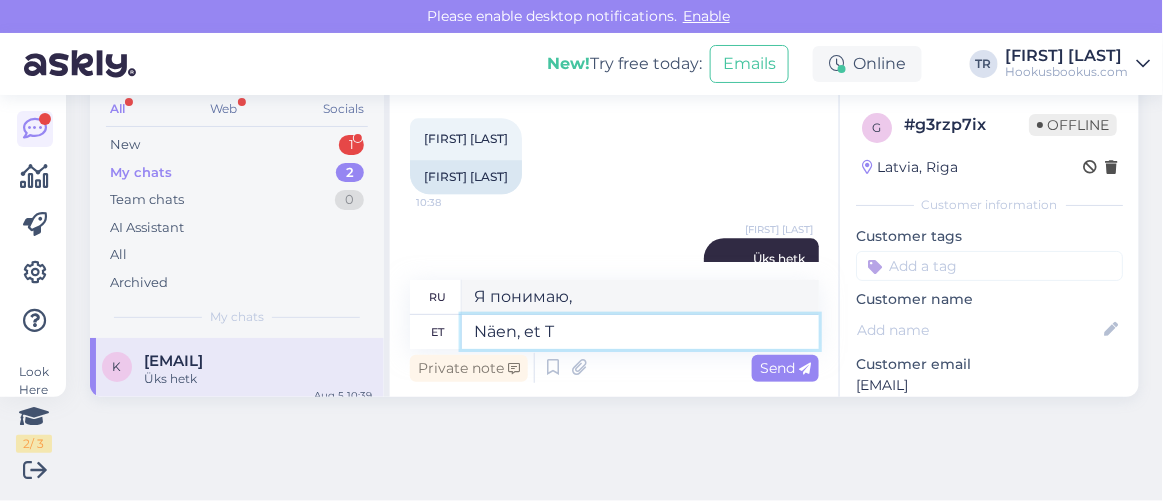 type on "Я вижу, что" 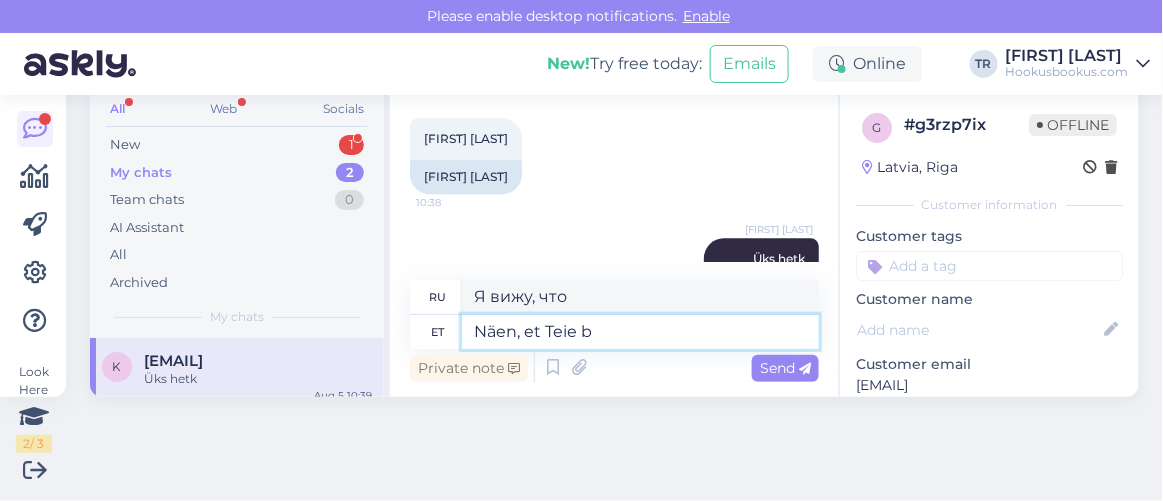 type on "Näen, et Teie br" 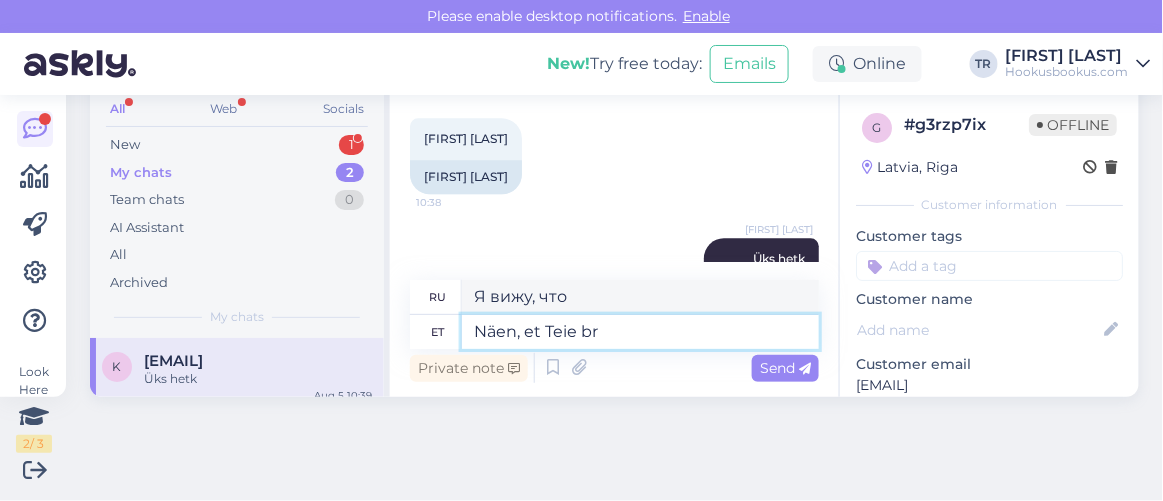 type on "Я вижу, что ты" 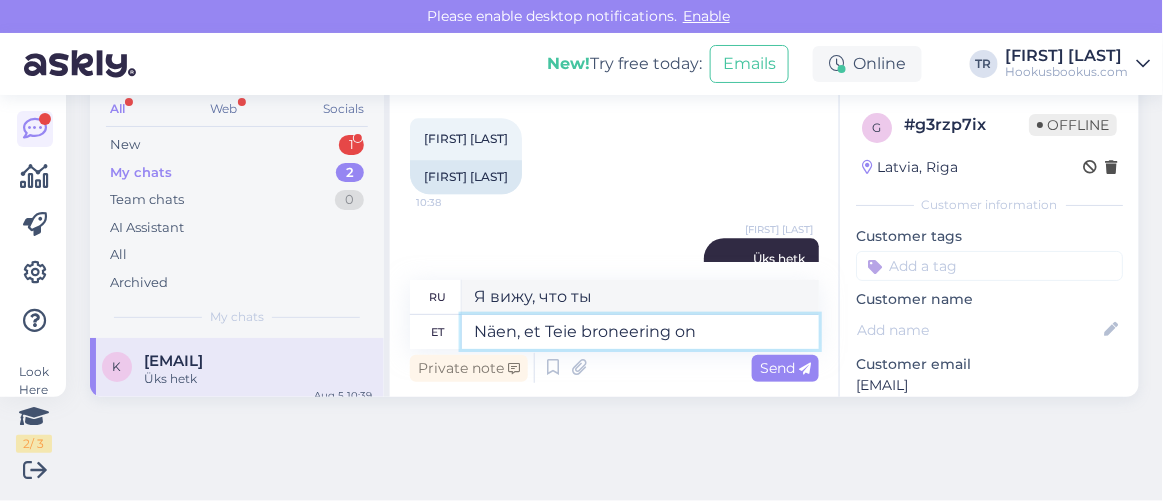 type on "Näen, et Teie broneering on" 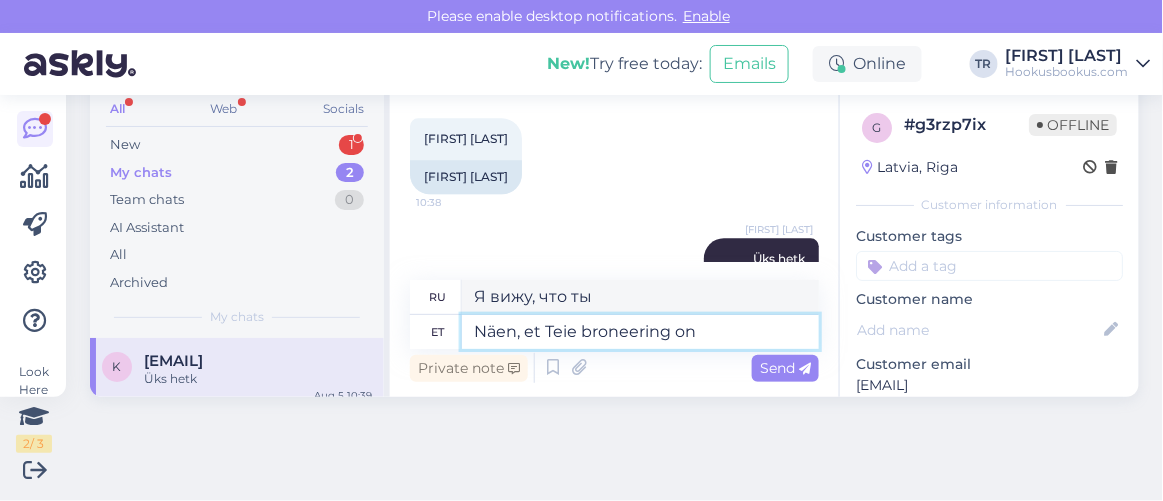 type on "Я вижу, что ваше бронирование" 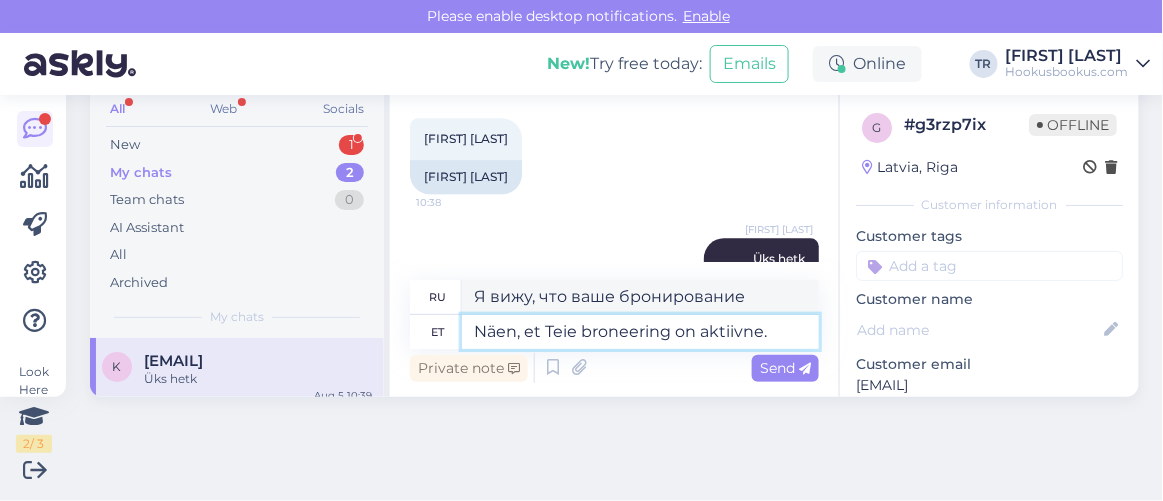 type on "Näen, et Teie broneering on aktiivne." 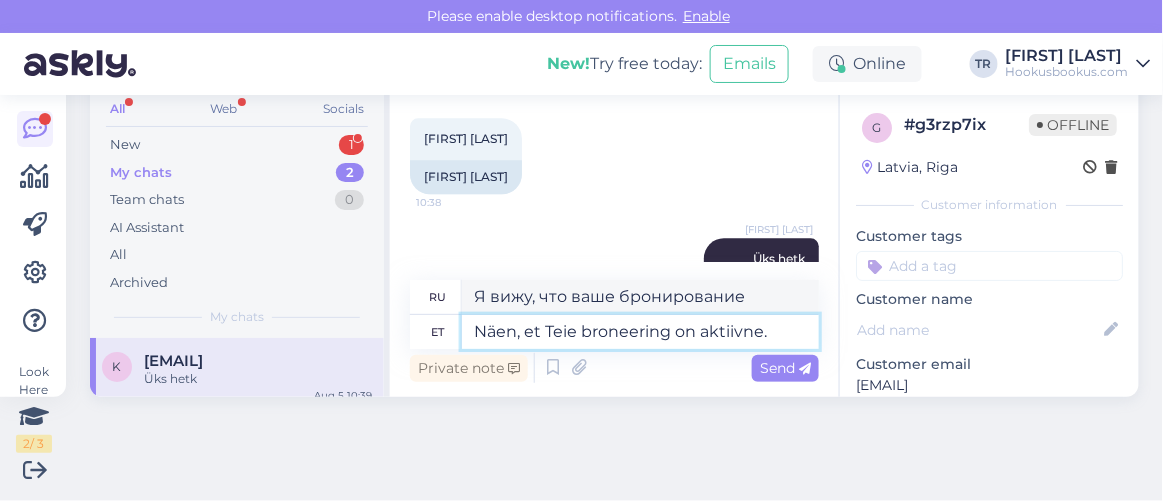 type on "Я вижу, что ваше бронирование активно." 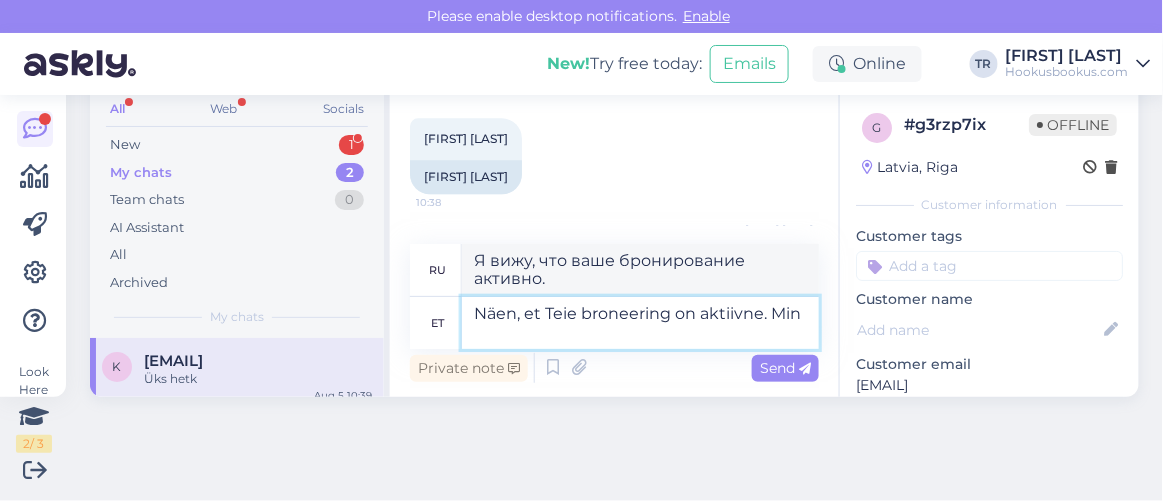 type on "Näen, et Teie broneering on aktiivne. Minh" 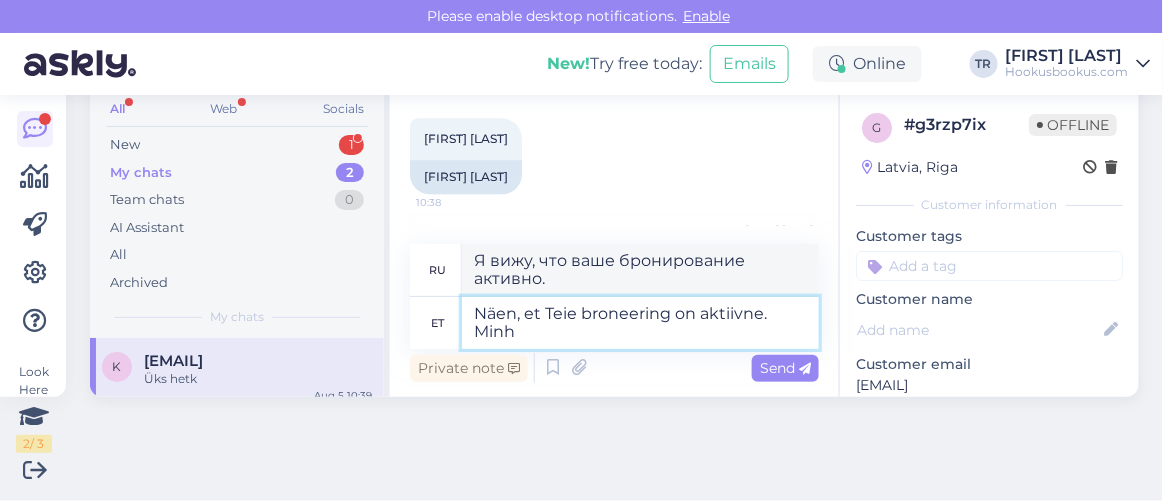 type on "Я вижу, что ваше бронирование активно. Мин." 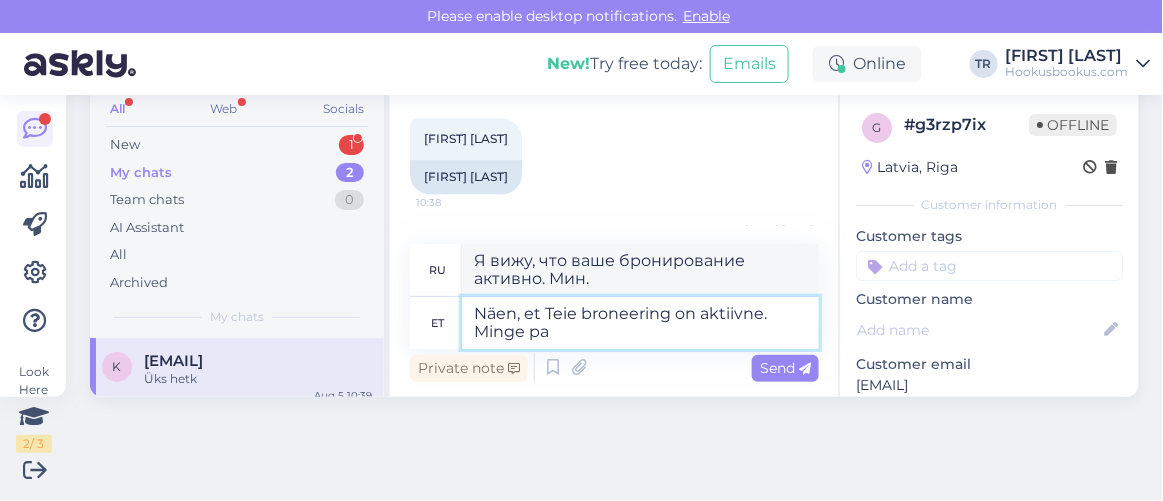 type on "Näen, et Teie broneering on aktiivne. Minge pal" 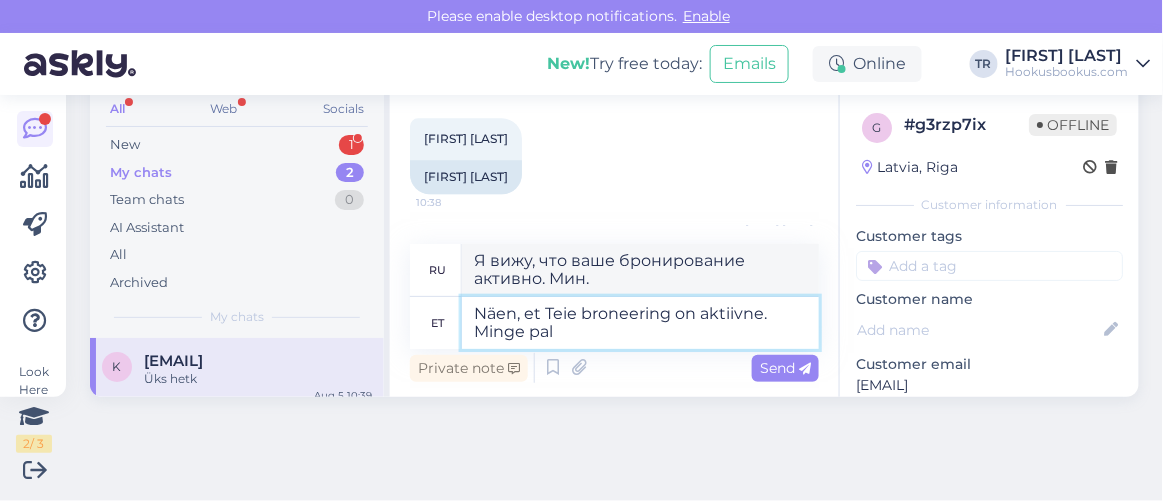 type on "Вижу, что ваша бронь активна. Перейти" 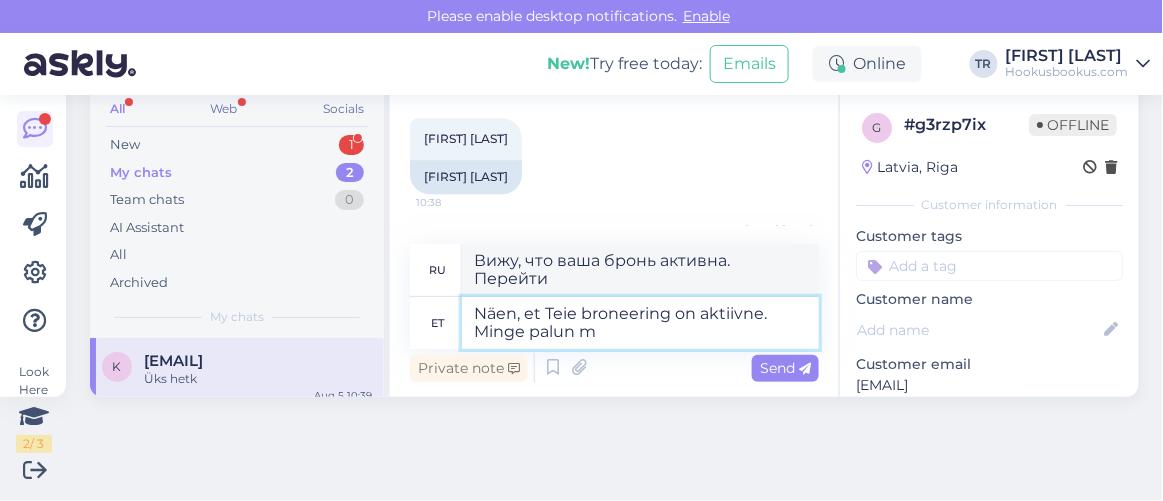 type on "Näen, et Teie broneering on aktiivne. Minge palun me" 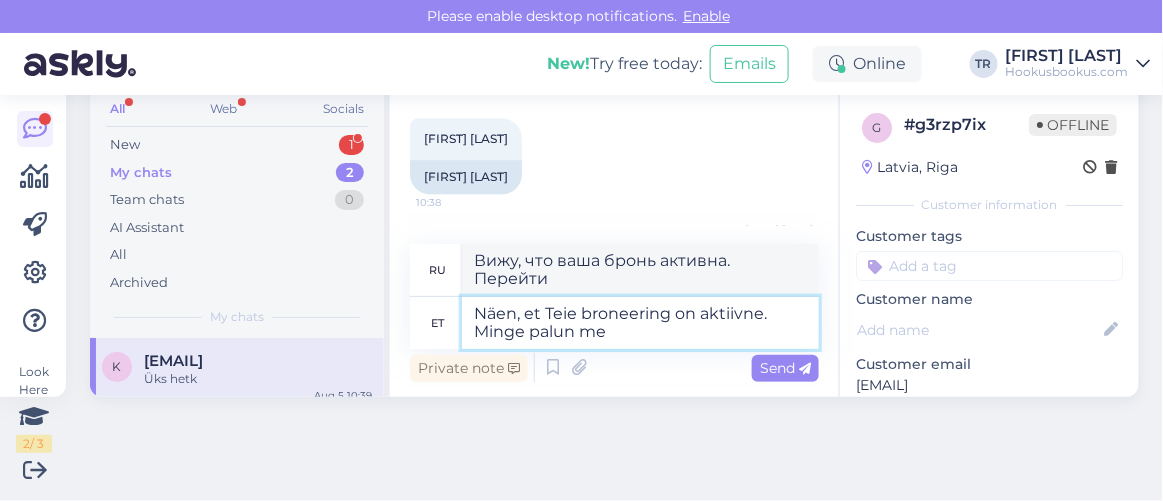 type on "Вижу, что ваша бронь активна. Пожалуйста, проходите." 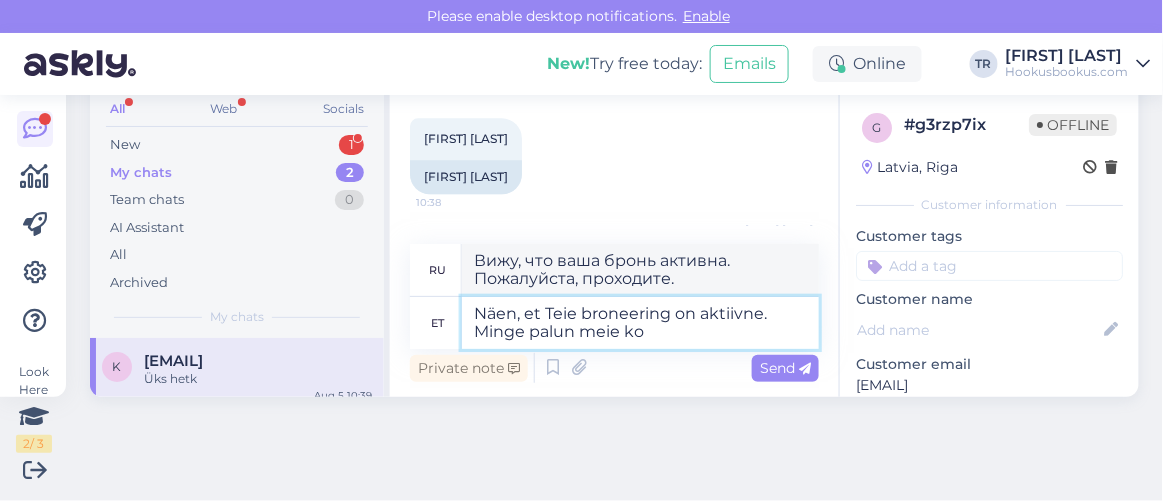 type on "Näen, et Teie broneering on aktiivne. Minge palun meie kod" 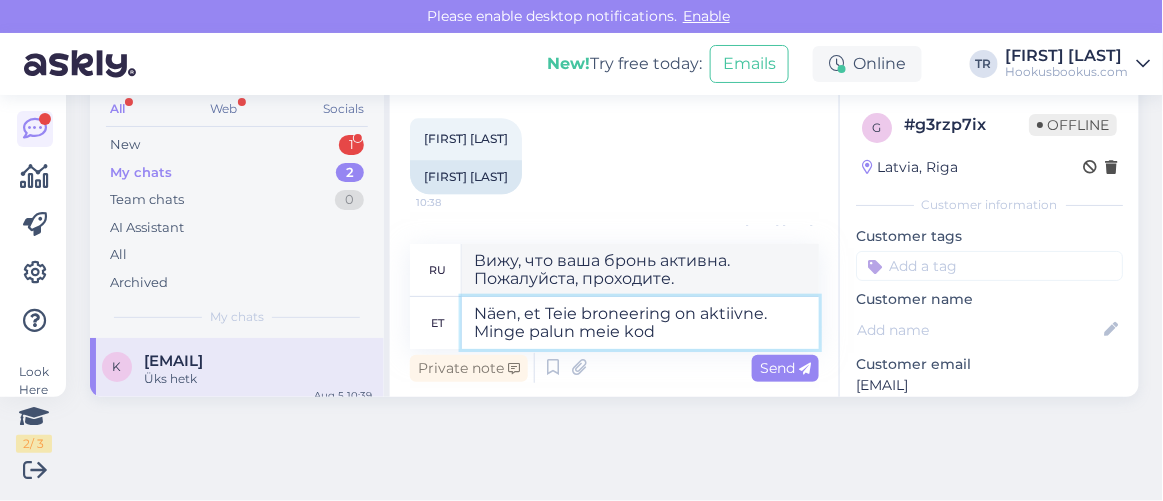 type on "Вижу, что ваше бронирование активно. Перейдите на наш сайт." 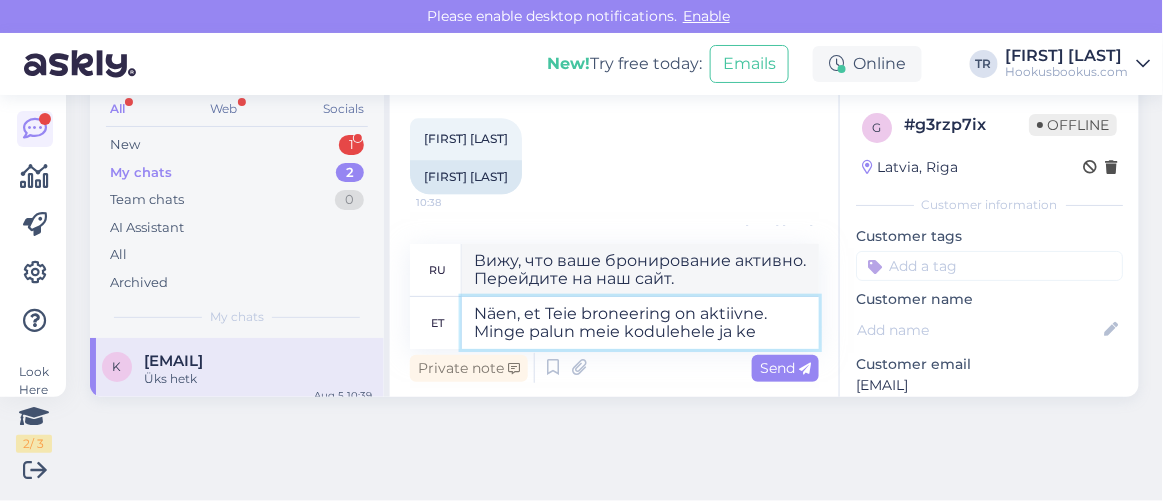 type on "Näen, et Teie broneering on aktiivne. Minge palun meie kodulehele ja ker" 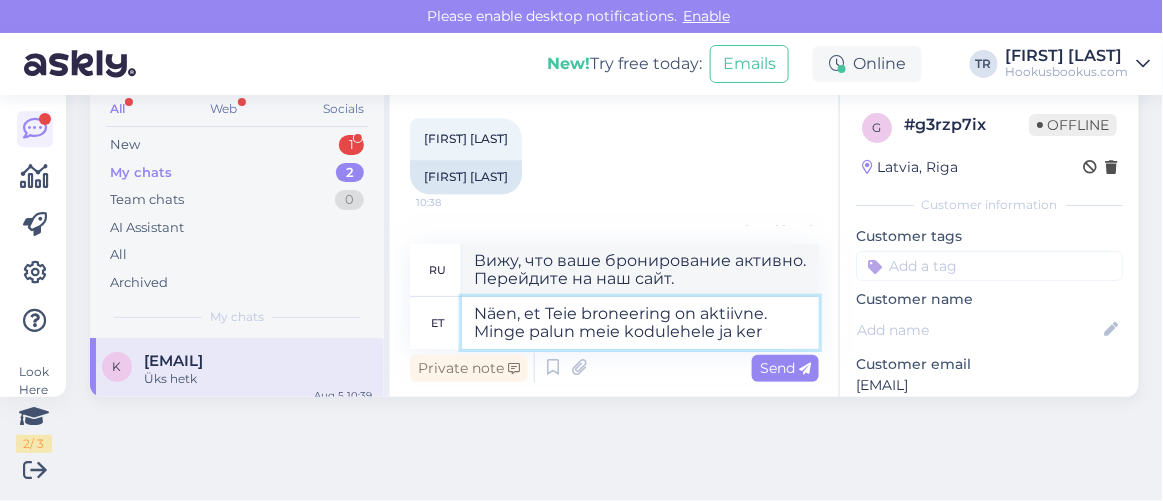 type on "Вижу, что ваше бронирование активно. Пожалуйста, перейдите на наш сайт и" 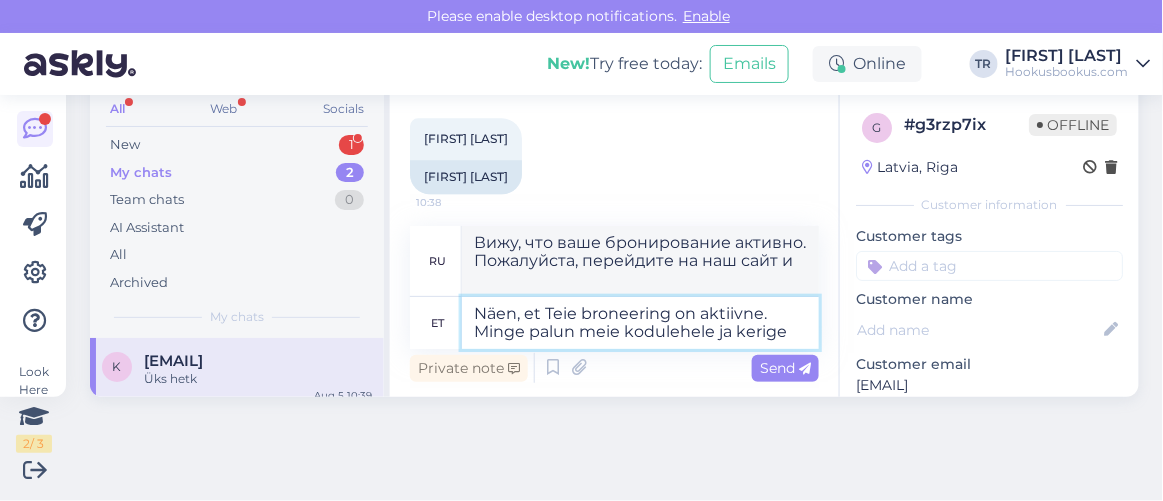 type on "Näen, et Teie broneering on aktiivne. Minge palun meie kodulehele ja kerige" 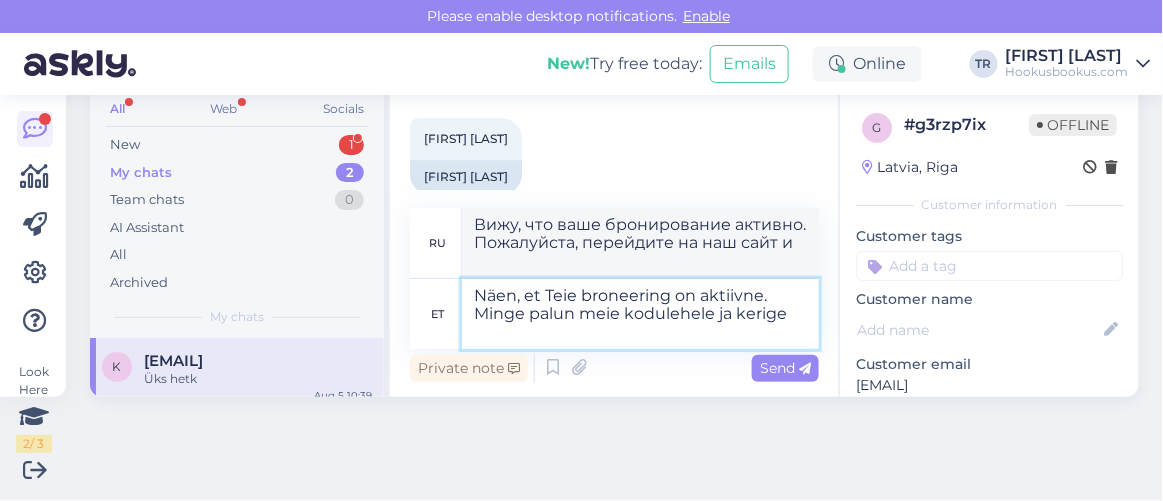 type on "Вижу, что ваше бронирование активно. Перейдите на наш сайт и прокрутите вниз." 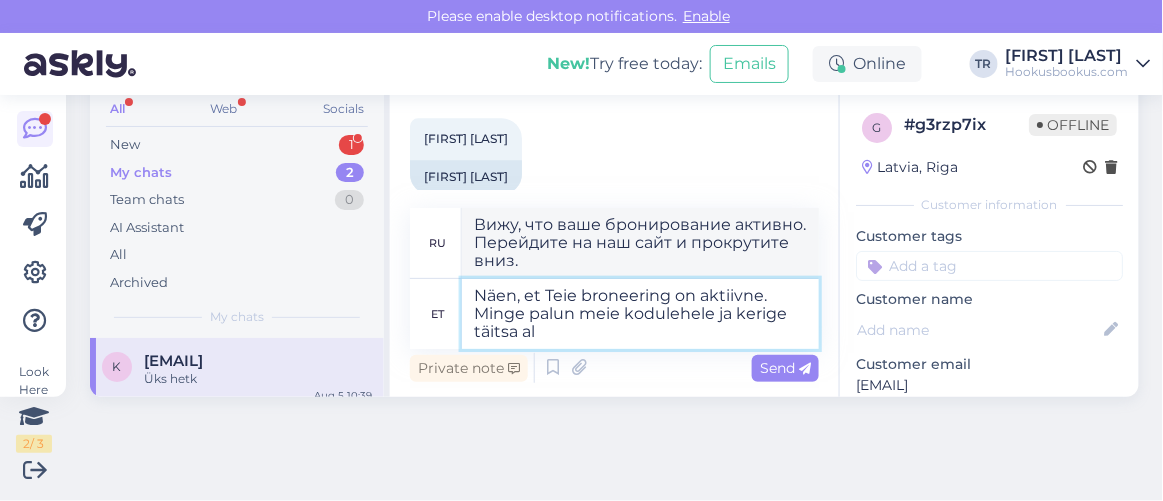 type on "Näen, et Teie broneering on aktiivne. Minge palun meie kodulehele ja kerige täitsa all" 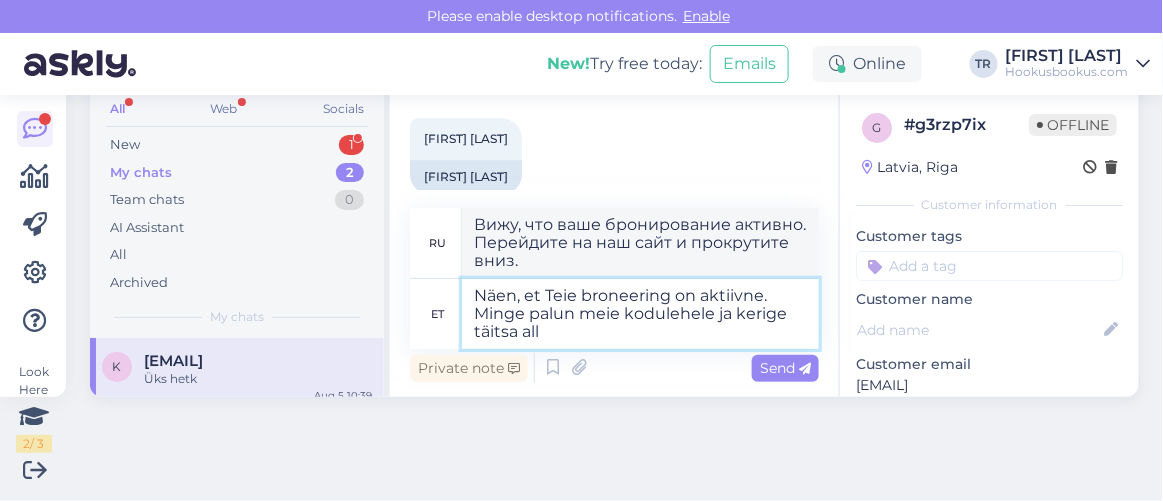 type on "Вижу, что ваше бронирование активно. Пожалуйста, перейдите на наш сайт и прокрутите страницу вниз." 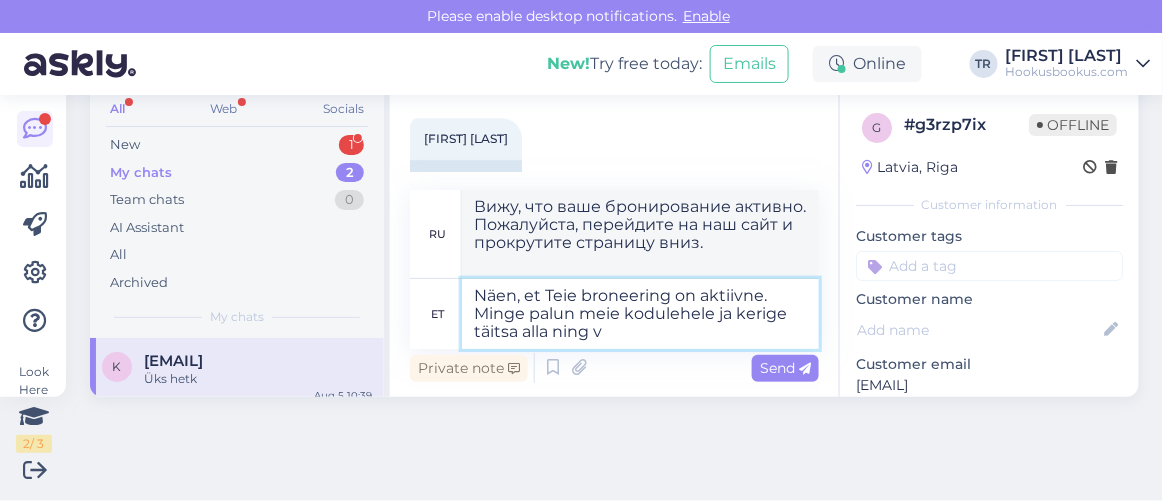 type on "Näen, et Teie broneering on aktiivne. Minge palun meie kodulehele ja kerige täitsa alla ning va" 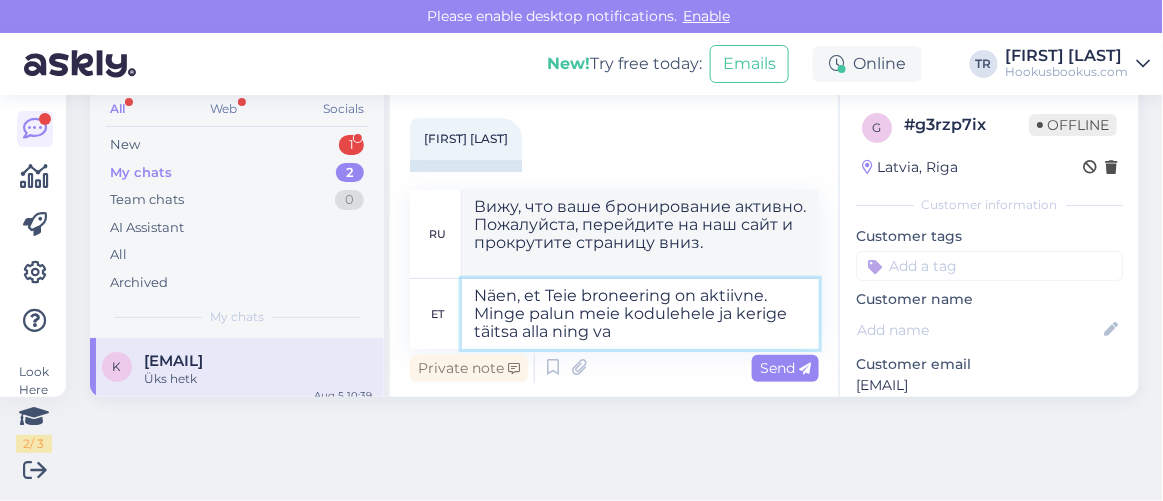 type on "Вижу, что ваше бронирование активно. Пожалуйста, перейдите на наш сайт и прокрутите вниз до конца." 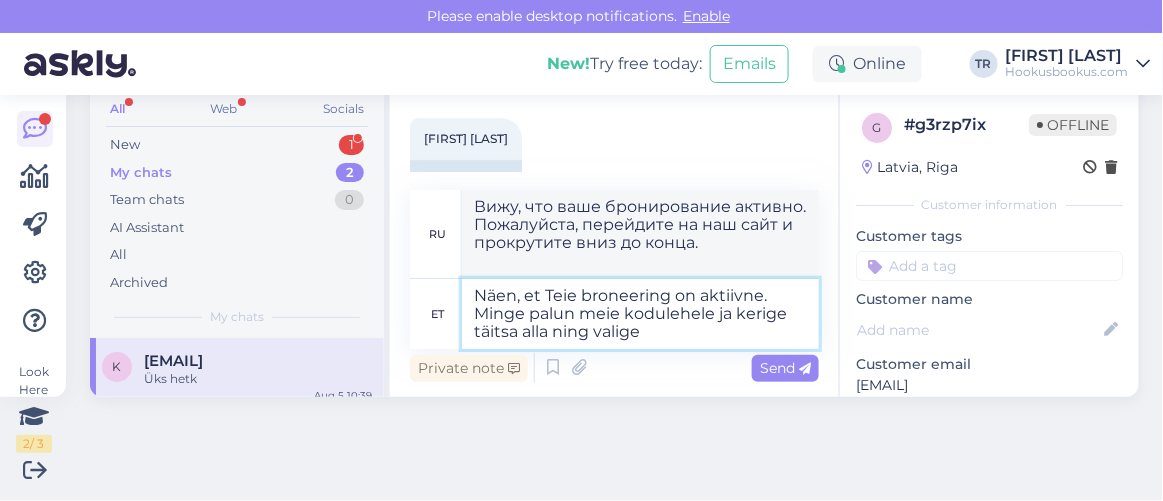 type on "Näen, et Teie broneering on aktiivne. Minge palun meie kodulehele ja kerige täitsa alla ning valige" 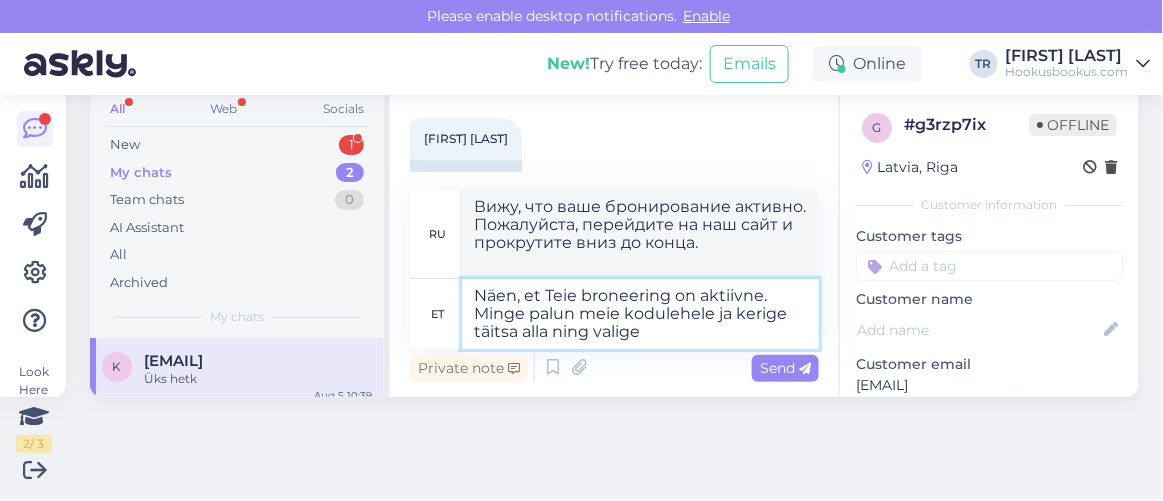 type on "Вижу, что ваше бронирование активно. Пожалуйста, перейдите на наш сайт, прокрутите вниз и выберите" 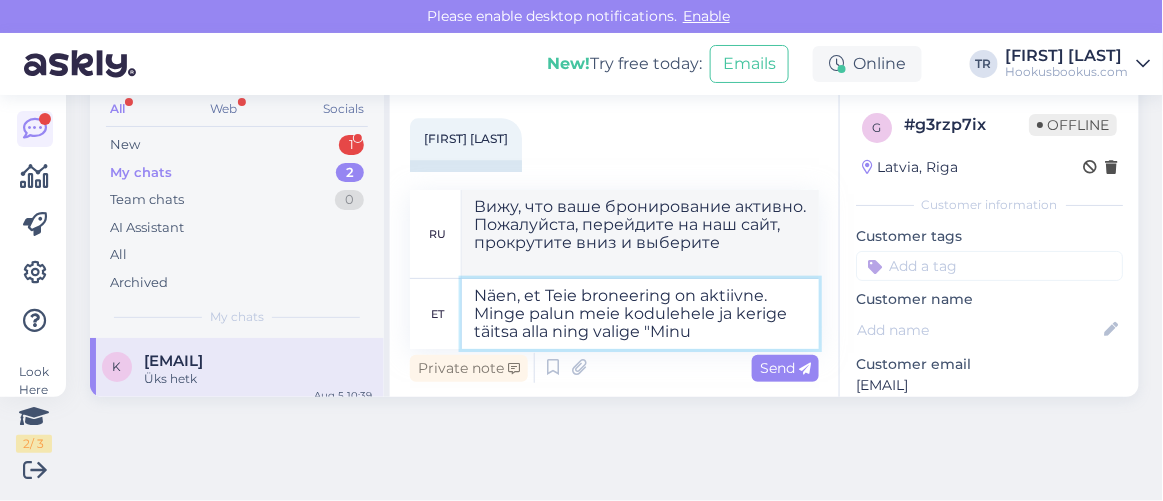 type on "Näen, et Teie broneering on aktiivne. Minge palun meie kodulehele ja kerige täitsa alla ning valige "Minu" 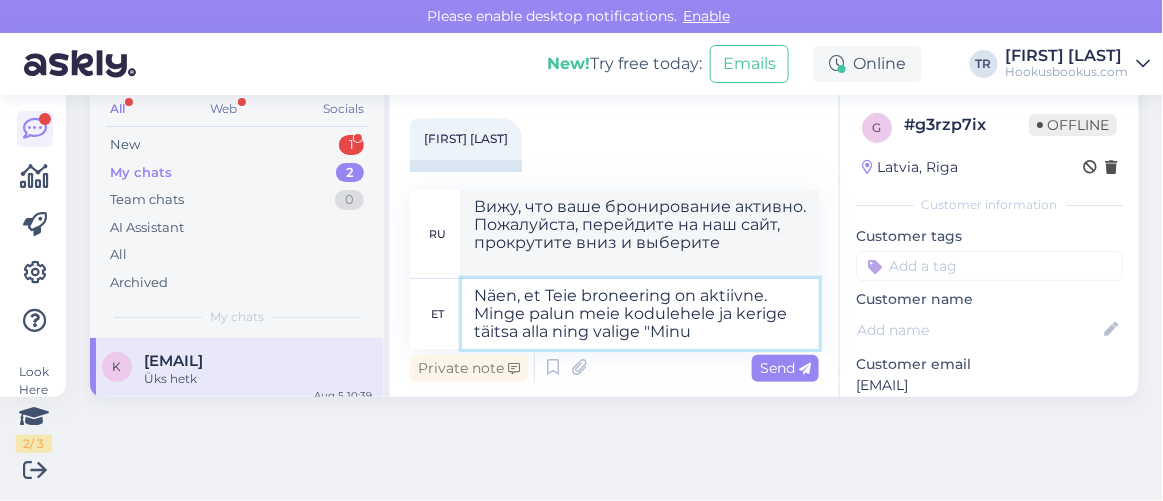 type on "Вижу, что ваше бронирование активно. Пожалуйста, перейдите на наш сайт, прокрутите страницу вниз и выберите «Моё бронирование»." 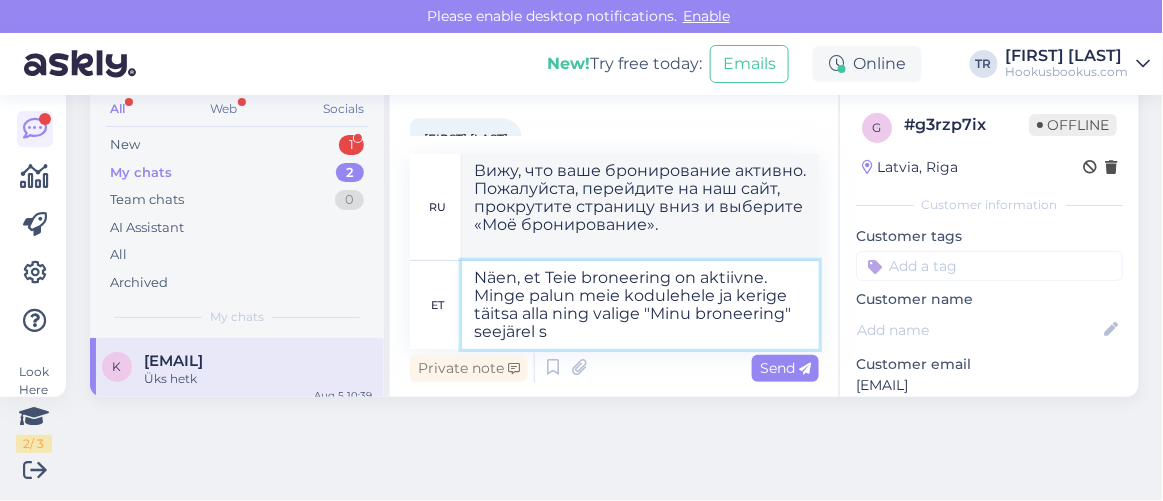 type on "Näen, et Teie broneering on aktiivne. Minge palun meie kodulehele ja kerige täitsa alla ning valige "Minu broneering" seejärel si" 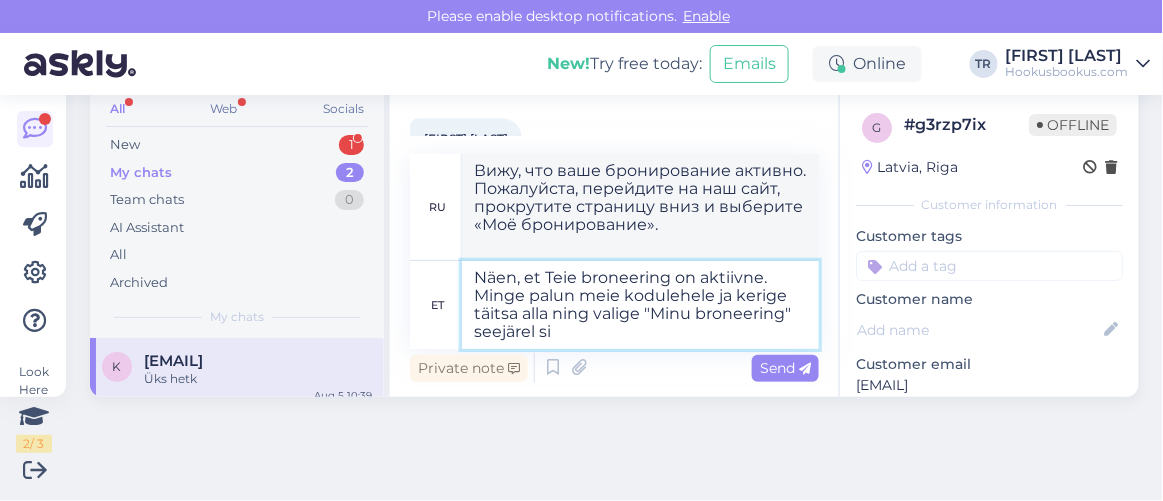 type on "Вижу, что ваше бронирование активно. Пожалуйста, перейдите на наш сайт, прокрутите вниз и выберите «Моё бронирование»." 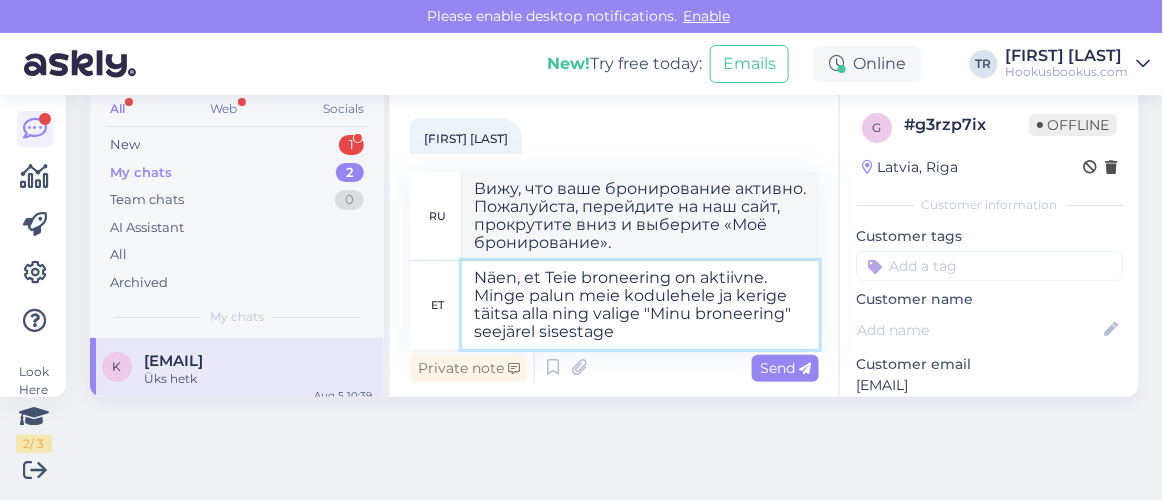 type on "Näen, et Teie broneering on aktiivne. Minge palun meie kodulehele ja kerige täitsa alla ning valige "Minu broneering" seejärel sisestage" 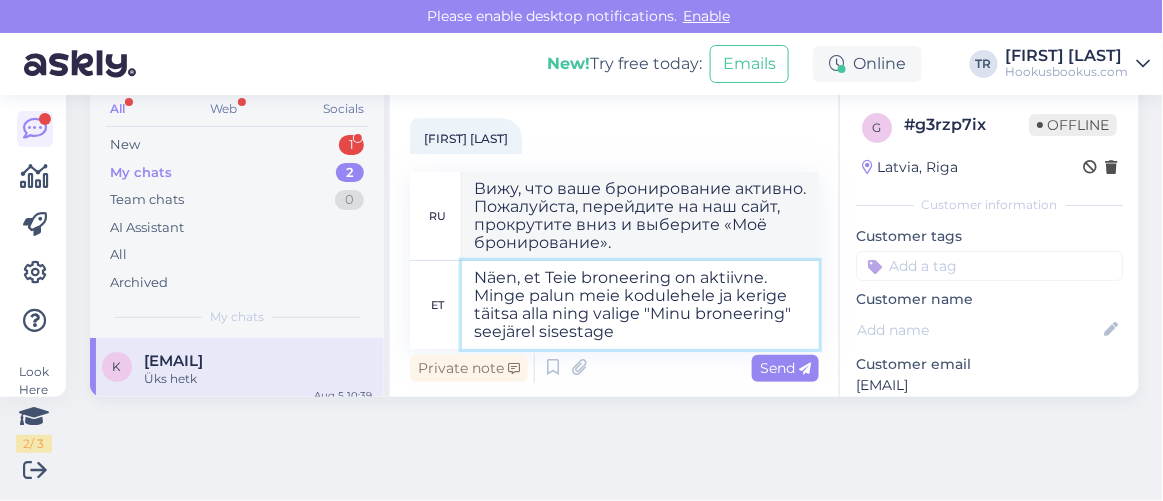 type on "Вижу, что ваше бронирование активно. Пожалуйста, перейдите на наш сайт, прокрутите вниз и выберите «Моё бронирование», затем введите" 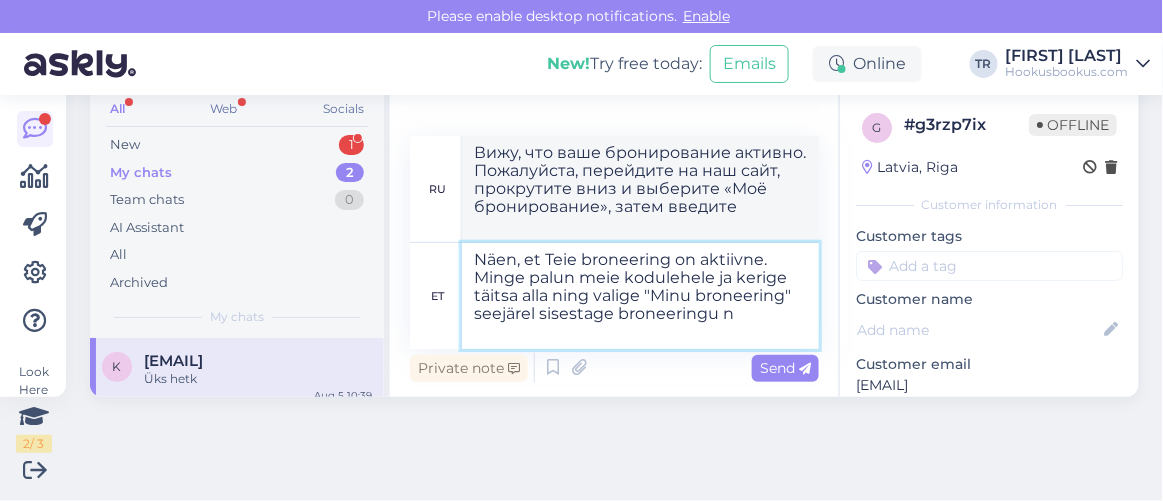 type on "Näen, et Teie broneering on aktiivne. Minge palun meie kodulehele ja kerige täitsa alla ning valige "Minu broneering" seejärel sisestage broneeringu nu" 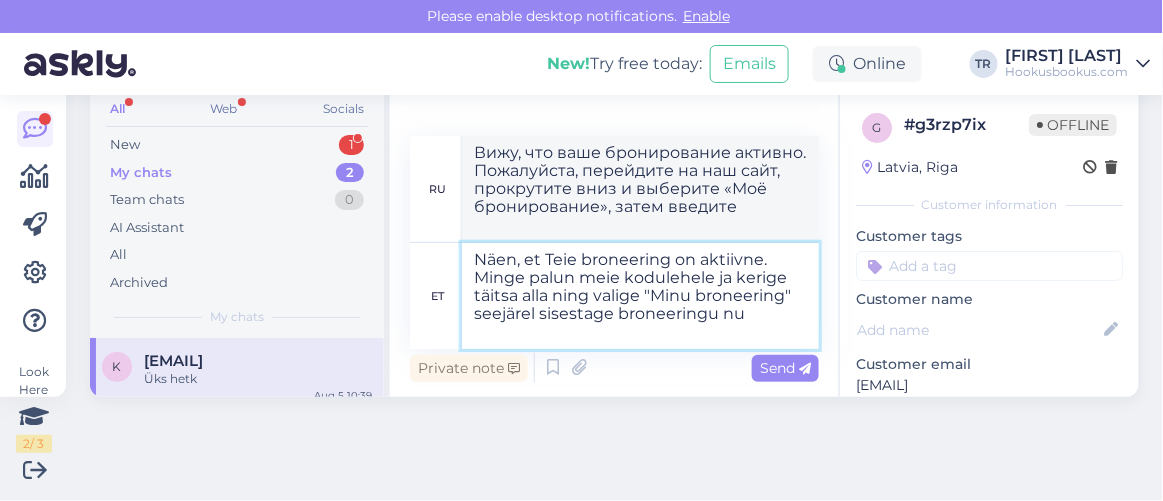 type on "Вижу, что ваше бронирование активно. Пожалуйста, перейдите на наш сайт, прокрутите страницу вниз и выберите «Моё бронирование», а затем введите данные бронирования." 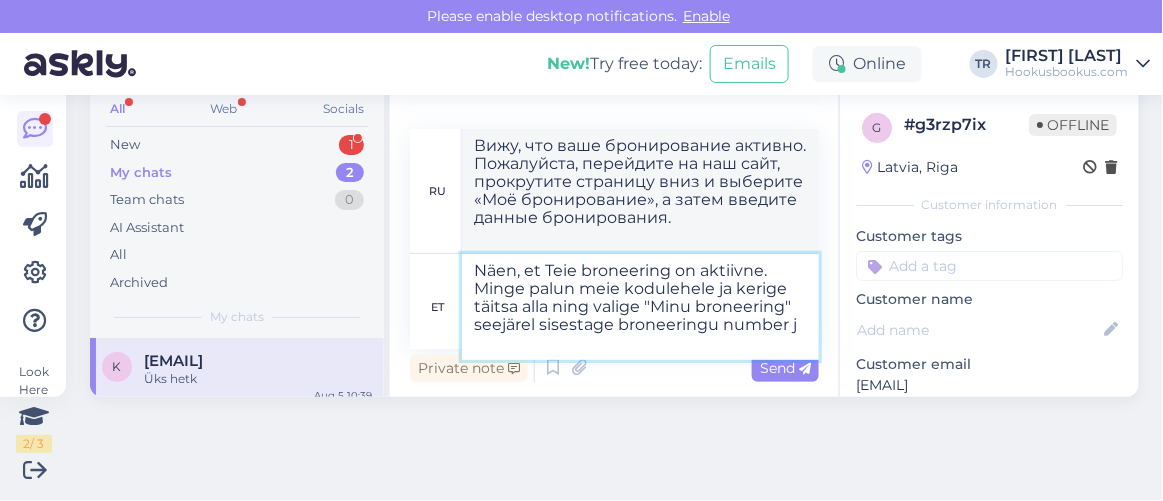 type on "Näen, et Teie broneering on aktiivne. Minge palun meie kodulehele ja kerige täitsa alla ning valige "Minu broneering" seejärel sisestage broneeringu number ja" 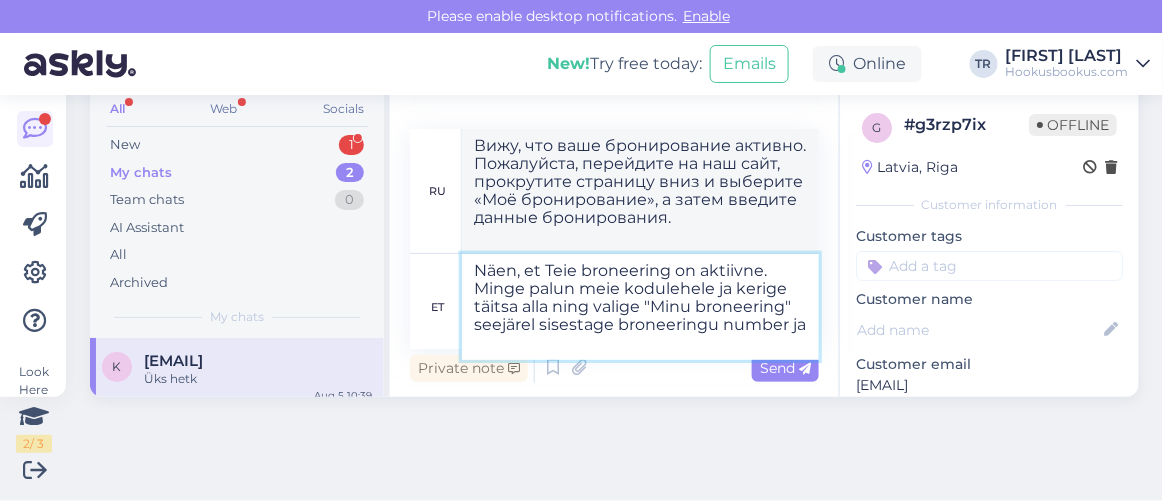 type on "Вижу, что ваше бронирование активно. Пожалуйста, перейдите на наш сайт, прокрутите страницу вниз и выберите «Моё бронирование», а затем введите номер бронирования." 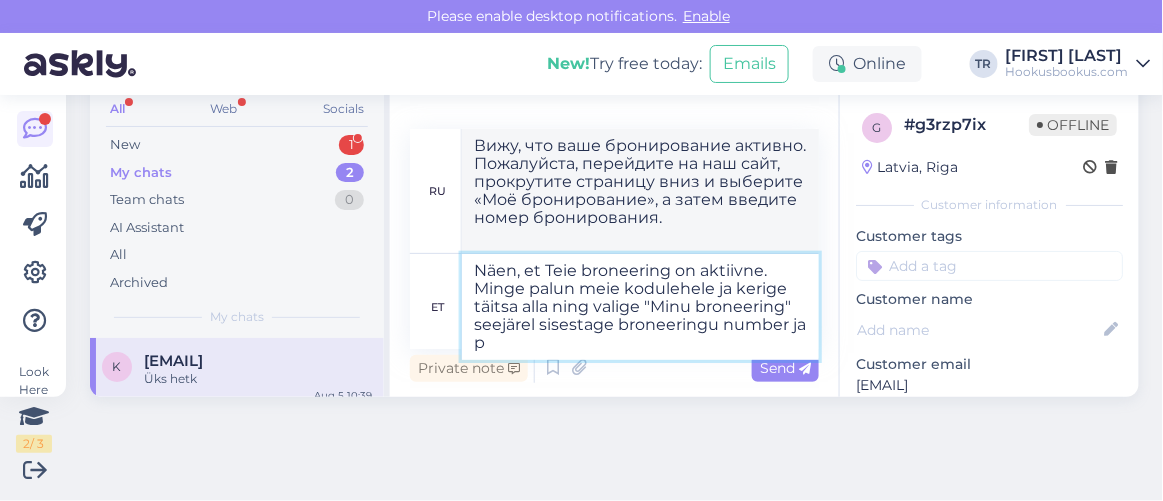 type on "Näen, et Teie broneering on aktiivne. Minge palun meie kodulehele ja kerige täitsa alla ning valige "Minu broneering" seejärel sisestage broneeringu number ja pi" 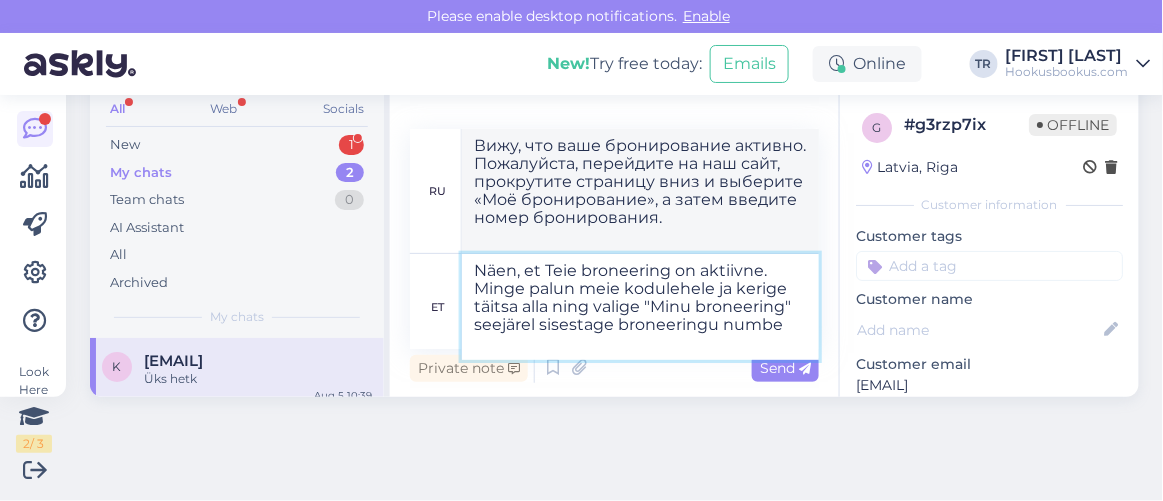type on "Вижу, что ваше бронирование активно. Пожалуйста, перейдите на наш сайт, прокрутите страницу вниз и выберите «Моё бронирование», затем введите номер бронирования и" 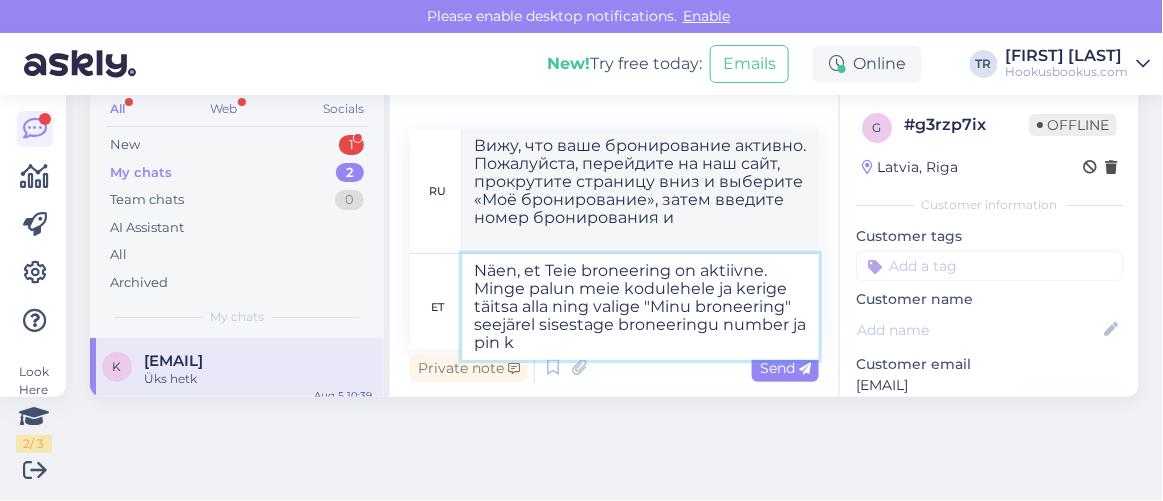 type on "Näen, et Teie broneering on aktiivne. Minge palun meie kodulehele ja kerige täitsa alla ning valige "Minu broneering" seejärel sisestage broneeringu number ja pin ko" 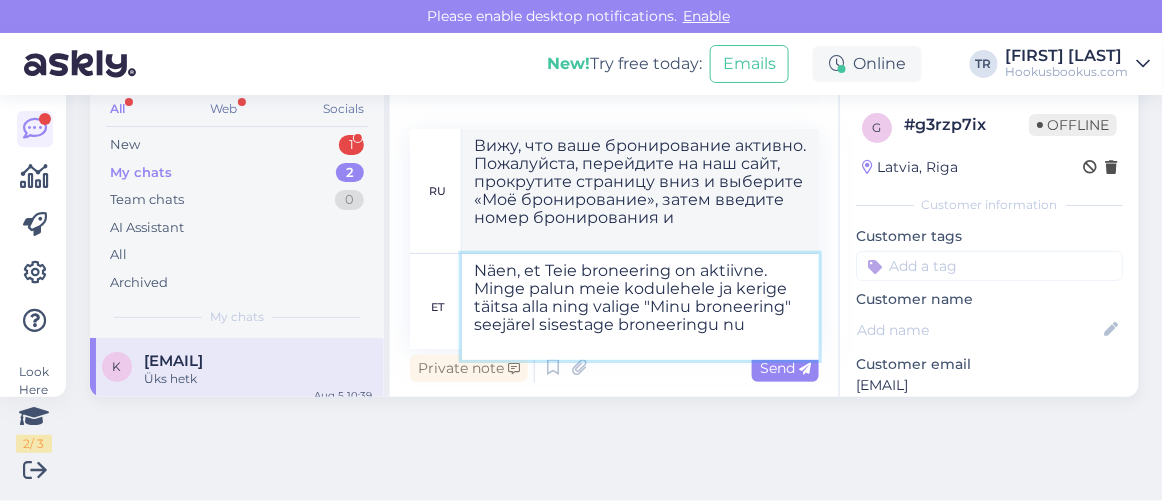 type on "Вижу, что ваше бронирование активно. Пожалуйста, перейдите на наш сайт, прокрутите страницу вниз и выберите «Моё бронирование», затем введите номер бронирования и PIN-код." 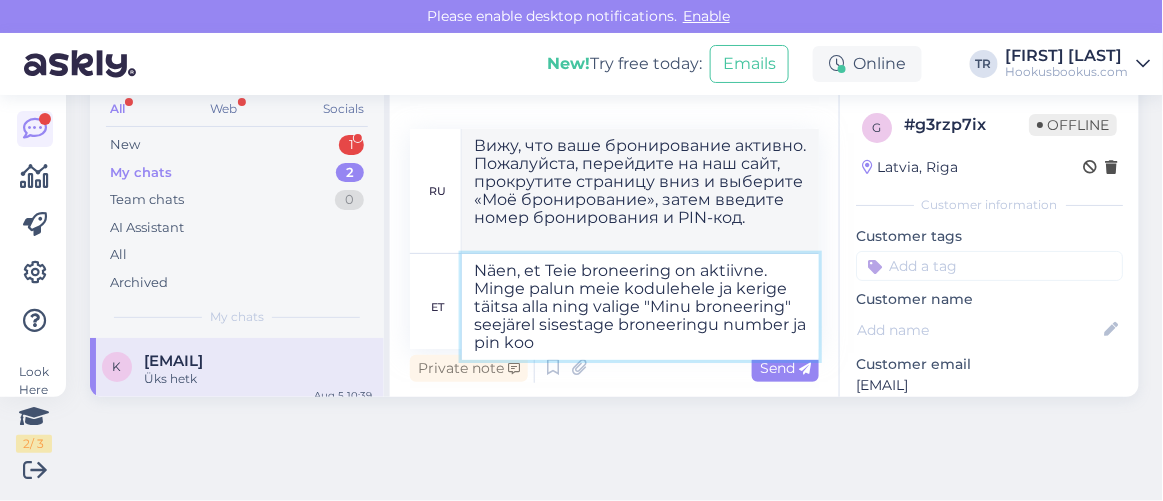type on "Näen, et Teie broneering on aktiivne. Minge palun meie kodulehele ja kerige täitsa alla ning valige "Minu broneering" seejärel sisestage broneeringu number ja pin kood" 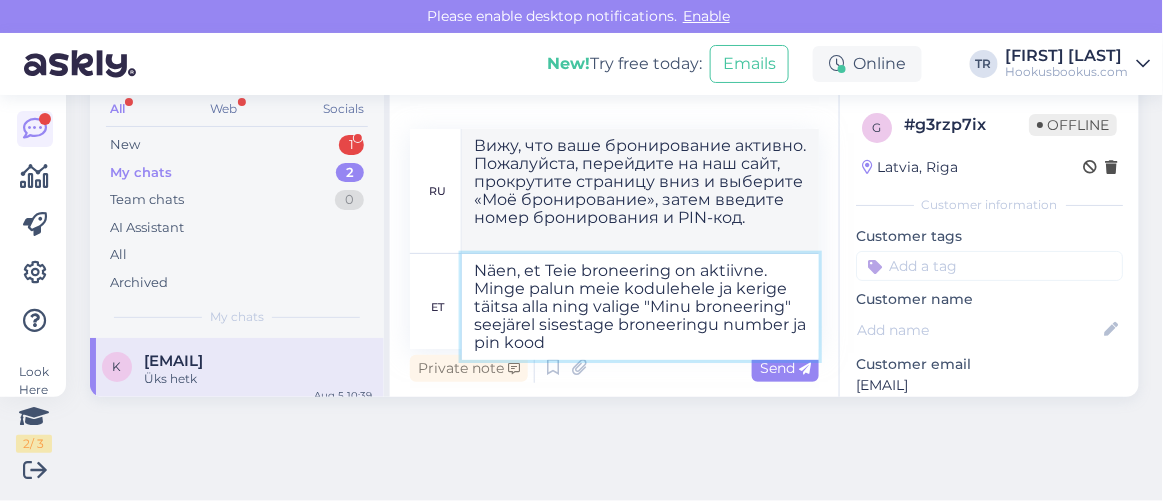 type on "Вижу, что ваше бронирование активно. Пожалуйста, перейдите на наш сайт, прокрутите страницу вниз и выберите «Моё бронирование», затем введите номер бронирования и пин-код." 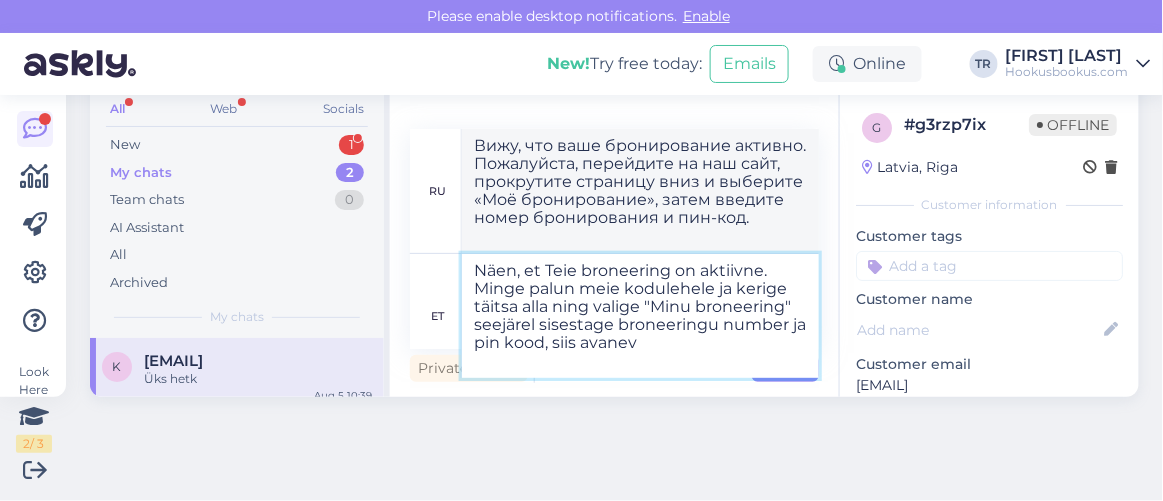 type on "Näen, et Teie broneering on aktiivne. Minge palun meie kodulehele ja kerige täitsa alla ning valige "Minu broneering" seejärel sisestage broneeringu number ja pin kood, siis avanev T" 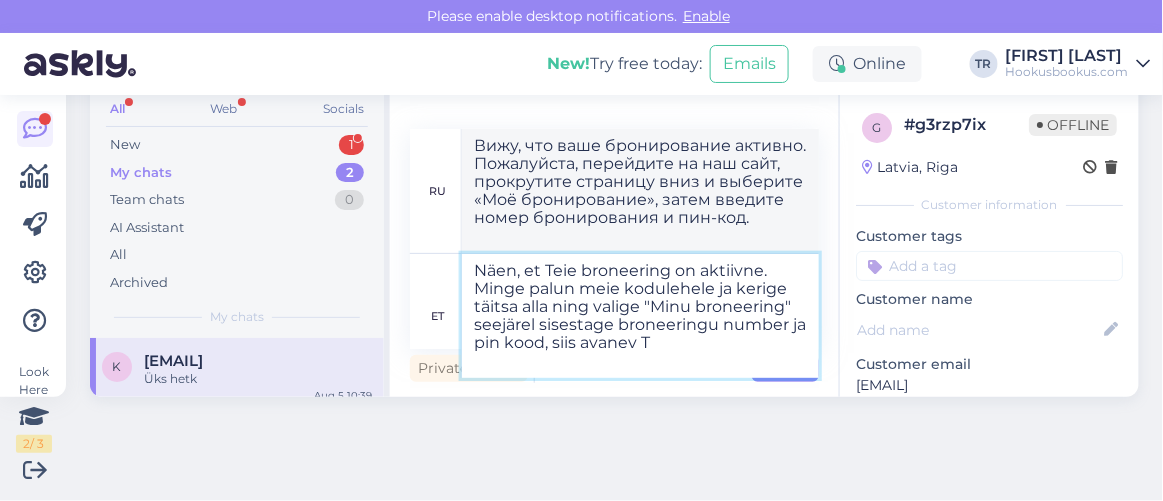 type on "Вижу, что ваше бронирование активно. Пожалуйста, перейдите на наш сайт, прокрутите страницу вниз и выберите «Моё бронирование», затем введите номер бронирования и пин-код. Откроется страница." 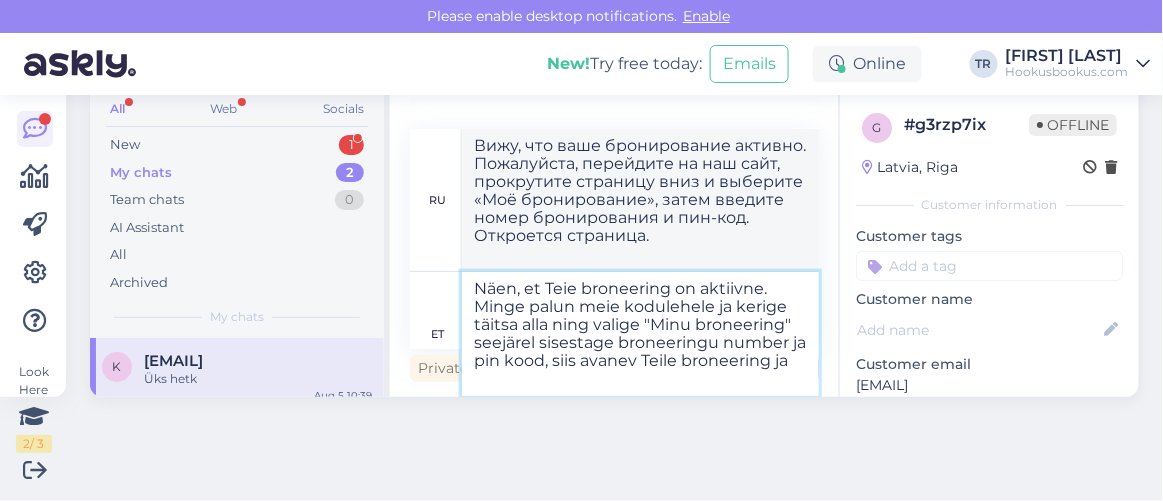 type on "Näen, et Teie broneering on aktiivne. Minge palun meie kodulehele ja kerige täitsa alla ning valige "Minu broneering" seejärel sisestage broneeringu number ja pin kood, siis avanev Teile broneering ja" 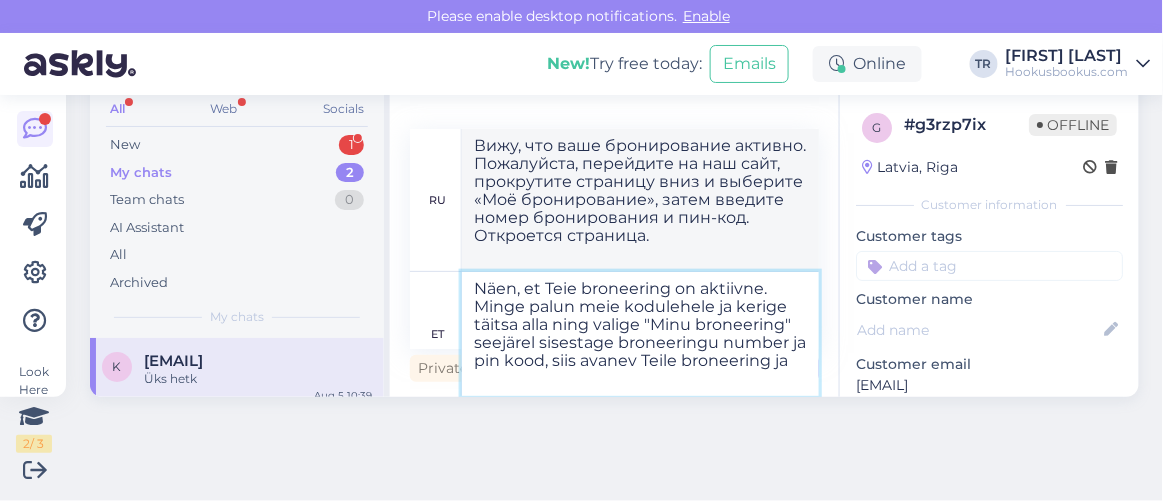 type on "Вижу, что ваше бронирование активно. Пожалуйста, перейдите на наш сайт, прокрутите страницу вниз и выберите «Моё бронирование», затем введите номер бронирования и пин-код. Ваше бронирование откроется." 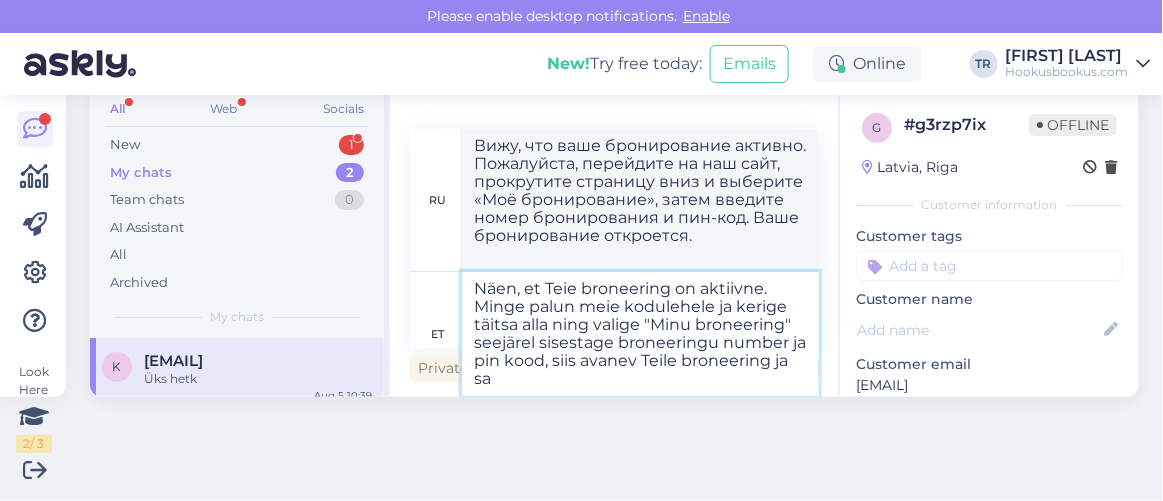 type on "Näen, et Teie broneering on aktiivne. Minge palun meie kodulehele ja kerige täitsa alla ning valige "Minu broneering" seejärel sisestage broneeringu number ja pin kood, siis avanev Teile broneering ja saa" 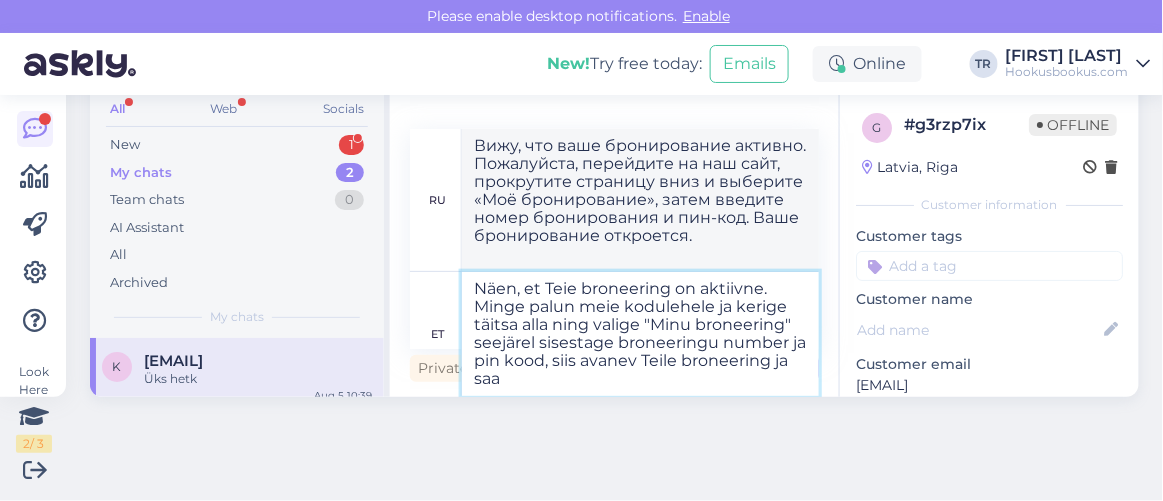 type on "Вижу, что ваше бронирование активно. Пожалуйста, перейдите на наш сайт, прокрутите страницу вниз и выберите «Моё бронирование», затем введите номер бронирования и пин-код. После этого бронирование откроется для вас." 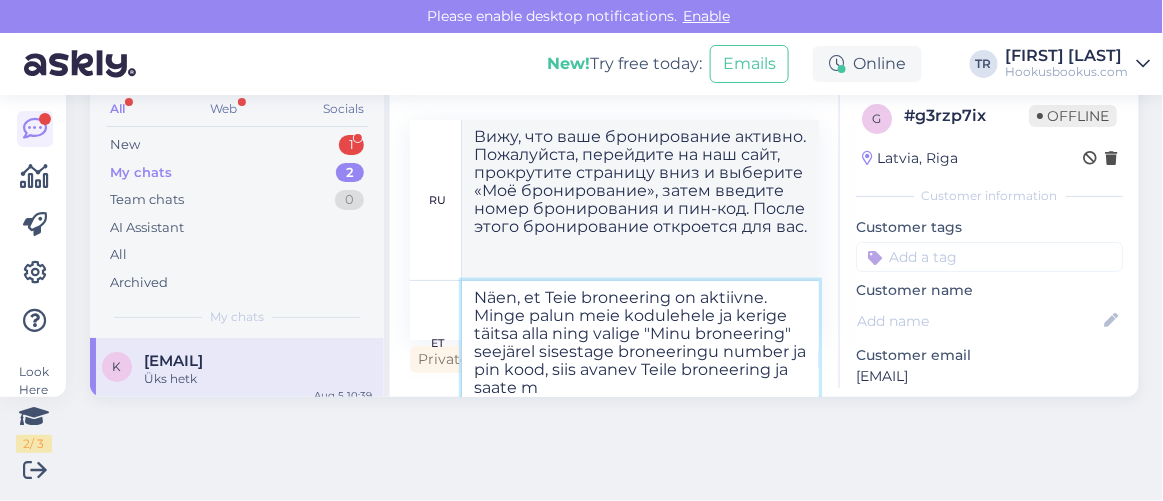 type on "Näen, et Teie broneering on aktiivne. Minge palun meie kodulehele ja kerige täitsa alla ning valige "Minu broneering" seejärel sisestage broneeringu number ja pin kood, siis avanev Teile broneering ja saate mu" 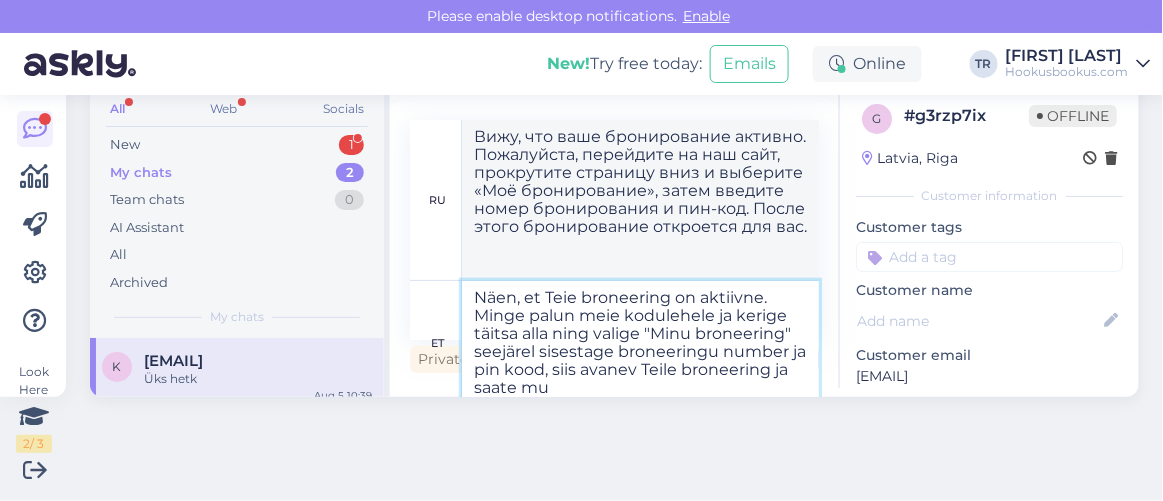type on "Вижу, что ваше бронирование активно. Пожалуйста, перейдите на наш сайт, прокрутите страницу вниз и выберите «Моё бронирование», затем введите номер бронирования и пин-код. Ваше бронирование откроется, и вы получите" 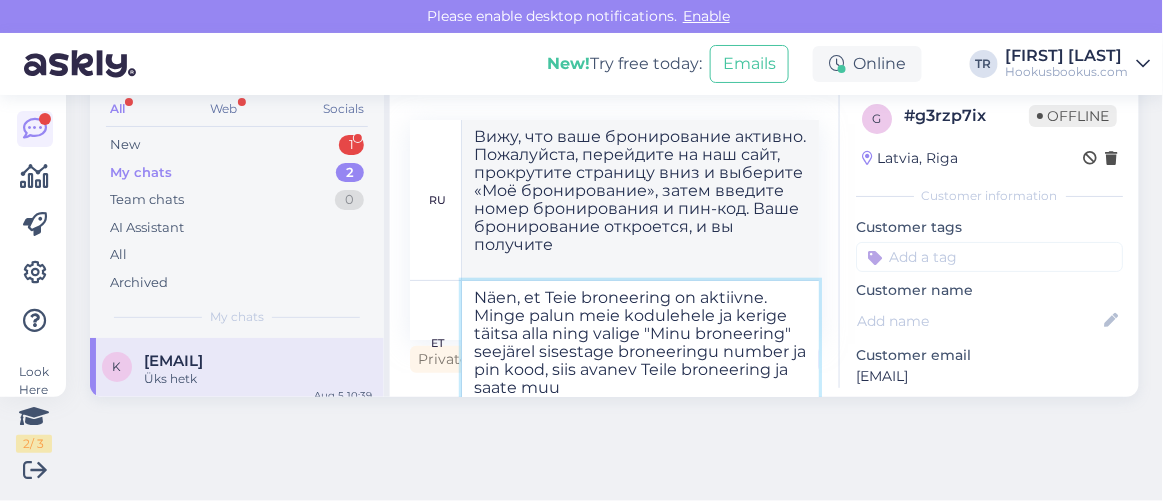 scroll, scrollTop: 9, scrollLeft: 0, axis: vertical 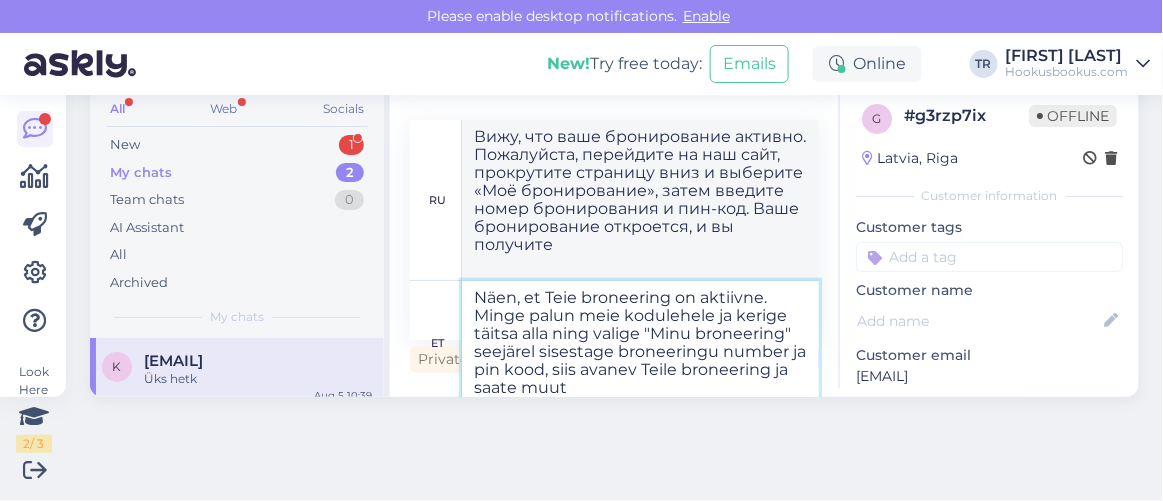 type on "Näen, et Teie broneering on aktiivne. Minge palun meie kodulehele ja kerige täitsa alla ning valige "Minu broneering" seejärel sisestage broneeringu number ja pin kood, siis avanev Teile broneering ja saate muuta" 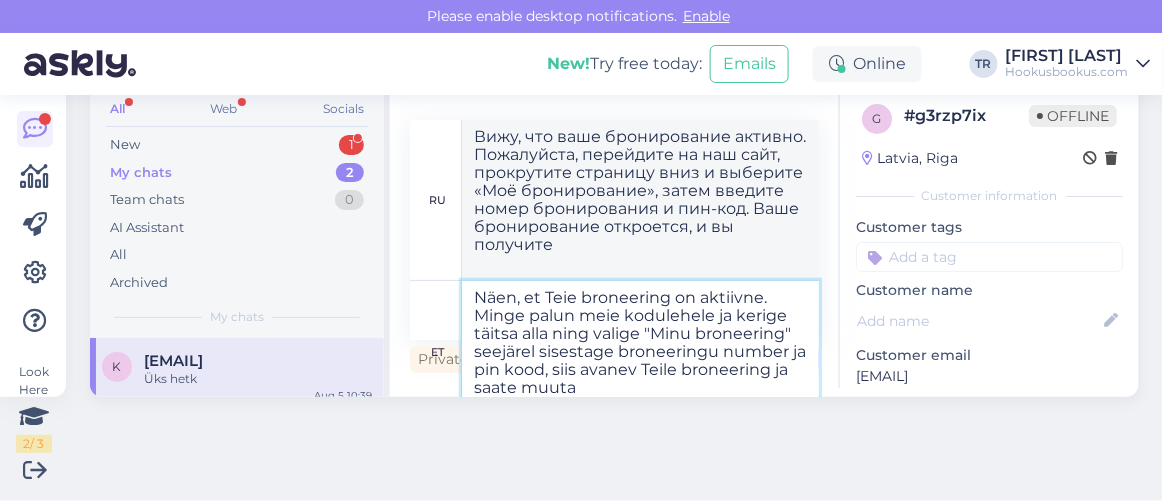 type on "Вижу, что ваше бронирование активно. Пожалуйста, перейдите на наш сайт, прокрутите страницу вниз и выберите «Моё бронирование», затем введите номер бронирования и пин-код. Ваше бронирование откроется, и вы сможете его изменить." 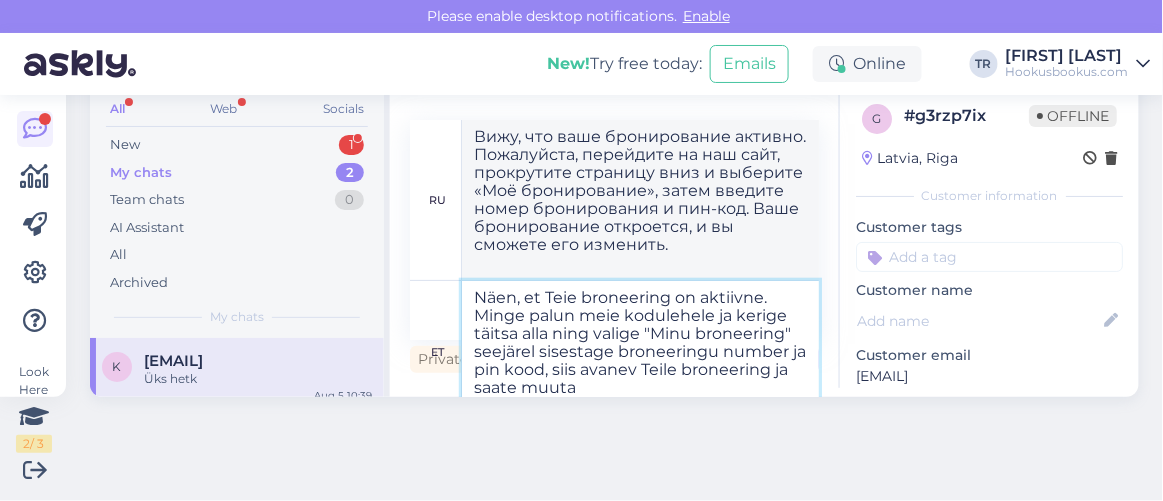 scroll, scrollTop: 0, scrollLeft: 0, axis: both 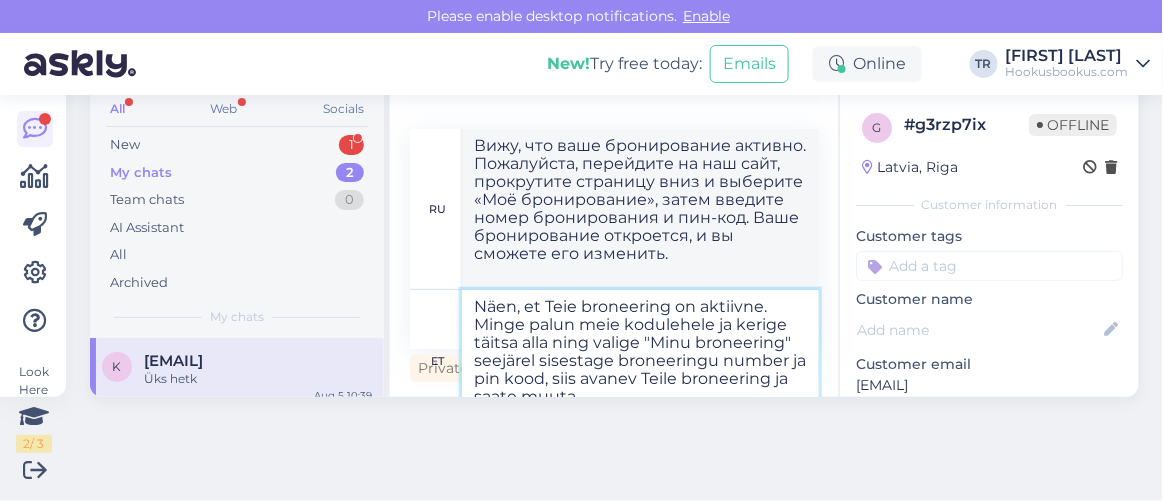 type 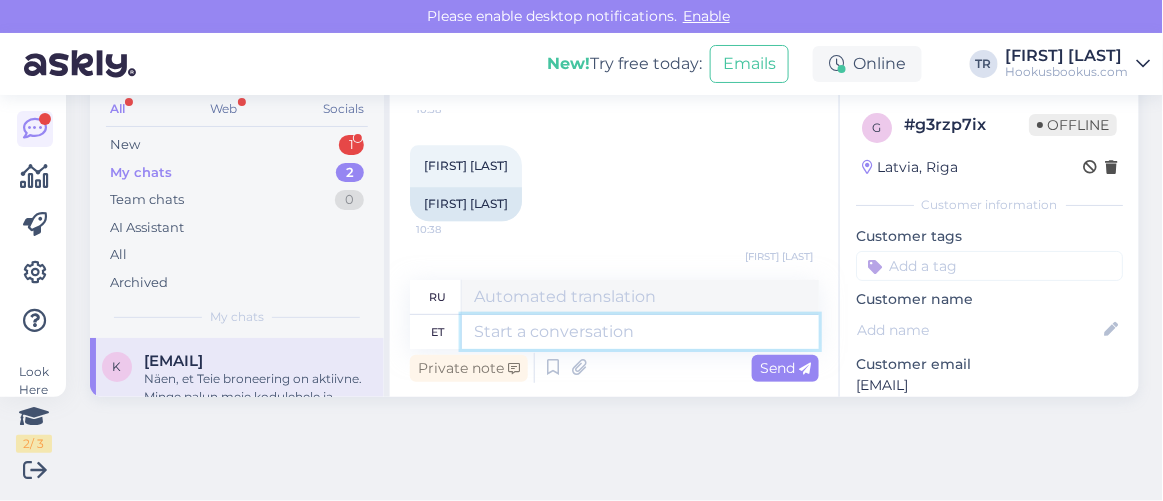 scroll, scrollTop: 1498, scrollLeft: 0, axis: vertical 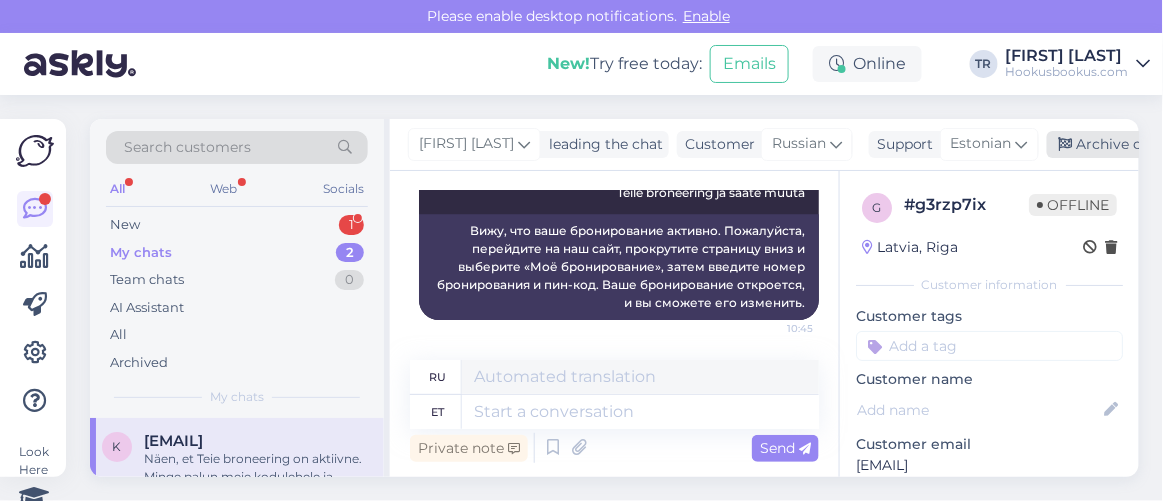 click on "Archive chat" at bounding box center [1110, 144] 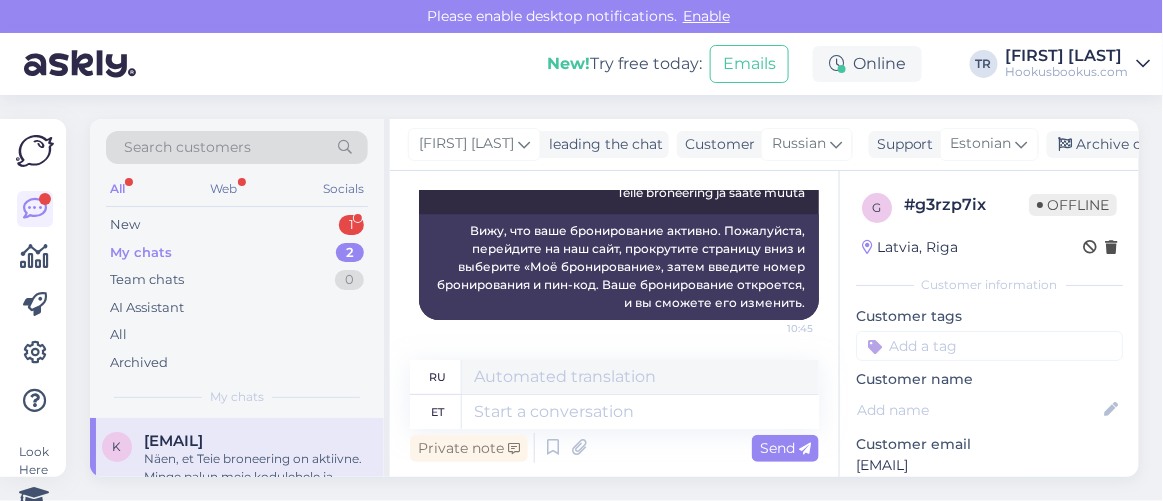 scroll, scrollTop: 0, scrollLeft: 0, axis: both 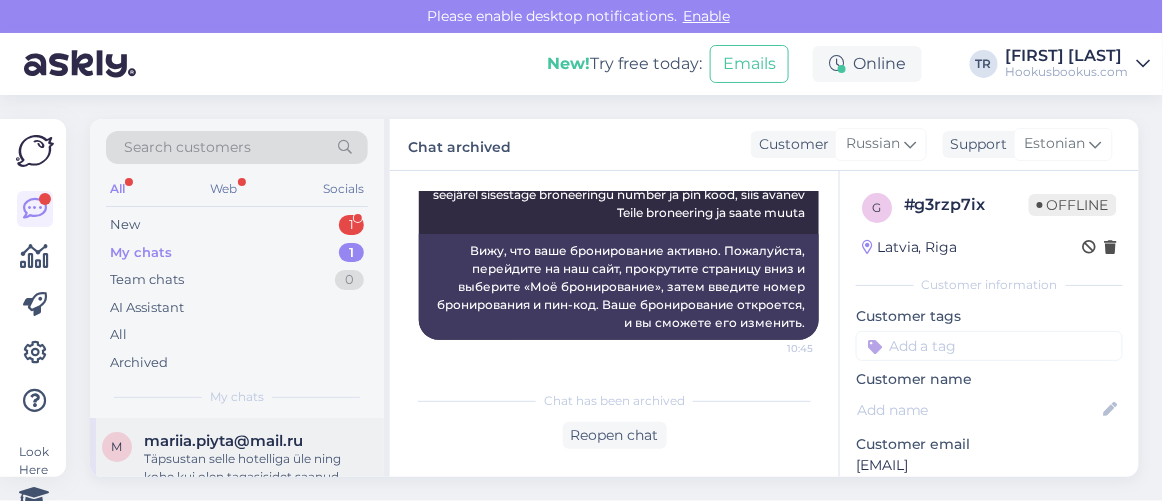 click on "[EMAIL]" at bounding box center [223, 441] 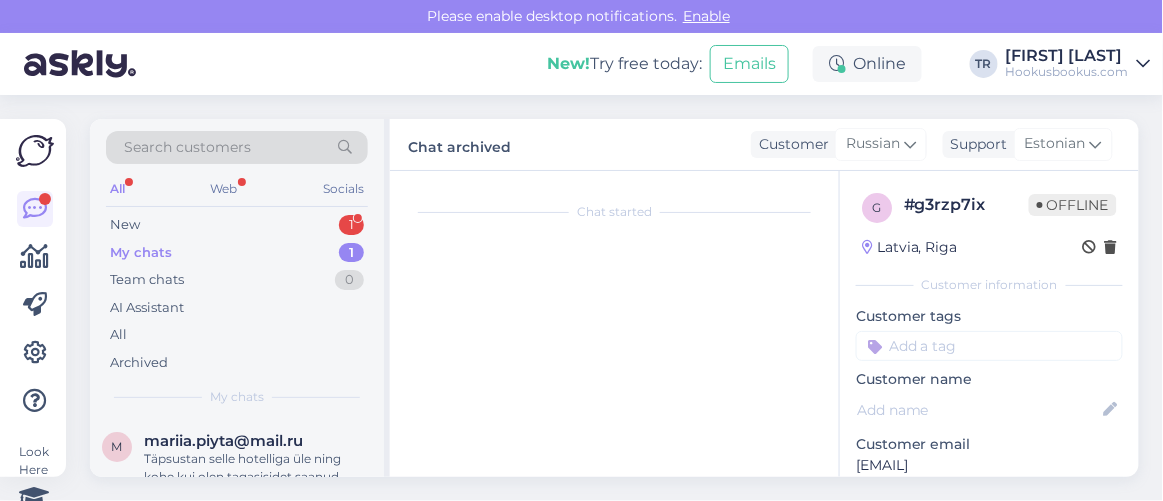 scroll, scrollTop: 2476, scrollLeft: 0, axis: vertical 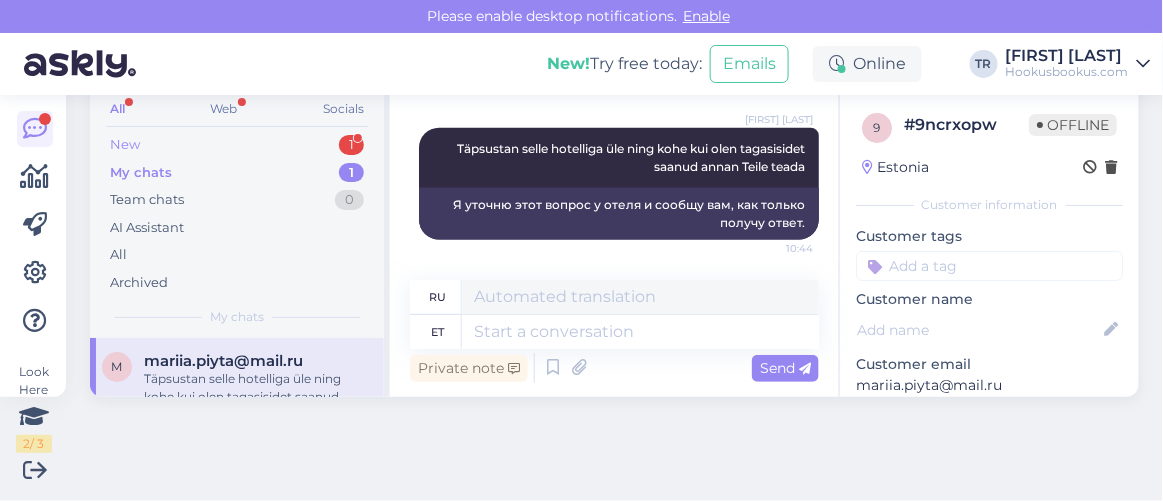 click on "New 1" at bounding box center [237, 145] 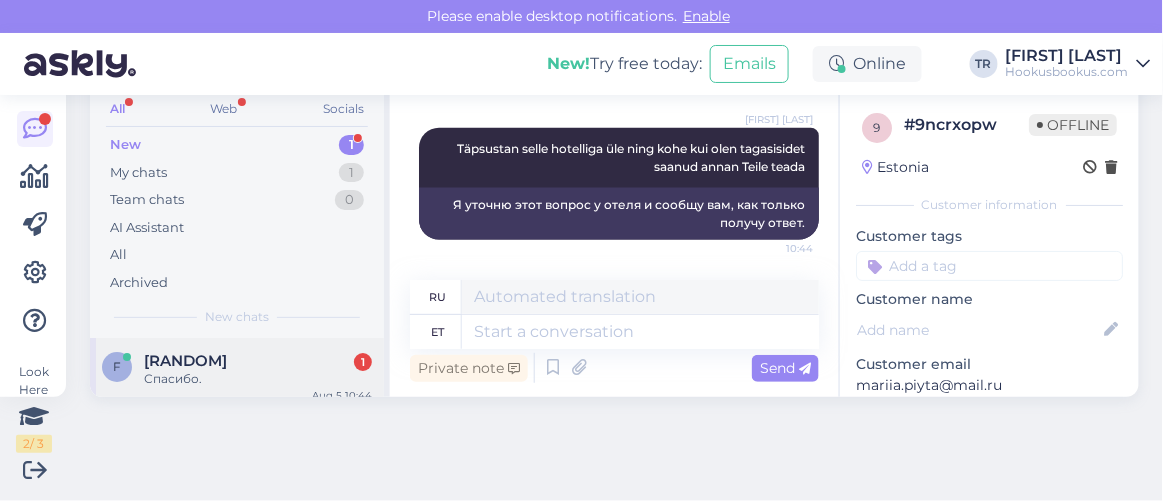 click on "Спасибо." at bounding box center (258, 379) 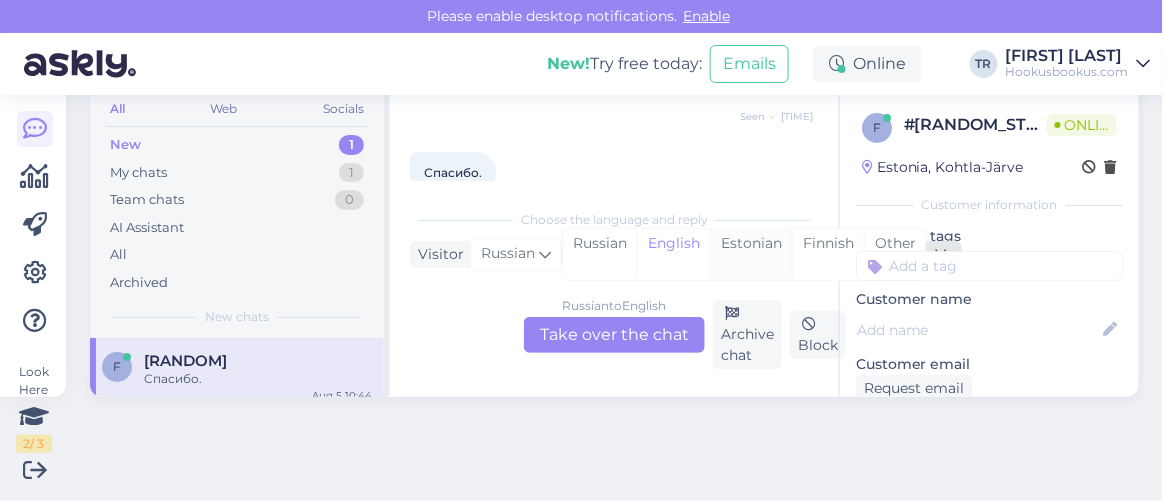 click on "Estonian" at bounding box center (751, 254) 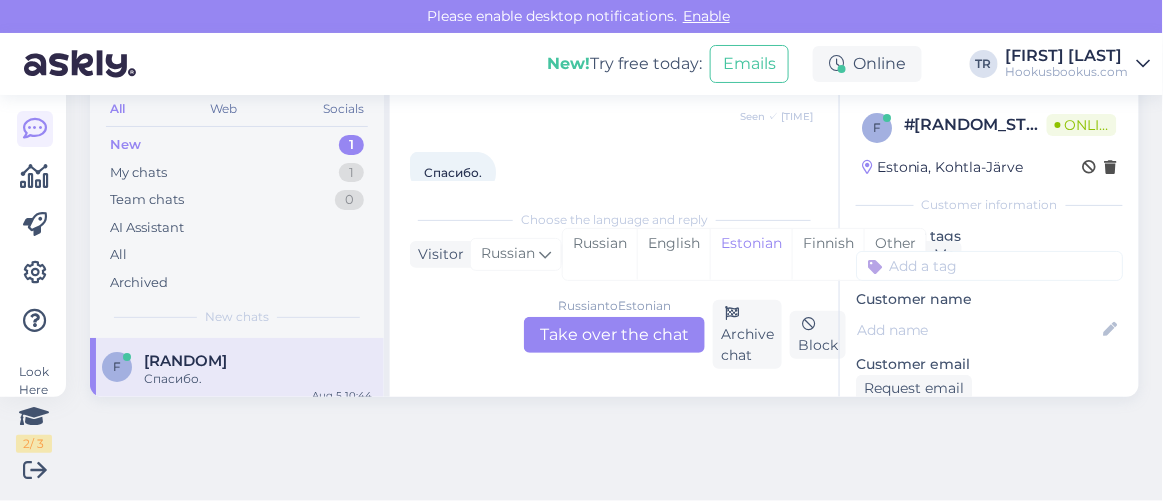 click on "Russian  to  Estonian Take over the chat" at bounding box center [614, 335] 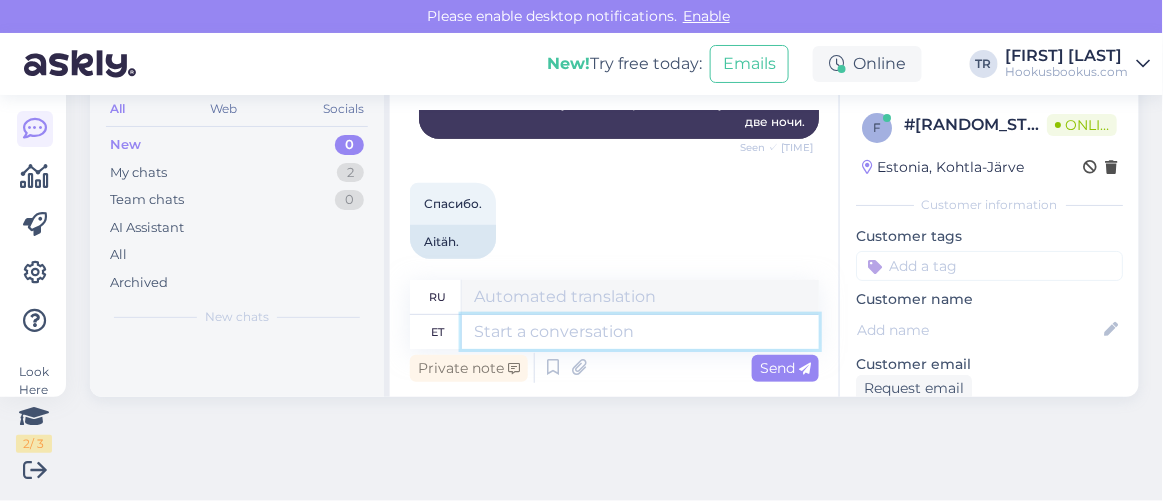 click at bounding box center [640, 332] 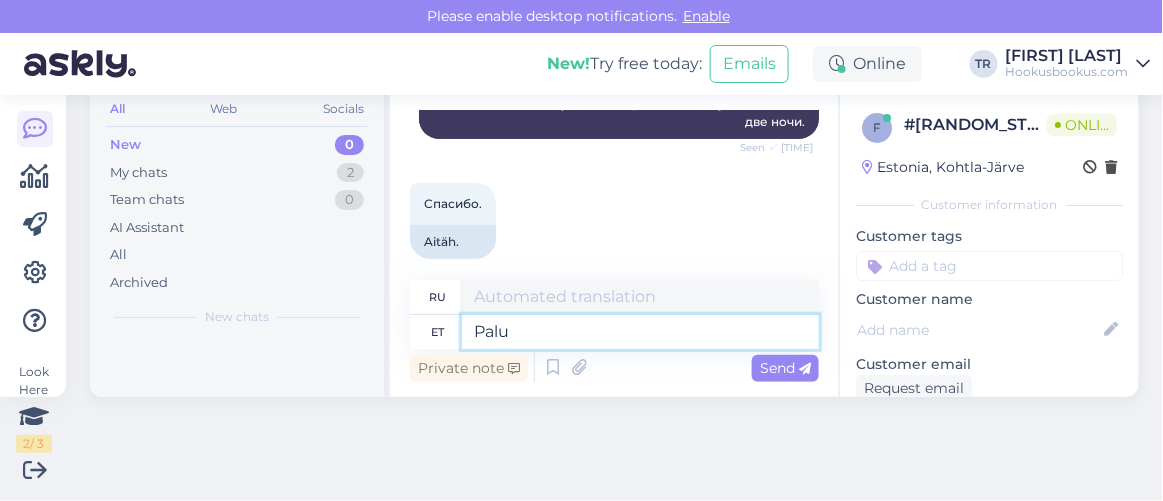 type on "Palun" 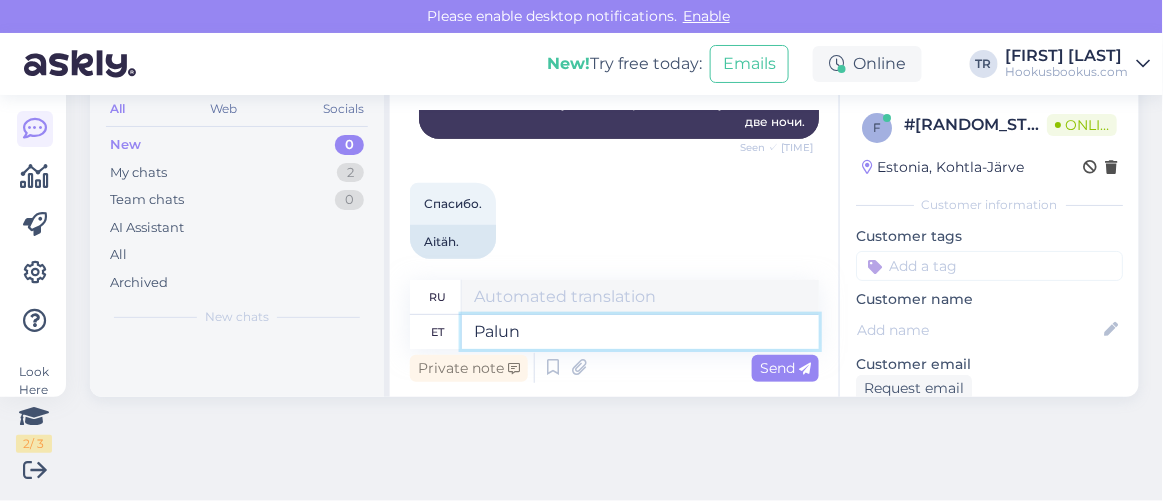 type on "Пожалуйста" 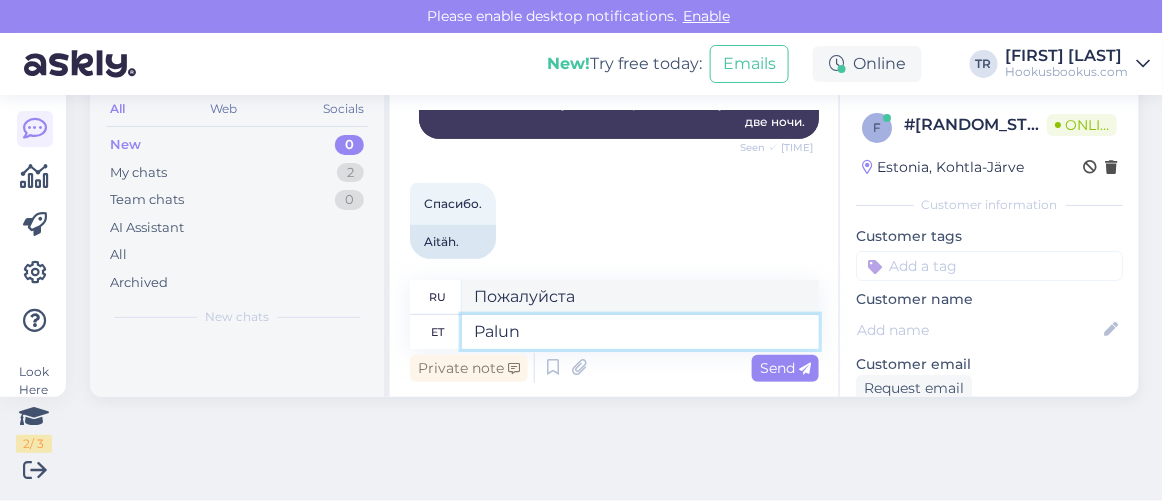 type 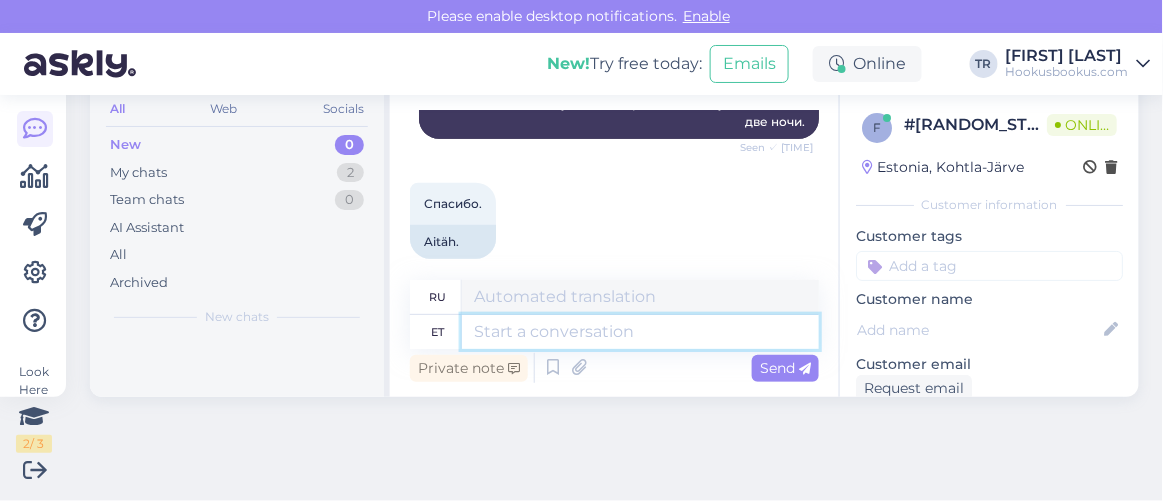 scroll, scrollTop: 568, scrollLeft: 0, axis: vertical 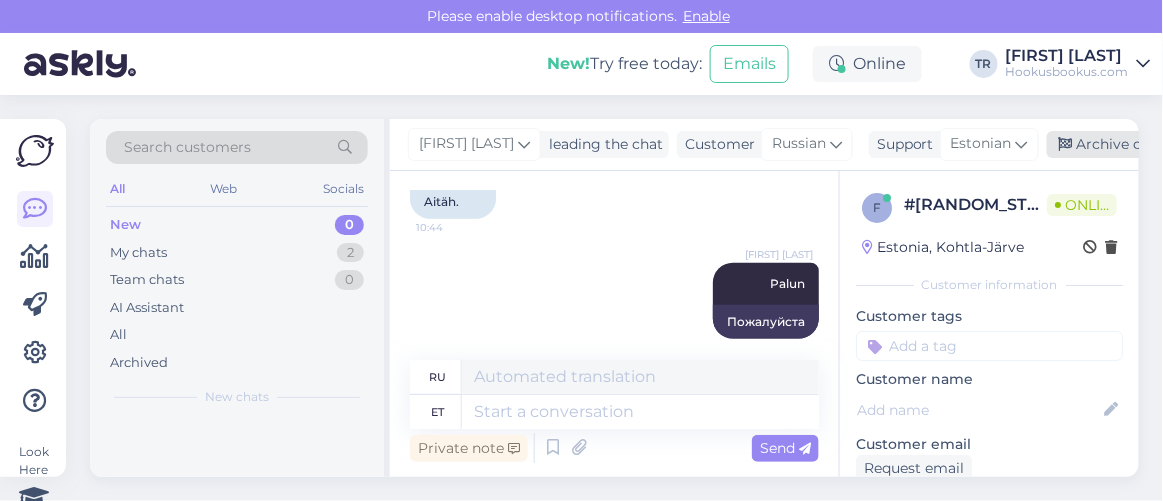 click on "Archive chat" at bounding box center (1110, 144) 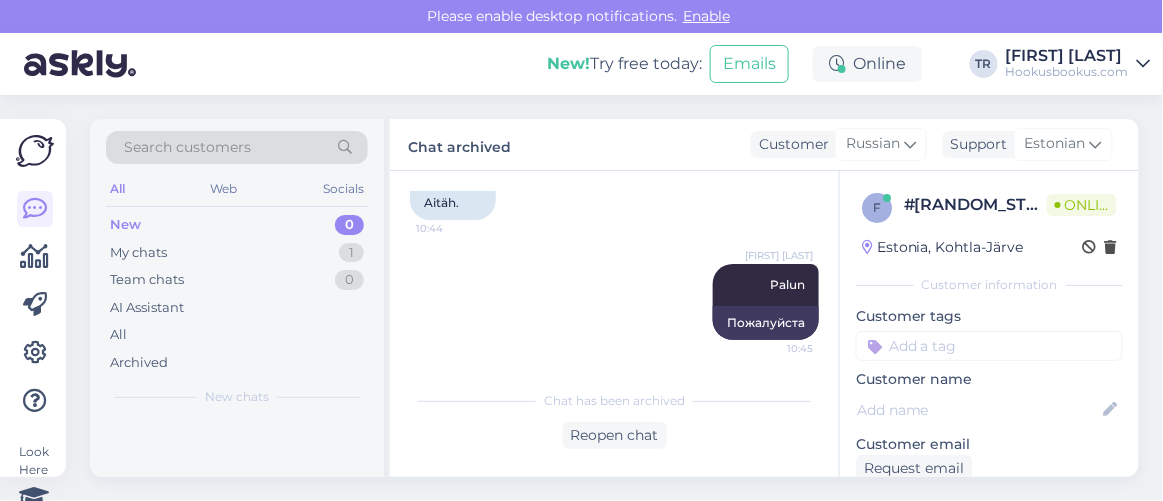 scroll, scrollTop: 548, scrollLeft: 0, axis: vertical 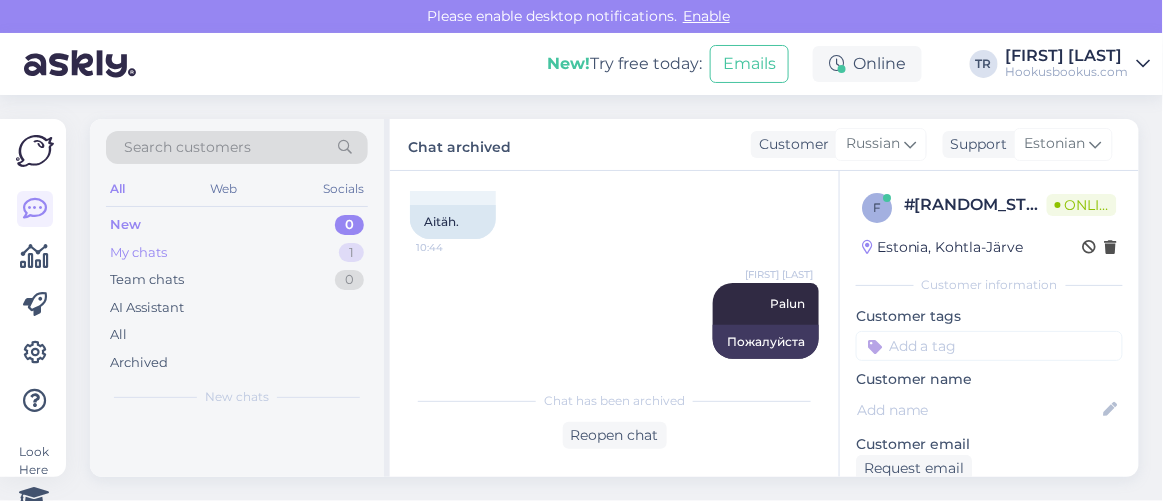 click on "My chats 1" at bounding box center [237, 253] 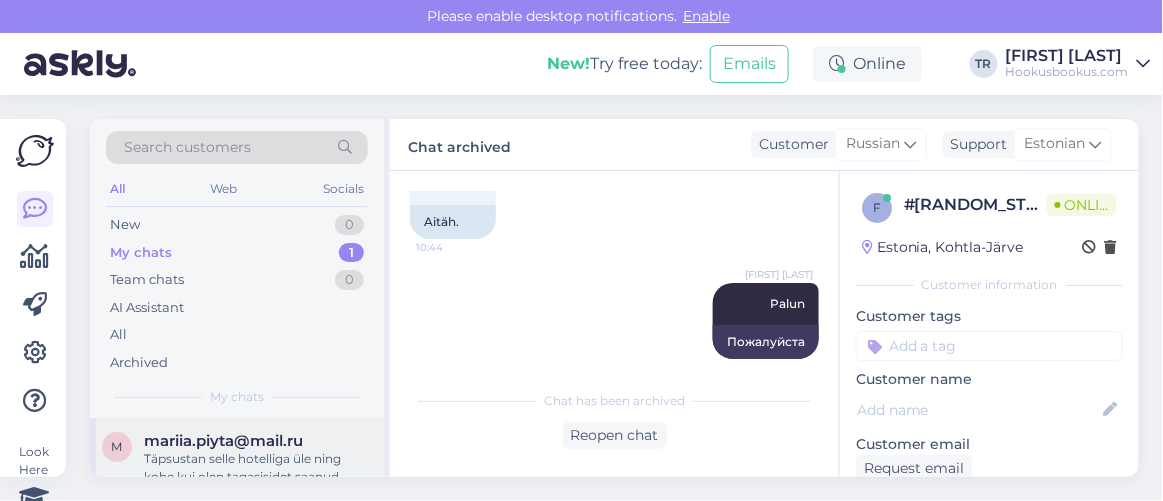 click on "[EMAIL]" at bounding box center [223, 441] 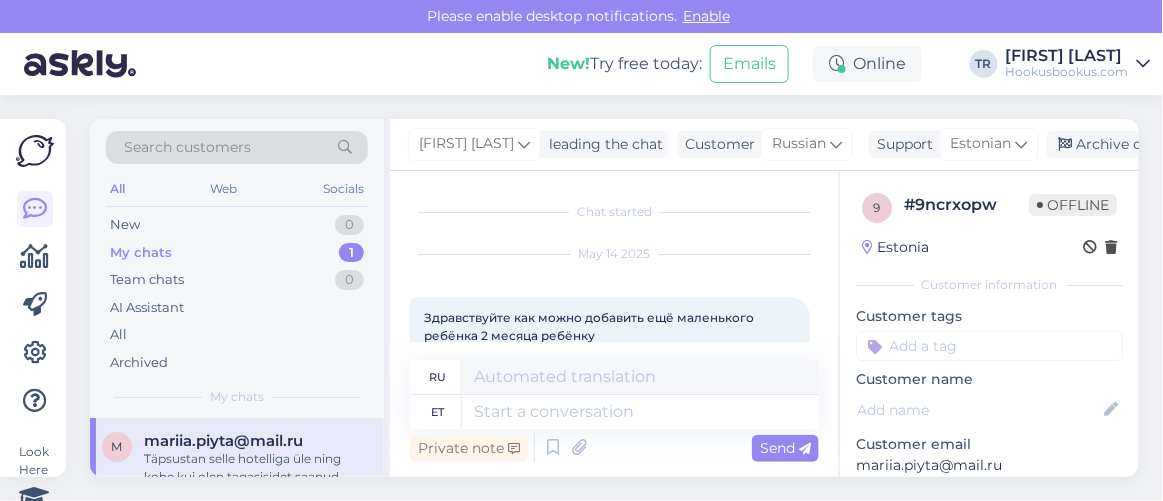 scroll, scrollTop: 2476, scrollLeft: 0, axis: vertical 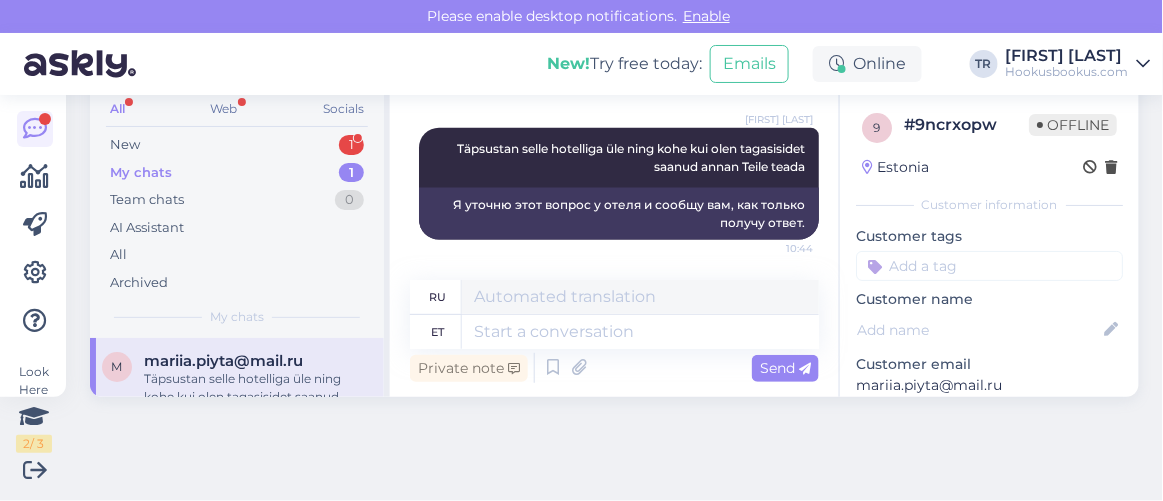 click on "Täpsustan selle hotelliga üle ning kohe kui olen tagasisidet saanud annan Teile teada" at bounding box center (258, 388) 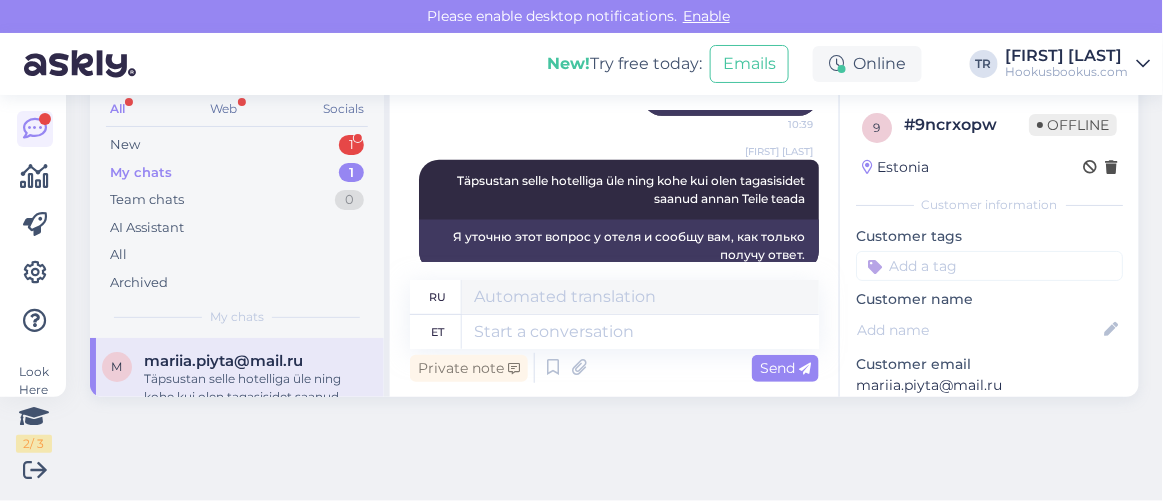 scroll, scrollTop: 2480, scrollLeft: 0, axis: vertical 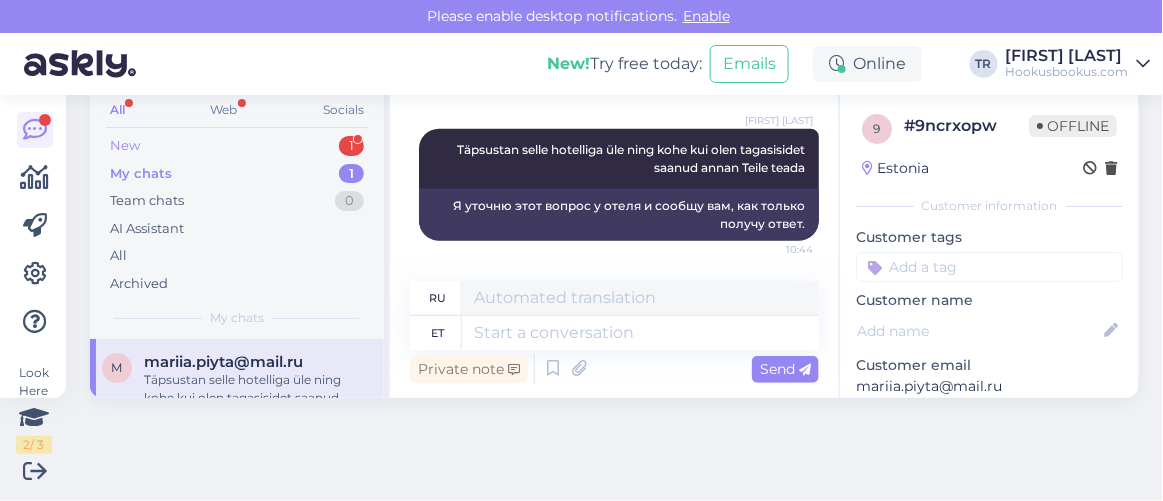 click on "New 1" at bounding box center (237, 146) 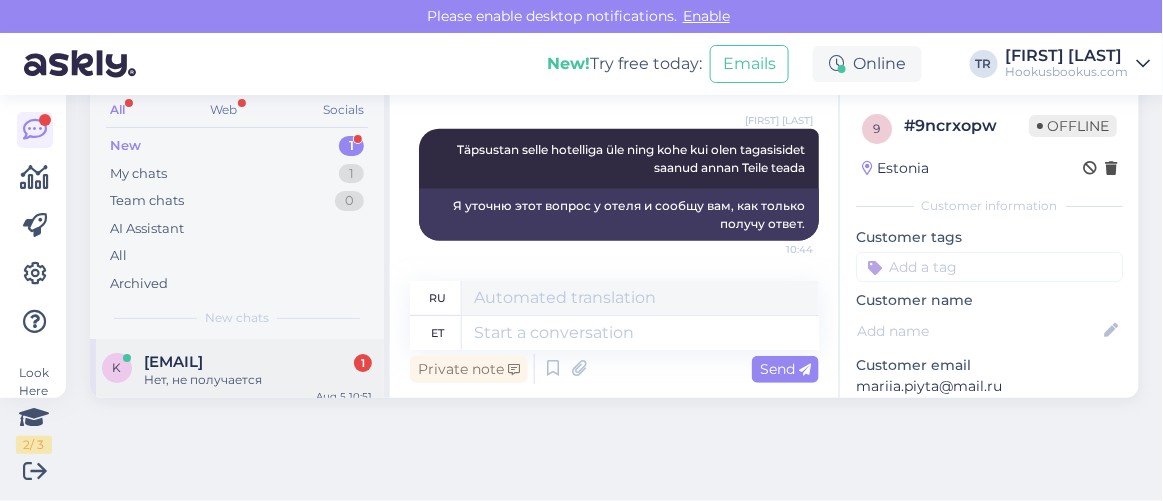click on "k kta22111975@gmail.com 1 Нет, не получается Aug 5 10:51" at bounding box center (237, 375) 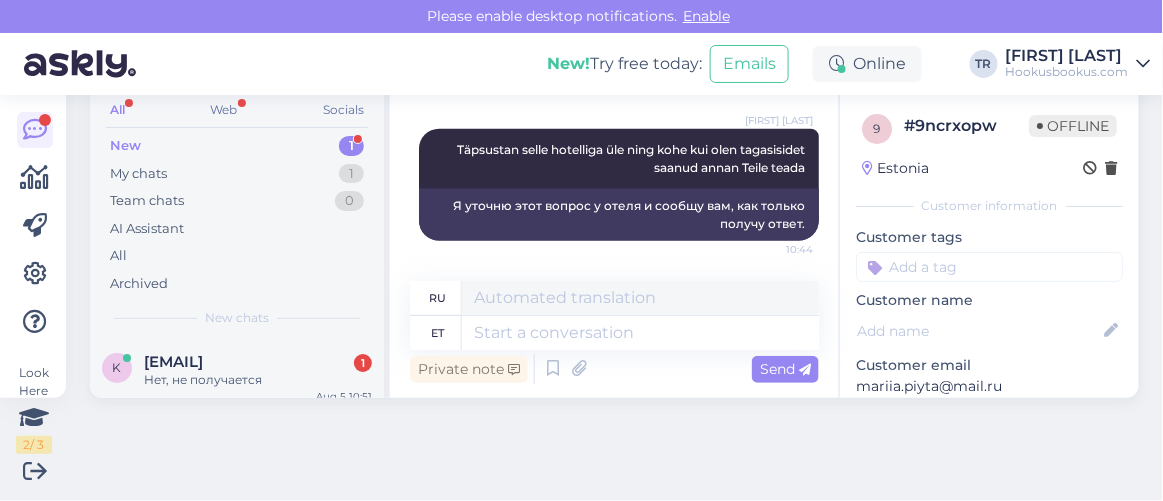 scroll, scrollTop: 1649, scrollLeft: 0, axis: vertical 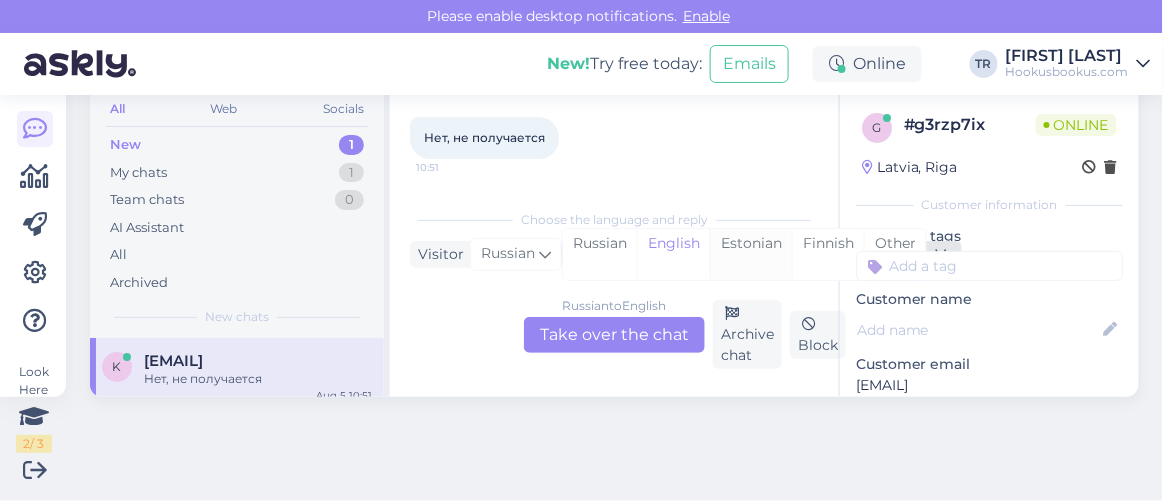 click on "Estonian" at bounding box center (751, 254) 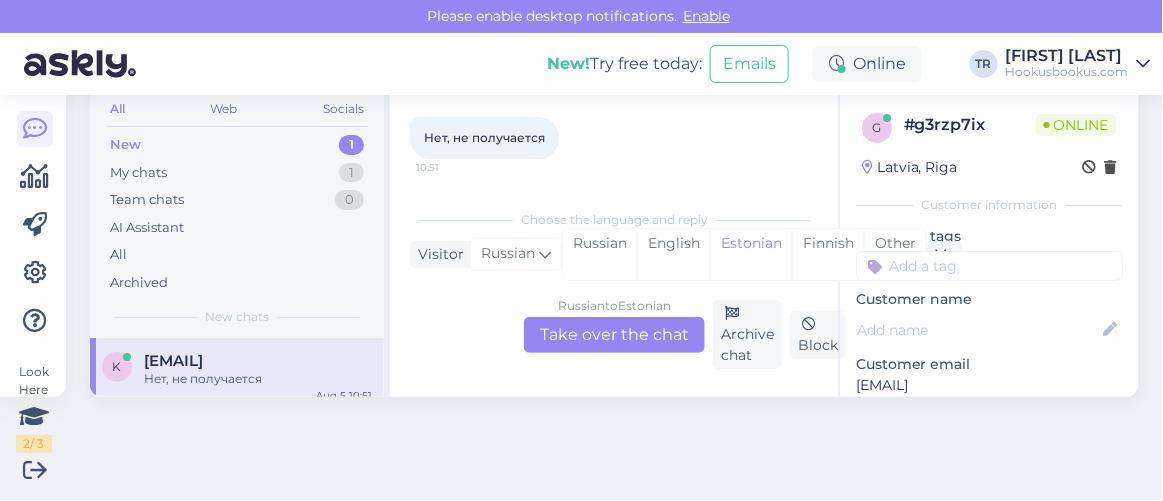 click on "Russian  to  Estonian Take over the chat" at bounding box center (614, 335) 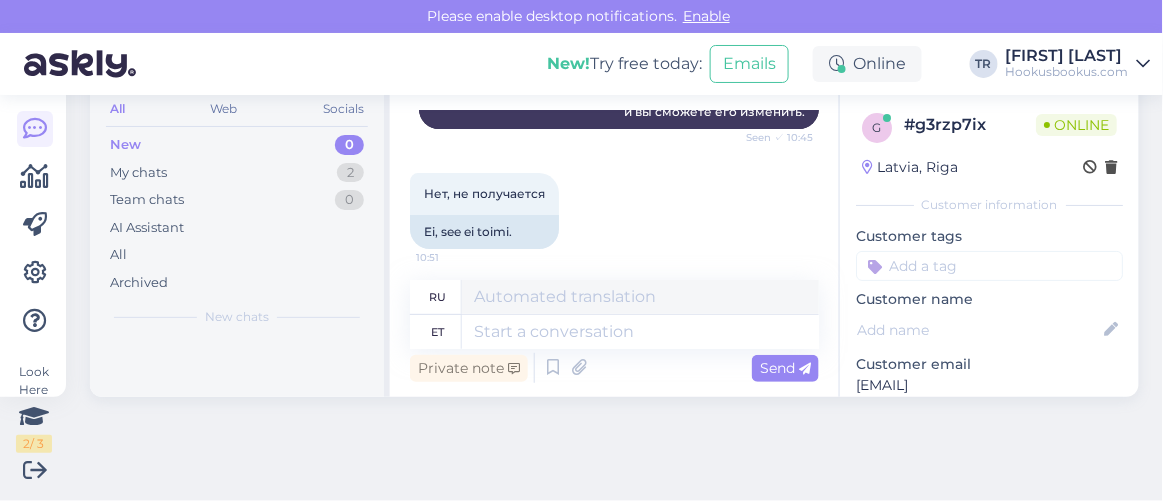 scroll, scrollTop: 1618, scrollLeft: 0, axis: vertical 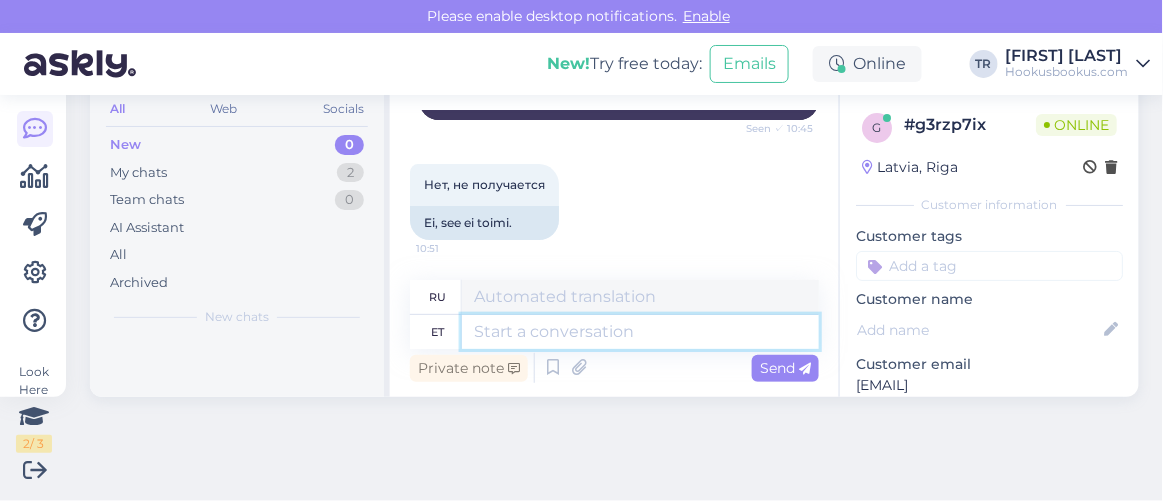 click at bounding box center (640, 332) 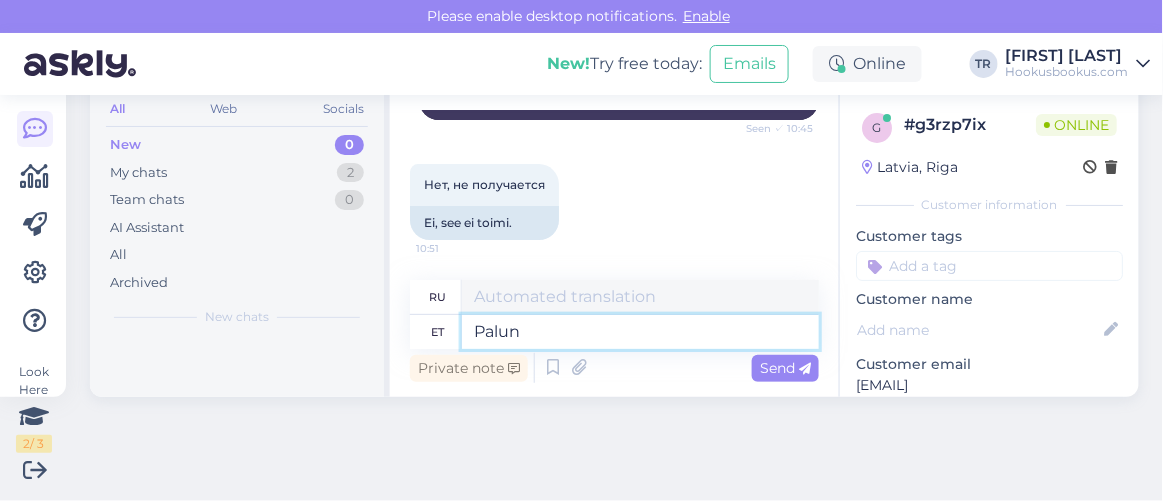 type on "Palun s" 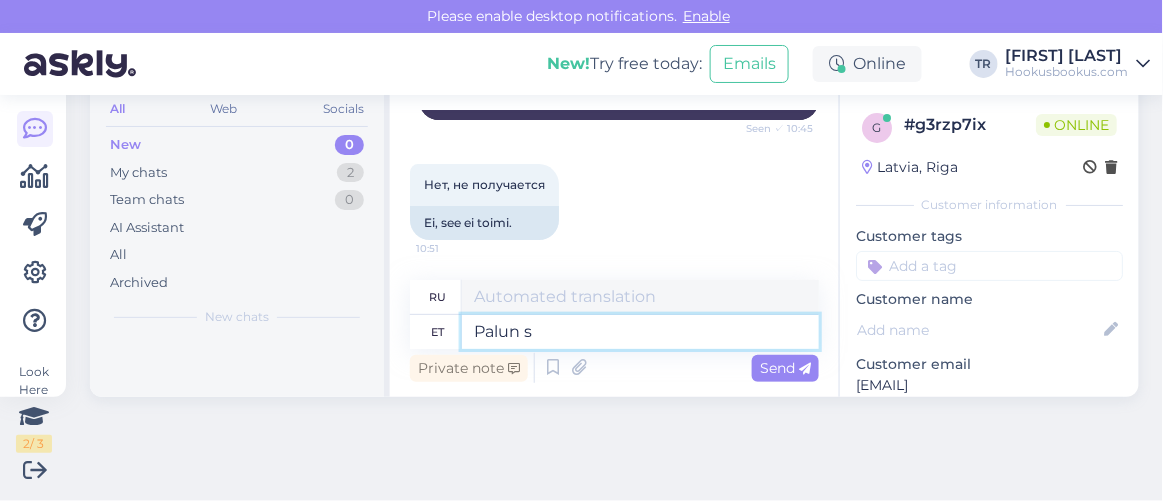 type on "Пожалуйста" 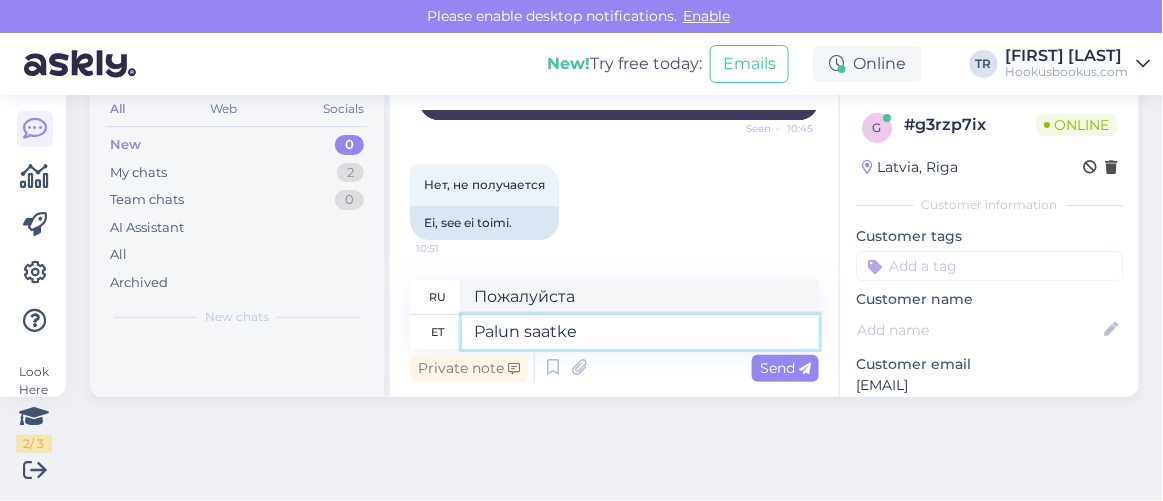 type on "Palun saatke m" 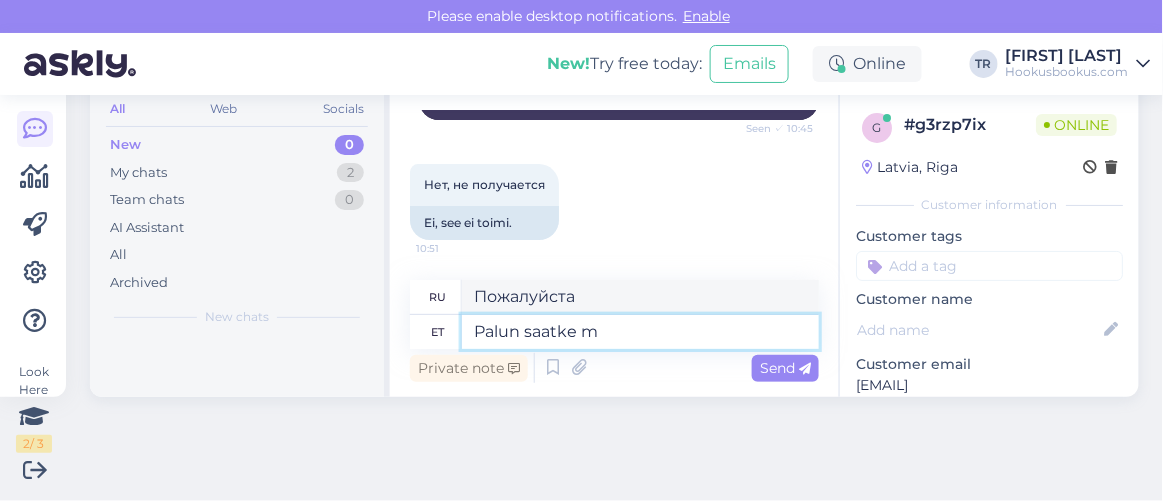 type on "Пожалуйста, отправьте" 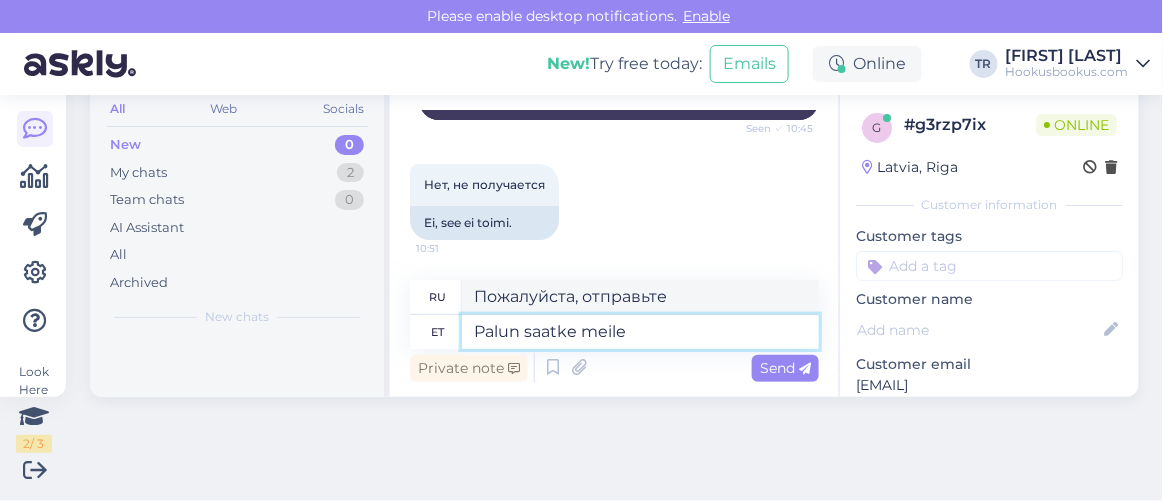 type on "Palun saatke meile" 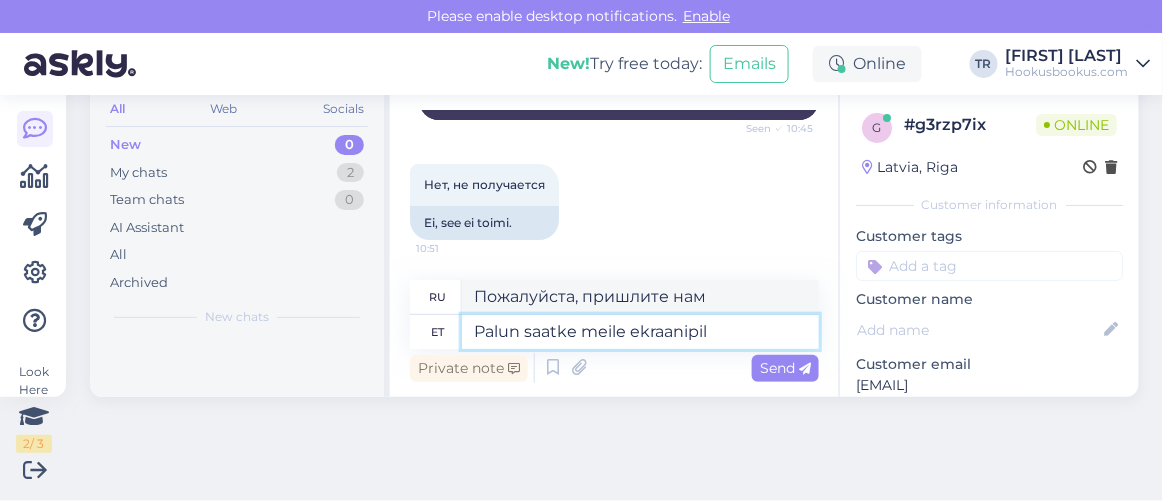 type on "Palun saatke meile ekraanipilt" 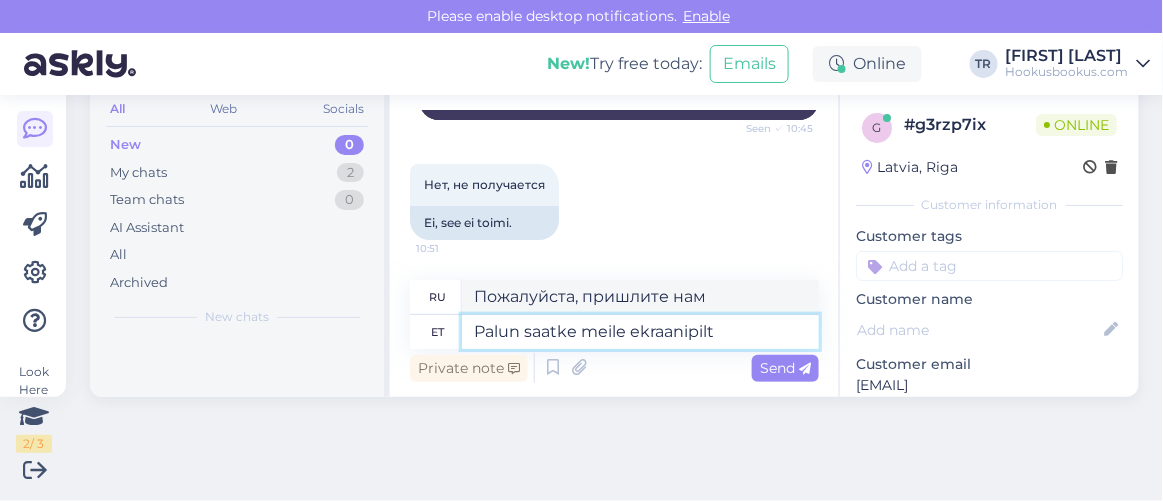 type on "Пожалуйста, пришлите нам скриншот." 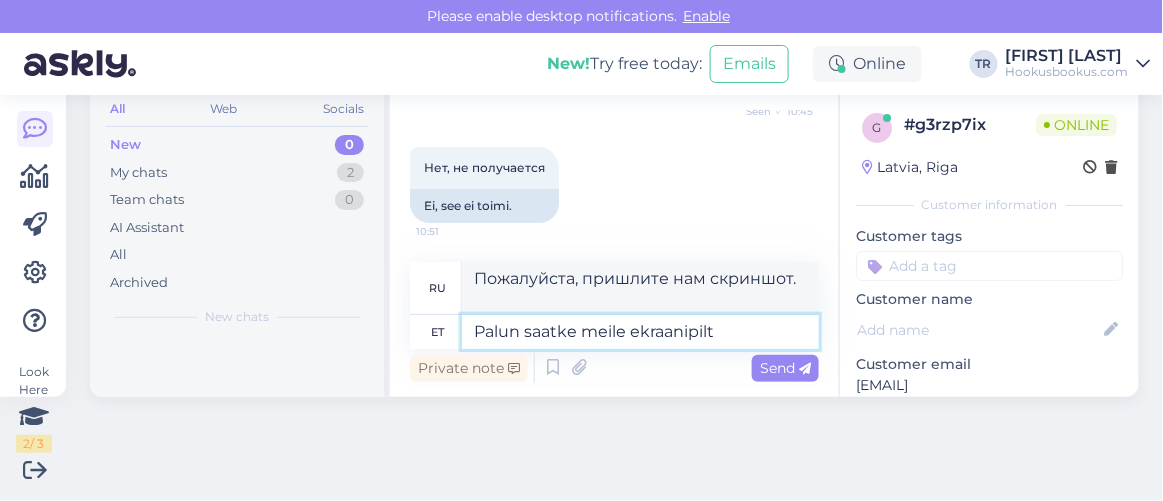 type 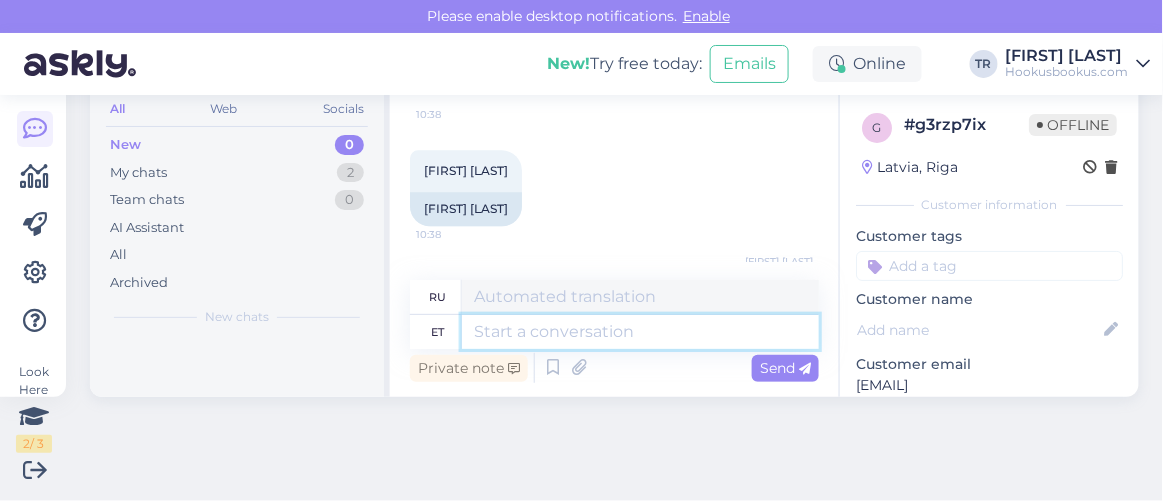 scroll, scrollTop: 1101, scrollLeft: 0, axis: vertical 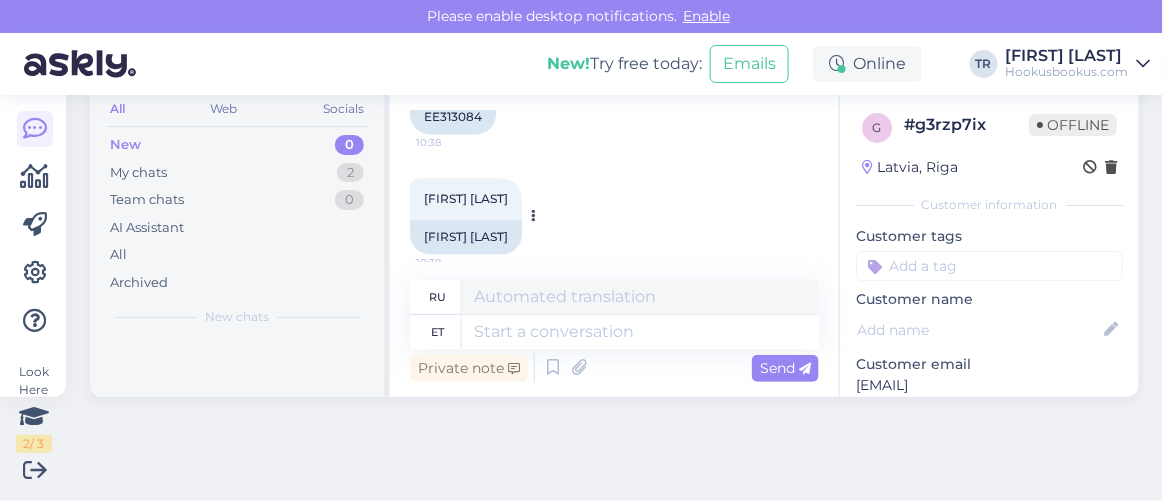 drag, startPoint x: 523, startPoint y: 216, endPoint x: 420, endPoint y: 217, distance: 103.00485 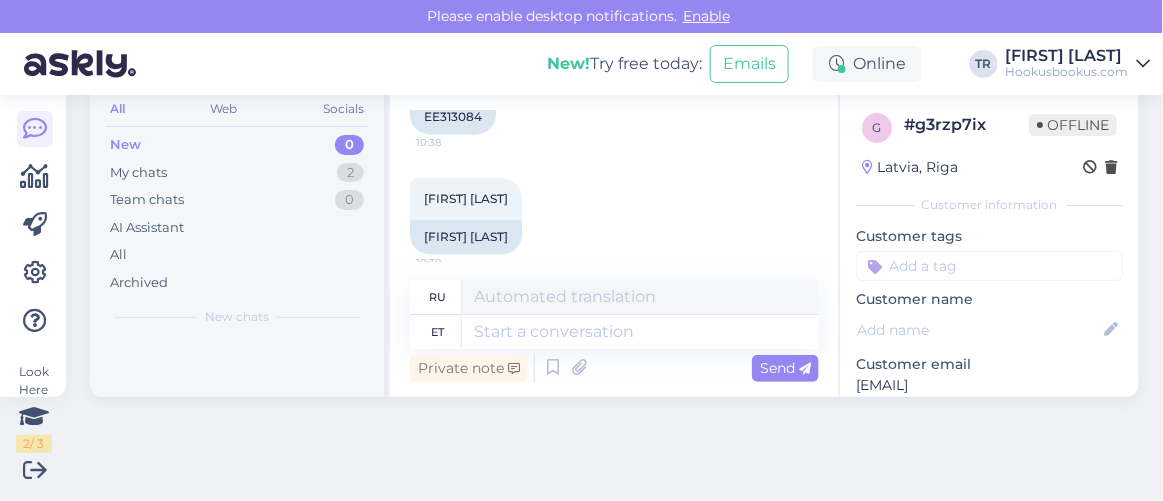 copy on "Tetiana Krasovska" 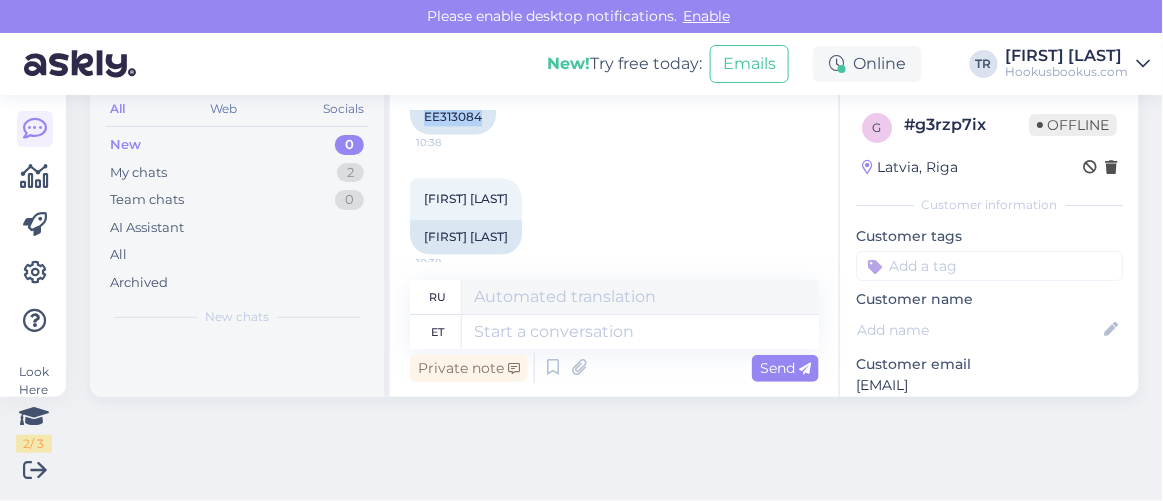 drag, startPoint x: 487, startPoint y: 134, endPoint x: 421, endPoint y: 133, distance: 66.007576 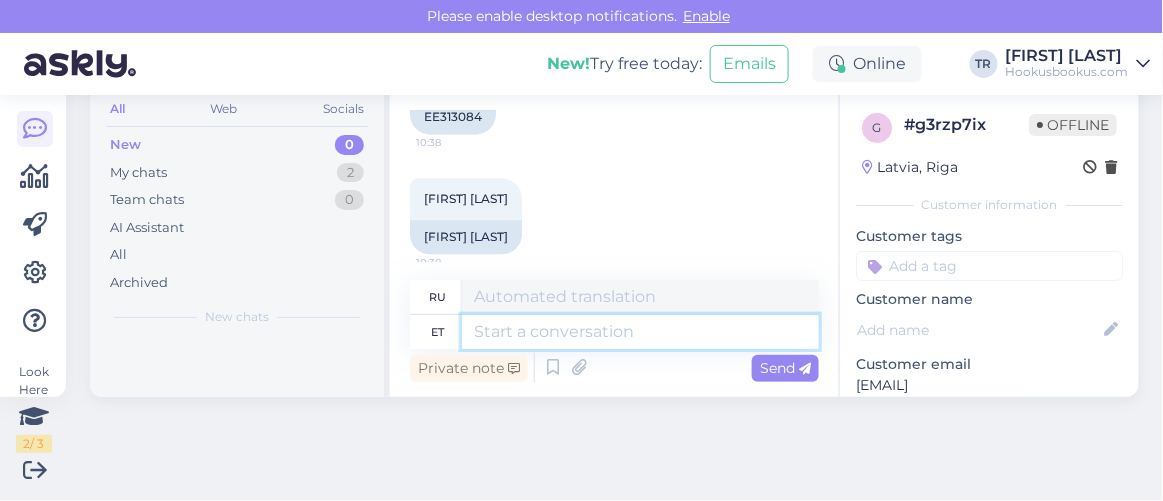 click at bounding box center [640, 332] 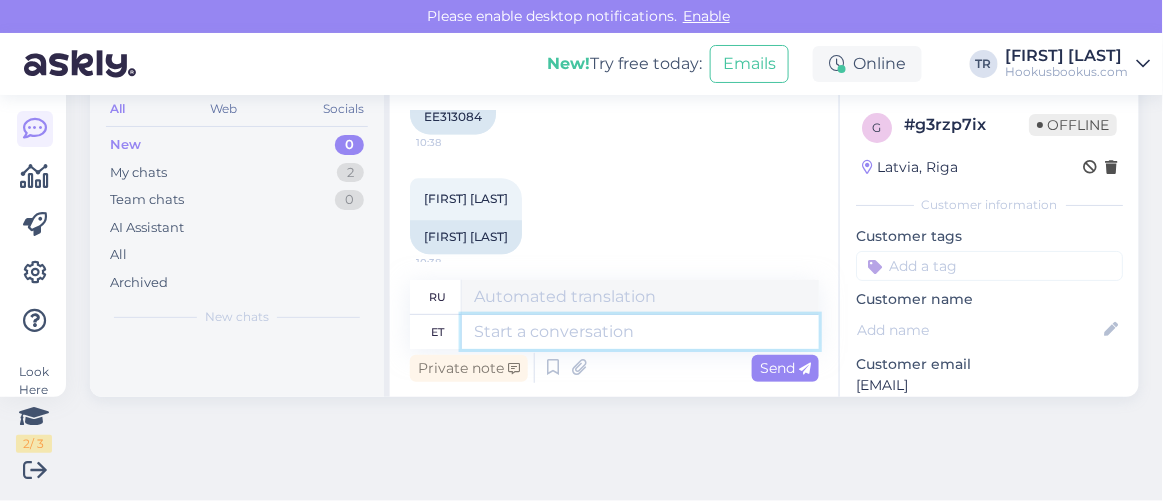 scroll, scrollTop: 1863, scrollLeft: 0, axis: vertical 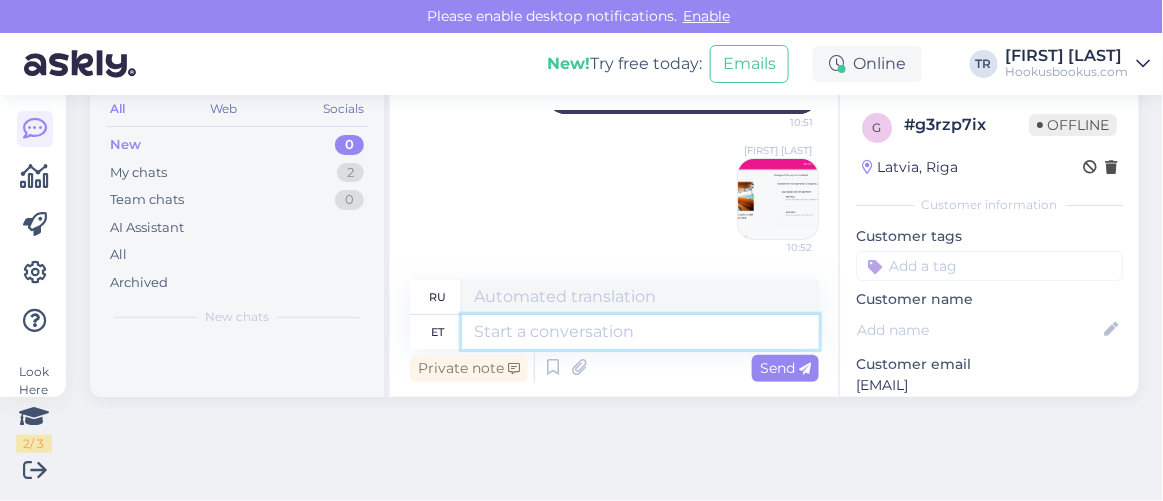click at bounding box center (640, 332) 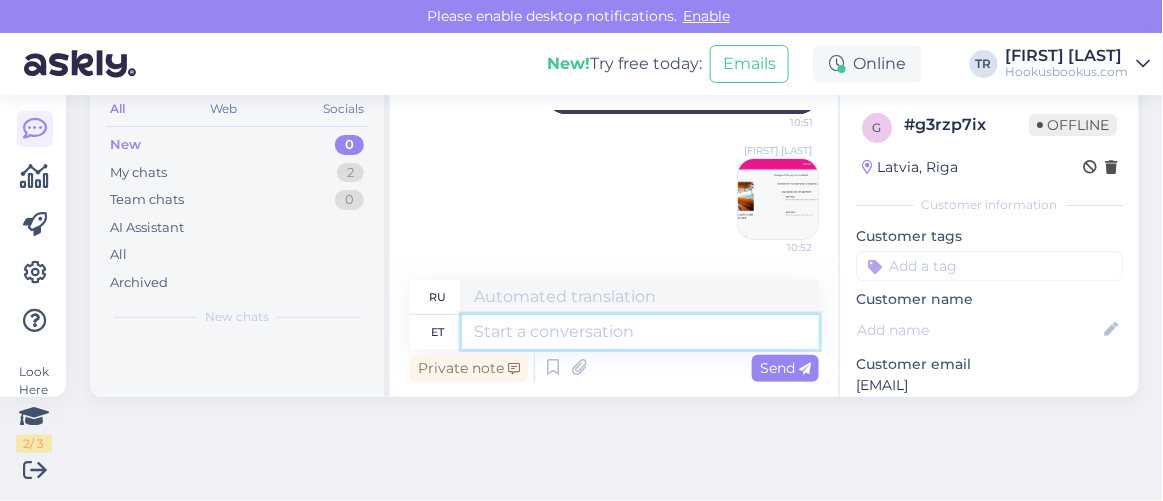 click at bounding box center (640, 332) 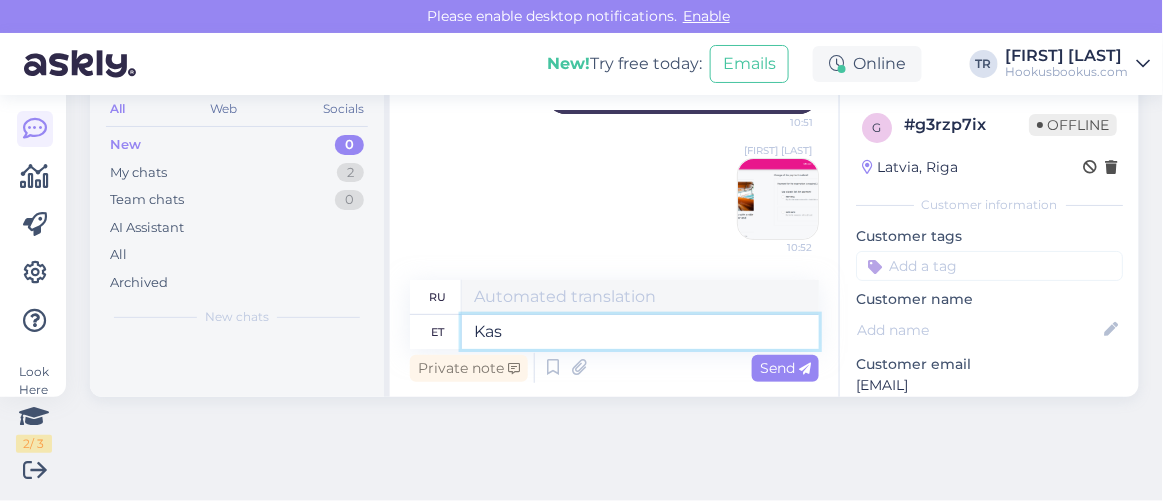 type on "Kas" 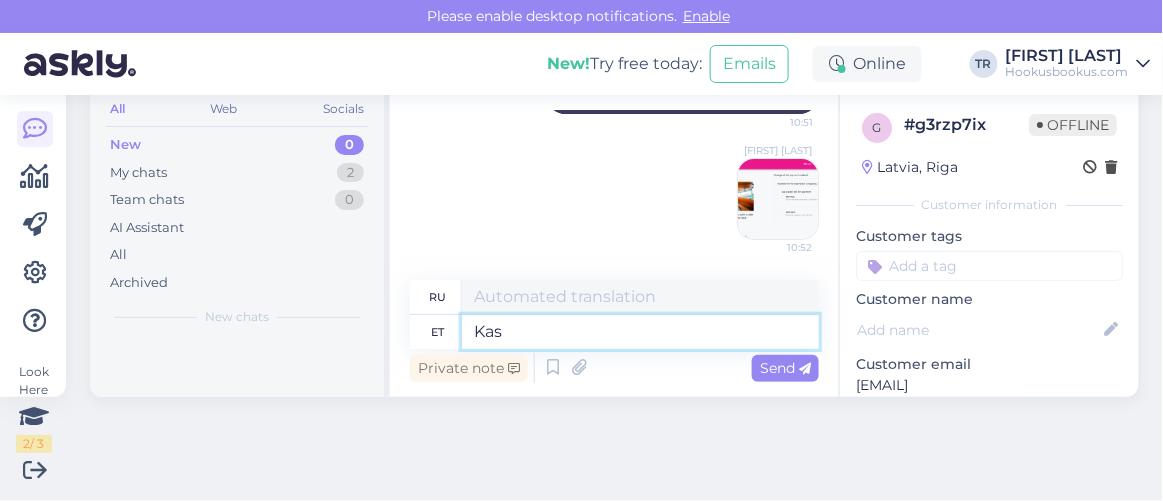 type on "Является" 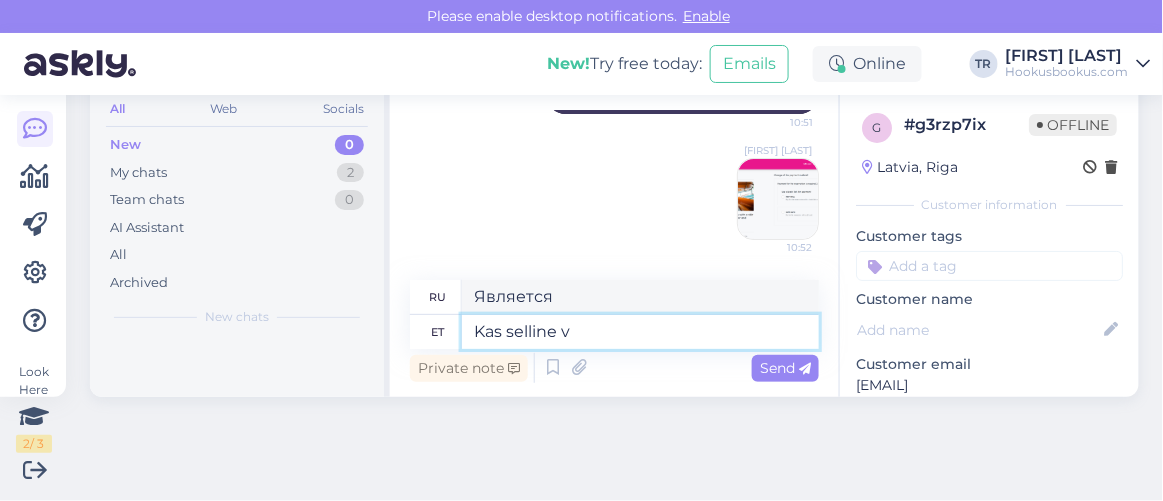 type on "Kas selline va" 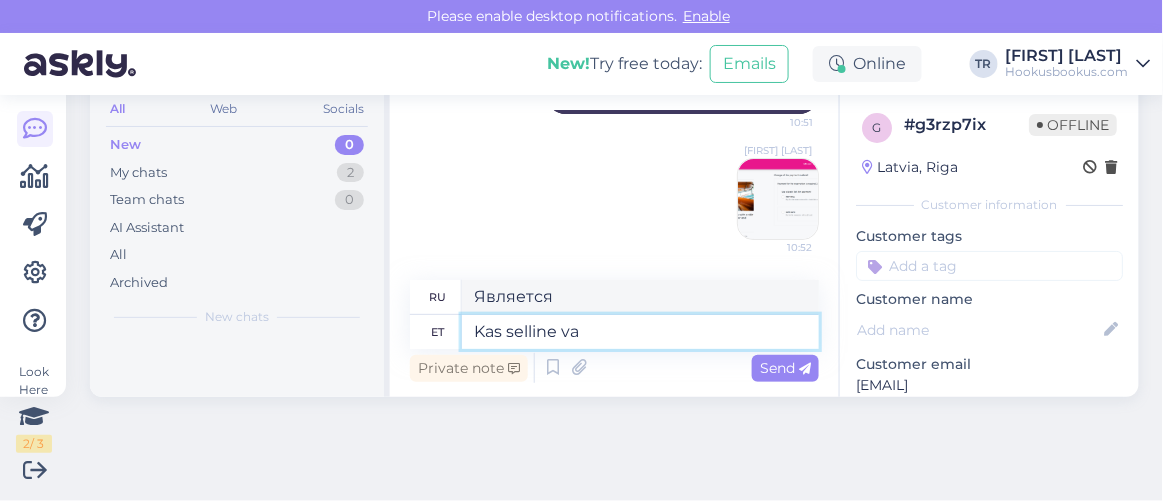 type on "Это своего рода" 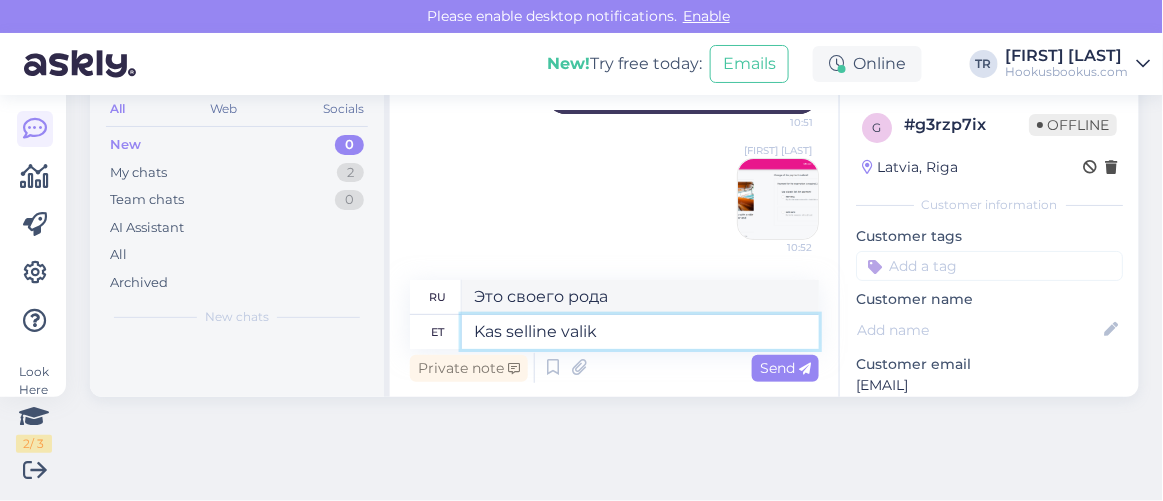 type on "Kas selline valik" 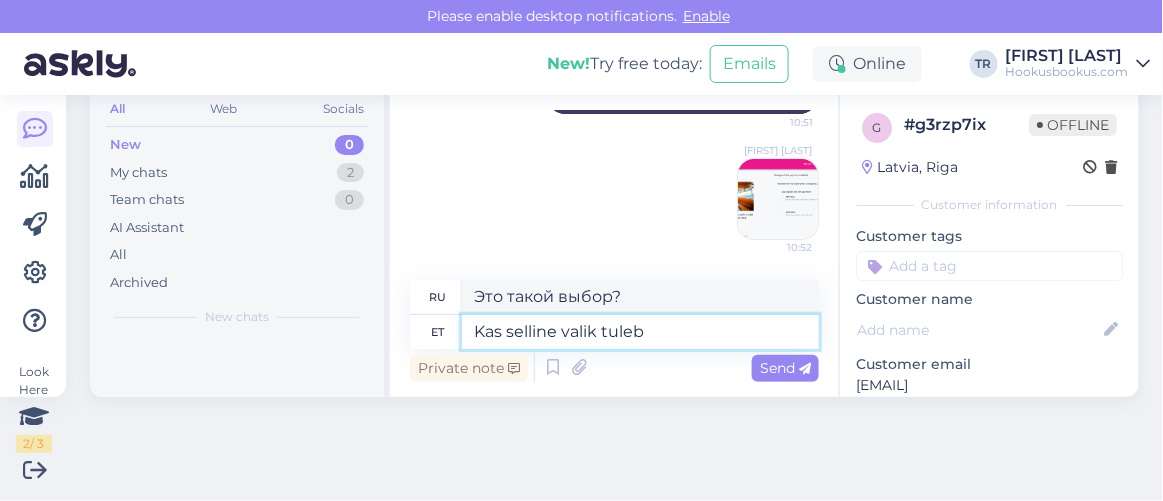 type on "Kas selline valik tuleb" 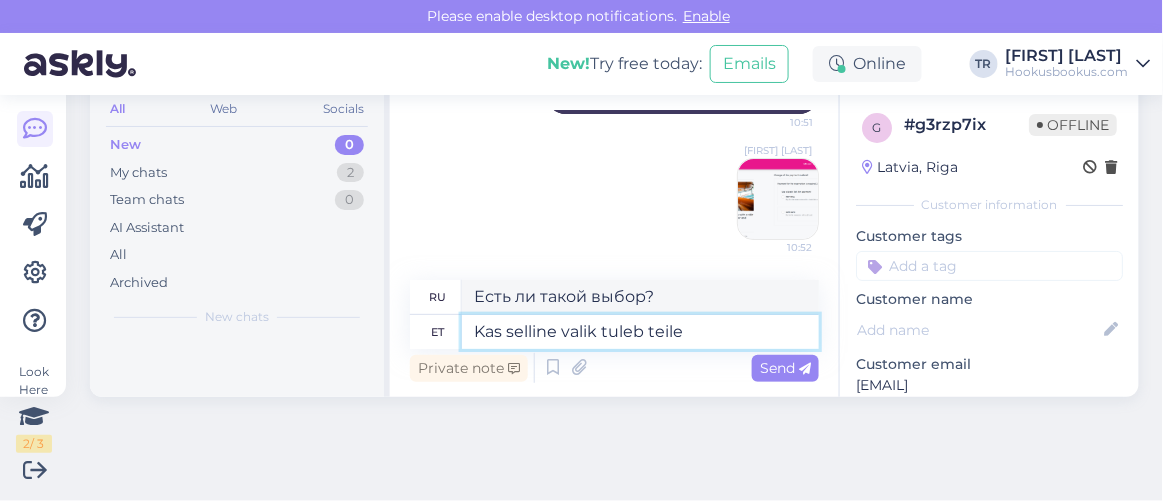 type on "Kas selline valik tuleb teile t" 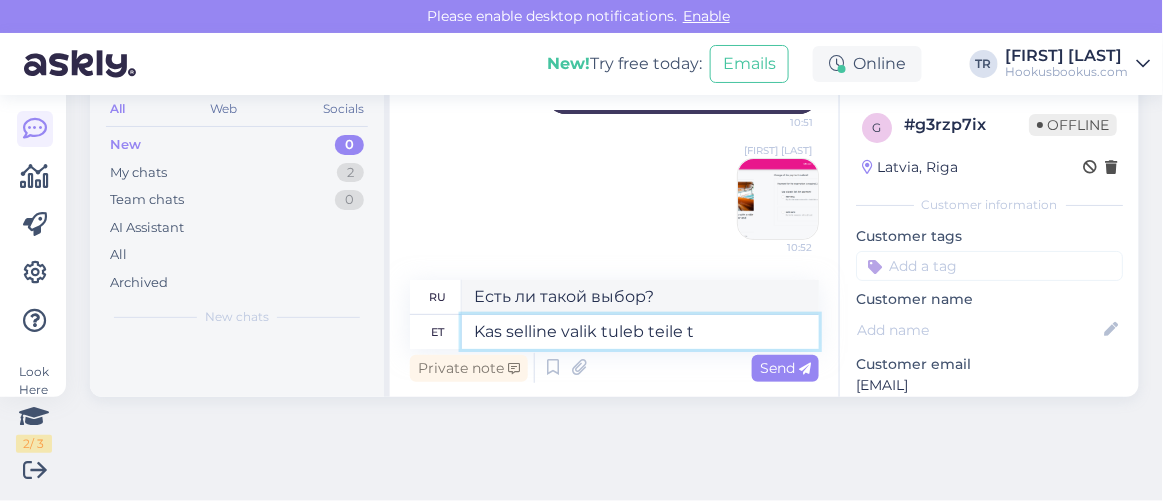 type on "Для вас это выбор?" 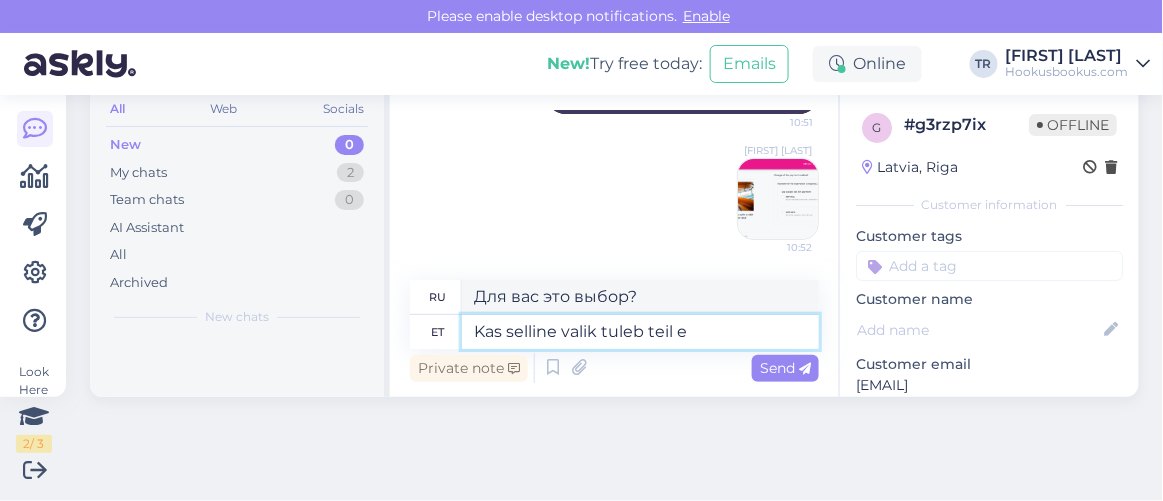type on "Kas selline valik tuleb teil et" 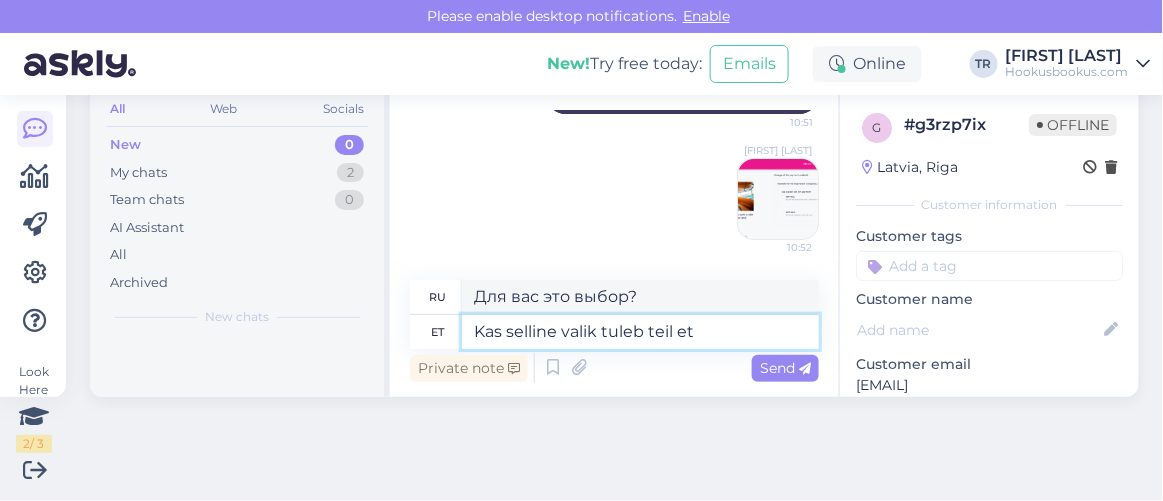 type on "Вам предстоит сделать этот выбор?" 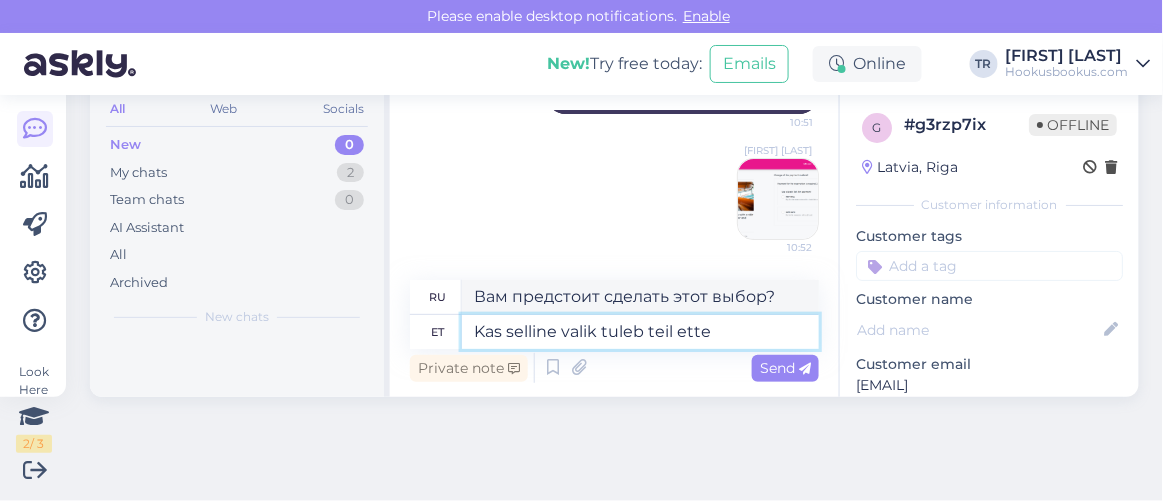 type on "Kas selline valik tuleb teil ette?" 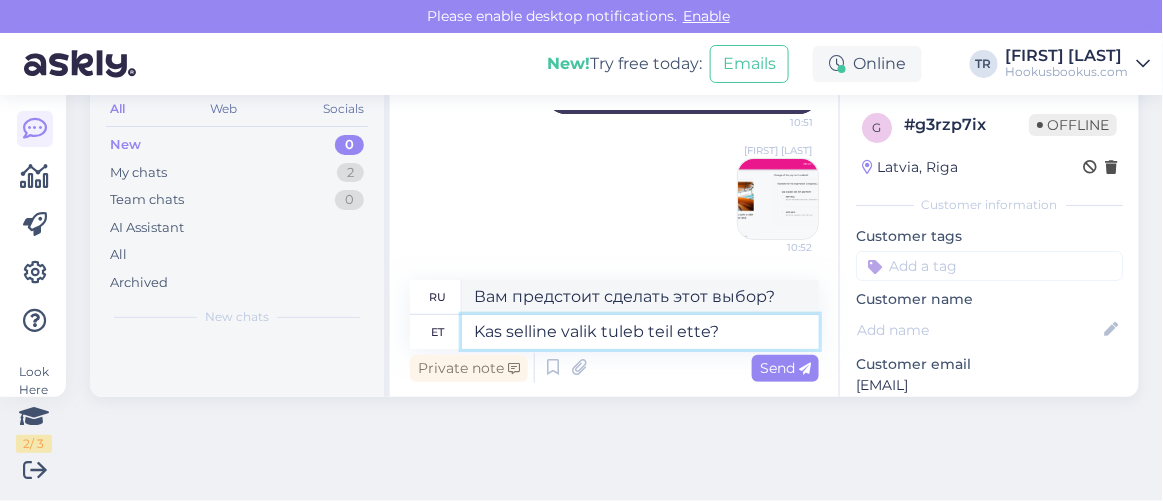type on "Перед вами встает такой выбор?" 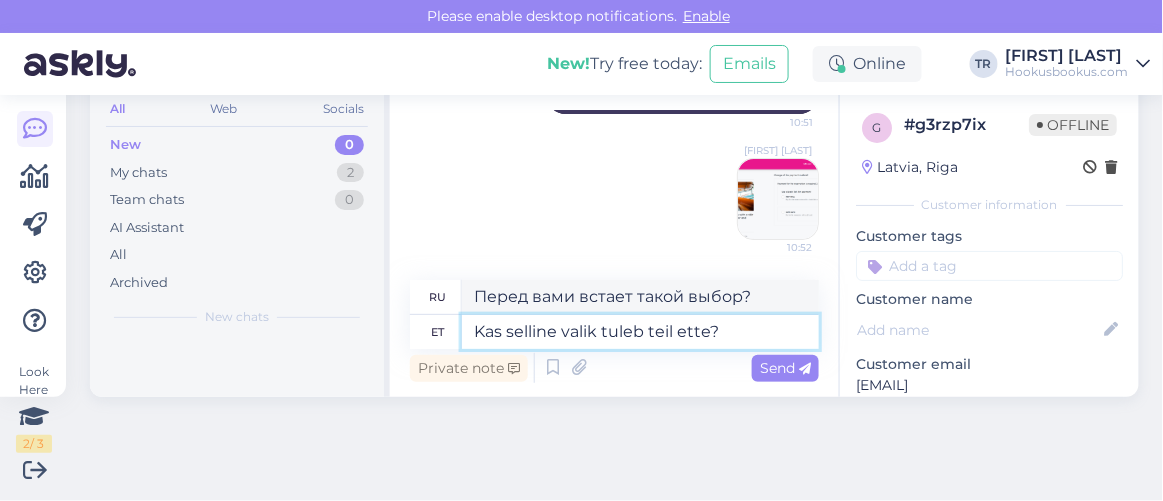 type 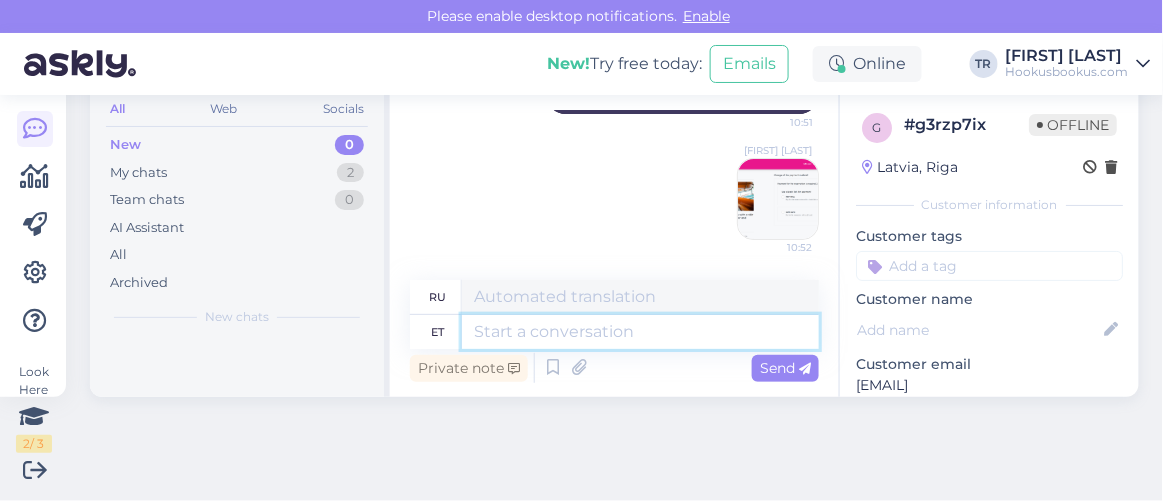scroll, scrollTop: 1983, scrollLeft: 0, axis: vertical 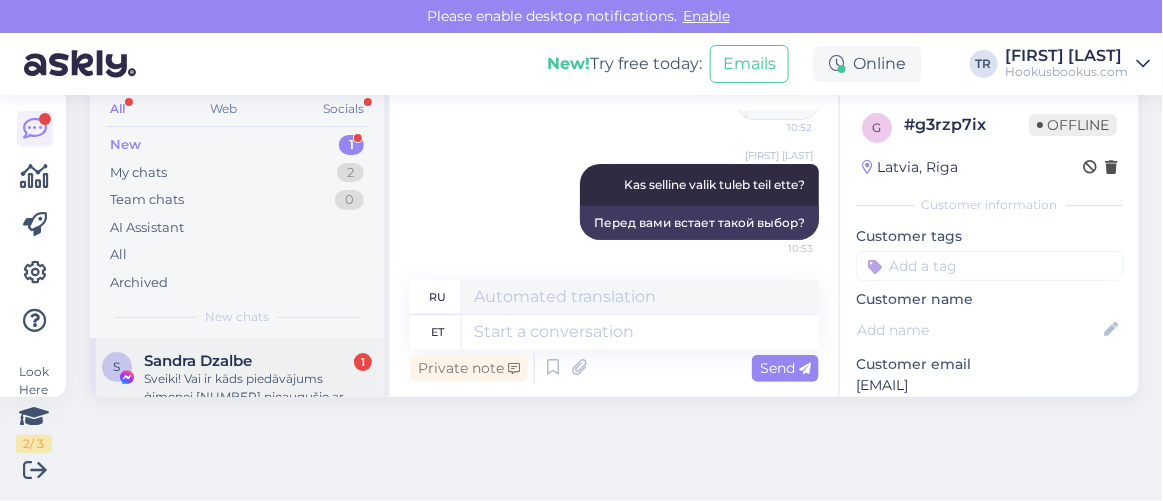 click on "Sandra Dzalbe 1" at bounding box center [258, 361] 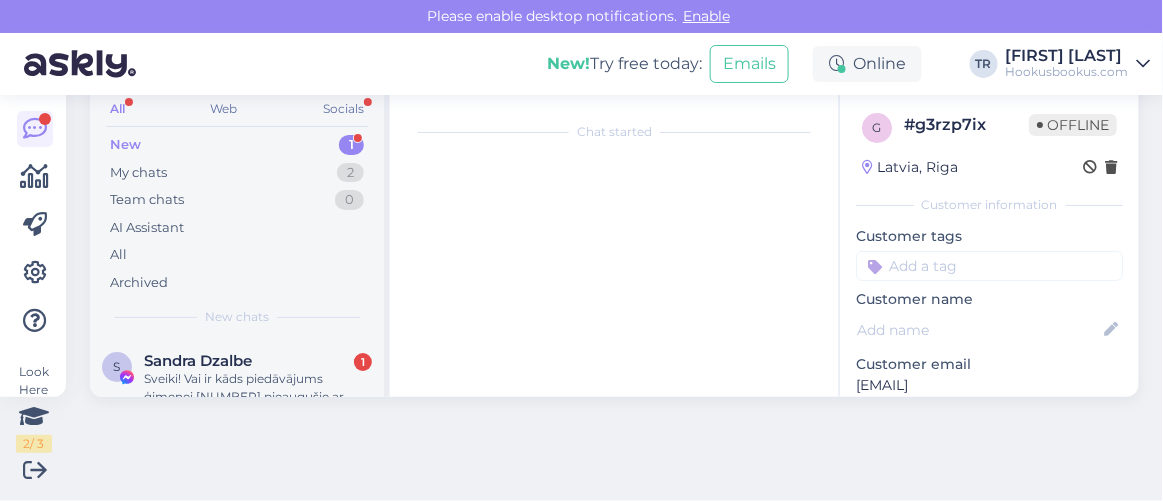 scroll, scrollTop: 41, scrollLeft: 0, axis: vertical 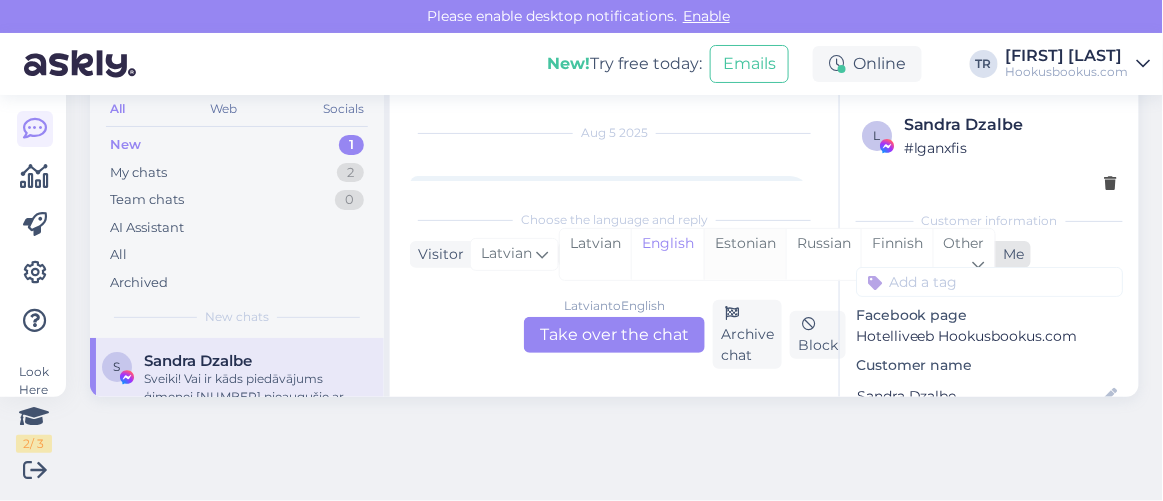 click on "Estonian" at bounding box center (745, 254) 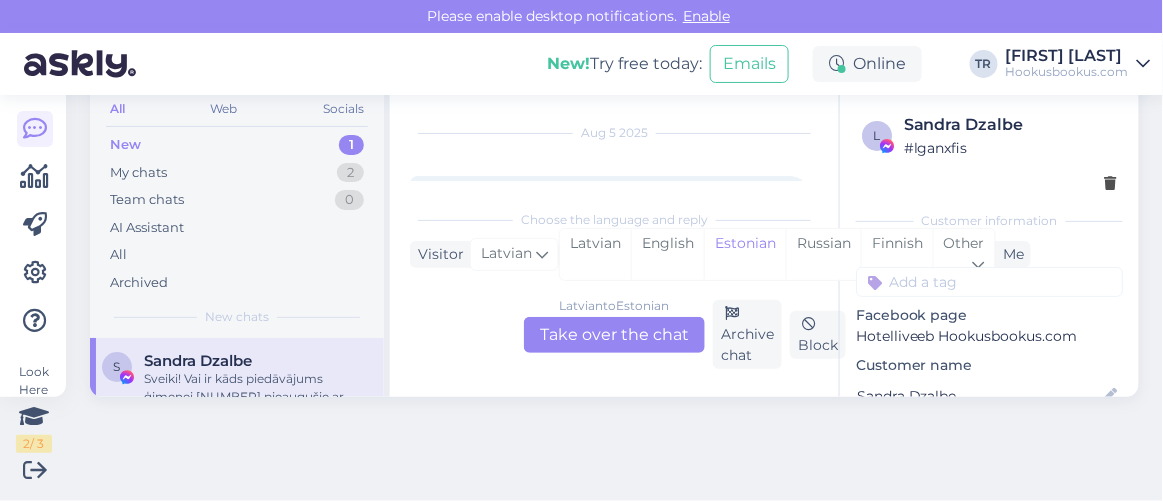 click on "Latvian  to  Estonian Take over the chat" at bounding box center [614, 335] 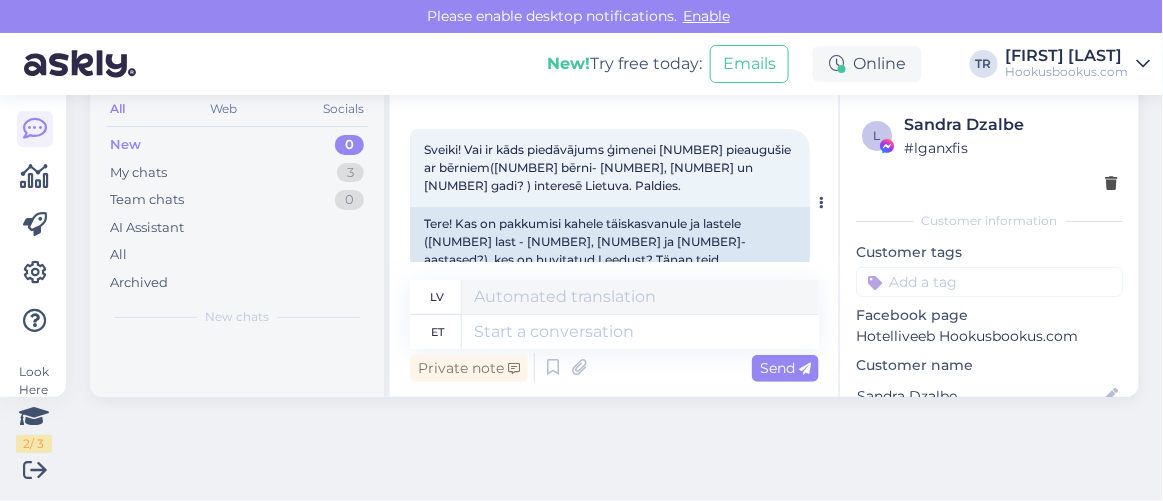 scroll, scrollTop: 124, scrollLeft: 0, axis: vertical 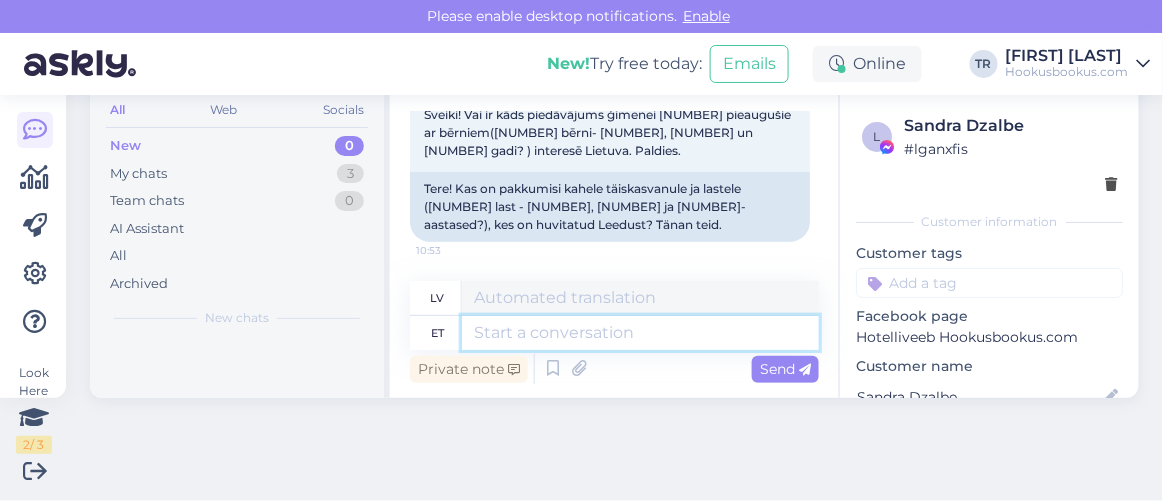 click at bounding box center (640, 333) 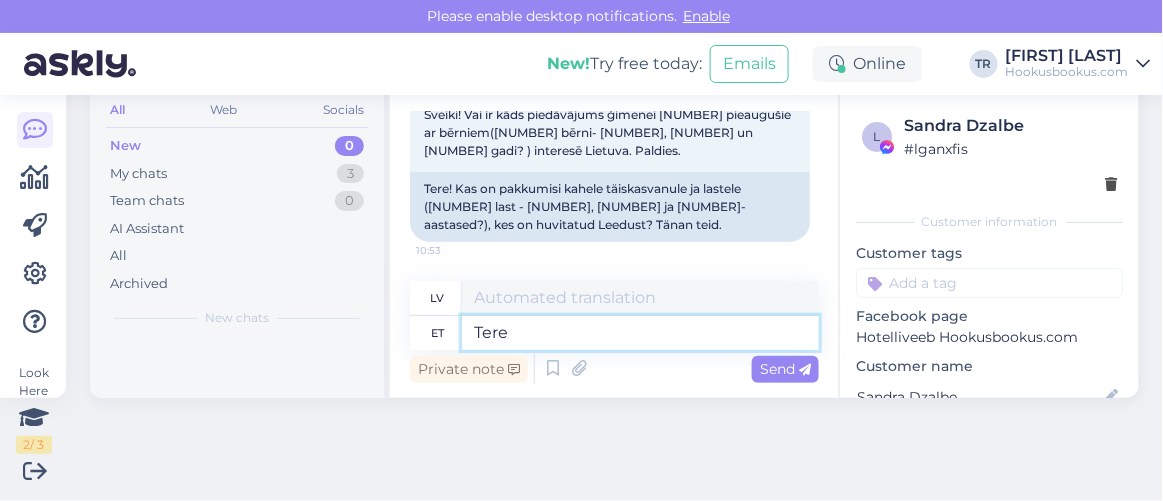 type on "Tere." 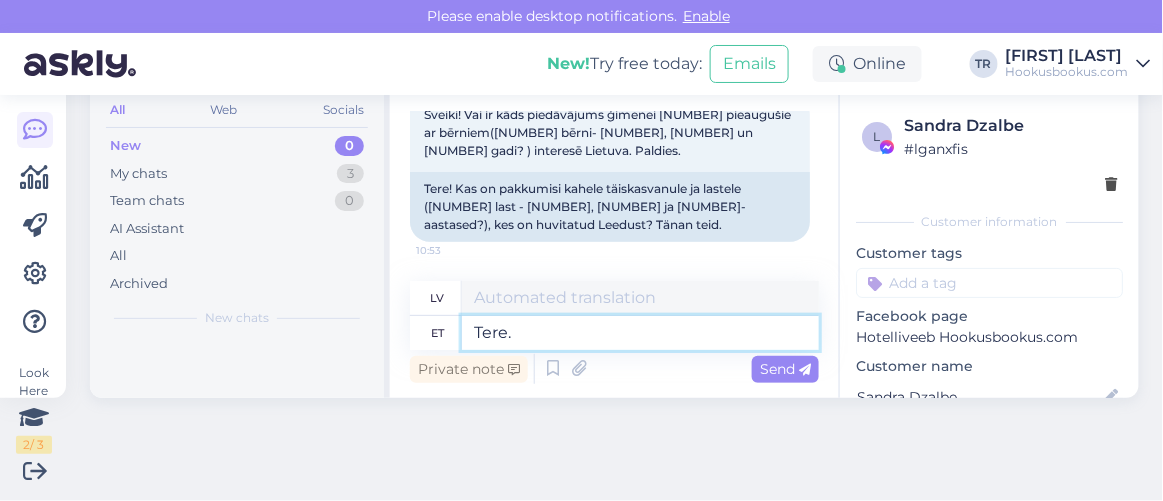 type on "Sveiki." 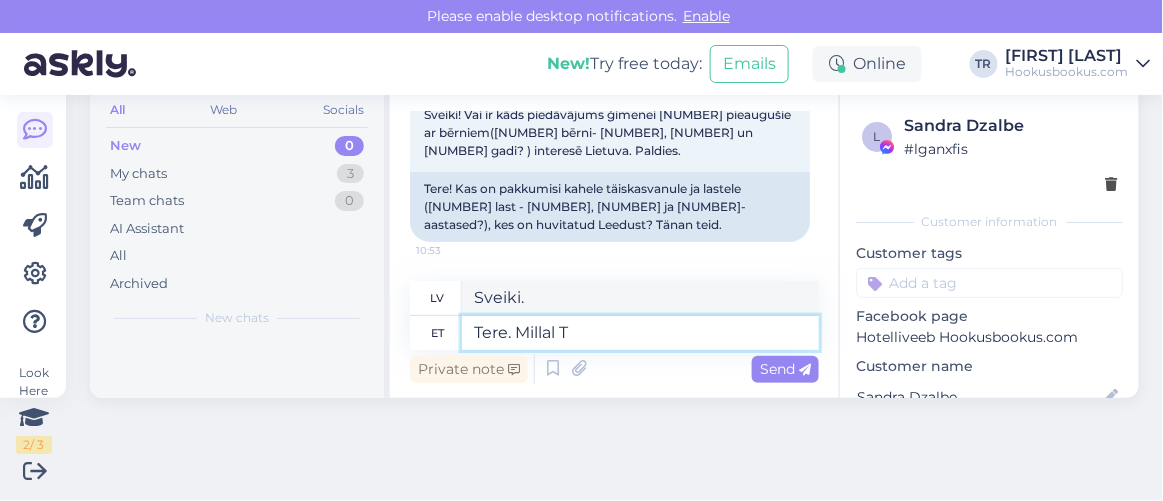 type on "Tere. Millal Te" 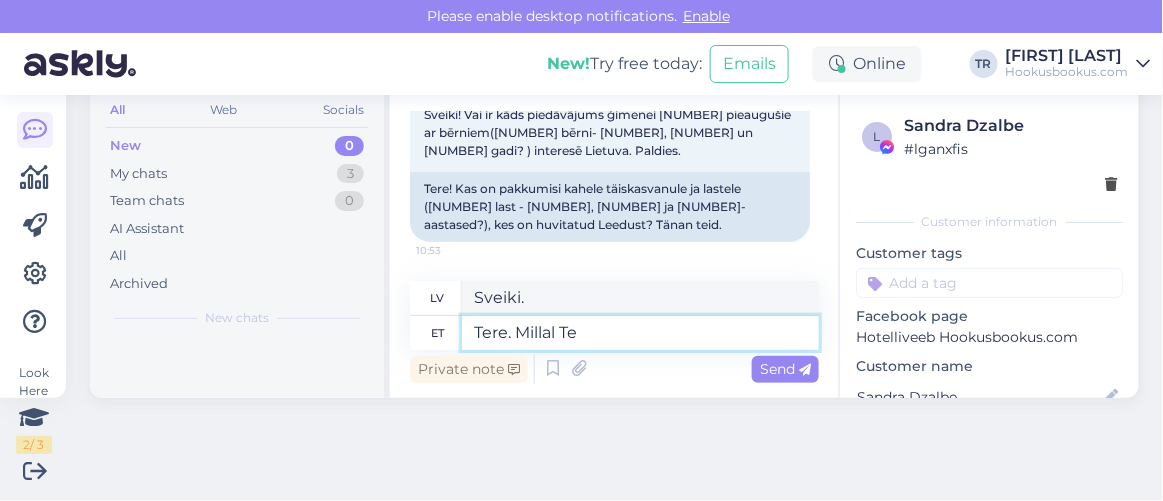 type on "Sveiki. Kad?" 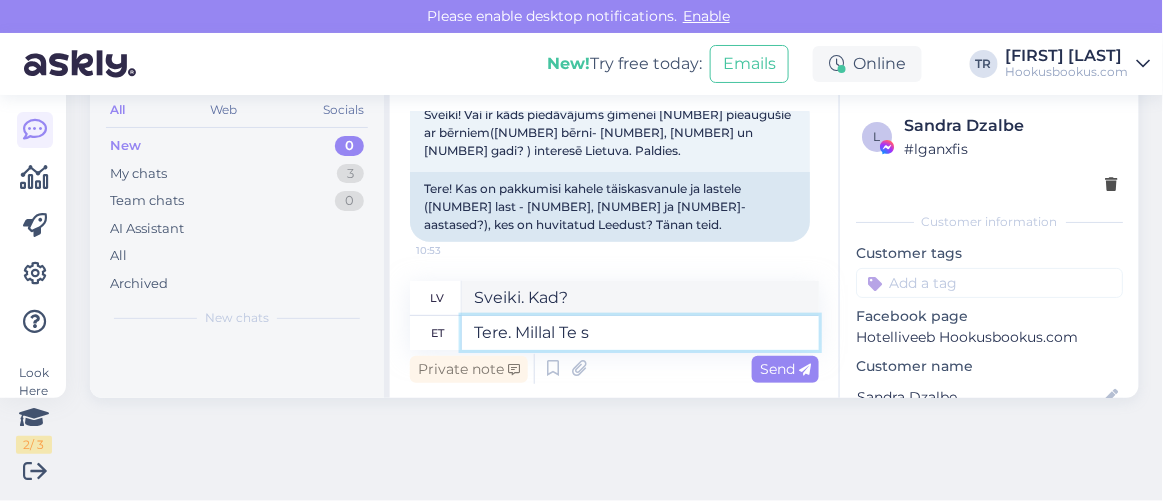 type on "Tere. Millal Te so" 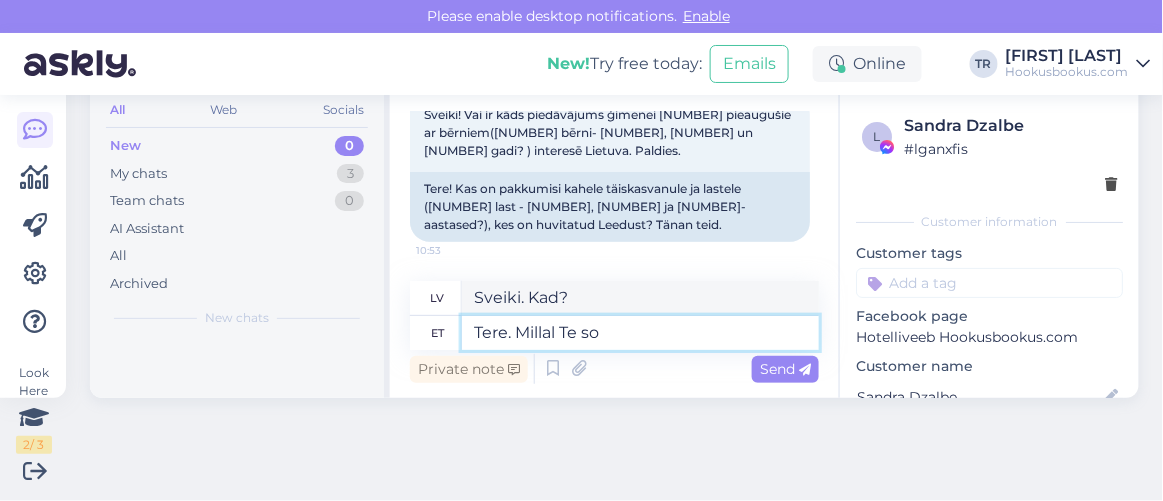 type on "Sveiki. Kad tu esi?" 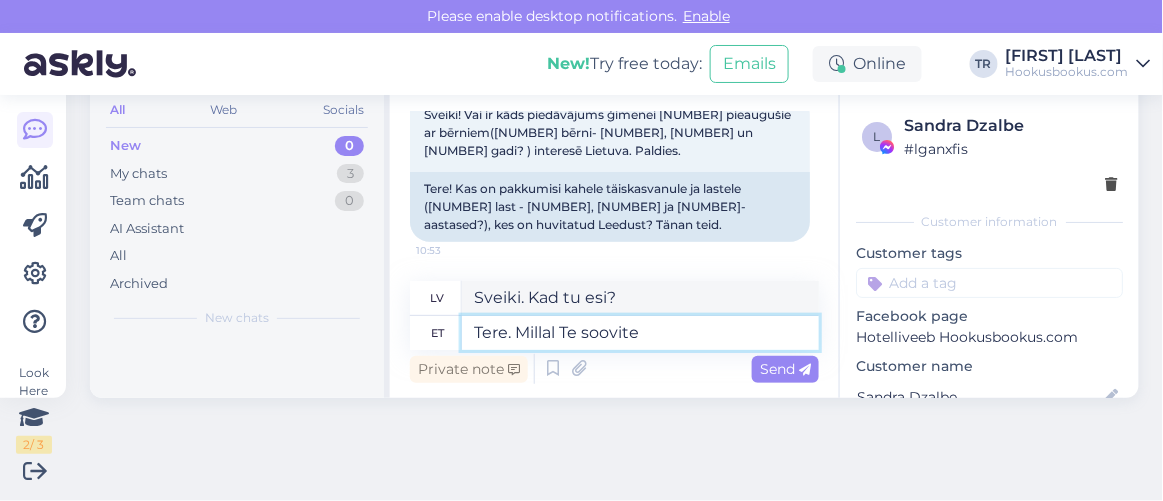 type on "Tere. Millal Te soovite p" 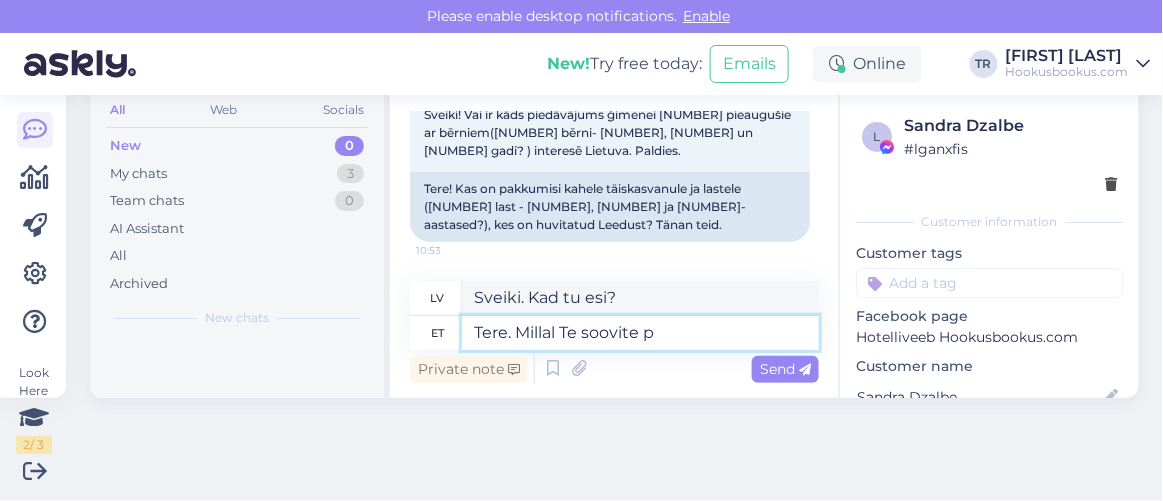 type on "Sveiki. Kad jūs vēlētos?" 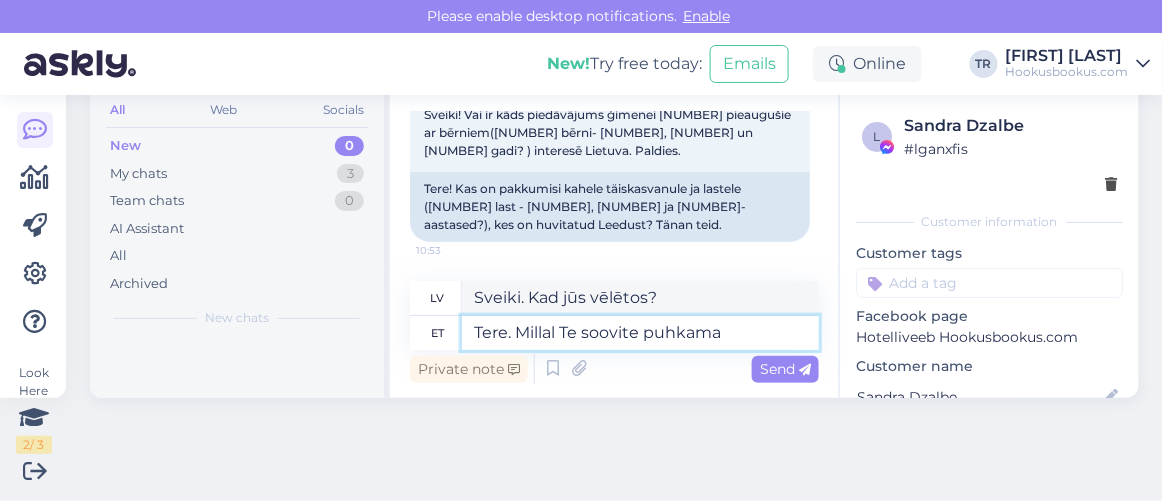 type on "Tere. Millal Te soovite puhkama m" 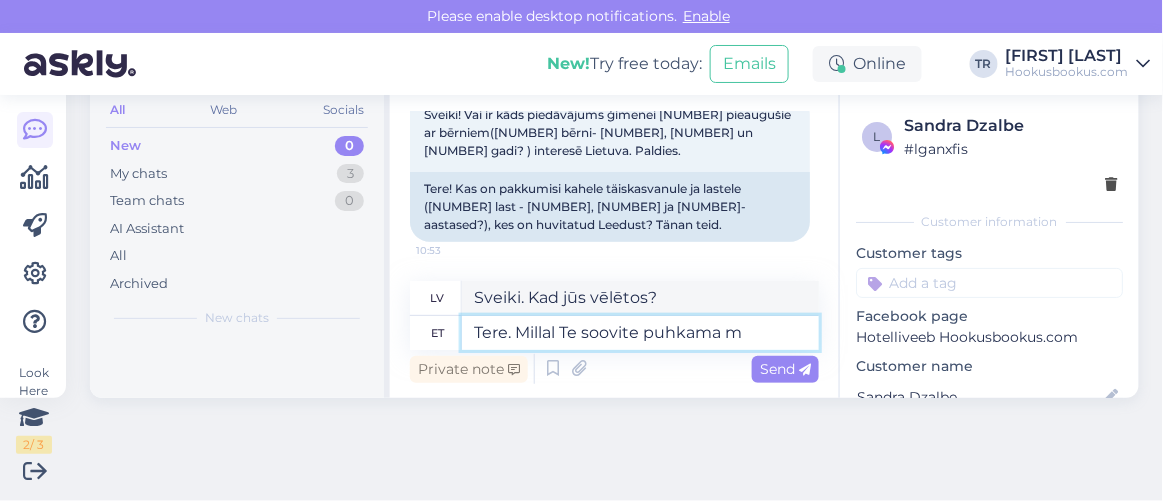 type on "Sveiki. Kad jūs vēlētos doties atvaļinājumā?" 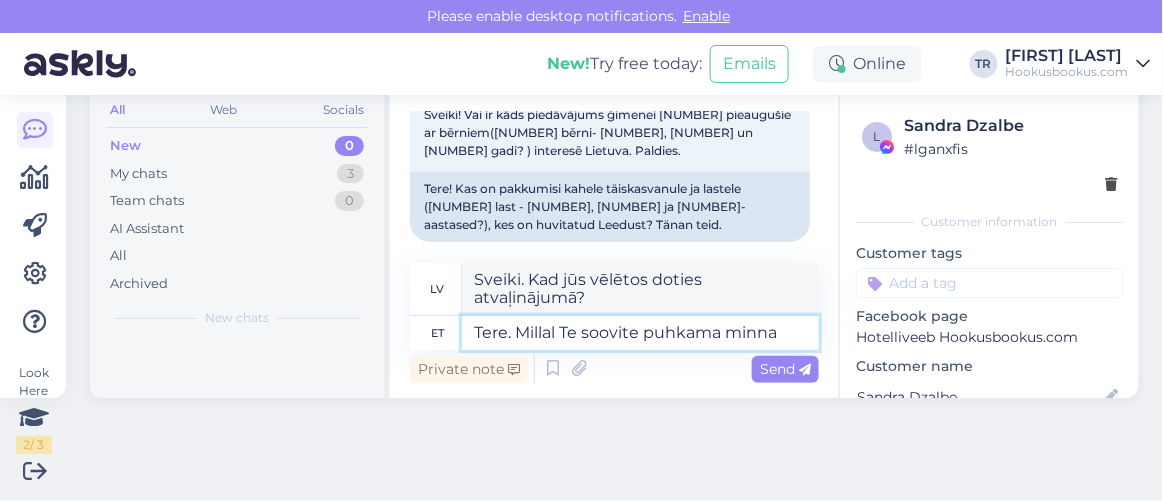 type on "Tere. Millal Te soovite puhkama minna?" 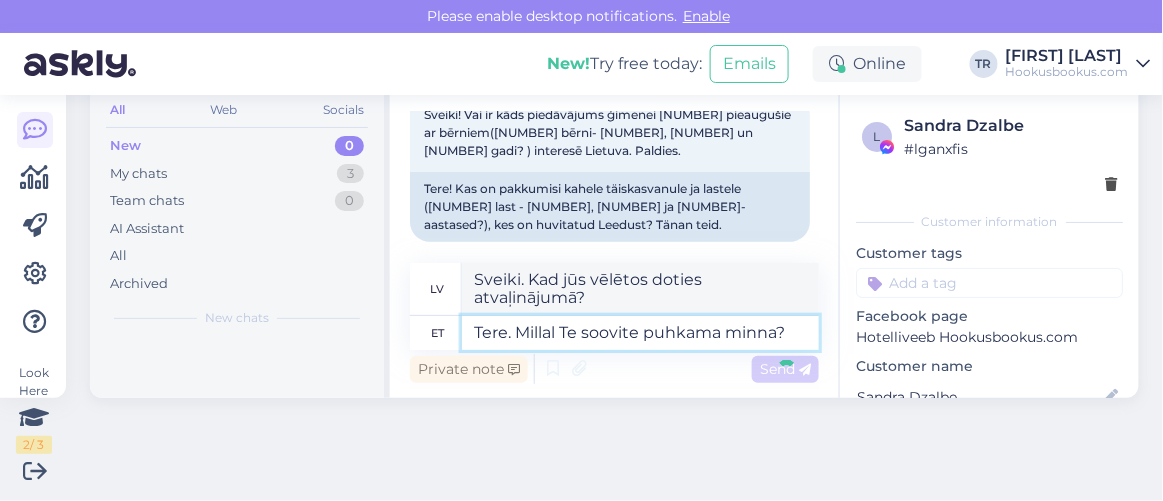 type 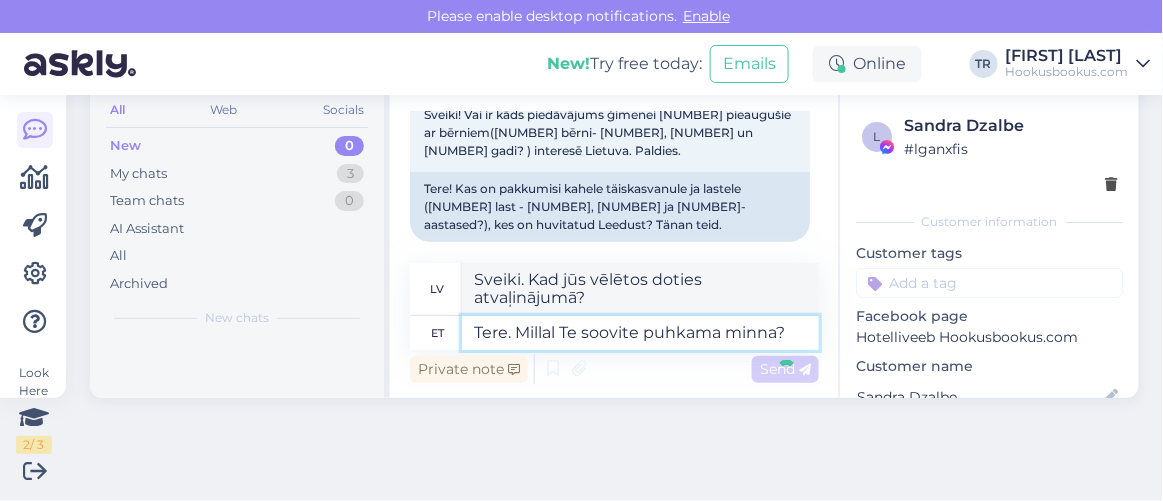 type 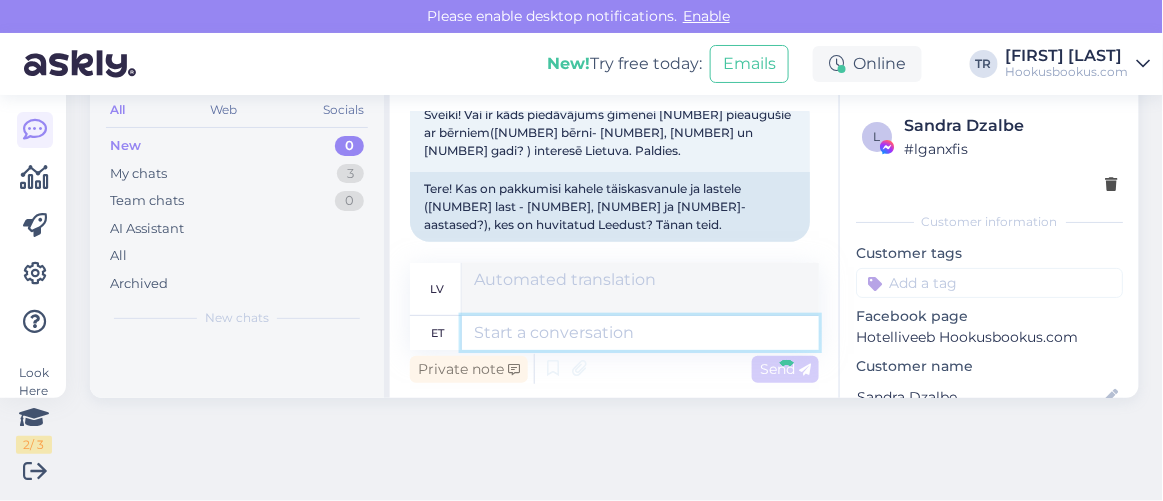 scroll, scrollTop: 244, scrollLeft: 0, axis: vertical 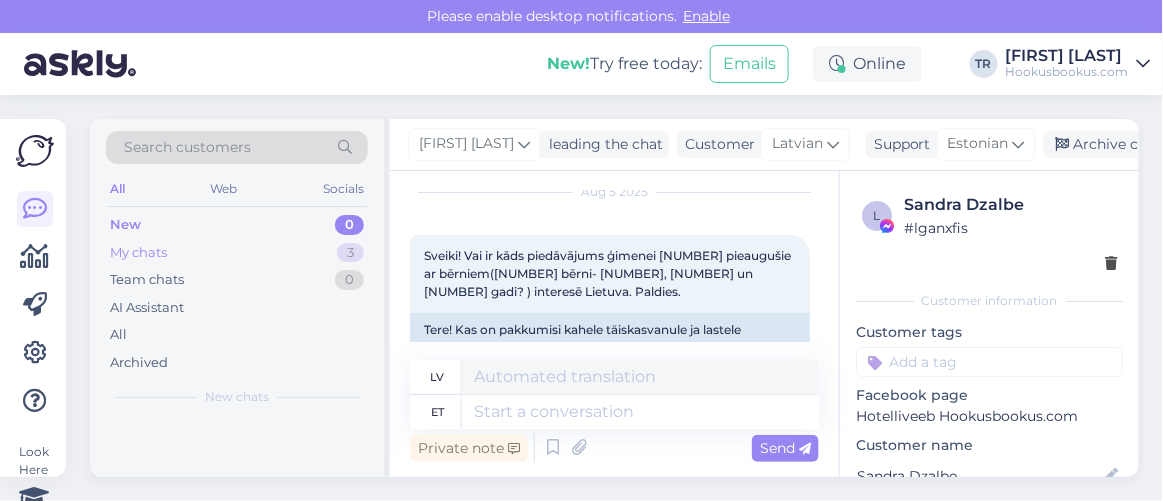 click on "My chats 3" at bounding box center [237, 253] 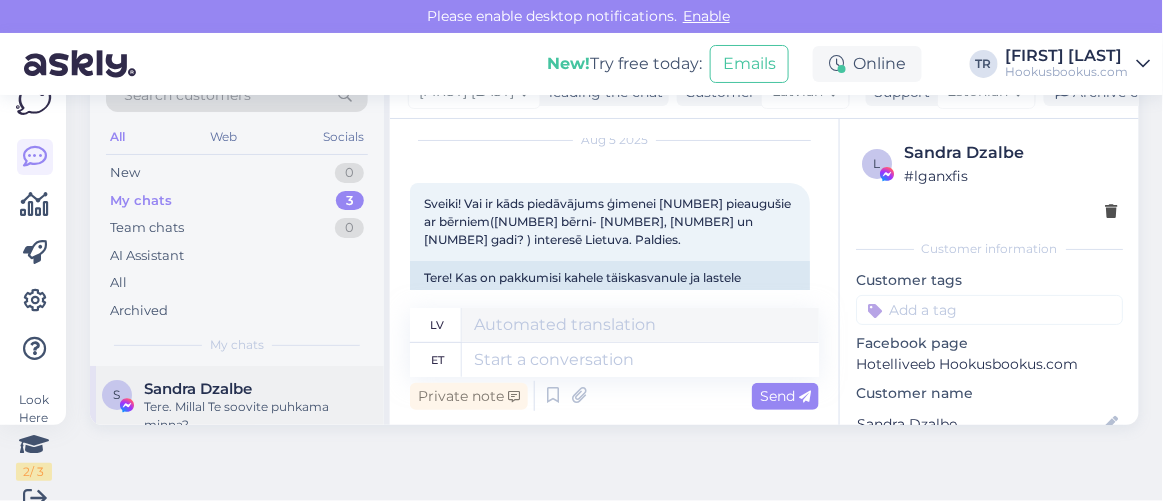 scroll, scrollTop: 79, scrollLeft: 0, axis: vertical 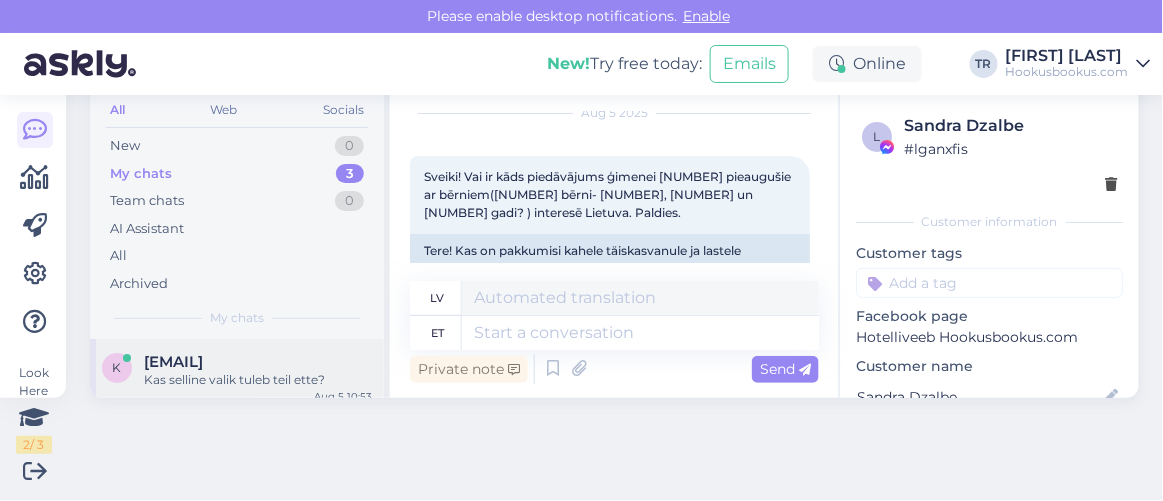 click on "[EMAIL]" at bounding box center [173, 362] 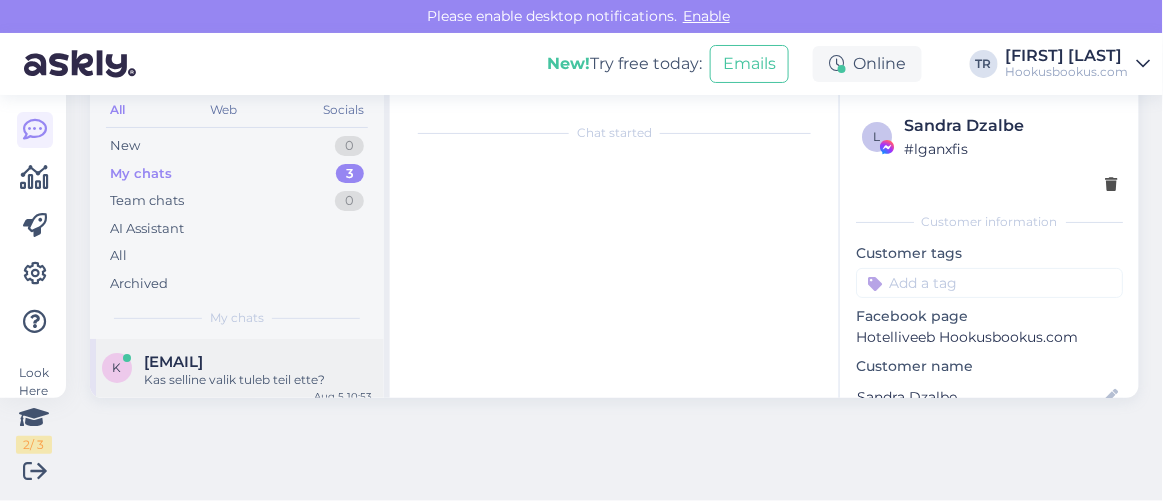 scroll, scrollTop: 1983, scrollLeft: 0, axis: vertical 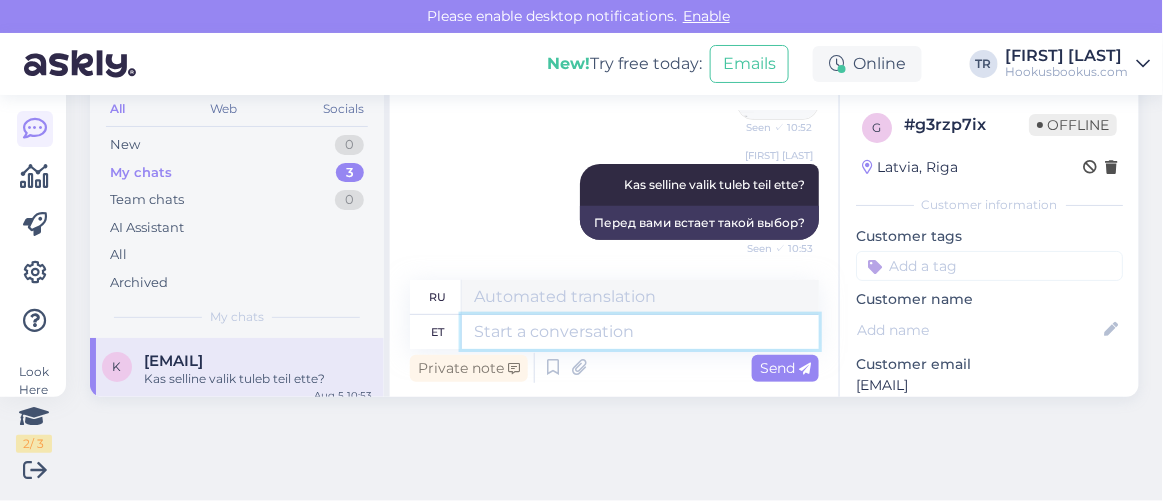 click at bounding box center [640, 332] 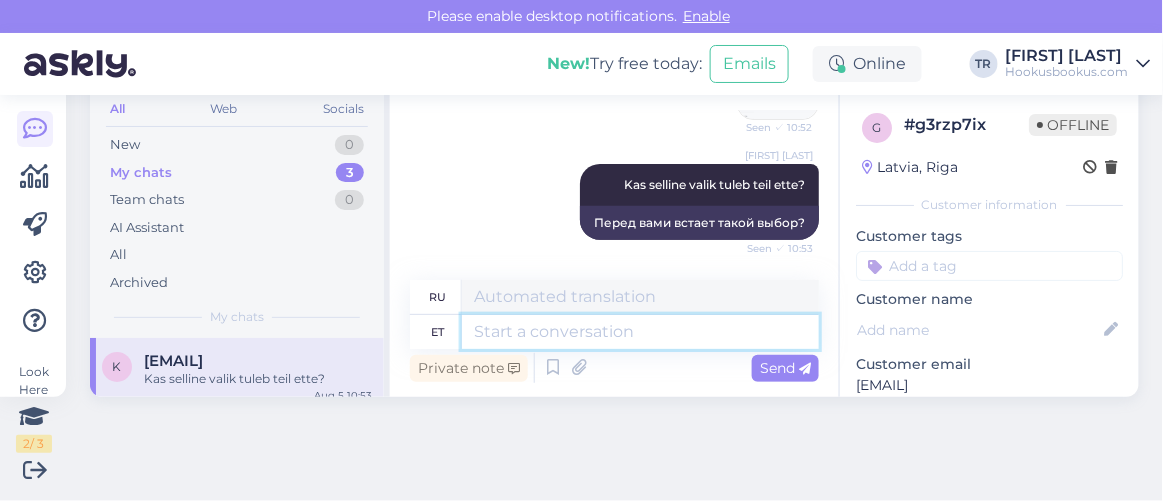 click at bounding box center (640, 332) 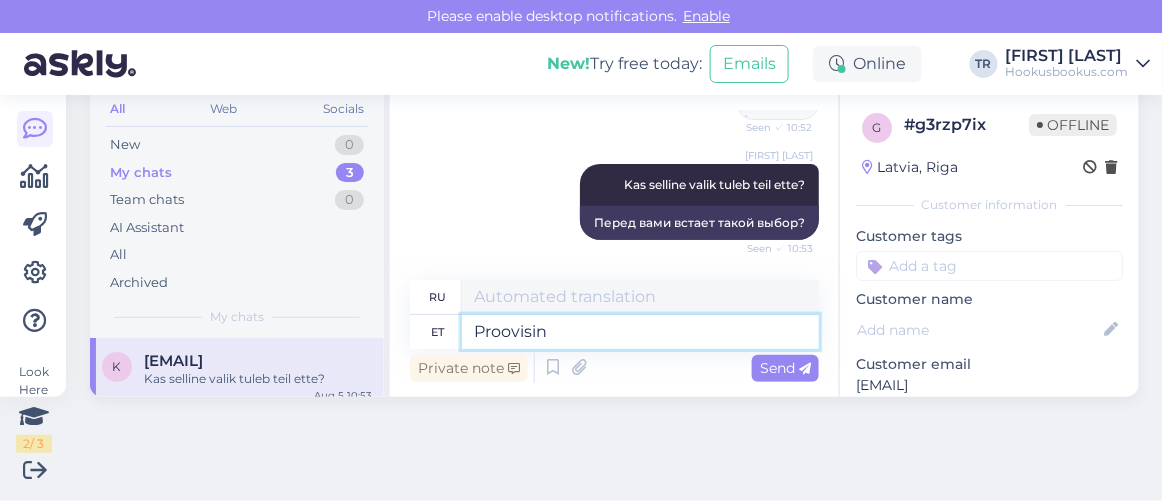 type on "Proovisin i" 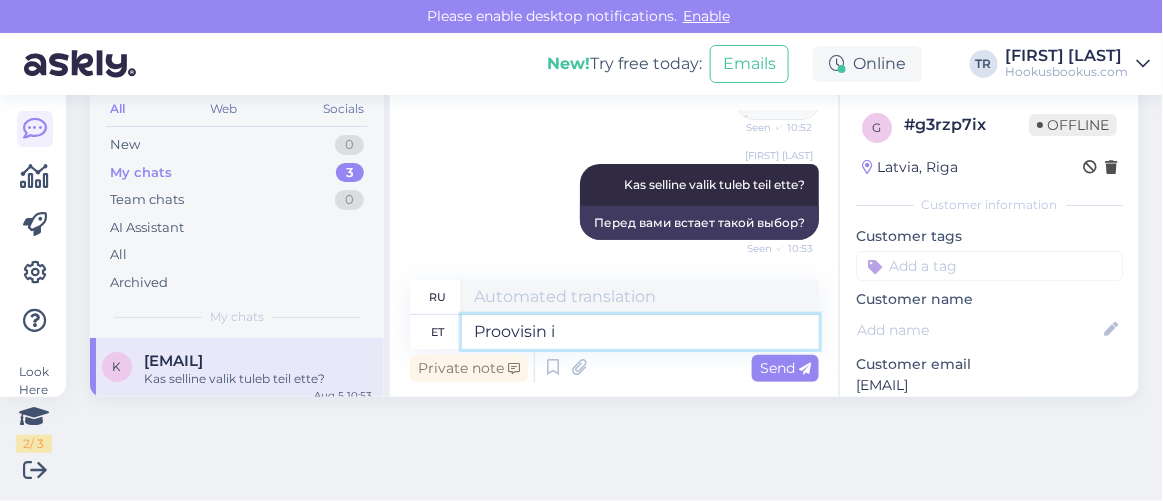 type on "Я пытался." 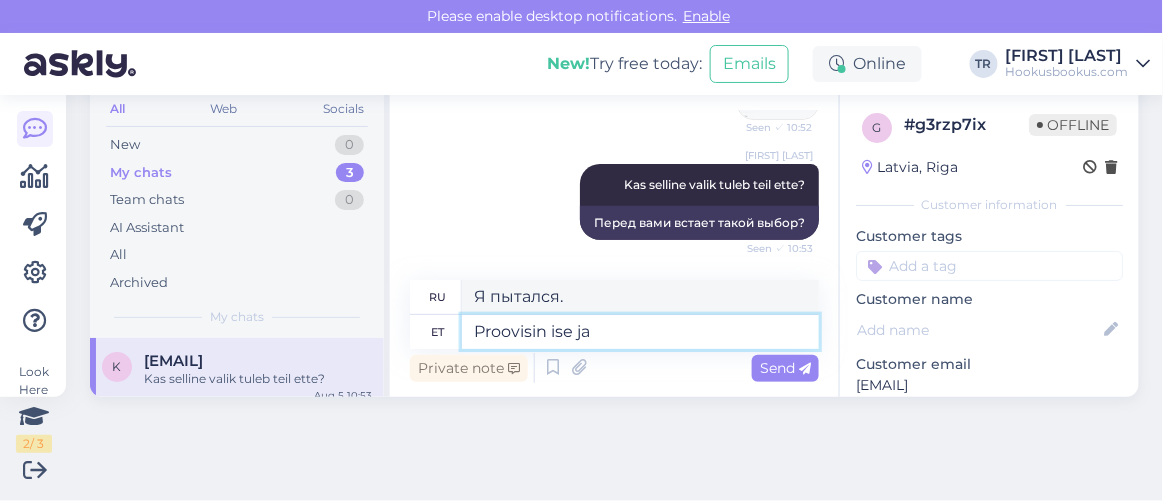 type on "Proovisin ise ja" 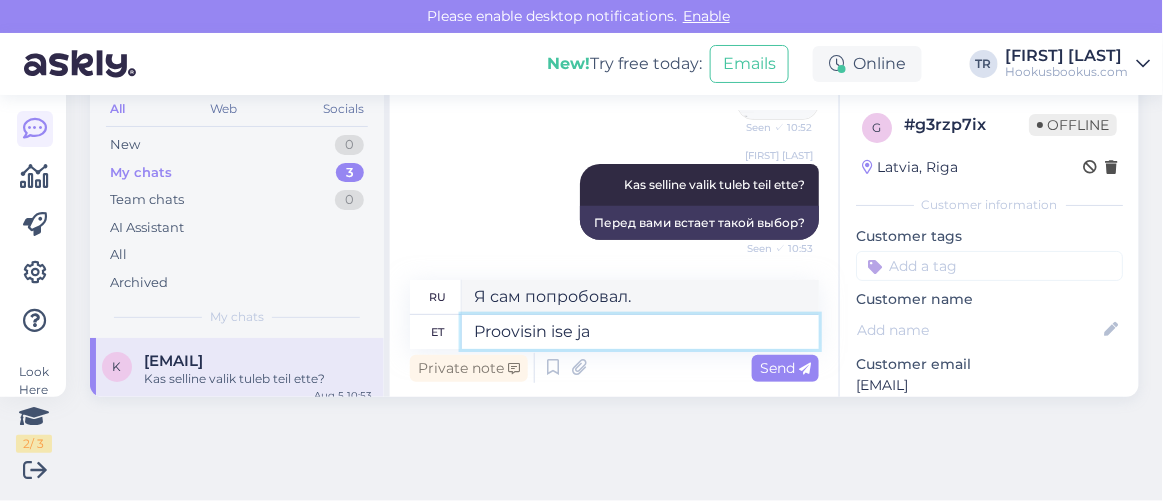 type 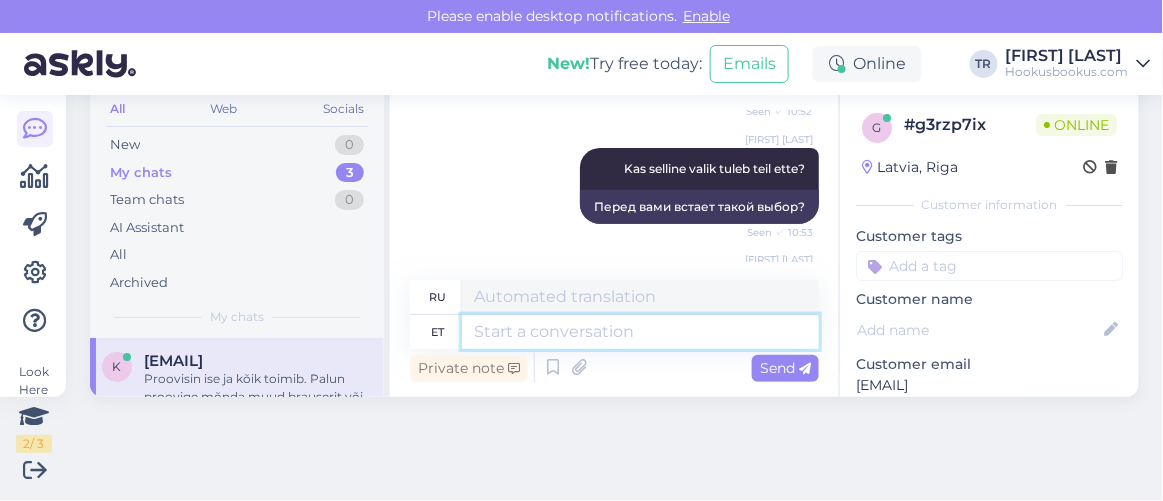 scroll, scrollTop: 2138, scrollLeft: 0, axis: vertical 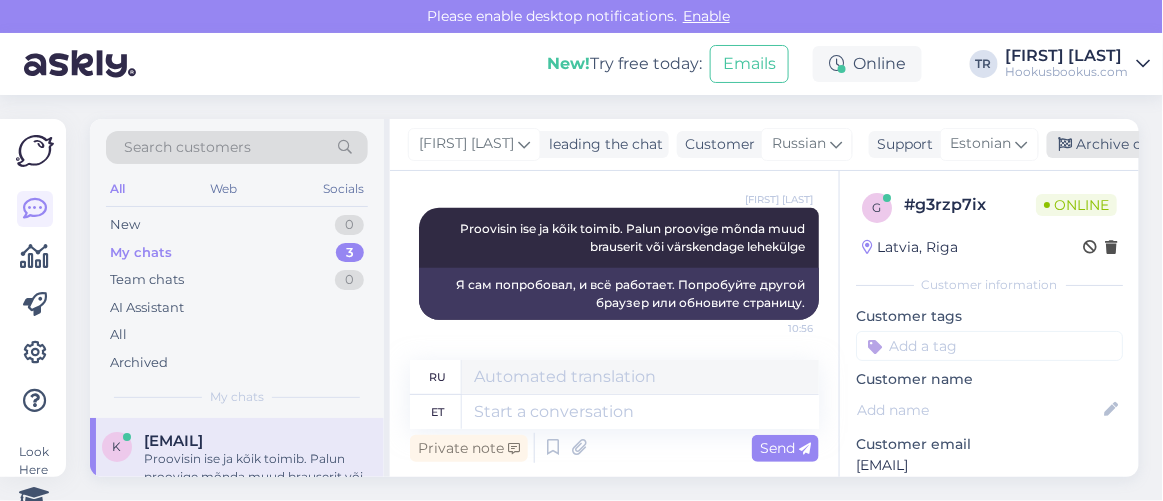 click on "Archive chat" at bounding box center [1110, 144] 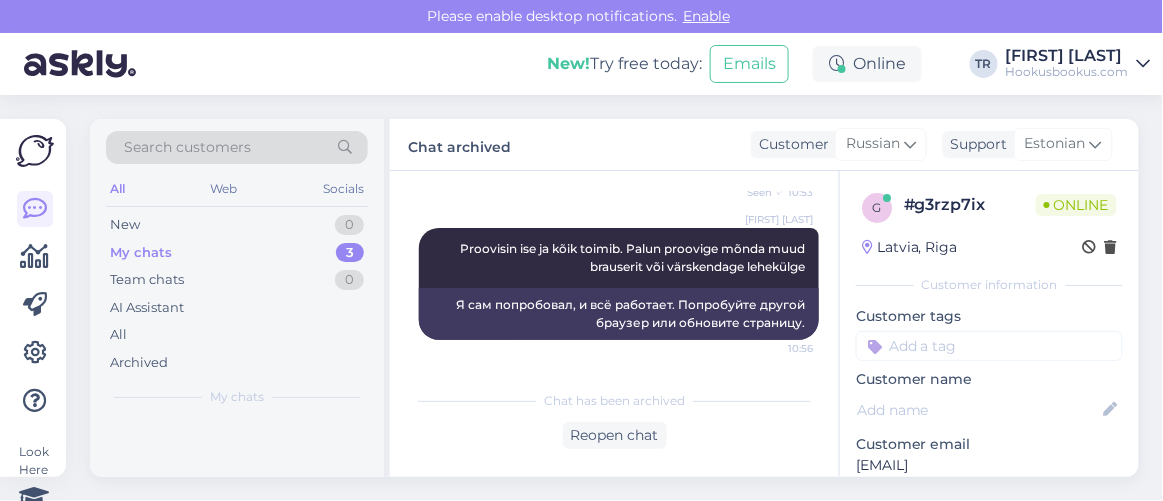 scroll, scrollTop: 0, scrollLeft: 0, axis: both 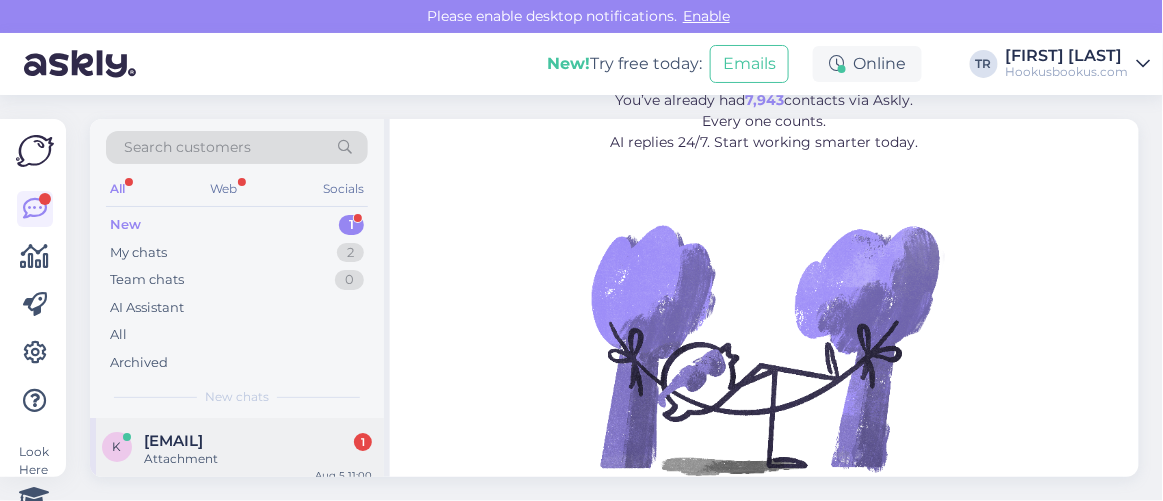 click on "[EMAIL]" at bounding box center [173, 441] 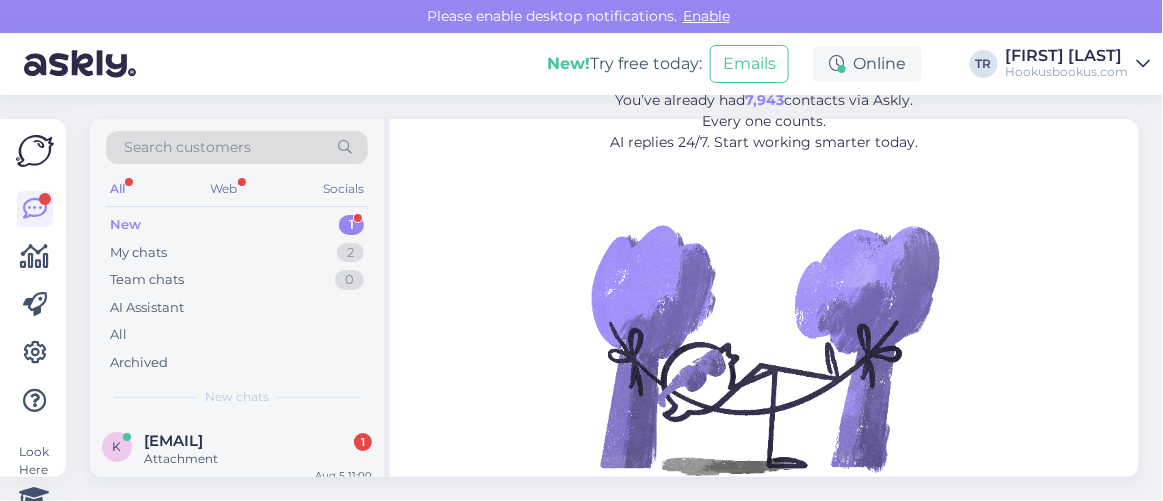 scroll, scrollTop: 80, scrollLeft: 0, axis: vertical 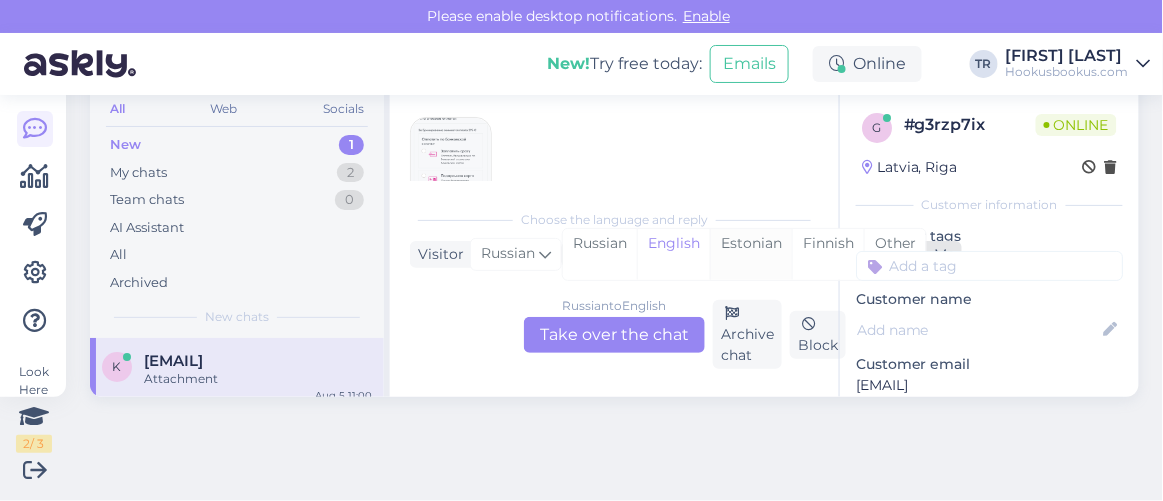 click on "Estonian" at bounding box center (751, 254) 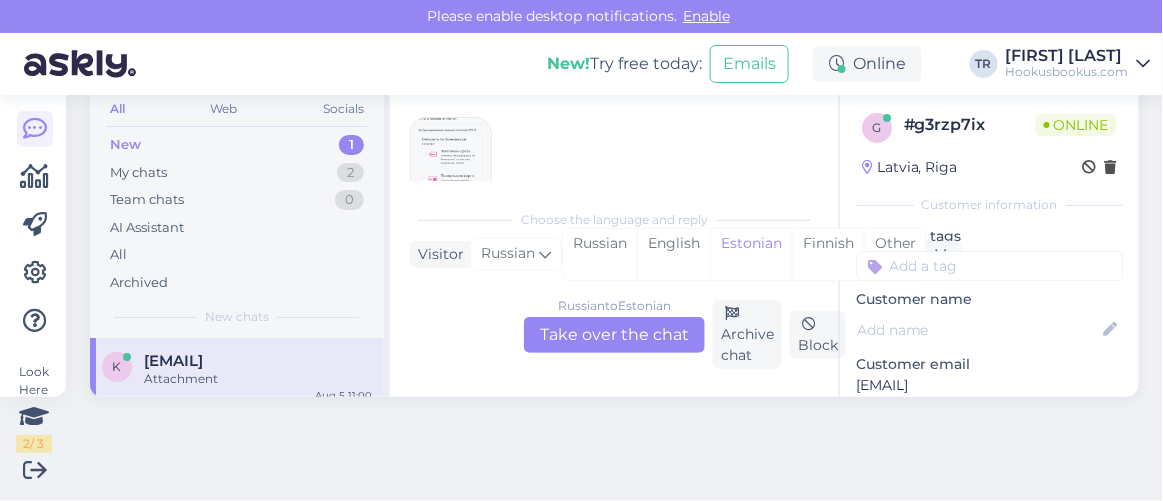 click on "Russian  to  Estonian Take over the chat" at bounding box center [614, 335] 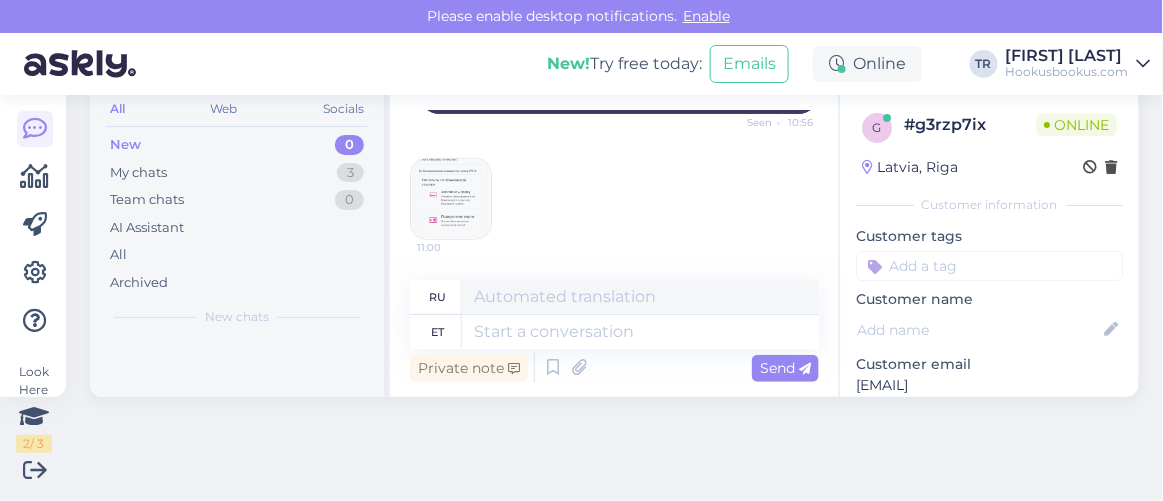 click at bounding box center [451, 199] 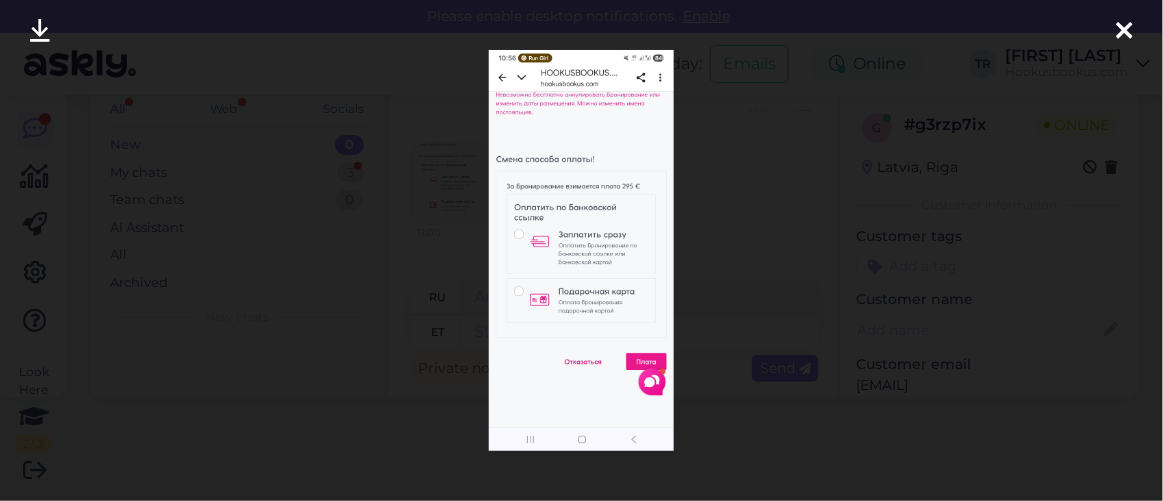 scroll, scrollTop: 2389, scrollLeft: 0, axis: vertical 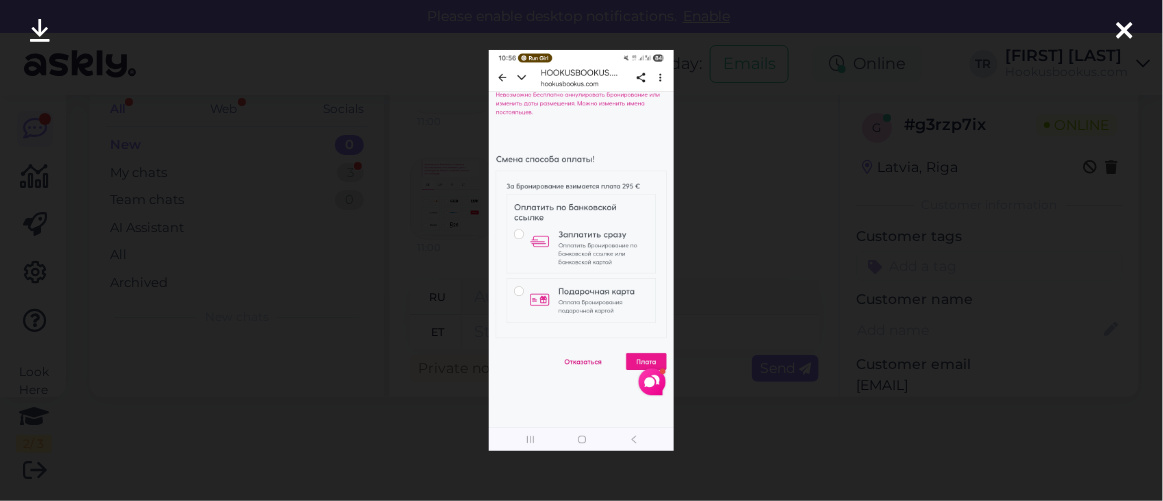 click at bounding box center [1125, 32] 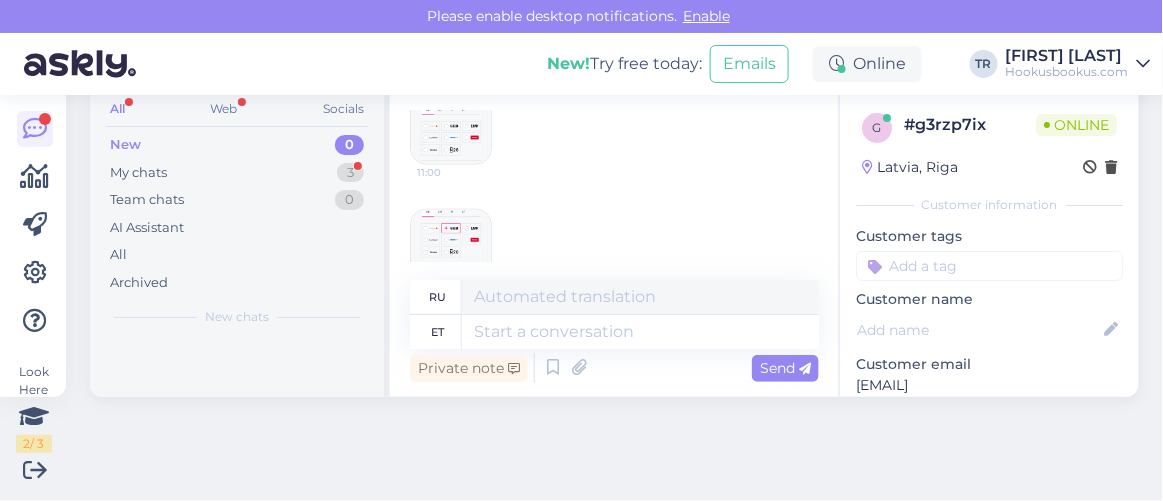 scroll, scrollTop: 2423, scrollLeft: 0, axis: vertical 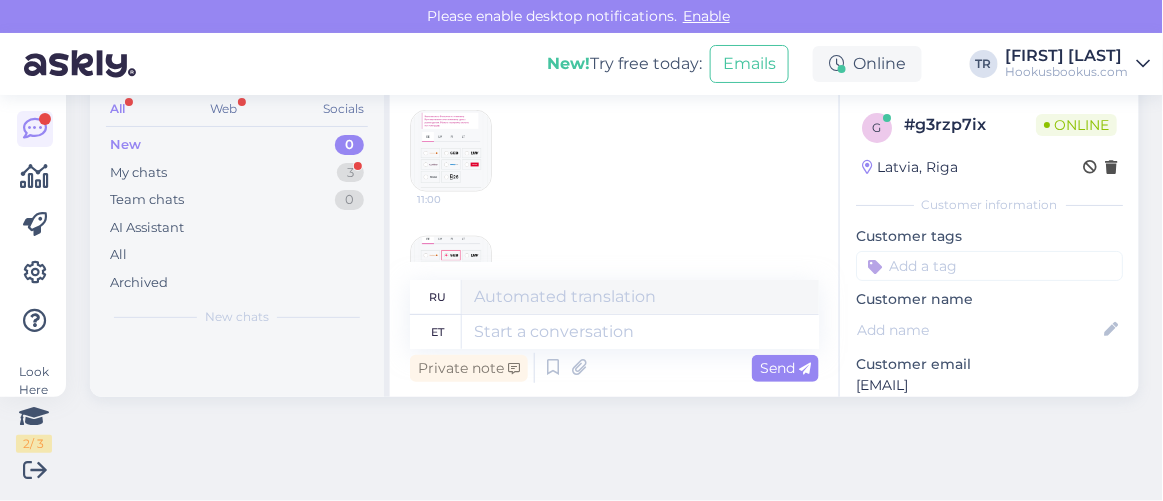 click at bounding box center [451, 151] 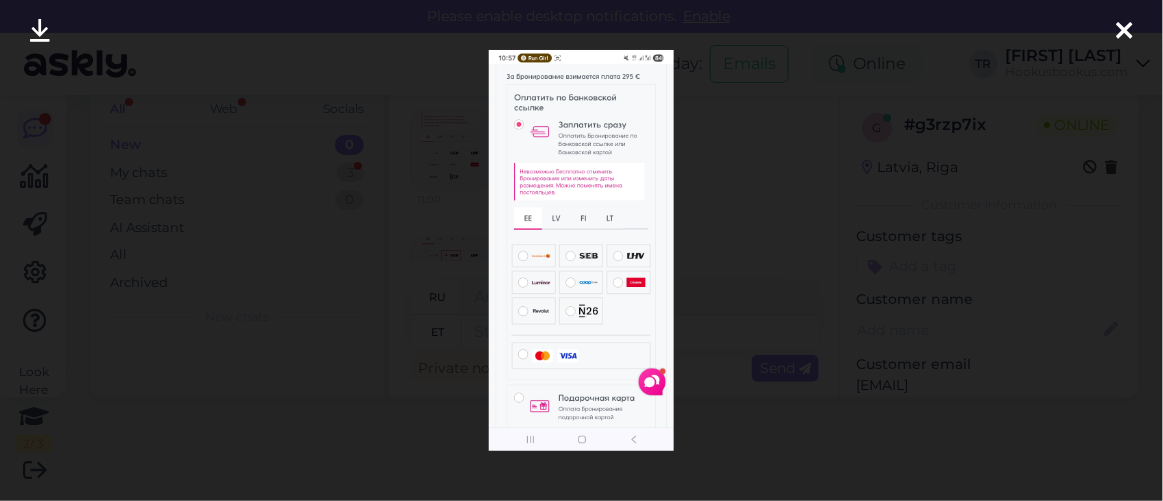click at bounding box center (1125, 32) 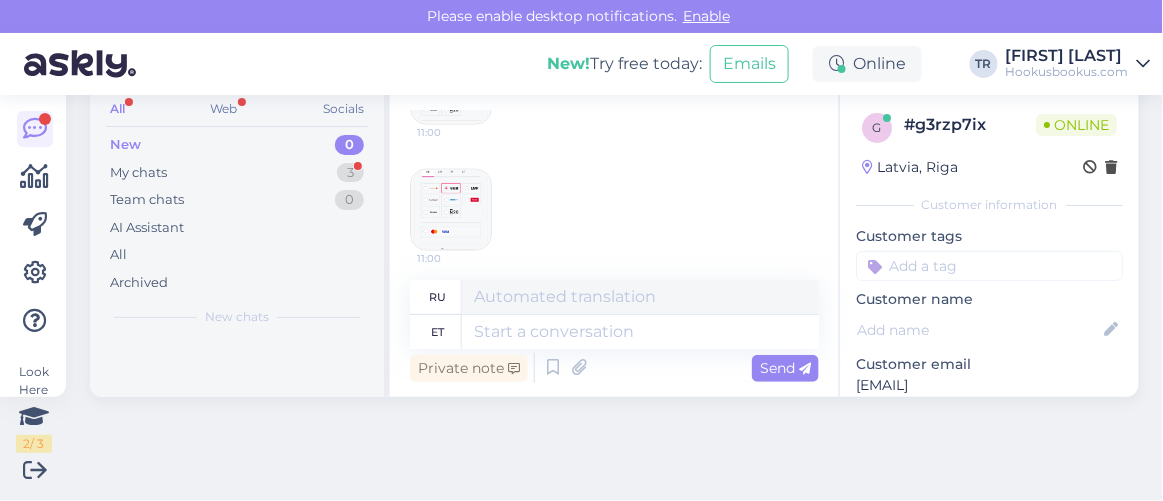 scroll, scrollTop: 2514, scrollLeft: 0, axis: vertical 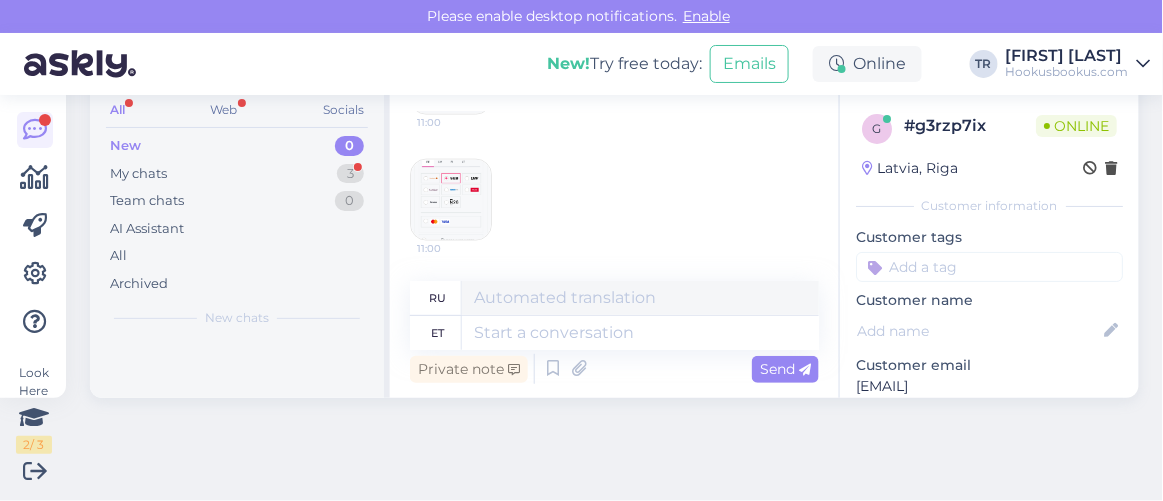 click at bounding box center [451, 200] 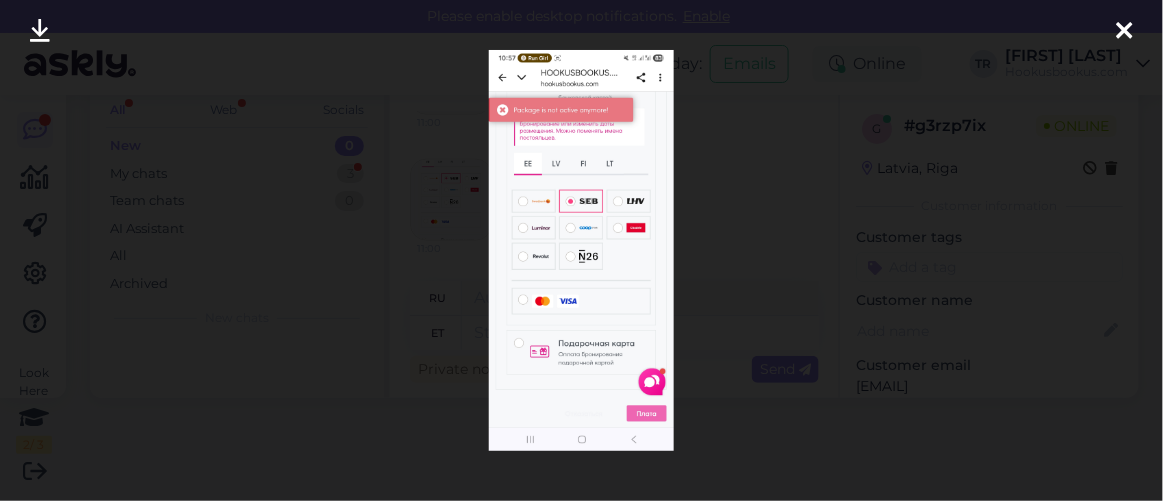 click at bounding box center [1125, 32] 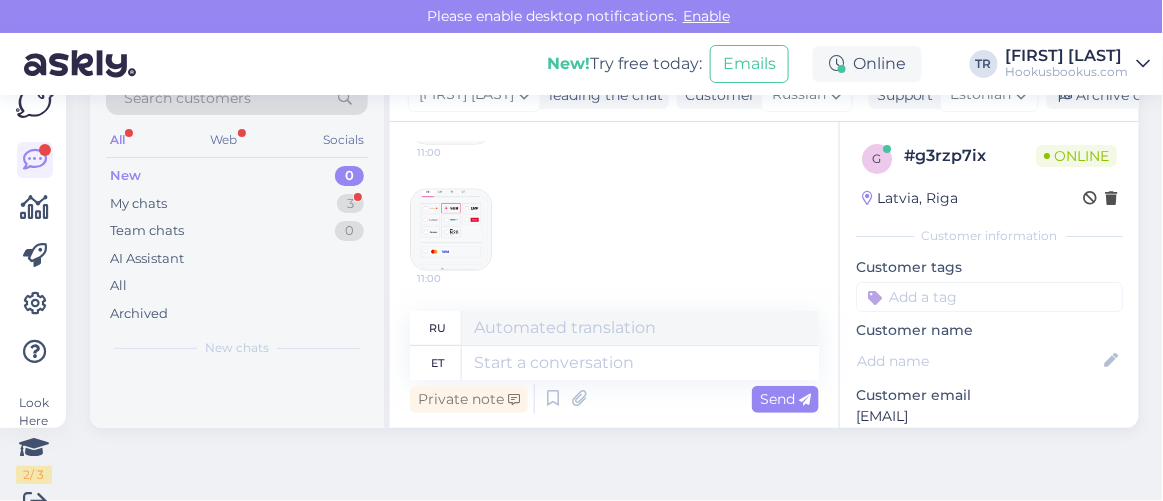 scroll, scrollTop: 0, scrollLeft: 0, axis: both 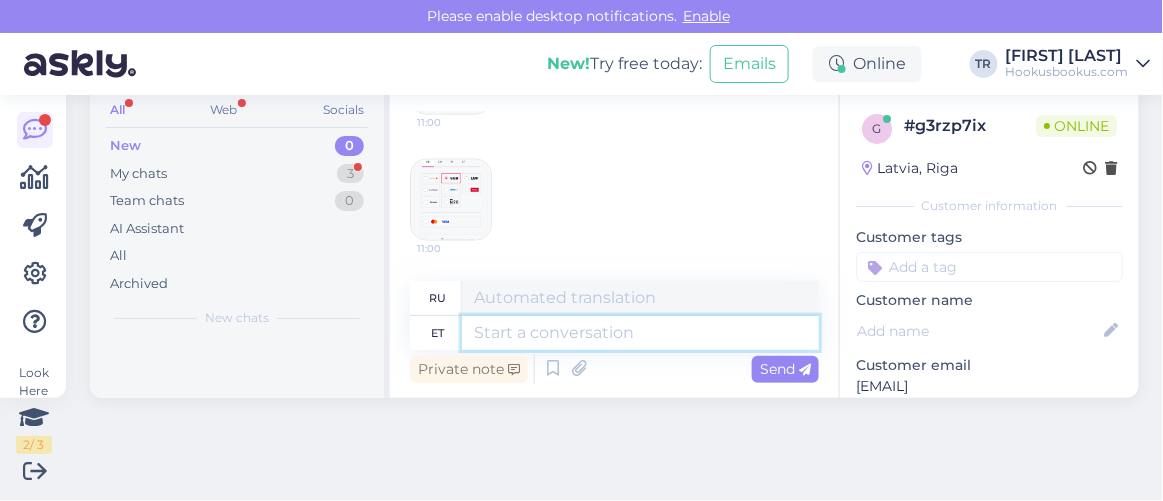 click at bounding box center (640, 333) 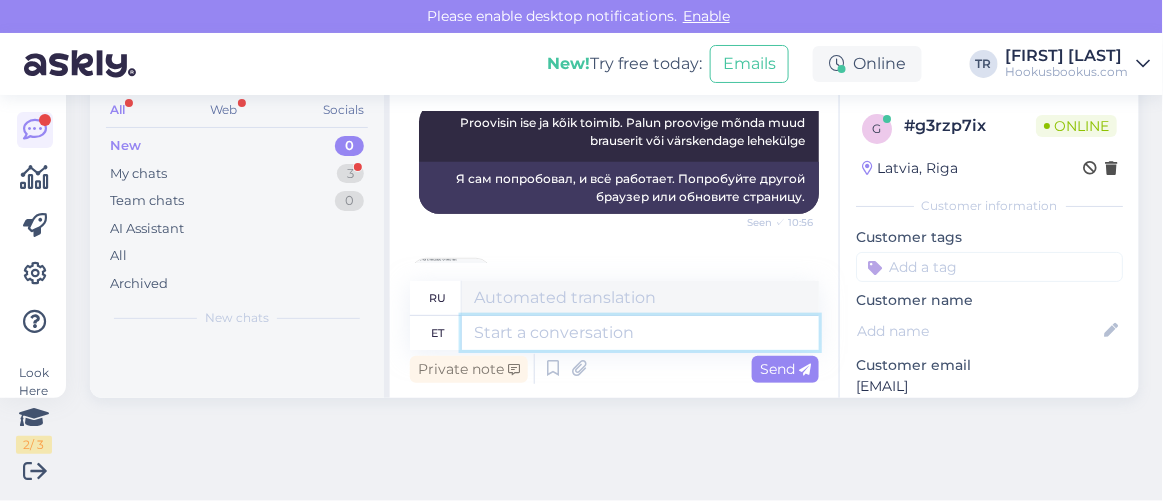 scroll, scrollTop: 2514, scrollLeft: 0, axis: vertical 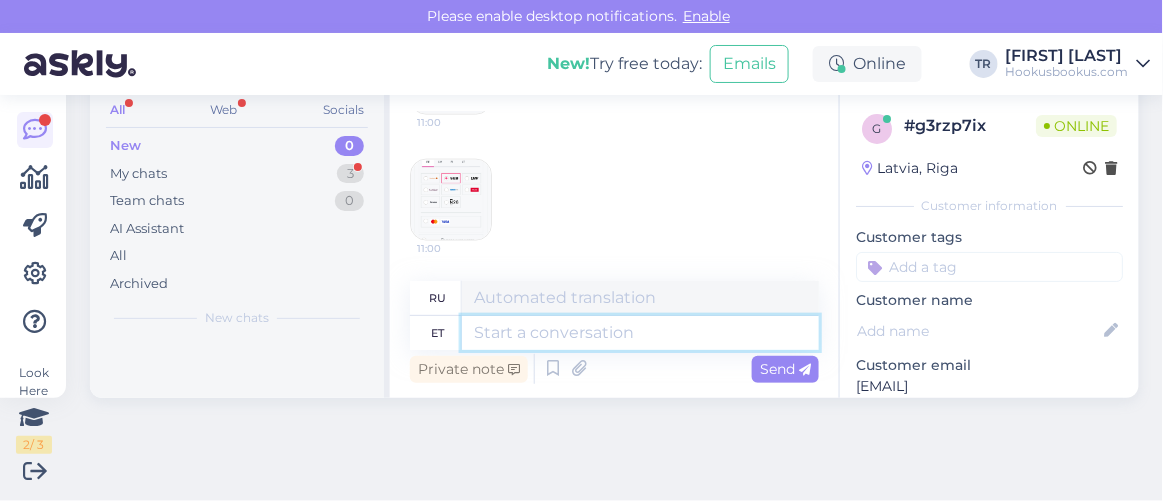 click at bounding box center [640, 333] 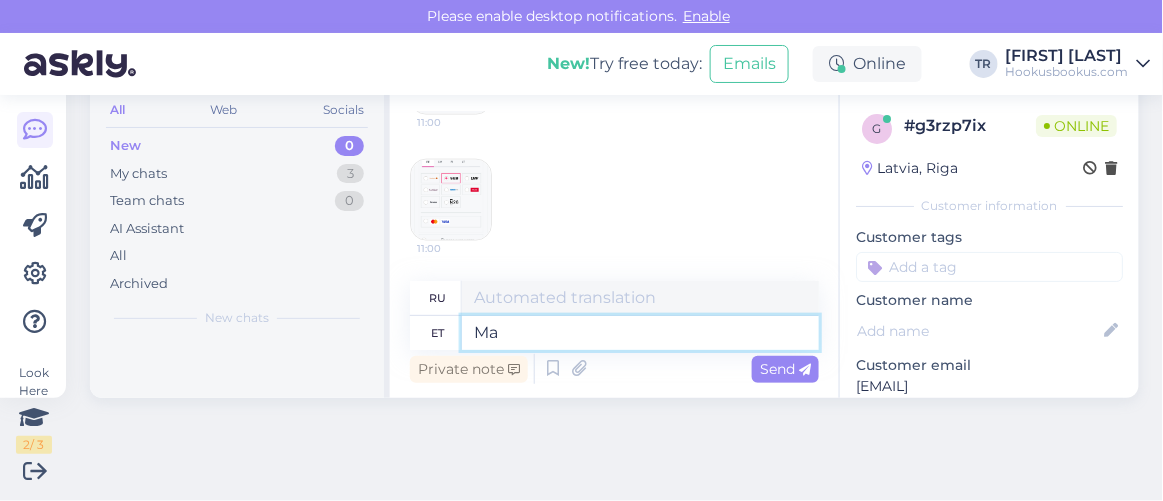 type on "Ma u" 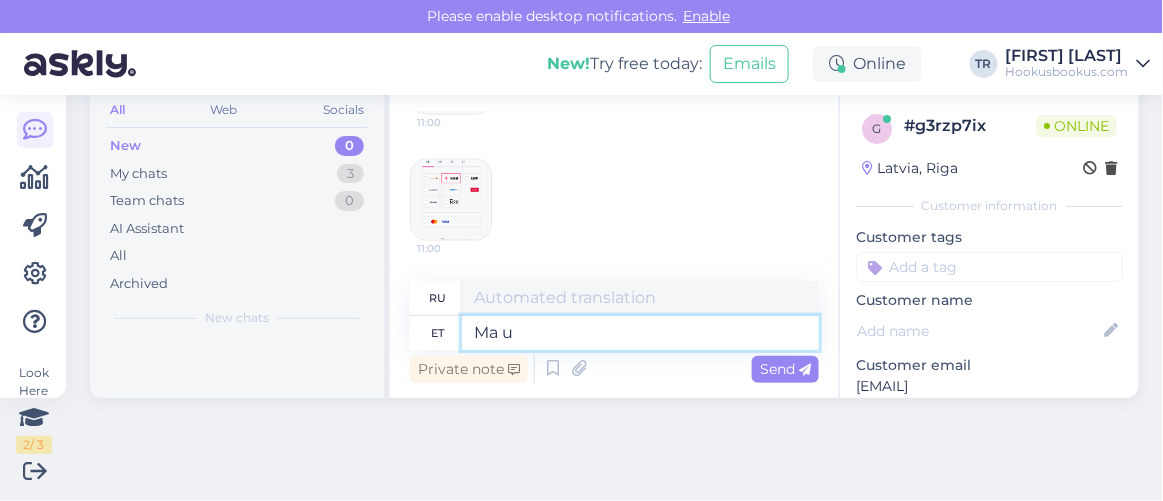type on "я" 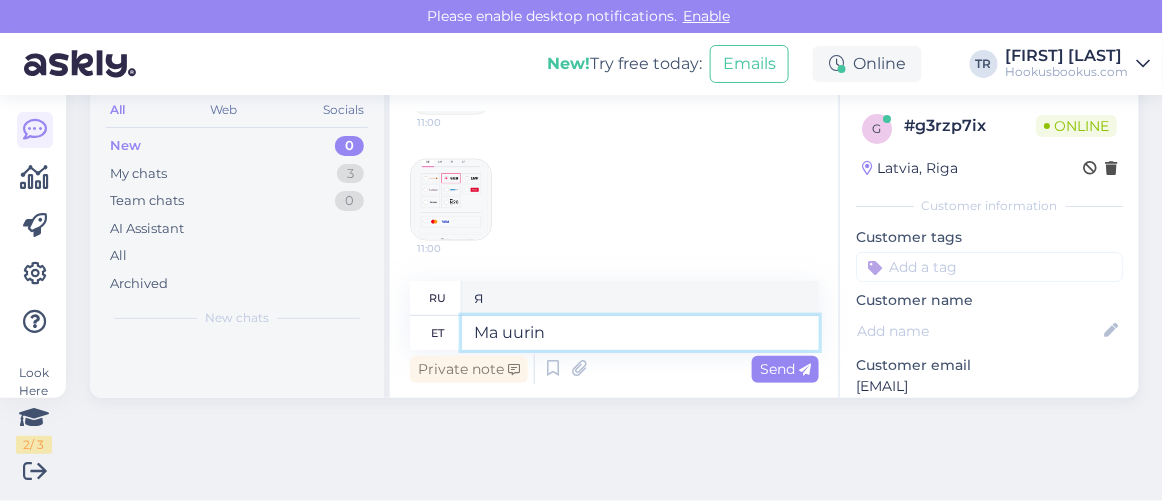 type on "Ma uurin" 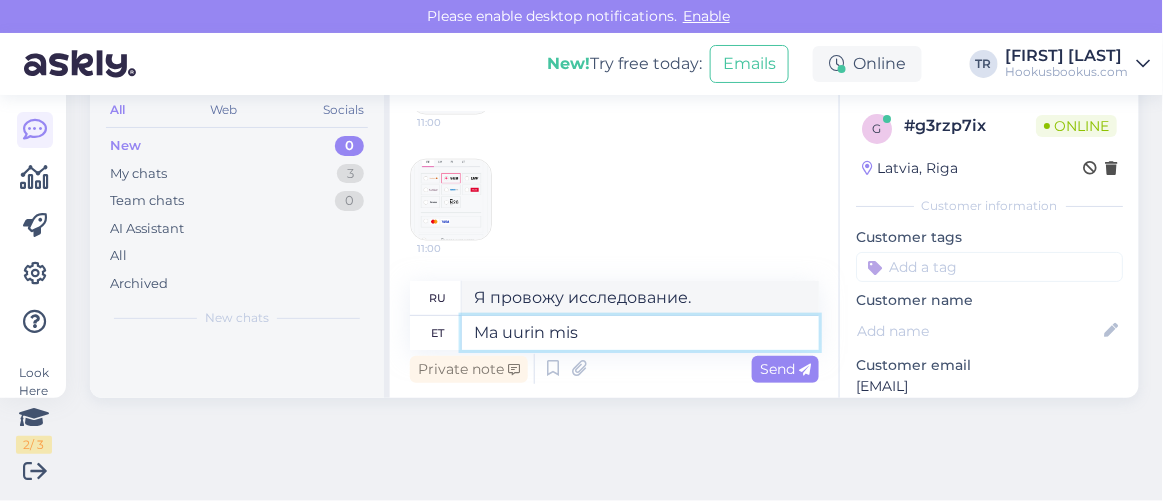 type on "Ma uurin mis" 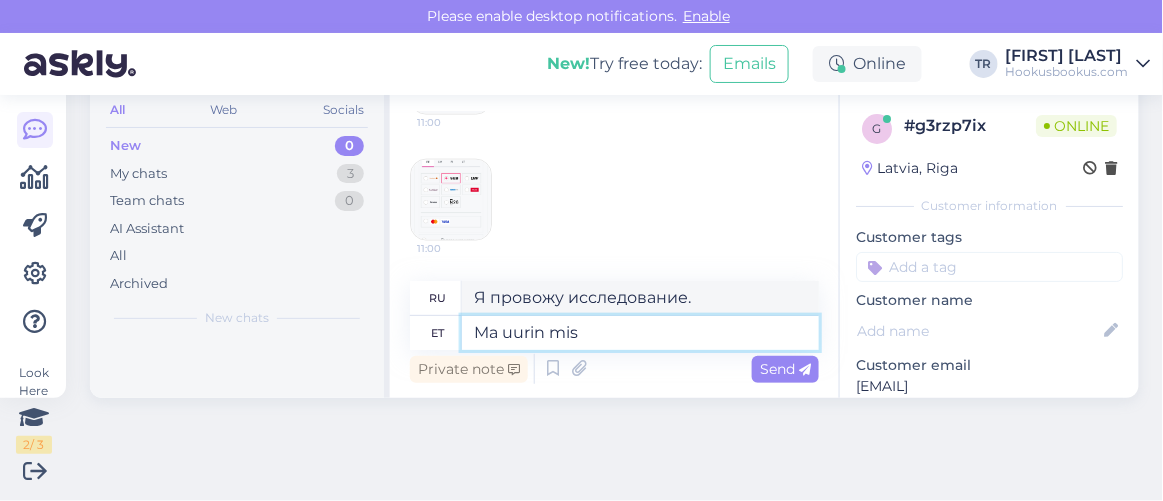 type on "Я расследую то, что" 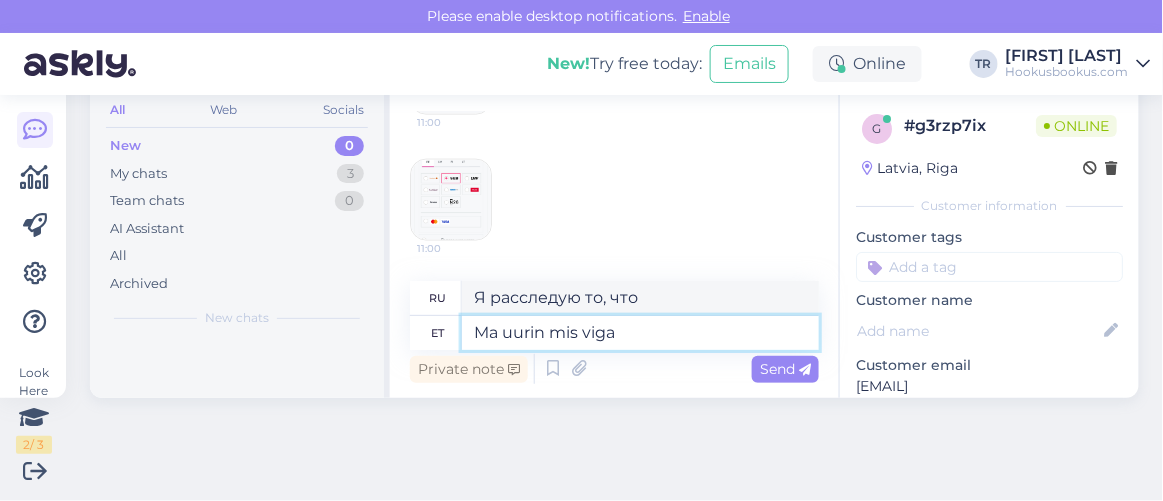 type on "Ma uurin mis viga v" 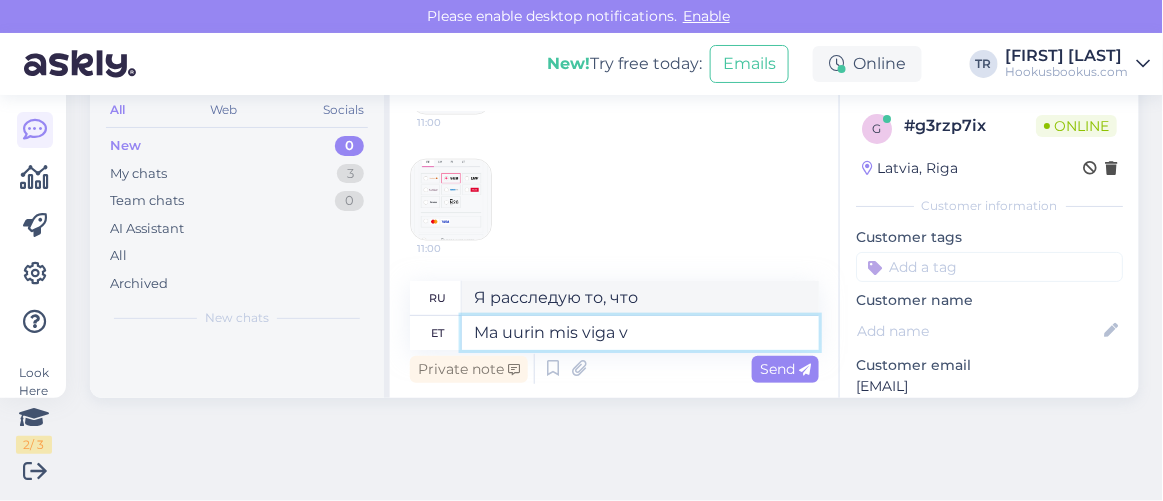 type on "Я выясняю, в чем дело." 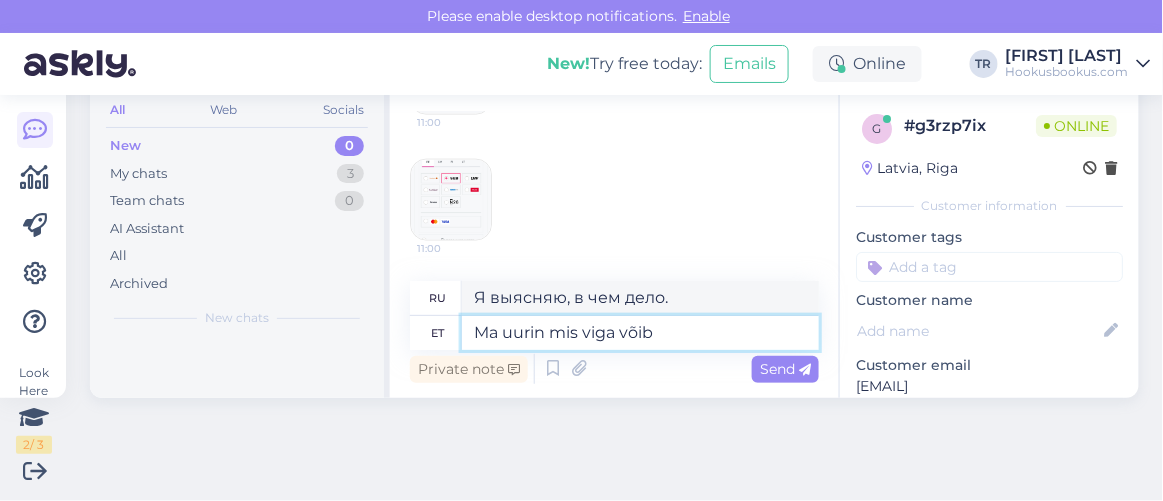 type on "Ma uurin mis viga võib o" 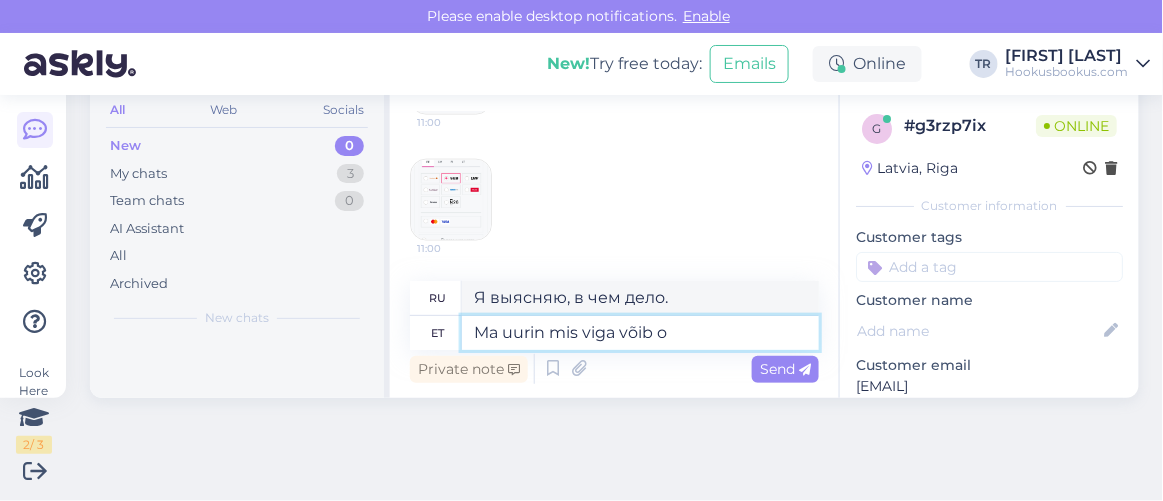 type on "Я выясняю, в чем может быть проблема." 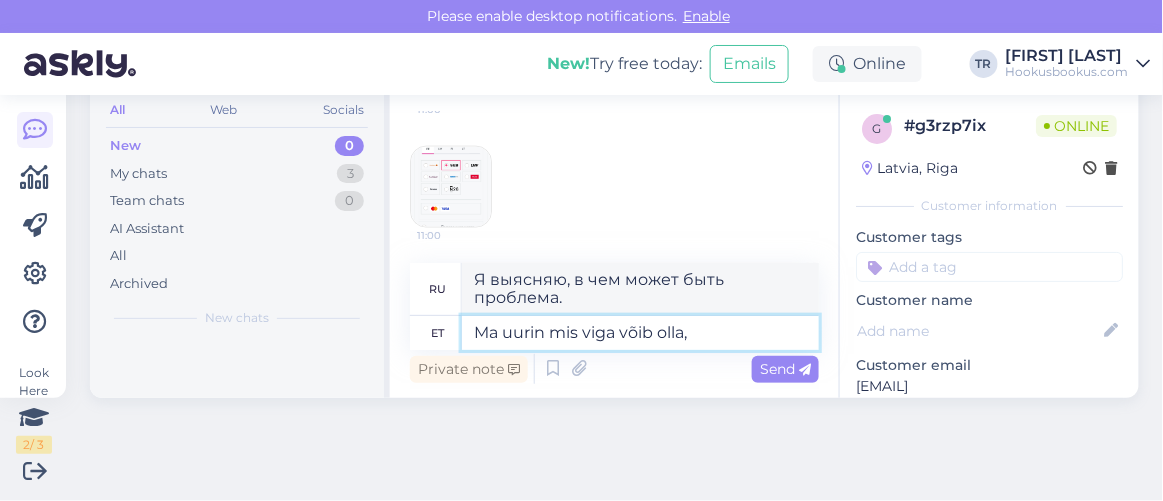 type on "Ma uurin mis viga võib olla, k" 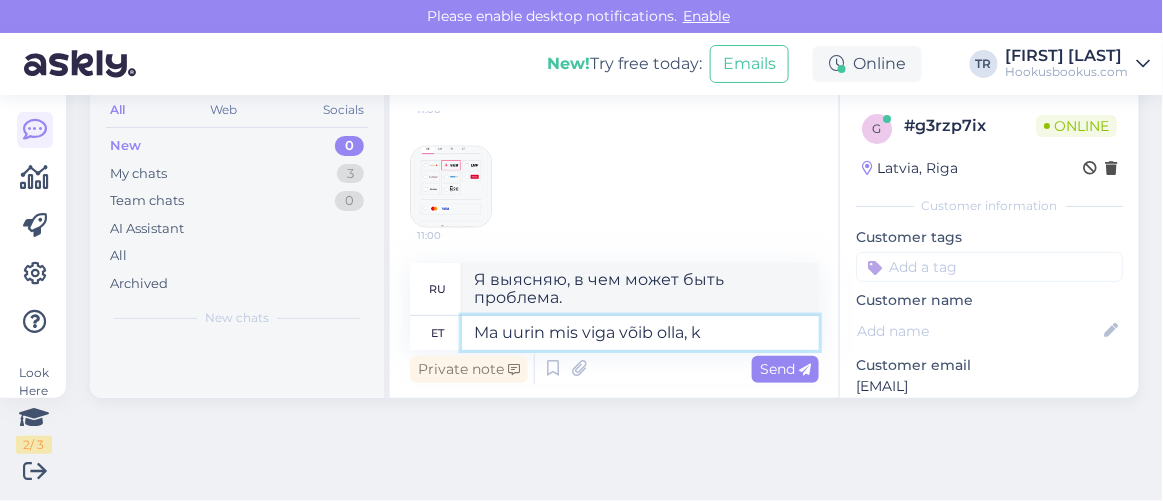 type on "Я расследую, что может быть не так," 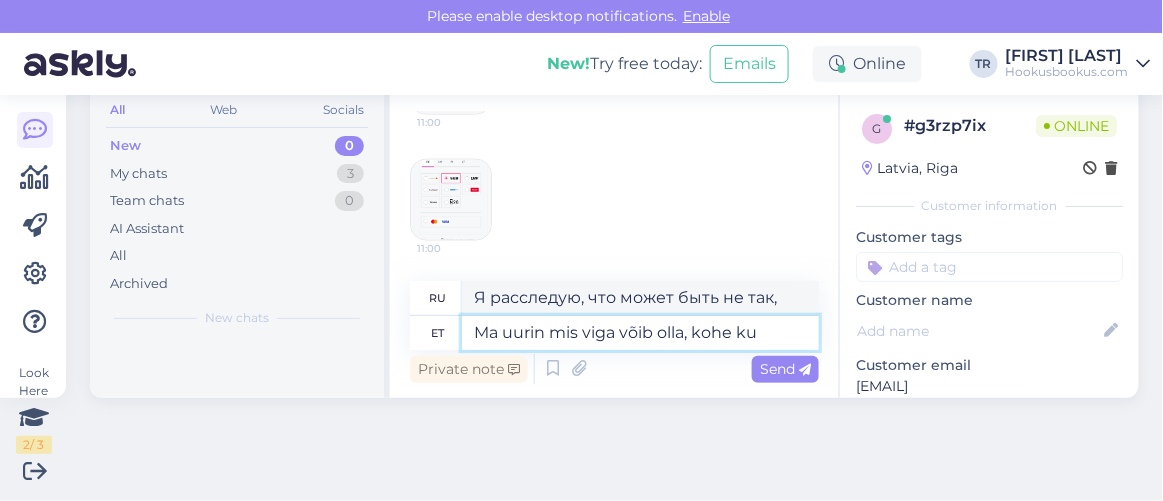 type on "Ma uurin mis viga võib olla, kohe kui" 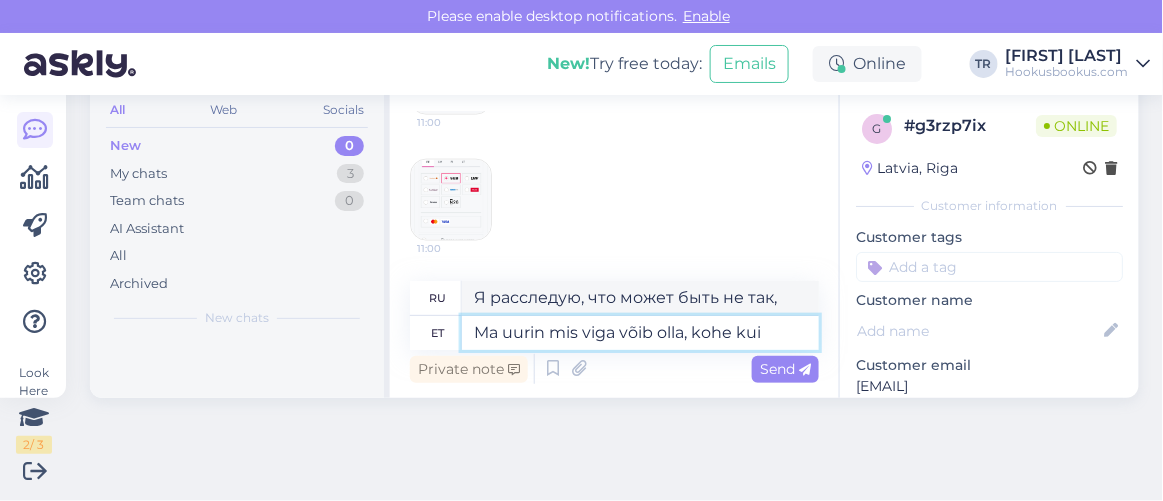 type on "Я прямо сейчас выясню, в чем может быть проблема." 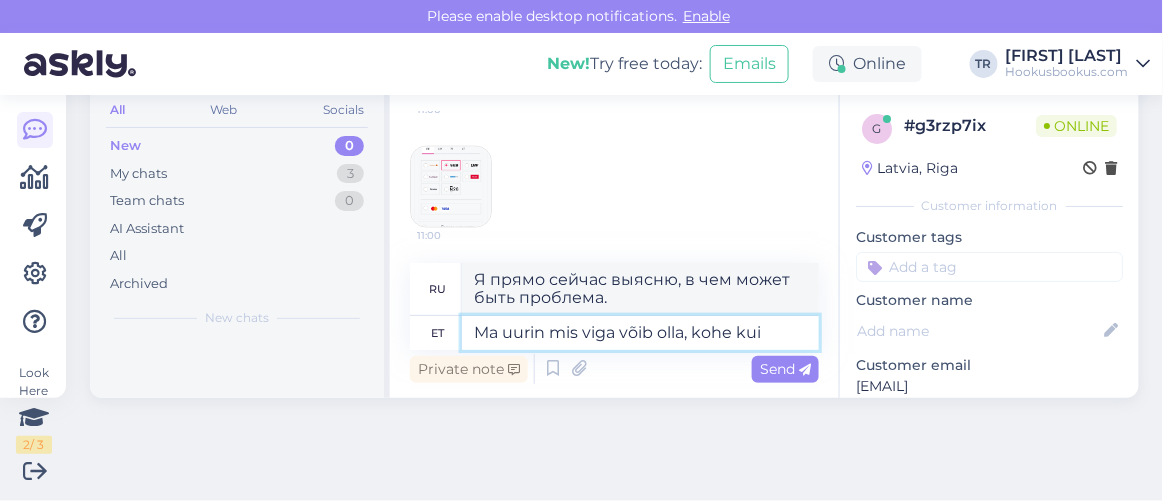 type on "Ma uurin mis viga võib olla, kohe kui" 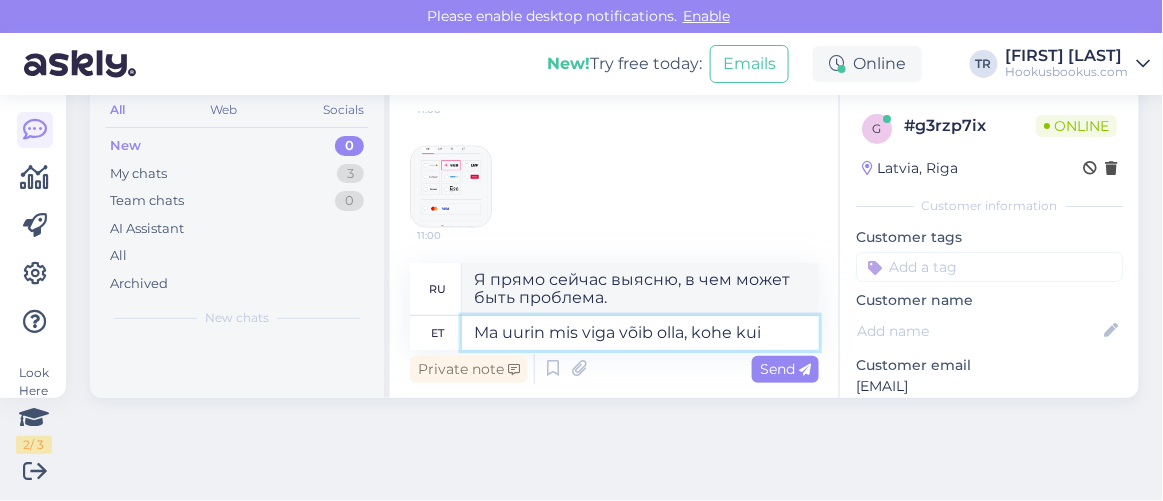 type on "Я как можно скорее выясню, в чем может быть проблема." 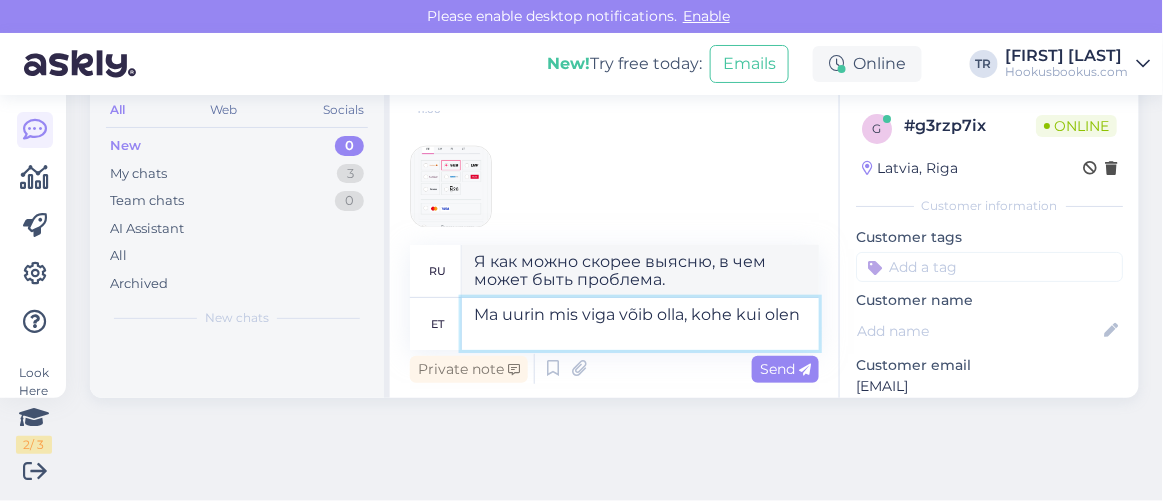type on "Ma uurin mis viga võib olla, kohe kui olen t" 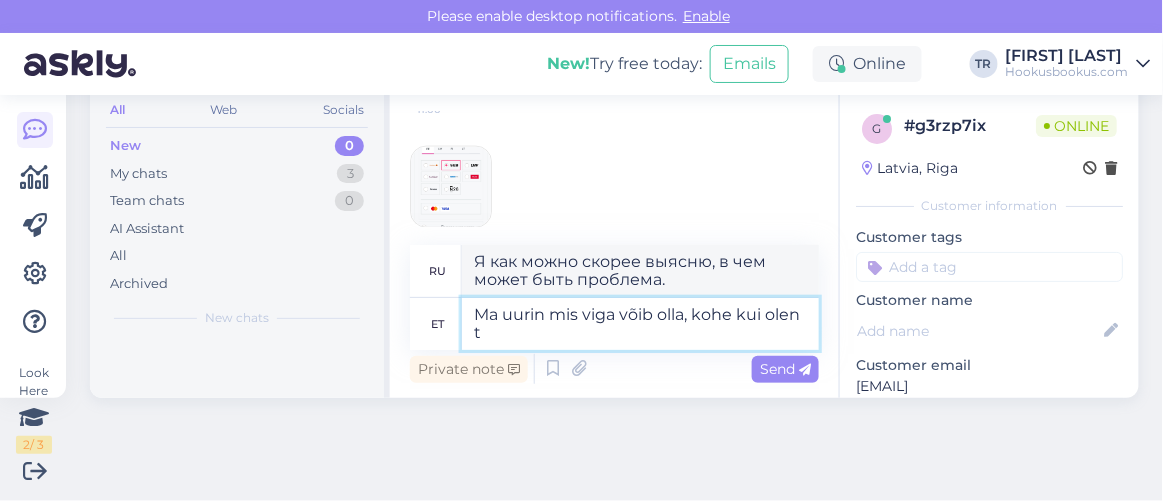 type on "Я выясню, в чем может быть проблема, как только приеду туда." 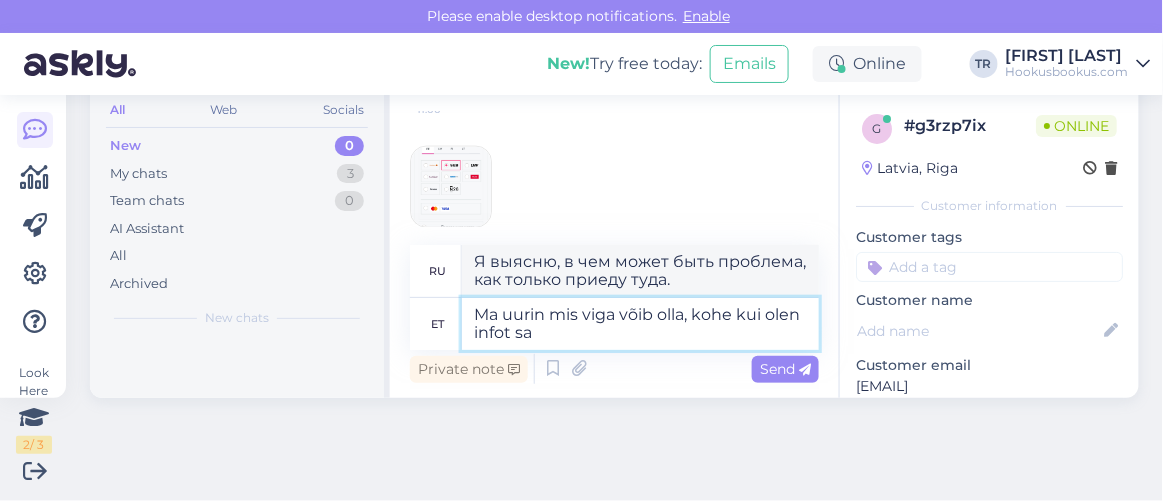 type on "Ma uurin mis viga võib olla, kohe kui olen infot saa" 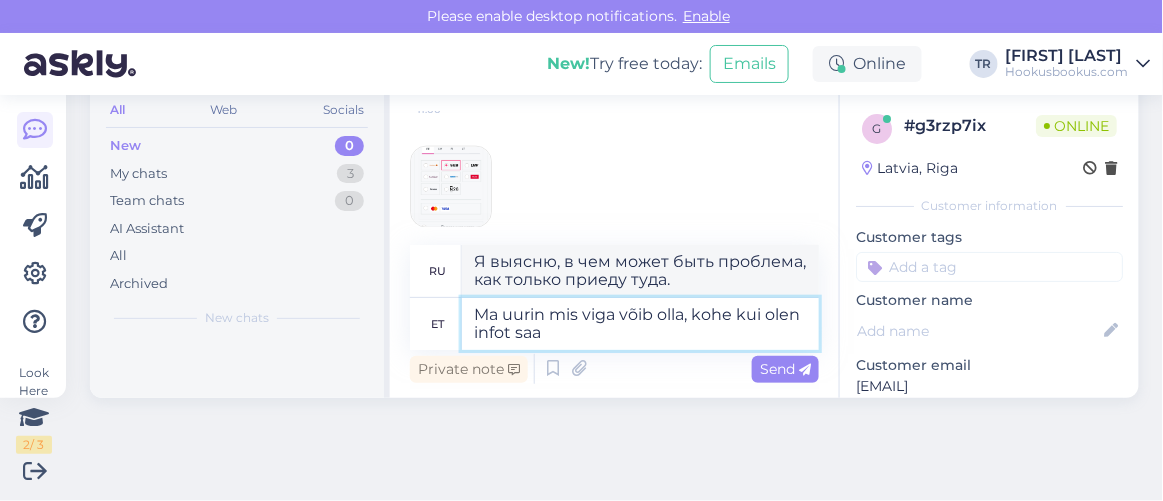 type on "Я выясню, в чем может быть проблема, как только получу информацию." 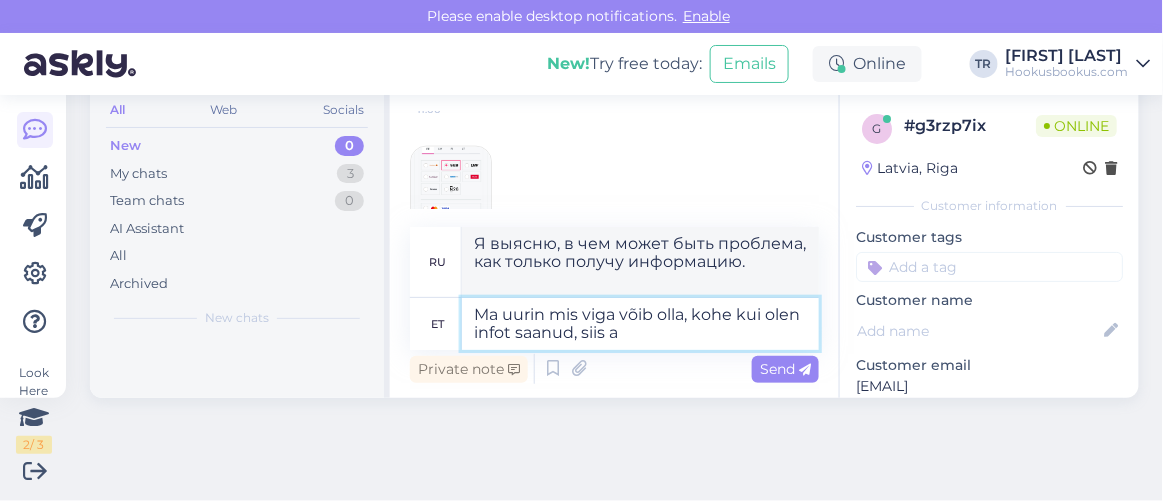 type on "Ma uurin mis viga võib olla, kohe kui olen infot saanud, siis an" 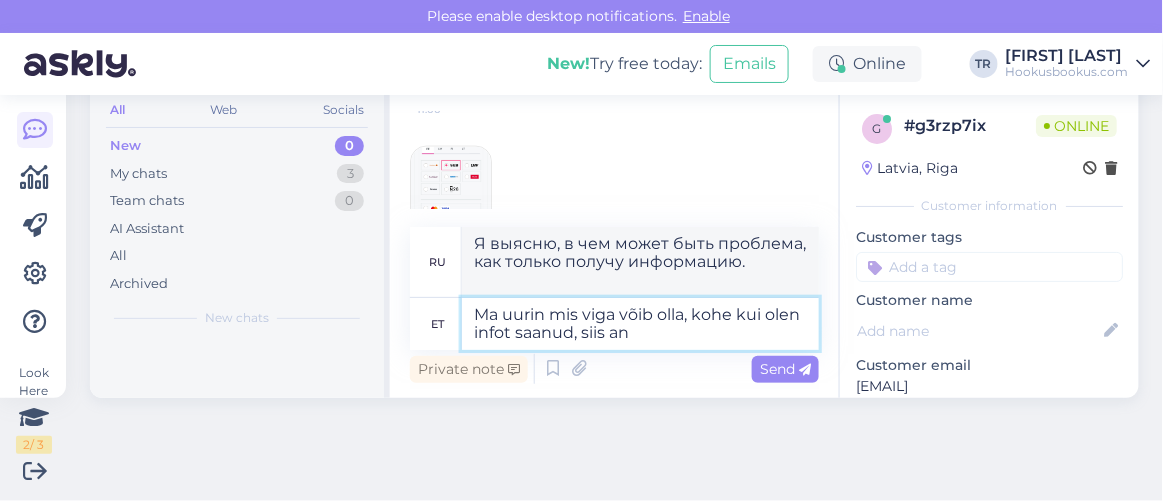 type on "Я выясню, что может быть не так, как только получу информацию, а затем" 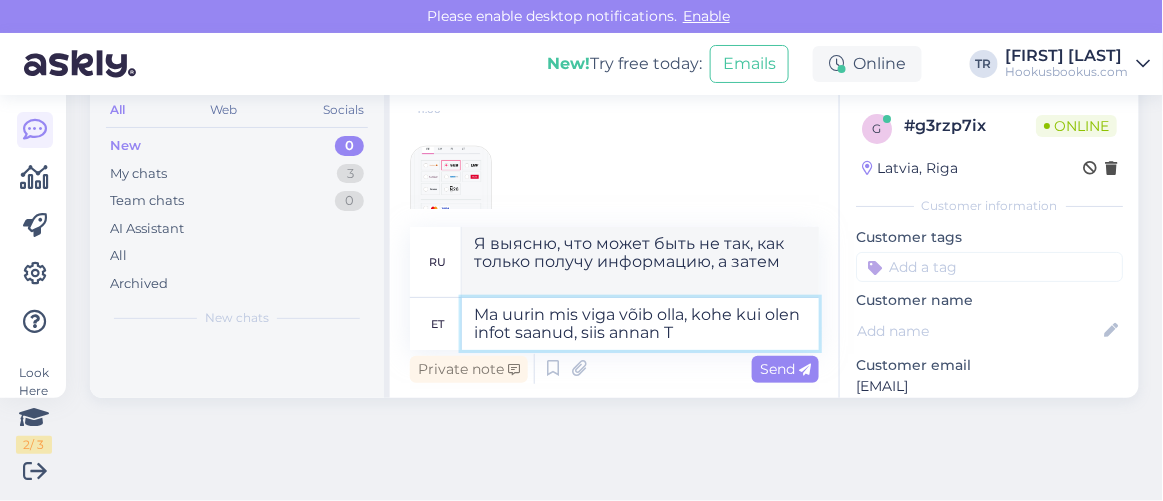 type on "Ma uurin mis viga võib olla, kohe kui olen infot saanud, siis annan Te" 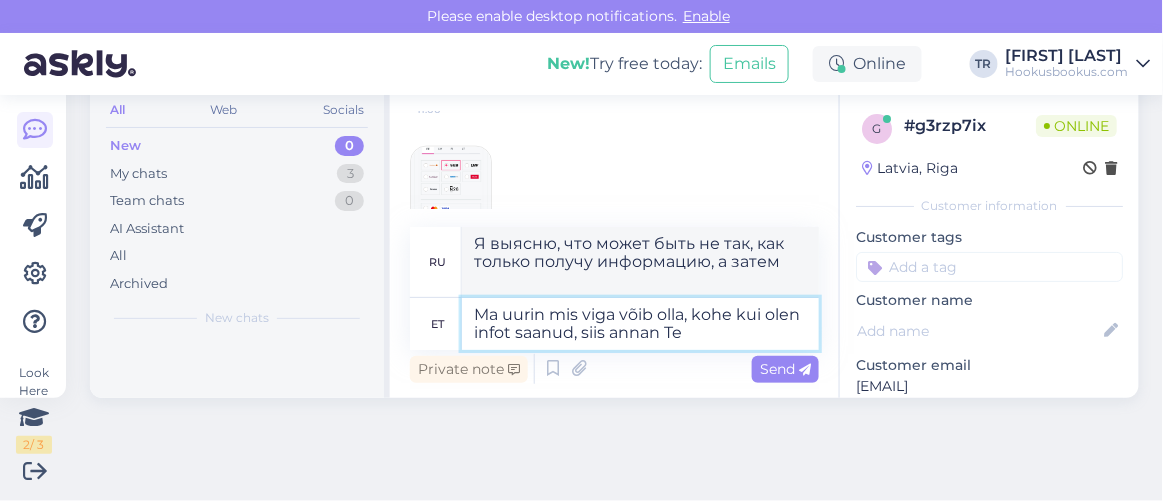 type on "Я выясню, в чем может быть проблема, и как только получу информацию, дам вам знать." 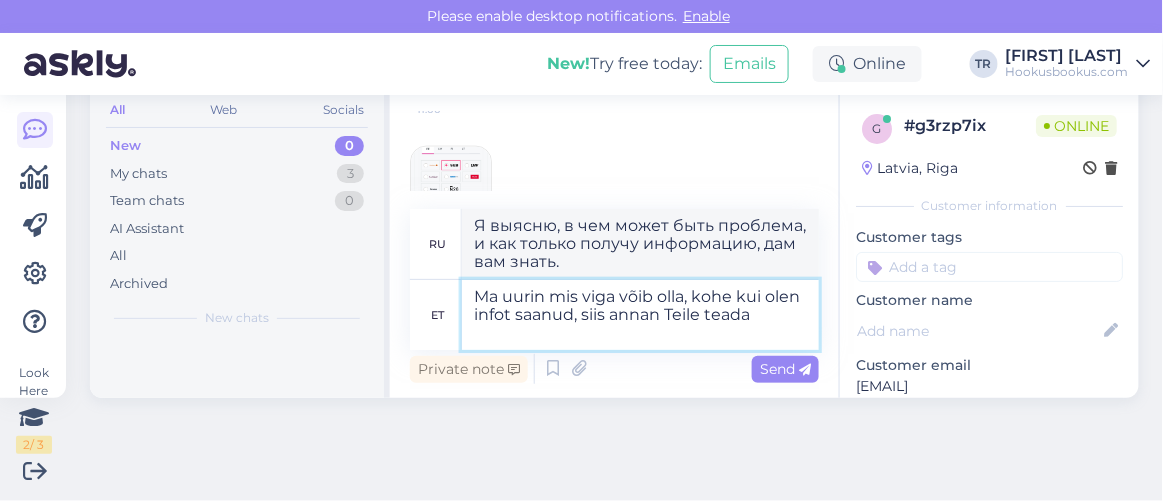 type on "Ma uurin mis viga võib olla, kohe kui olen infot saanud, siis annan Teile teada." 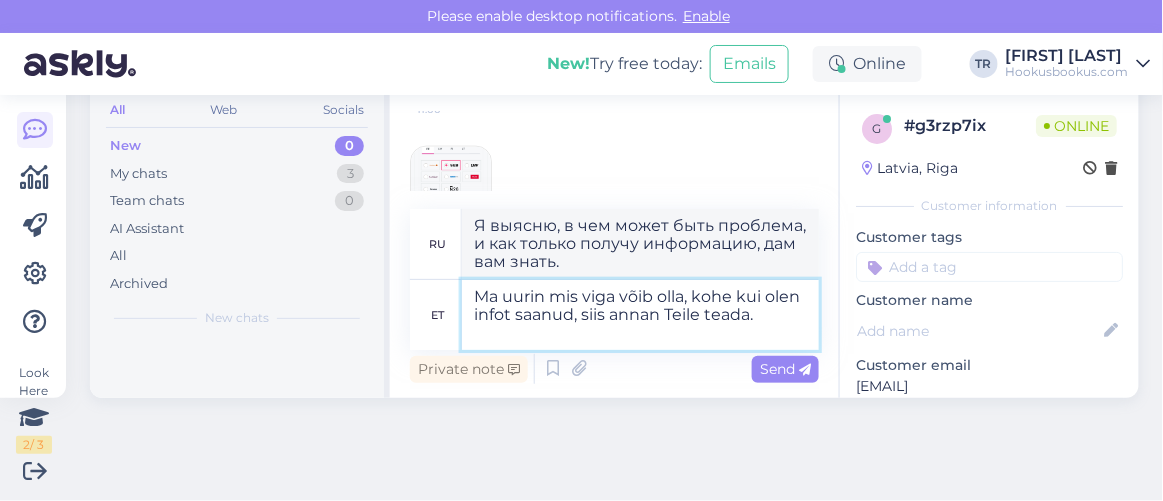 type on "Я выясню, в чем может быть проблема, и как только у меня появится информация, я вам сообщу." 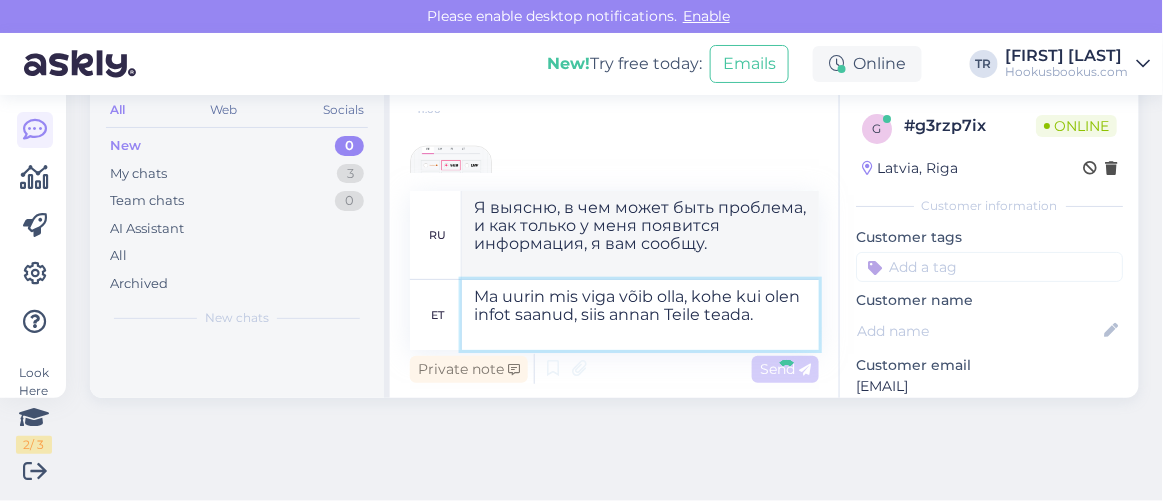 type 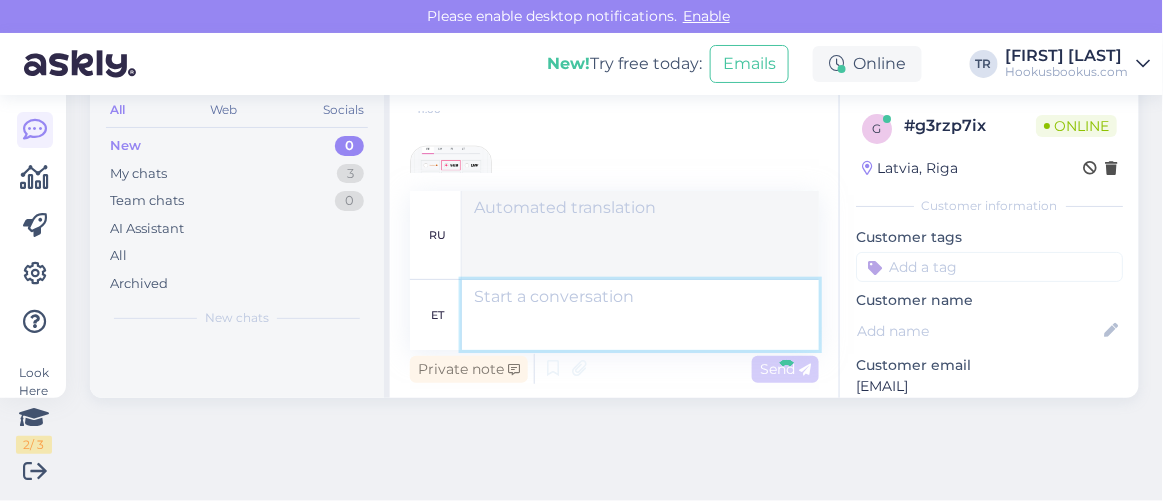 scroll, scrollTop: 2670, scrollLeft: 0, axis: vertical 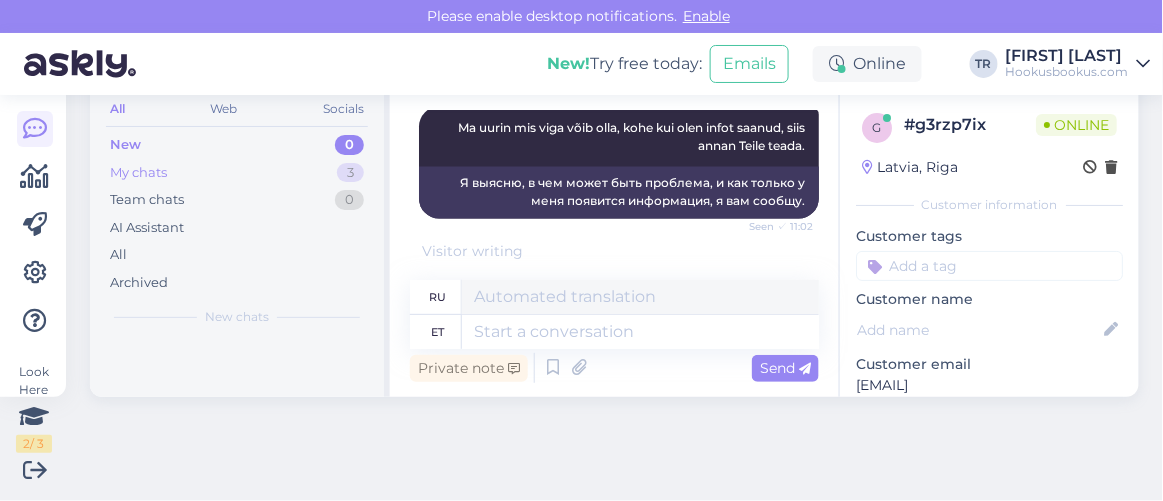click on "My chats 3" at bounding box center (237, 173) 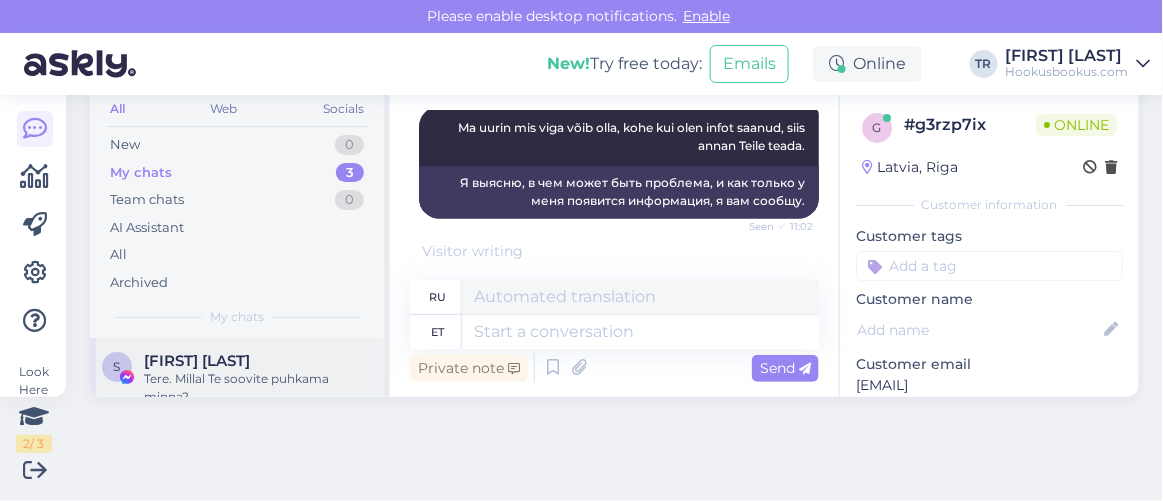 scroll, scrollTop: 152, scrollLeft: 0, axis: vertical 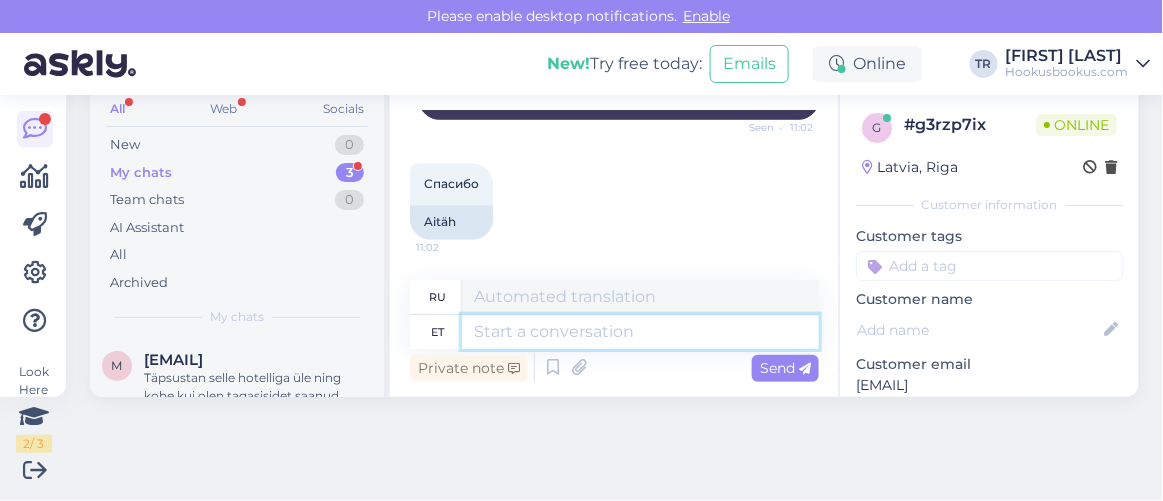 click at bounding box center [640, 332] 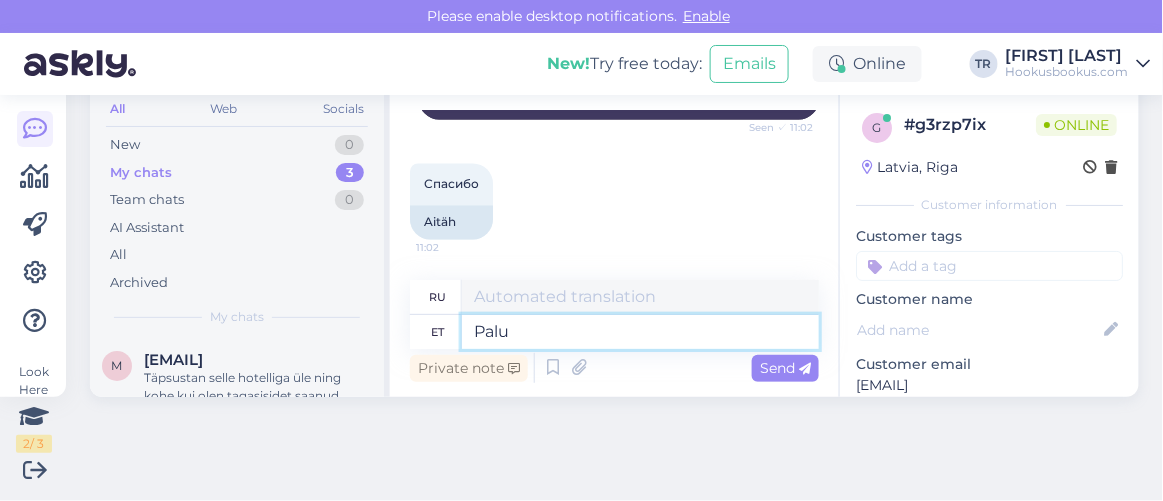 type on "Palun" 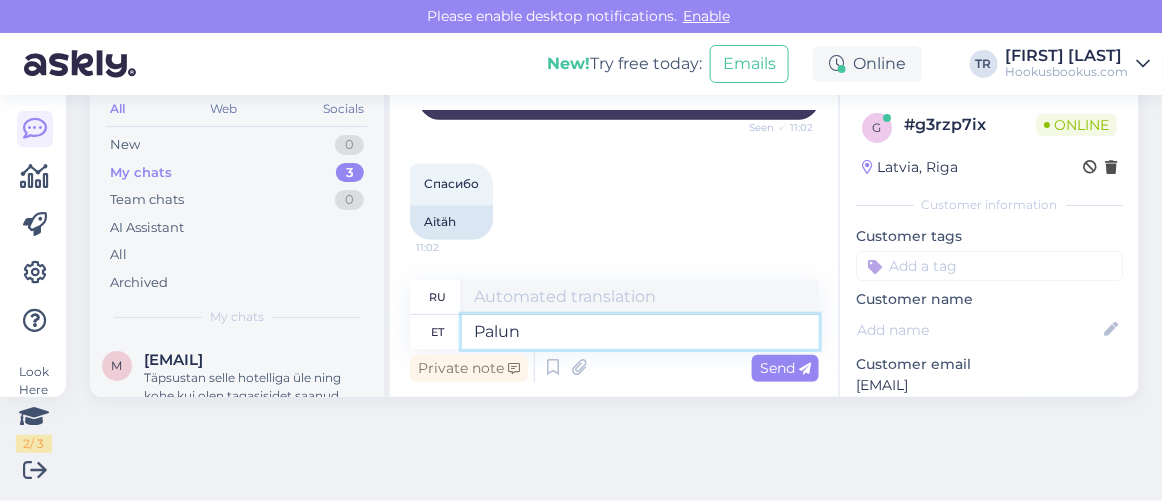 type on "Пожалуйста" 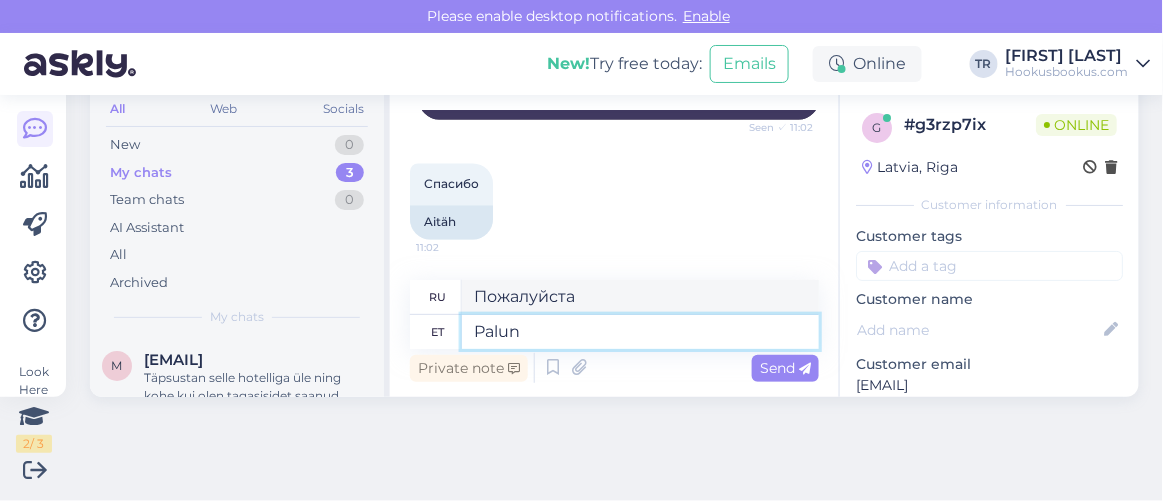 type 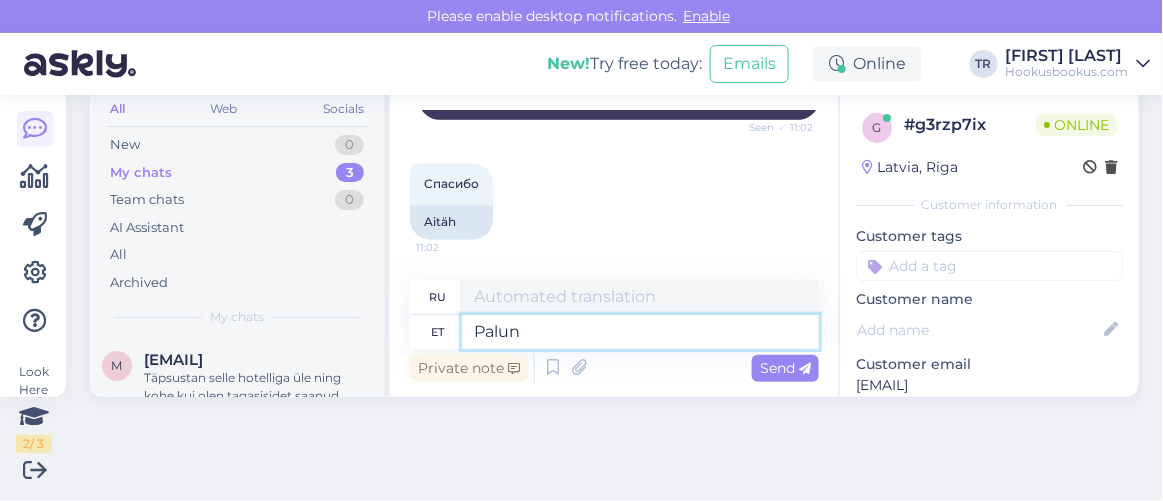 type 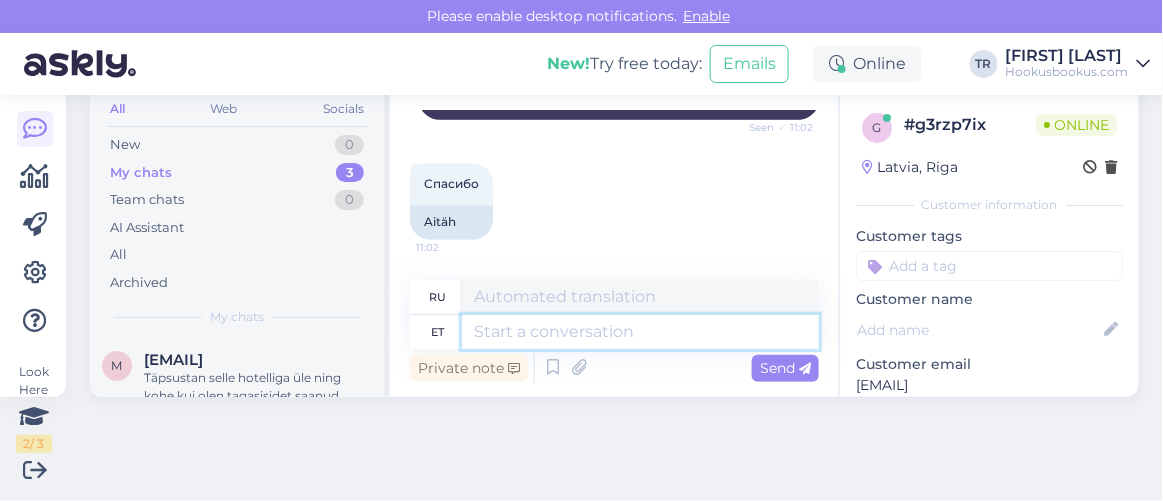 scroll, scrollTop: 2910, scrollLeft: 0, axis: vertical 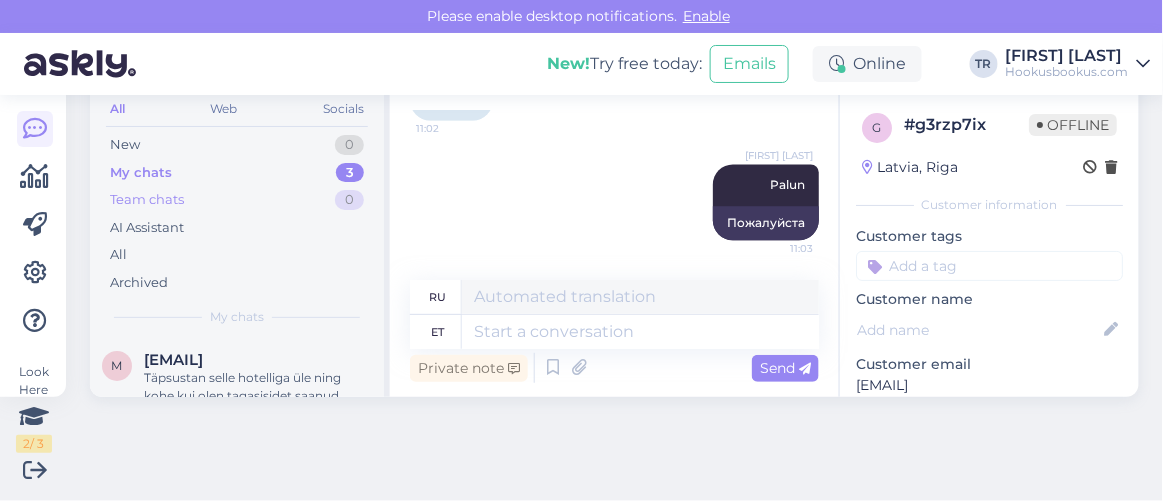 click on "Team chats 0" at bounding box center [237, 200] 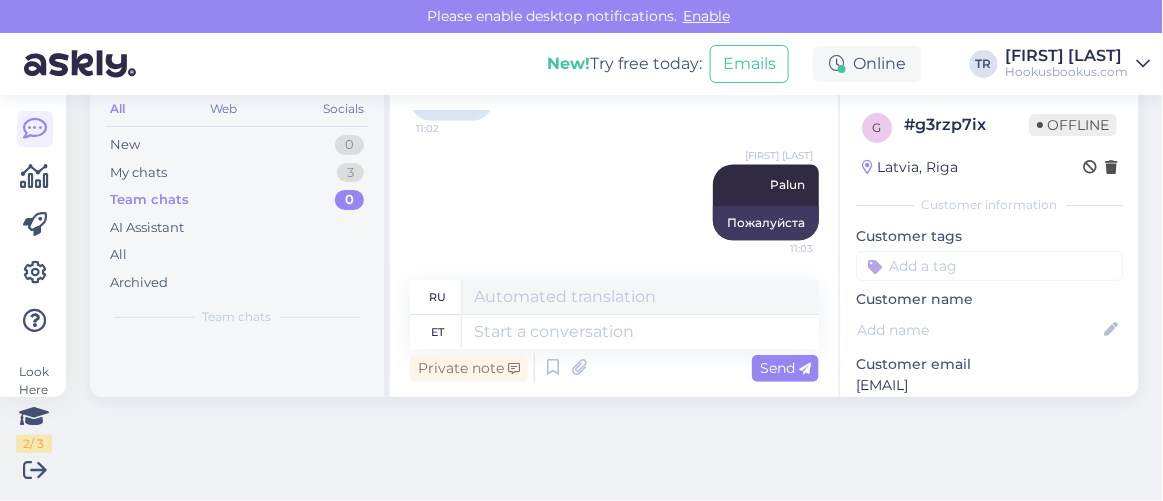 scroll, scrollTop: 0, scrollLeft: 0, axis: both 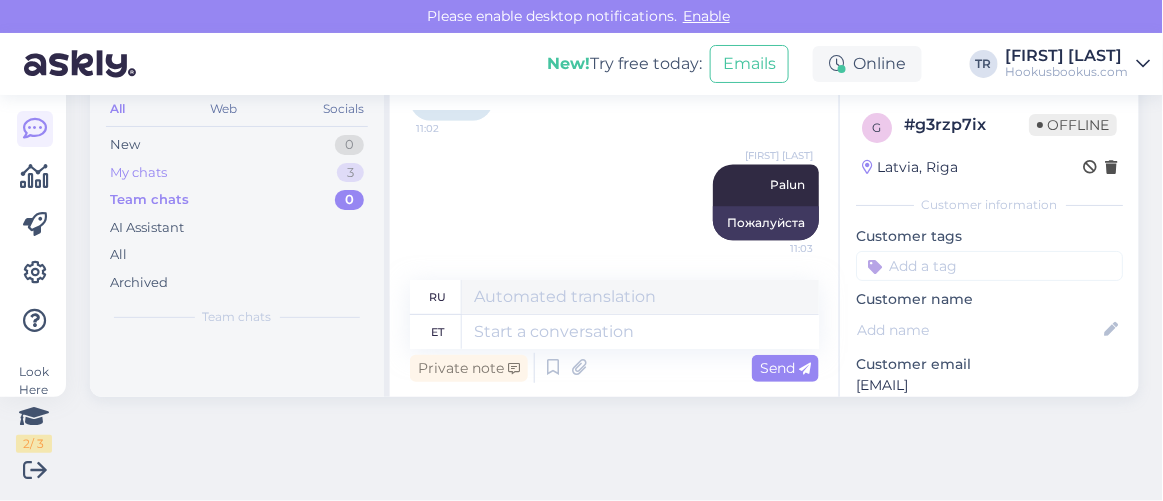 click on "My chats 3" at bounding box center [237, 173] 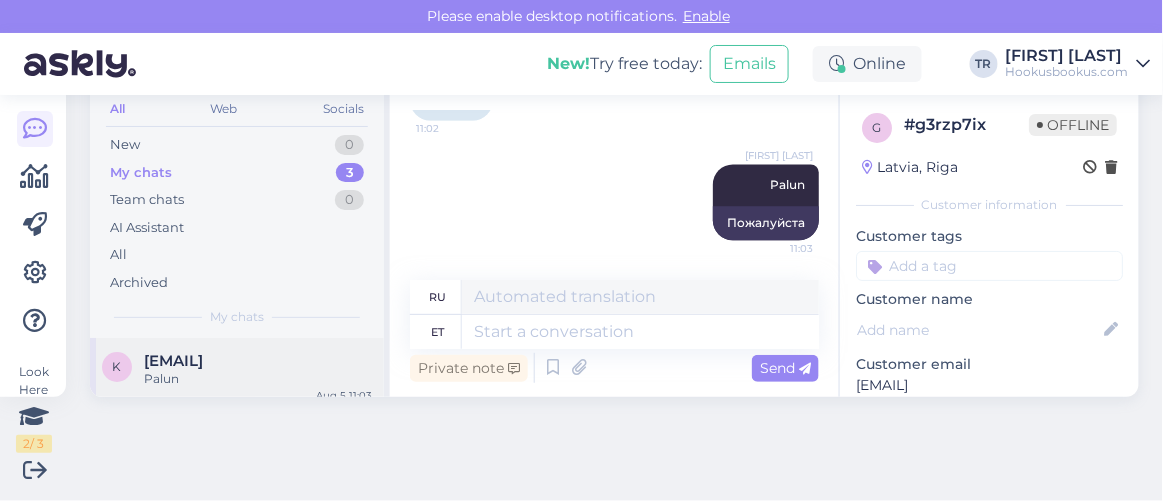 click on "Palun" at bounding box center (258, 379) 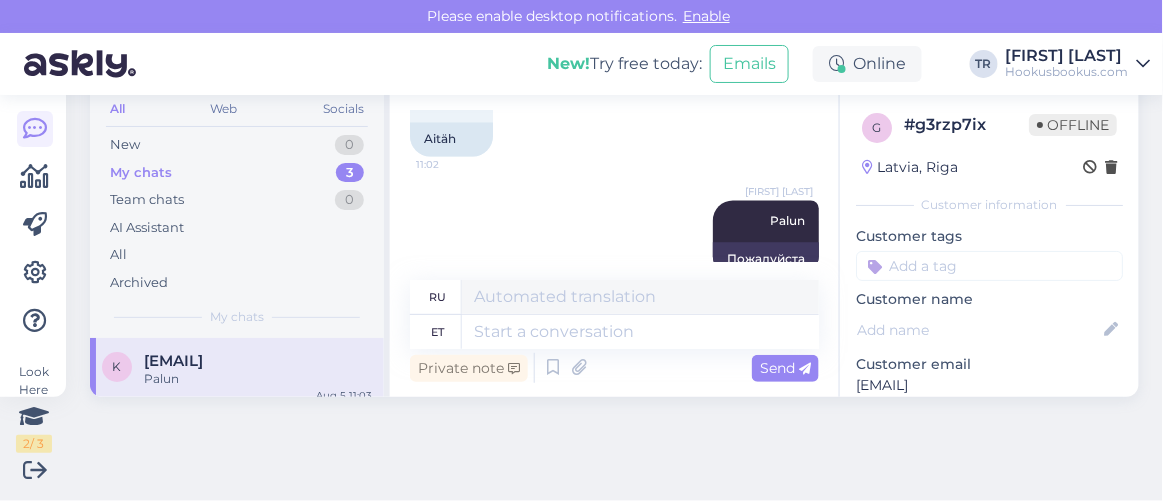 scroll, scrollTop: 2819, scrollLeft: 0, axis: vertical 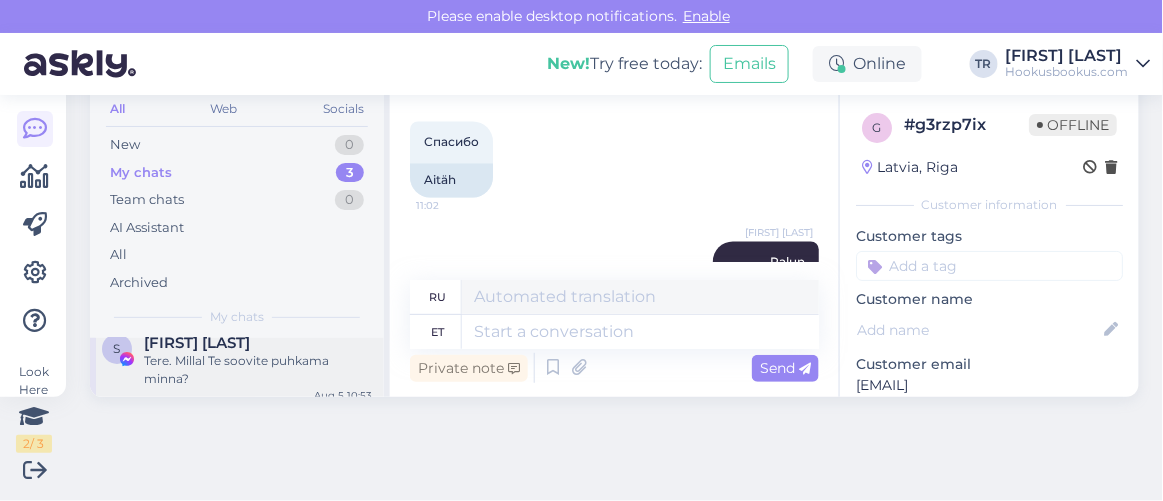 click on "Tere. Millal Te soovite puhkama minna?" at bounding box center [258, 370] 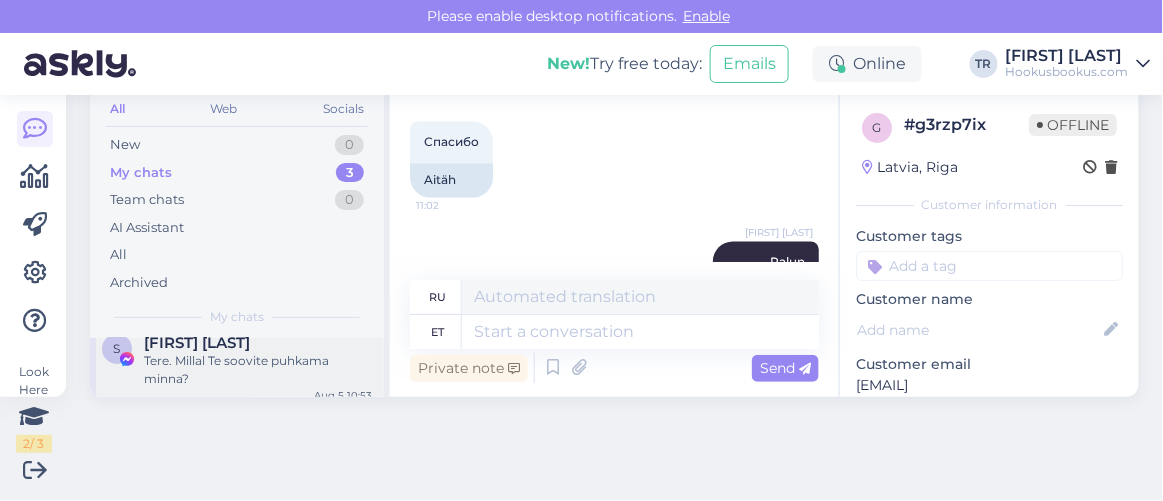 scroll, scrollTop: 244, scrollLeft: 0, axis: vertical 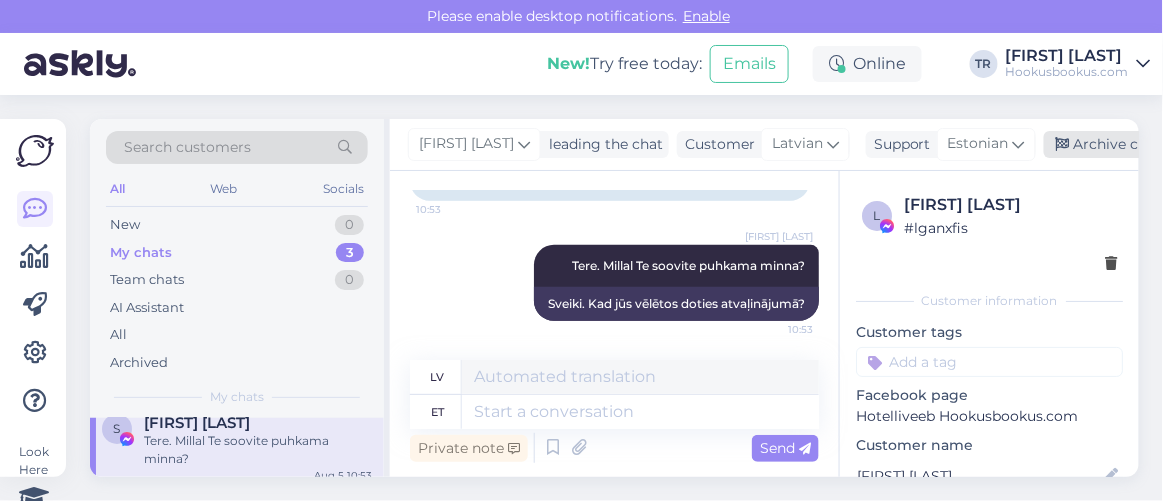 click on "Archive chat" at bounding box center (1107, 144) 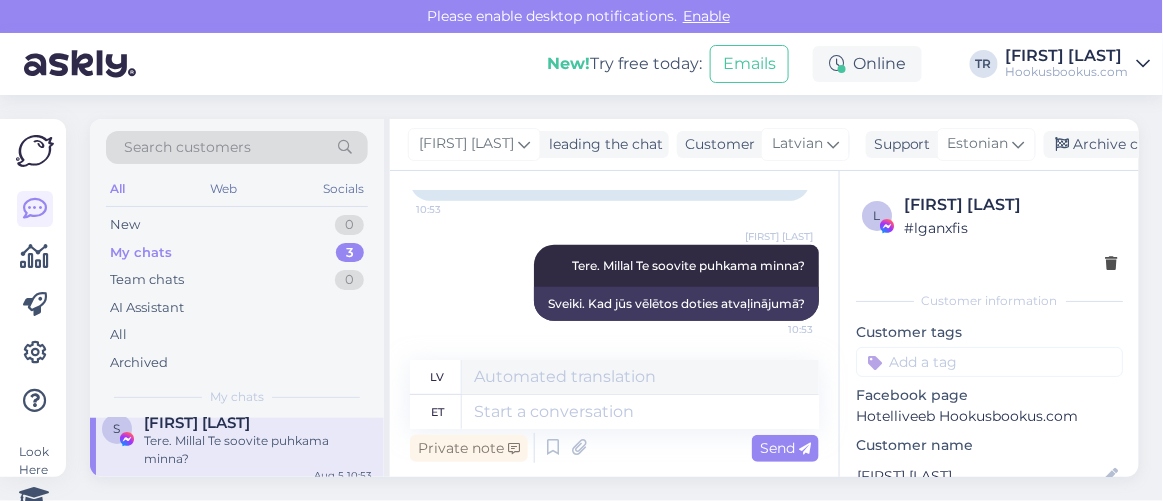 scroll, scrollTop: 0, scrollLeft: 0, axis: both 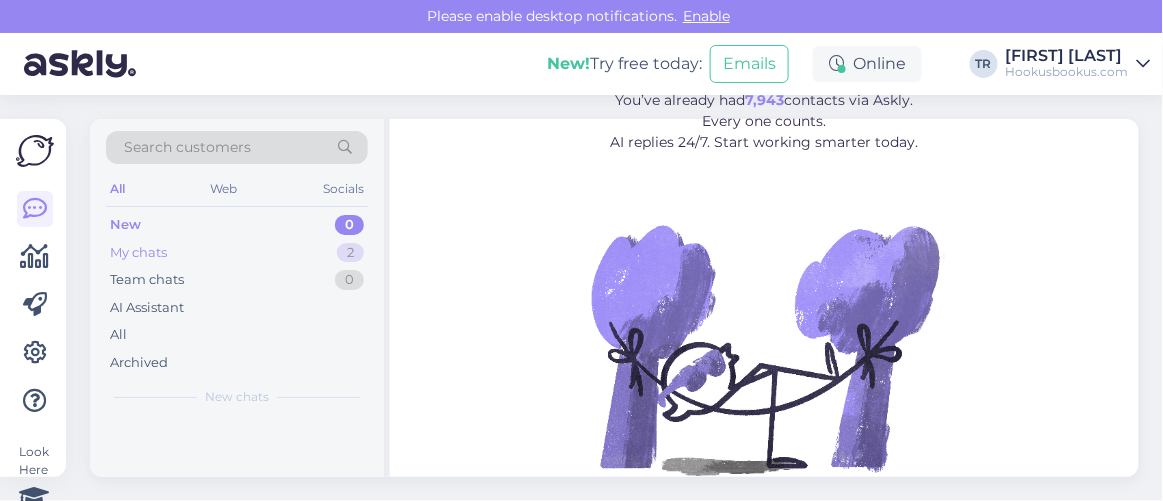 click on "My chats 2" at bounding box center [237, 253] 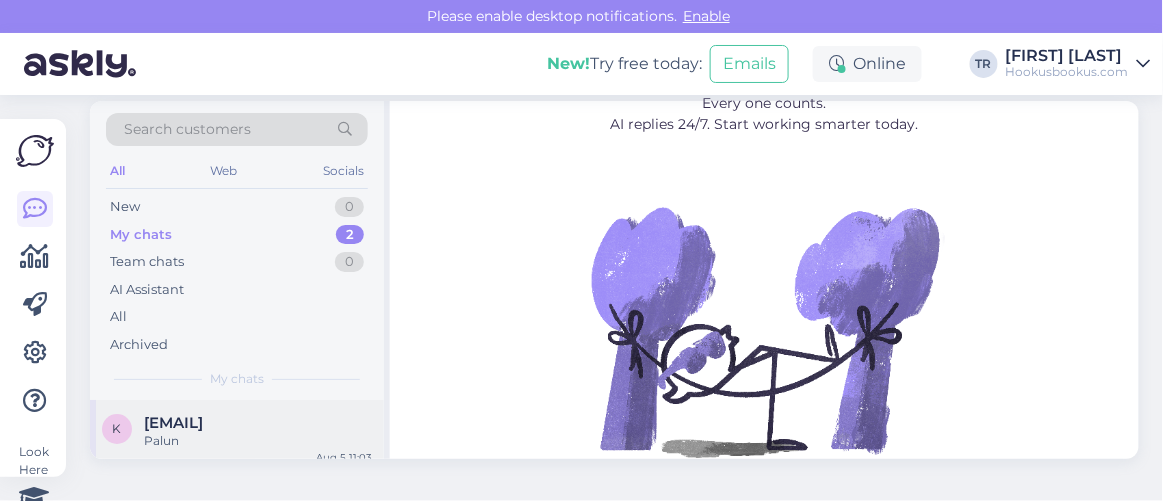 scroll, scrollTop: 27, scrollLeft: 0, axis: vertical 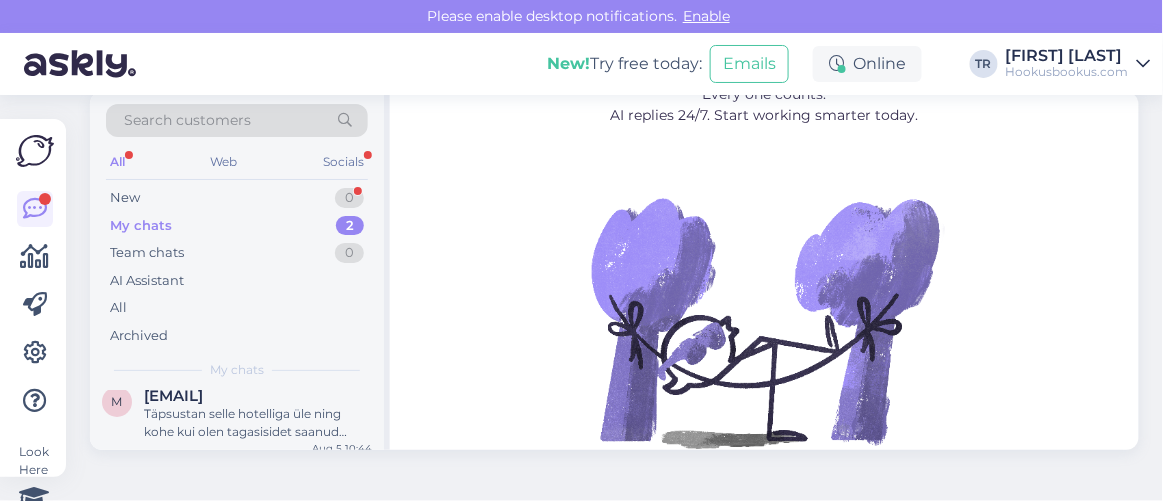 click on "New 0" at bounding box center (237, 198) 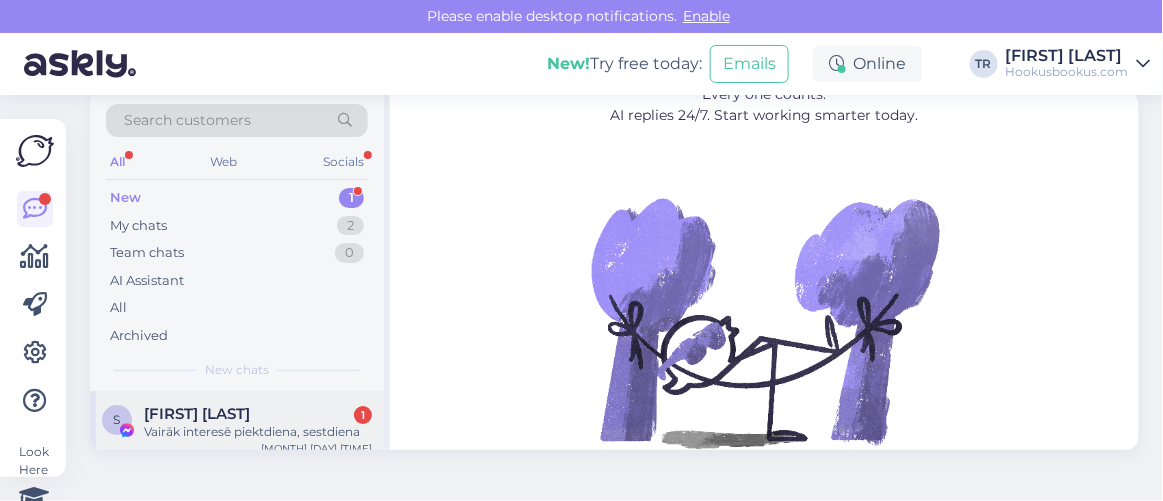 click on "[FIRST] [LAST]" at bounding box center (197, 414) 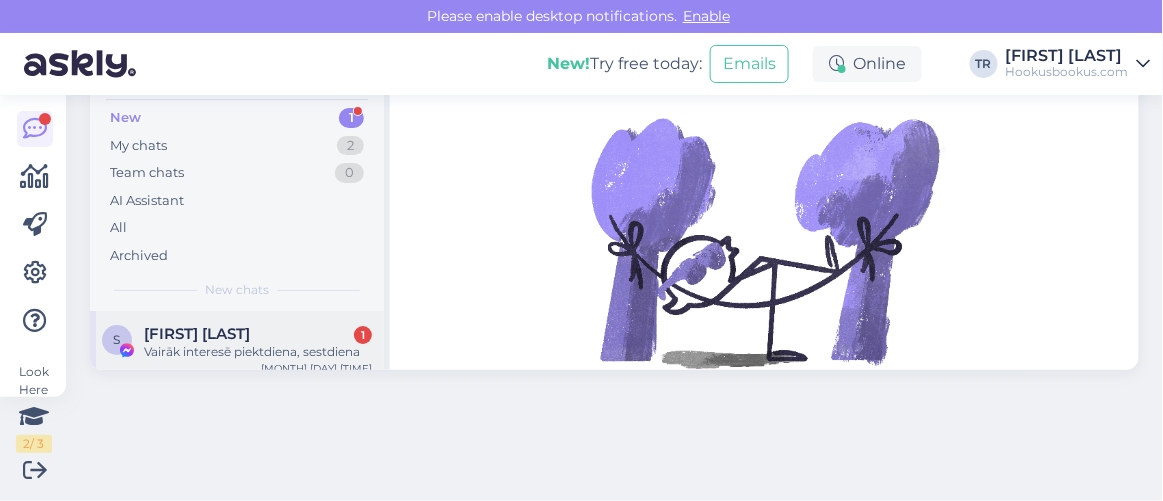 scroll, scrollTop: 0, scrollLeft: 0, axis: both 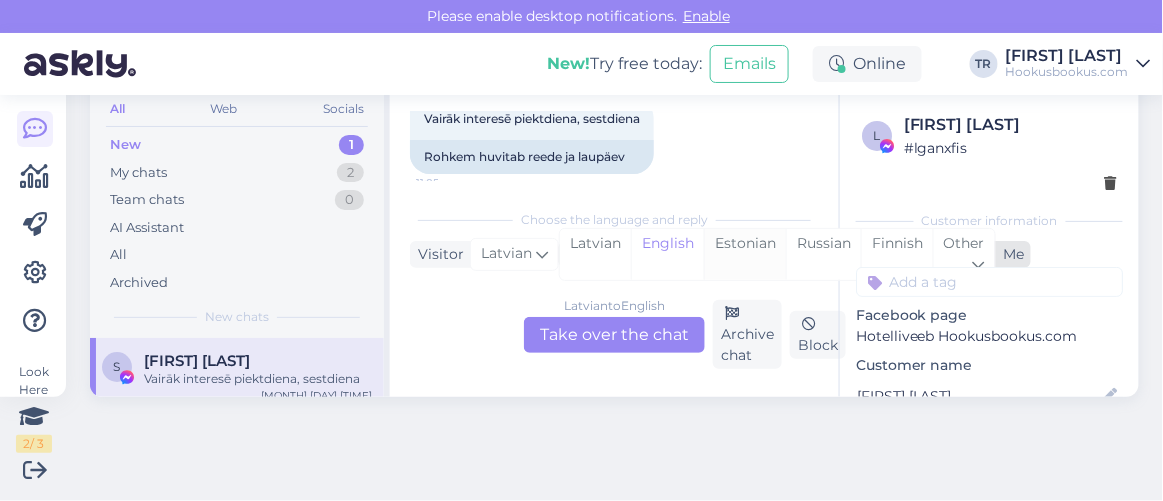 click on "Estonian" at bounding box center (745, 254) 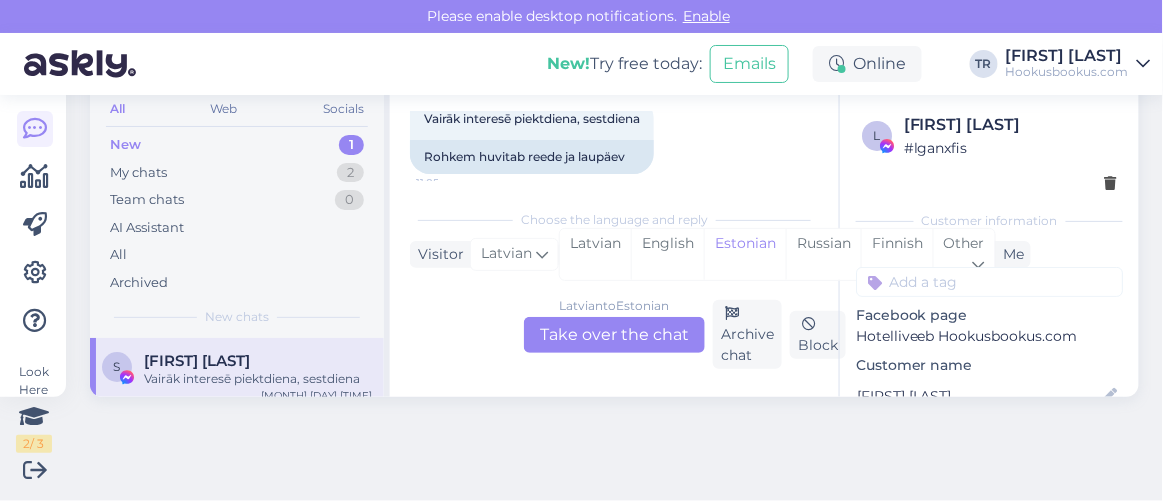 click on "Latvian  to  Estonian Take over the chat" at bounding box center (614, 335) 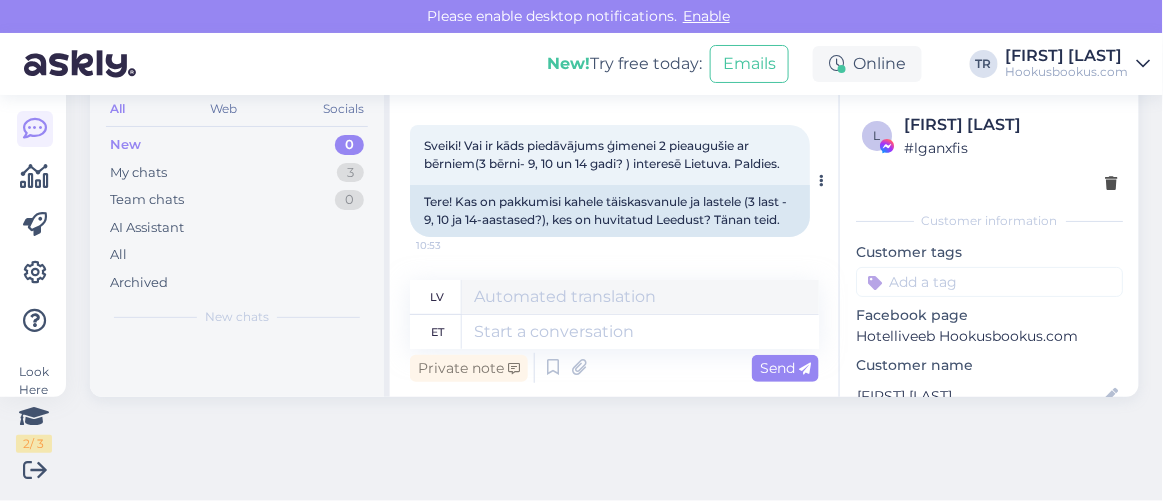 scroll, scrollTop: 91, scrollLeft: 0, axis: vertical 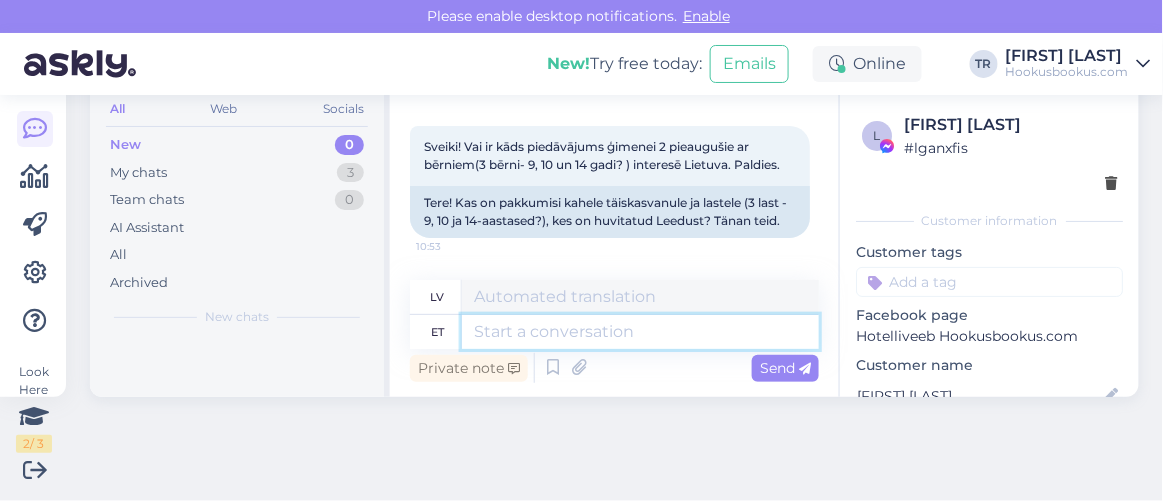 click at bounding box center [640, 332] 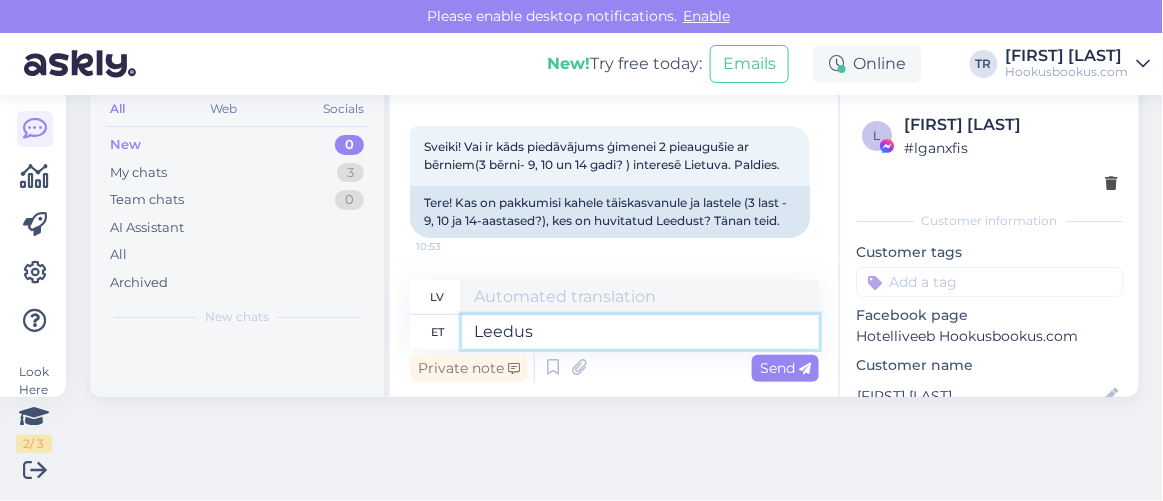 type on "Leedus o" 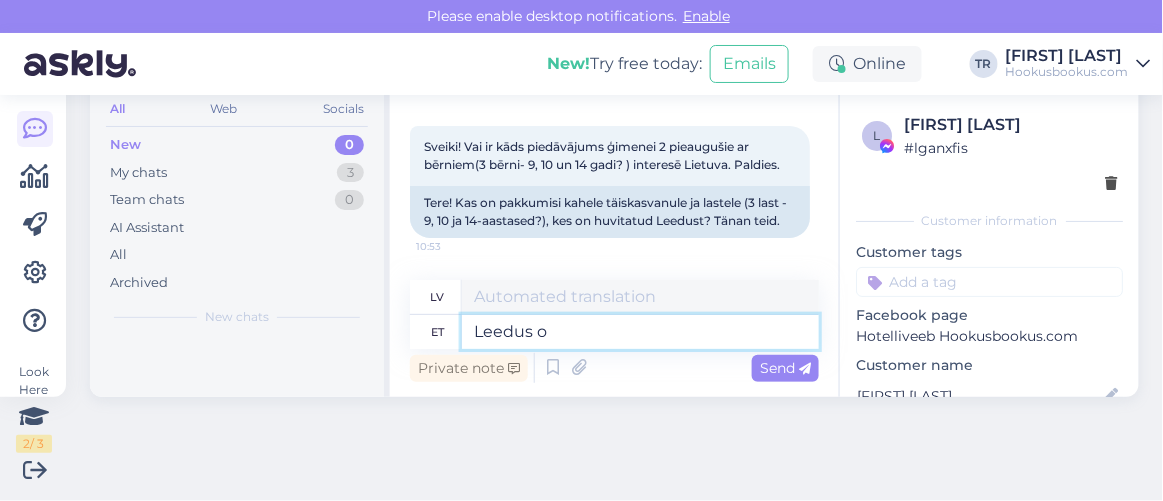type on "Lietuvā" 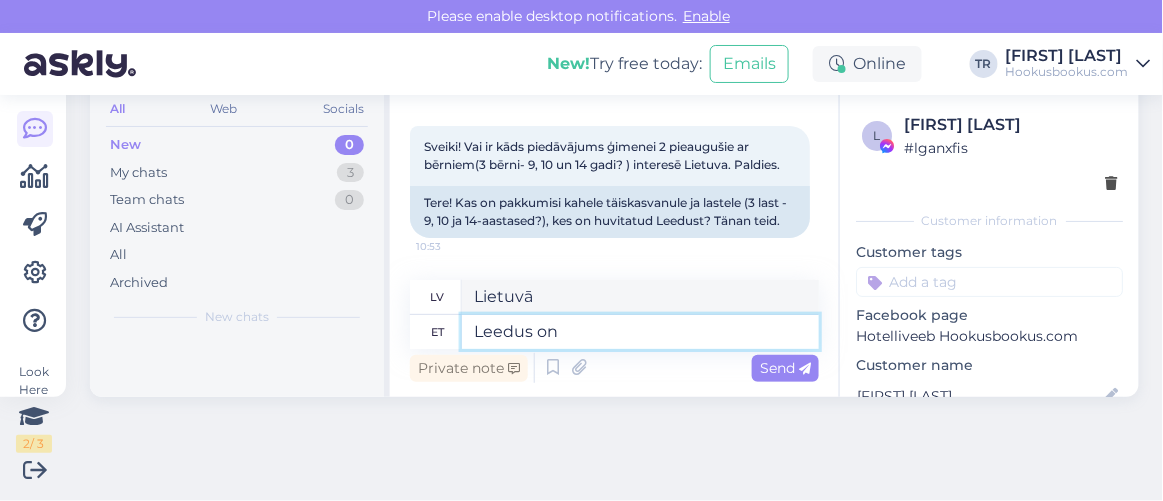 type on "Leedus on" 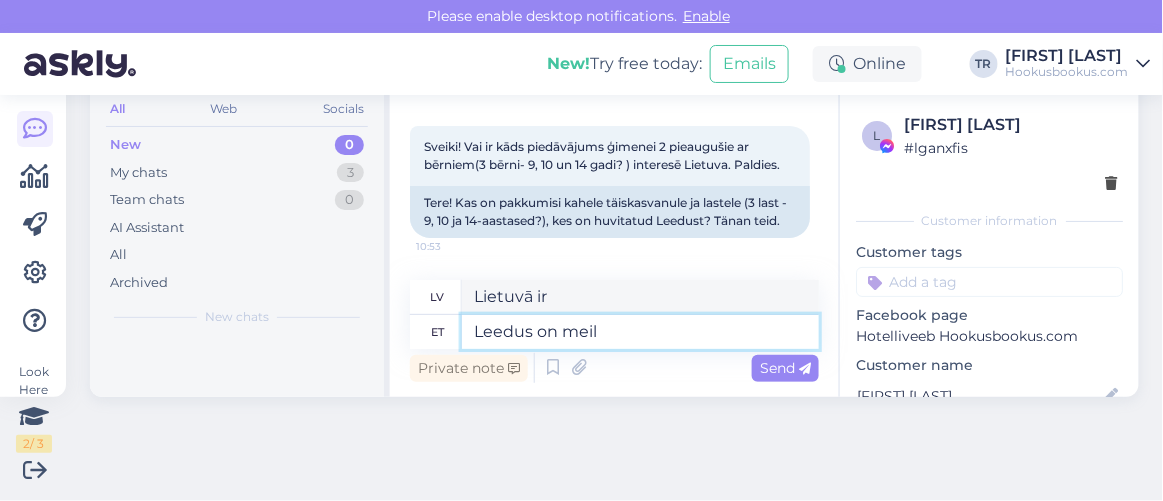 type on "Leedus on meil a" 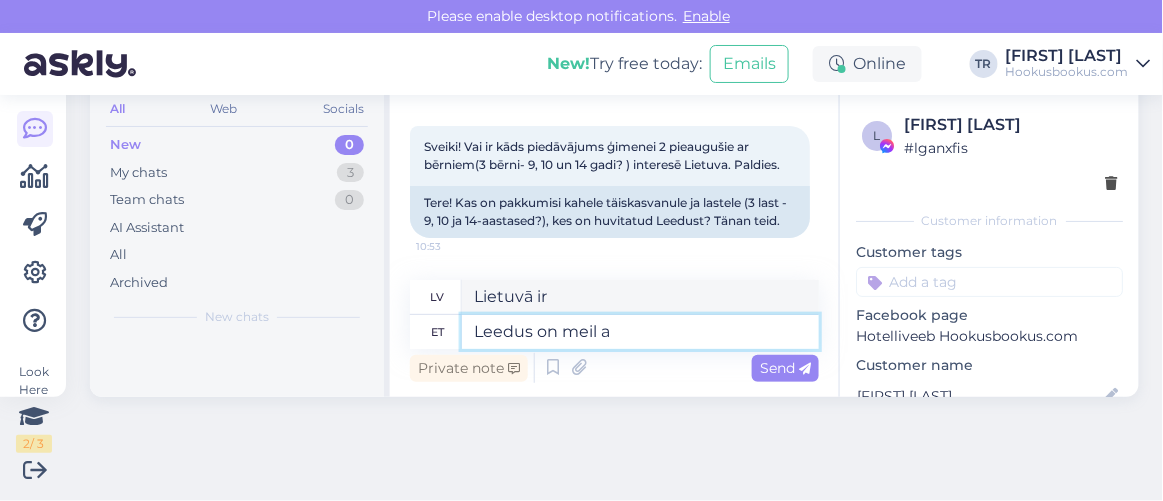 type on "Lietuvā mums ir" 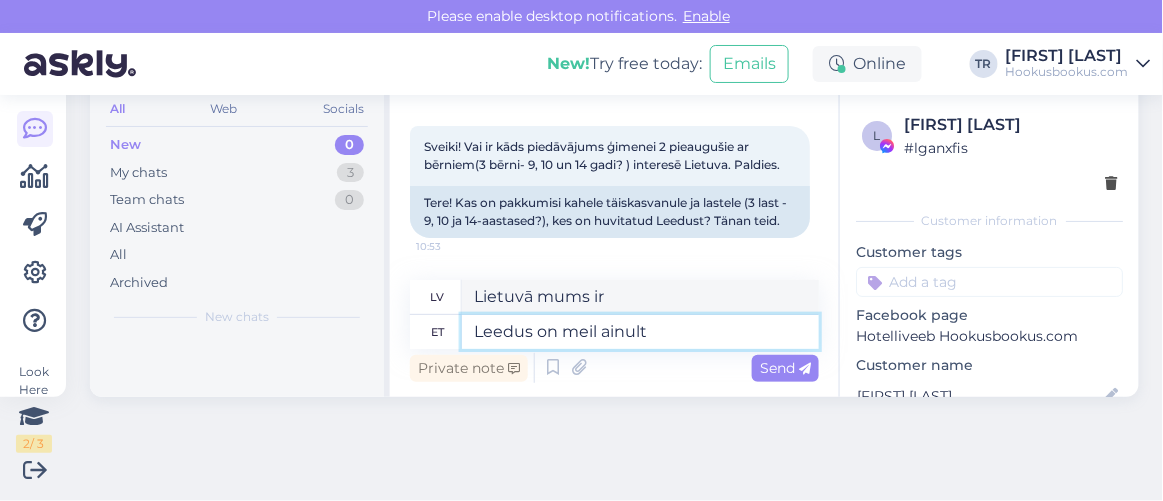 type on "Leedus on meil ainult" 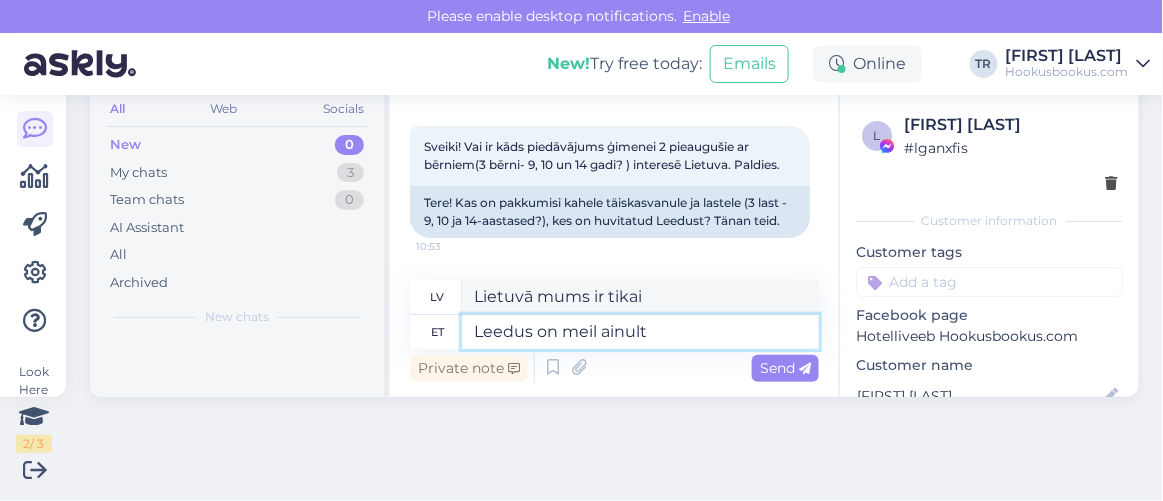 paste on "Vilnius Grand Resort" 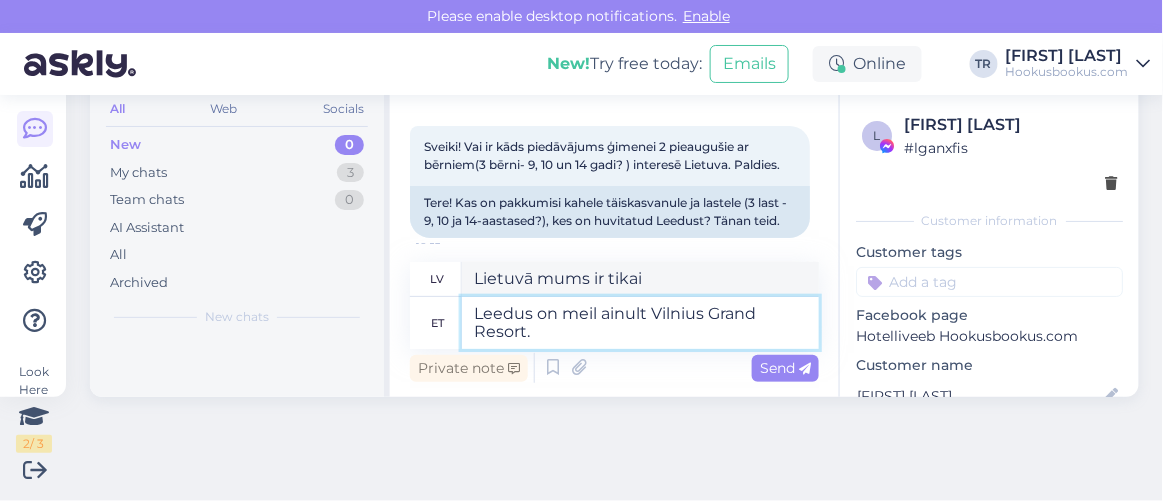 type on "Leedus on meil ainult Vilnius Grand Resort." 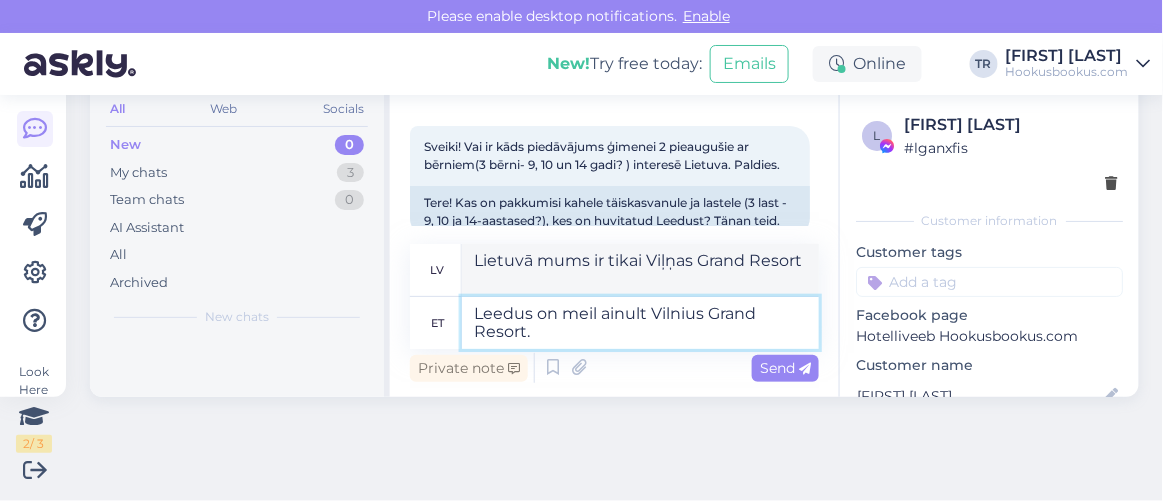 type on "Lietuvā mums ir tikai Viļņas Grand Resort." 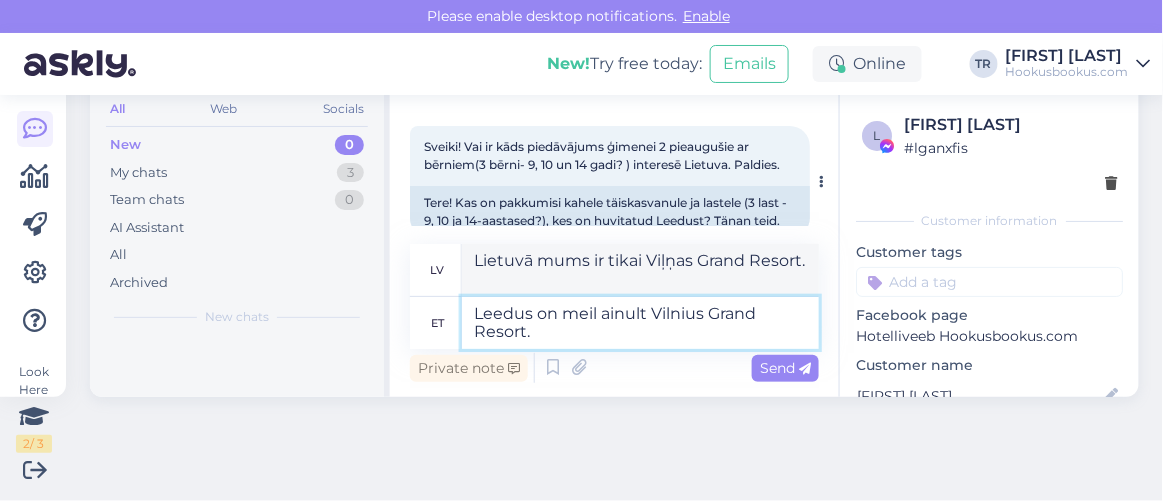scroll, scrollTop: 182, scrollLeft: 0, axis: vertical 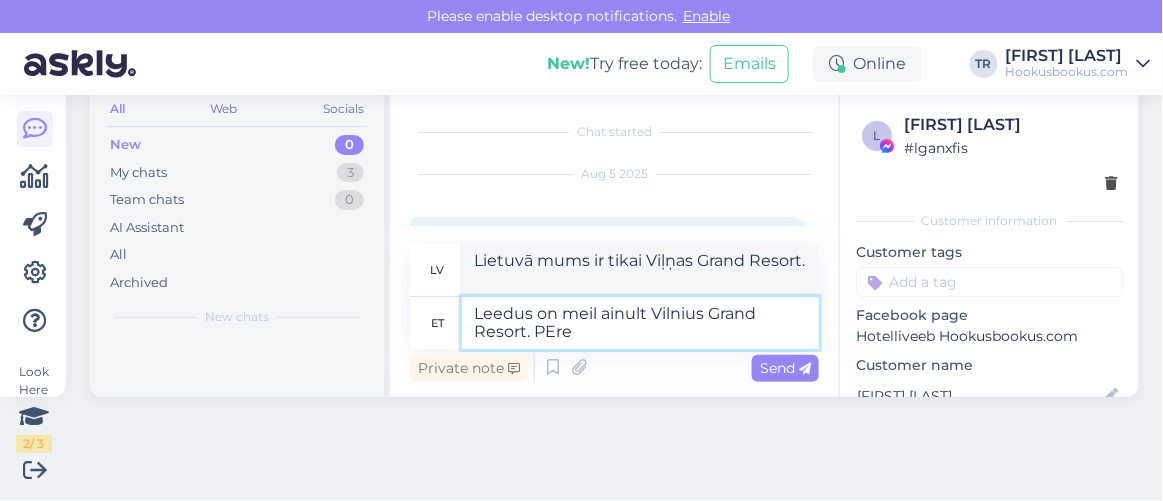 type on "Leedus on meil ainult Vilnius Grand Resort. PEr" 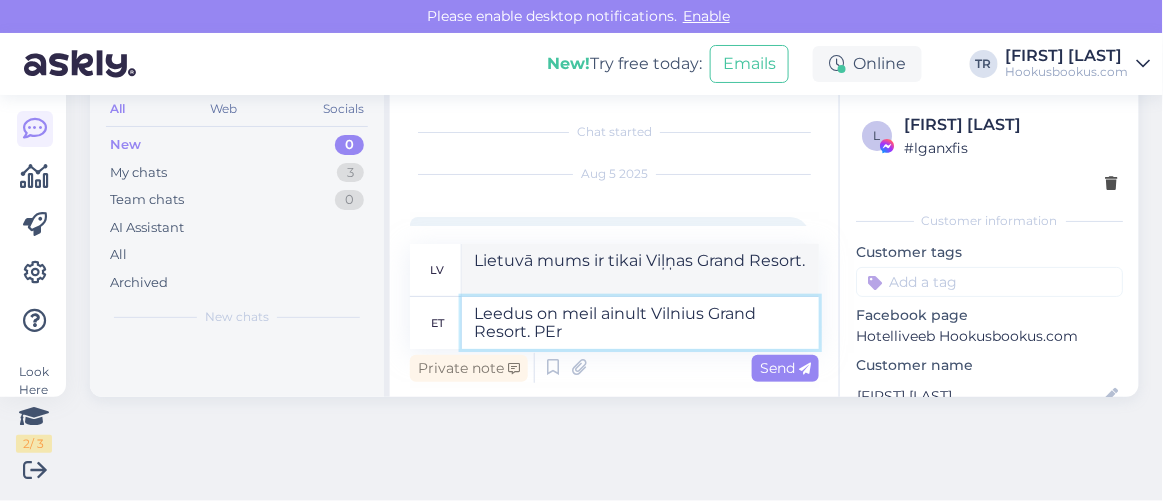 type on "Lietuvā mums ir tikai Viļņas Grand Resort. PEre" 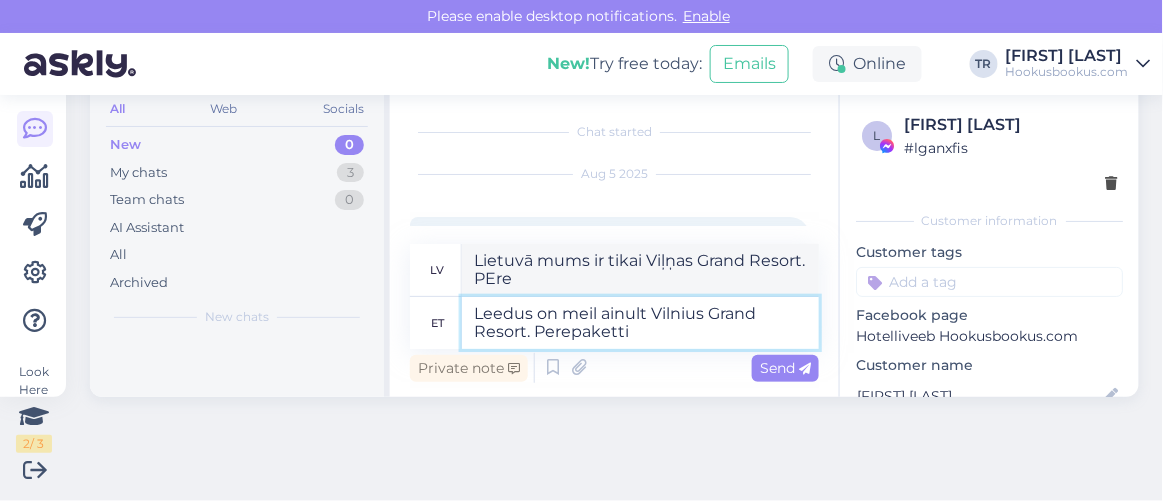type on "Leedus on meil ainult Vilnius Grand Resort. Perepaketti n" 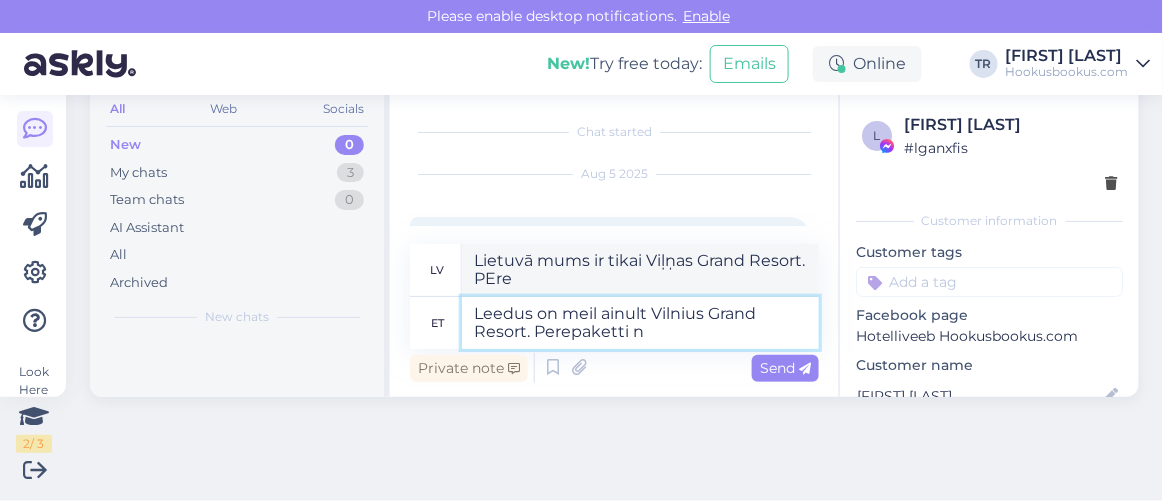 type on "Lietuvā mums ir tikai Viļņas Grand Resort. Ģimenes pakete." 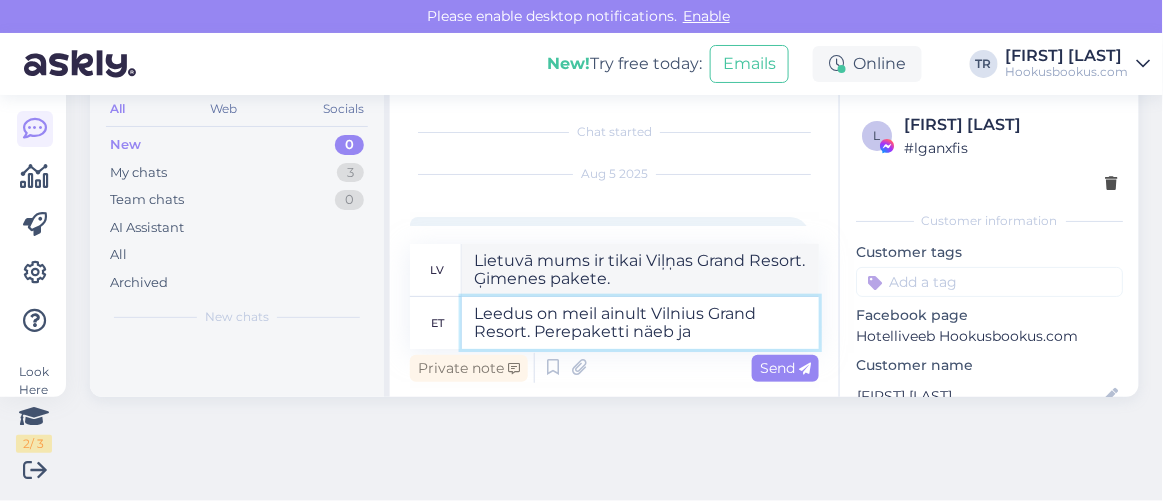 type on "Leedus on meil ainult Vilnius Grand Resort. Perepaketti näeb ja" 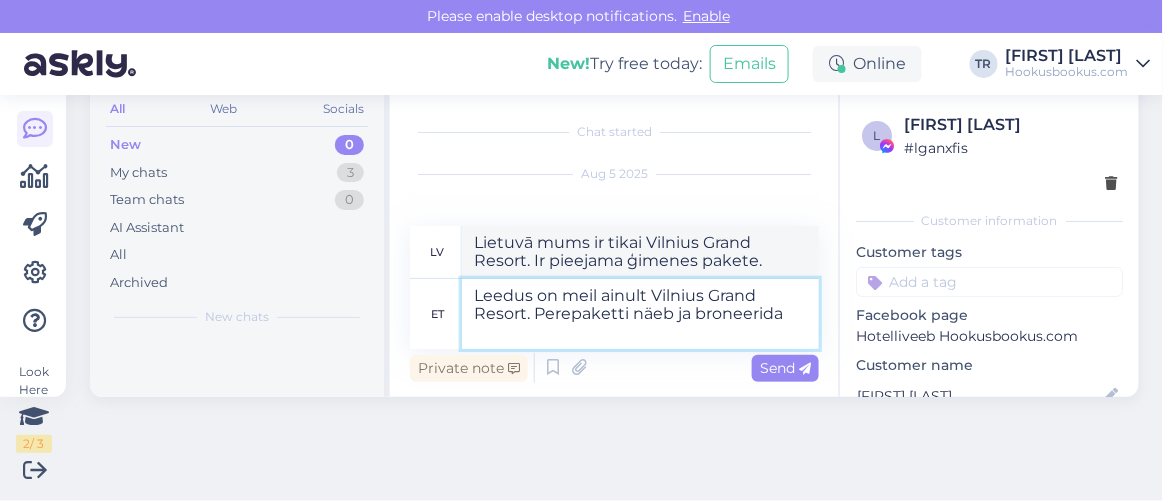 type on "Leedus on meil ainult Vilnius Grand Resort. Perepaketti näeb ja broneerida s" 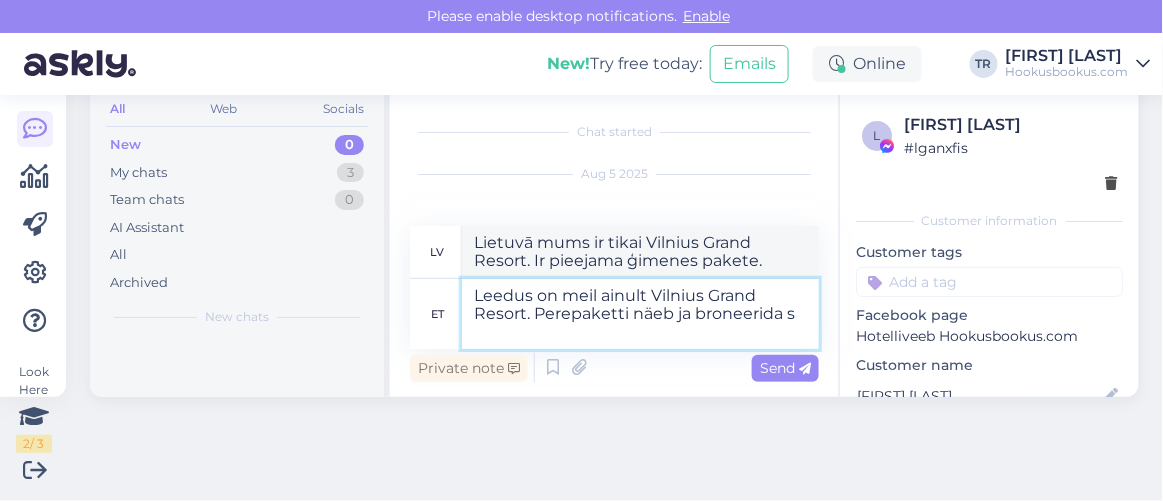 type on "Lietuvā mums ir tikai Vilnius Grand Resort. Apskatiet un rezervējiet ģimenes paketi." 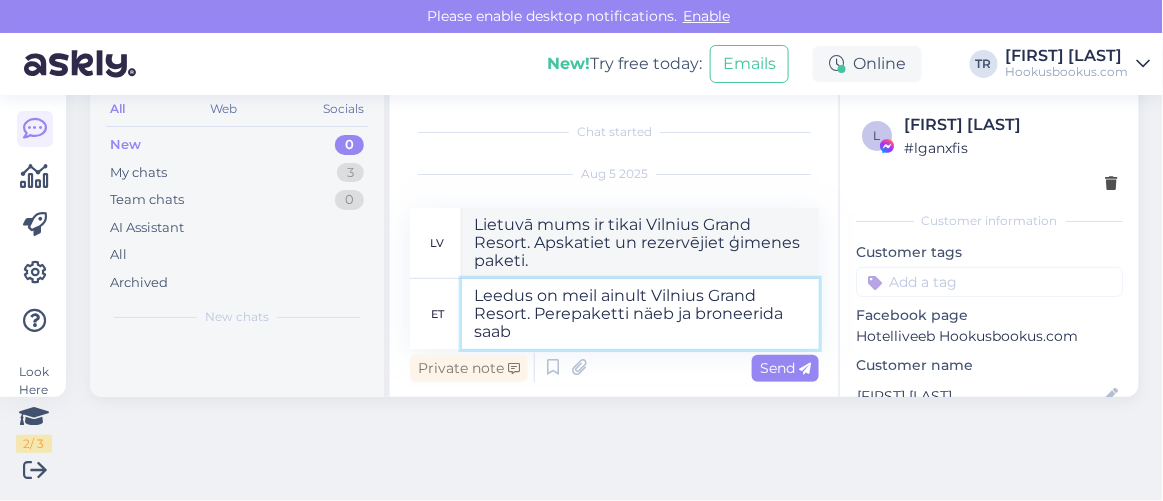 type on "Leedus on meil ainult Vilnius Grand Resort. Perepaketti näeb ja broneerida saab" 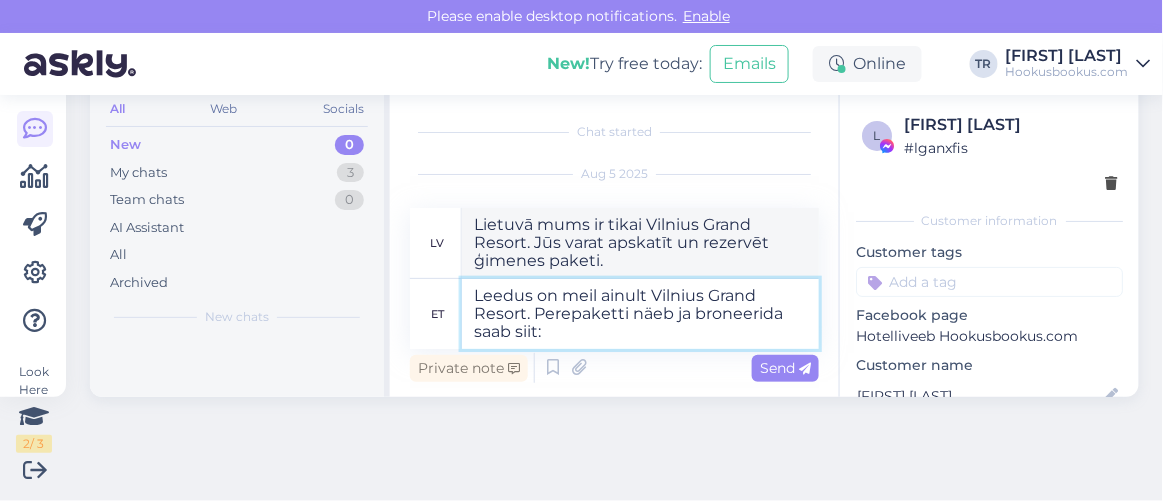 paste on "https://hookusbookus.com/lv/hotellid-spaad/vilnius-grand-resort/monus-perepuhkus-vilnius-grand-resortis;dateArrival=[DATE];dateDeparture=[DATE];language=et_ee;participants=%5B%7B%22adultsCnt%22:2,%22childrenCnt%22:3,%22childAges%22:[9,10,%2214%22%5D,%22names%22:%5B%5D,%22babyBedNotRequiredCnt%22:0,%22petsCount%22:0%7D%5D;useDates=false;priceFrom=0;priceTo=2000;distanceMinValue=0;distanceMaxValue=25;selectedFilters=;packageId=225;roomTypeId=218;getCheapestUrl=false;packageHotelId=101;canCancel=false;langChange=true" 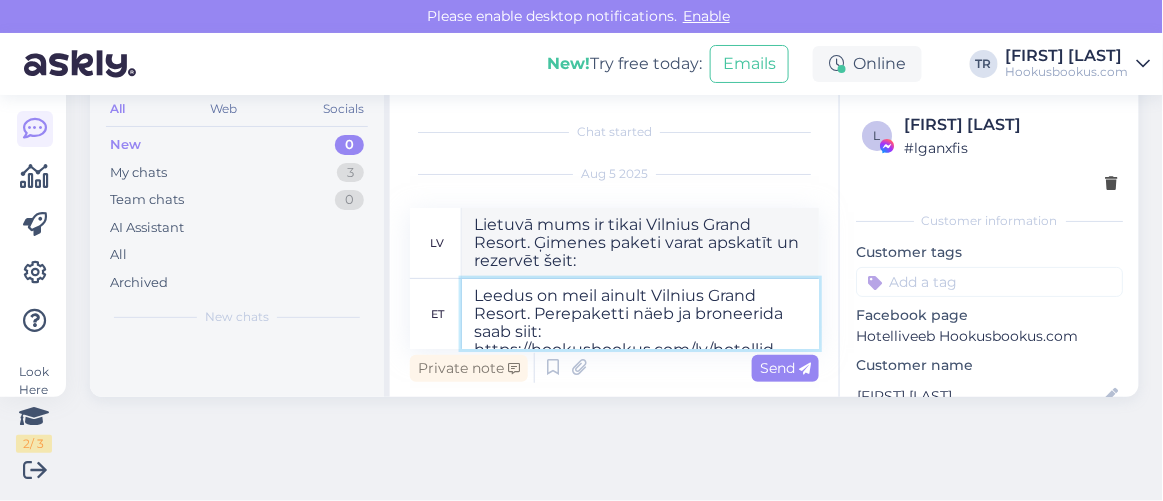 scroll, scrollTop: 189, scrollLeft: 0, axis: vertical 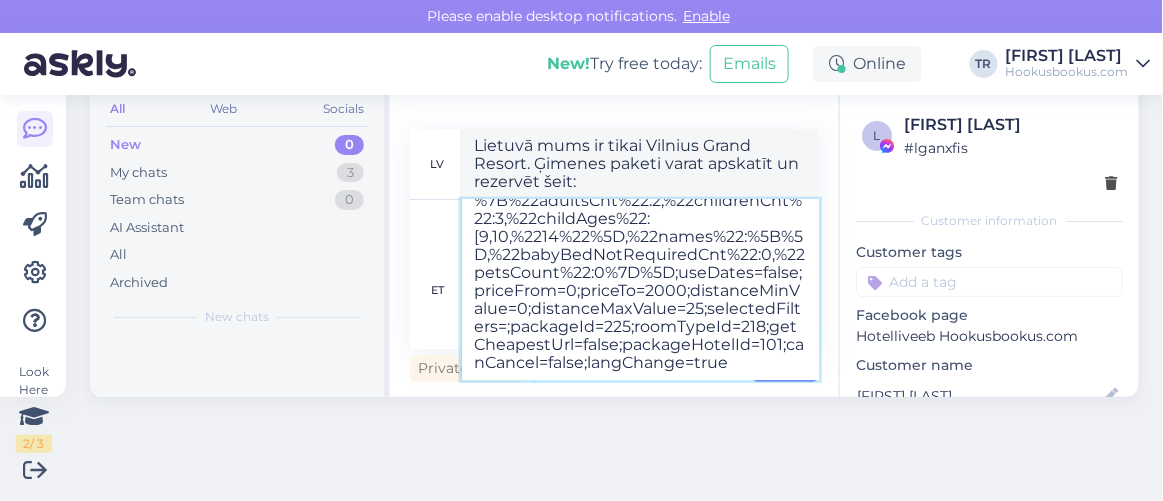 type on "Lietuvā mums ir tikai Viļņas Grand Resort. Ģimenes paketi varat apskatīt un rezervēt šeit: https://hookusbookus.com/lv/hotellid-spaad/vilnius-grand-resort/monus-perepuhkus-vilnius-grand-resortis;dateArrival=[DATE];dateDeparture=[DATE];language=et_ee;participants=%5B%7B%22adultsCnt%22:2,%22childrenCnt%22:3,%22childAges%22:[9,10,%2214%22%5D,%22names%22:%5B%5D,%22babyBedNotRequiredCnt%22:0,%22petsCount%22:0%7D%5D;useDates=false;priceFrom=0;priceTo=2000;distanceMinValue=0;distanceMaxValue=25;selectedFilters=;packageId=225;roomTypeId=218;getCheapestUrl=false;packageHotelId=101;canCancel=false;langChange=true" 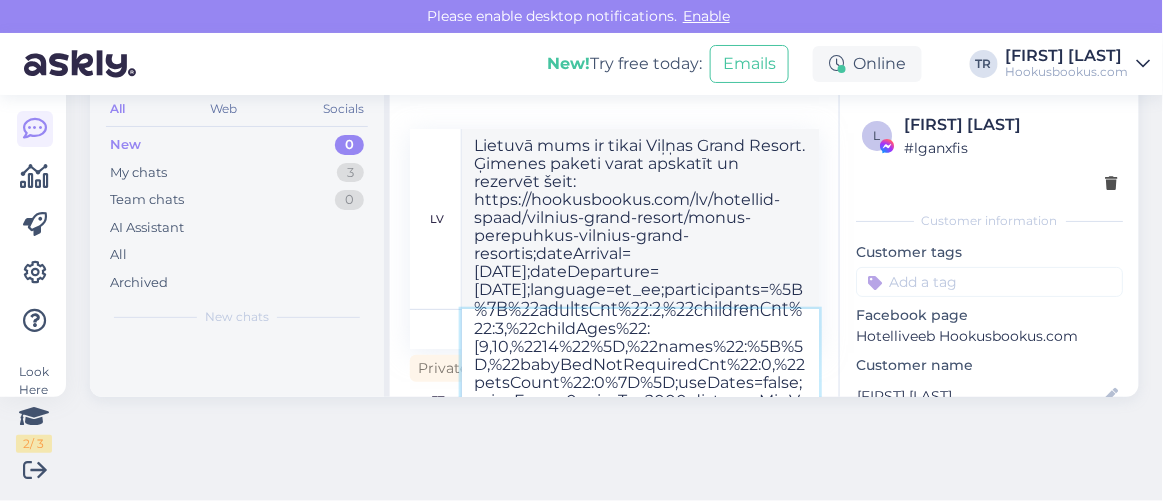 type 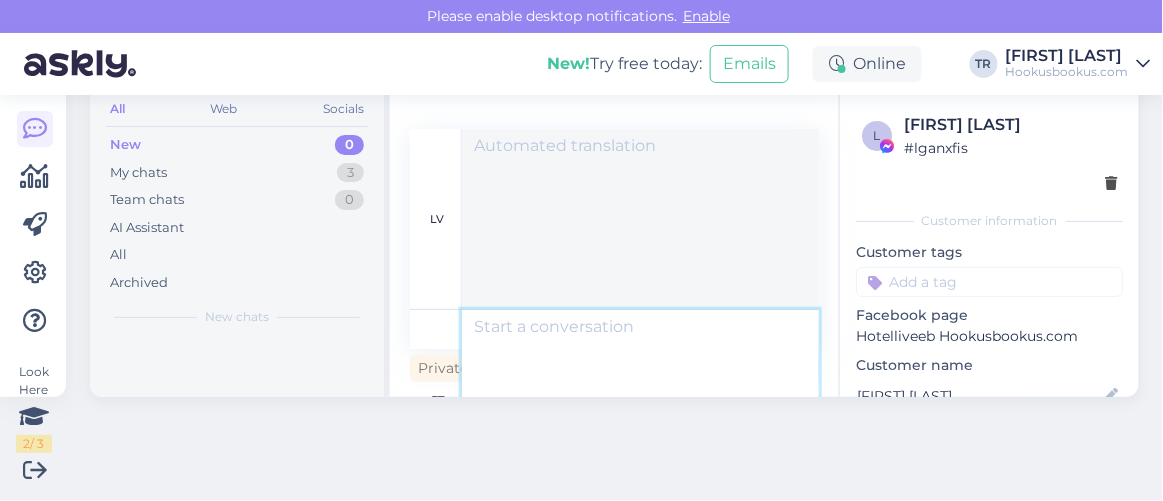 scroll, scrollTop: 879, scrollLeft: 0, axis: vertical 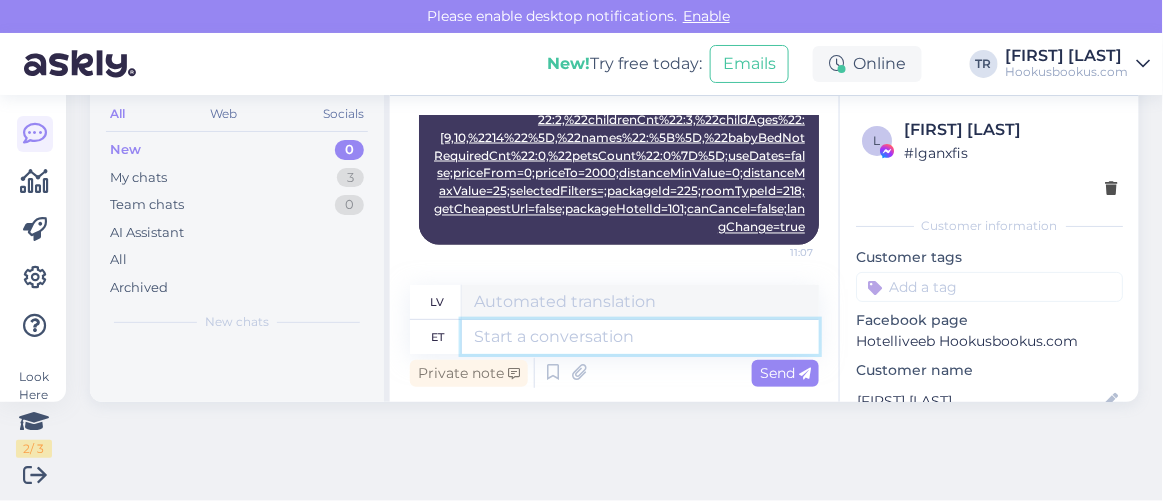 type on "K" 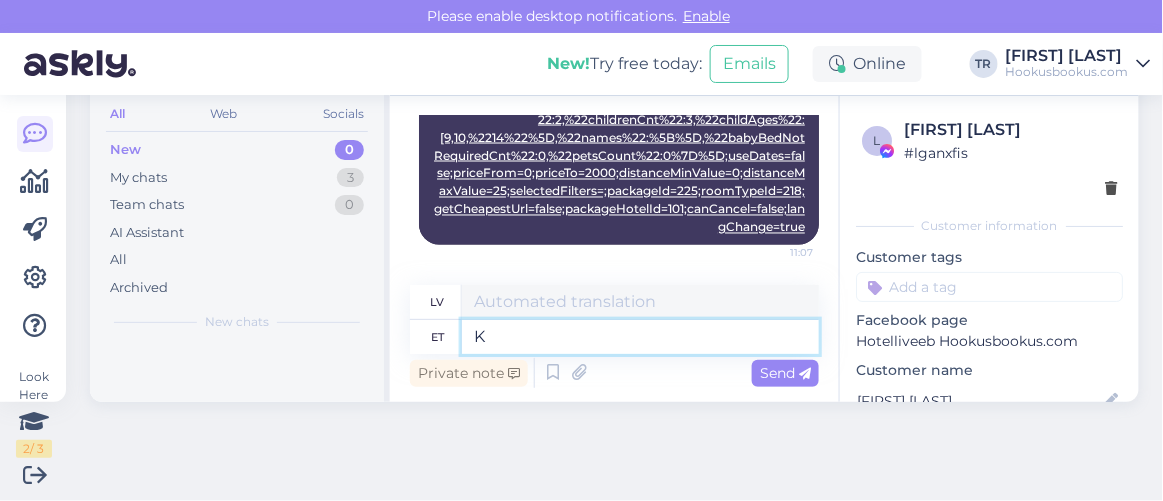 type on "K" 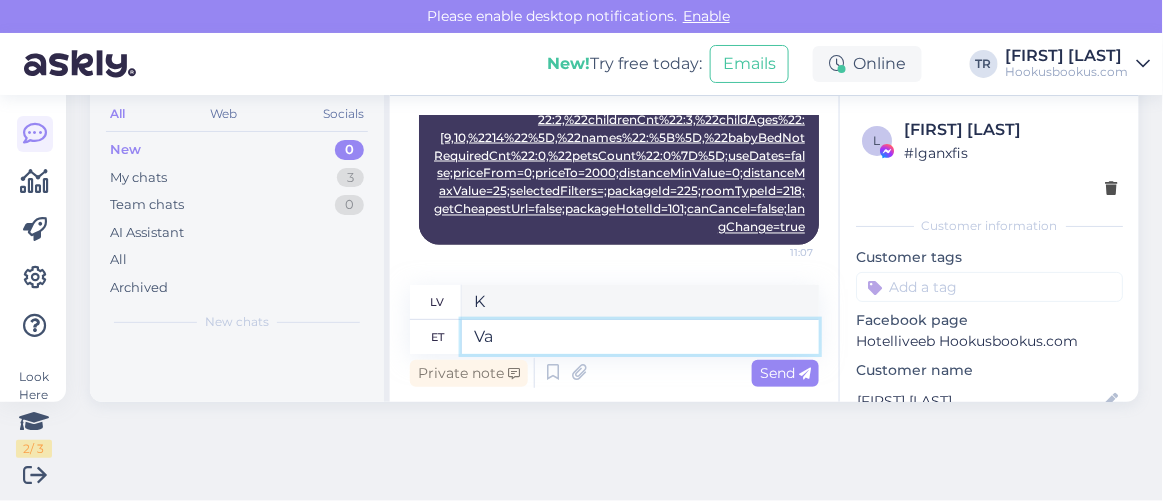 type on "Vaj" 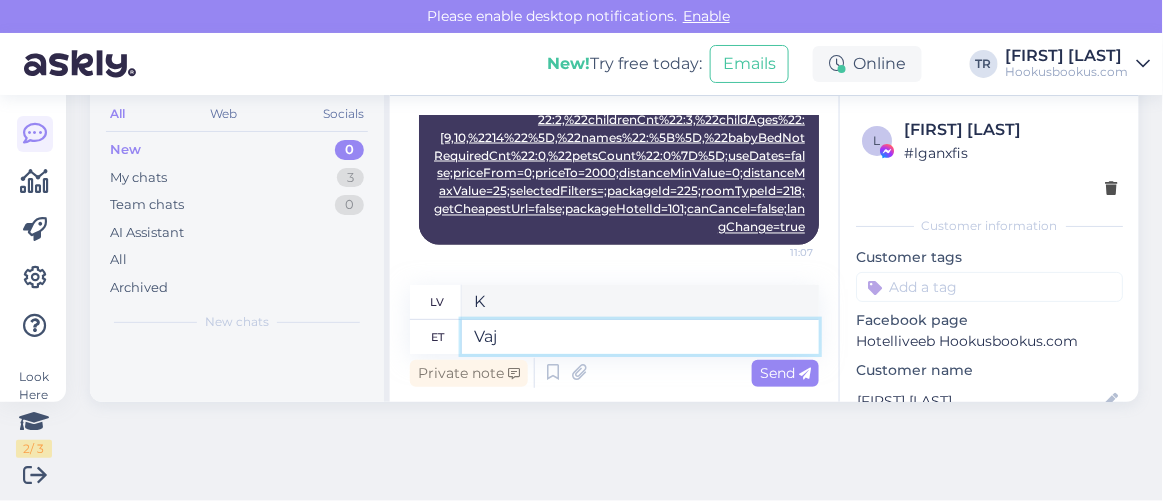 type on "Izņemot" 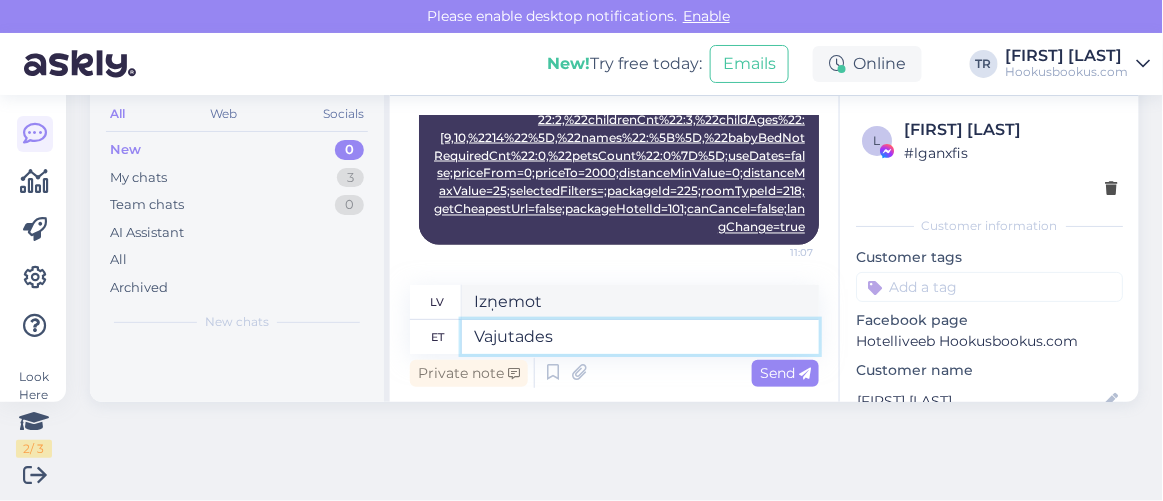 type on "Vajutades k" 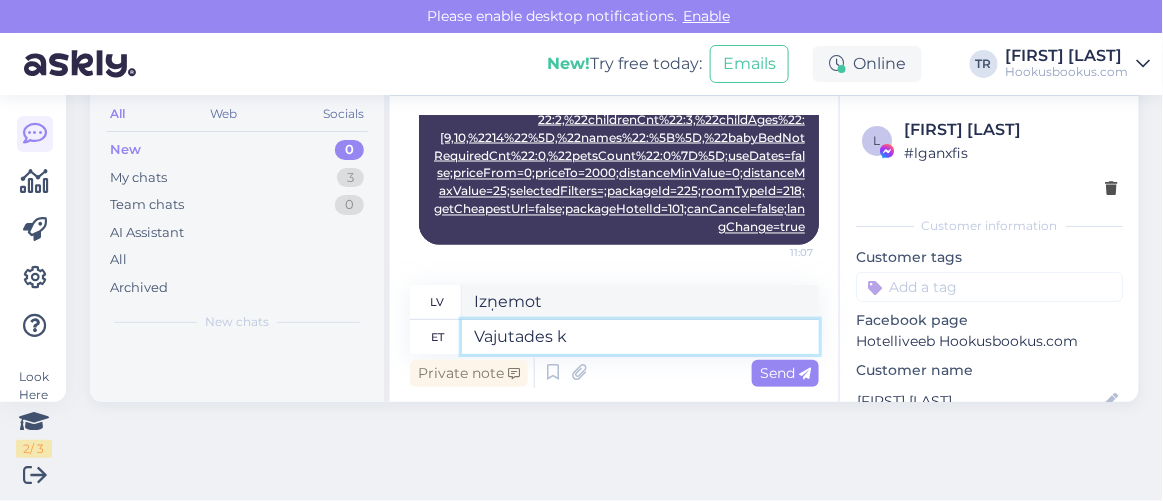 type on "Nospiežot" 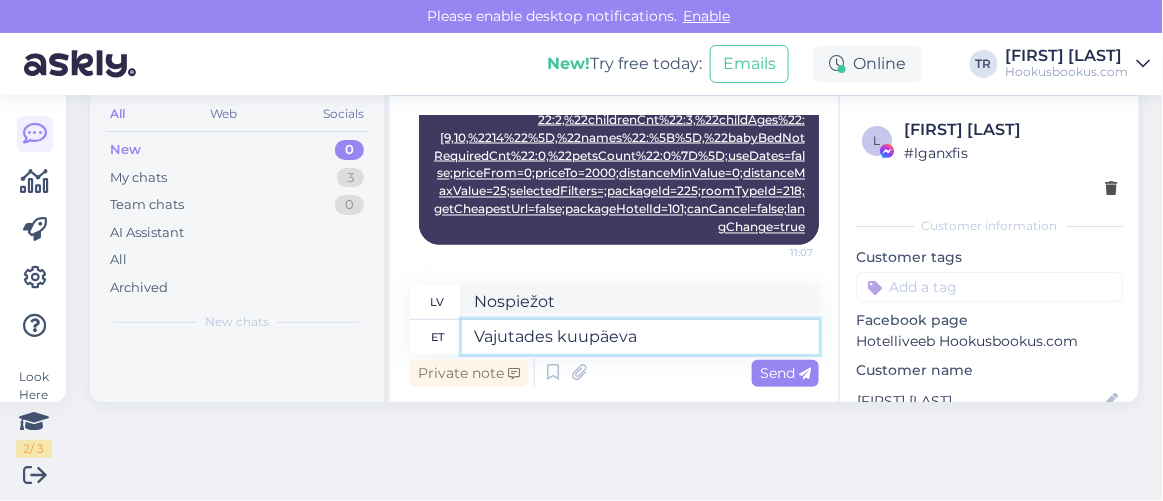 type on "Vajutades kuupäeva" 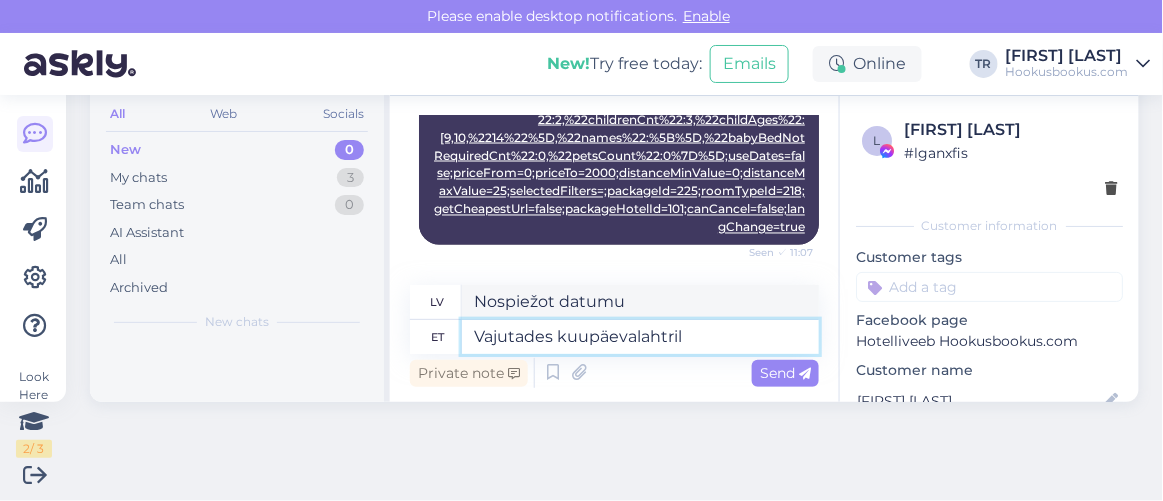 type on "Vajutades kuupäevalahtril s" 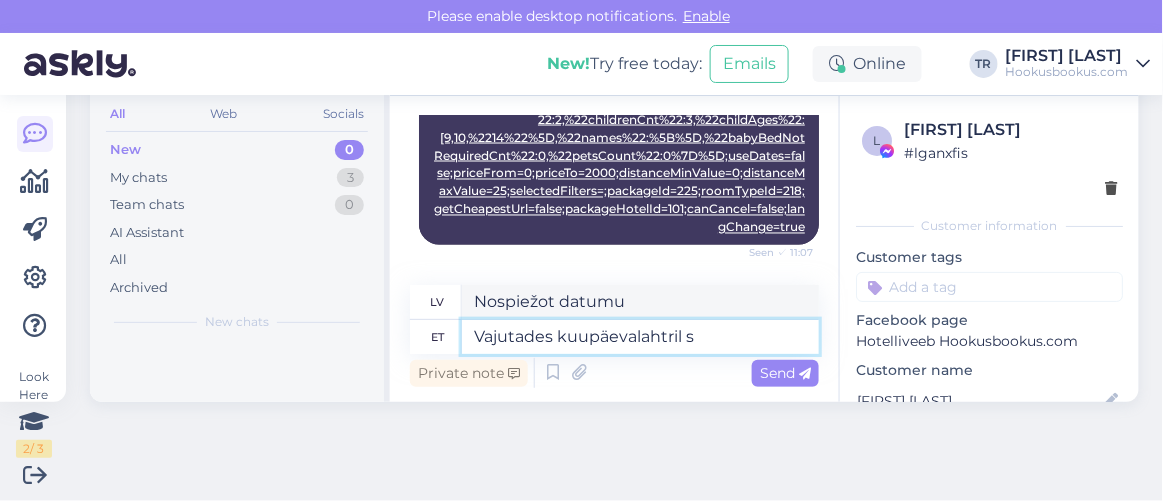 type on "Noklikšķinot uz datuma lauka" 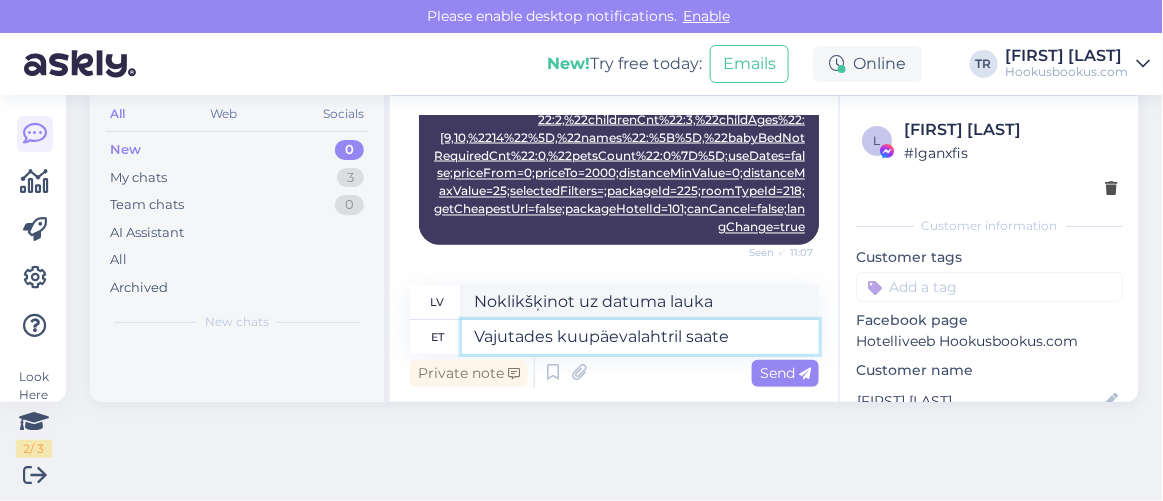 type on "Vajutades kuupäevalahtril saate" 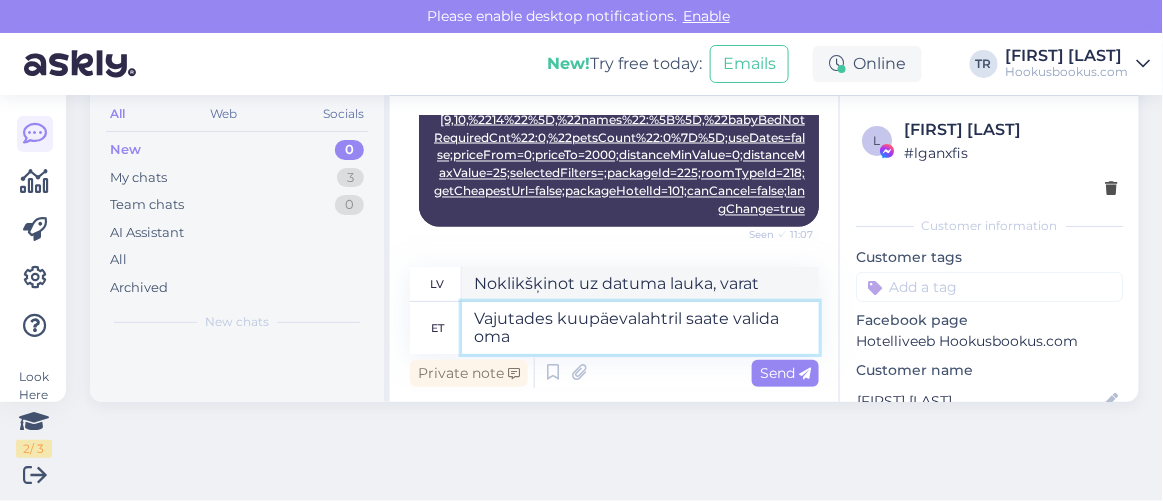 type on "Vajutades kuupäevalahtril saate valida omal" 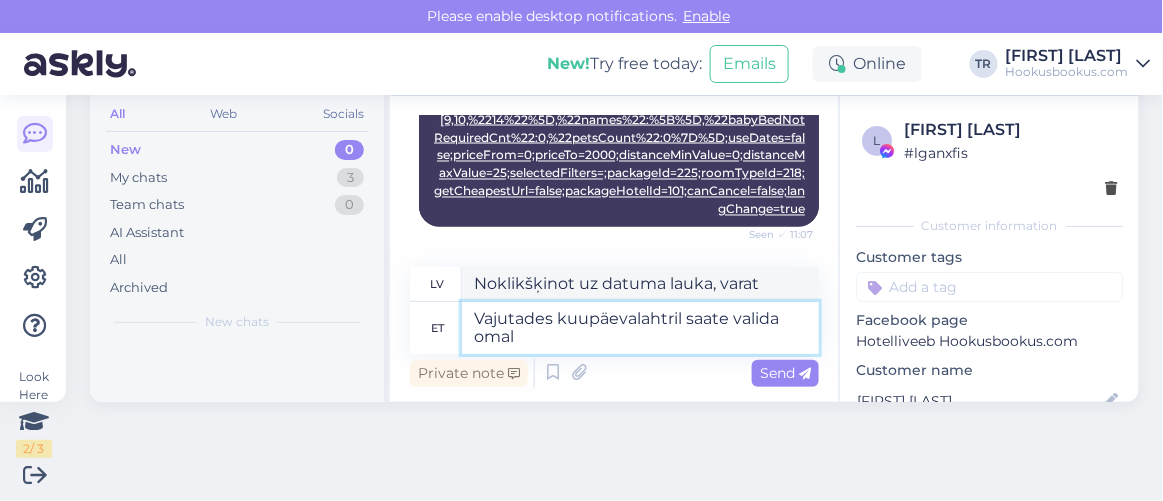 type on "Noklikšķinot uz datuma lauka, varat atlasīt" 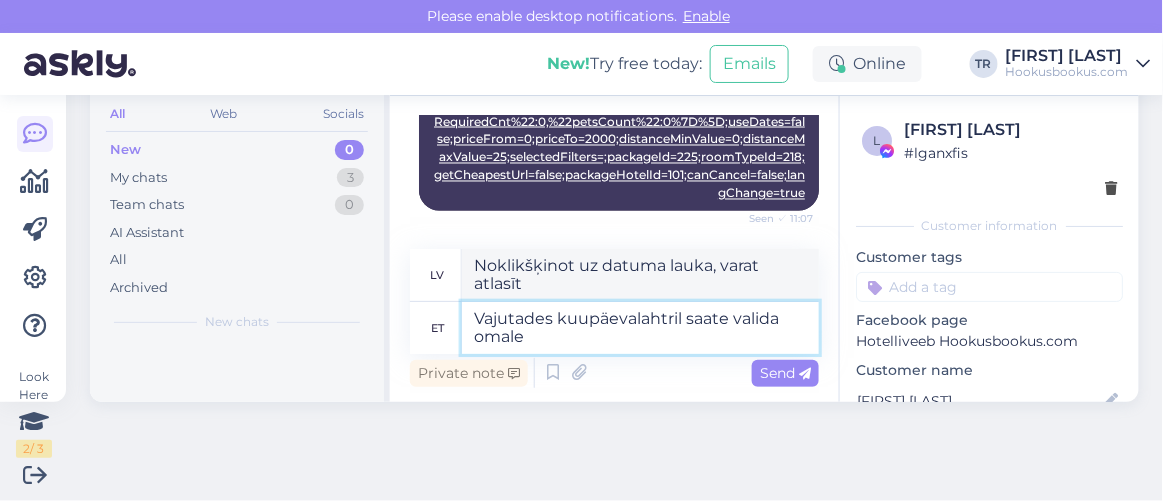 scroll, scrollTop: 915, scrollLeft: 0, axis: vertical 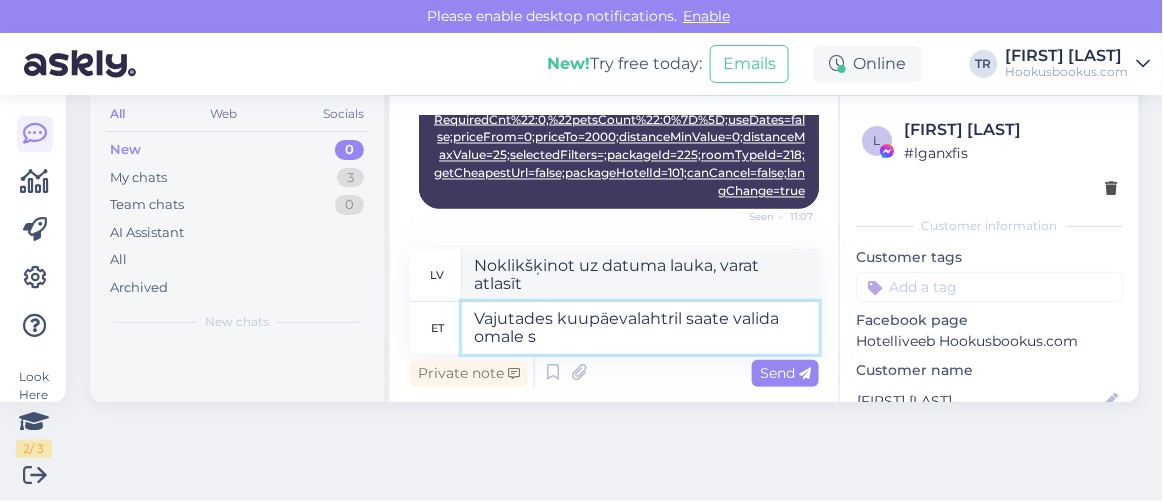 type on "Vajutades kuupäevalahtril saate valida omale so" 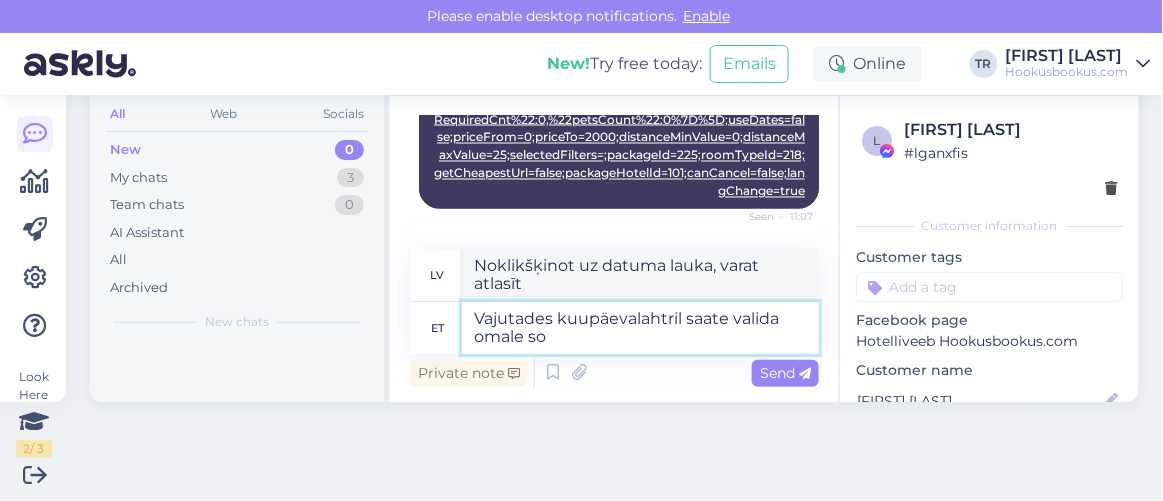 type on "Noklikšķinot uz datuma lauka, varat izvēlēties savu." 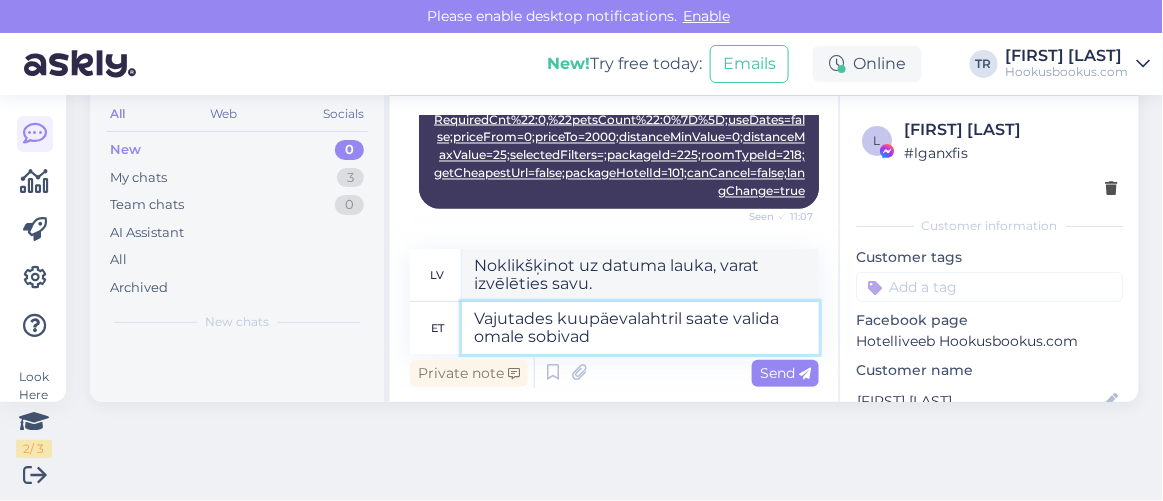 type on "Vajutades kuupäevalahtril saate valida omale sobivad k" 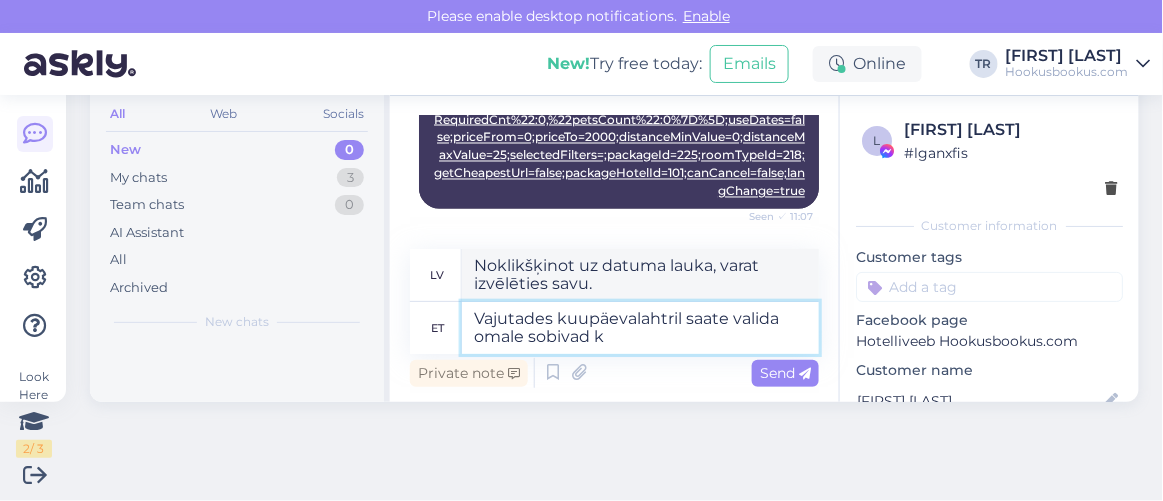 type on "Noklikšķinot uz datuma lauka, varat izvēlēties sev piemērotus datumus." 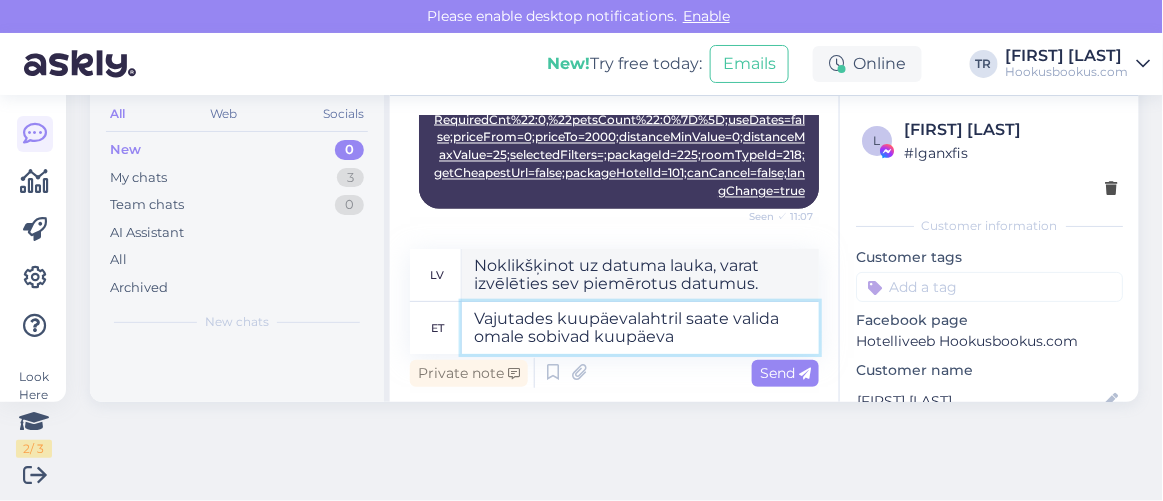 type on "Vajutades kuupäevalahtril saate valida omale sobivad kuupäevad" 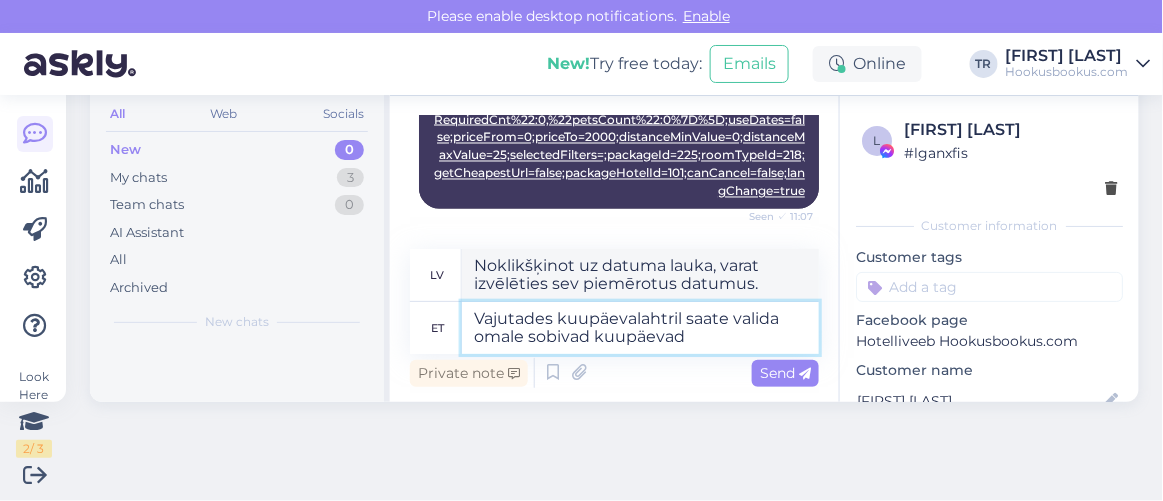 type on "Noklikšķinot uz datuma lauka, varat atlasīt sev piemērotus datumus." 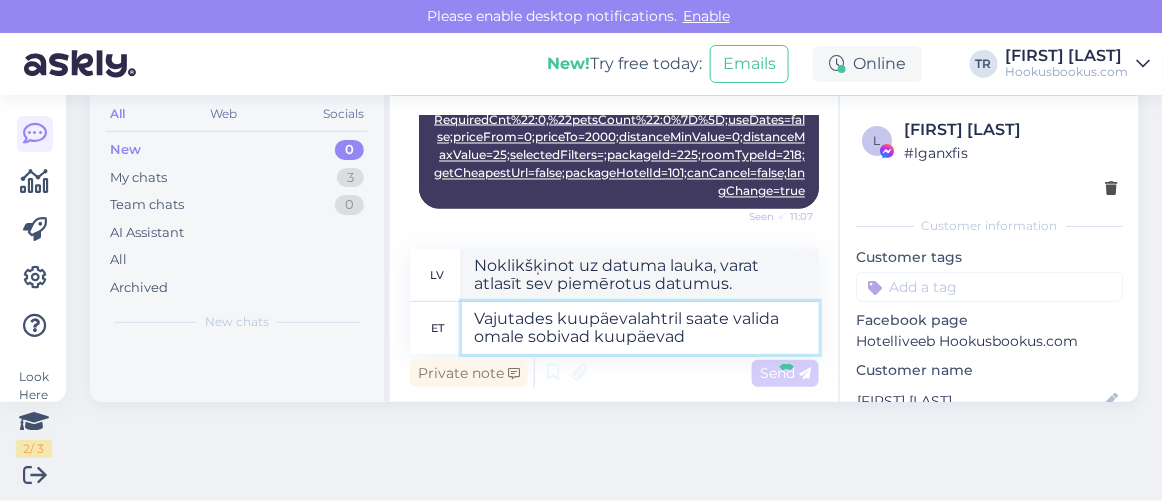type 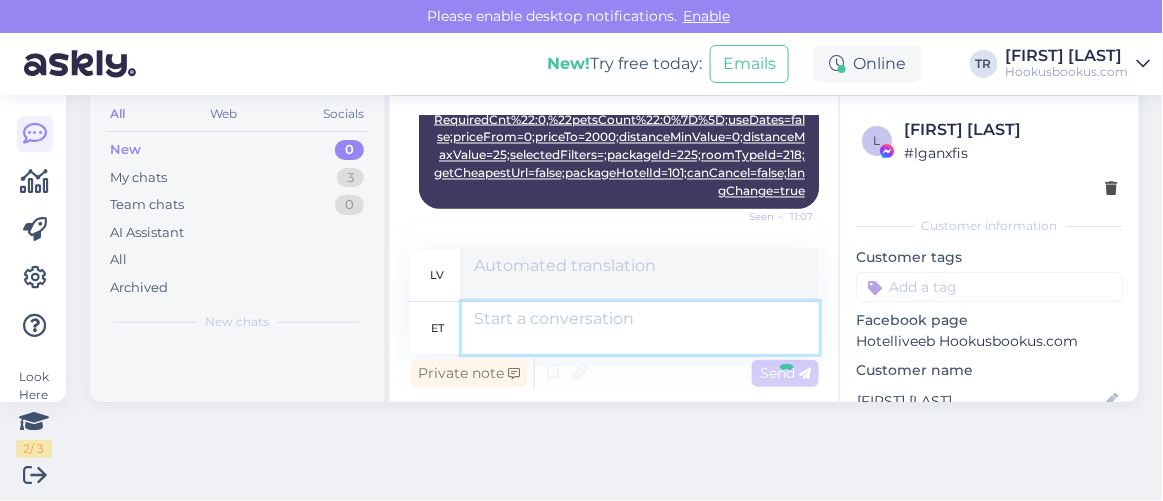 scroll, scrollTop: 1036, scrollLeft: 0, axis: vertical 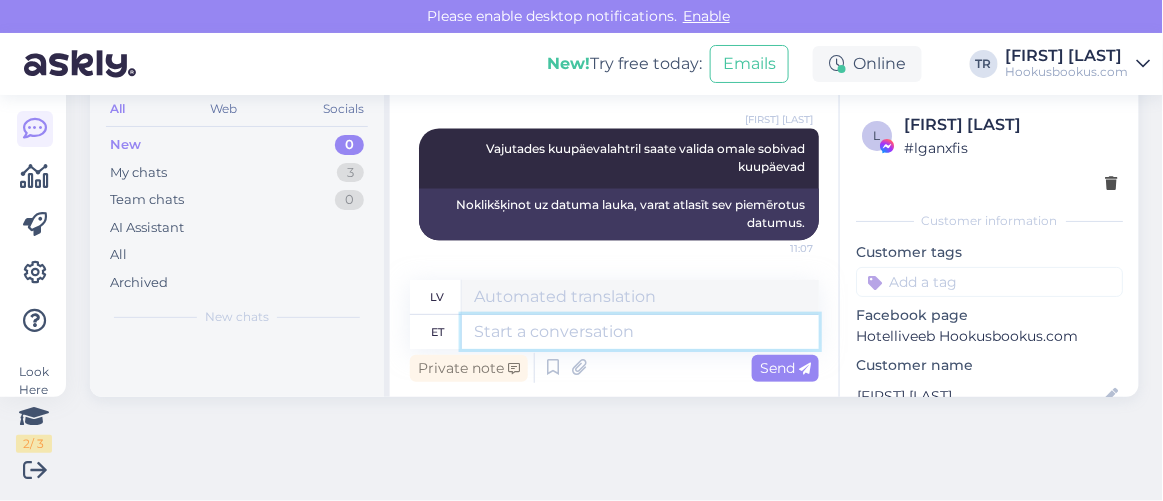 click at bounding box center (640, 332) 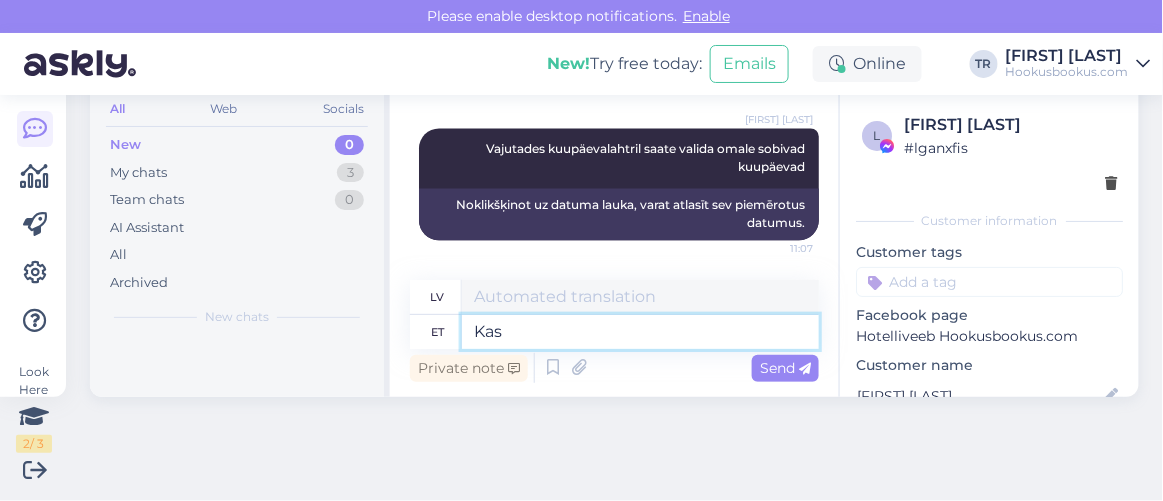 type on "Kas s" 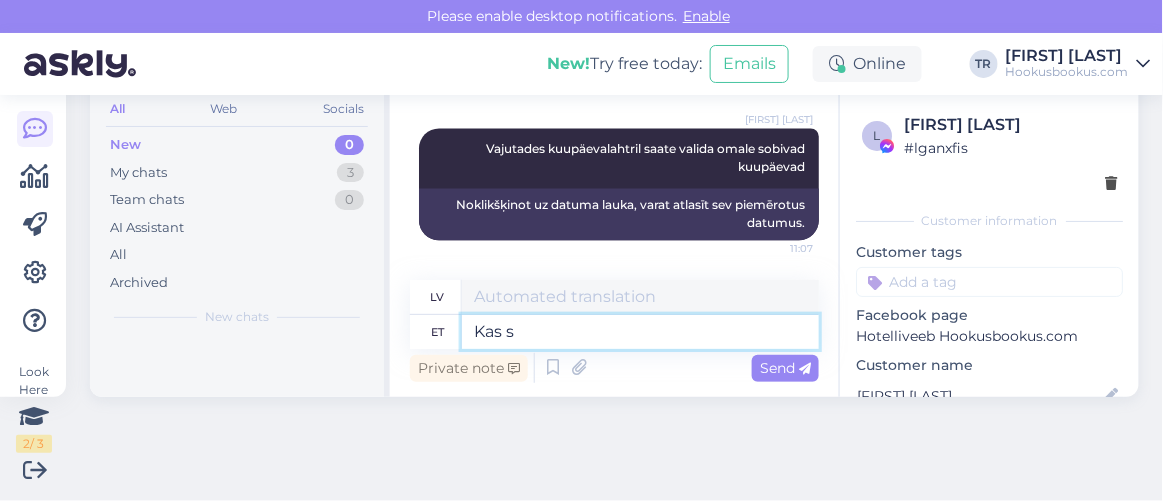 type on "Ir" 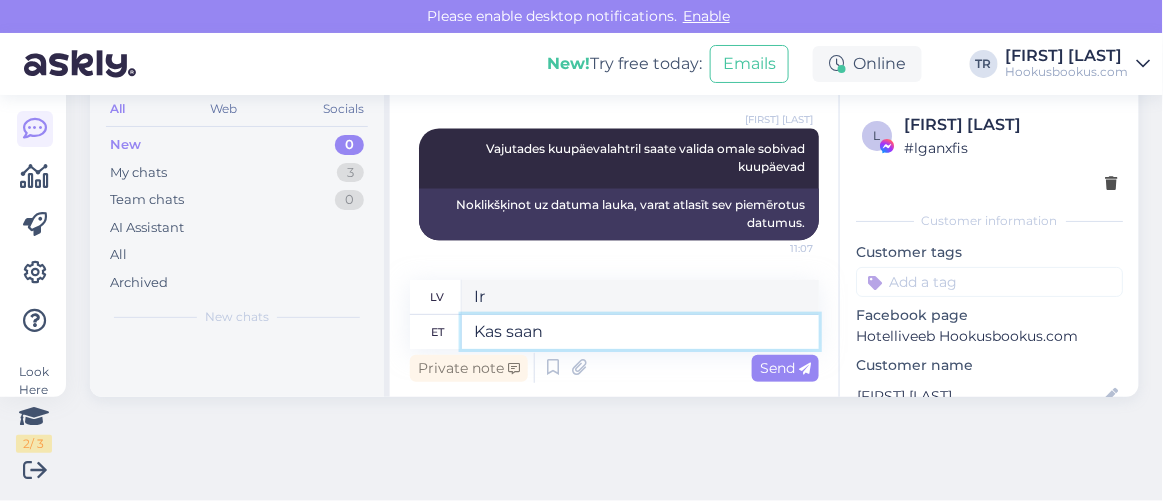 type on "Kas saan v" 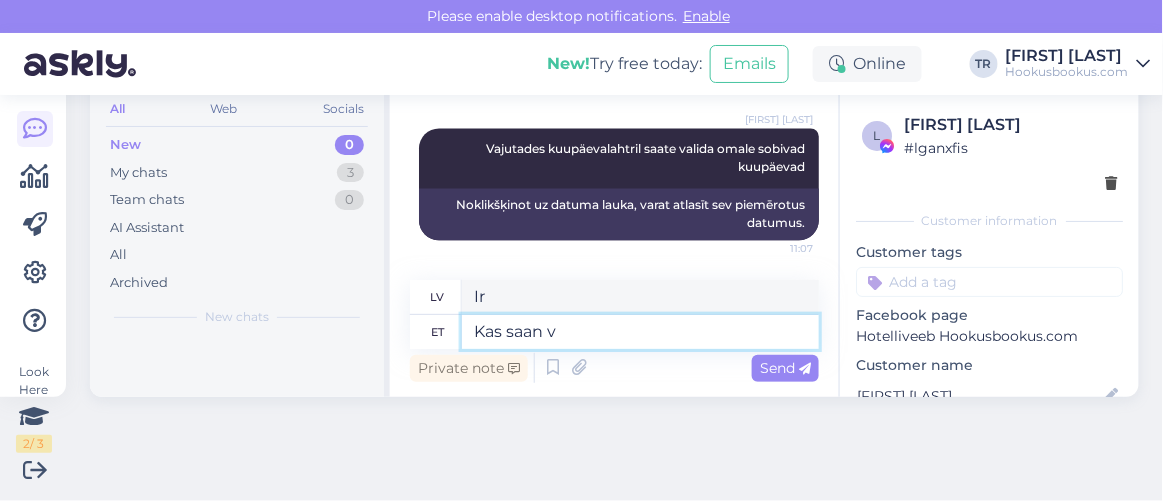 type on "Vai es varu" 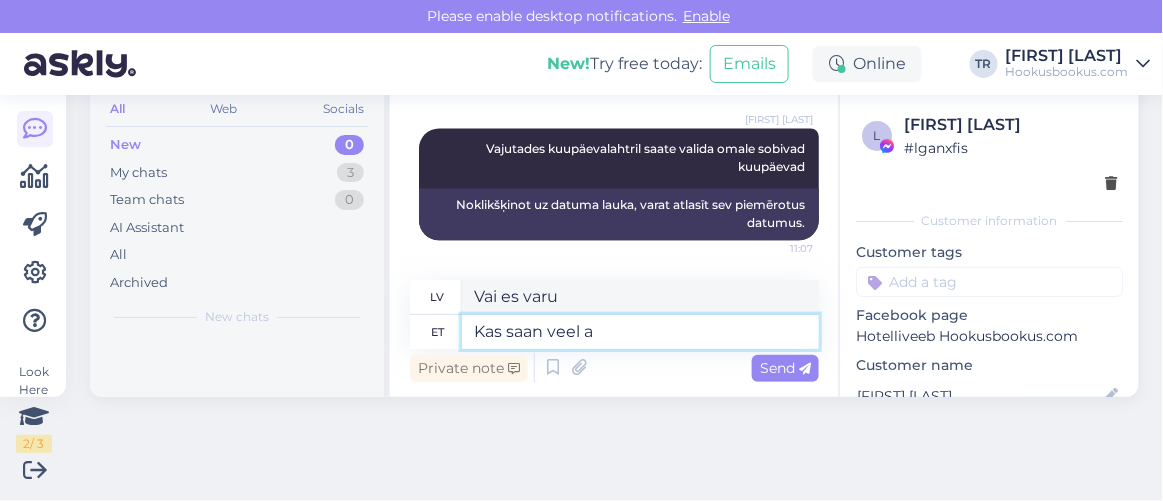 type on "Kas saan veel ab" 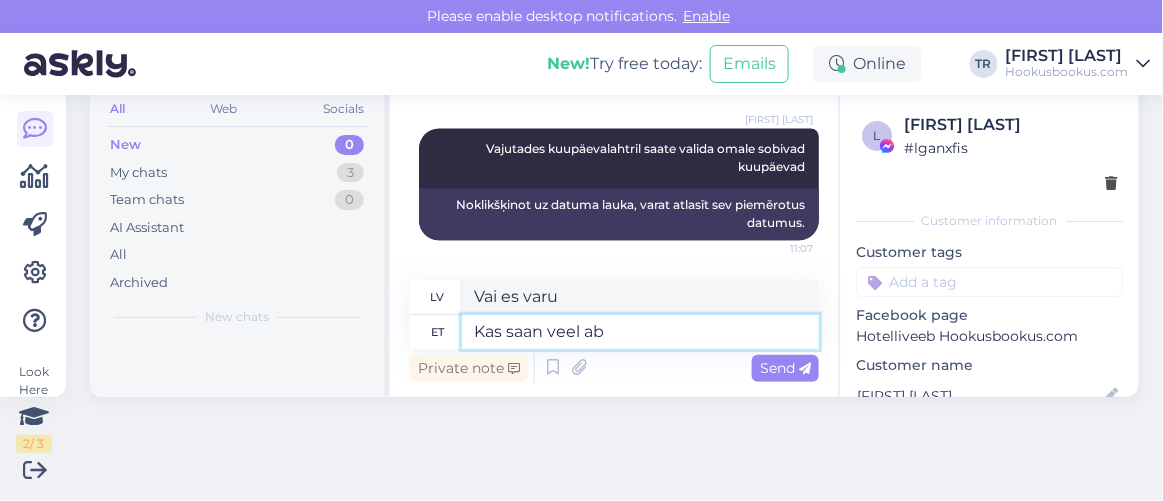 type on "Vai varu dabūt vairāk?" 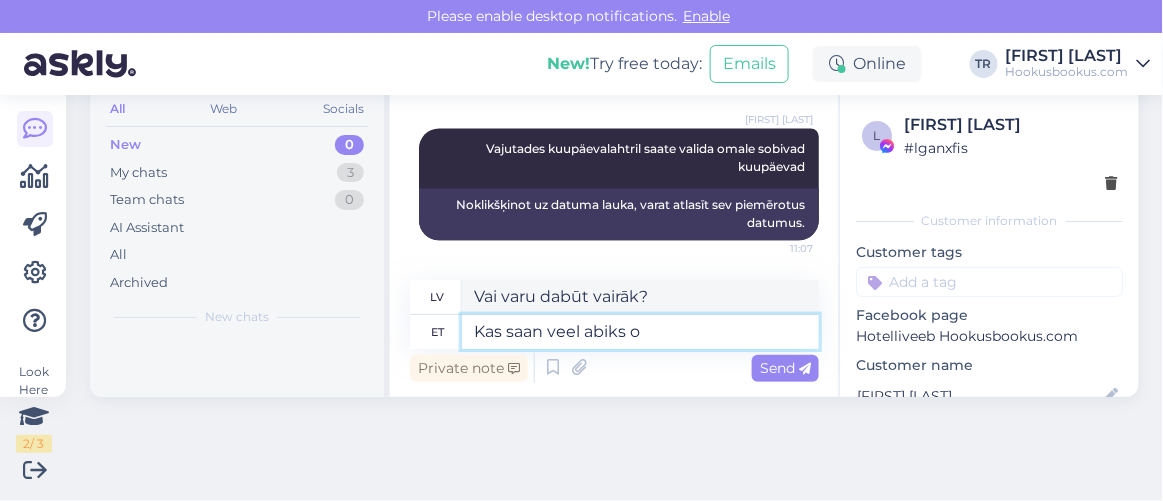 type on "Kas saan veel abiks ol" 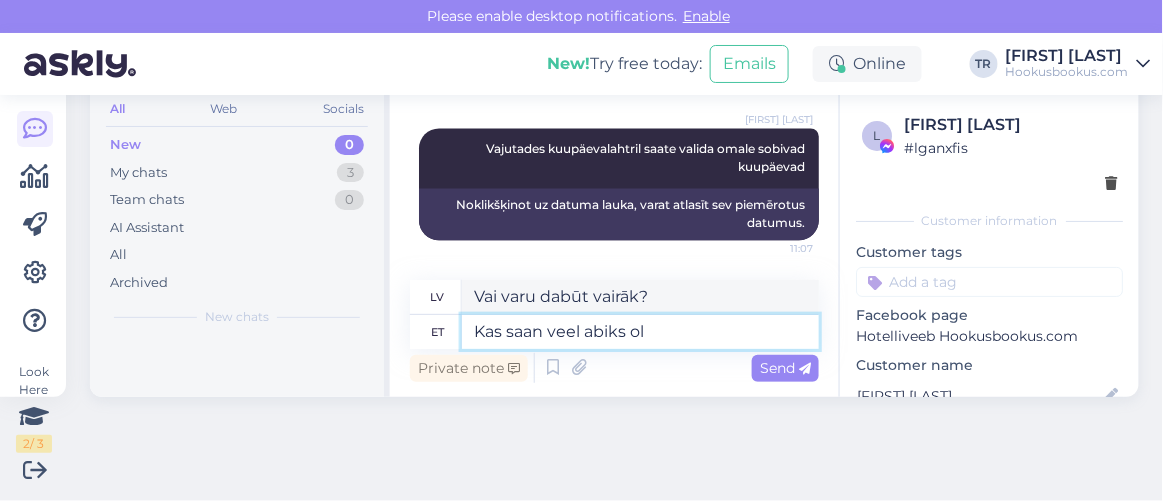 type on "Vai es joprojām varu palīdzēt?" 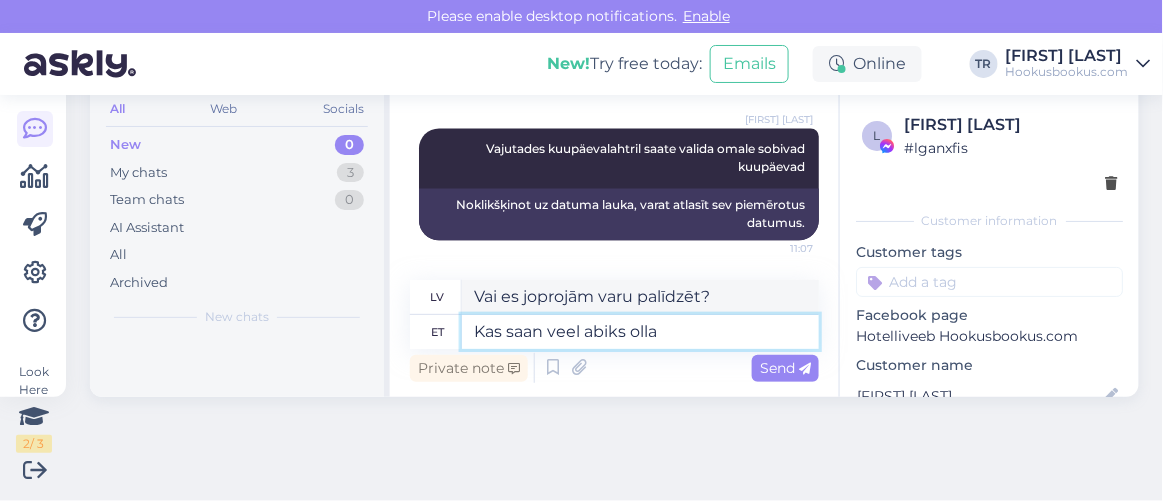 type on "Kas saan veel abiks olla?" 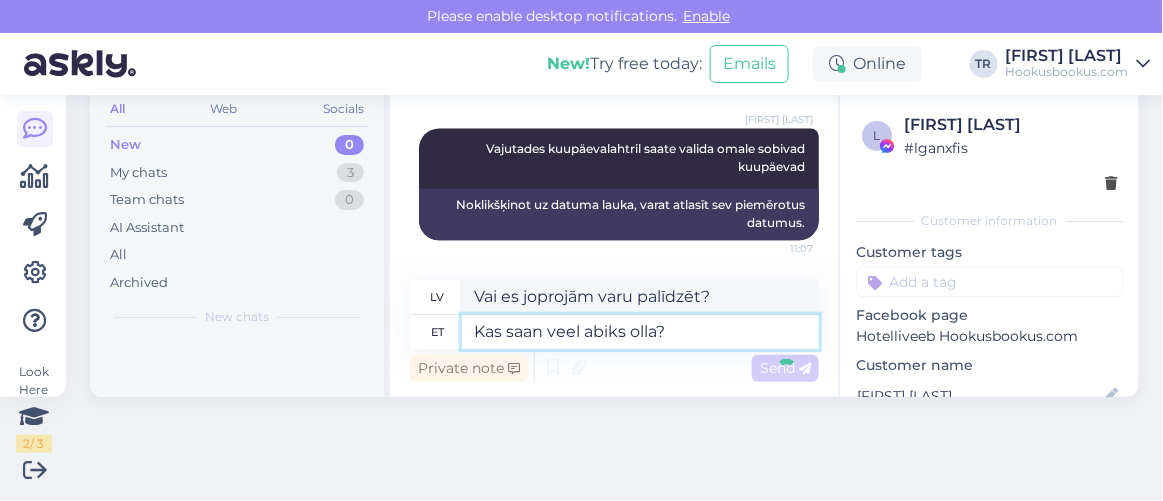 type 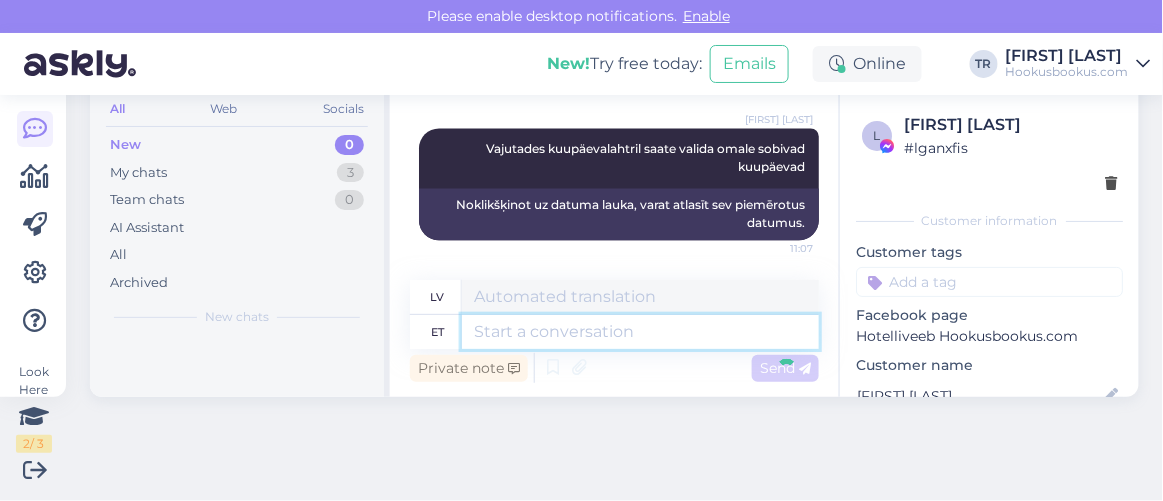 scroll, scrollTop: 1155, scrollLeft: 0, axis: vertical 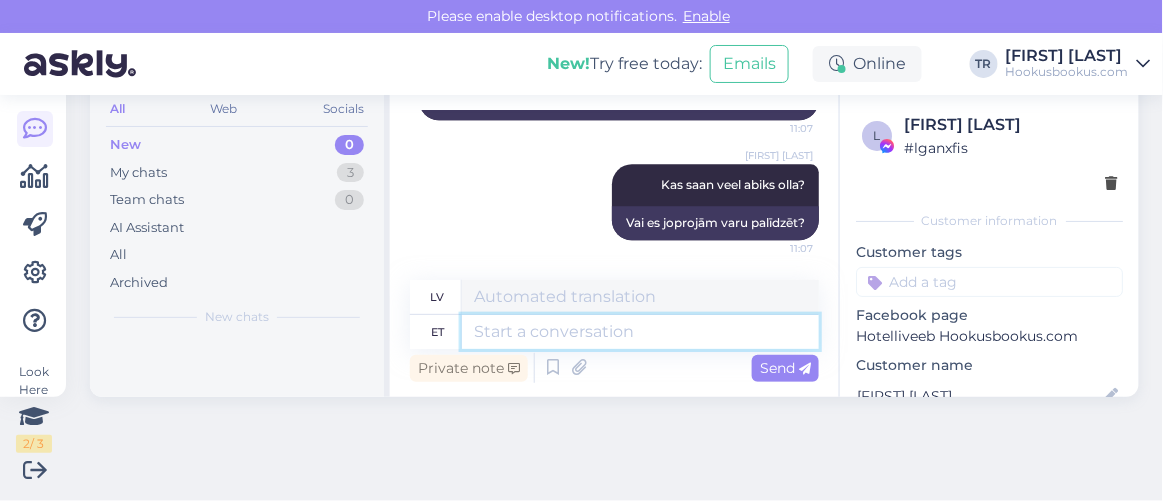 type 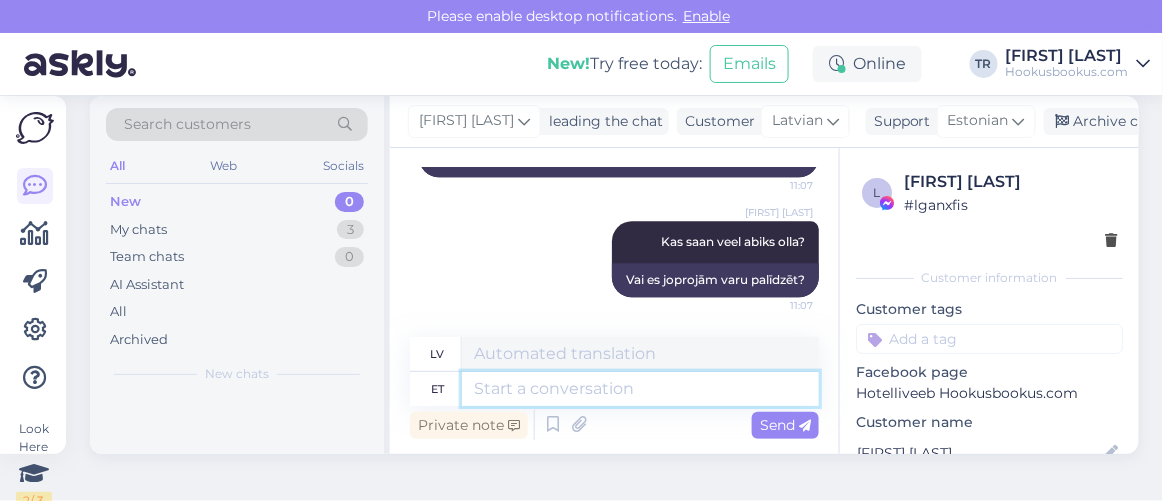 scroll, scrollTop: 0, scrollLeft: 0, axis: both 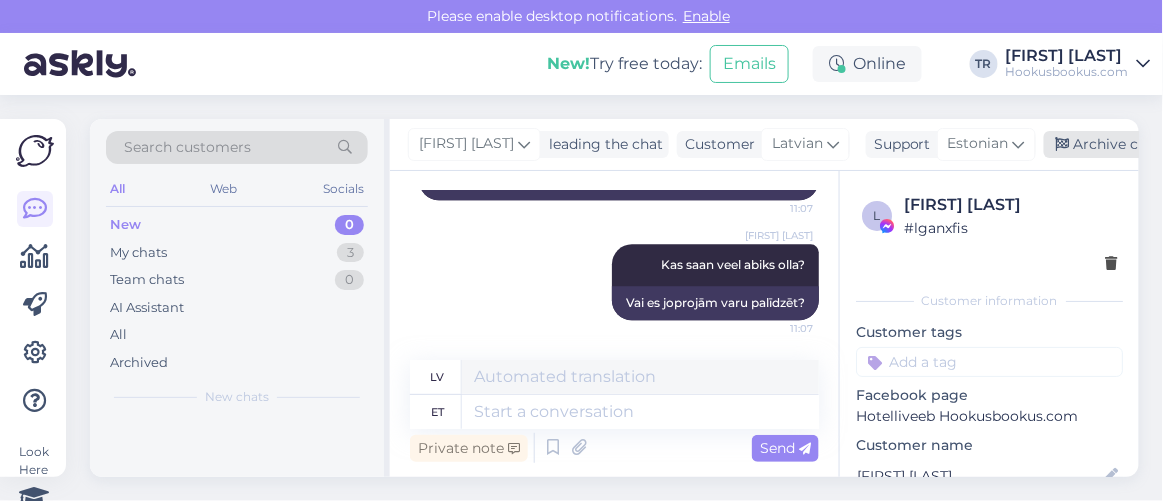 click on "Archive chat" at bounding box center [1107, 144] 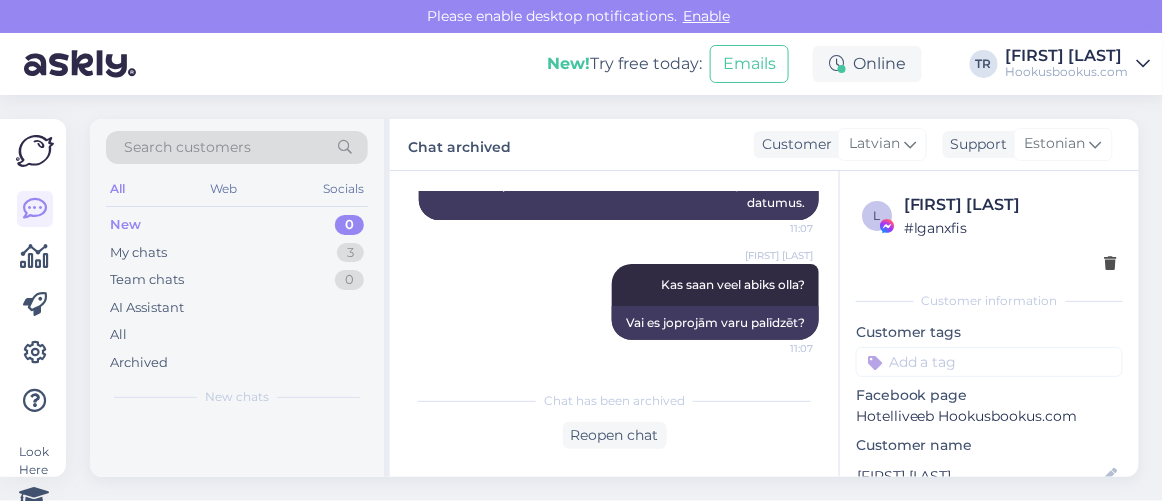 scroll, scrollTop: 1135, scrollLeft: 0, axis: vertical 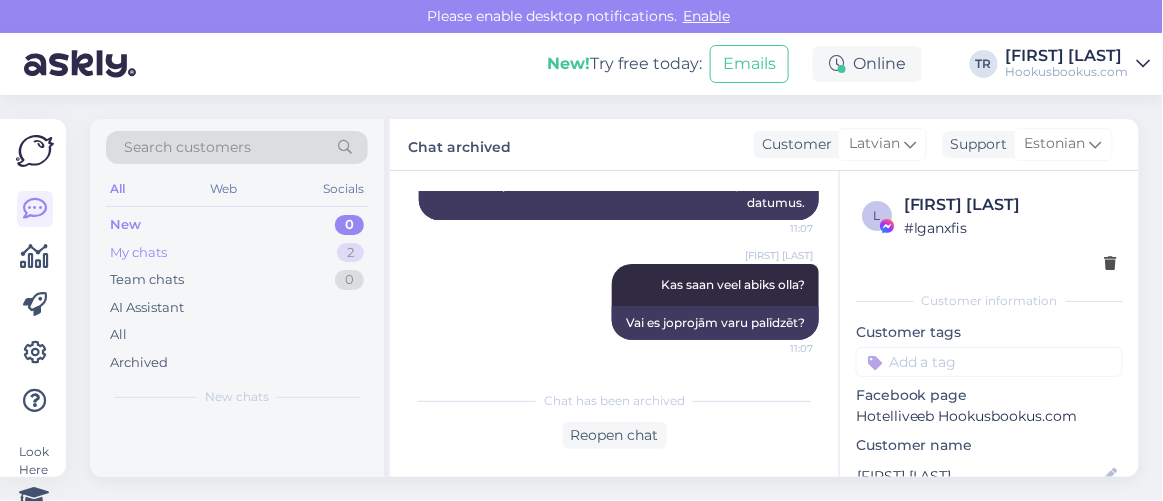 click on "My chats 2" at bounding box center [237, 253] 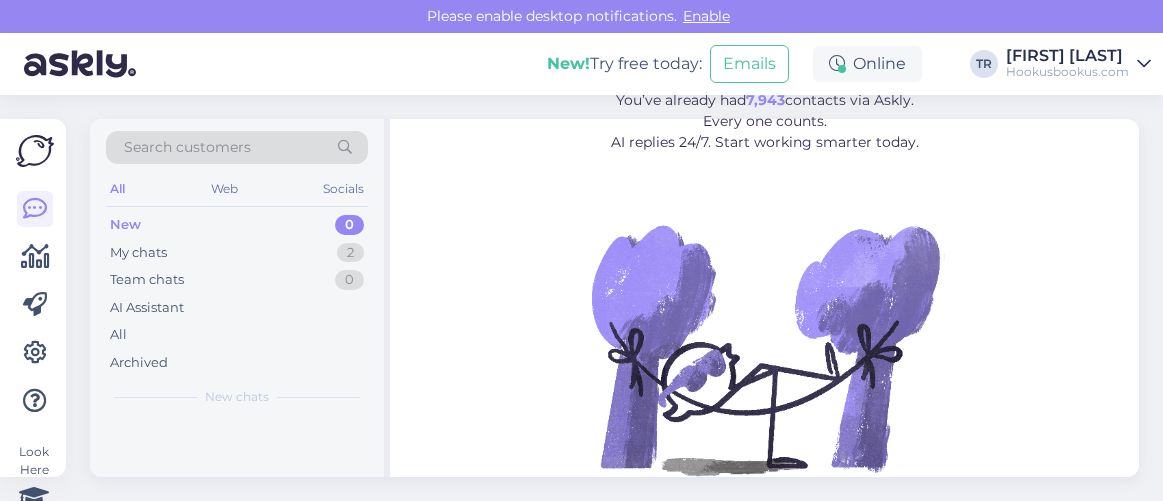 scroll, scrollTop: 0, scrollLeft: 0, axis: both 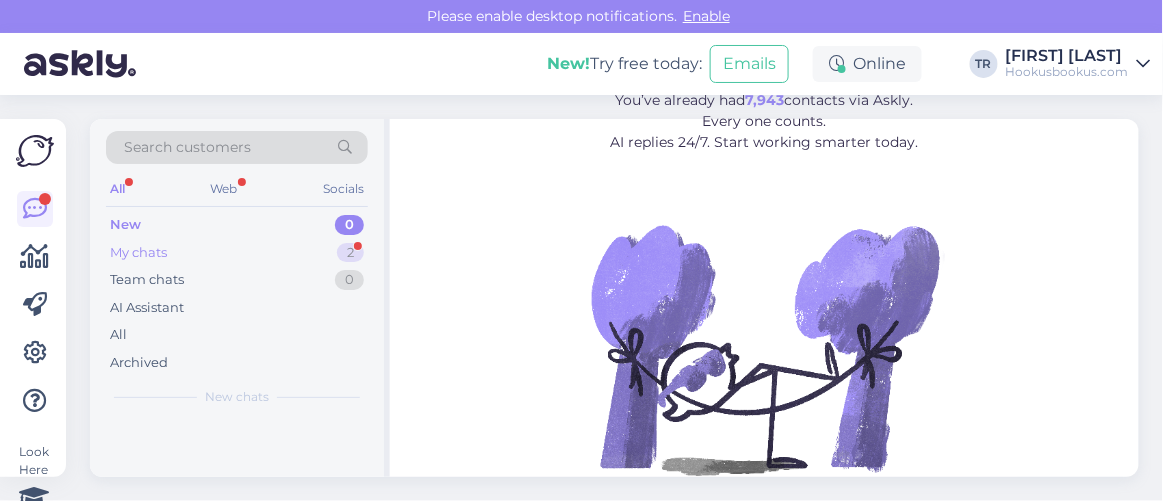 click on "My chats 2" at bounding box center (237, 253) 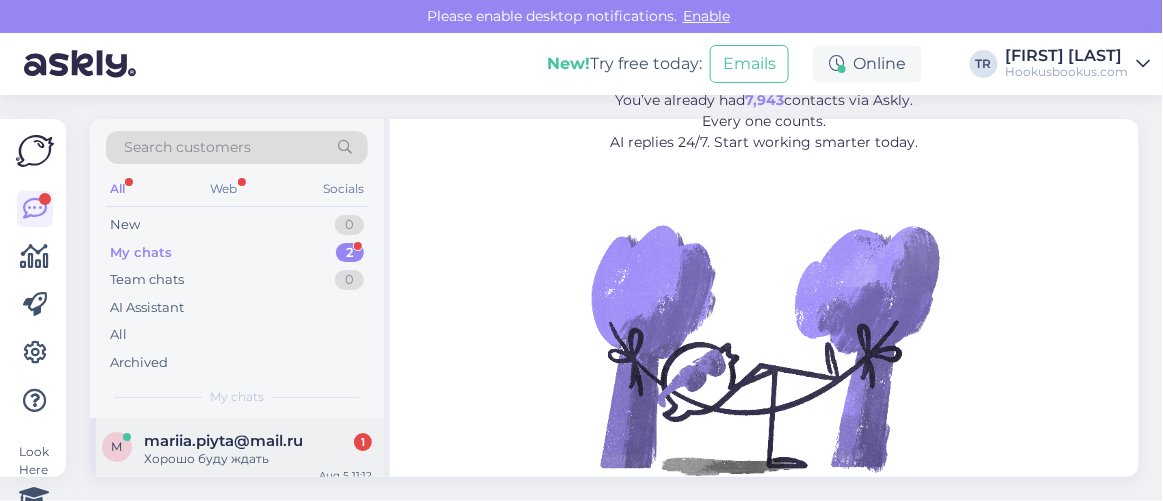 click on "Хорошо буду ждать" at bounding box center [258, 459] 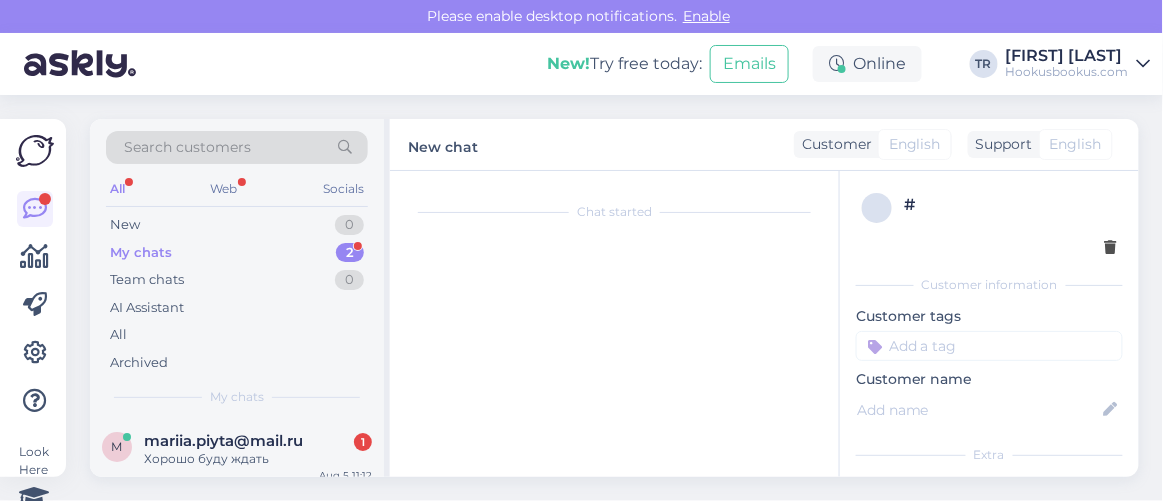 scroll, scrollTop: 80, scrollLeft: 0, axis: vertical 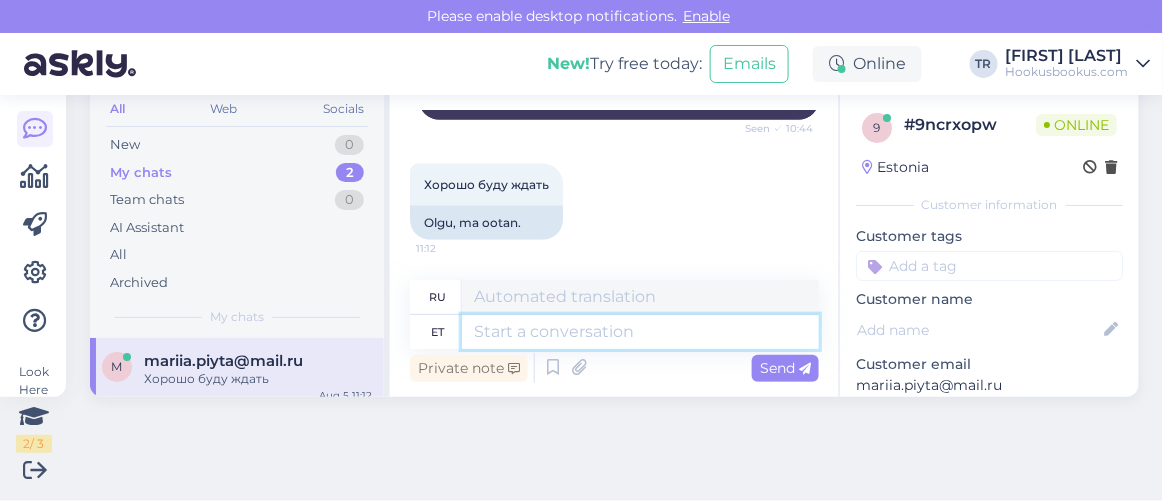click at bounding box center [640, 332] 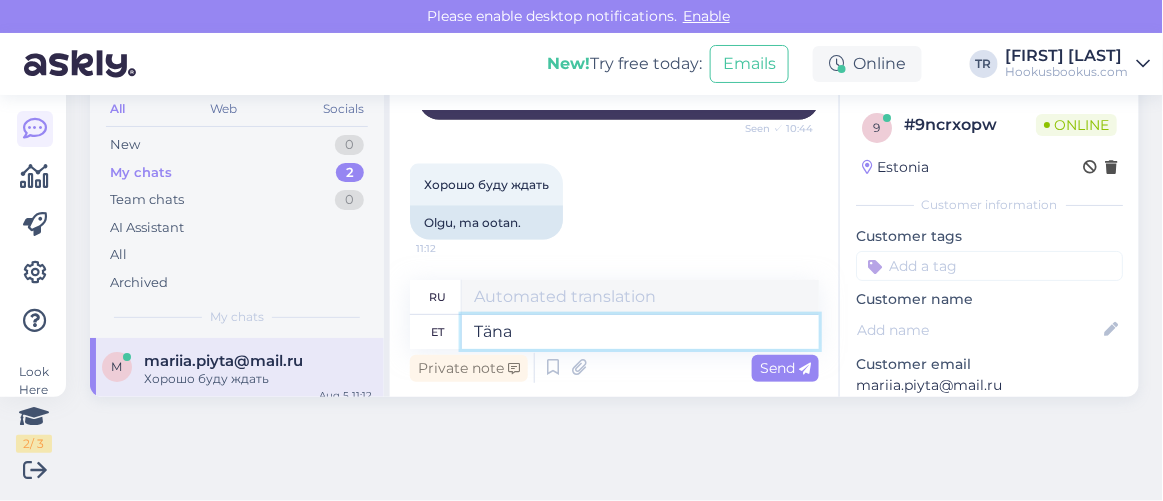 type on "Tänan" 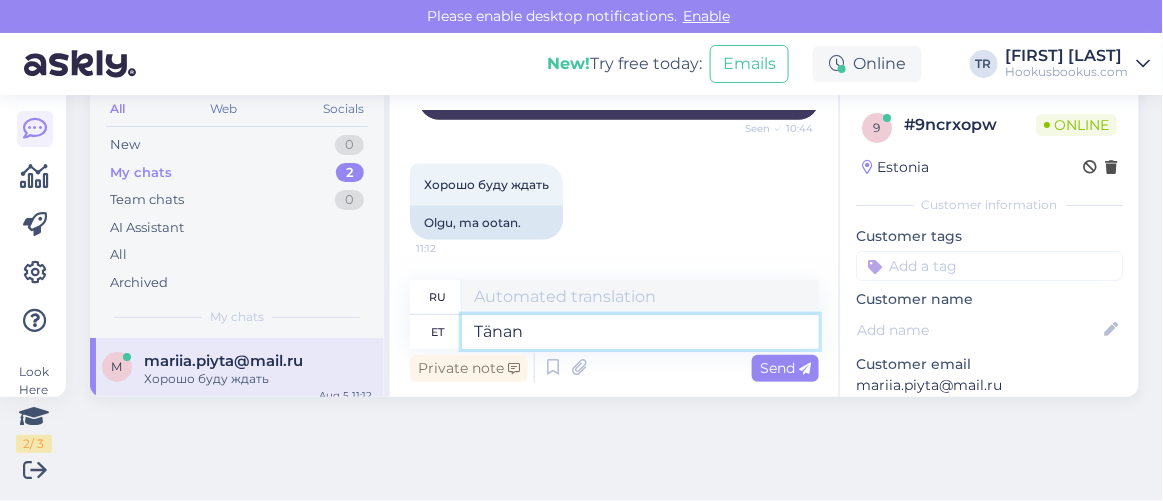 type on "Спасибо" 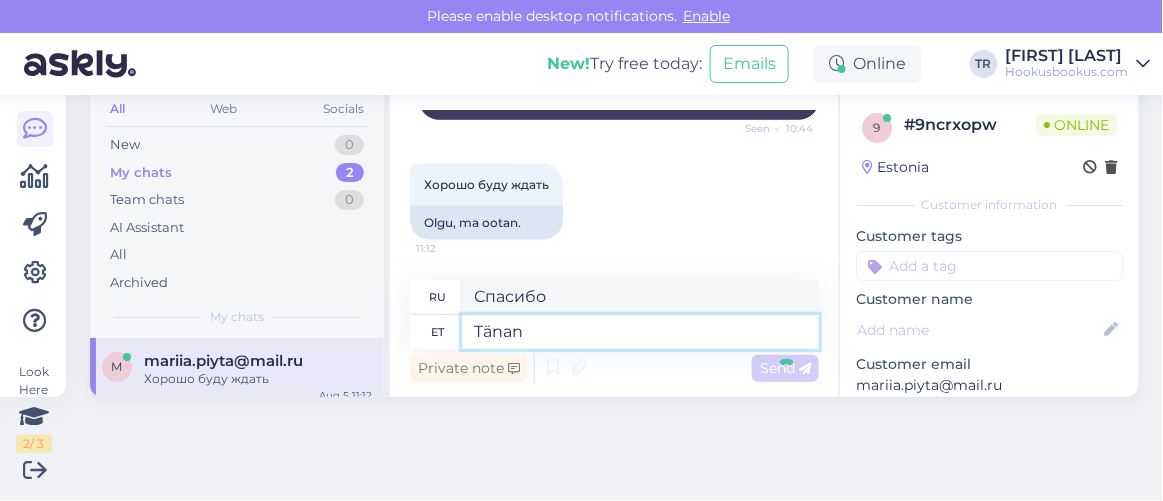 type 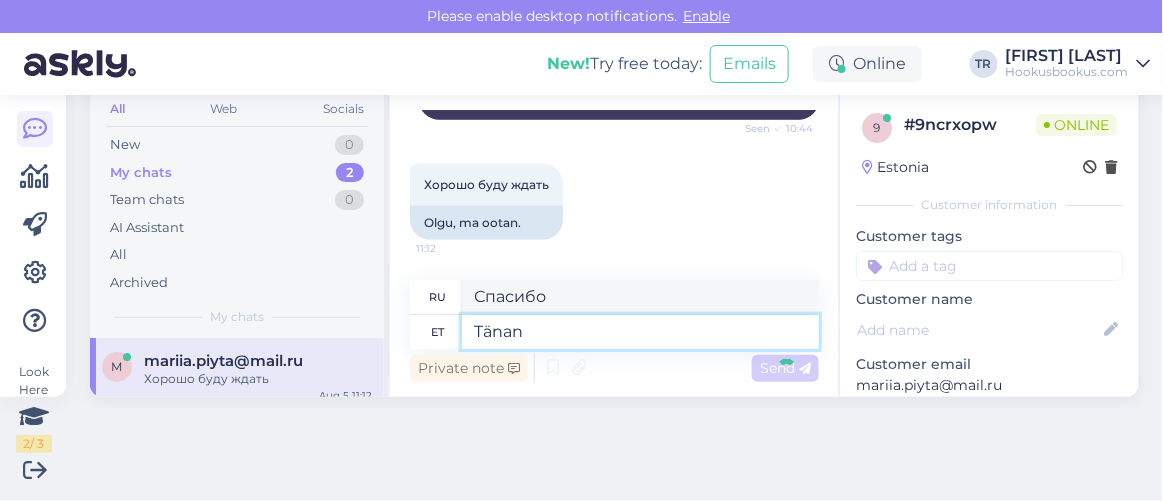 type 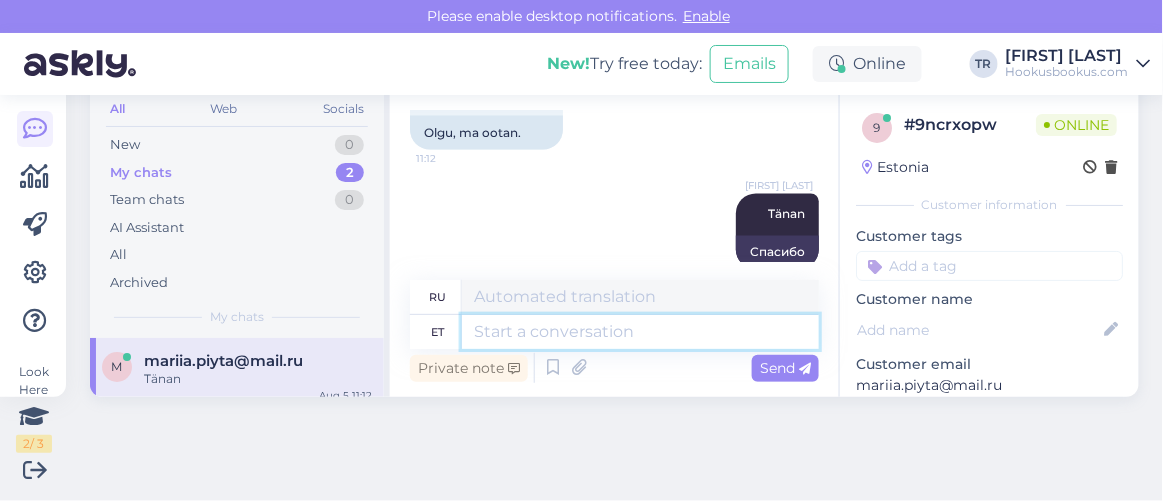 scroll, scrollTop: 2629, scrollLeft: 0, axis: vertical 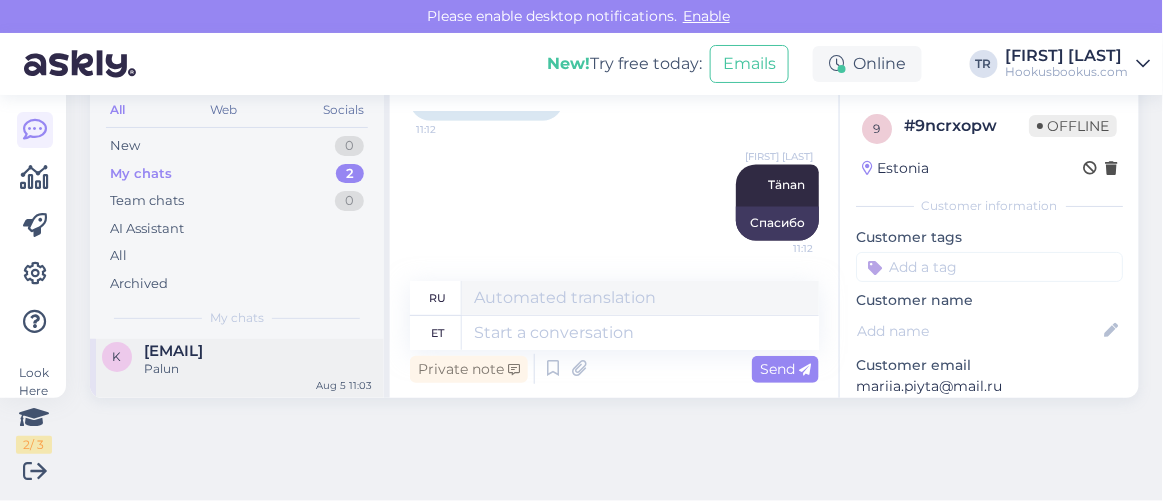 click on "[EMAIL]" at bounding box center (173, 351) 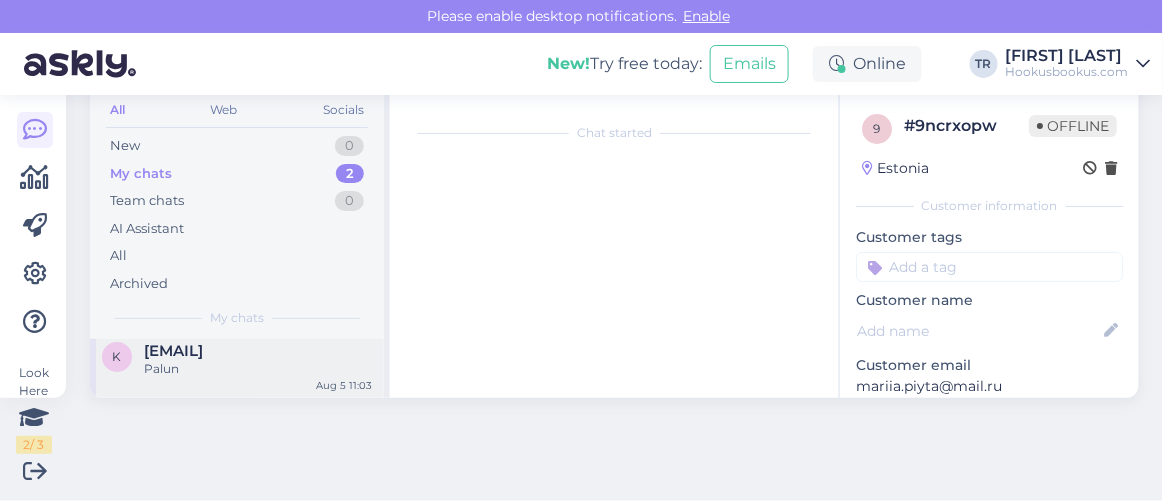 scroll, scrollTop: 2910, scrollLeft: 0, axis: vertical 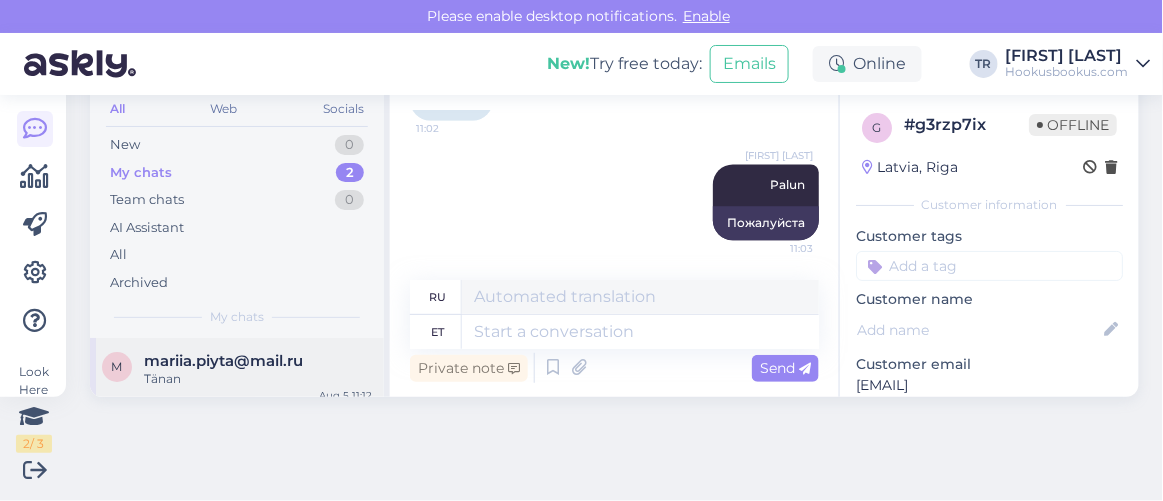 click on "mariia.piyta@mail.ru" at bounding box center [223, 361] 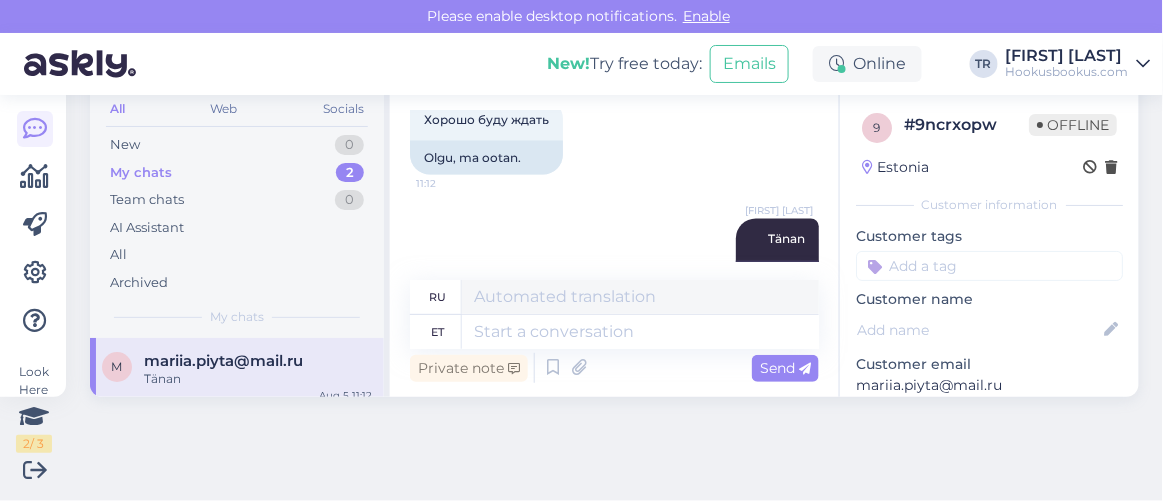 scroll, scrollTop: 2720, scrollLeft: 0, axis: vertical 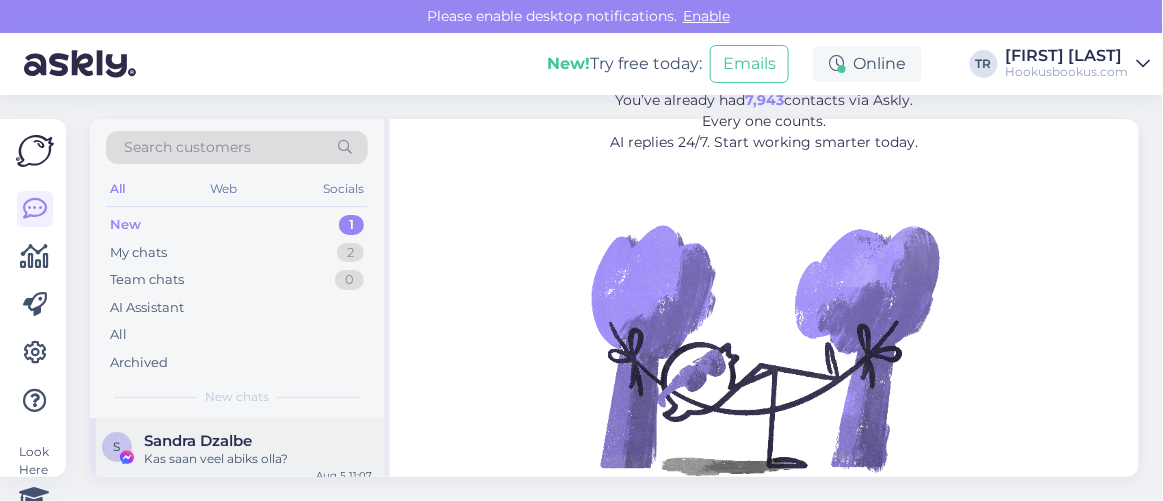 click on "Kas saan veel abiks olla?" at bounding box center (258, 459) 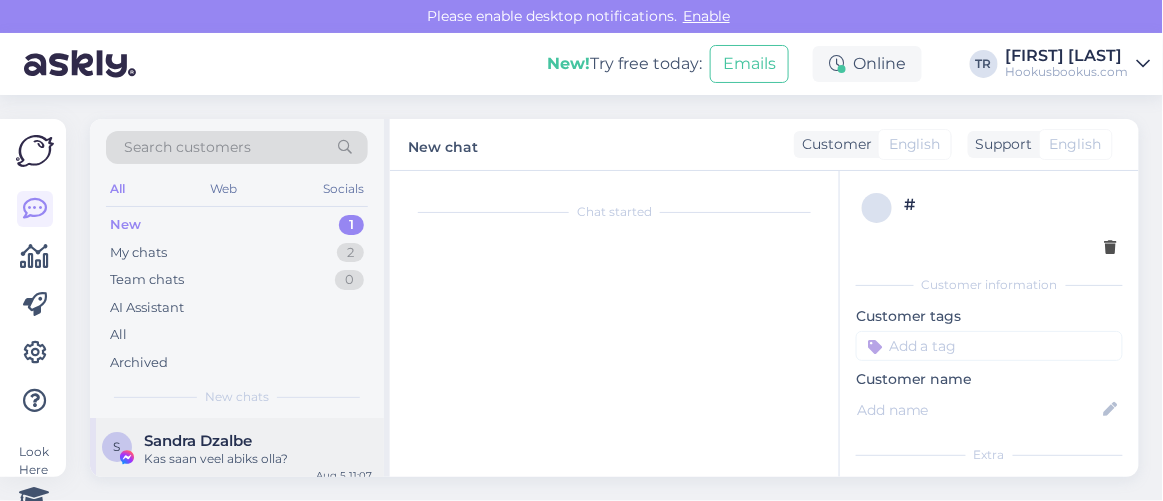 scroll, scrollTop: 80, scrollLeft: 0, axis: vertical 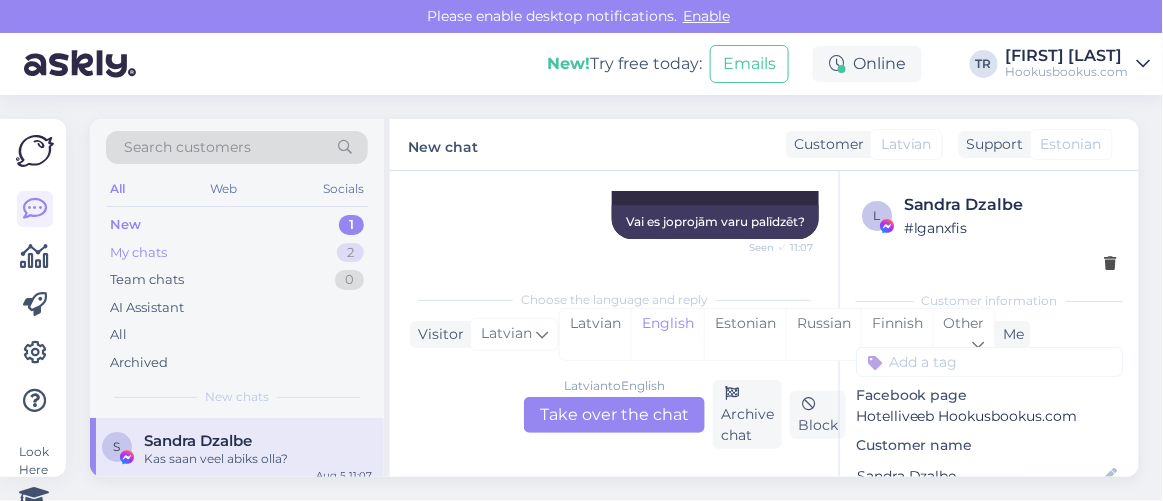 click on "My chats 2" at bounding box center [237, 253] 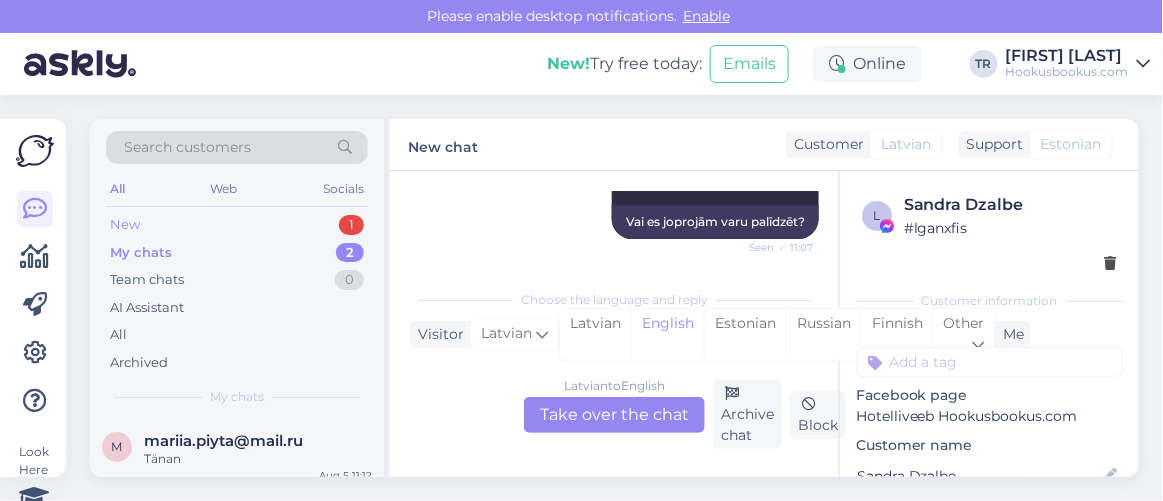 click on "New 1" at bounding box center [237, 225] 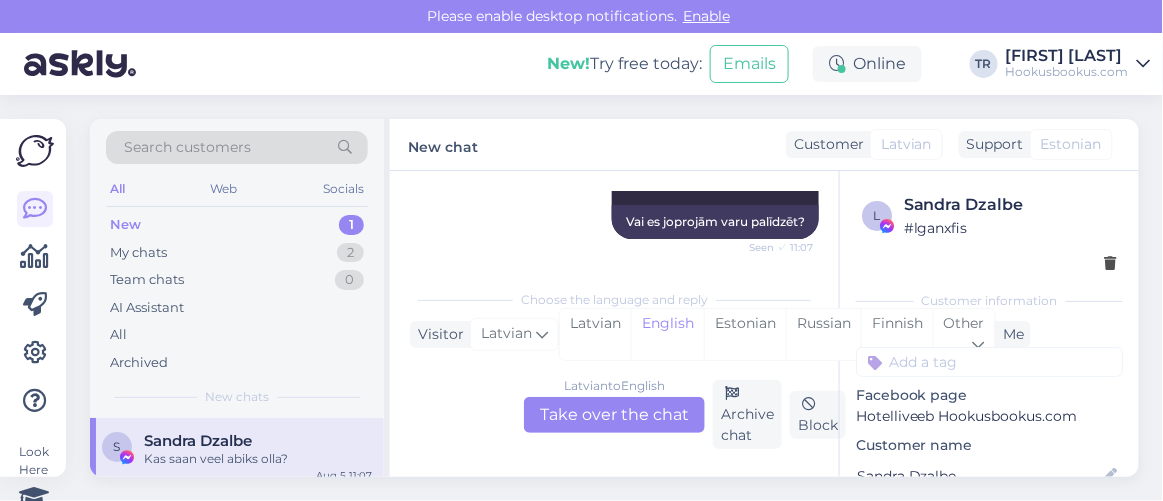 click on "Sandra Dzalbe" at bounding box center (198, 441) 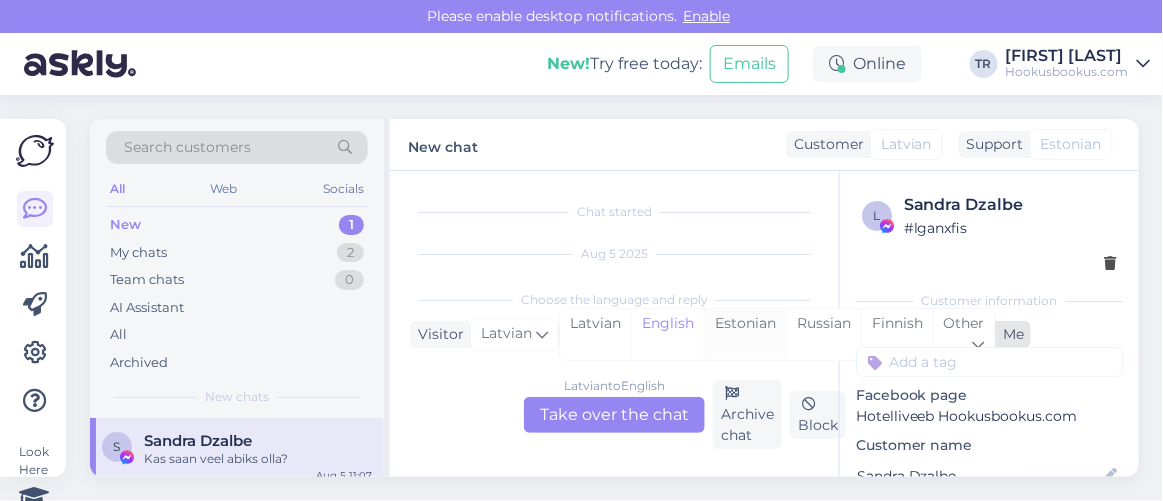 click on "Estonian" at bounding box center [745, 334] 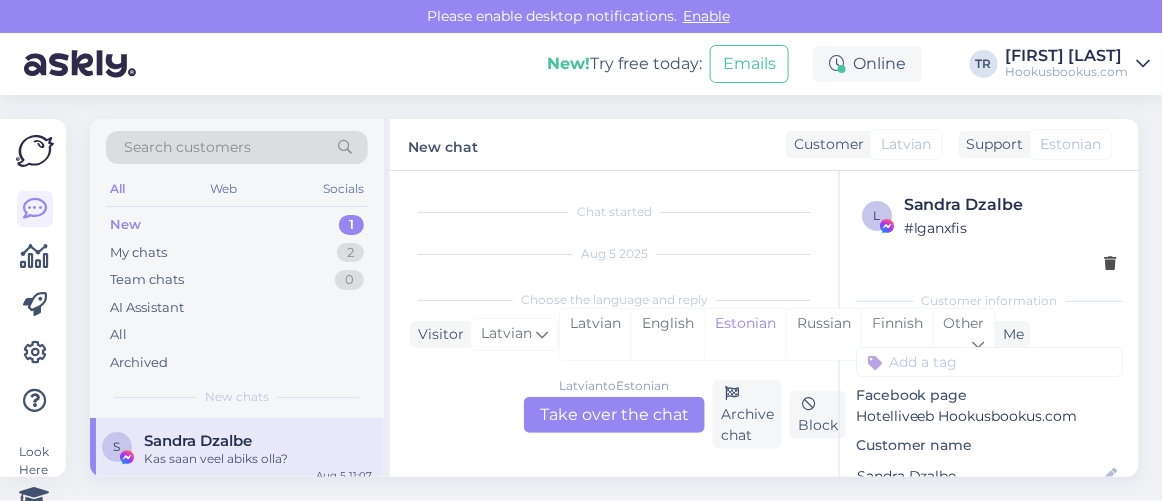 click on "Latvian  to  Estonian Take over the chat" at bounding box center [614, 415] 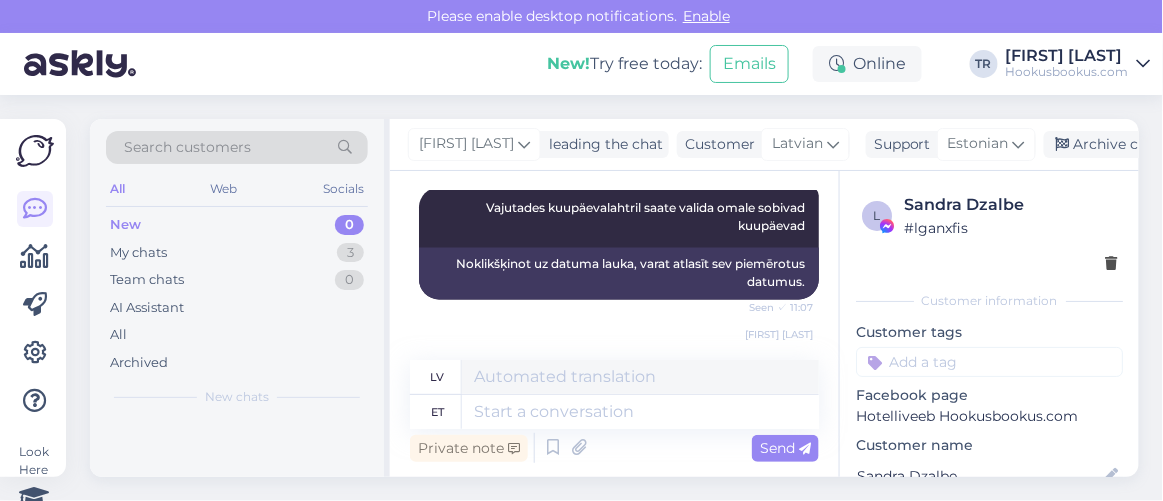 scroll, scrollTop: 1155, scrollLeft: 0, axis: vertical 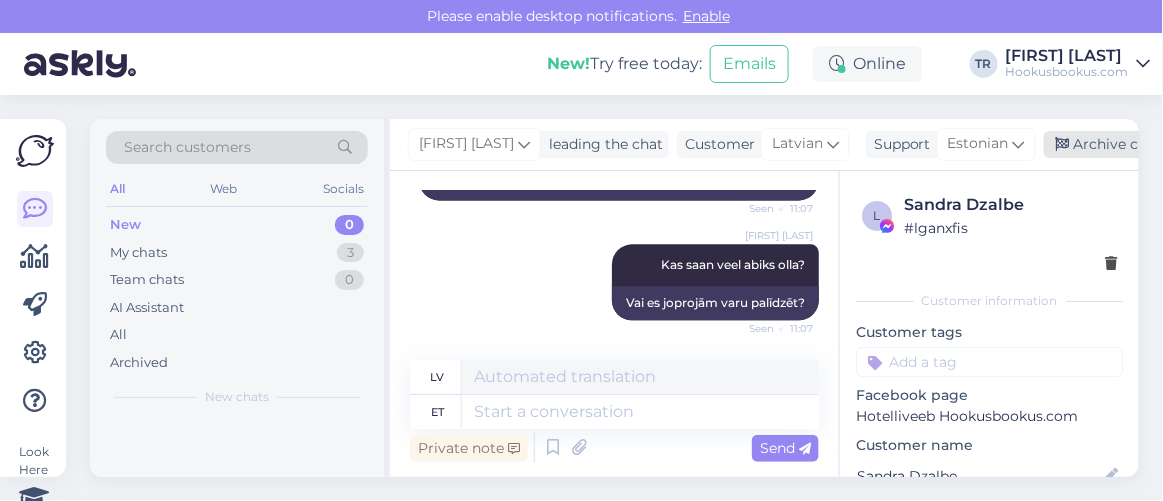 click on "Archive chat" at bounding box center (1107, 144) 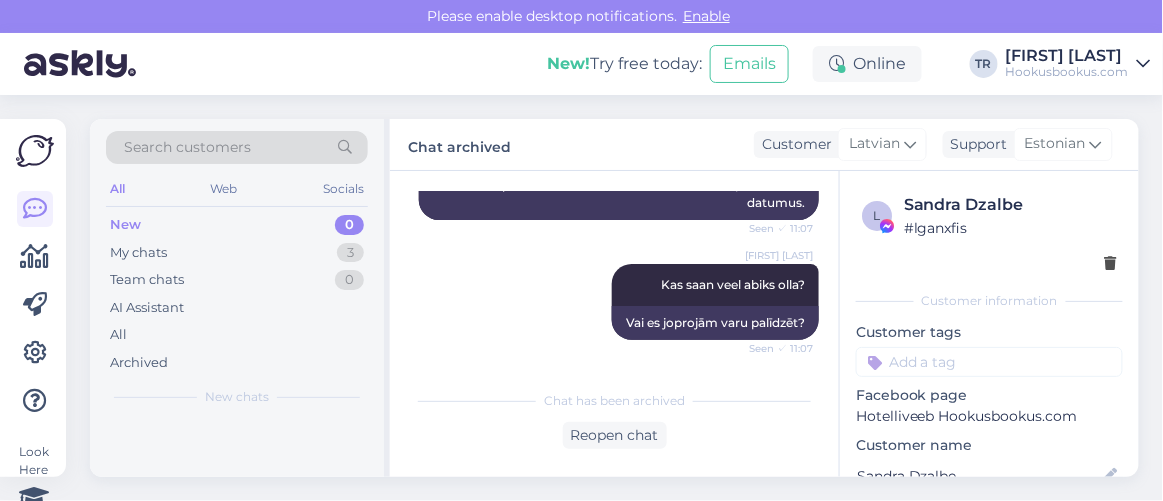 scroll, scrollTop: 1135, scrollLeft: 0, axis: vertical 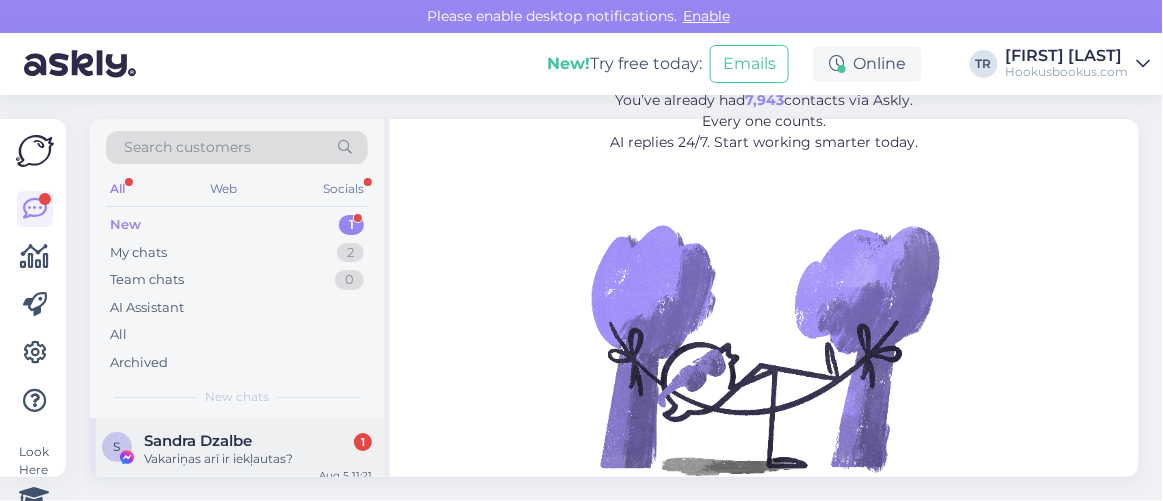 click on "Sandra Dzalbe" at bounding box center [198, 441] 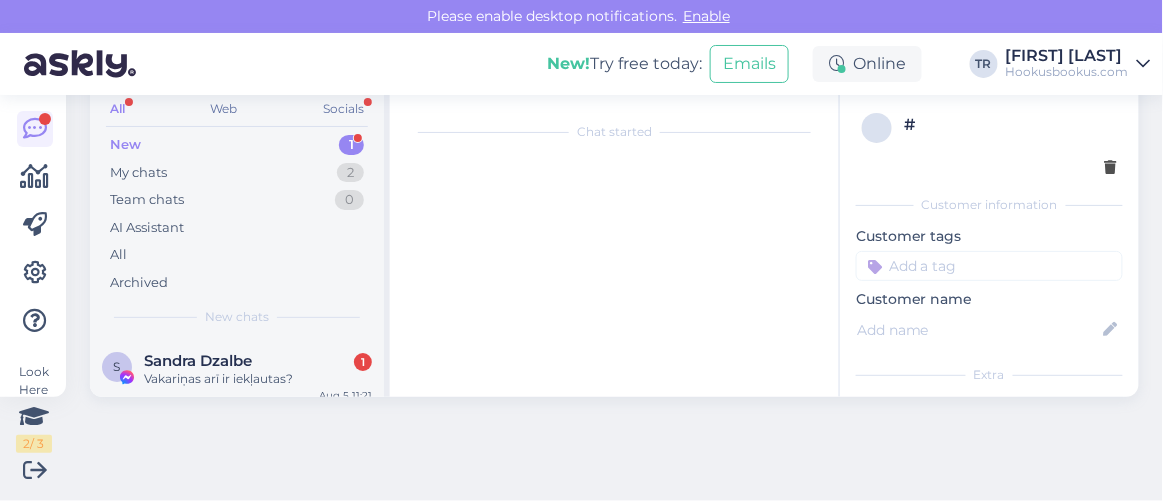 scroll, scrollTop: 1307, scrollLeft: 0, axis: vertical 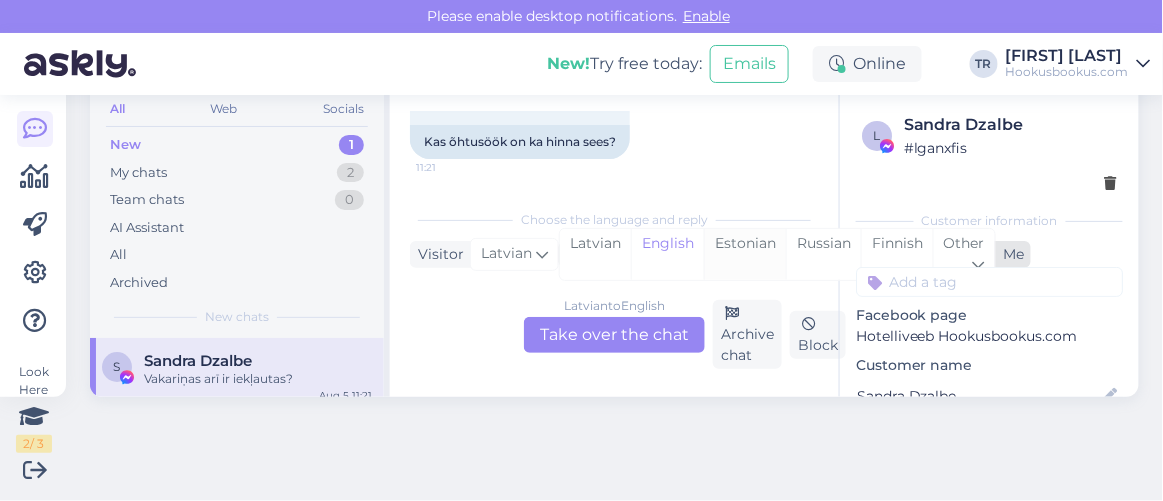 click on "Estonian" at bounding box center [745, 254] 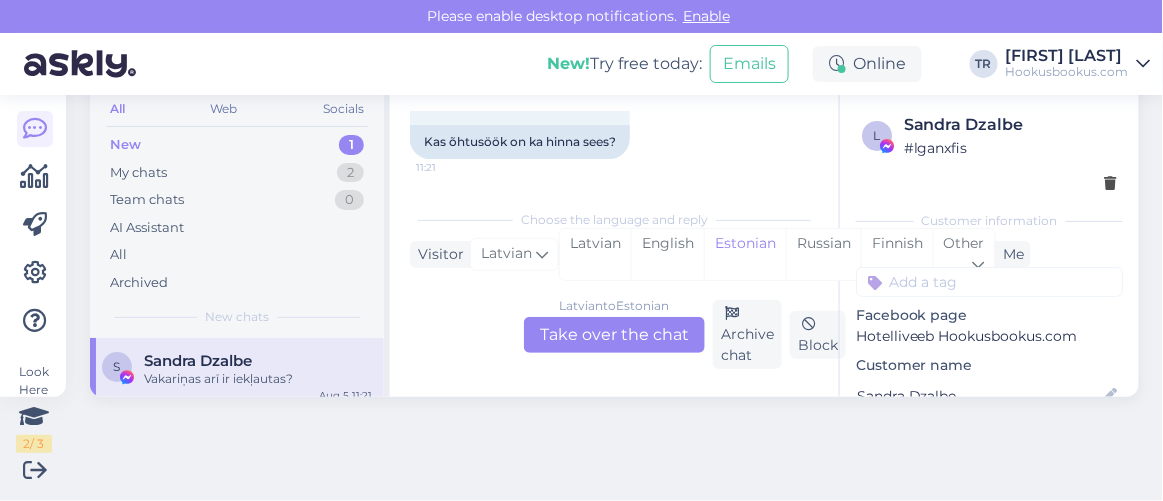 click on "Latvian  to  Estonian Take over the chat" at bounding box center [614, 335] 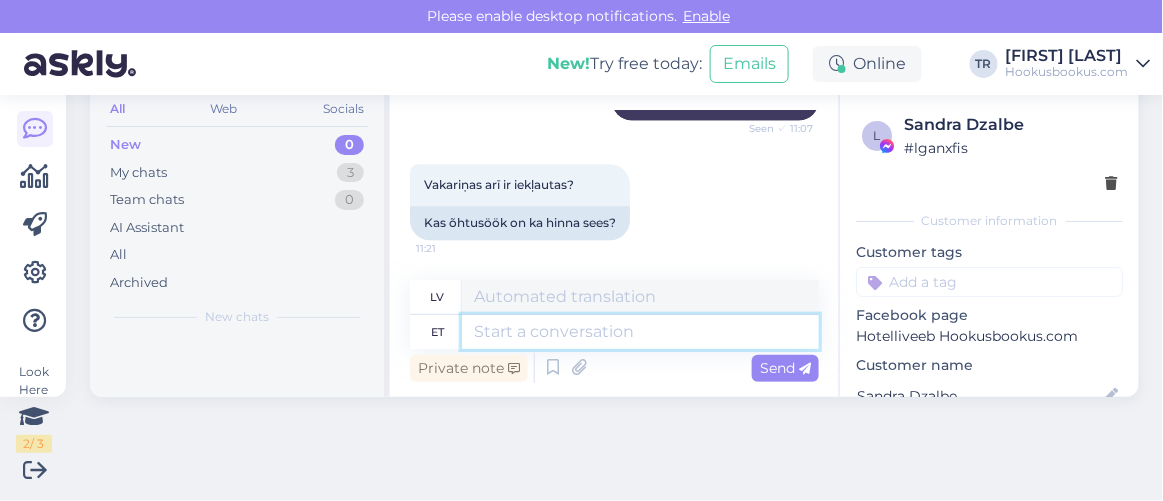 click at bounding box center (640, 332) 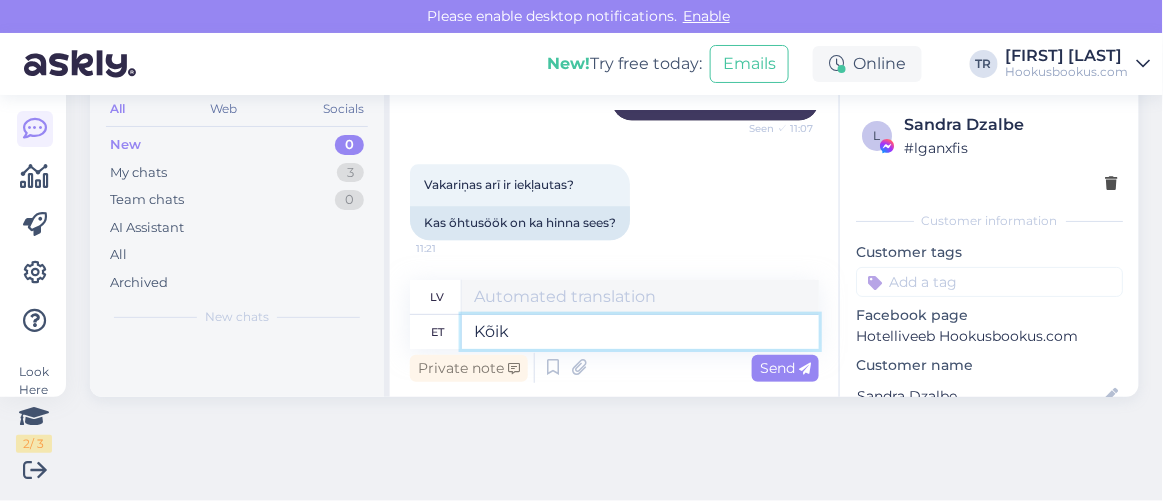 type on "Kõik p" 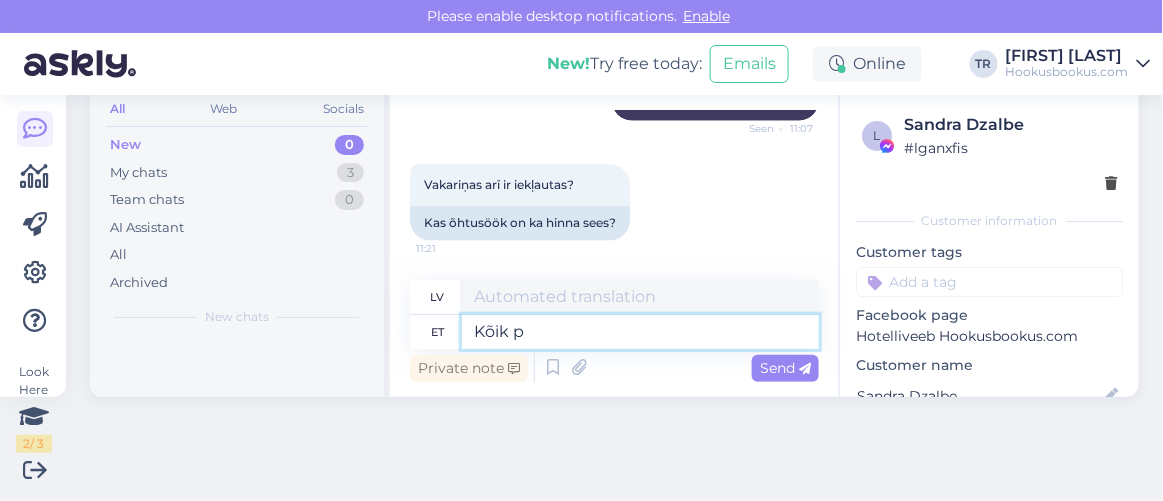 type on "Visi" 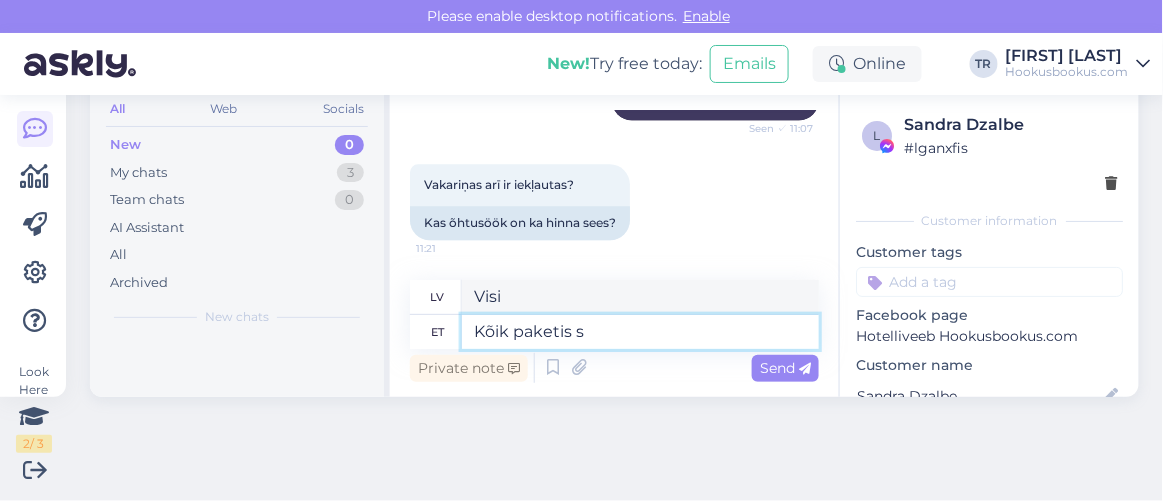 type on "Kõik paketis si" 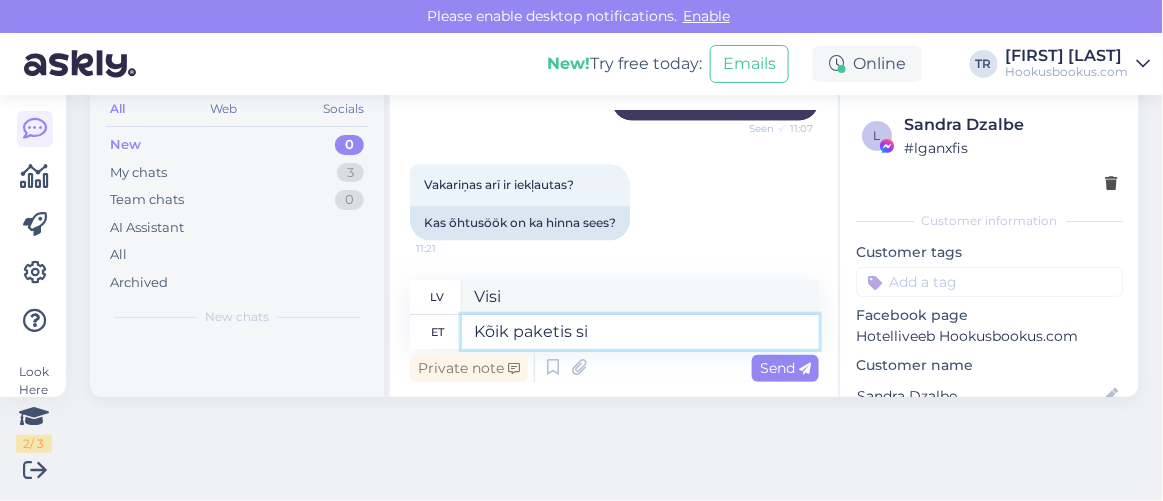 type on "Viss iepakojumā" 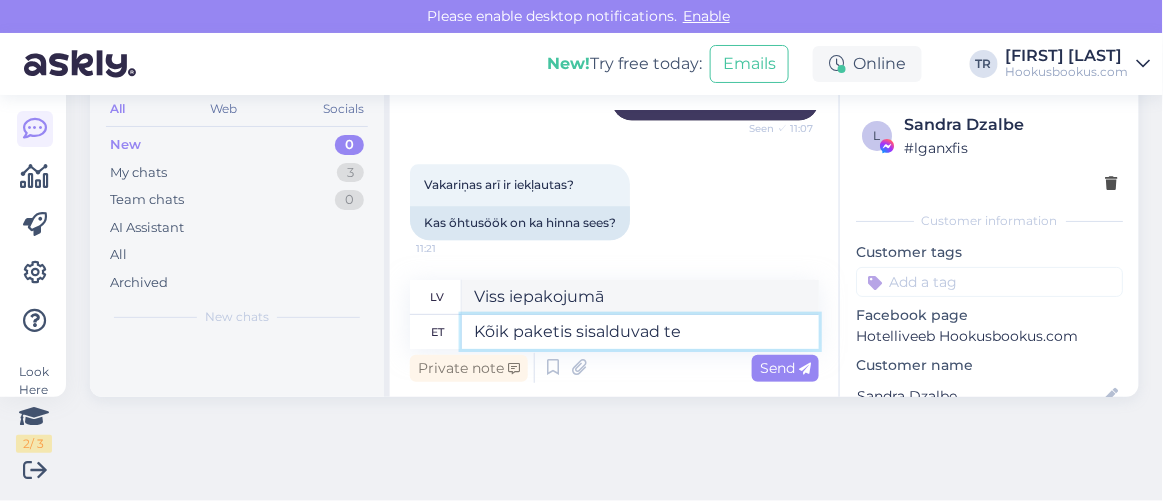 type on "Kõik paketis sisalduvad tee" 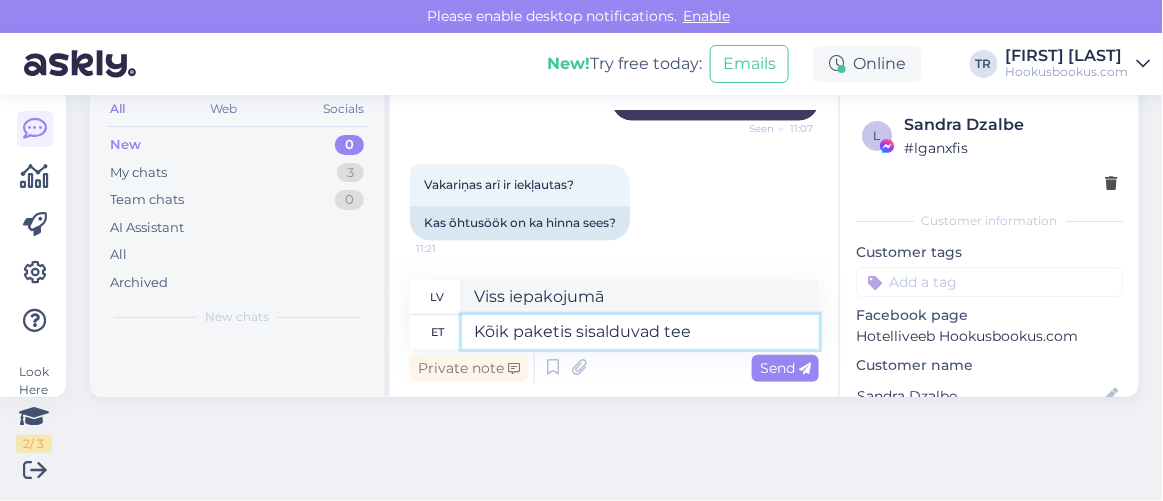 type on "Viss iekļauts komplektā" 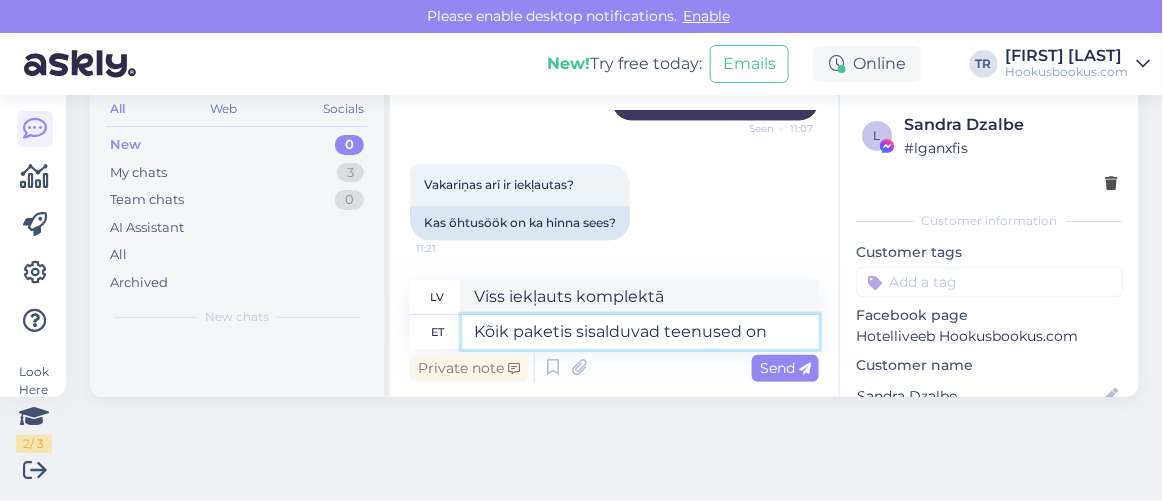 type on "Kõik paketis sisalduvad teenused on" 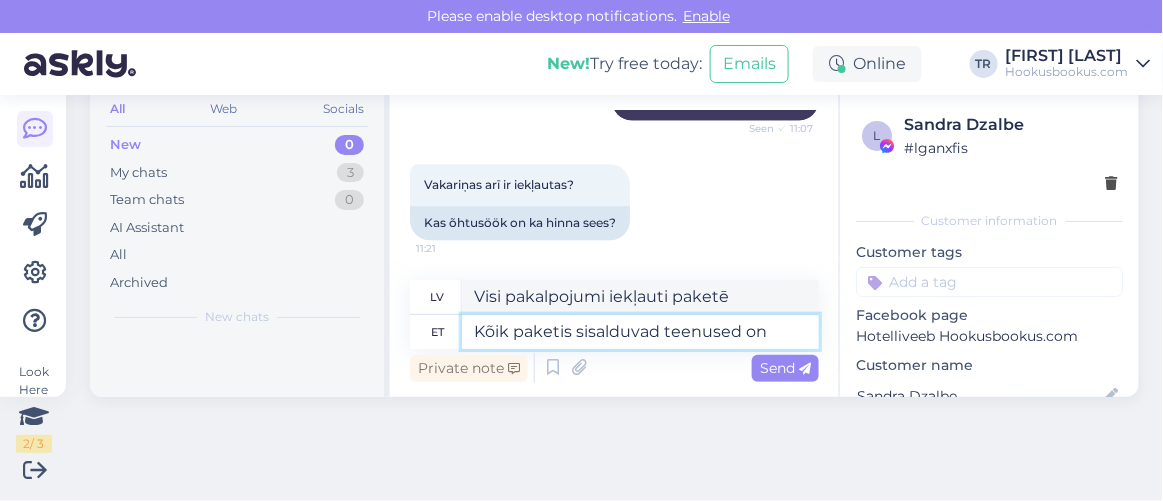 type on "Visi paketē iekļautie pakalpojumi ir" 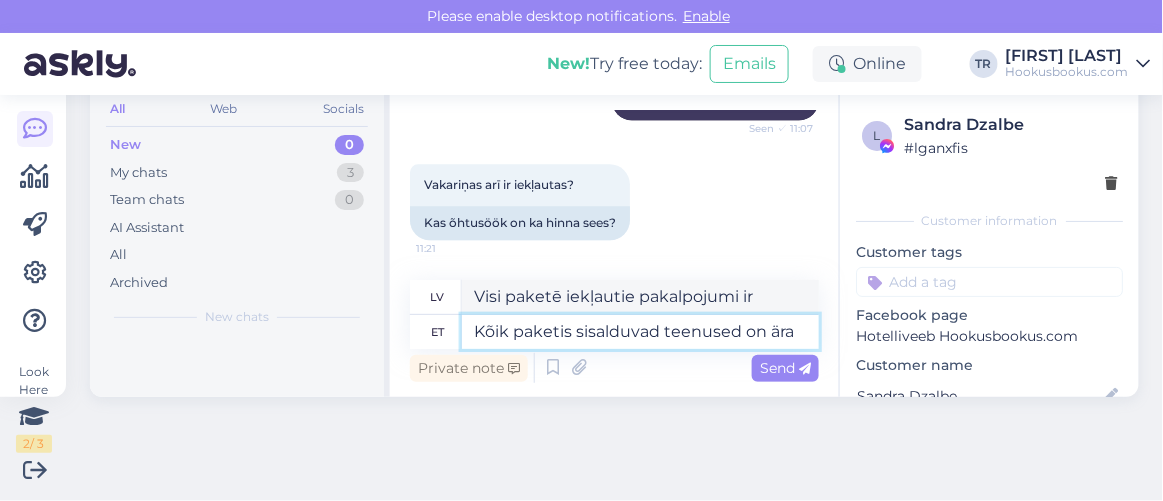 type on "Kõik paketis sisalduvad teenused on ära m" 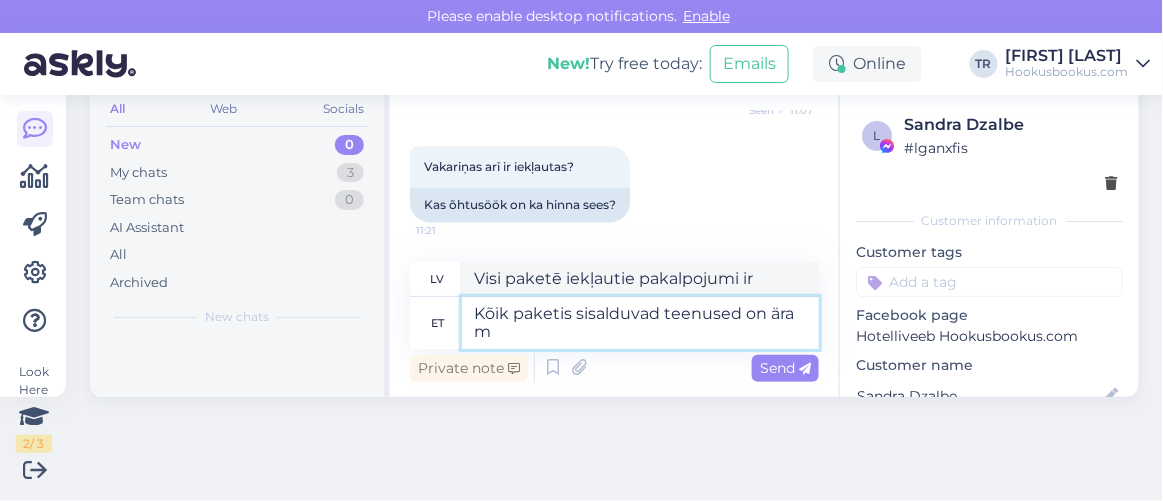 type on "Visi paketē iekļautie pakalpojumi vairs nav pieejami." 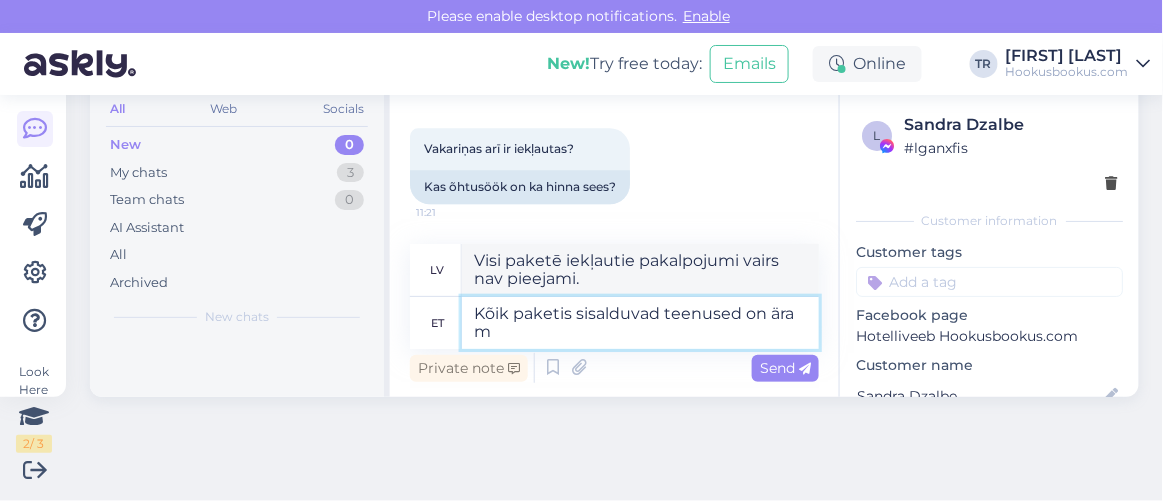 scroll, scrollTop: 1307, scrollLeft: 0, axis: vertical 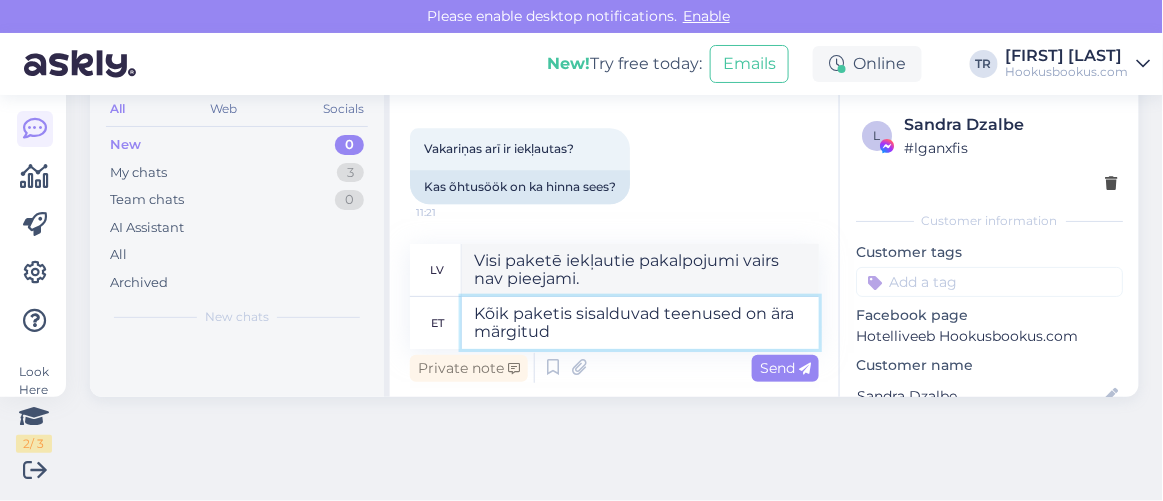 type on "Kõik paketis sisalduvad teenused on ära märgitud" 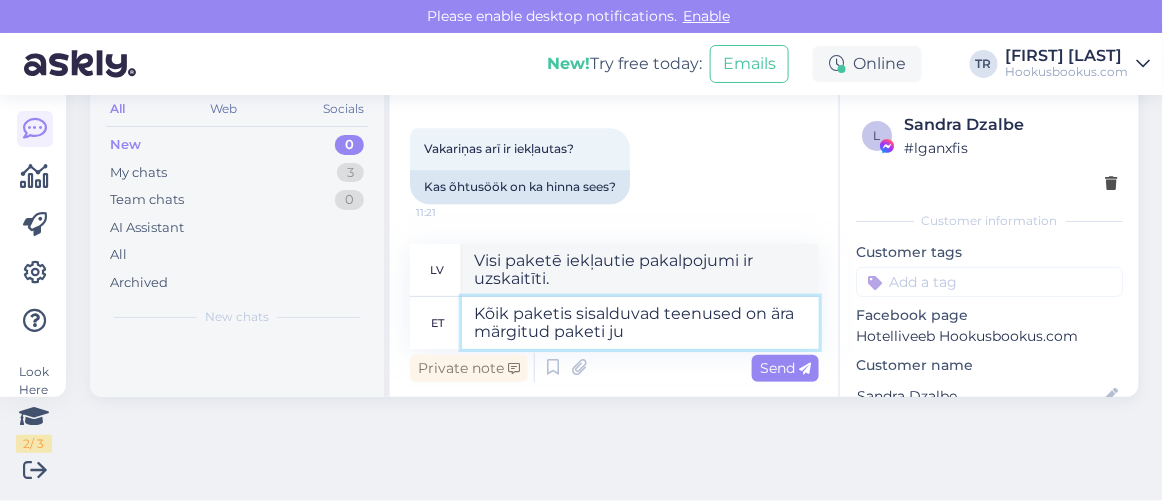 type on "Kõik paketis sisalduvad teenused on ära märgitud paketi juu" 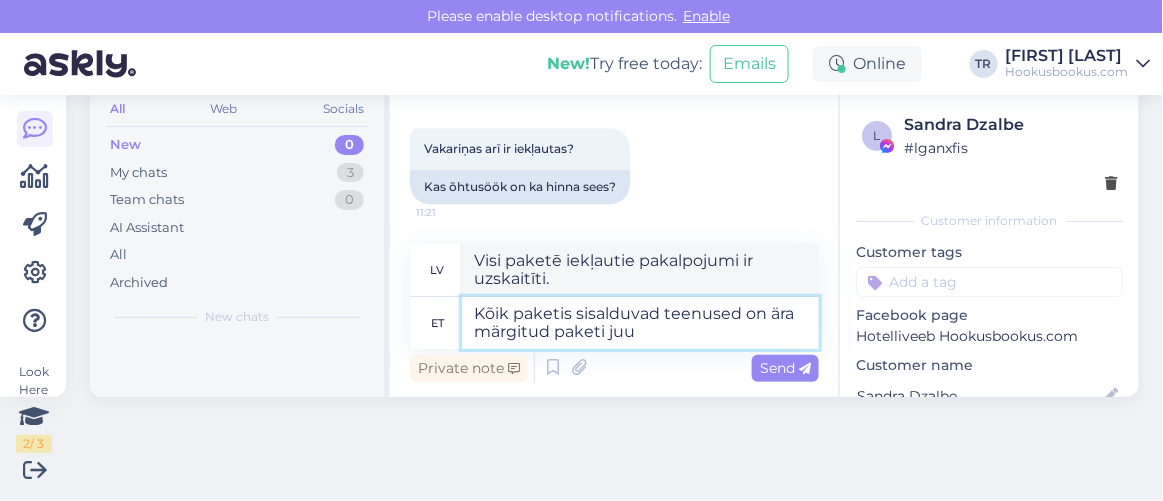 type on "Visi paketē iekļautie pakalpojumi ir uzskaitīti paketes aprakstā." 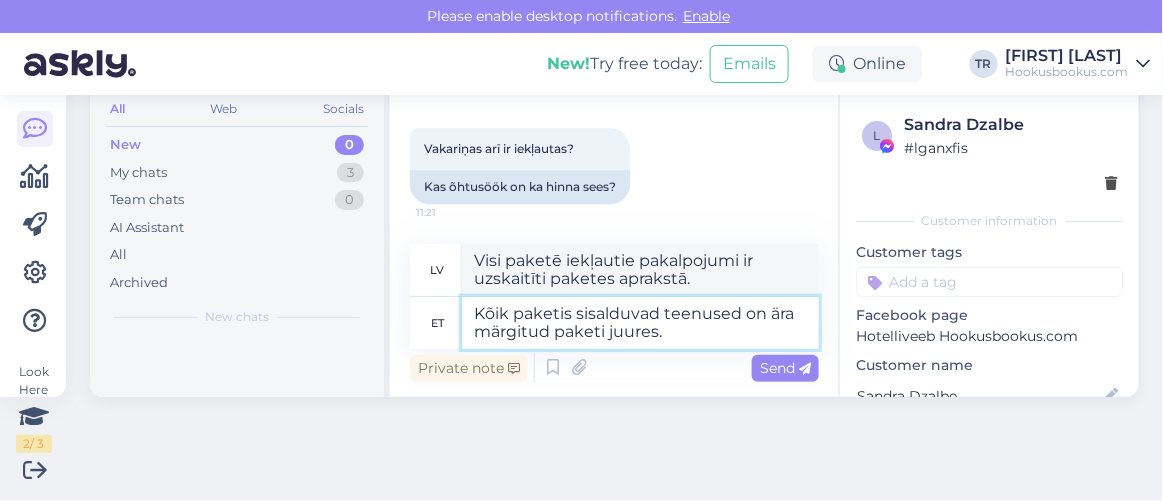 type on "Kõik paketis sisalduvad teenused on ära märgitud paketi juures." 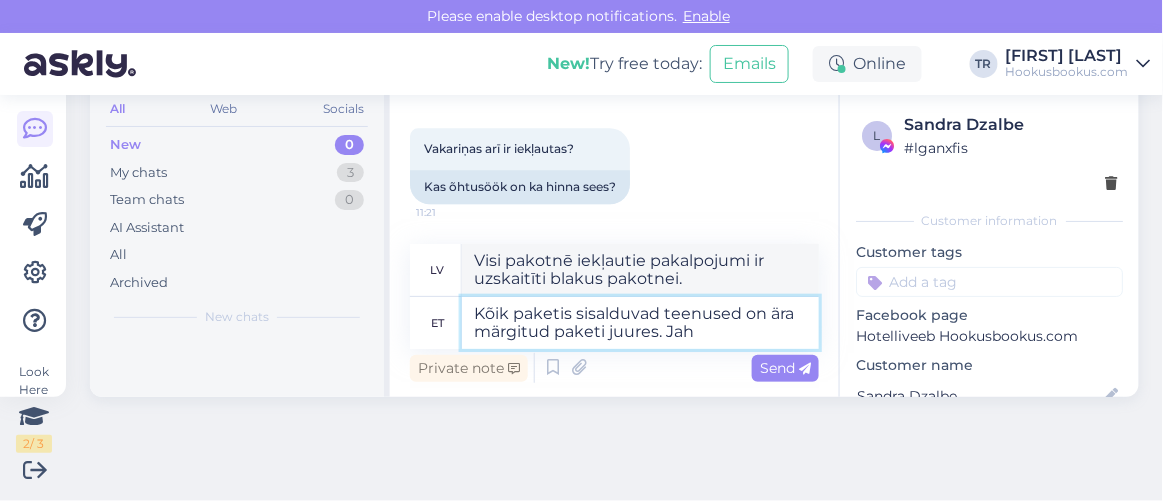 type on "Kõik paketis sisalduvad teenused on ära märgitud paketi juures. Jah" 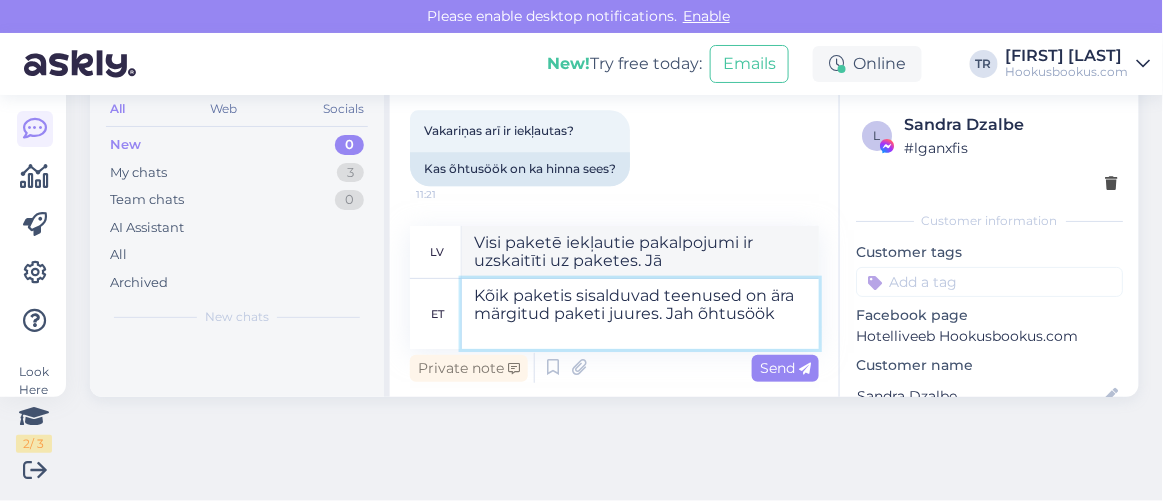 type on "Kõik paketis sisalduvad teenused on ära märgitud paketi juures. Jah õhtusöök o" 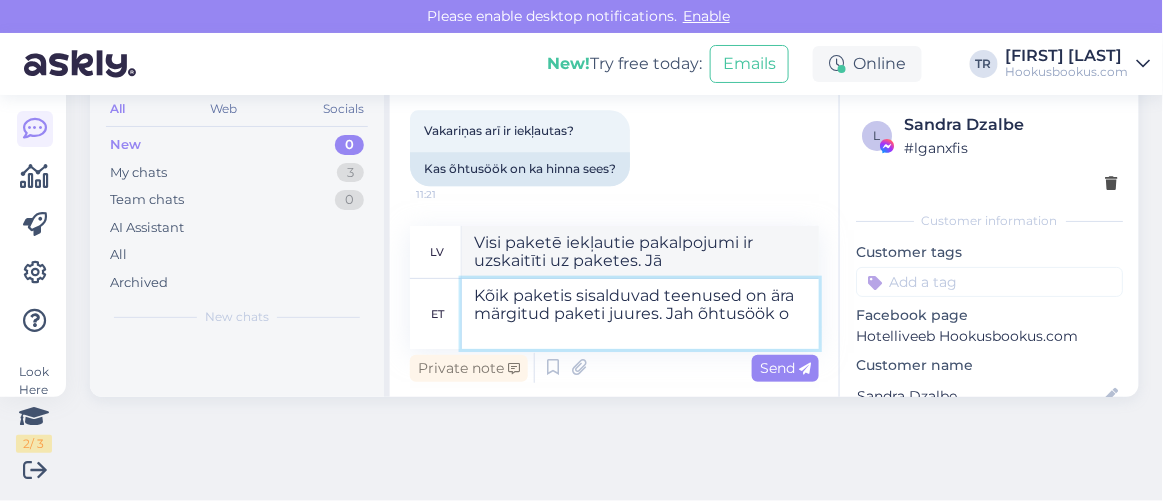 type on "Visi paketē iekļautie pakalpojumi ir uzskaitīti paketē. Jā, vakariņas." 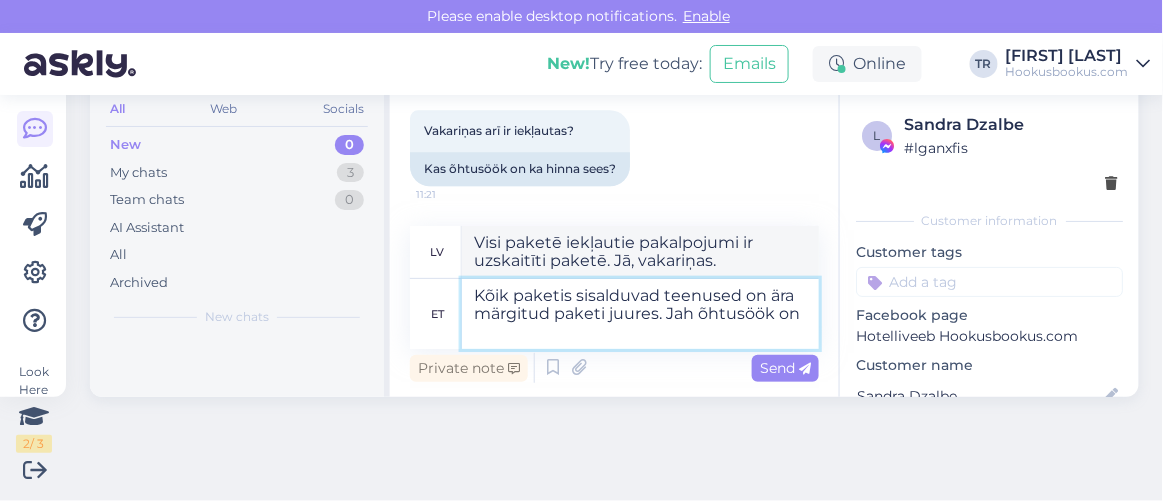 type on "Kõik paketis sisalduvad teenused on ära märgitud paketi juures. Jah õhtusöök on h" 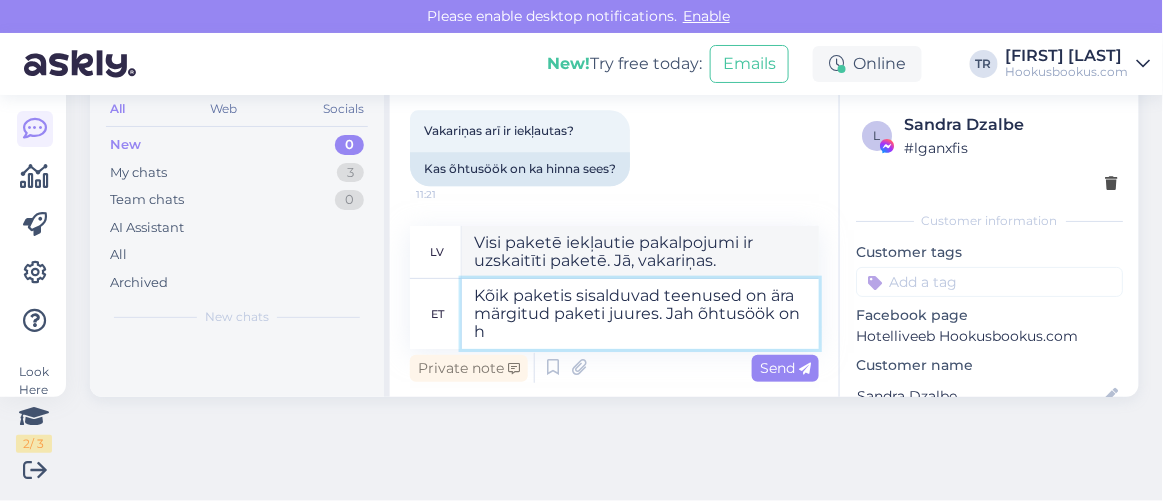 type on "Visi paketē iekļautie pakalpojumi ir uzskaitīti paketē. Jā, vakariņas diviem pieaugušajiem un diviem bērniem ir iekļautas." 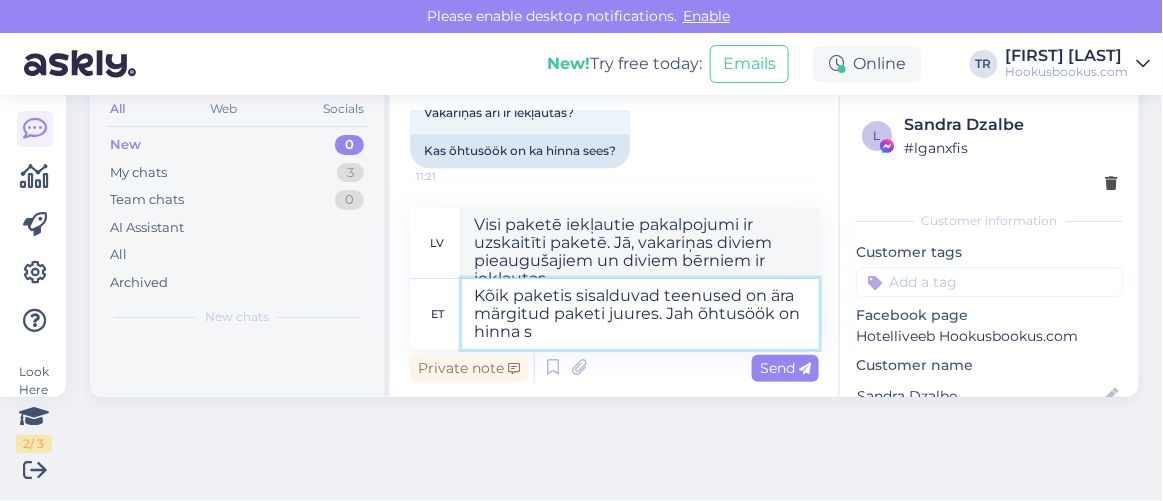 type on "Kõik paketis sisalduvad teenused on ära märgitud paketi juures. Jah õhtusöök on hinna se" 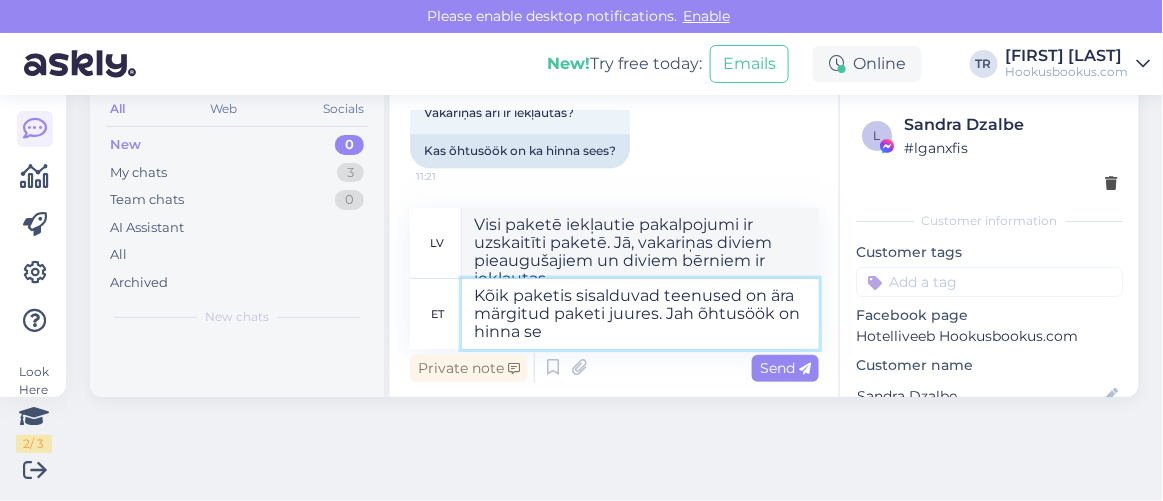 type on "Visi paketē iekļautie pakalpojumi ir uzskaitīti paketē. Jā, vakariņas ir iekļautas cenā." 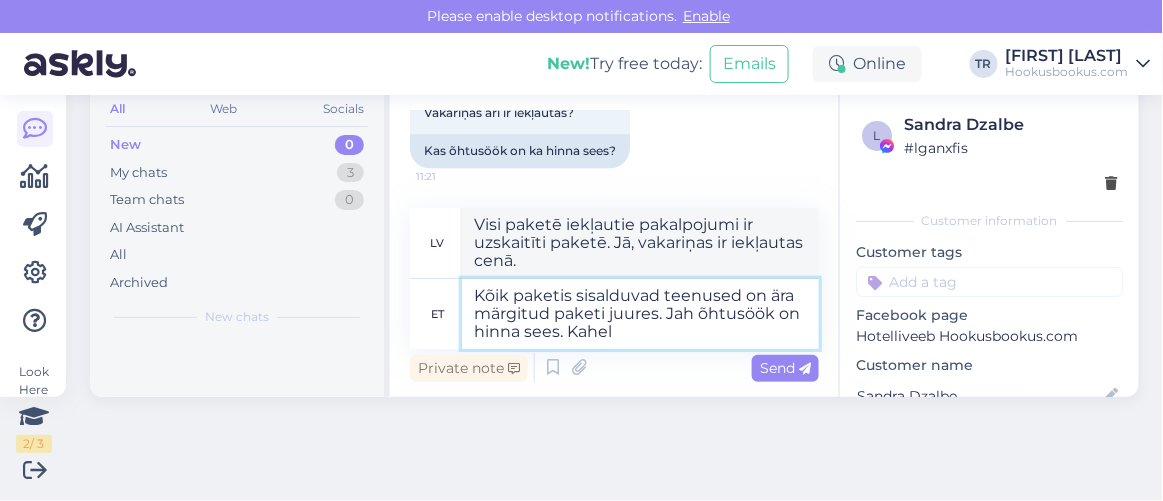 type on "Kõik paketis sisalduvad teenused on ära märgitud paketi juures. Jah õhtusöök on hinna sees. Kahel" 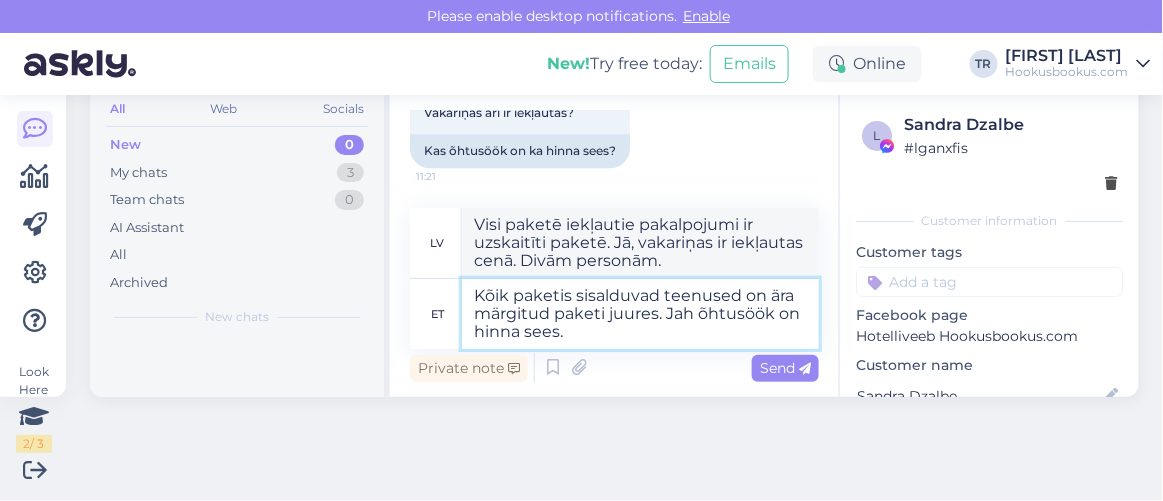 type on "Kõik paketis sisalduvad teenused on ära märgitud paketi juures. Jah õhtusöök on hinna sees" 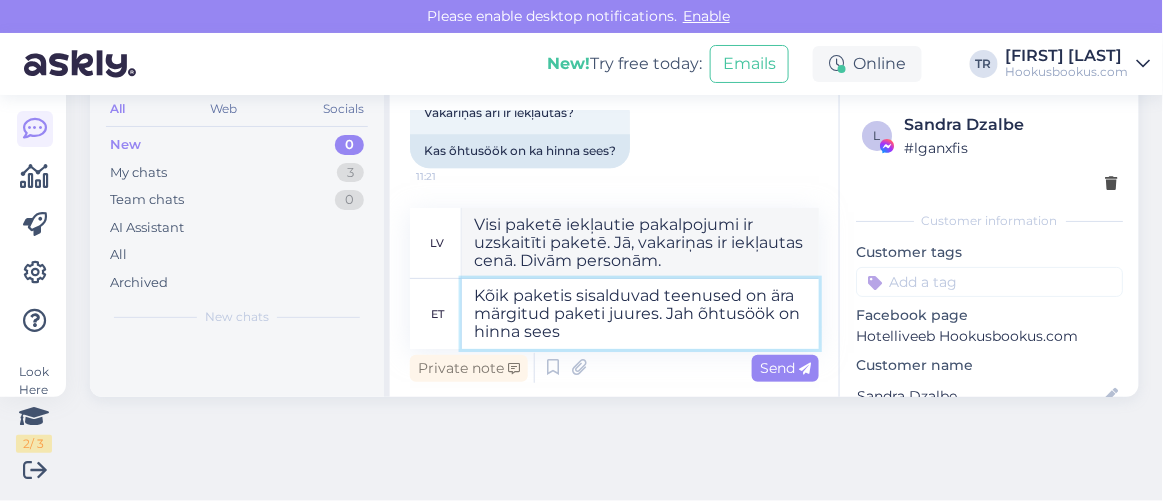 type on "Visi paketē iekļautie pakalpojumi ir uzskaitīti paketē. Jā, vakariņas ir iekļautas cenā." 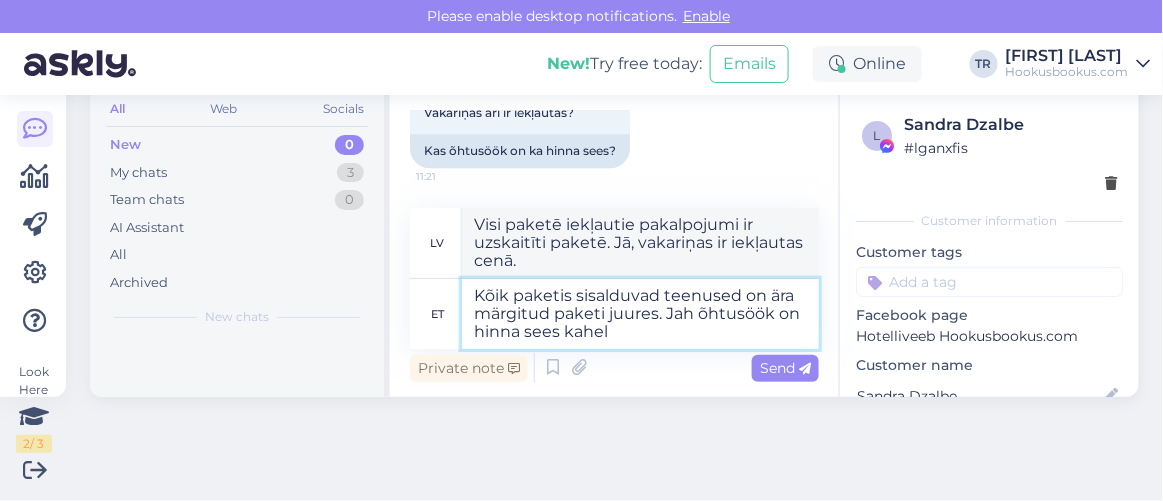 type on "Kõik paketis sisalduvad teenused on ära märgitud paketi juures. Jah õhtusöök on hinna sees kahel t" 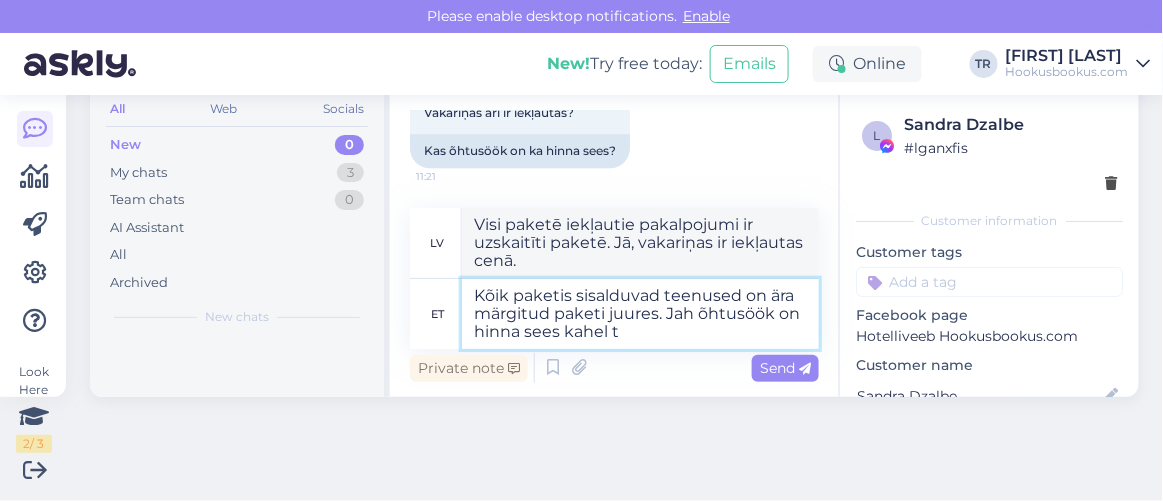 type on "Visi paketē iekļautie pakalpojumi ir uzskaitīti paketē. Jā, vakariņas diviem ir iekļautas cenā." 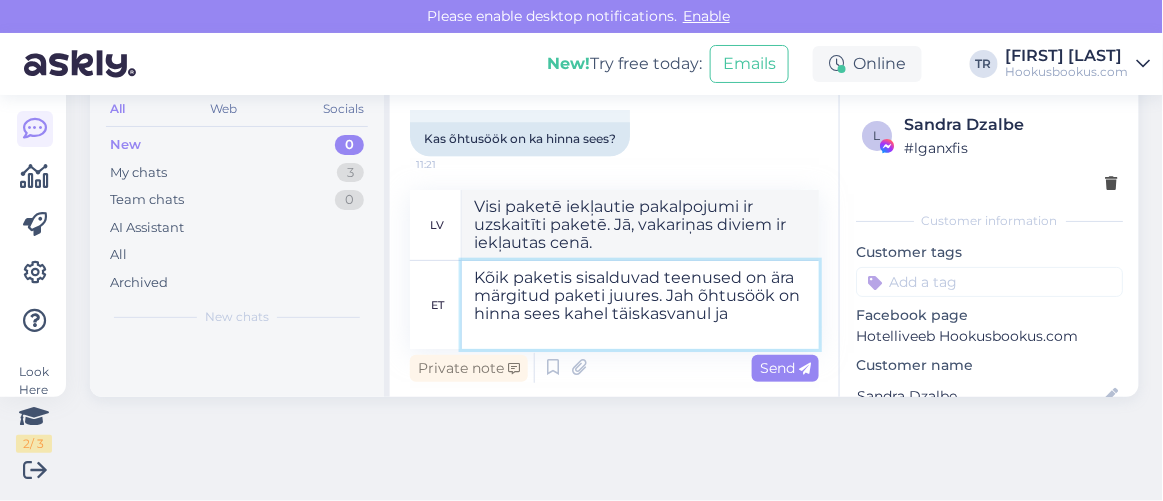 type on "Kõik paketis sisalduvad teenused on ära märgitud paketi juures. Jah õhtusöök on hinna sees kahel täiskasvanul ja" 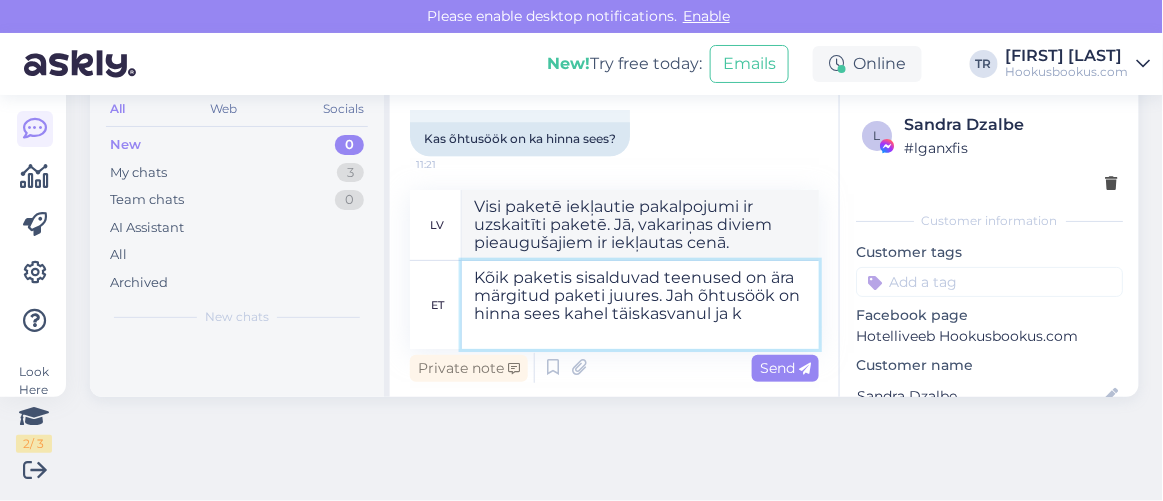 type on "Kõik paketis sisalduvad teenused on ära märgitud paketi juures. Jah õhtusöök on hinna sees kahel täiskasvanul ja ka" 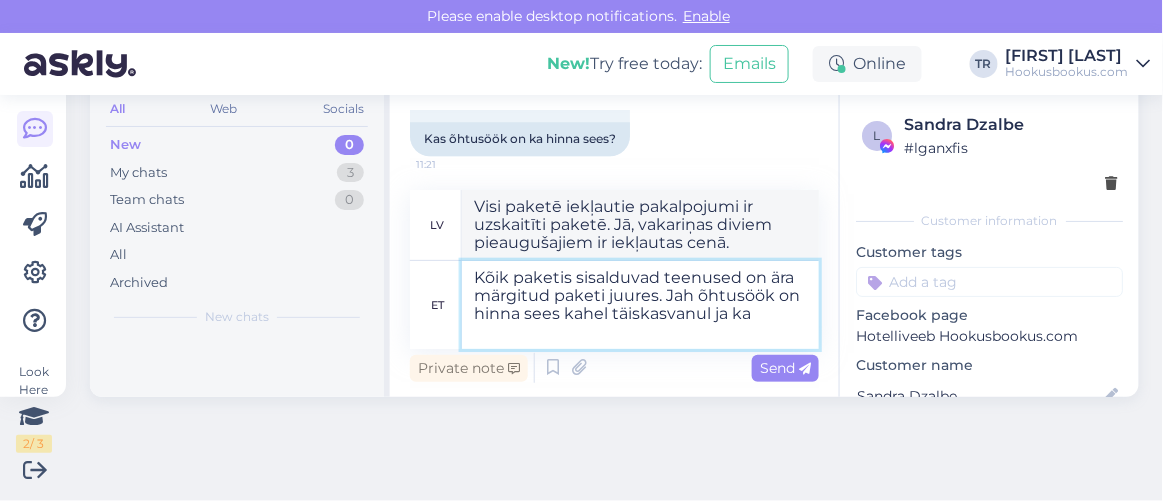 type on "Visi paketē iekļautie pakalpojumi ir uzskaitīti paketē. Jā, vakariņas ir iekļautas diviem pieaugušajiem un" 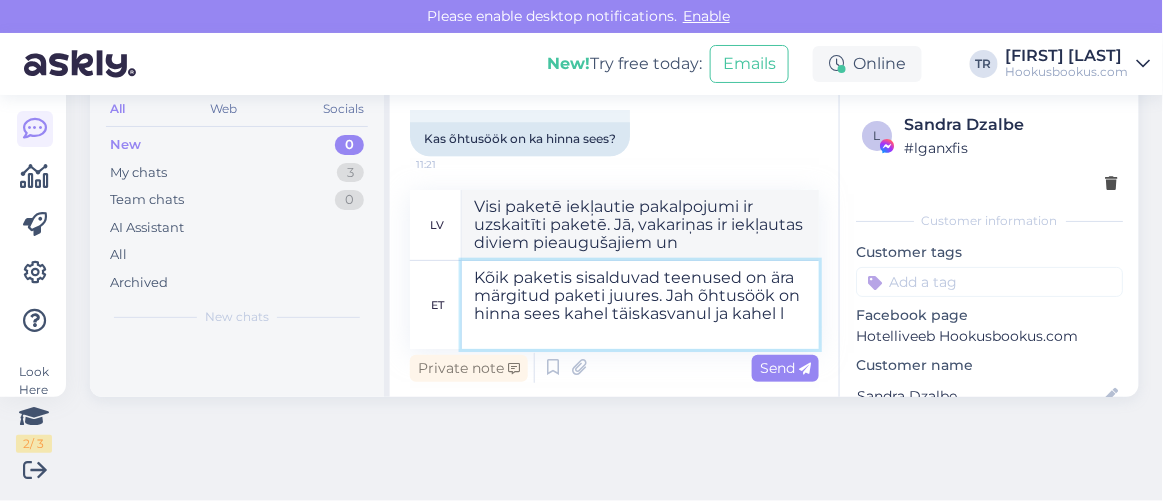 type on "Kõik paketis sisalduvad teenused on ära märgitud paketi juures. Jah õhtusöök on hinna sees kahel täiskasvanul ja kahel la" 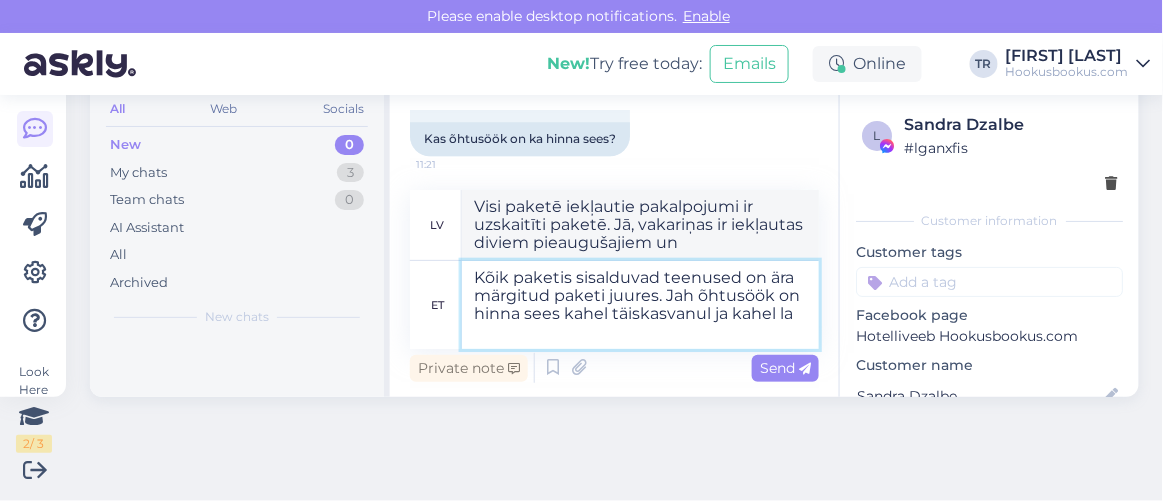 type on "Visi paketē iekļautie pakalpojumi ir uzskaitīti paketē. Jā, vakariņas diviem pieaugušajiem un diviem bērniem ir iekļautas cenā." 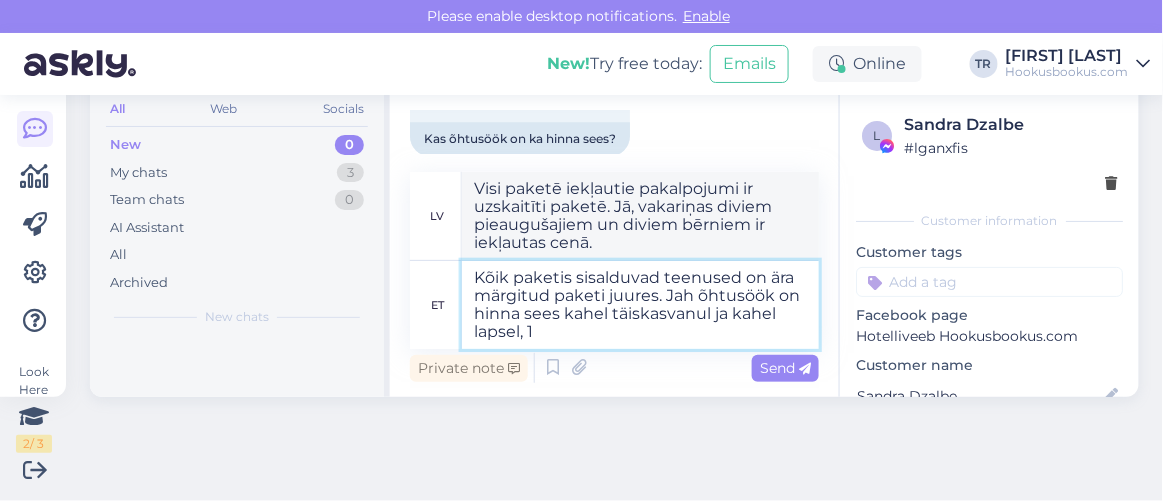 type on "Kõik paketis sisalduvad teenused on ära märgitud paketi juures. Jah õhtusöök on hinna sees kahel täiskasvanul ja kahel lapsel, 14" 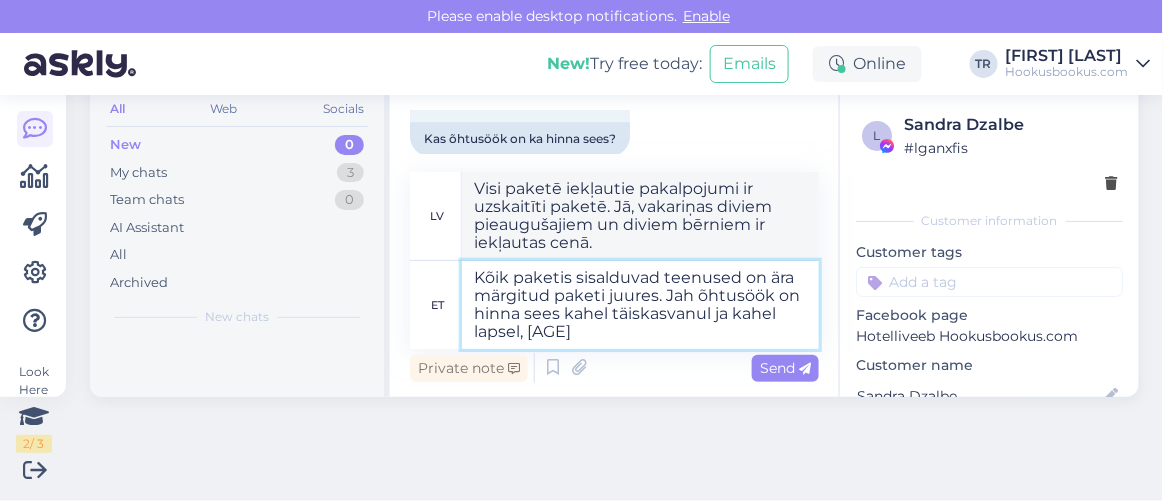 type on "Visi paketē iekļautie pakalpojumi ir uzskaitīti paketē. Jā, vakariņas ir iekļautas diviem pieaugušajiem un diviem bērniem, 1" 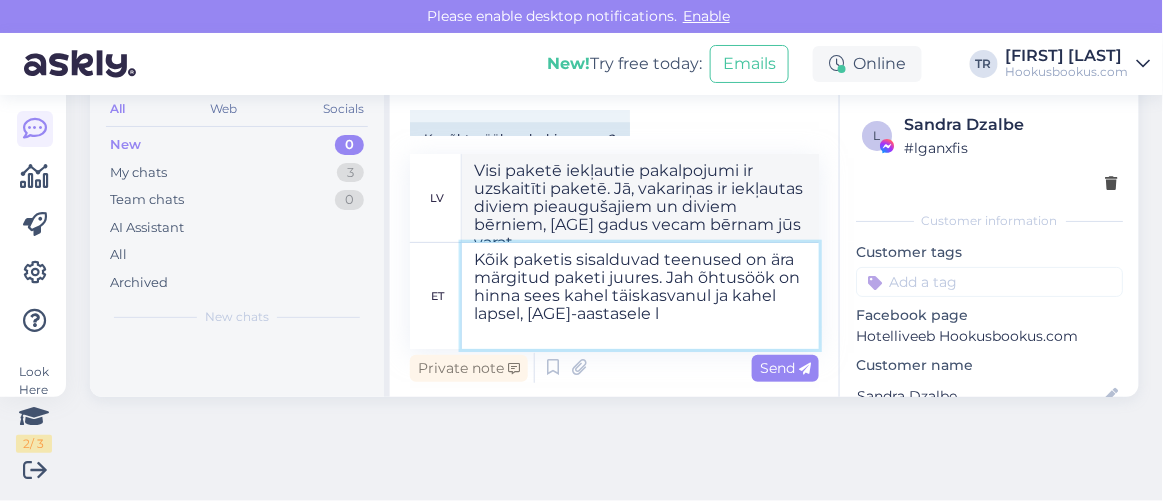 type on "Kõik paketis sisalduvad teenused on ära märgitud paketi juures. Jah õhtusöök on hinna sees kahel täiskasvanul ja kahel lapsel, 14-aastasele la" 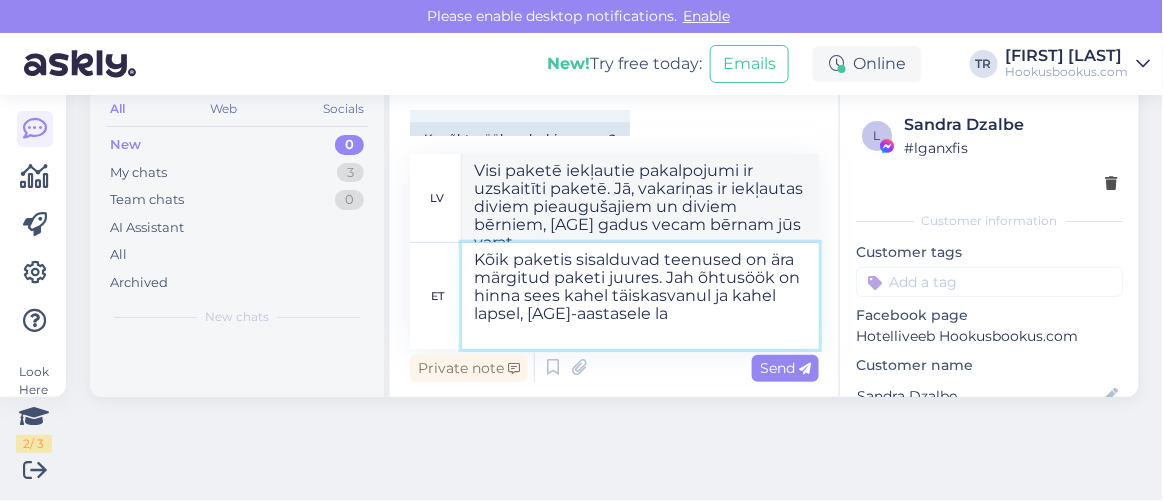 type on "Visi paketē iekļautie pakalpojumi ir uzskaitīti paketē. Jā, vakariņas ir iekļautas diviem pieaugušajiem un diviem bērniem vecumā no 14 gadiem." 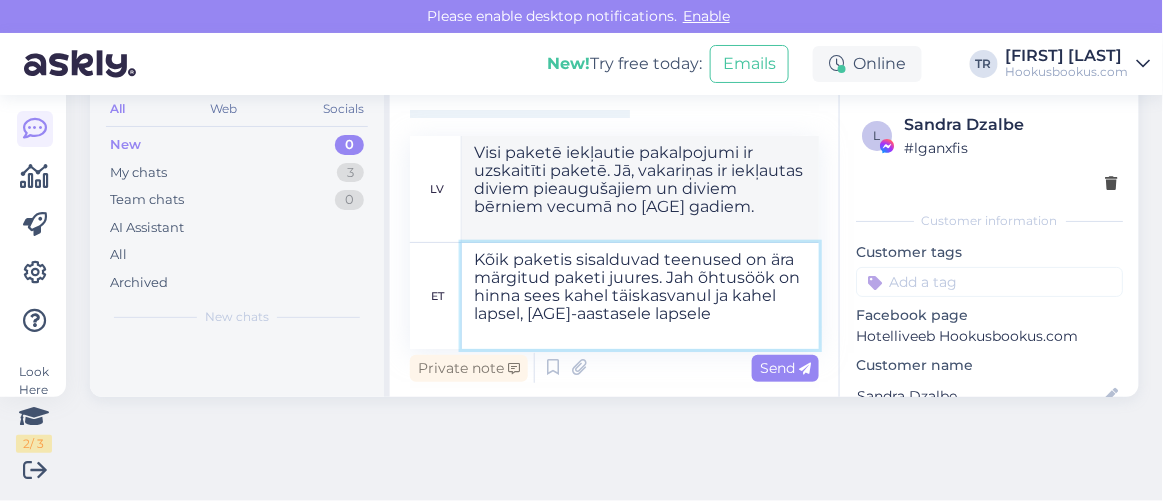 type on "Kõik paketis sisalduvad teenused on ära märgitud paketi juures. Jah õhtusöök on hinna sees kahel täiskasvanul ja kahel lapsel, 14-aastasele lapsele s" 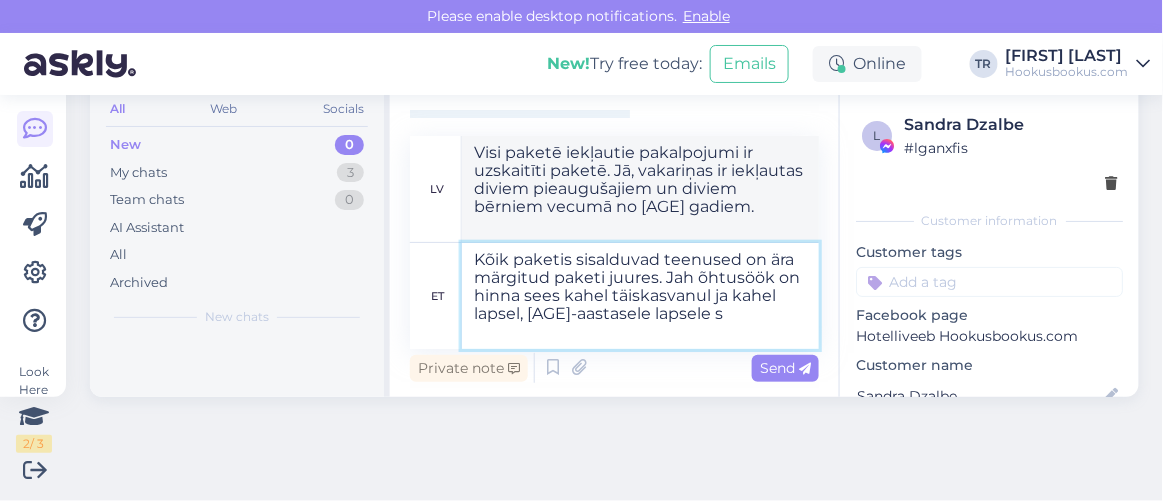 type on "Visi paketē iekļautie pakalpojumi ir uzskaitīti paketes cenā. Jā, vakariņas ir iekļautas diviem pieaugušajiem un diviem bērniem, 14 gadus vecam bērnam." 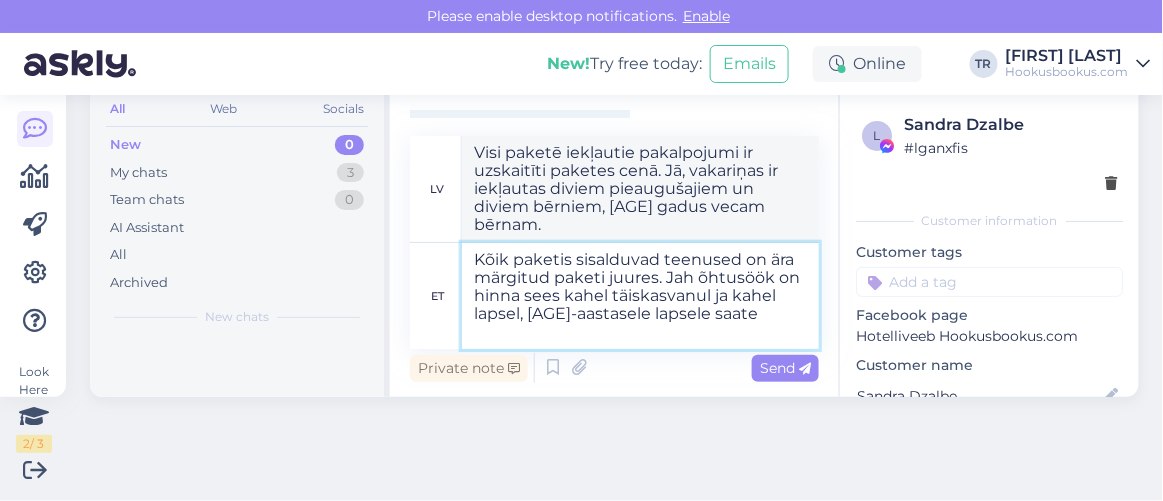 type on "Kõik paketis sisalduvad teenused on ära märgitud paketi juures. Jah õhtusöök on hinna sees kahel täiskasvanul ja kahel lapsel, 14-aastasele lapsele saate" 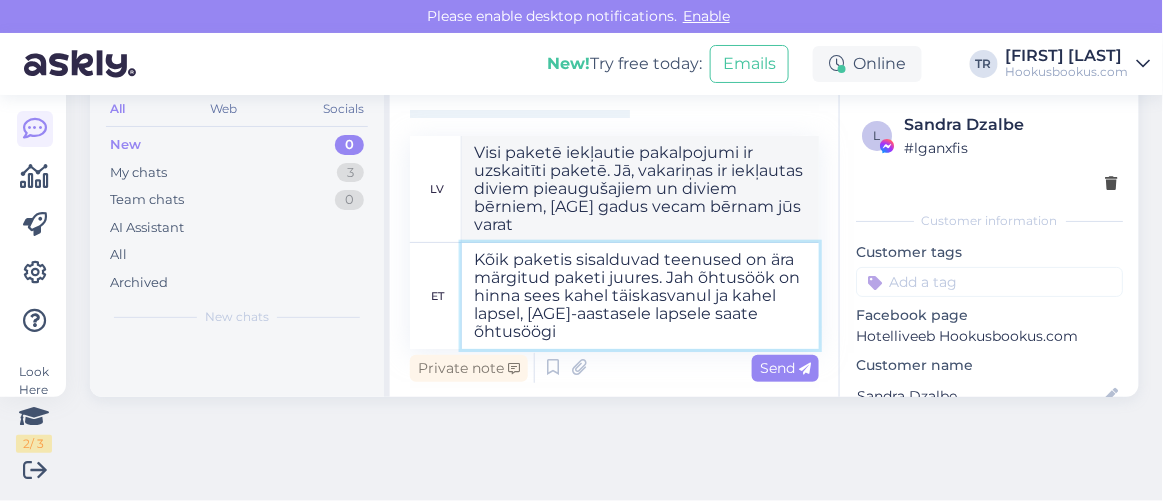type on "Kõik paketis sisalduvad teenused on ära märgitud paketi juures. Jah õhtusöök on hinna sees kahel täiskasvanul ja kahel lapsel, 14-aastasele lapsele saate õhtusöögi k" 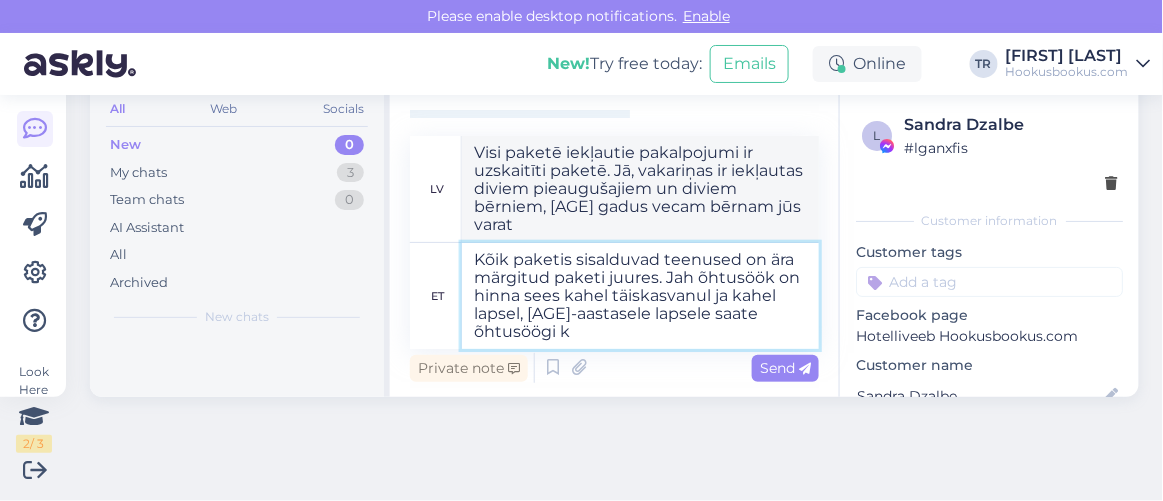 type on "Visi paketē iekļautie pakalpojumi ir uzskaitīti paketē. Jā, vakariņas ir iekļautas diviem pieaugušajiem un diviem bērniem, un 14 gadus vecs bērns saņem vakariņas." 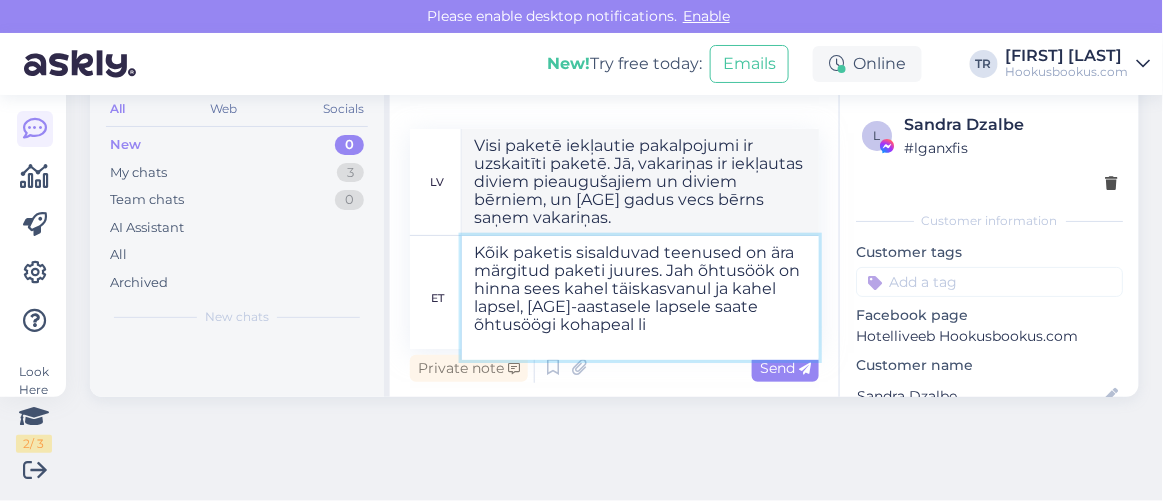 type on "Kõik paketis sisalduvad teenused on ära märgitud paketi juures. Jah õhtusöök on hinna sees kahel täiskasvanul ja kahel lapsel, 14-aastasele lapsele saate õhtusöögi kohapeal lis" 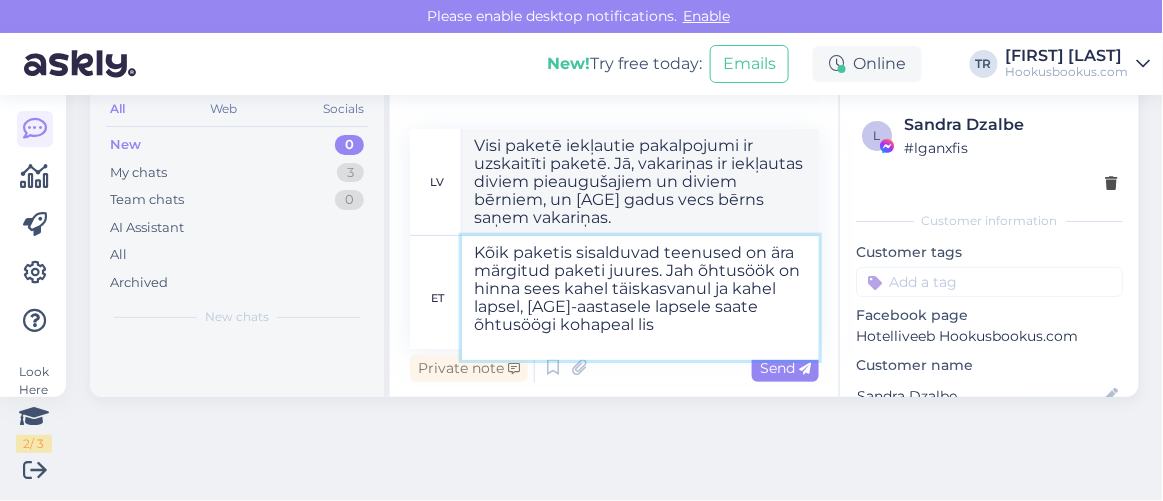 type on "Visi paketē iekļautie pakalpojumi ir uzskaitīti paketē. Jā, vakariņas ir iekļautas diviem pieaugušajiem un diviem bērniem, 14 gadus vecs bērns var vakariņot uz vietas." 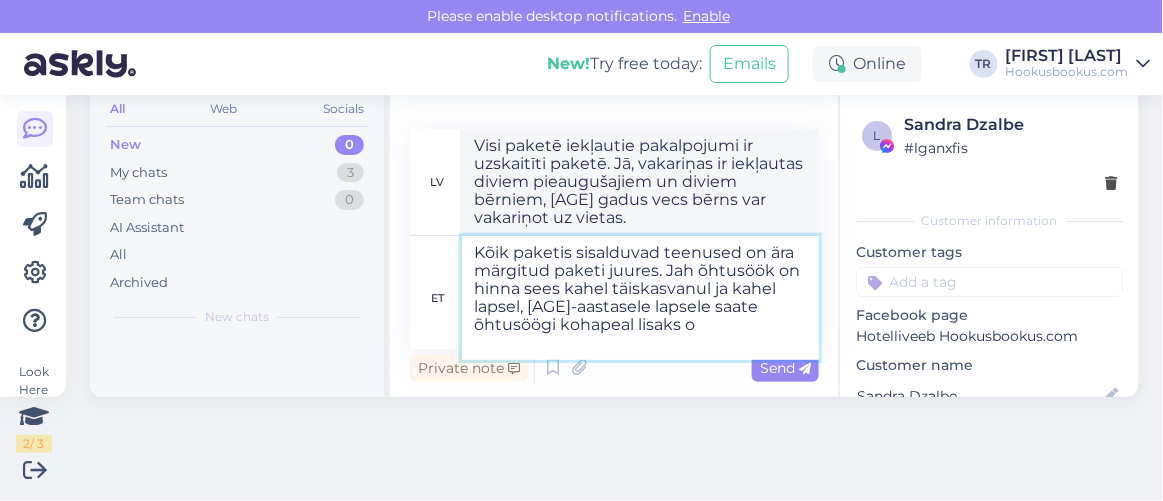 type on "Kõik paketis sisalduvad teenused on ära märgitud paketi juures. Jah õhtusöök on hinna sees kahel täiskasvanul ja kahel lapsel, 14-aastasele lapsele saate õhtusöögi kohapeal lisaks os" 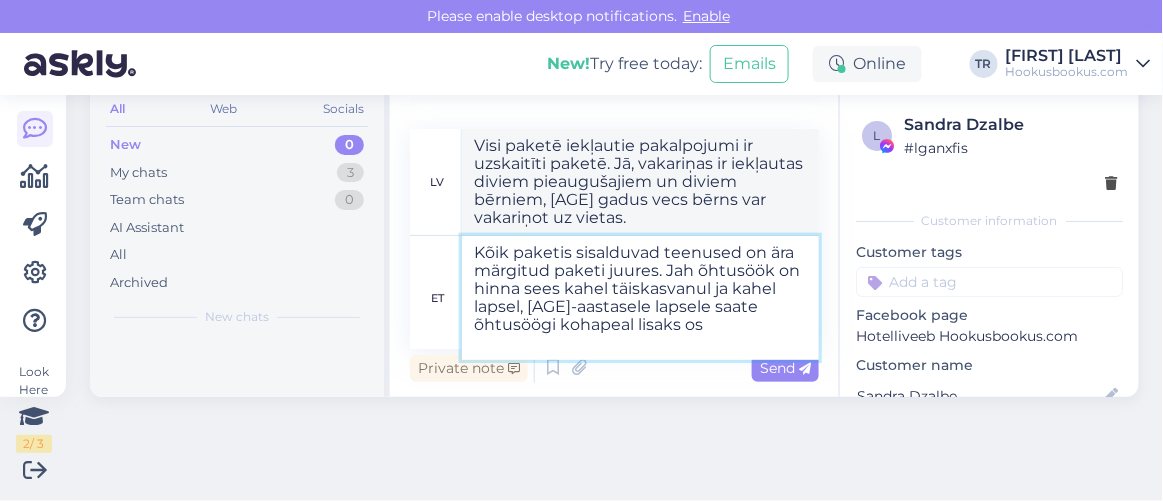 type on "Visi paketē iekļautie pakalpojumi ir uzskaitīti paketē. Jā, cenā ir iekļautas vakariņas diviem pieaugušajiem un diviem bērniem, un 14 gadus vecs bērns var papildus ieturēt vakariņas uz vietas." 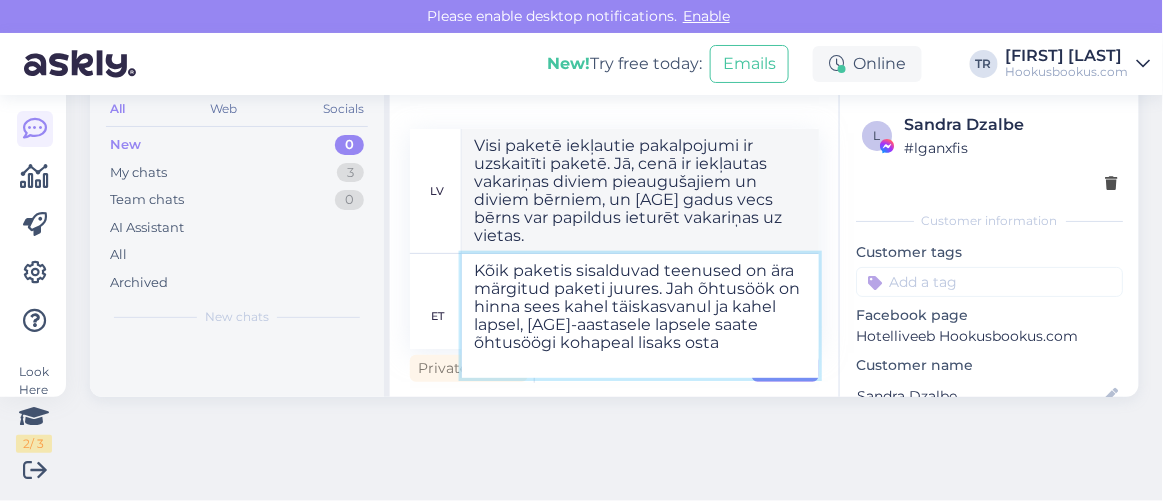 type on "Kõik paketis sisalduvad teenused on ära märgitud paketi juures. Jah õhtusöök on hinna sees kahel täiskasvanul ja kahel lapsel, 14-aastasele lapsele saate õhtusöögi kohapeal lisaks osta." 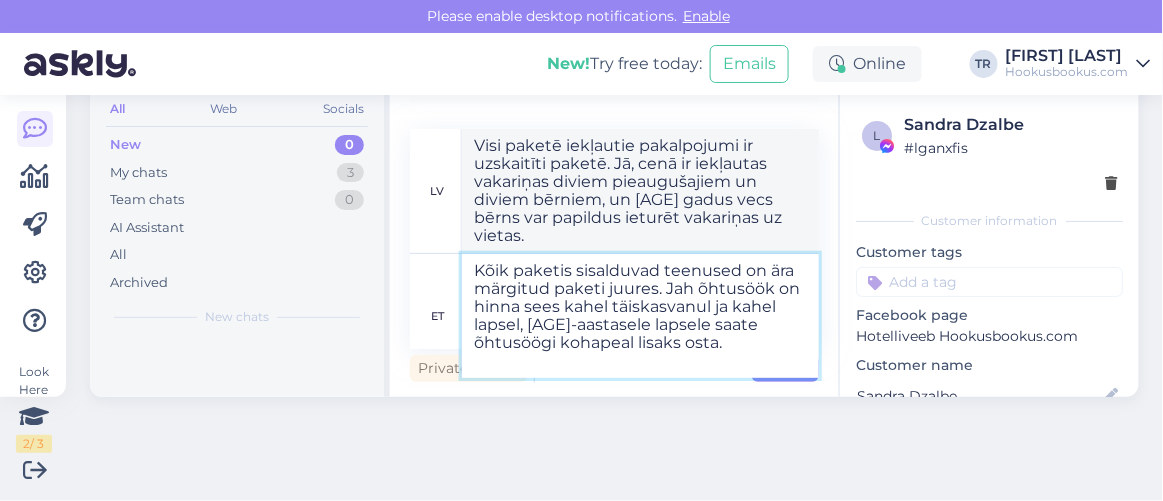 type on "Visi paketē iekļautie pakalpojumi ir uzskaitīti paketē. Jā, vakariņas ir iekļautas cenā diviem pieaugušajiem un diviem bērniem, 14 gadus vecam bērnam vakariņas var iegādāties uz vietas." 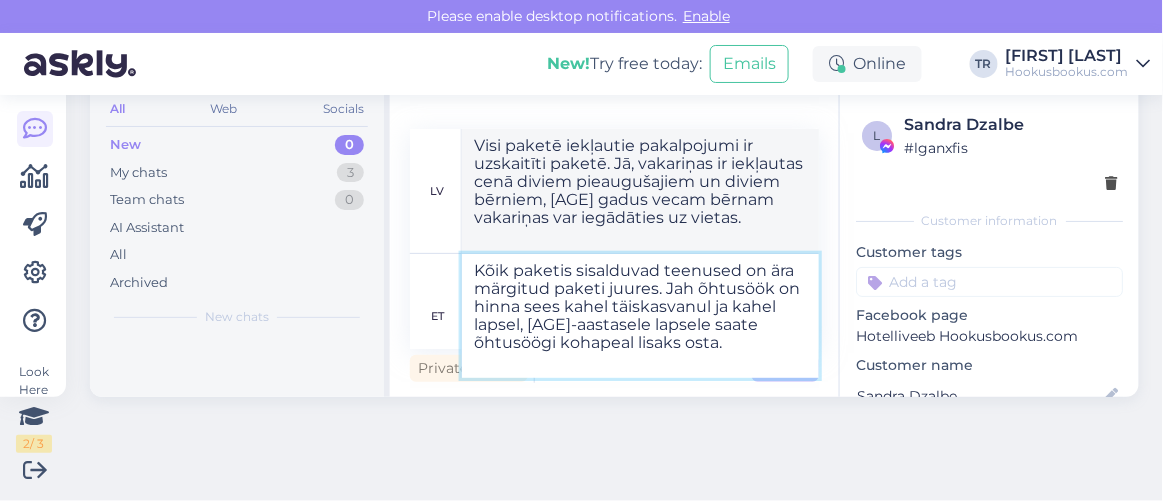 type 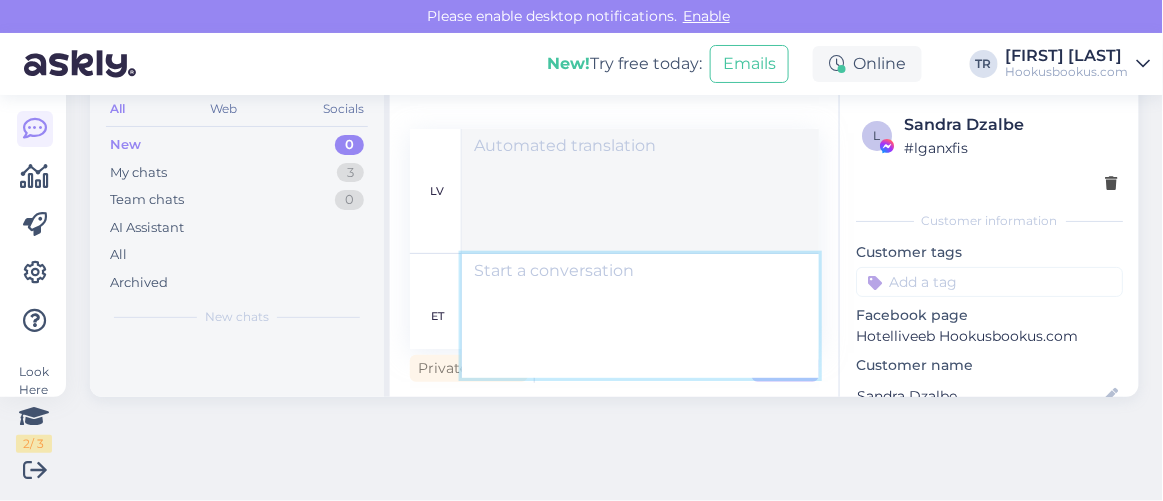 scroll, scrollTop: 1503, scrollLeft: 0, axis: vertical 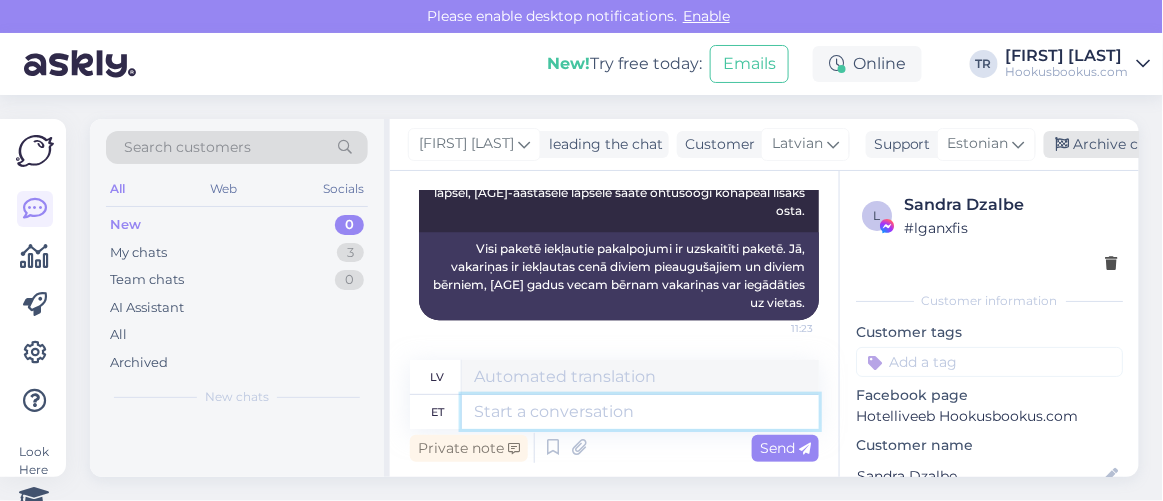 type 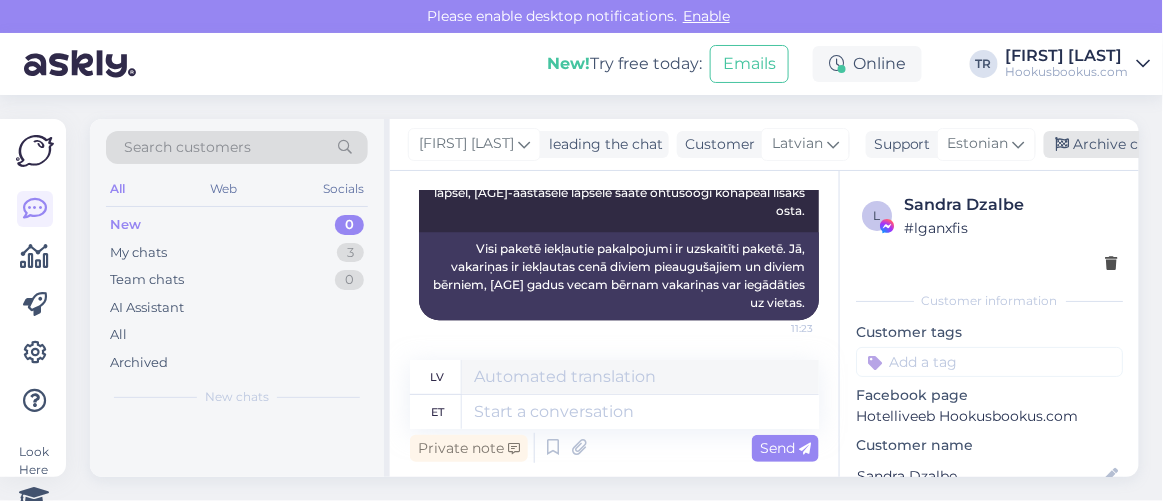 click at bounding box center (1063, 145) 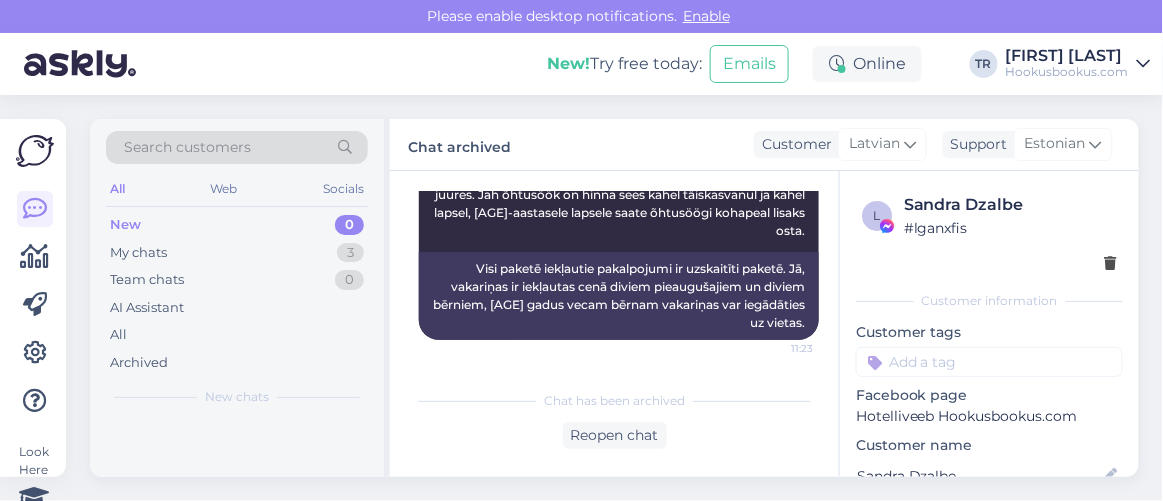 scroll, scrollTop: 1483, scrollLeft: 0, axis: vertical 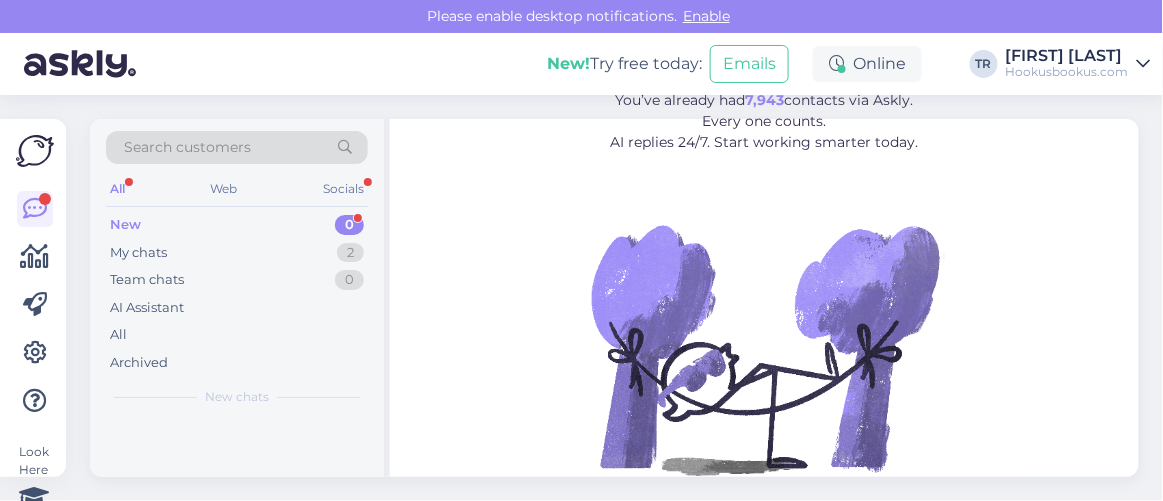 click on "New 0" at bounding box center [237, 225] 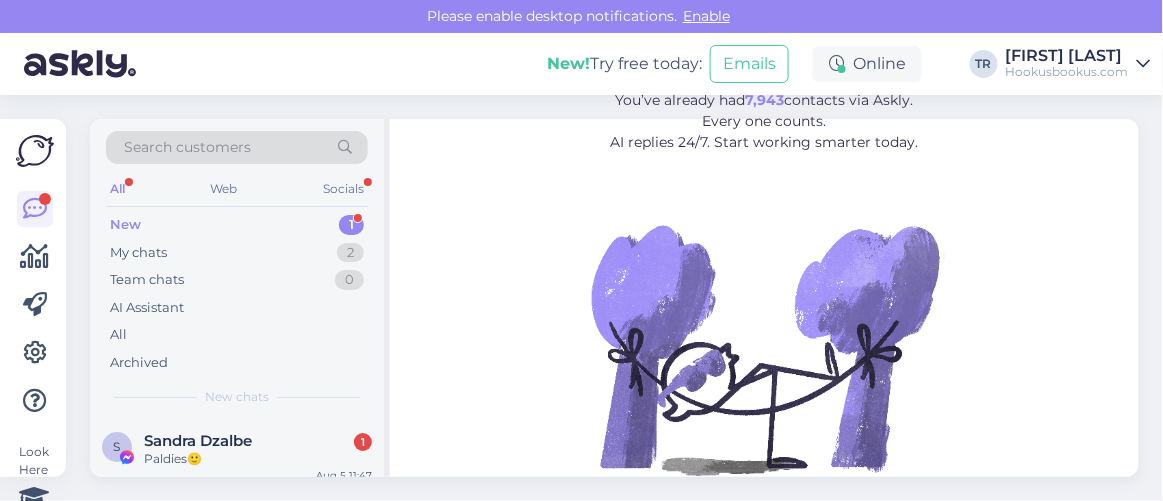drag, startPoint x: 215, startPoint y: 453, endPoint x: 235, endPoint y: 452, distance: 20.024984 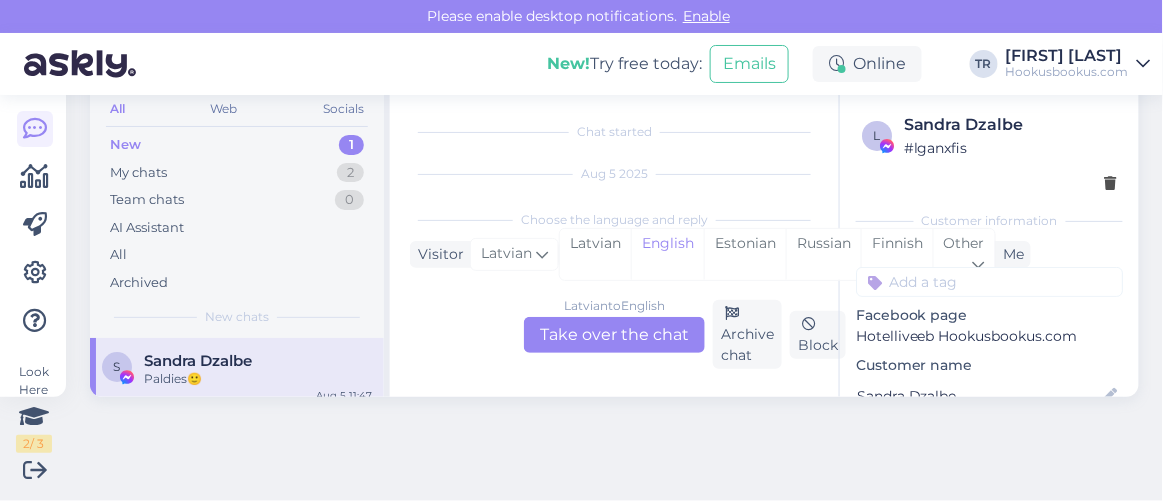 scroll, scrollTop: 1655, scrollLeft: 0, axis: vertical 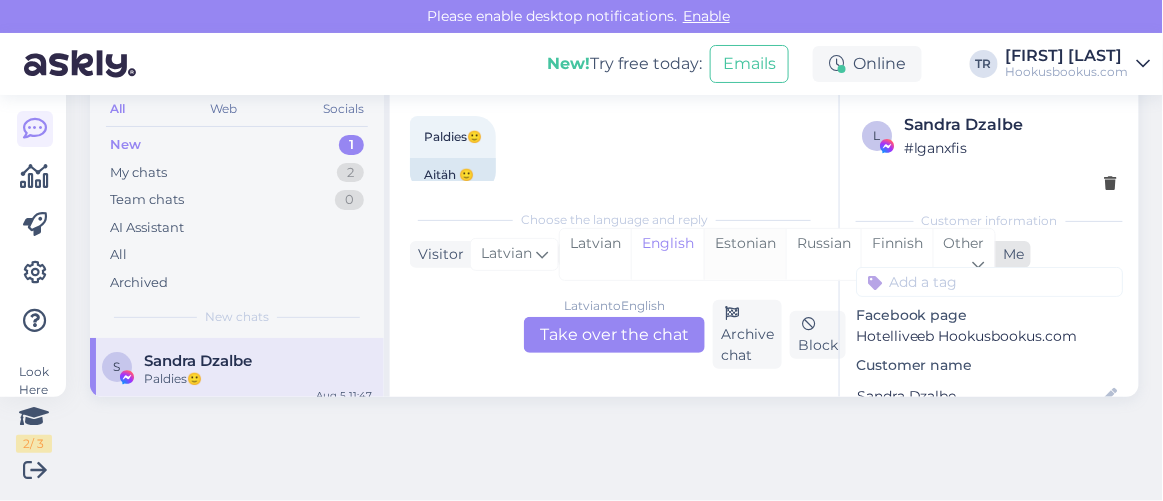click on "Estonian" at bounding box center [745, 254] 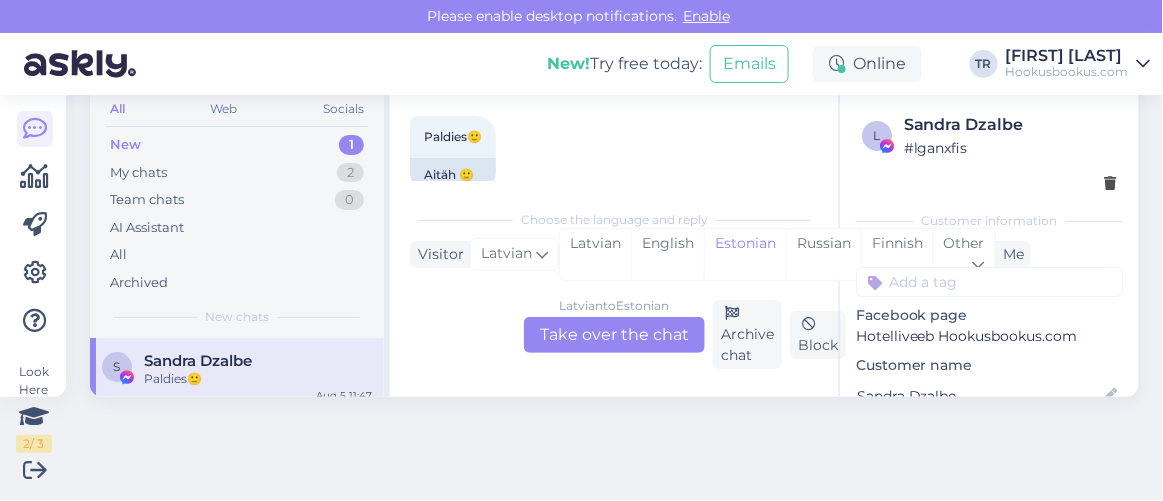 click on "Latvian  to  Estonian Take over the chat" at bounding box center (614, 335) 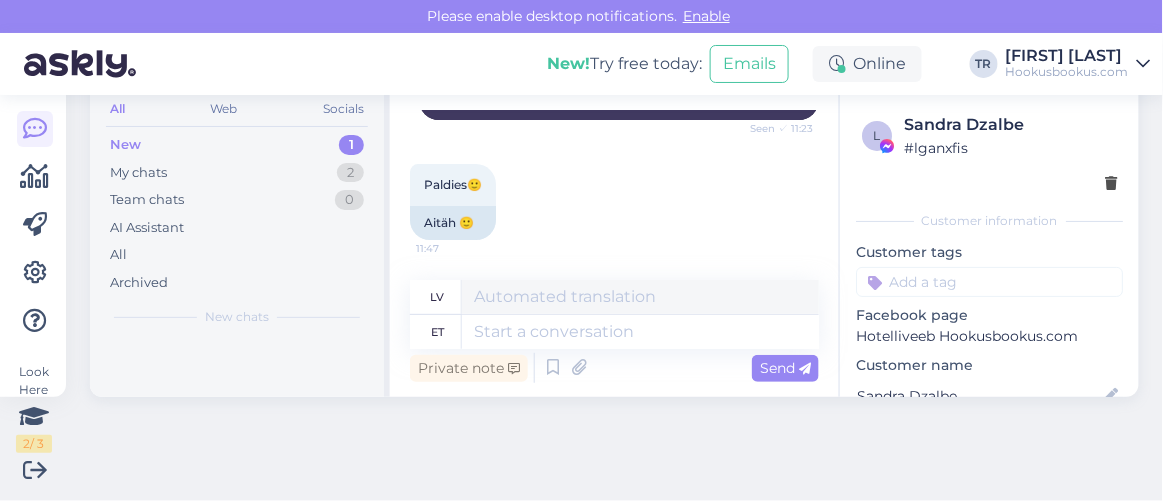 scroll, scrollTop: 1623, scrollLeft: 0, axis: vertical 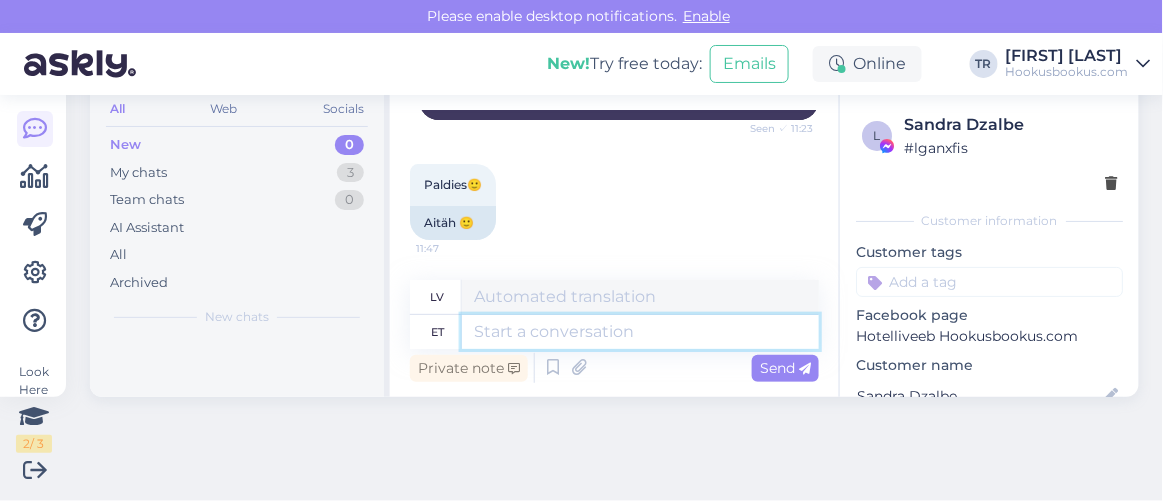 click at bounding box center (640, 332) 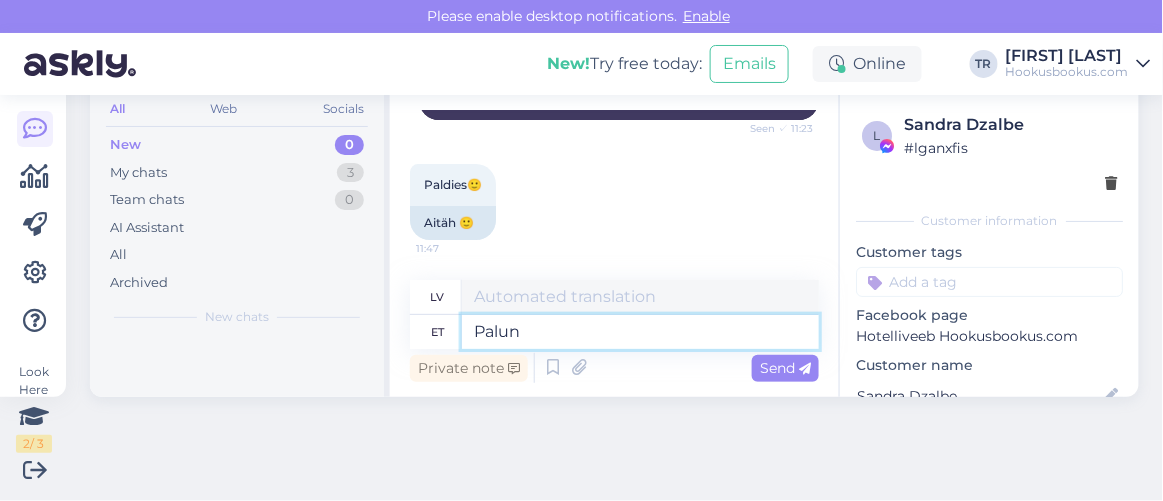 type on "Palun" 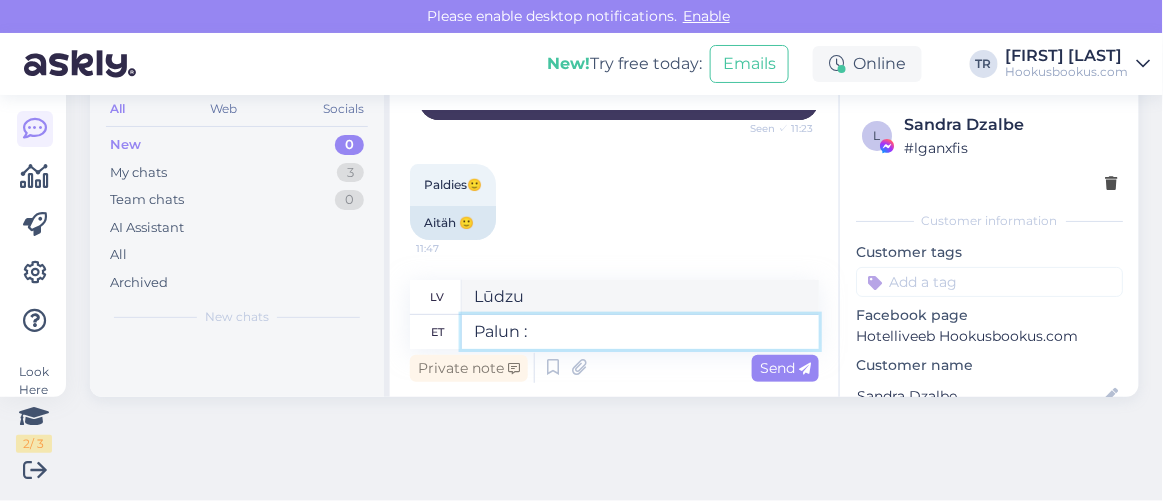 type on "Palun :)" 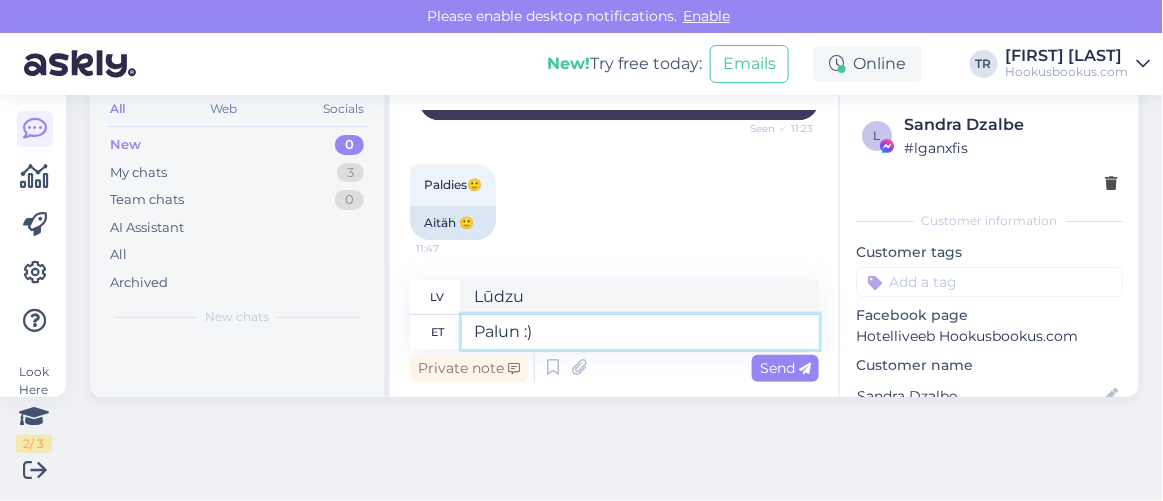 type on "Lūdzu :)" 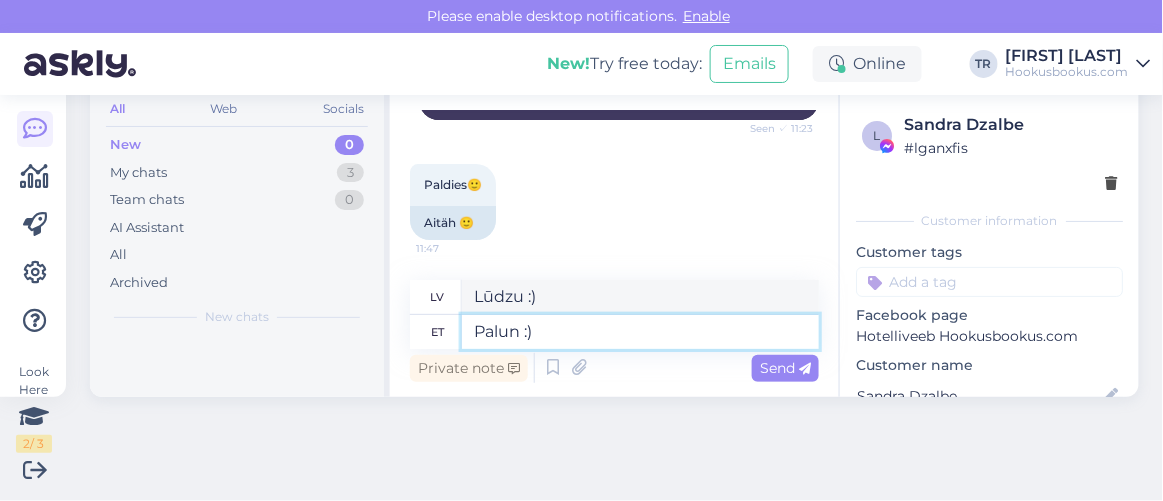 type on "Palun :)" 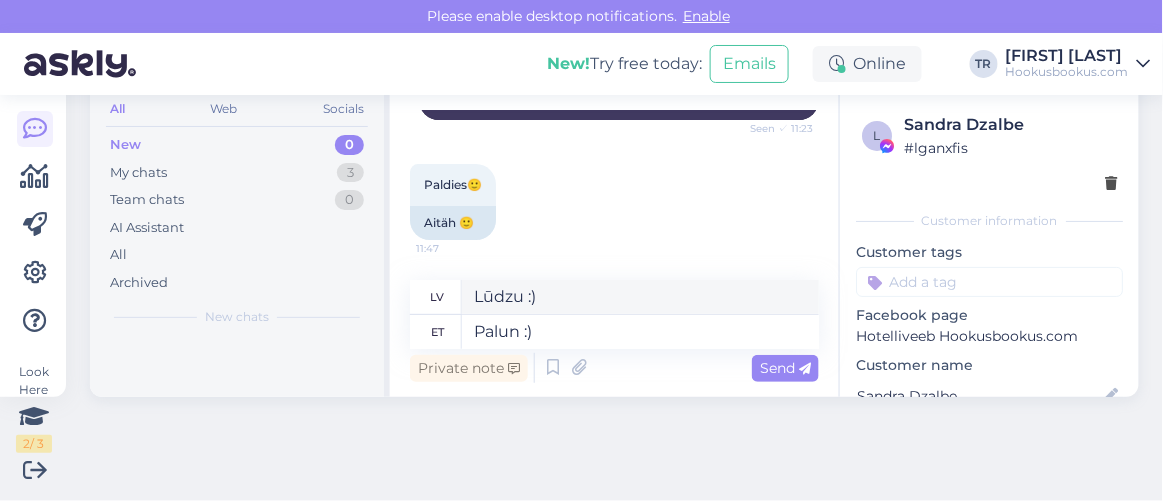 click on "Send" at bounding box center [785, 368] 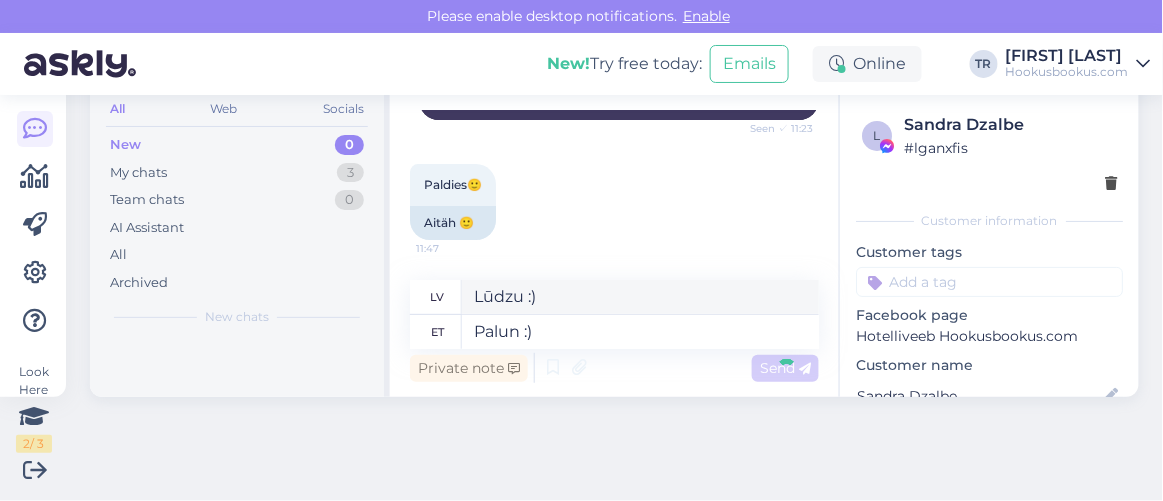 type 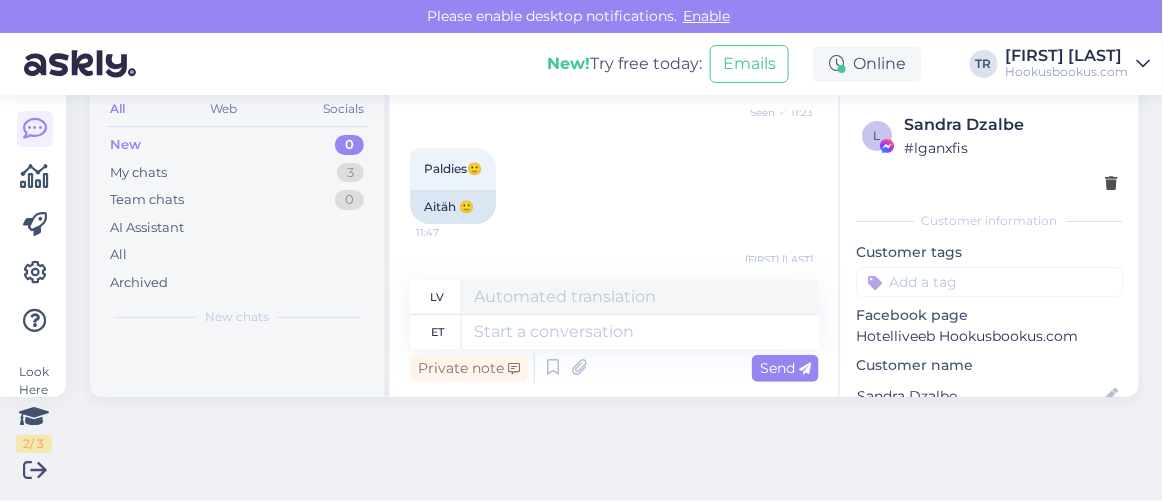 scroll, scrollTop: 1743, scrollLeft: 0, axis: vertical 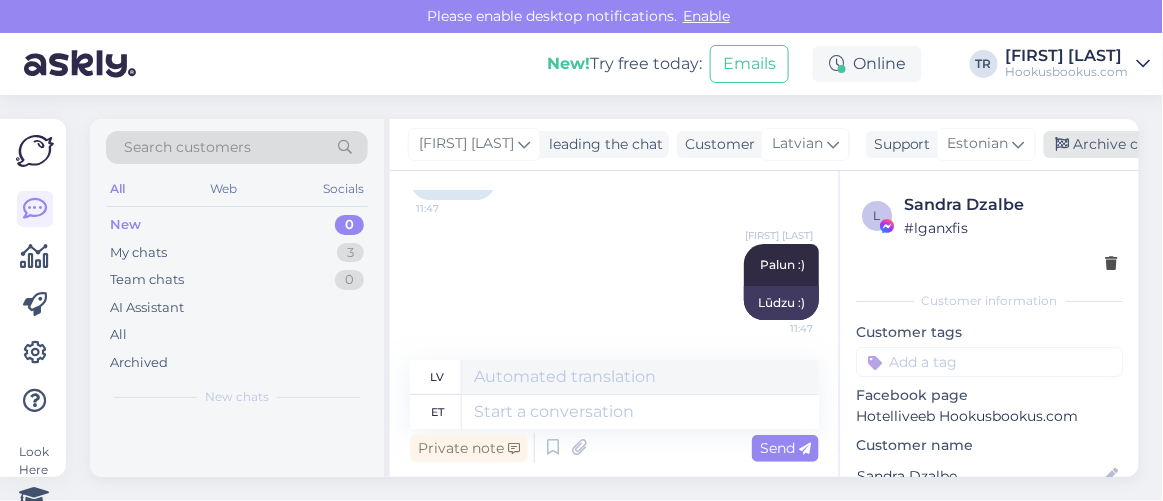click on "Archive chat" at bounding box center (1107, 144) 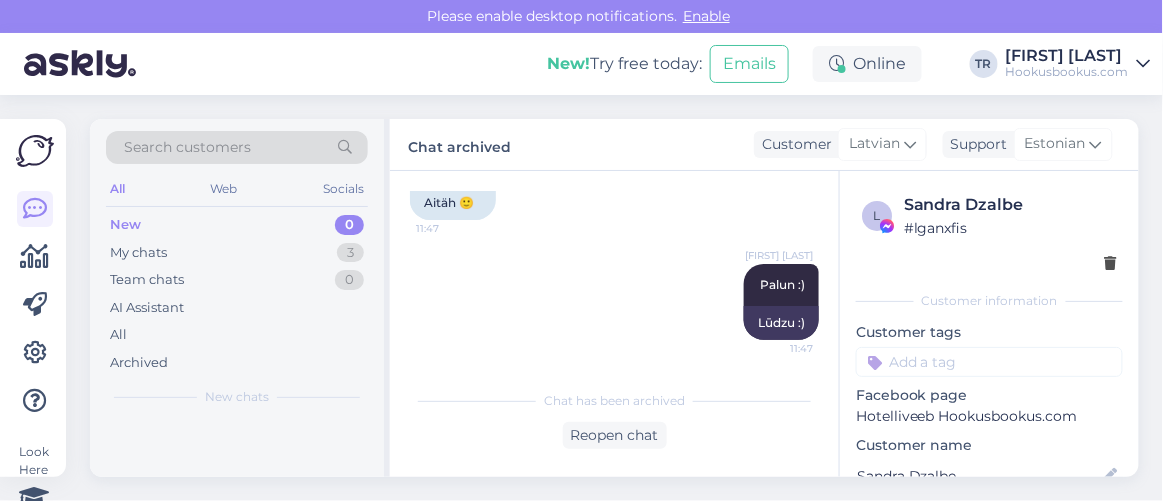 scroll, scrollTop: 1723, scrollLeft: 0, axis: vertical 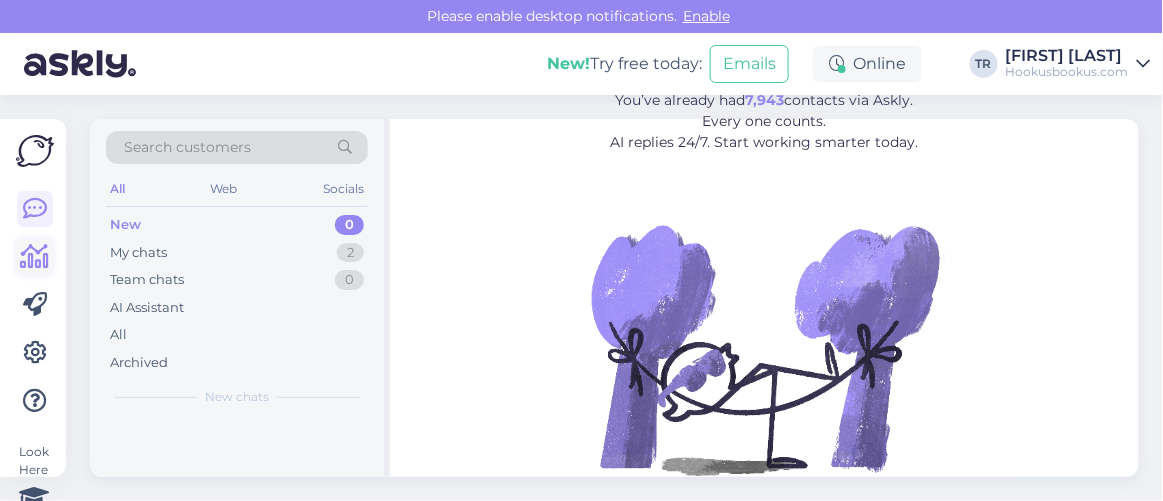 click at bounding box center (35, 257) 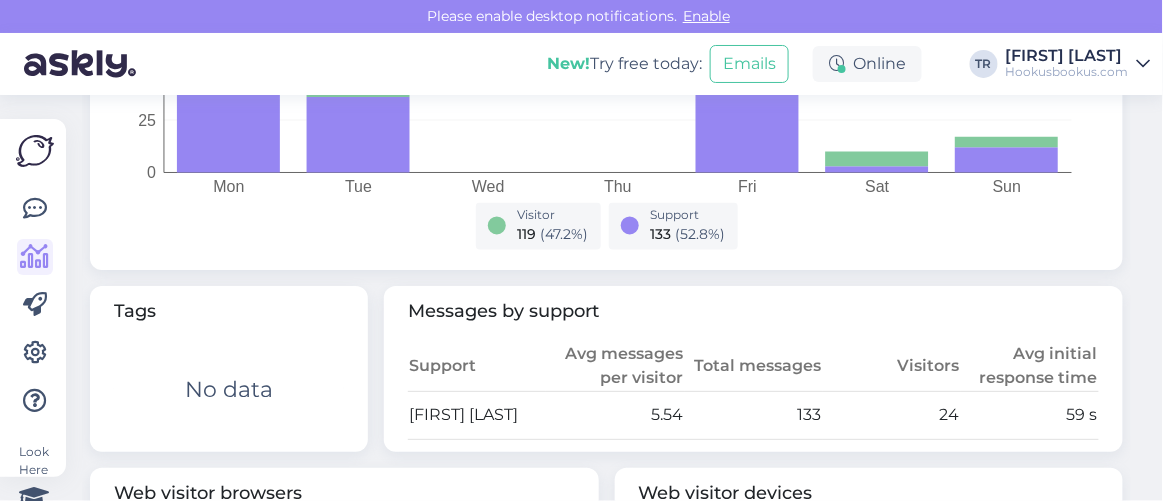 scroll, scrollTop: 909, scrollLeft: 0, axis: vertical 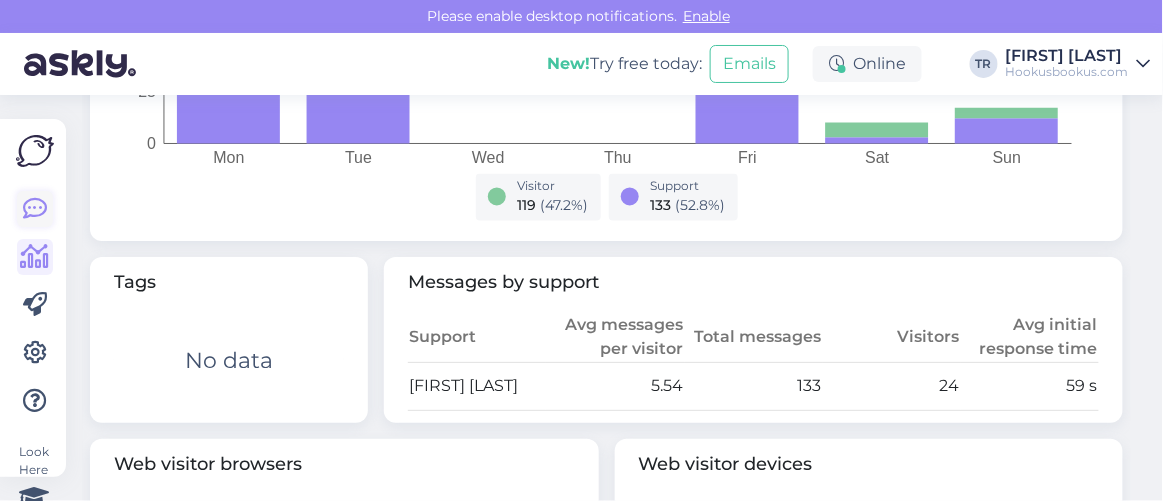 click at bounding box center (35, 209) 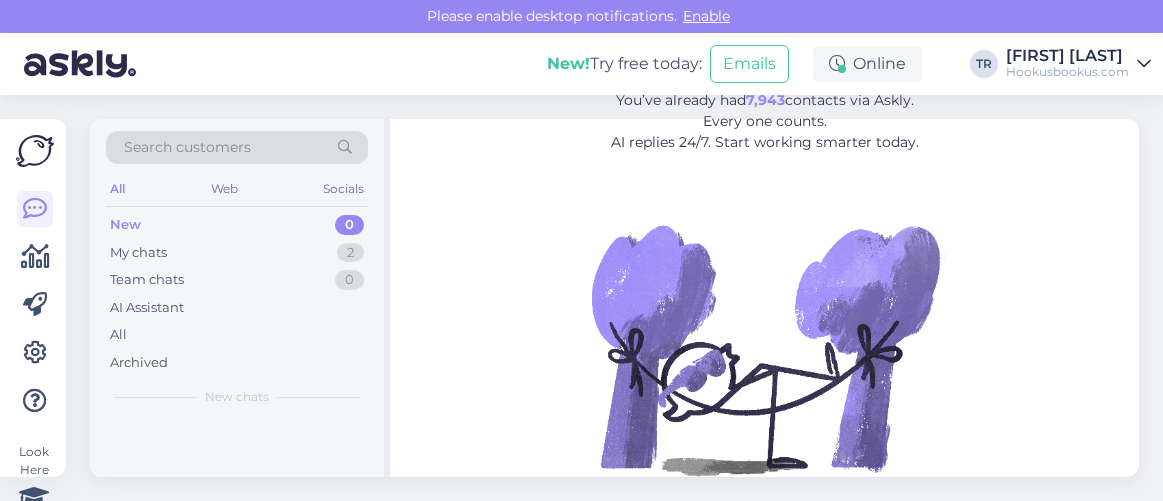 scroll, scrollTop: 0, scrollLeft: 0, axis: both 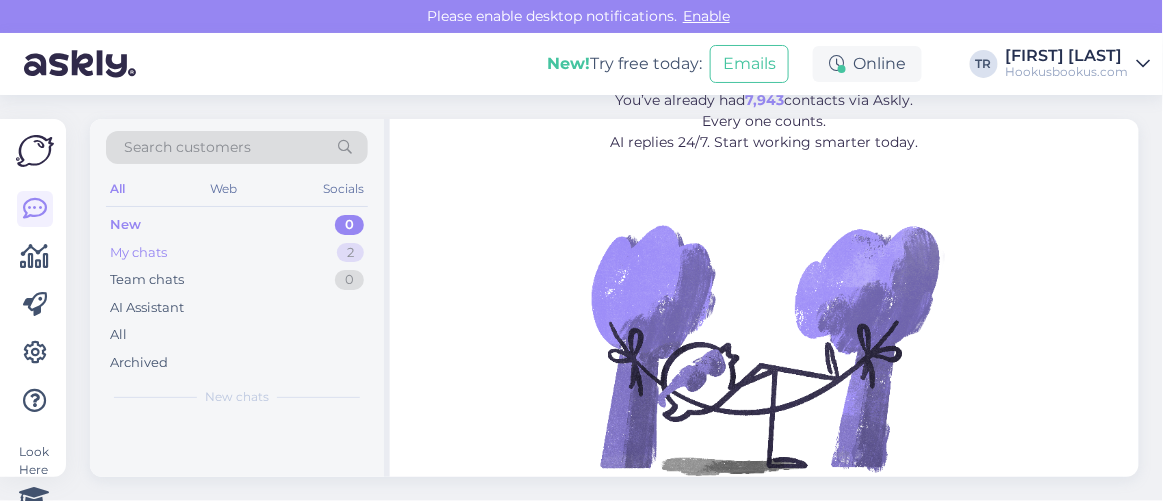 click on "My chats 2" at bounding box center [237, 253] 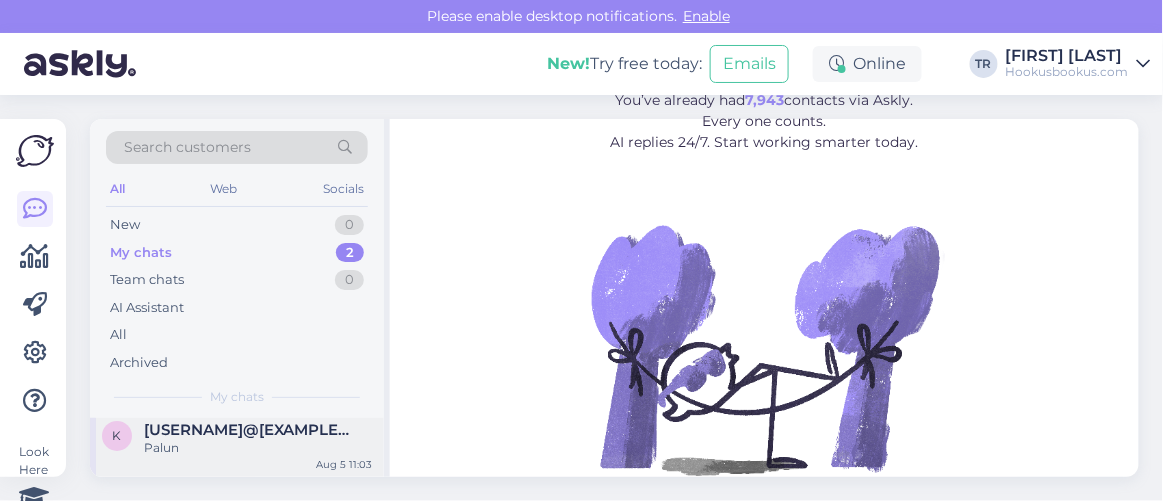 scroll, scrollTop: 0, scrollLeft: 0, axis: both 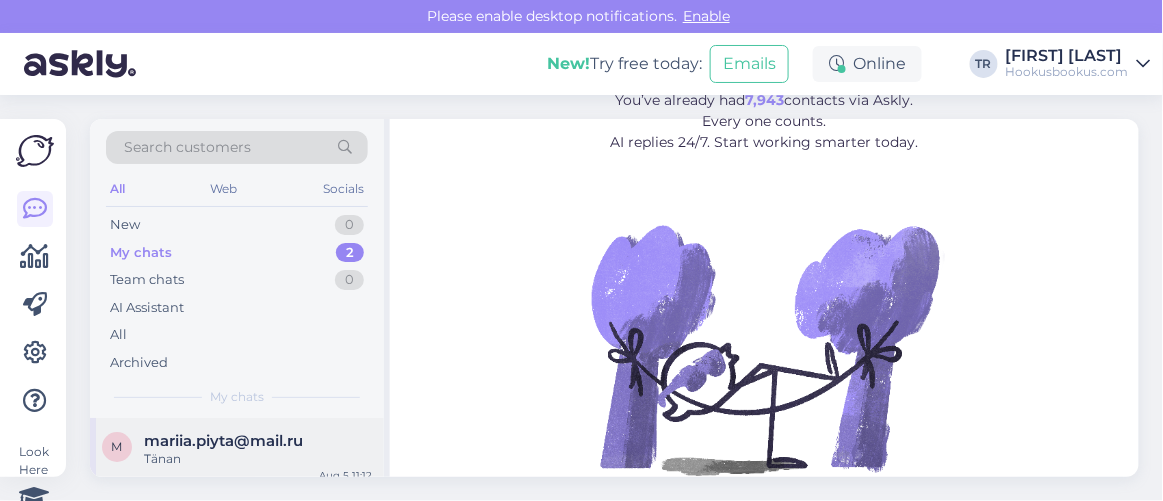 click on "Tänan" at bounding box center [258, 459] 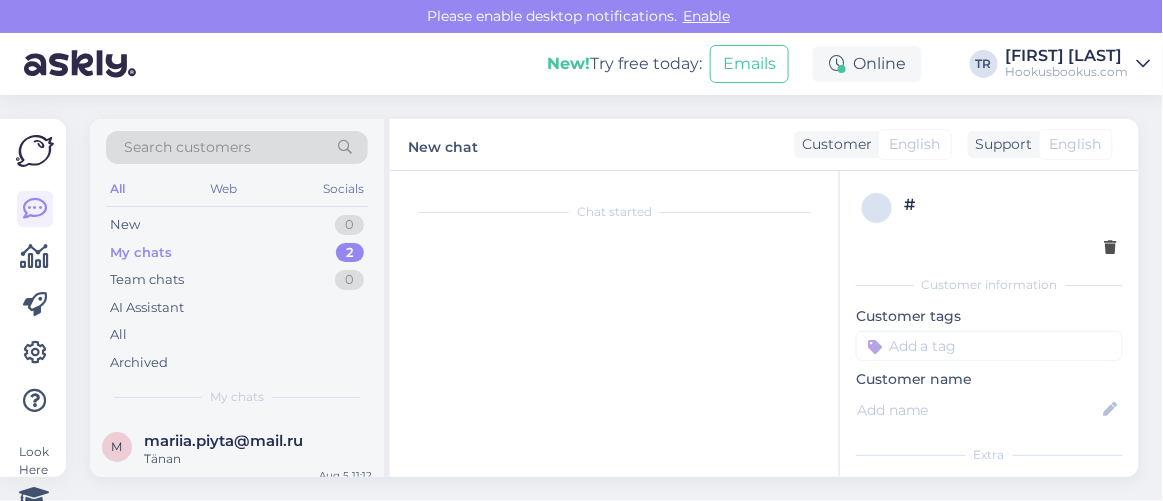 scroll, scrollTop: 80, scrollLeft: 0, axis: vertical 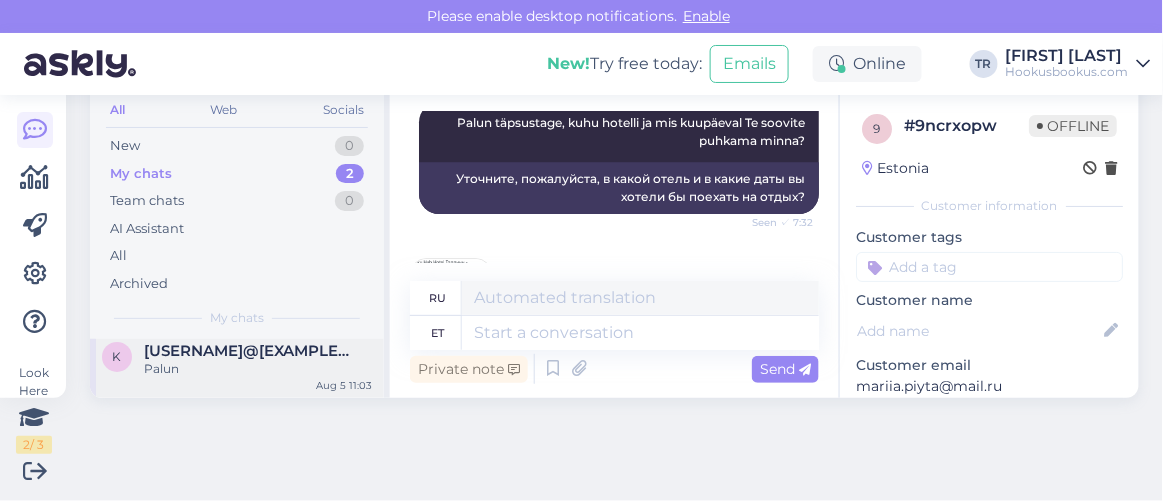 click on "Palun" at bounding box center (258, 369) 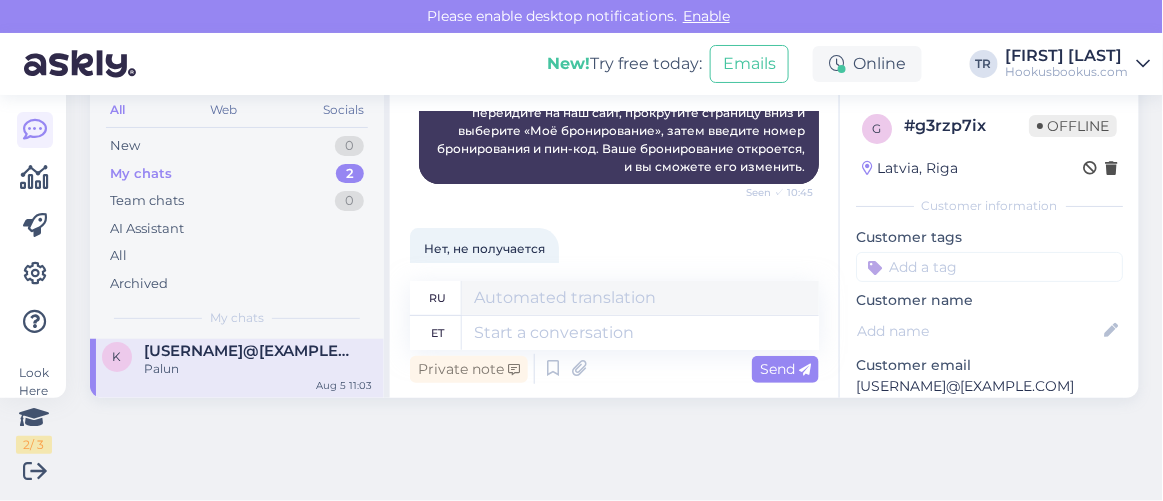 scroll, scrollTop: 2910, scrollLeft: 0, axis: vertical 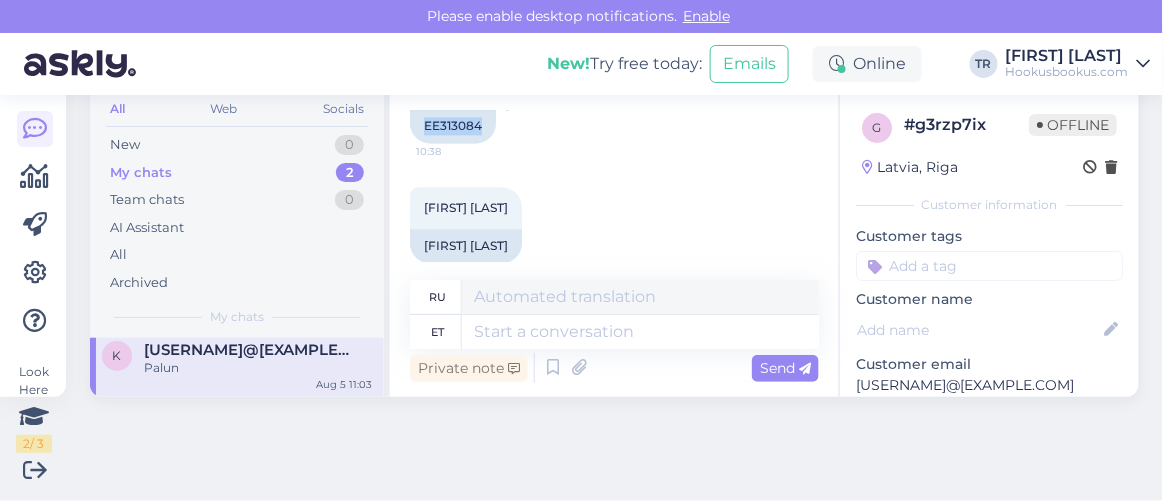 drag, startPoint x: 480, startPoint y: 140, endPoint x: 426, endPoint y: 143, distance: 54.08327 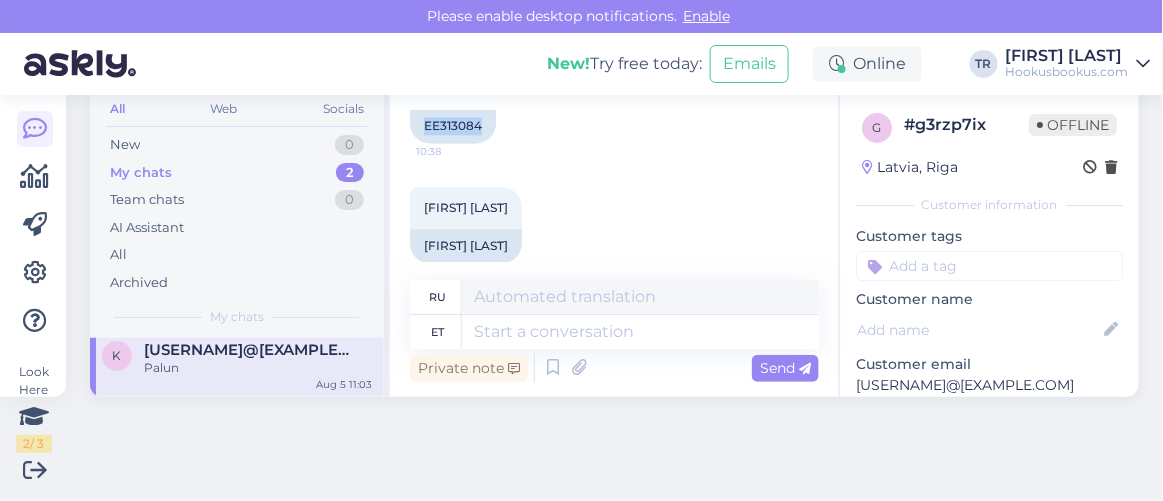 copy on "EE313084" 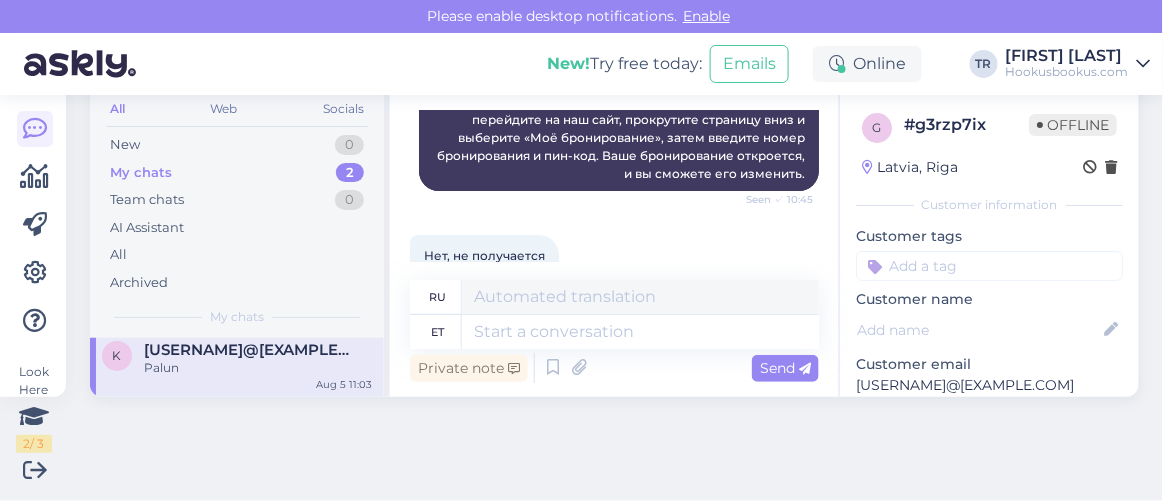 scroll, scrollTop: 1637, scrollLeft: 0, axis: vertical 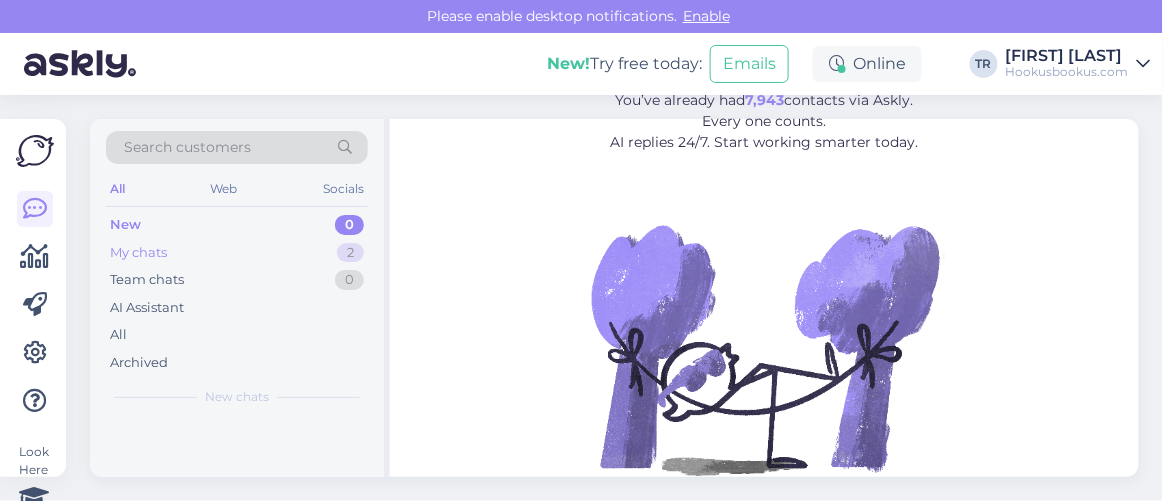 click on "My chats 2" at bounding box center [237, 253] 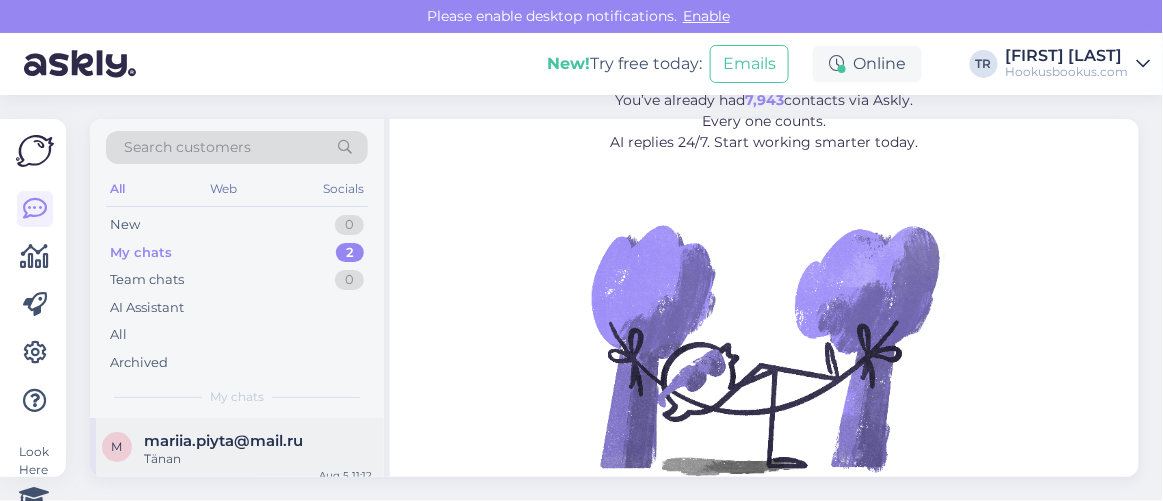 click on "Tänan" at bounding box center [258, 459] 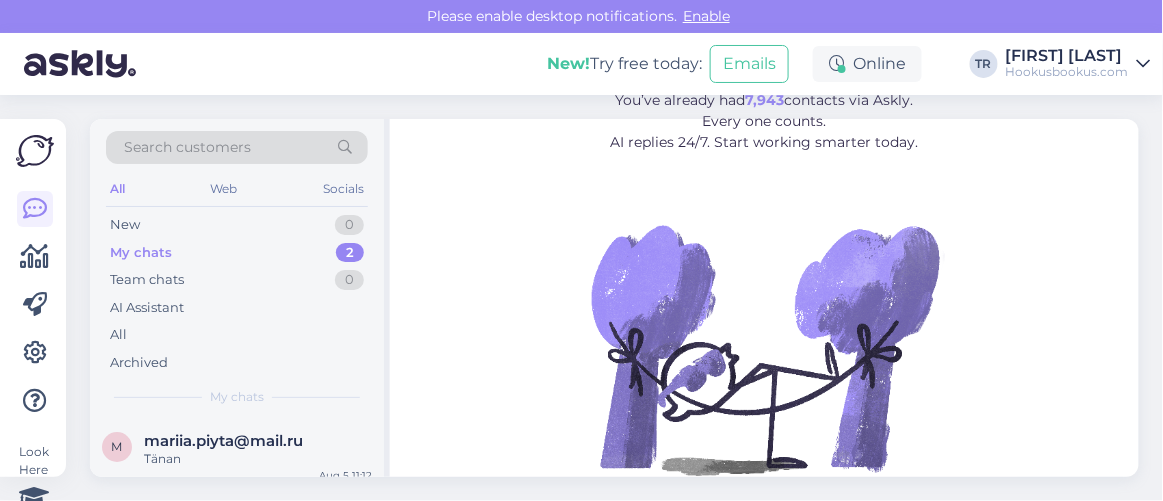 scroll, scrollTop: 80, scrollLeft: 0, axis: vertical 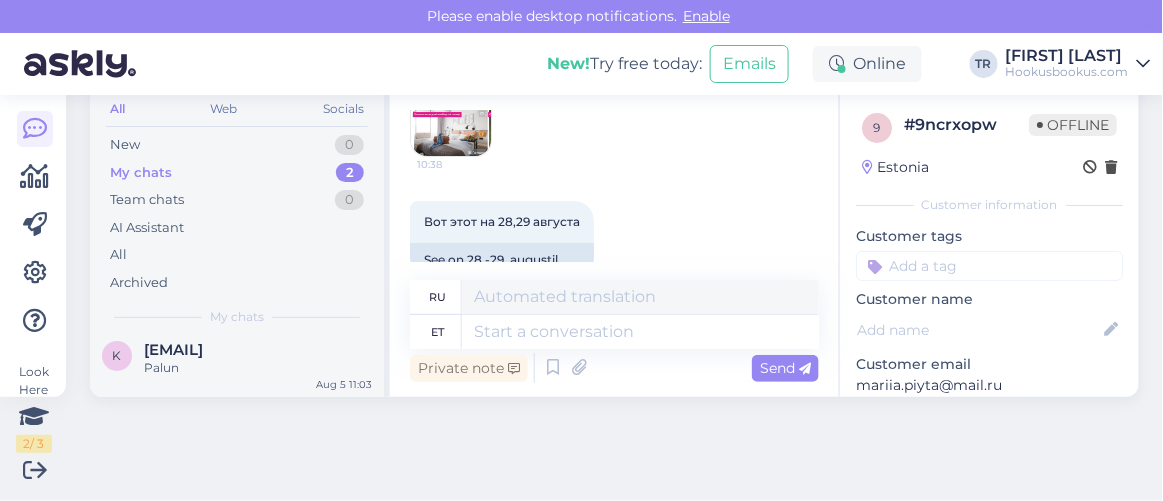 click on "Palun" at bounding box center (258, 368) 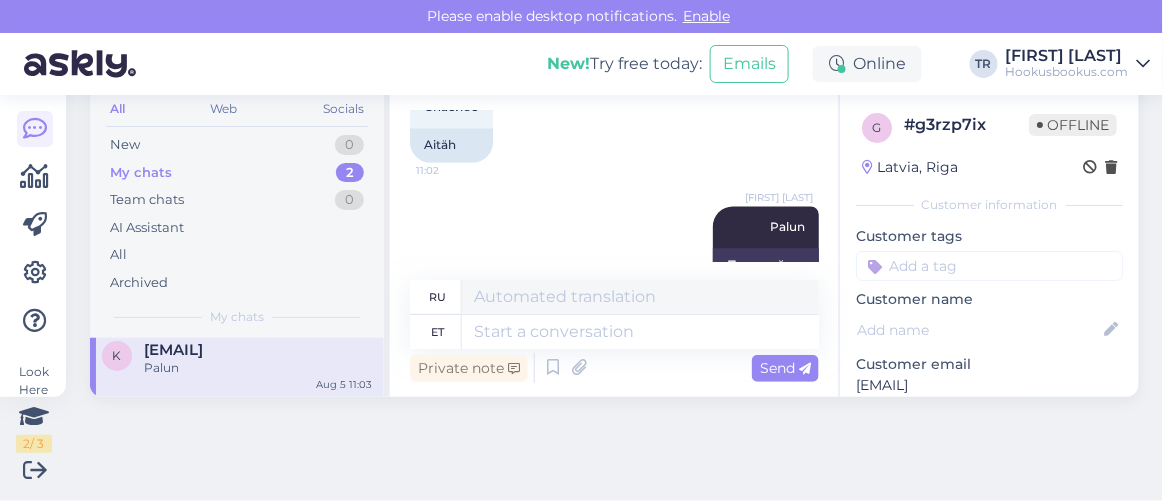 scroll, scrollTop: 2910, scrollLeft: 0, axis: vertical 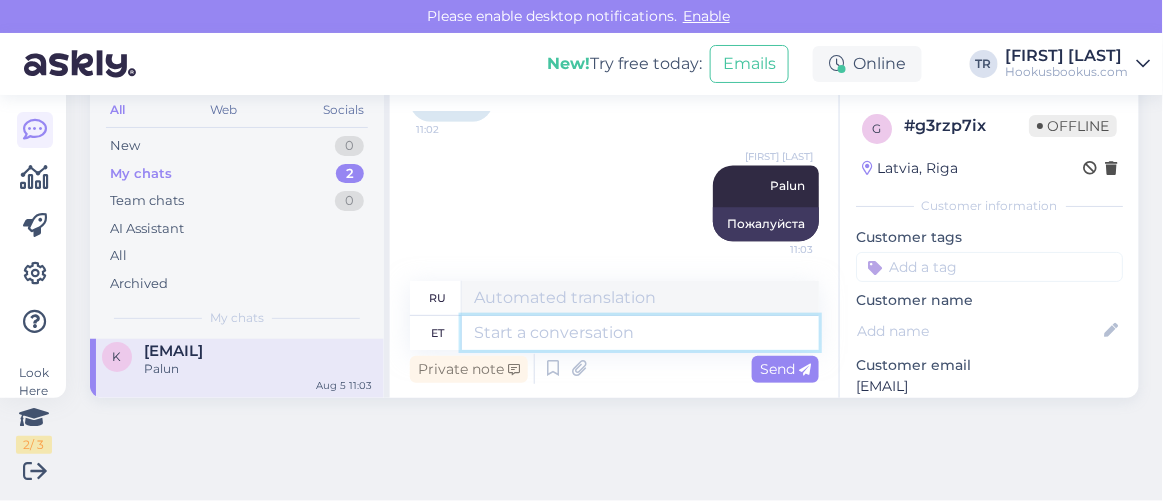 click at bounding box center (640, 333) 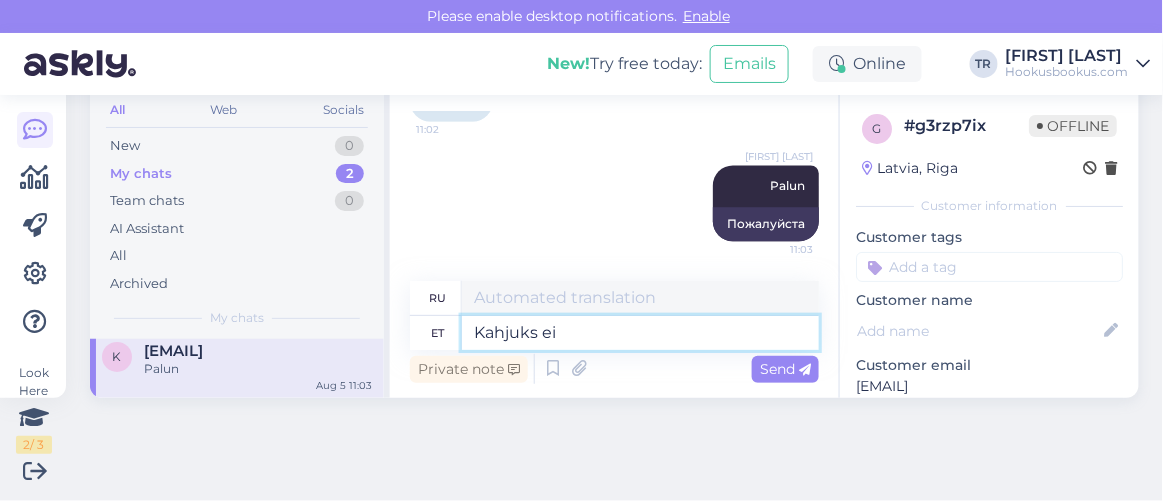type on "Kahjuks ei" 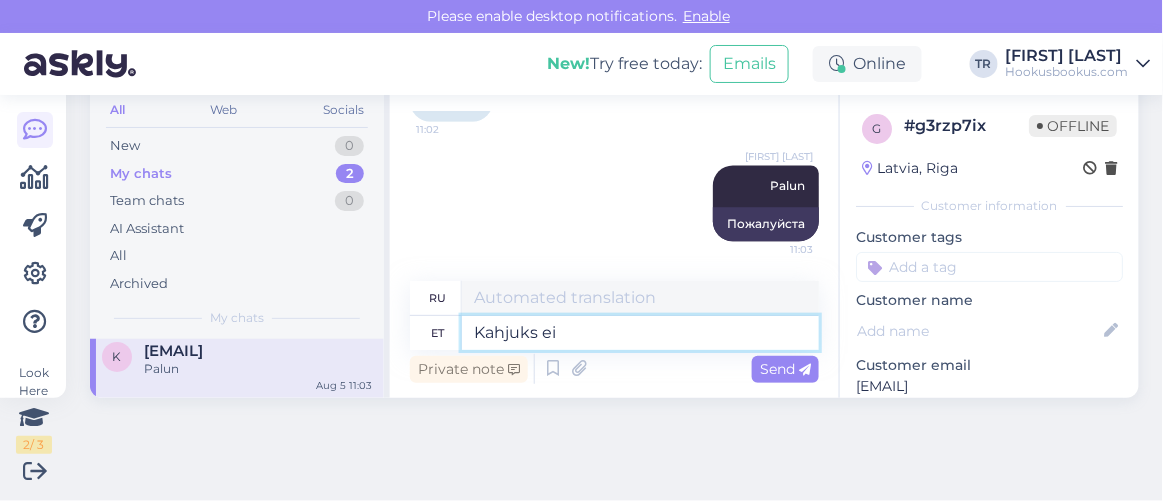 type on "К сожалению" 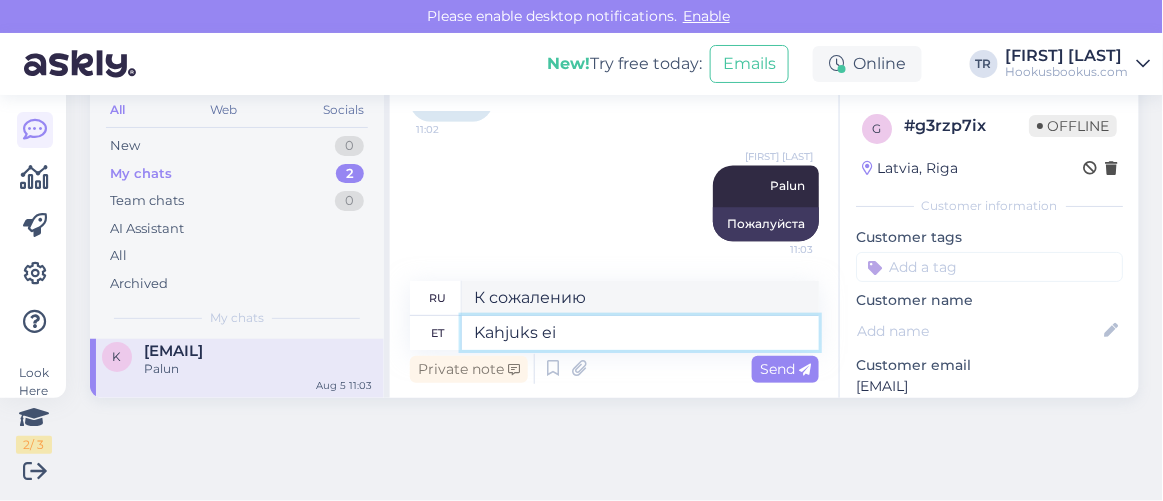 type on "Kahjuks ei s" 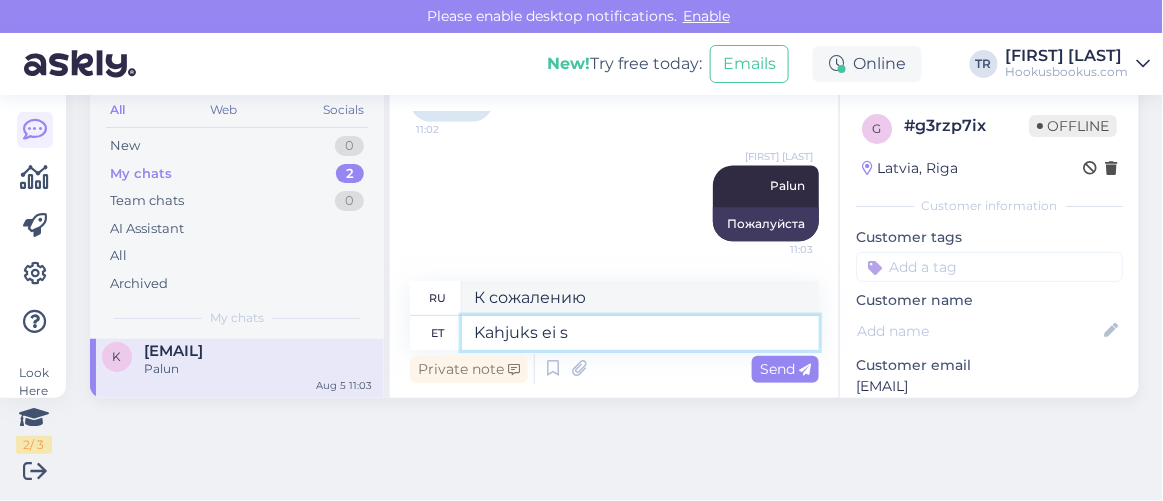 type on "К сожалению, нет." 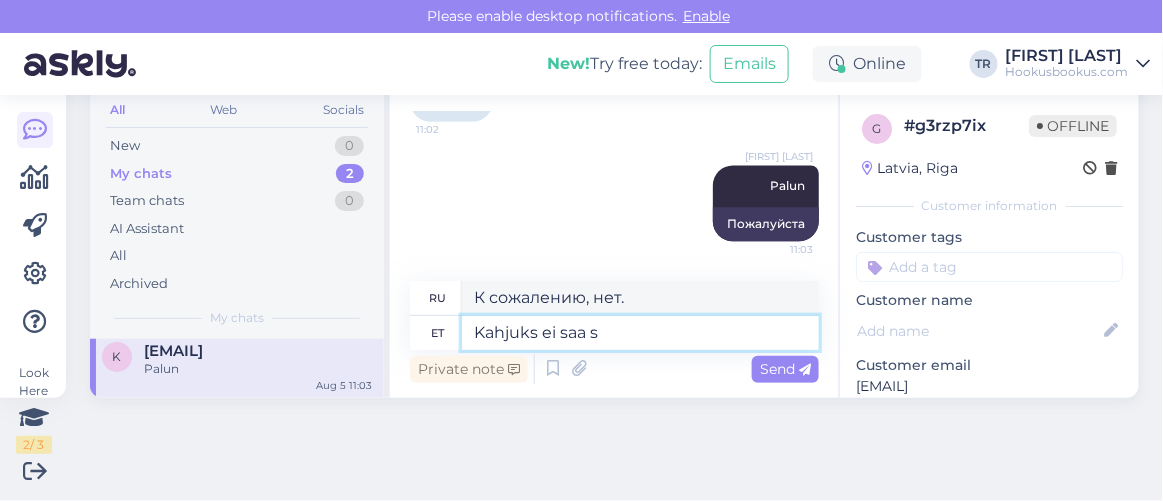 type on "Kahjuks ei saa se" 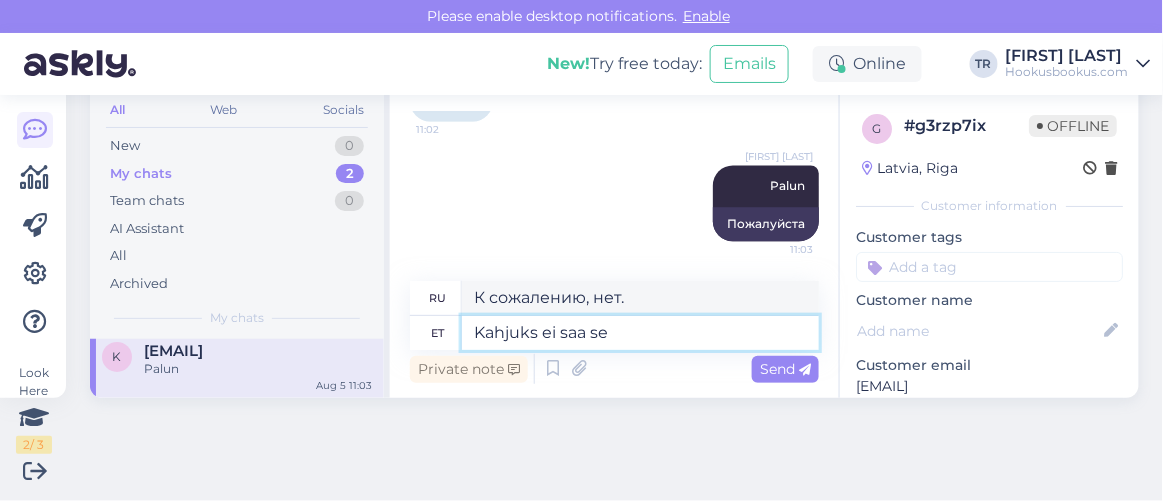 type on "К сожалению, я не могу." 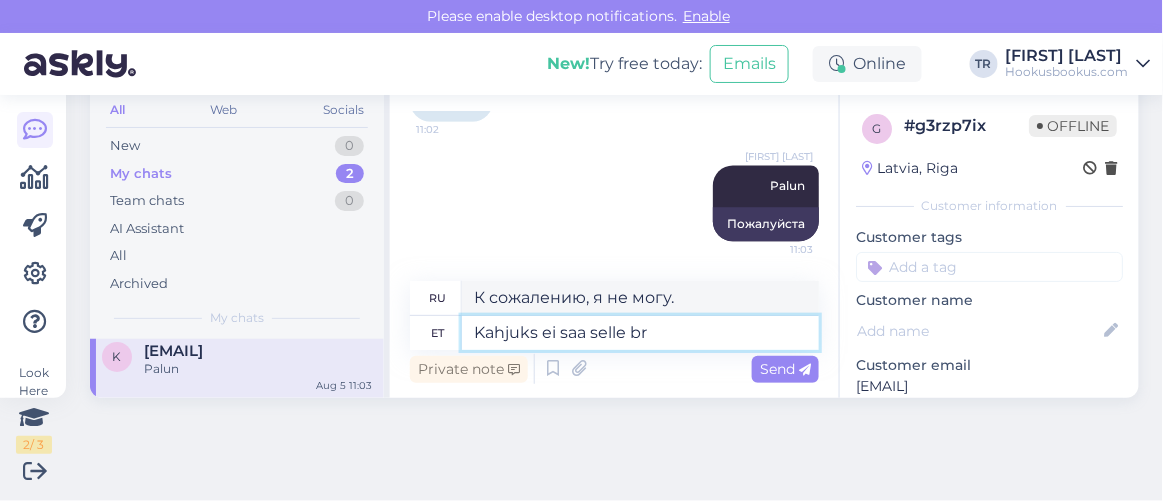 type on "Kahjuks ei saa selle bro" 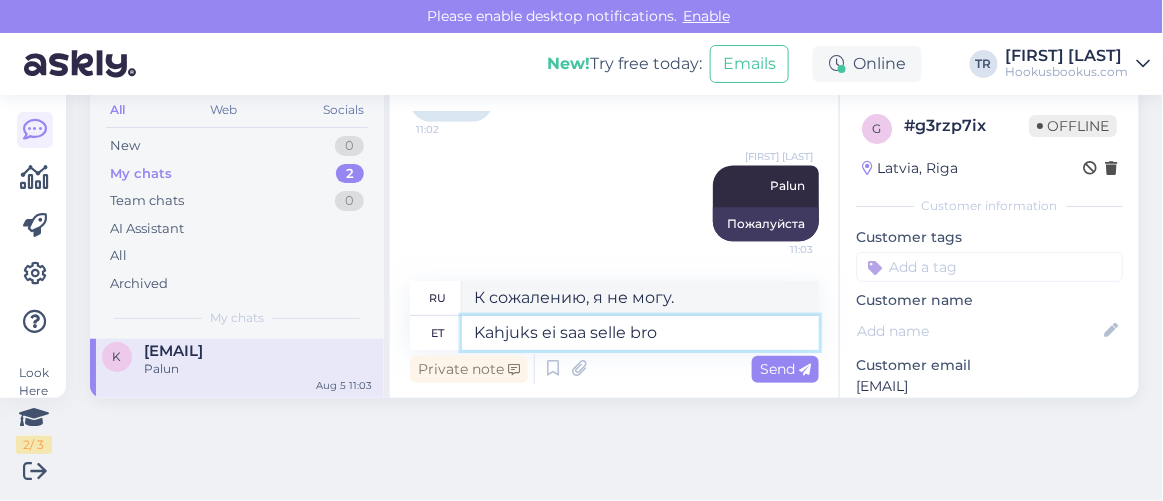 type on "К сожалению, это сделать невозможно." 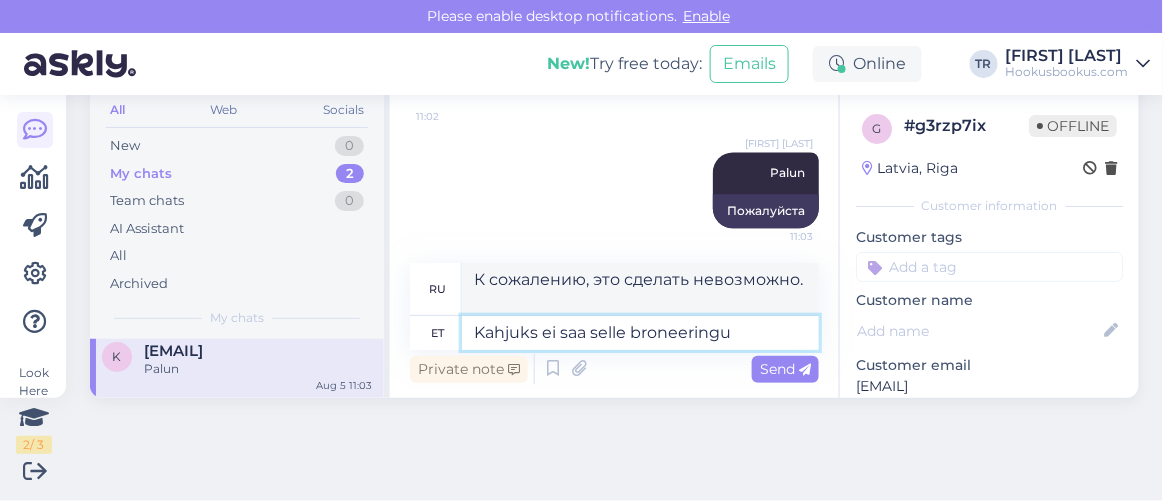 type on "Kahjuks ei saa selle broneeringu m" 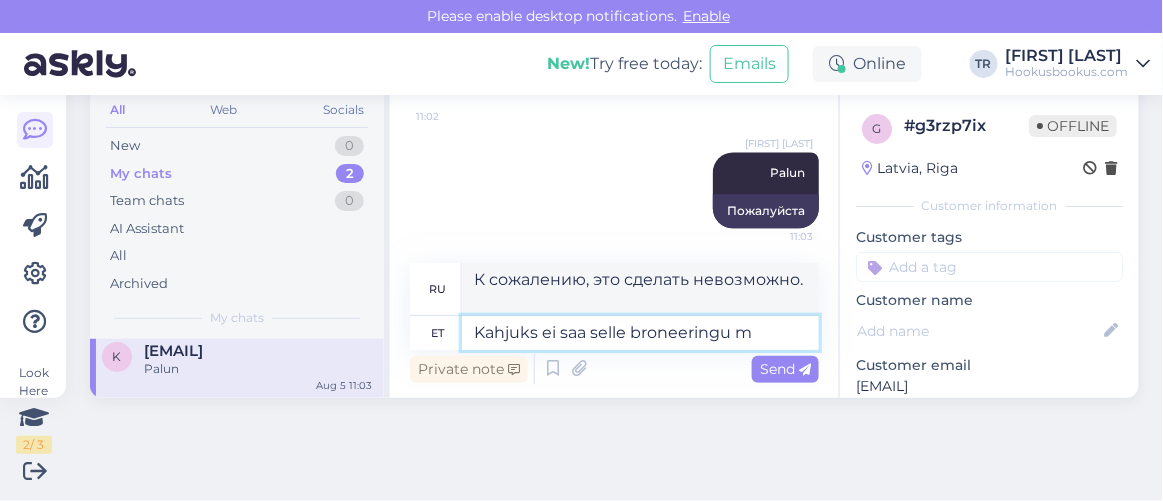 type on "К сожалению, данное бронирование невозможно." 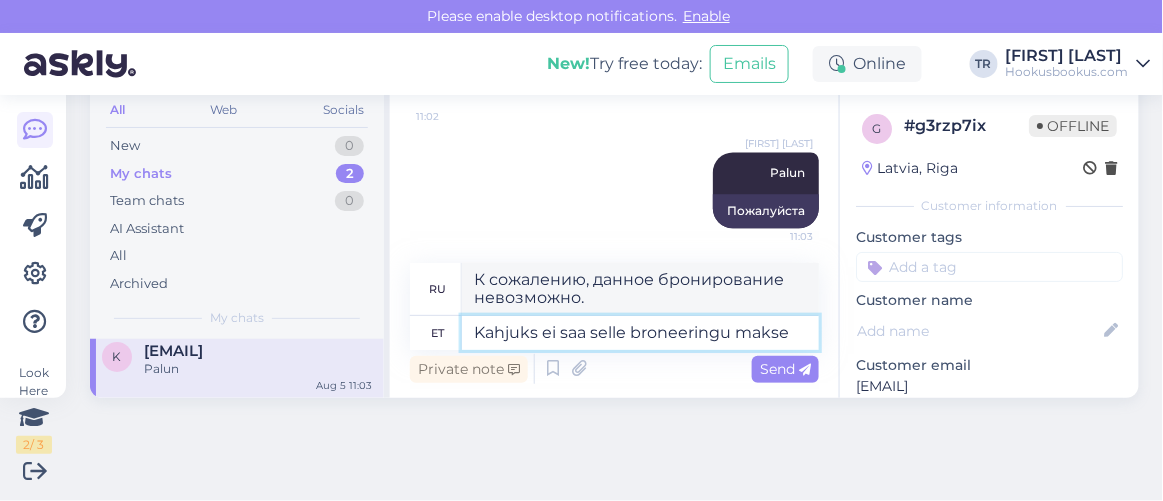 type on "Kahjuks ei saa selle broneeringu maksev" 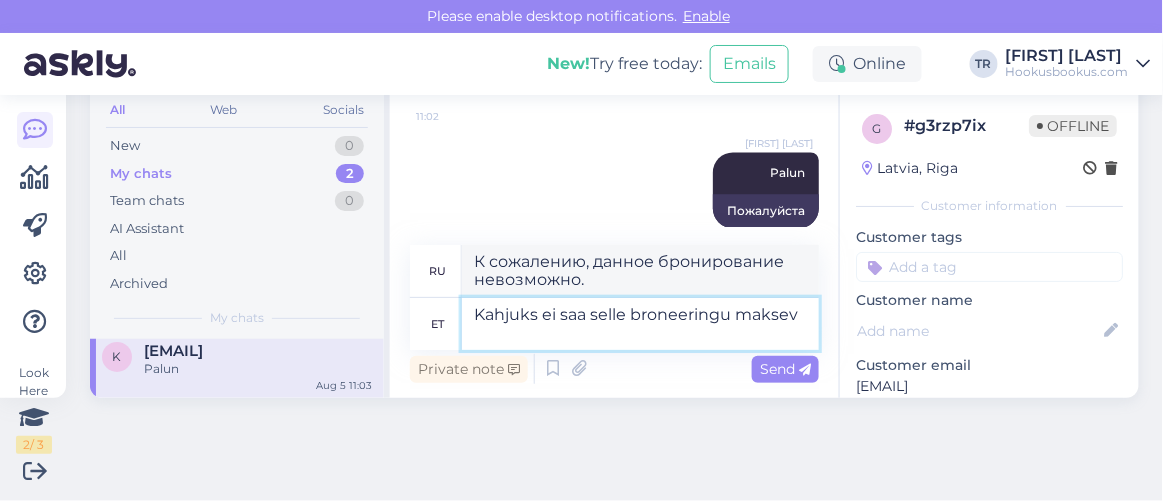 type on "К сожалению, данное бронирование не может быть оплачено." 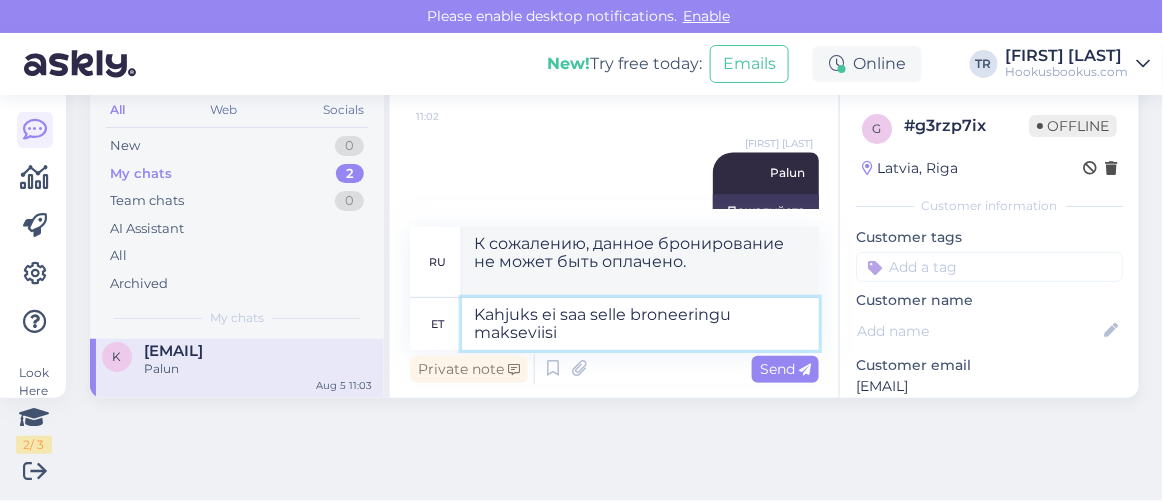 type on "Kahjuks ei saa selle broneeringu makseviisi m" 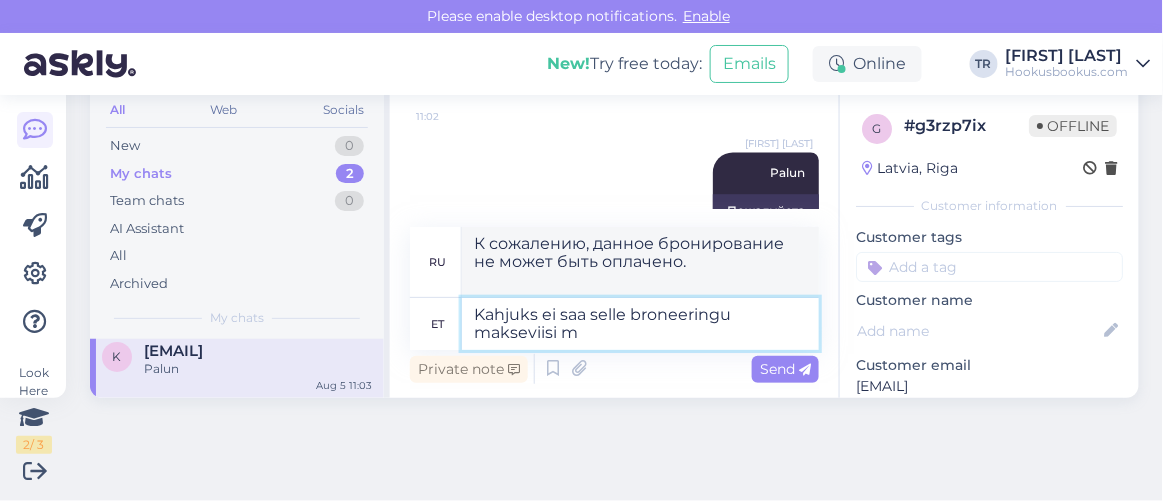 type on "К сожалению, мы не можем принять оплату данного способа бронирования." 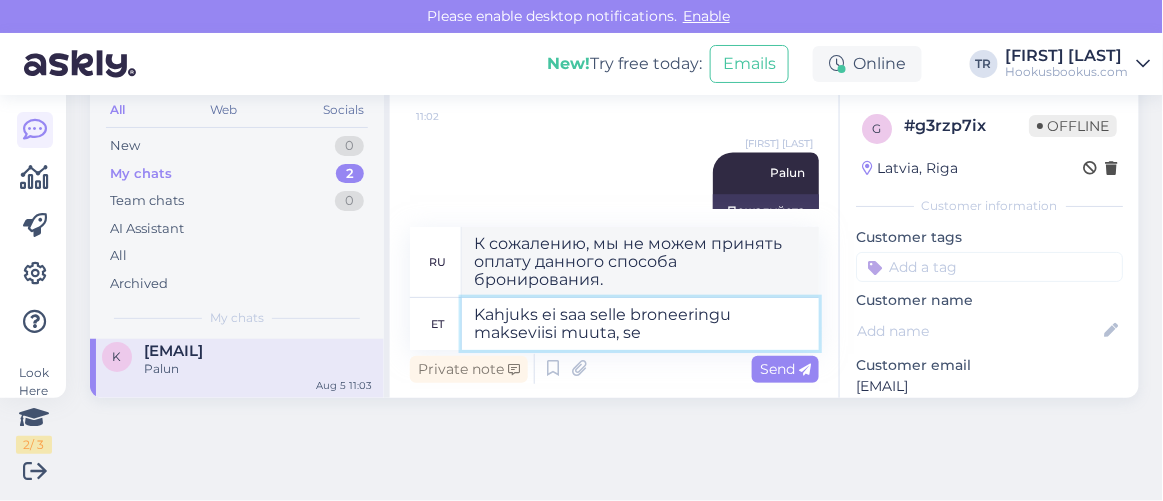 type on "Kahjuks ei saa selle broneeringu makseviisi muuta, ses" 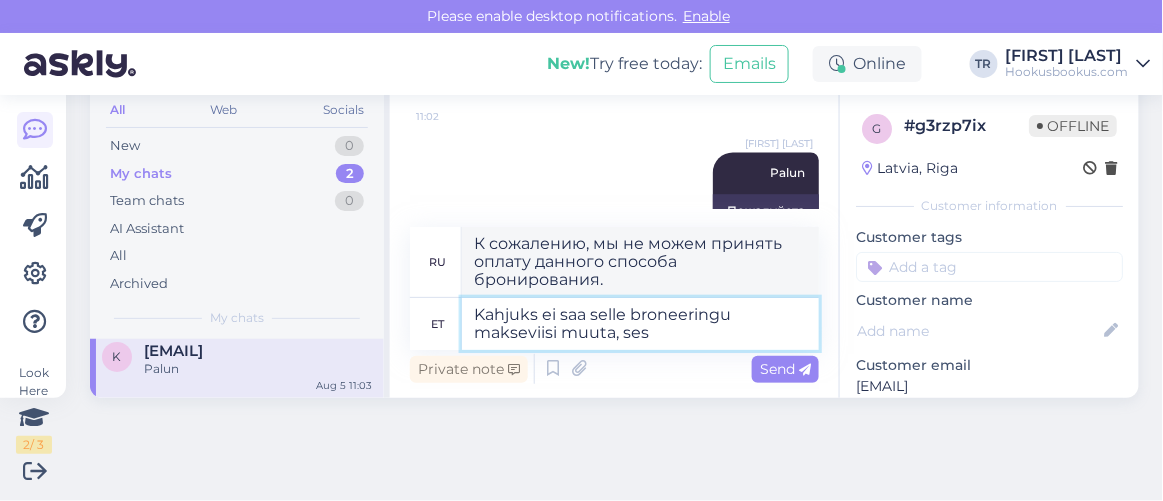 type on "К сожалению, вы не можете изменить способ оплаты для этого бронирования." 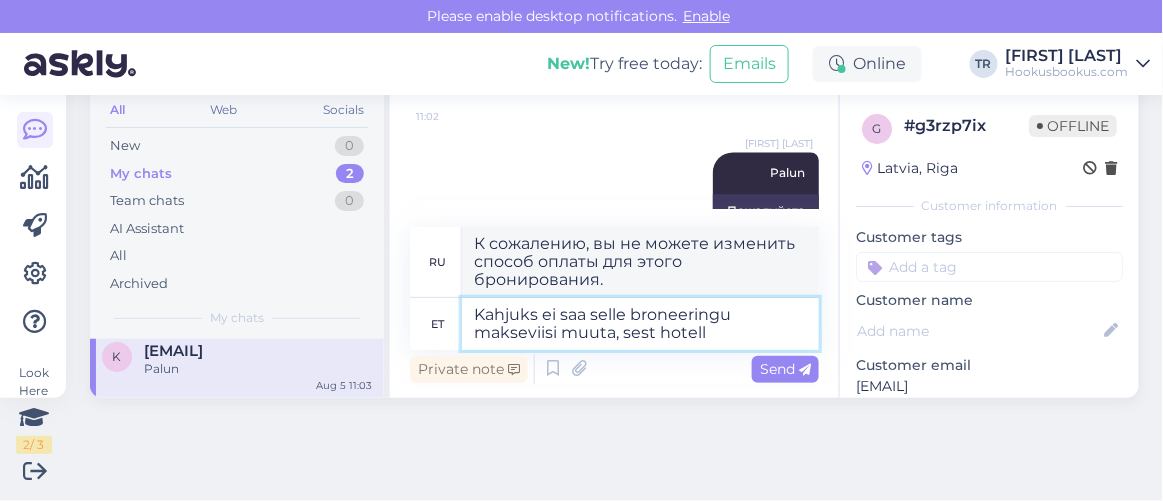 type on "Kahjuks ei saa selle broneeringu makseviisi muuta, sest hotell" 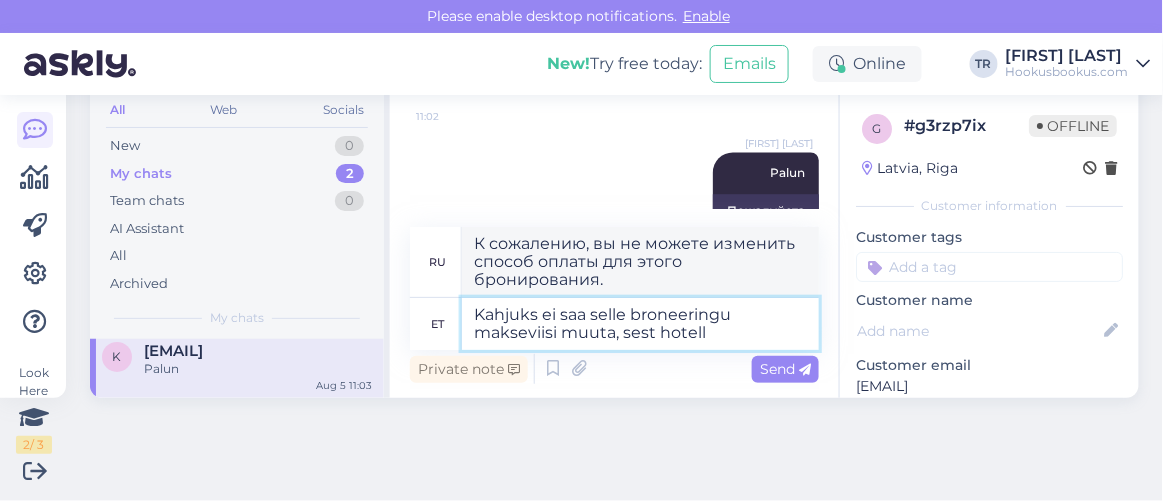 type on "К сожалению, вы не можете изменить способ оплаты для этого бронирования, потому что" 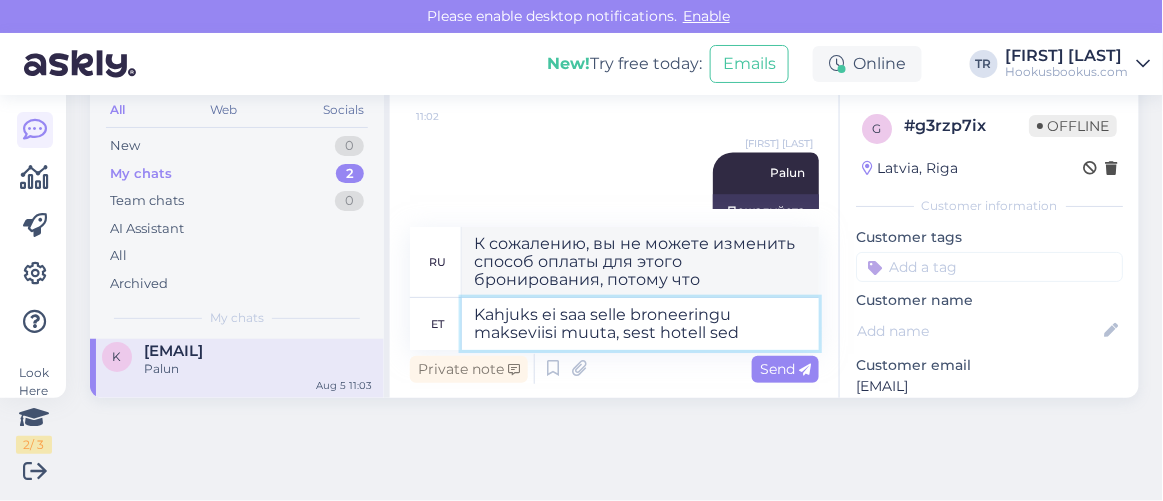 type on "Kahjuks ei saa selle broneeringu makseviisi muuta, sest hotell seda" 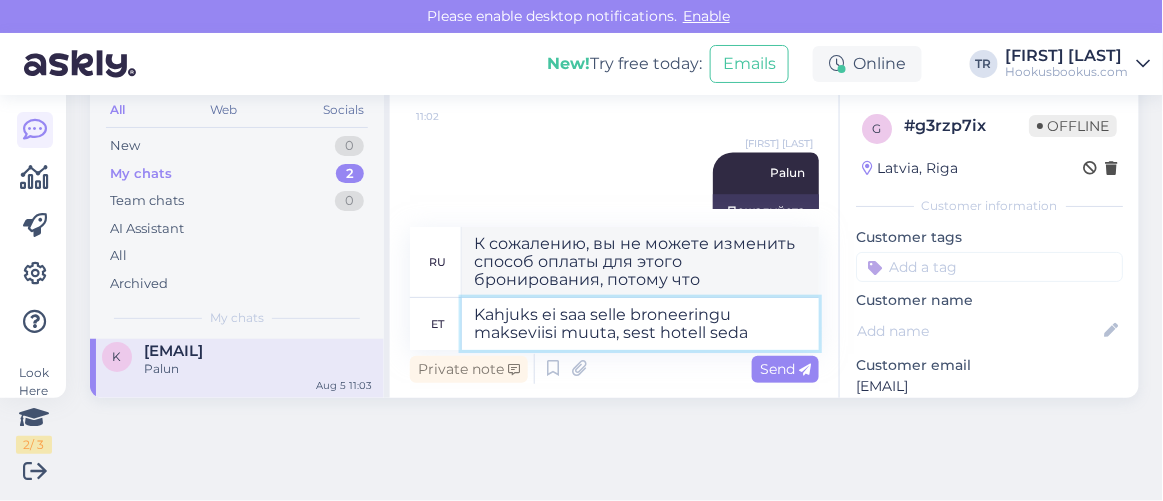 type on "К сожалению, способ оплаты этого бронирования не может быть изменен, так как отель" 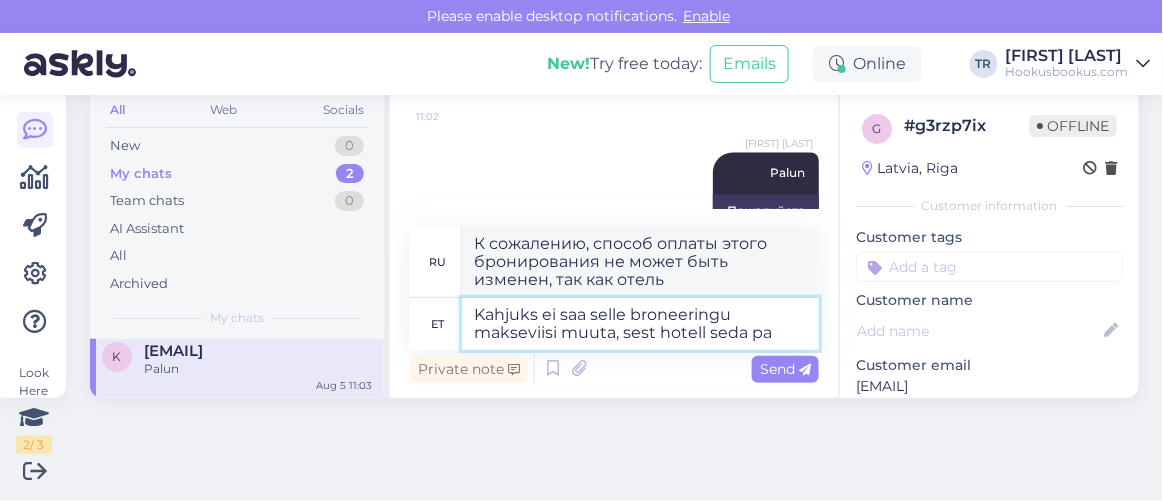 type on "Kahjuks ei saa selle broneeringu makseviisi muuta, sest hotell seda pak" 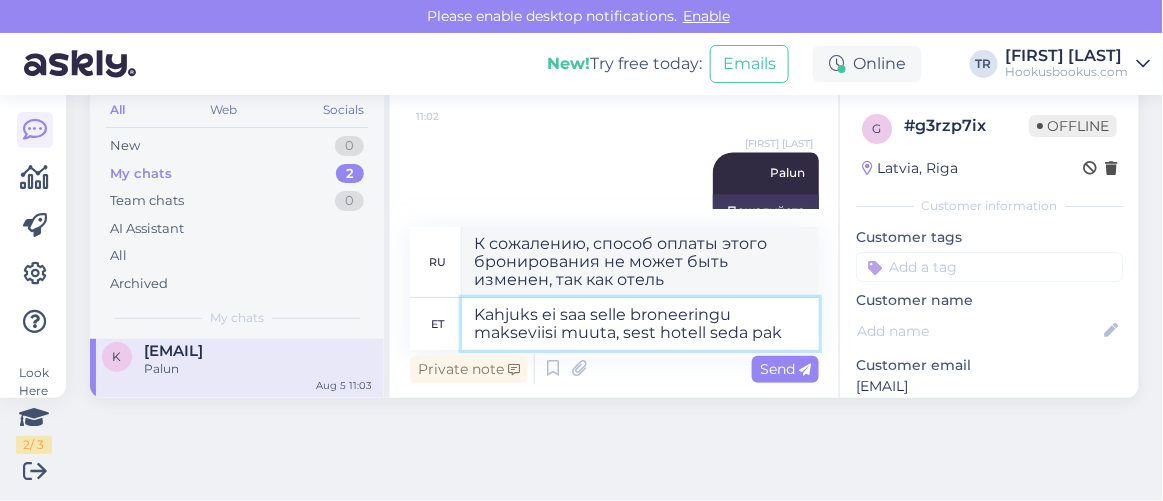 type on "К сожалению, вы не можете изменить способ оплаты для этого бронирования, так как отель" 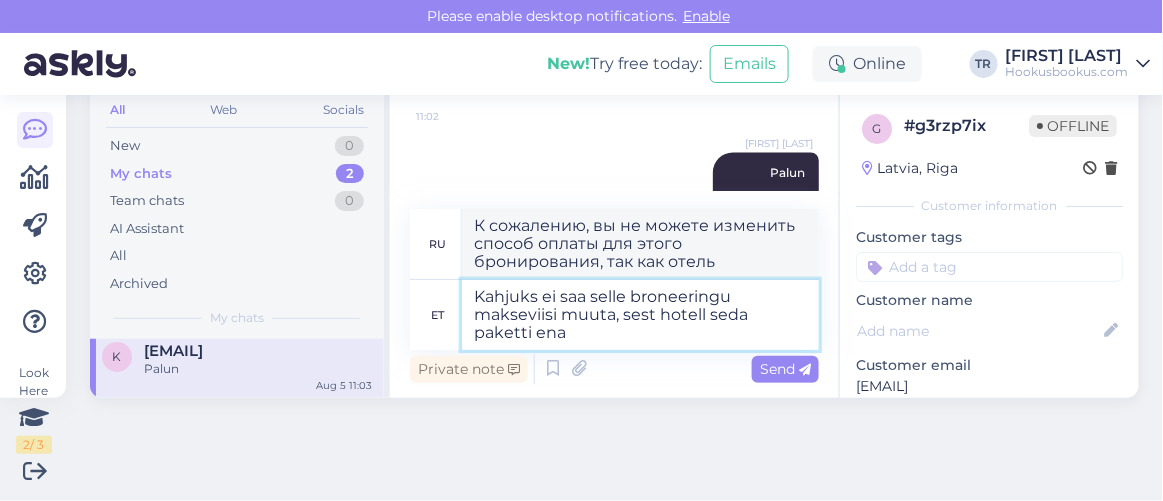 type on "Kahjuks ei saa selle broneeringu makseviisi muuta, sest hotell seda paketti enam" 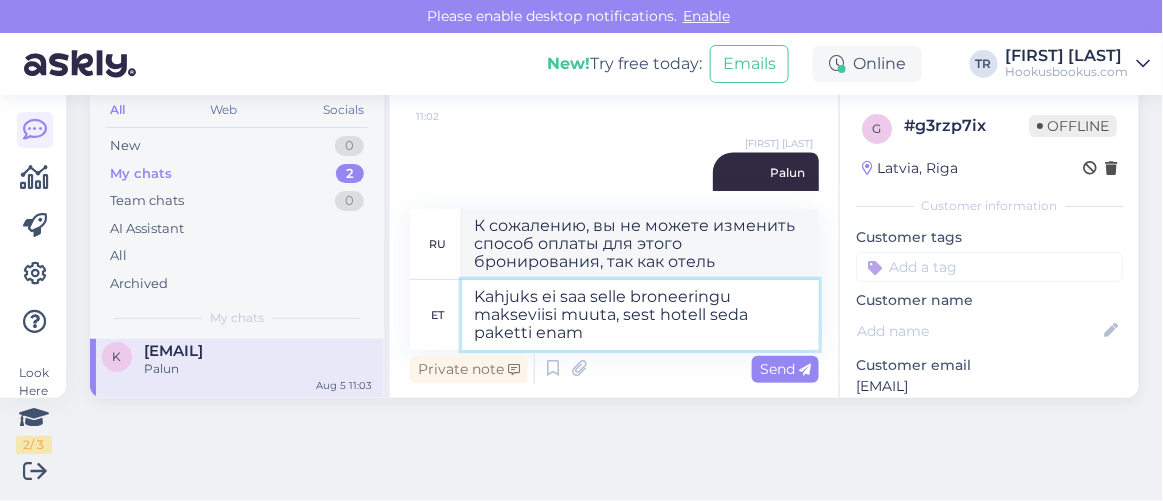 type on "К сожалению, вы не можете изменить способ оплаты данного бронирования, поскольку отель отменил этот пакет." 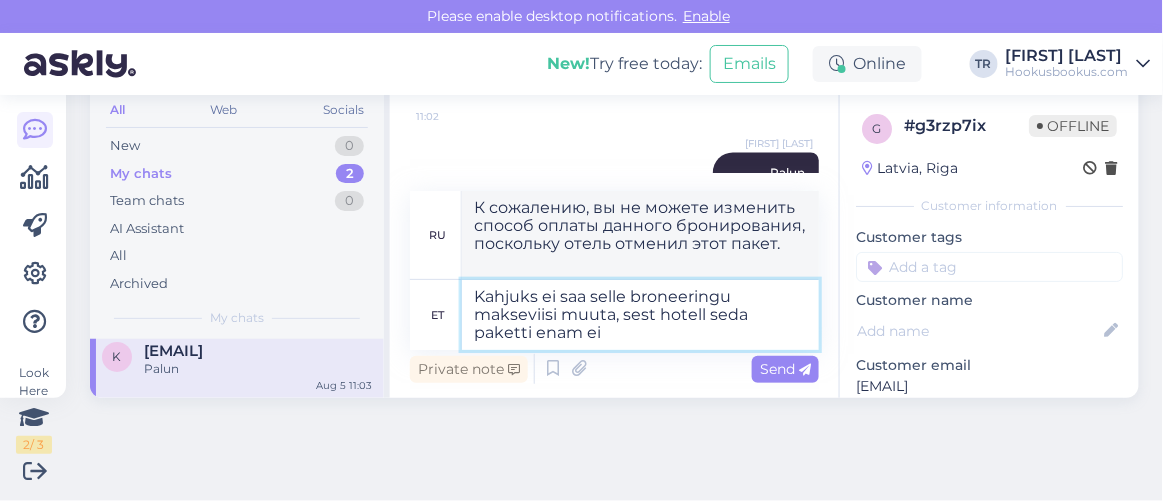 type on "Kahjuks ei saa selle broneeringu makseviisi muuta, sest hotell seda paketti enam ei" 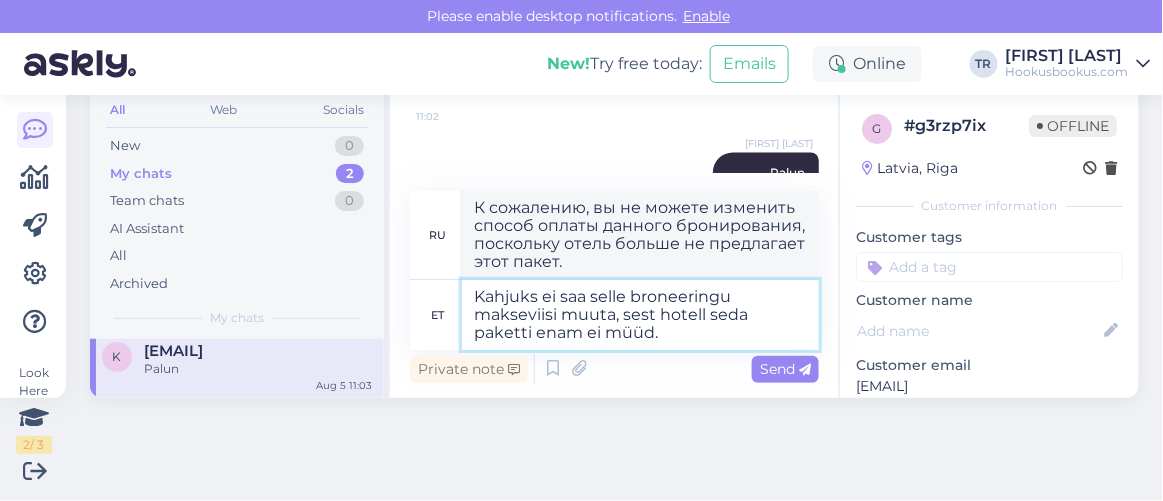type on "Kahjuks ei saa selle broneeringu makseviisi muuta, sest hotell seda paketti enam ei müüd" 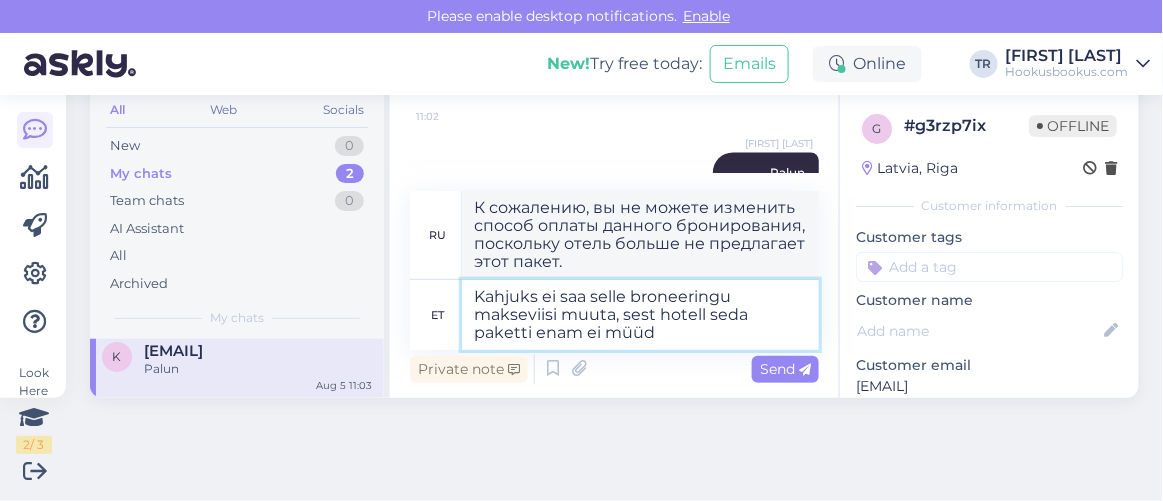 type on "К сожалению, способ оплаты данного бронирования изменить невозможно, поскольку отель больше не продает этот пакет." 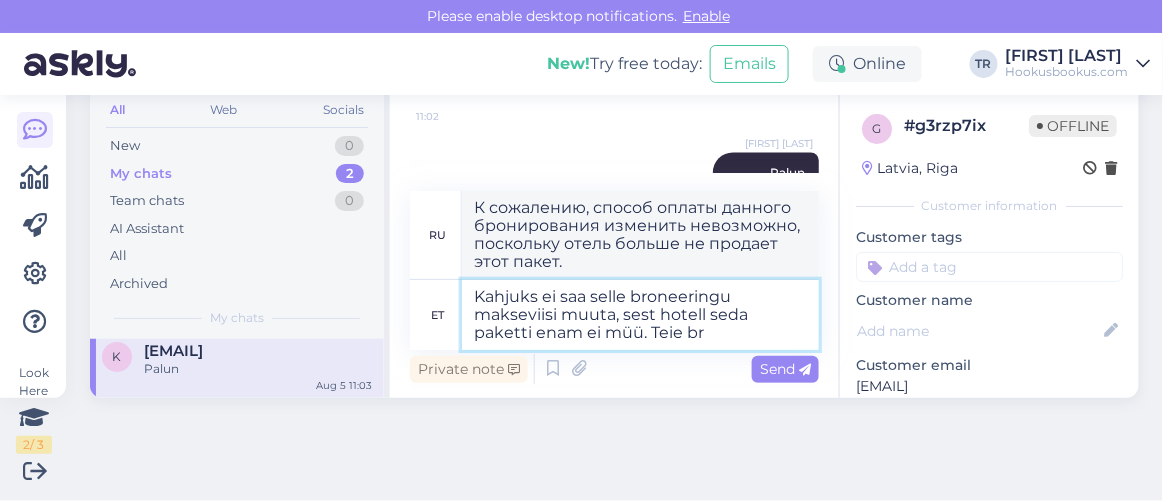 type on "Kahjuks ei saa selle broneeringu makseviisi muuta, sest hotell seda paketti enam ei müü. Teie bro" 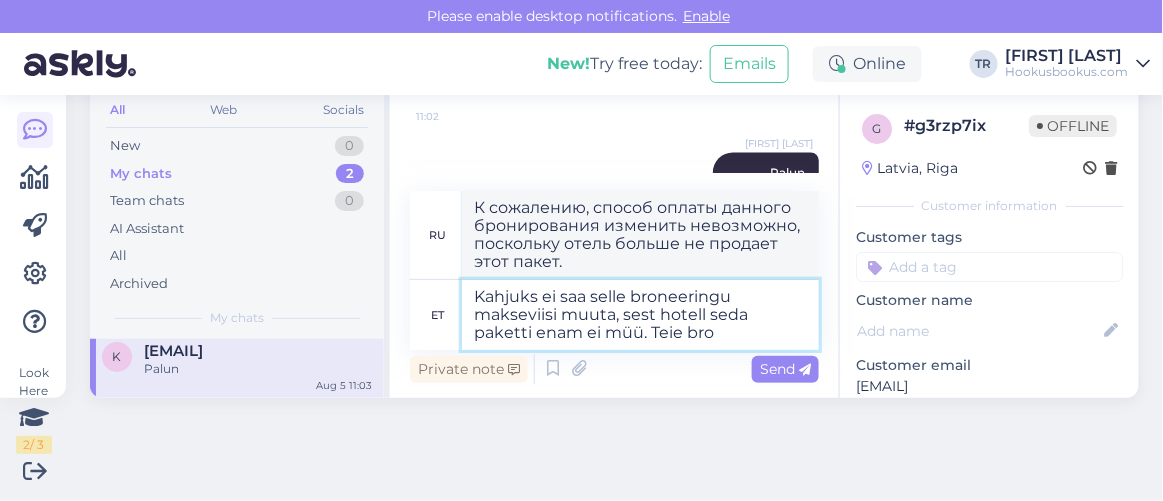 type on "К сожалению, вы не можете изменить способ оплаты этого бронирования, так как отель больше не продаёт этот пакет." 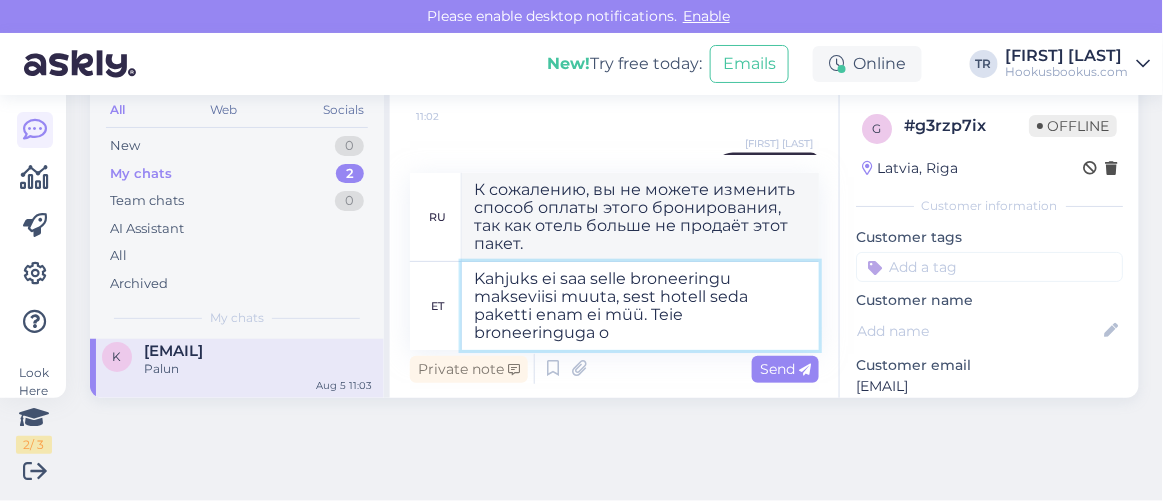 type on "Kahjuks ei saa selle broneeringu makseviisi muuta, sest hotell seda paketti enam ei müü. Teie broneeringuga on" 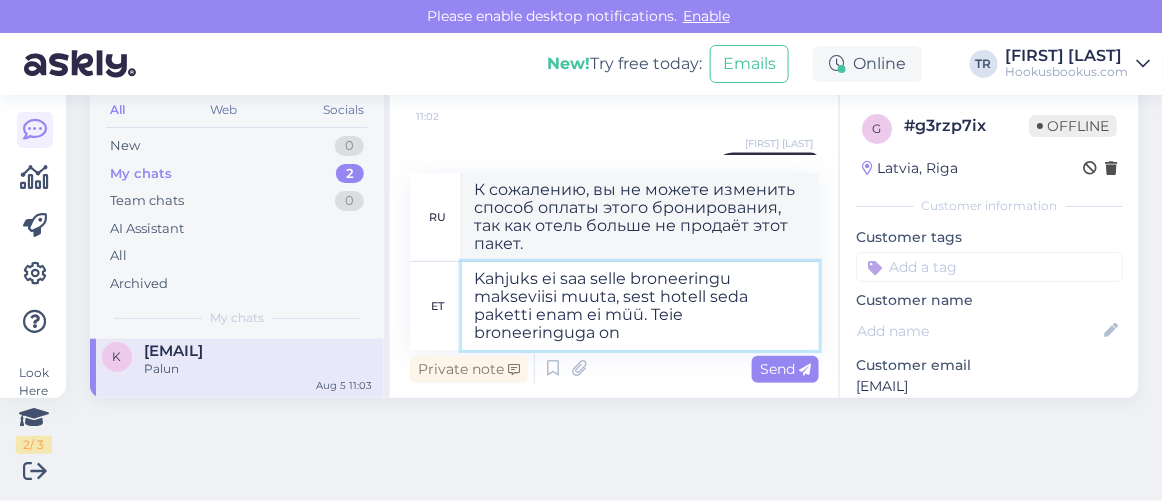 type on "К сожалению, вы не можете изменить способ оплаты этого бронирования, так как отель больше не предлагает этот пакет. С вашим бронированием" 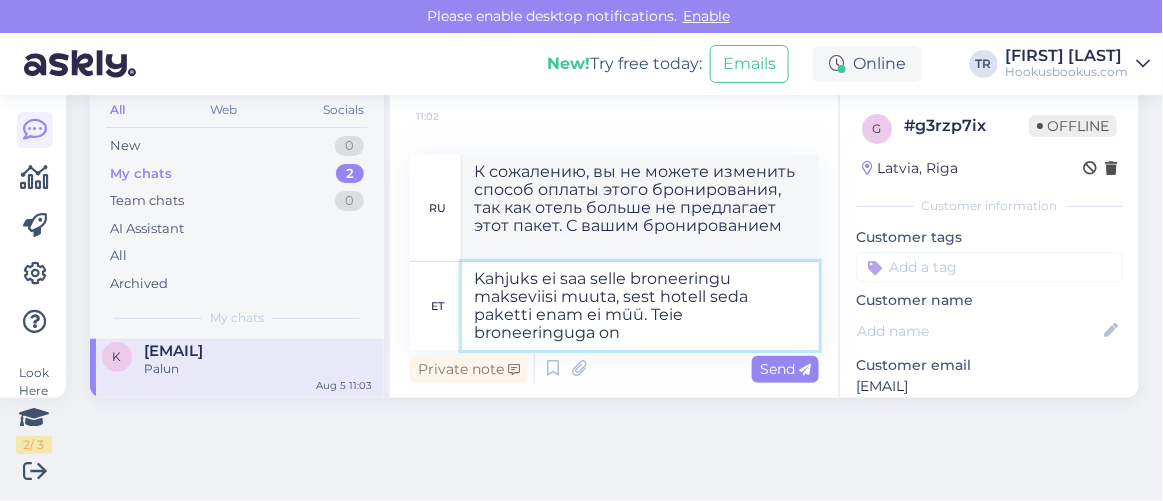 type on "Kahjuks ei saa selle broneeringu makseviisi muuta, sest hotell seda paketti enam ei müü. Teie broneeringuga on k" 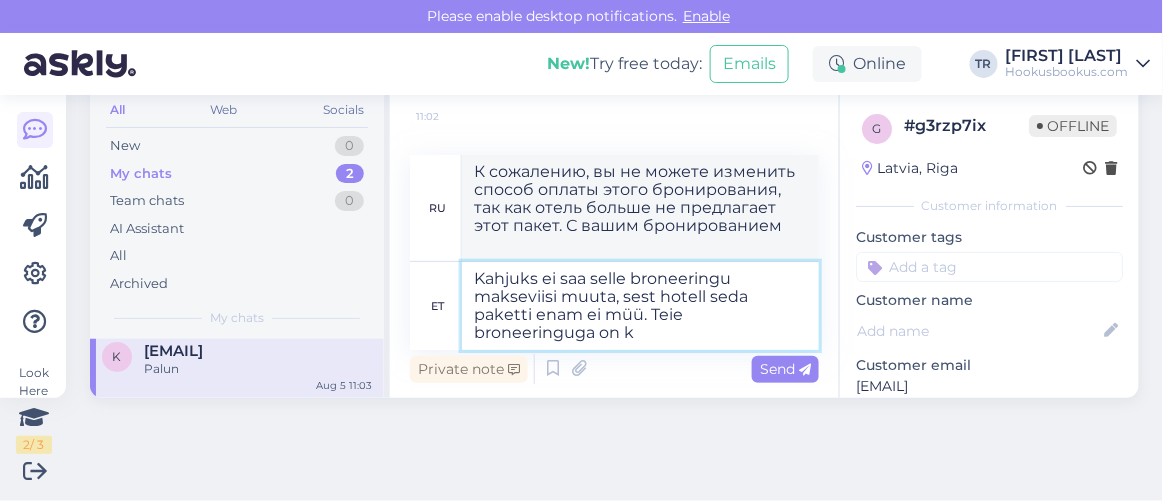 type on "К сожалению, вы не можете изменить способ оплаты этого бронирования, так как отель больше не предлагает этот пакет. Ваше бронирование" 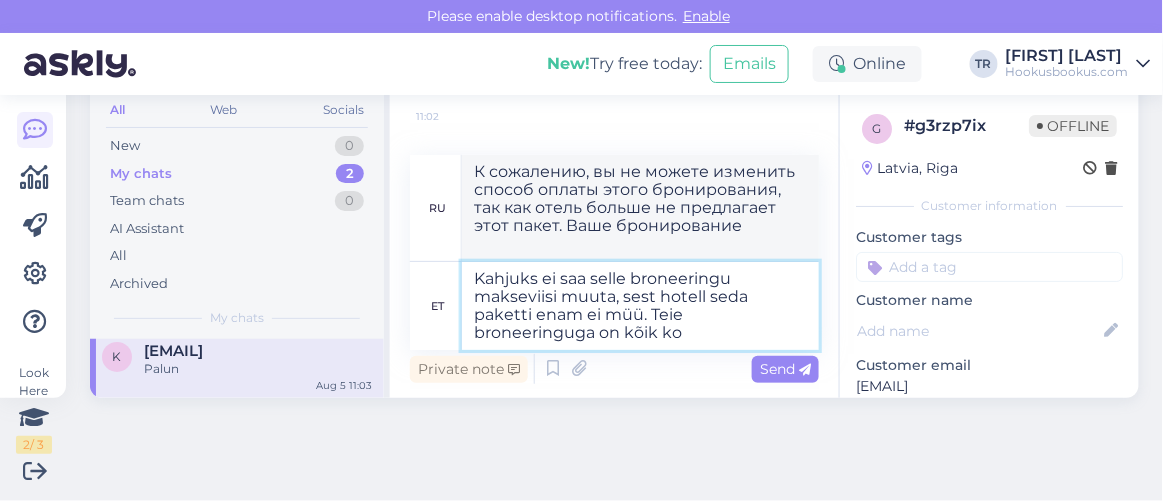 type on "Kahjuks ei saa selle broneeringu makseviisi muuta, sest hotell seda paketti enam ei müü. Teie broneeringuga on kõik kor" 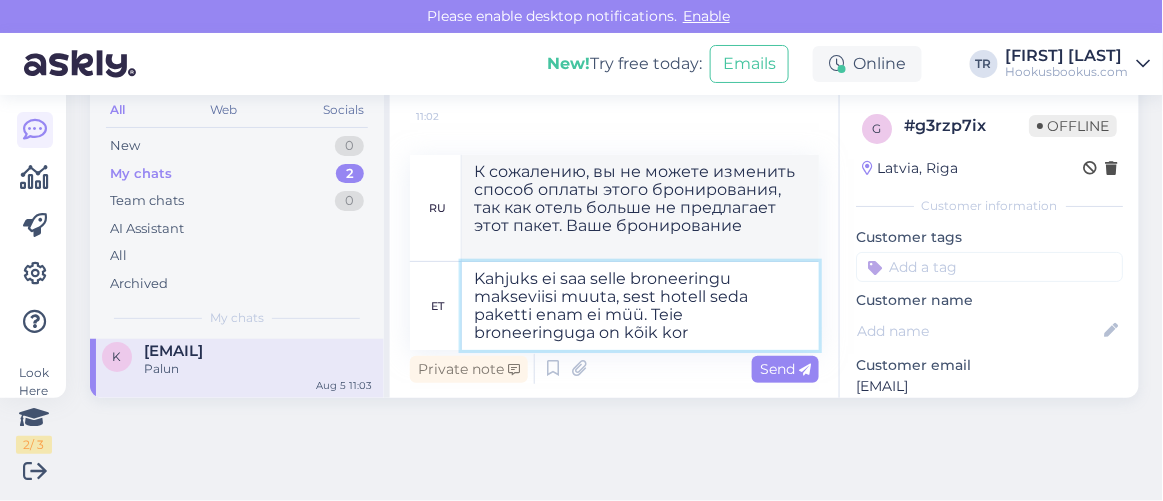 type on "К сожалению, мы не можем изменить способ оплаты этого бронирования, поскольку отель больше не продаёт этот пакет. Ваше бронирование завершено." 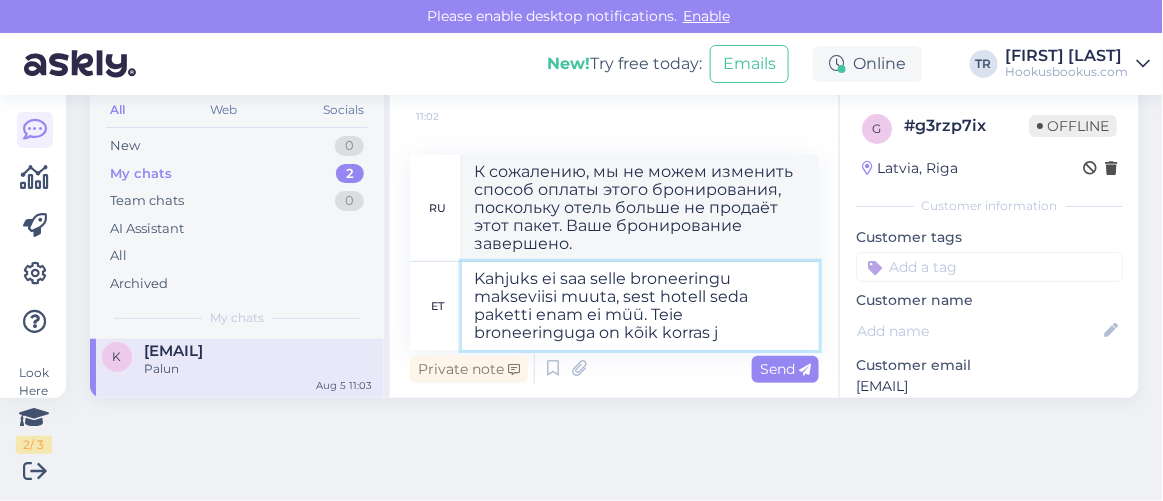 type on "Kahjuks ei saa selle broneeringu makseviisi muuta, sest hotell seda paketti enam ei müü. Teie broneeringuga on kõik korras ja" 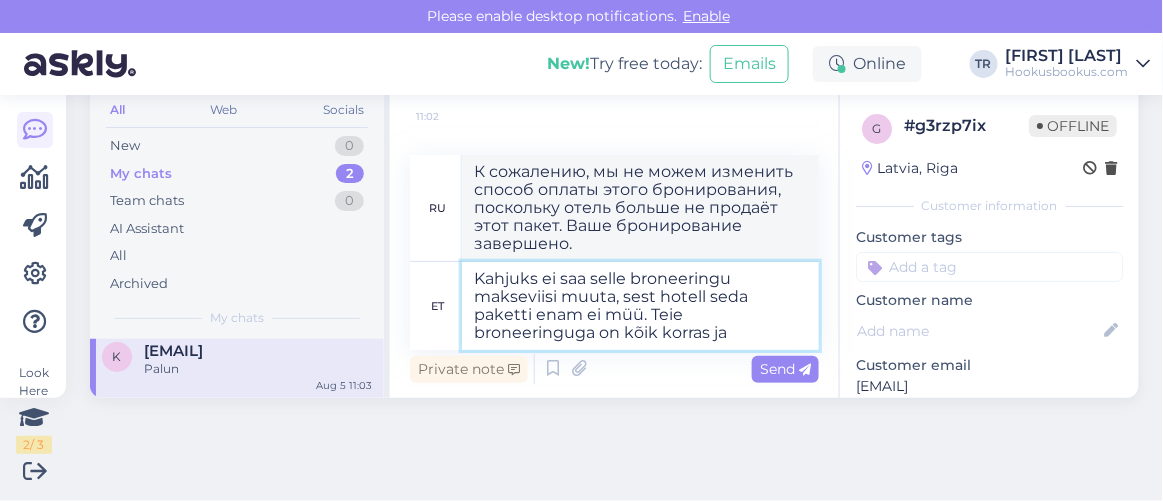 type on "К сожалению, мы не можем изменить способ оплаты этого бронирования, поскольку отель больше не продаёт этот пакет. Ваше бронирование в силе." 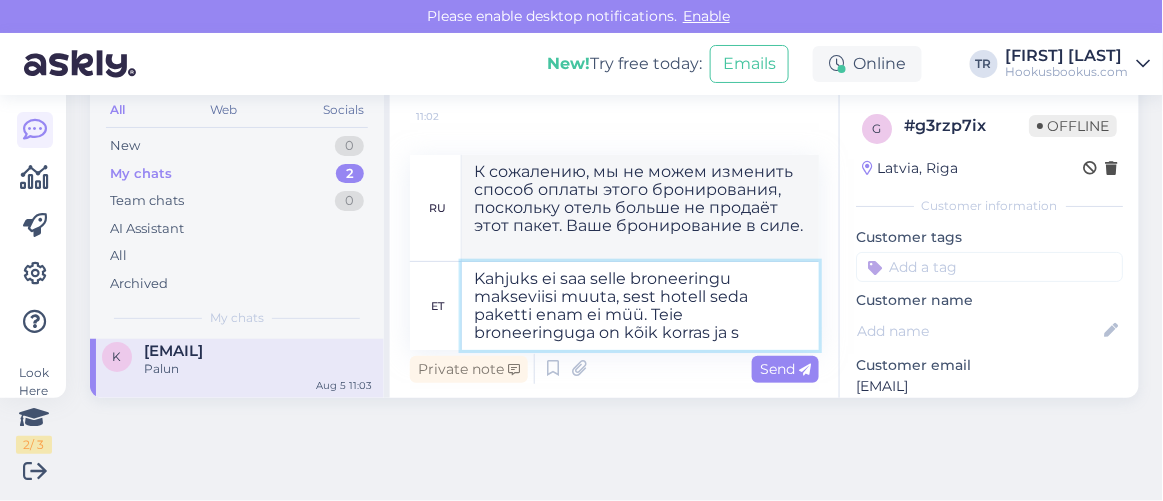 type on "Kahjuks ei saa selle broneeringu makseviisi muuta, sest hotell seda paketti enam ei müü. Teie broneeringuga on kõik korras ja se" 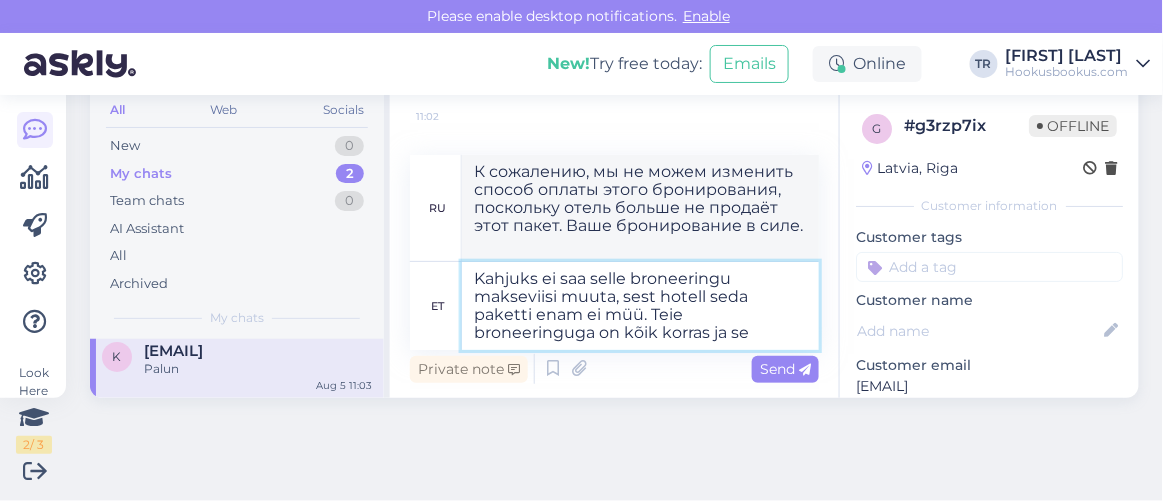 type on "К сожалению, мы не можем изменить способ оплаты этого бронирования, поскольку отель больше не предлагает этот пакет. Ваше бронирование в силе и" 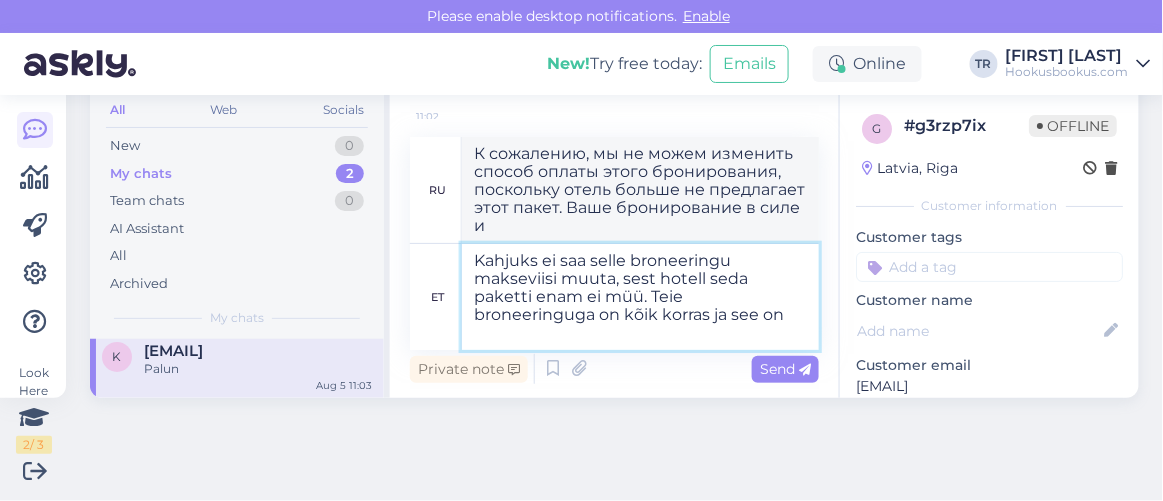 type on "Kahjuks ei saa selle broneeringu makseviisi muuta, sest hotell seda paketti enam ei müü. Teie broneeringuga on kõik korras ja see on k" 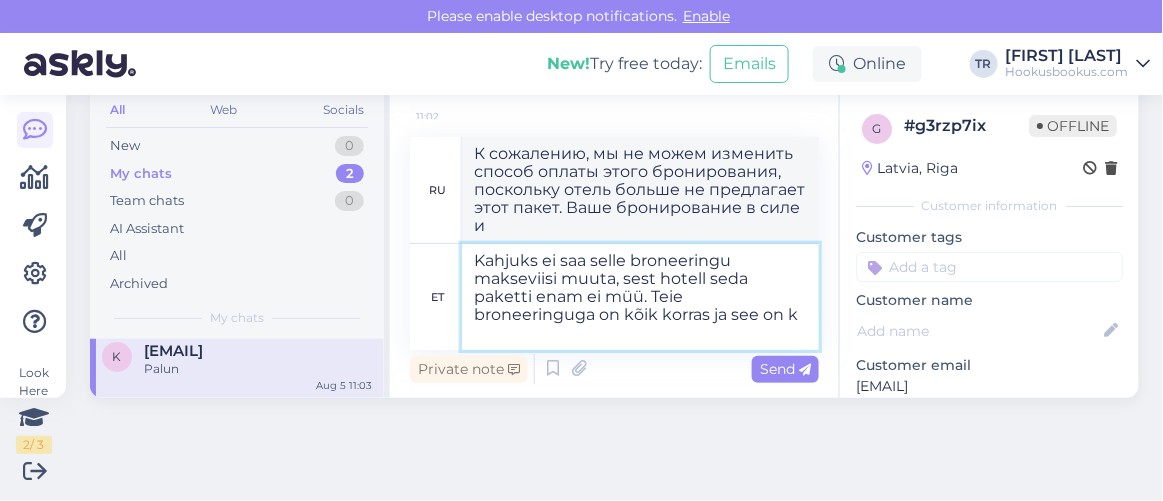 type on "К сожалению, мы не можем изменить способ оплаты этого бронирования, поскольку отель больше не предлагает этот пакет. Ваше бронирование в силе, и это" 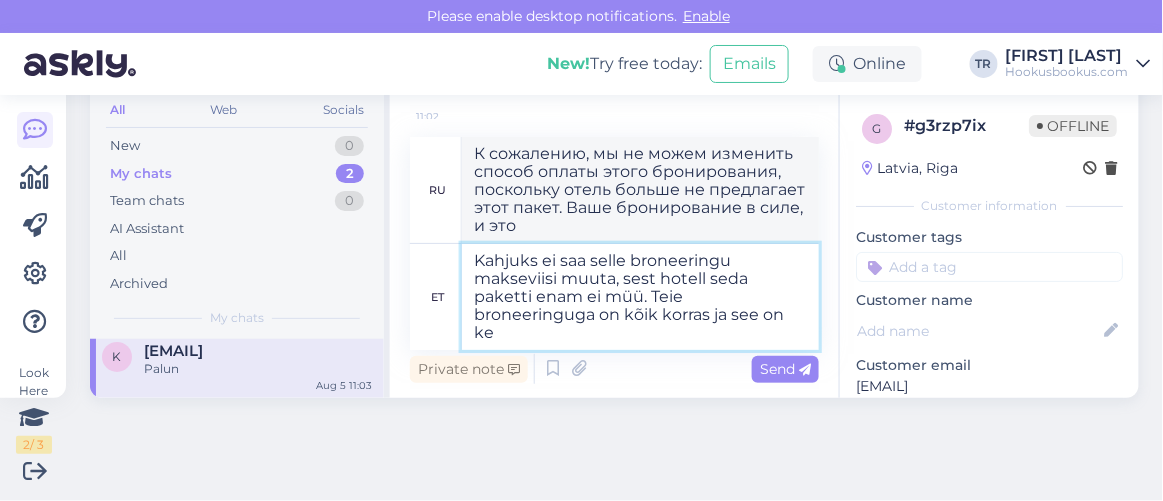 type on "Kahjuks ei saa selle broneeringu makseviisi muuta, sest hotell seda paketti enam ei müü. Teie broneeringuga on kõik korras ja see on keh" 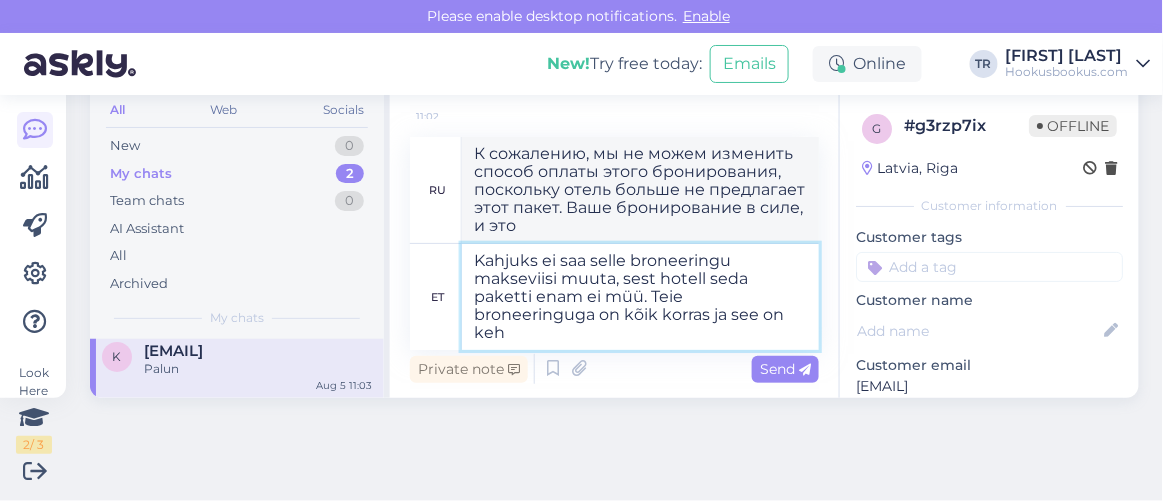 type on "К сожалению, мы не можем изменить способ оплаты этого бронирования, поскольку отель больше не предлагает этот пакет. Ваше бронирование в силе и" 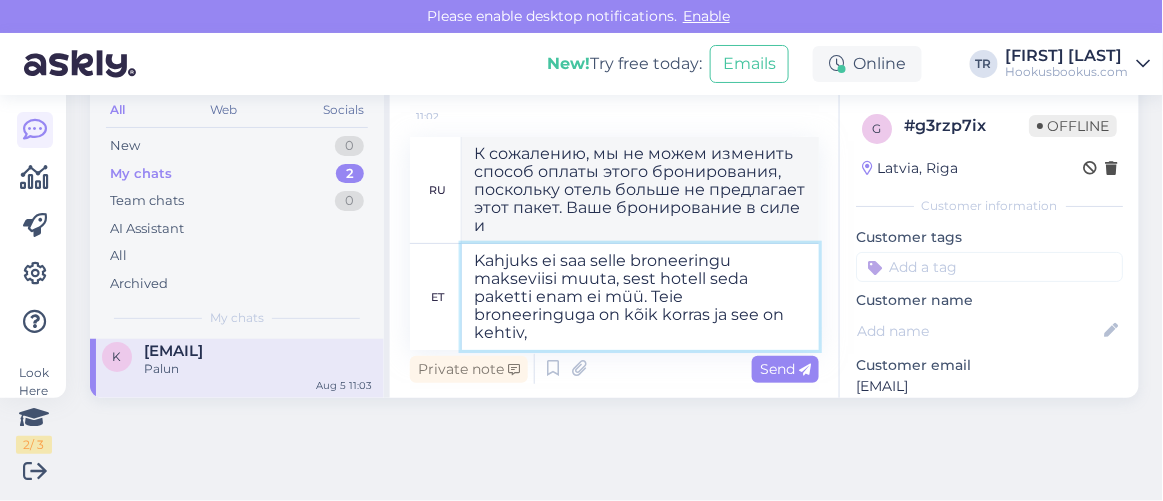 type on "Kahjuks ei saa selle broneeringu makseviisi muuta, sest hotell seda paketti enam ei müü. Teie broneeringuga on kõik korras ja see on kehtiv, l" 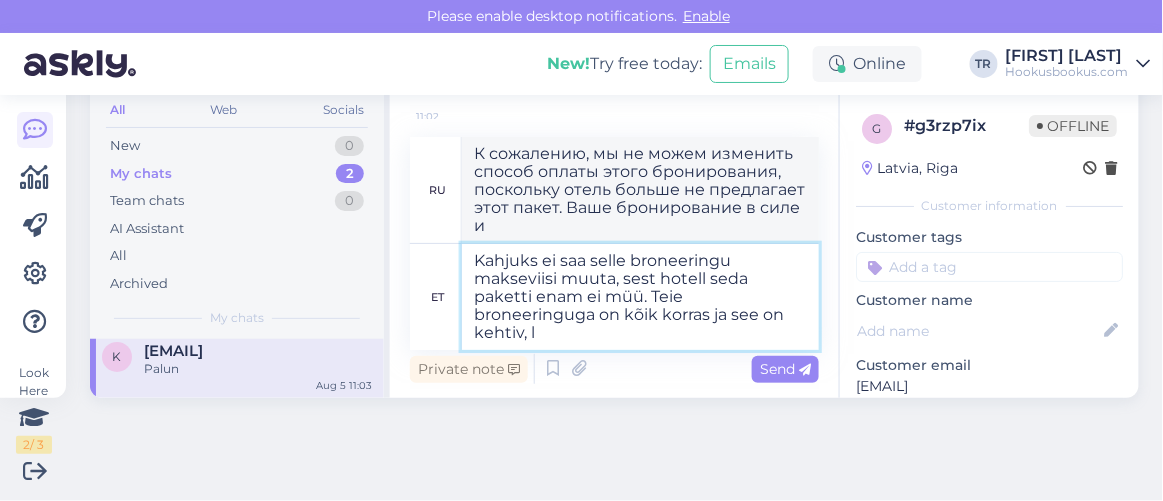 type on "К сожалению, мы не можем изменить способ оплаты этого бронирования, поскольку отель больше не предлагает этот пакет. Ваше бронирование в порядке и действительно." 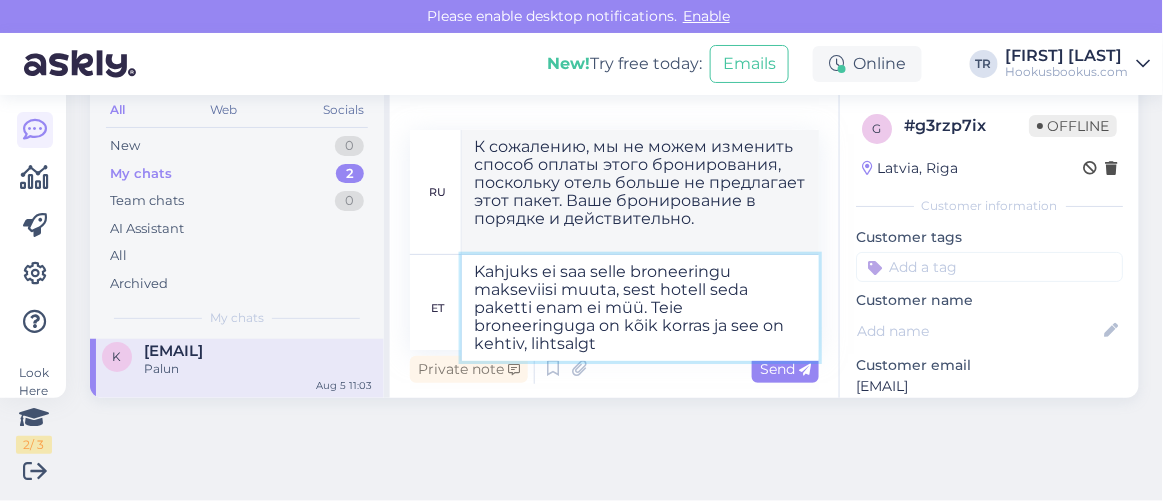 type on "Kahjuks ei saa selle broneeringu makseviisi muuta, sest hotell seda paketti enam ei müü. Teie broneeringuga on kõik korras ja see on kehtiv, lihtsalgt" 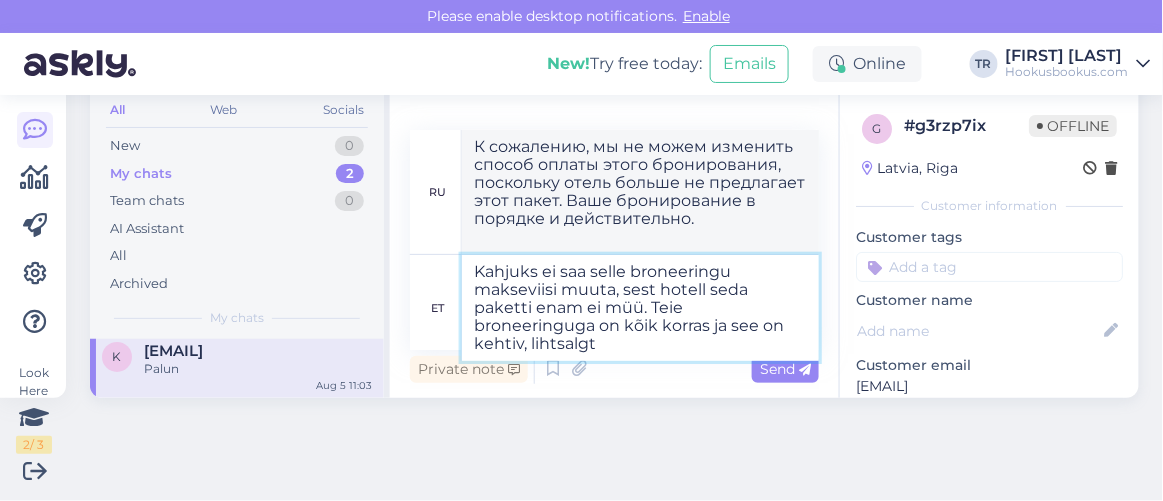 type on "К сожалению, мы не можем изменить способ оплаты этого бронирования, поскольку отель больше не предлагает этот пакет. Ваше бронирование в порядке и действительно, просто" 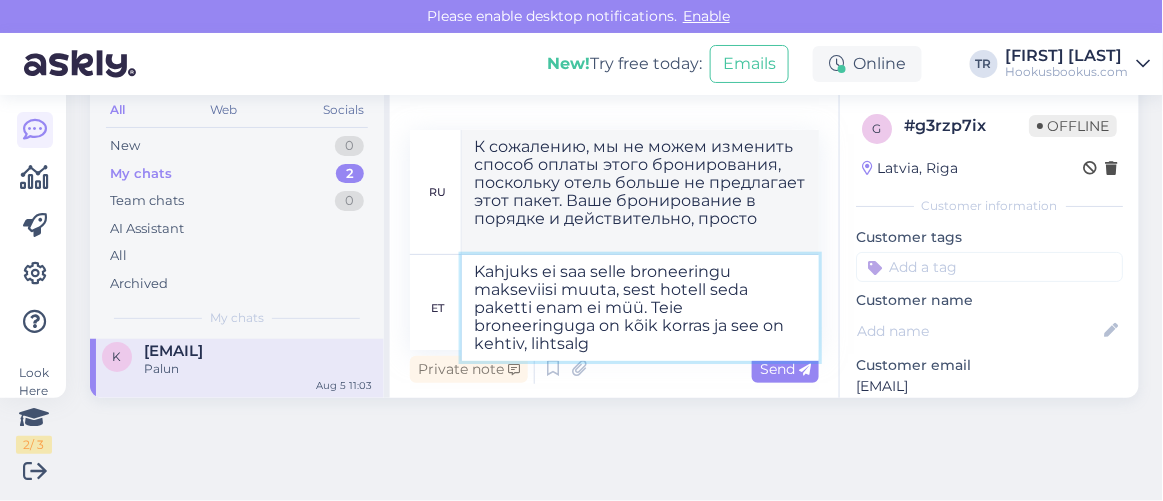 type on "Kahjuks ei saa selle broneeringu makseviisi muuta, sest hotell seda paketti enam ei müü. Teie broneeringuga on kõik korras ja see on kehtiv, lihtsal" 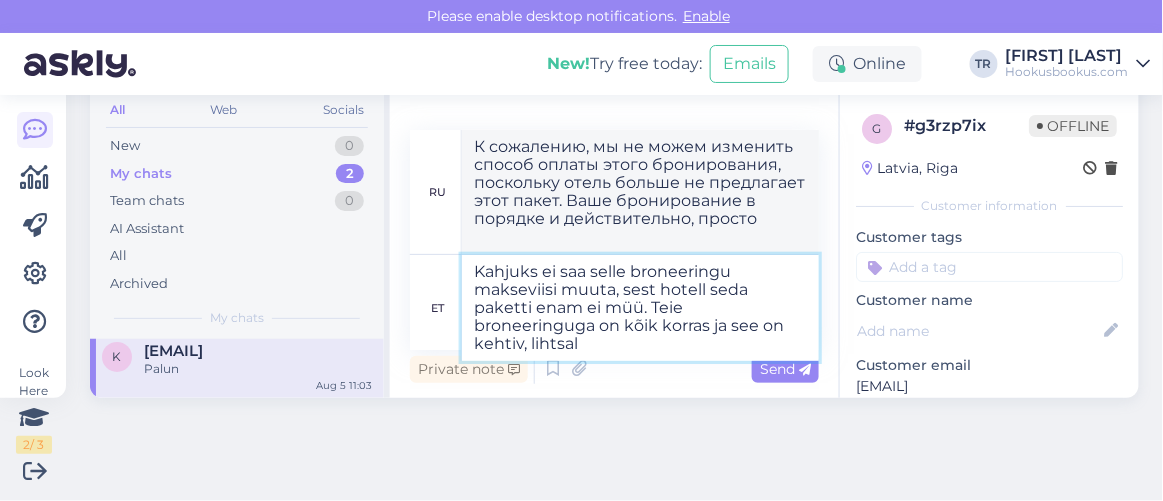 type on "К сожалению, мы не можем изменить способ оплаты этого бронирования, так как отель больше не предлагает этот пакет. Ваше бронирование в порядке и действительно. Легко." 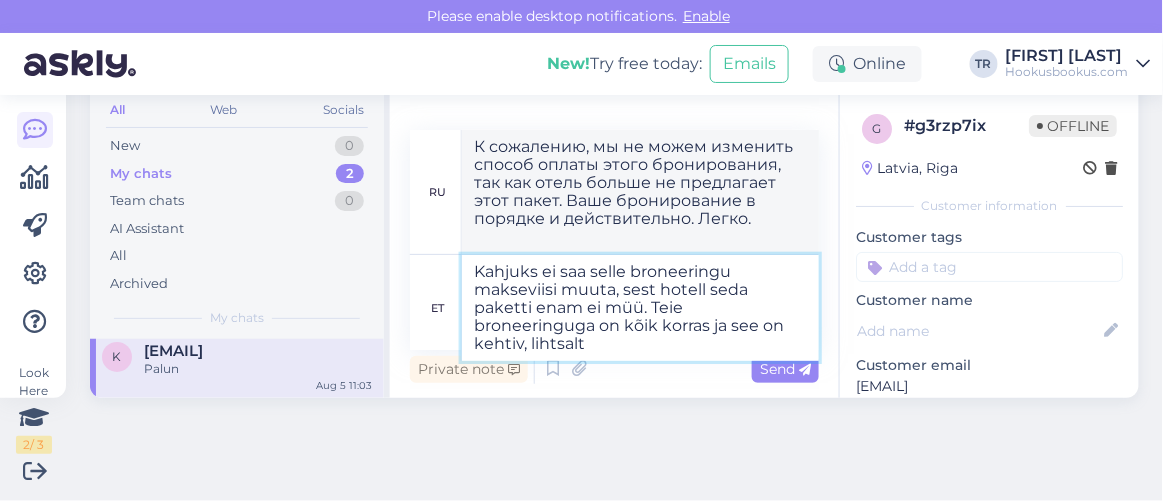 type on "Kahjuks ei saa selle broneeringu makseviisi muuta, sest hotell seda paketti enam ei müü. Teie broneeringuga on kõik korras ja see on kehtiv, lihtsalt" 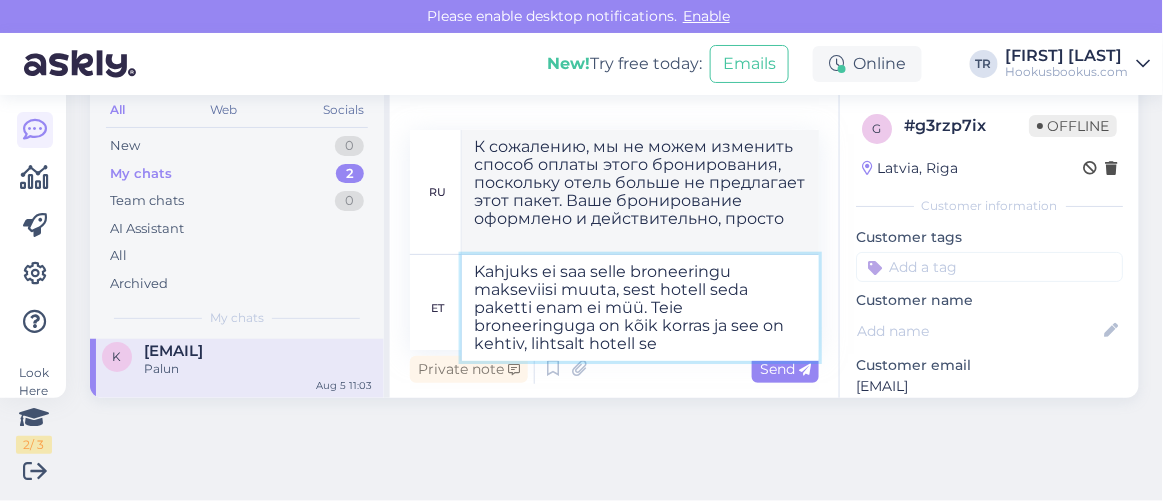 type on "Kahjuks ei saa selle broneeringu makseviisi muuta, sest hotell seda paketti enam ei müü. Teie broneeringuga on kõik korras ja see on kehtiv, lihtsalt hotell sed" 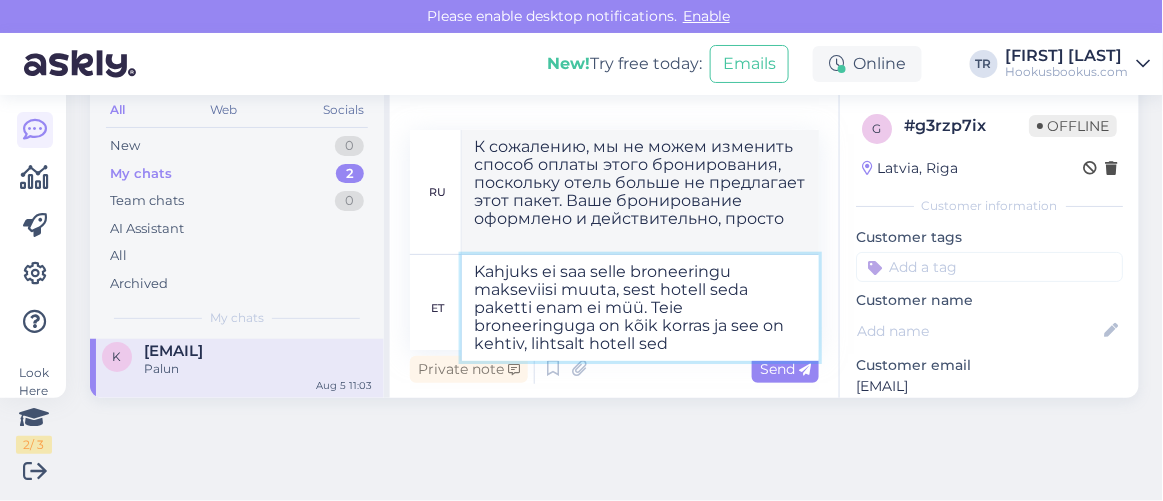 type on "К сожалению, мы не можем изменить способ оплаты этого бронирования, поскольку отель больше не предлагает этот пакет. Ваше бронирование оформлено и действительно, только отель..." 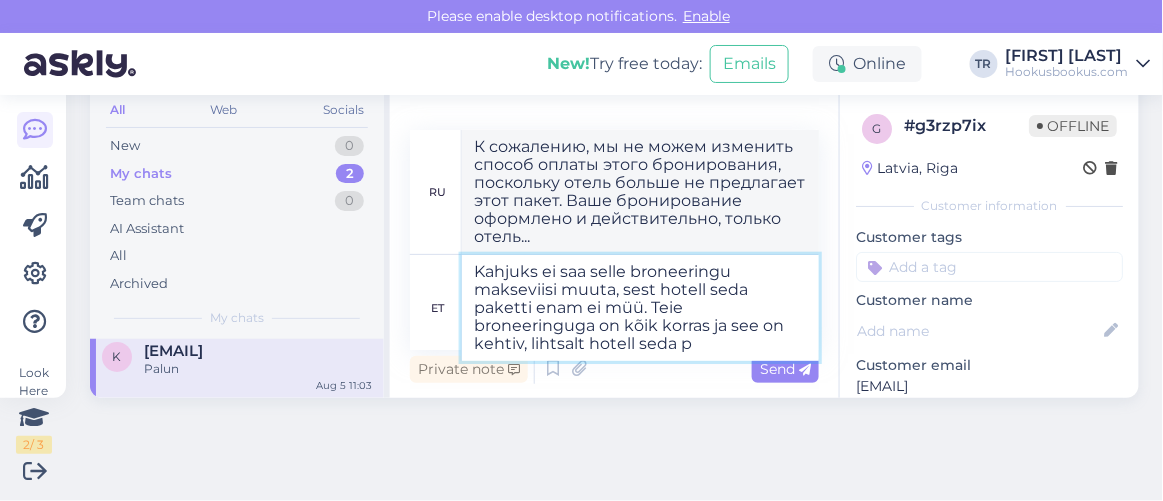 type on "Kahjuks ei saa selle broneeringu makseviisi muuta, sest hotell seda paketti enam ei müü. Teie broneeringuga on kõik korras ja see on kehtiv, lihtsalt hotell seda pa" 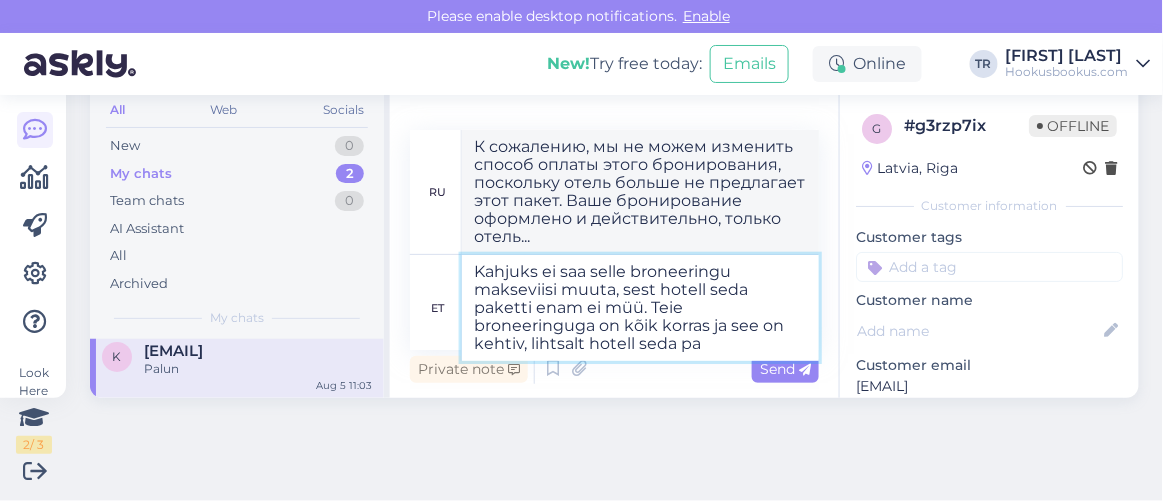 type on "К сожалению, мы не можем изменить способ оплаты этого бронирования, поскольку отель больше не предлагает этот пакет. Ваше бронирование в порядке и действительно, просто отель..." 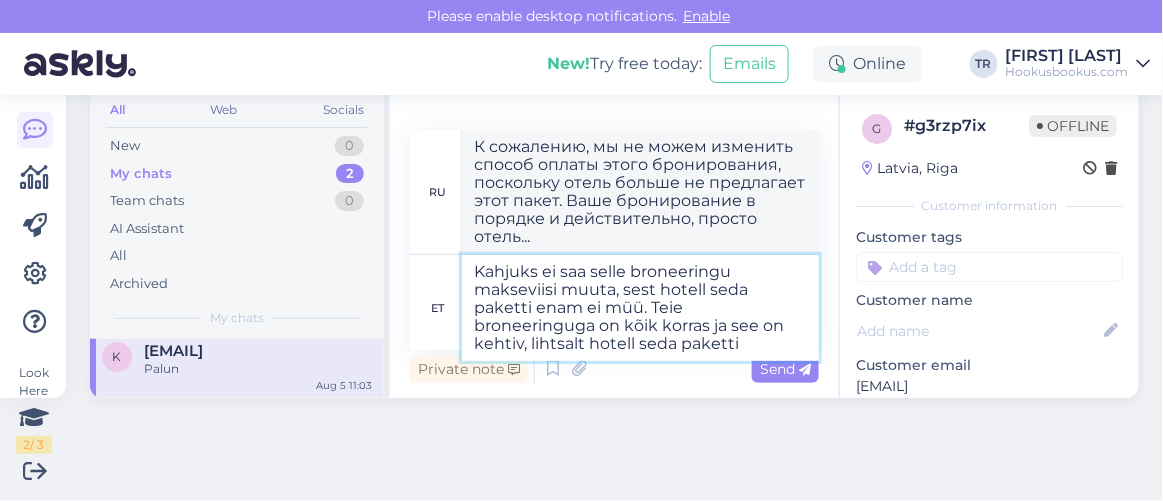 type on "Kahjuks ei saa selle broneeringu makseviisi muuta, sest hotell seda paketti enam ei müü. Teie broneeringuga on kõik korras ja see on kehtiv, lihtsalt hotell seda paketti" 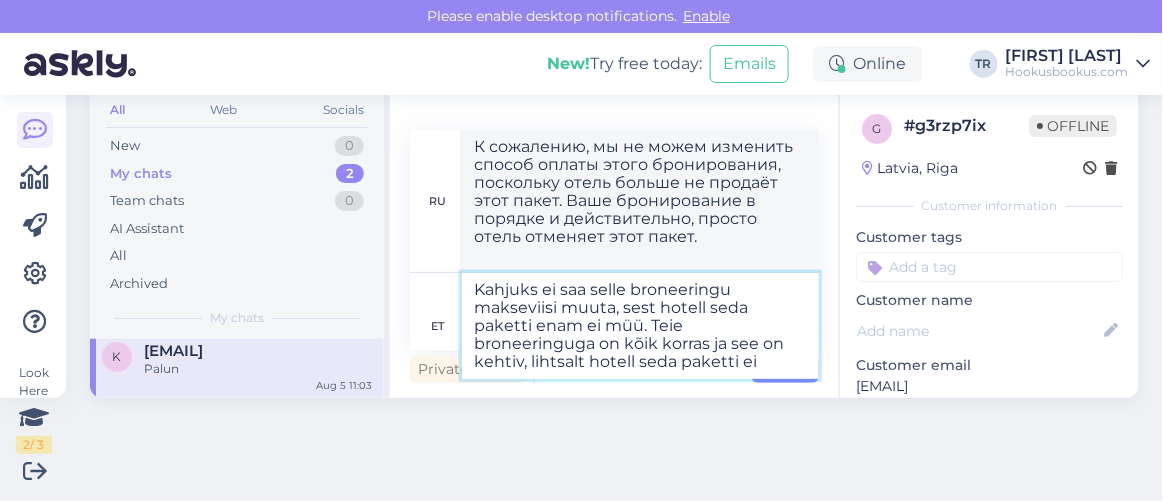 type on "Kahjuks ei saa selle broneeringu makseviisi muuta, sest hotell seda paketti enam ei müü. Teie broneeringuga on kõik korras ja see on kehtiv, lihtsalt hotell seda paketti e" 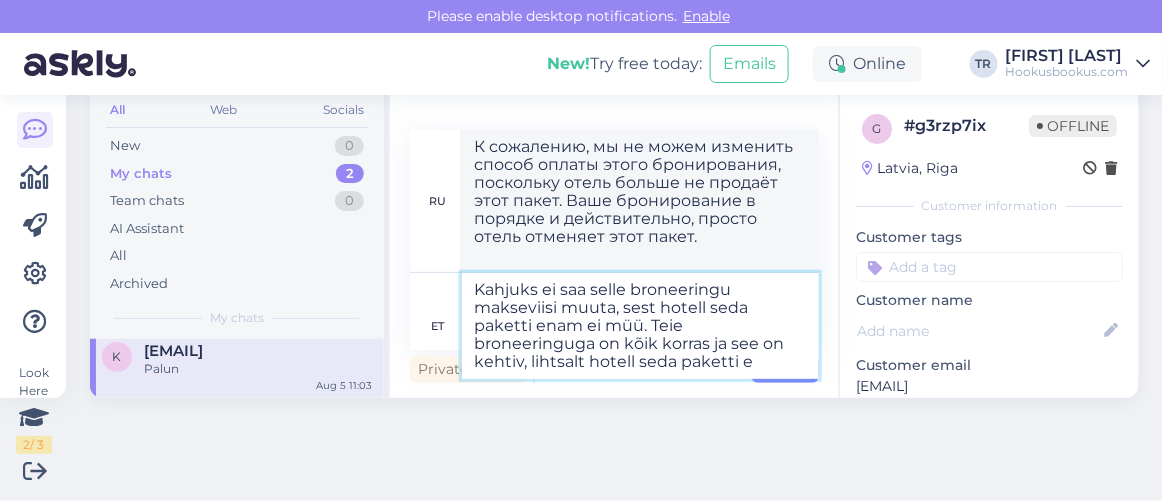 type on "К сожалению, мы не можем изменить способ оплаты этого бронирования, поскольку отель больше не предлагает этот пакет. Ваше бронирование в порядке и действительно, просто отель не предлагает этот пакет." 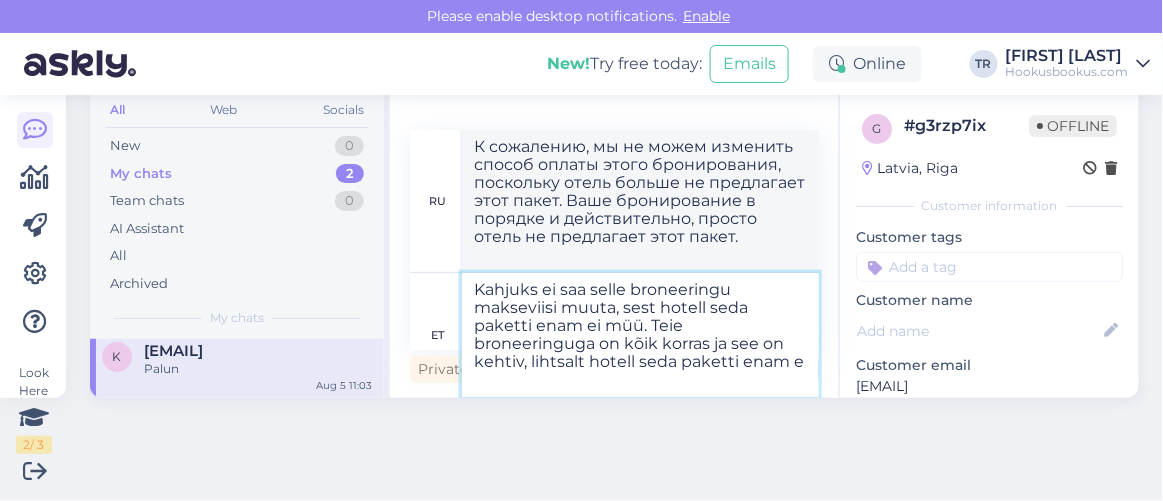 type on "Kahjuks ei saa selle broneeringu makseviisi muuta, sest hotell seda paketti enam ei müü. Teie broneeringuga on kõik korras ja see on kehtiv, lihtsalt hotell seda paketti enam ei" 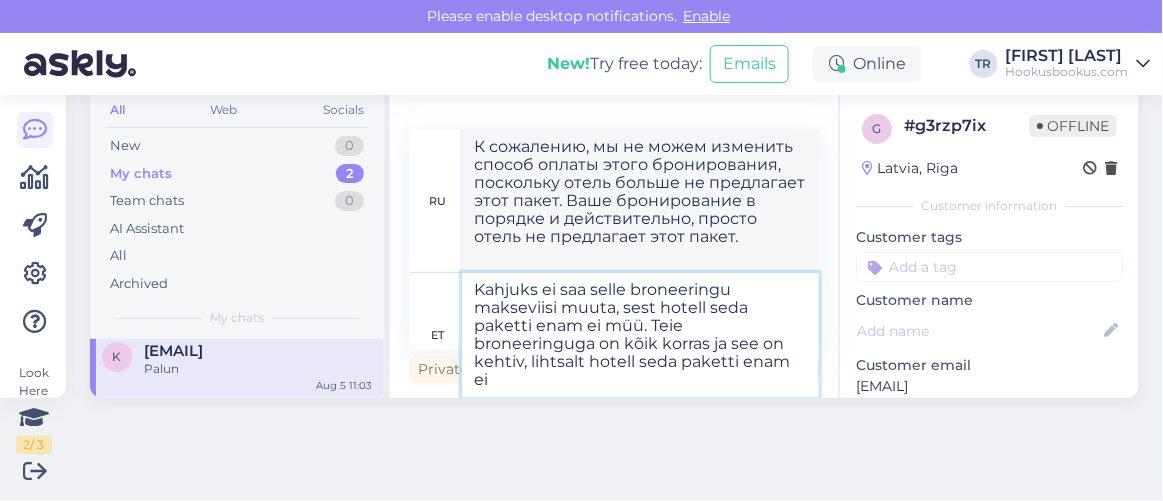 type on "К сожалению, вы не можете изменить способ оплаты этого бронирования, поскольку отель больше не продаёт этот пакет. Ваше бронирование в порядке и действительно, просто отель больше не продаёт этот пакет." 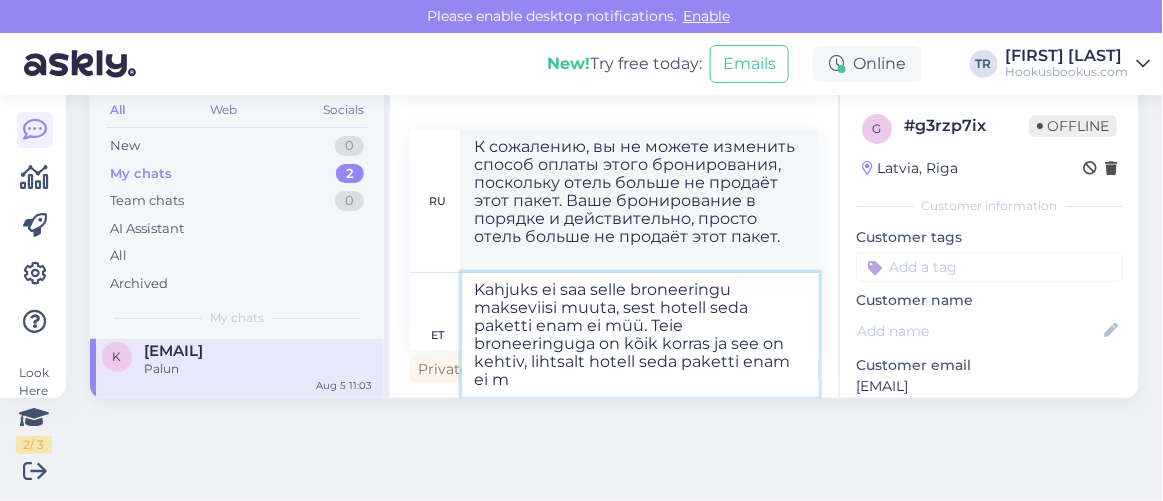 type on "Kahjuks ei saa selle broneeringu makseviisi muuta, sest hotell seda paketti enam ei müü. Teie broneeringuga on kõik korras ja see on kehtiv, lihtsalt hotell seda paketti enam ei mu" 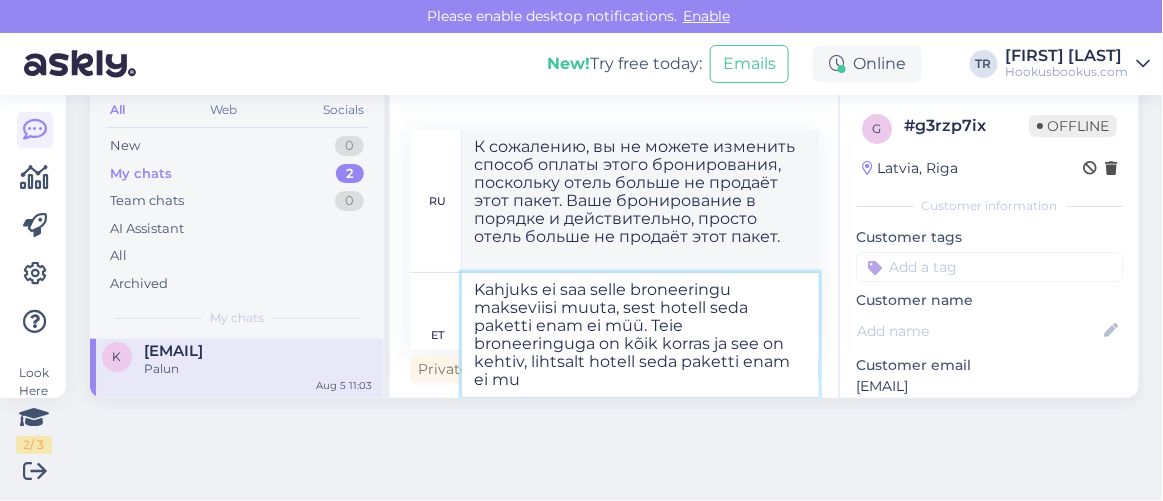 type on "К сожалению, мы не можем изменить способ оплаты этого бронирования, поскольку отель больше не продаёт этот пакет. Ваше бронирование в порядке и действительно, просто отель больше не продаёт этот пакет." 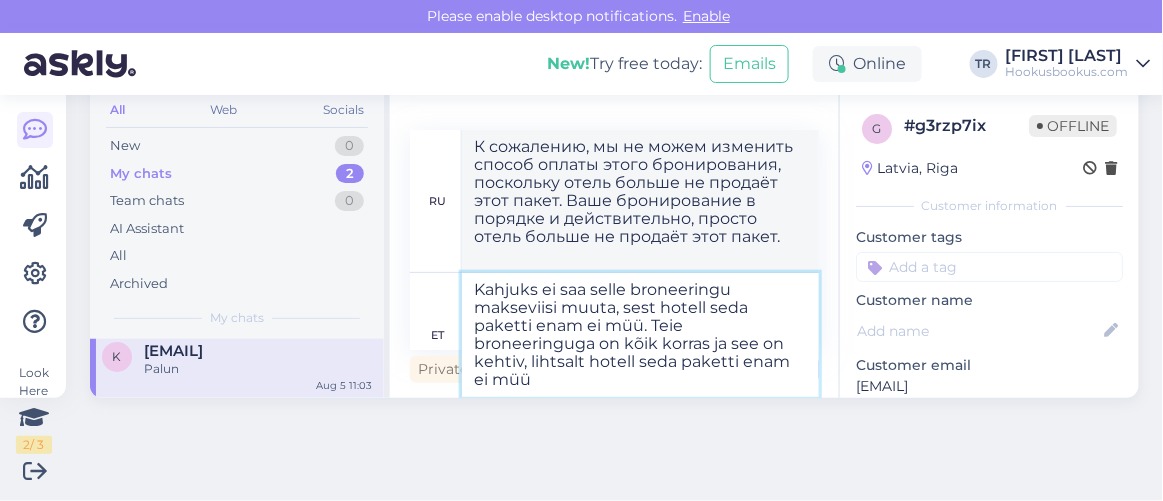 type on "Kahjuks ei saa selle broneeringu makseviisi muuta, sest hotell seda paketti enam ei müü. Teie broneeringuga on kõik korras ja see on kehtiv, lihtsalt hotell seda paketti enam ei müü." 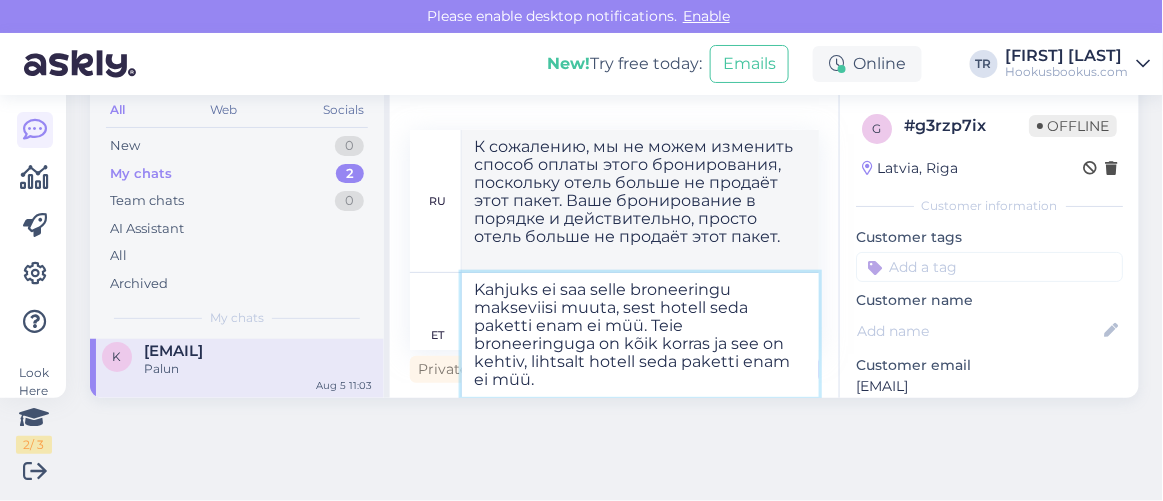 type 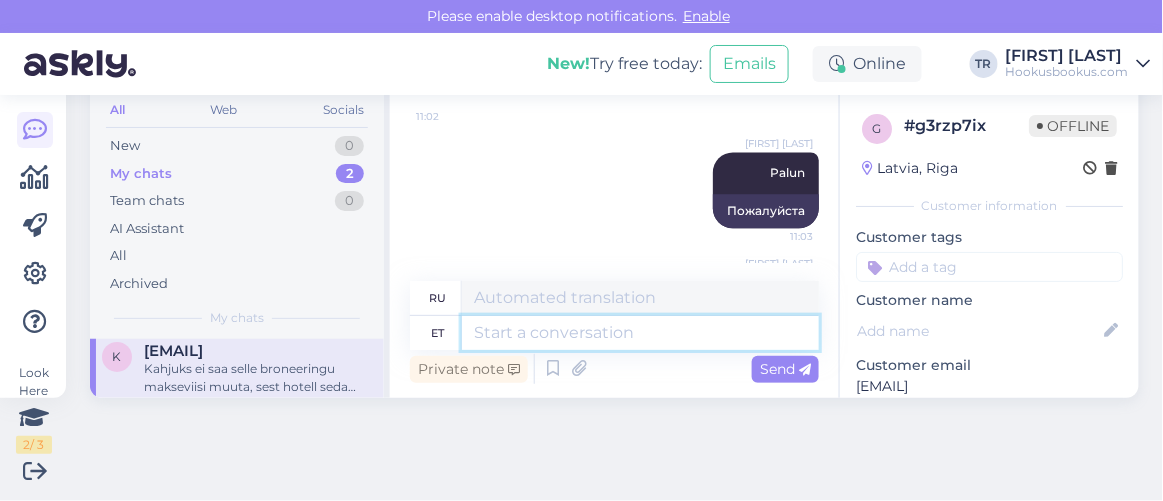 scroll, scrollTop: 3156, scrollLeft: 0, axis: vertical 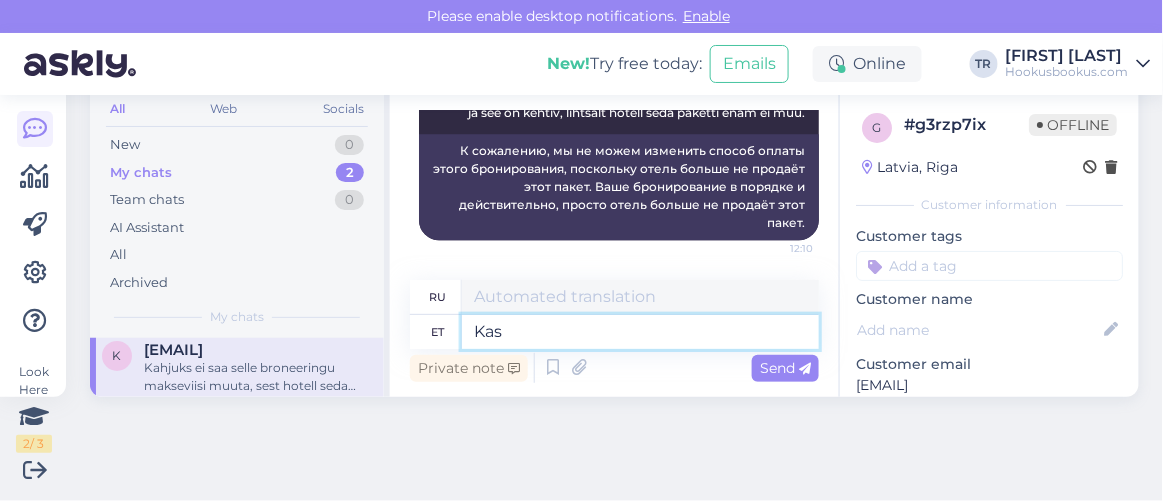 type on "Kas T" 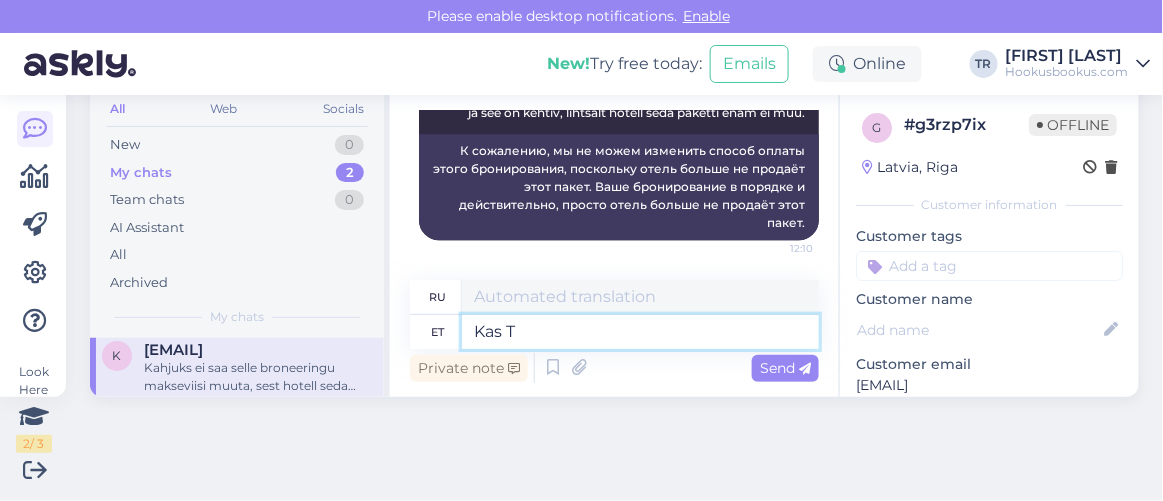 type on "Является" 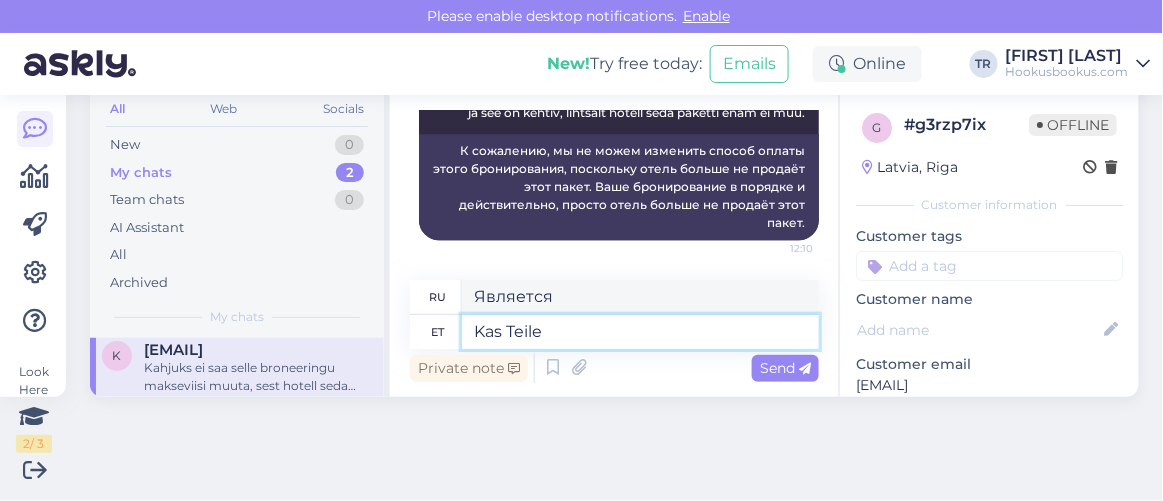 type on "Kas Teile s" 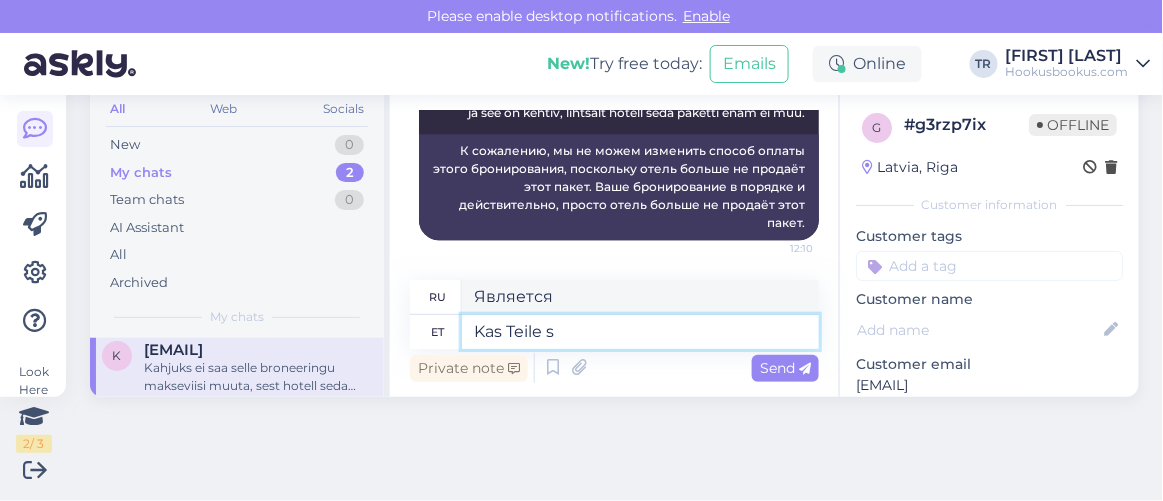 type on "Ты" 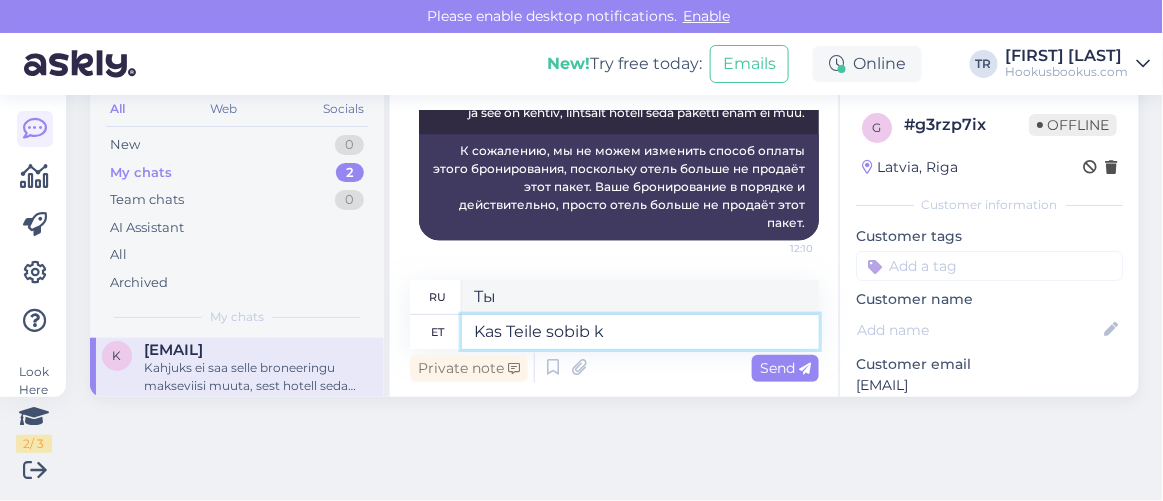 type on "Kas Teile sobib ka" 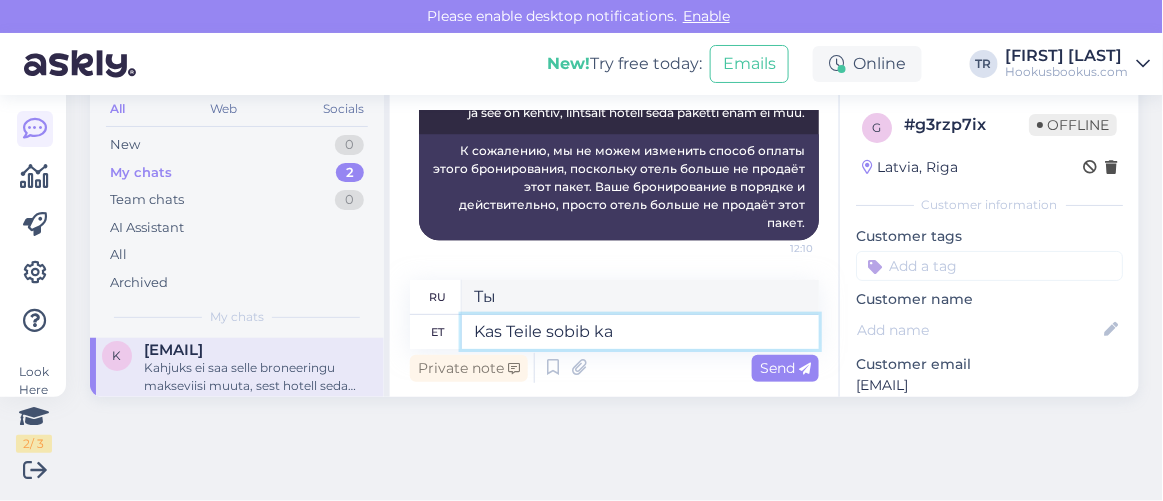 type on "Подходит ли это вам?" 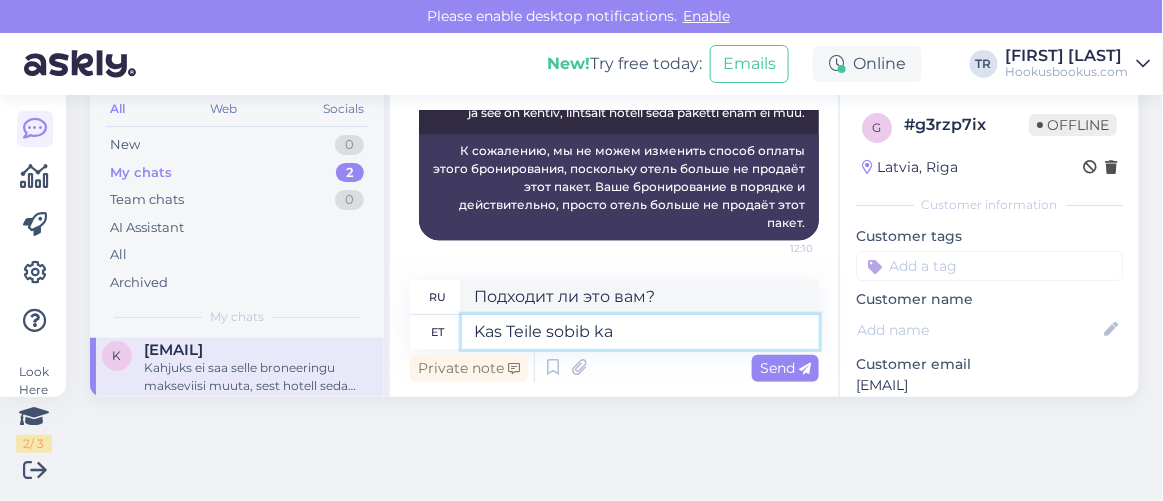 type on "Kas Teile sobib ka b" 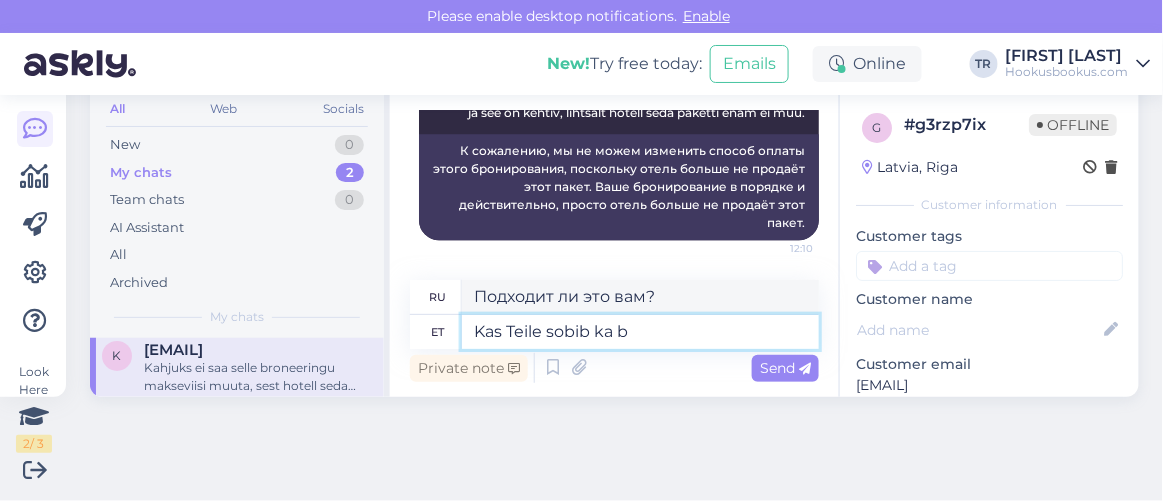 type on "Вам это тоже подходит?" 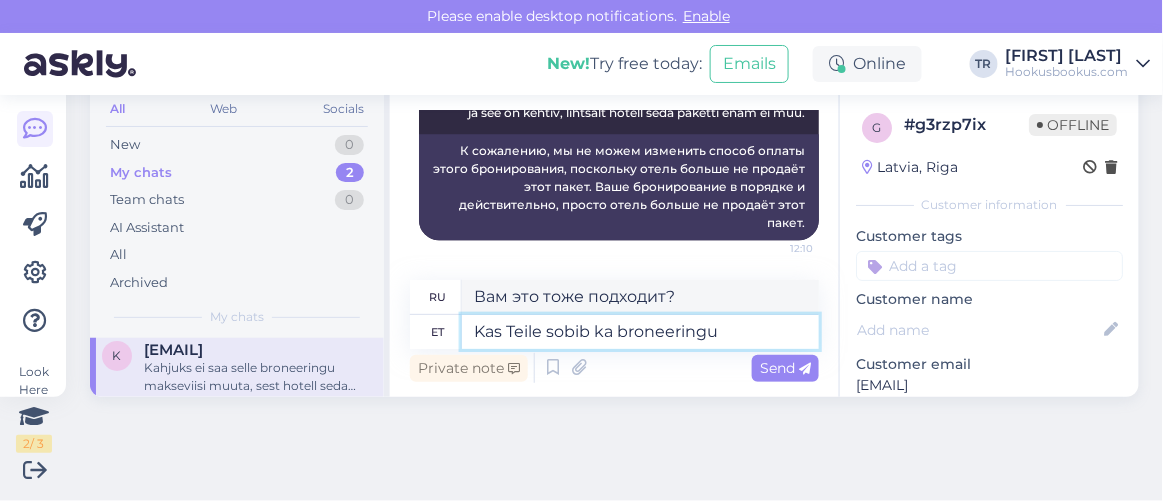 type on "Kas Teile sobib ka broneeringu e" 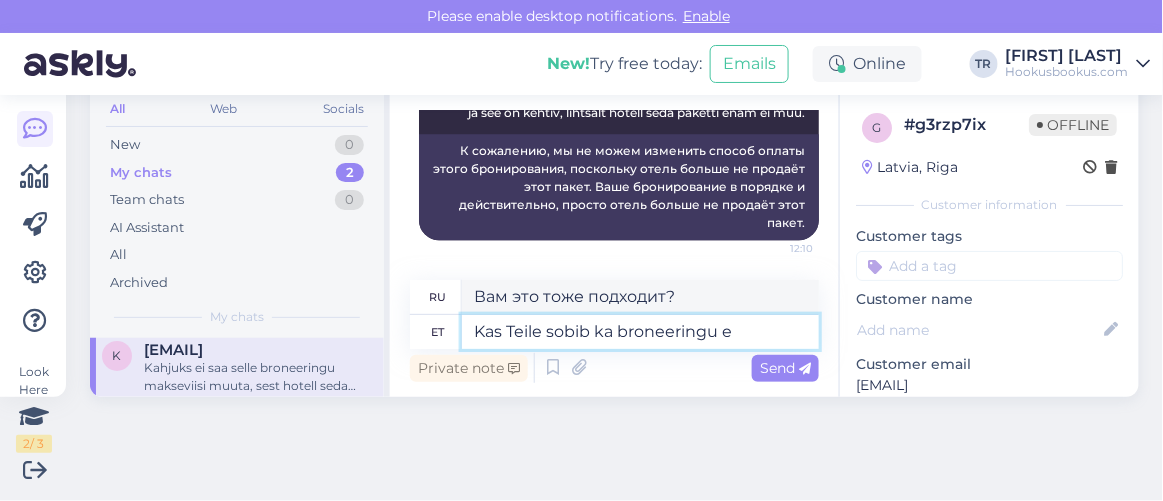 type on "Подходит ли вам бронирование?" 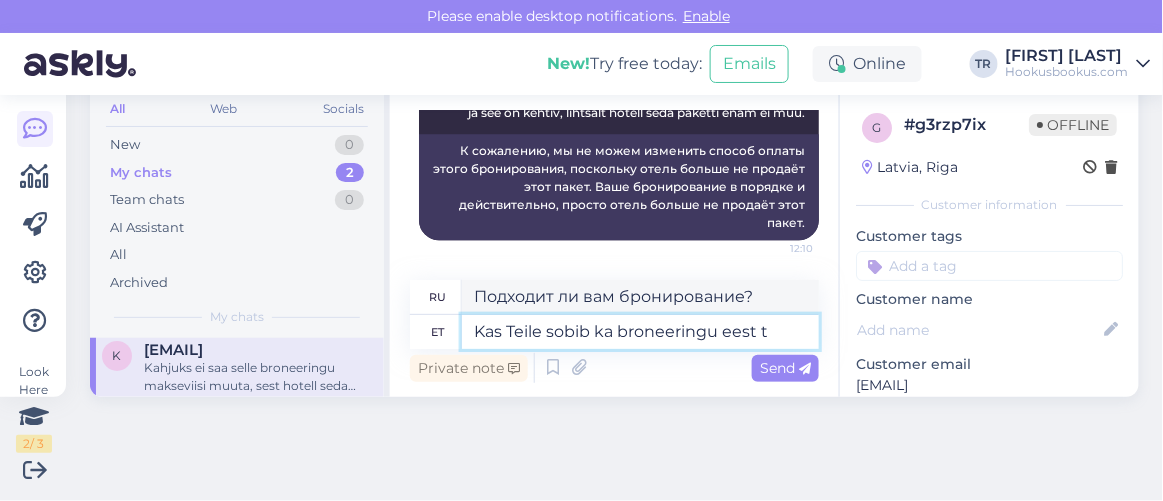 type on "Kas Teile sobib ka broneeringu eest ta" 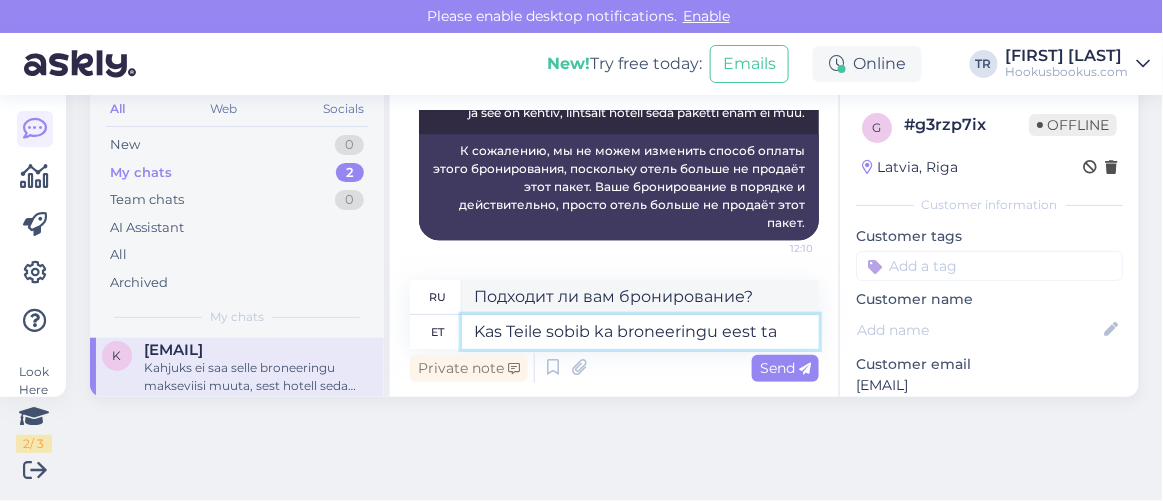 type on "Вас также устраивает бронирование?" 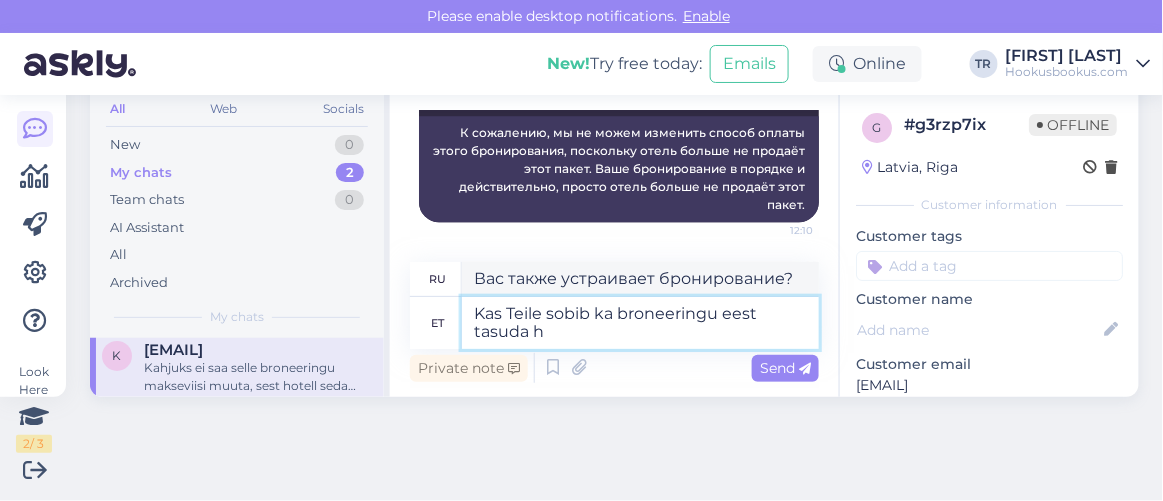 type on "Kas Teile sobib ka broneeringu eest tasuda ho" 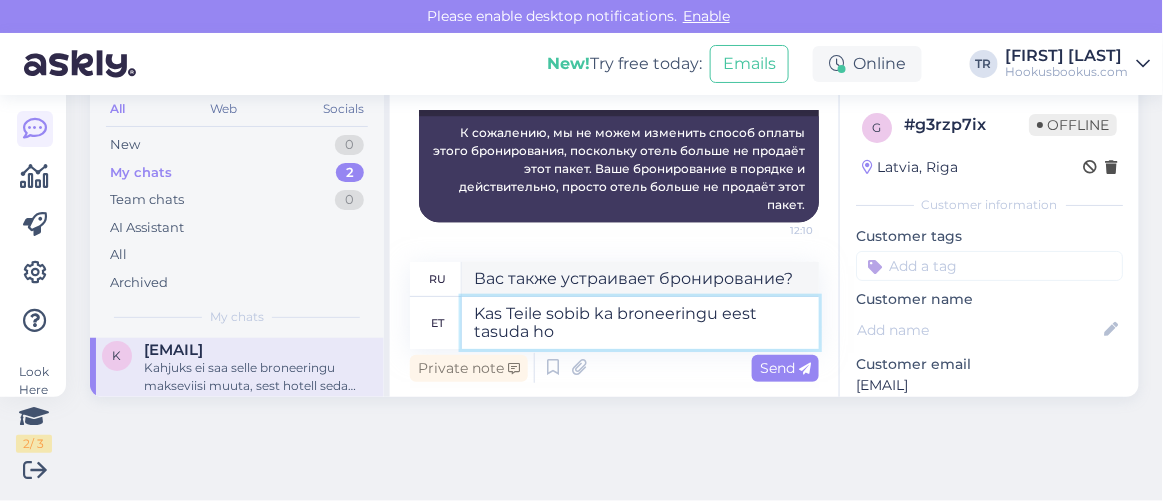 type on "Будете ли вы платить также и за бронирование?" 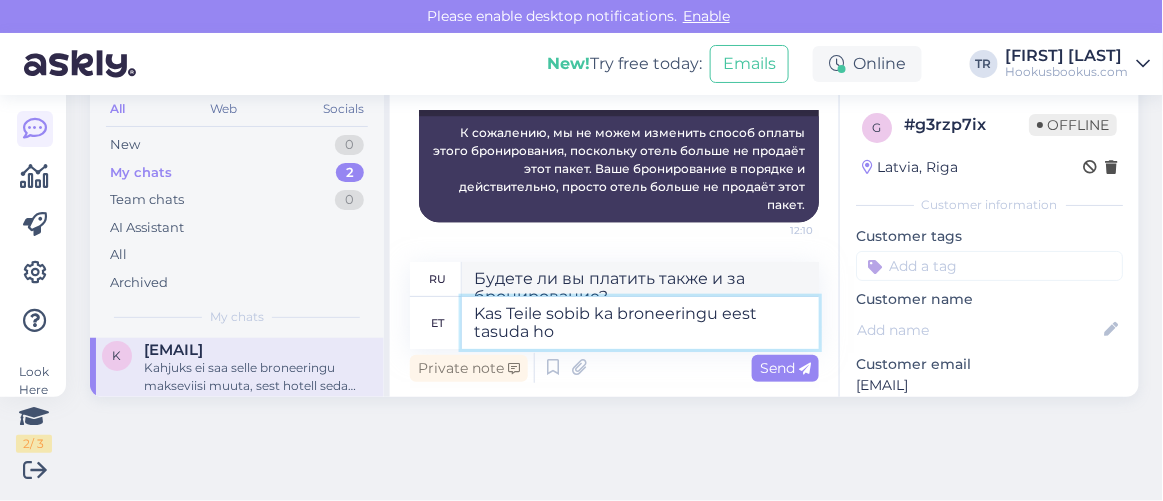 scroll, scrollTop: 3192, scrollLeft: 0, axis: vertical 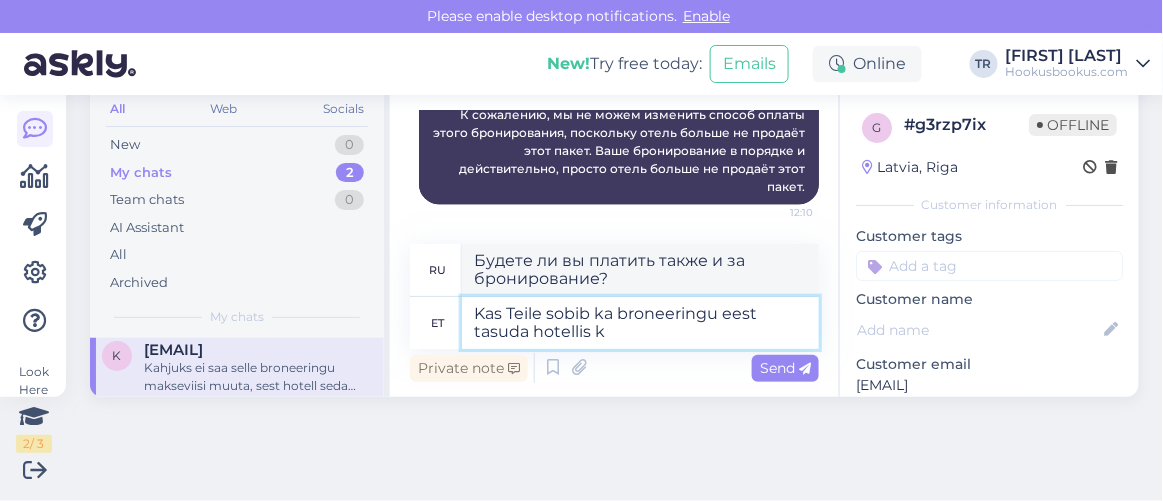 type on "Kas Teile sobib ka broneeringu eest tasuda hotellis ko" 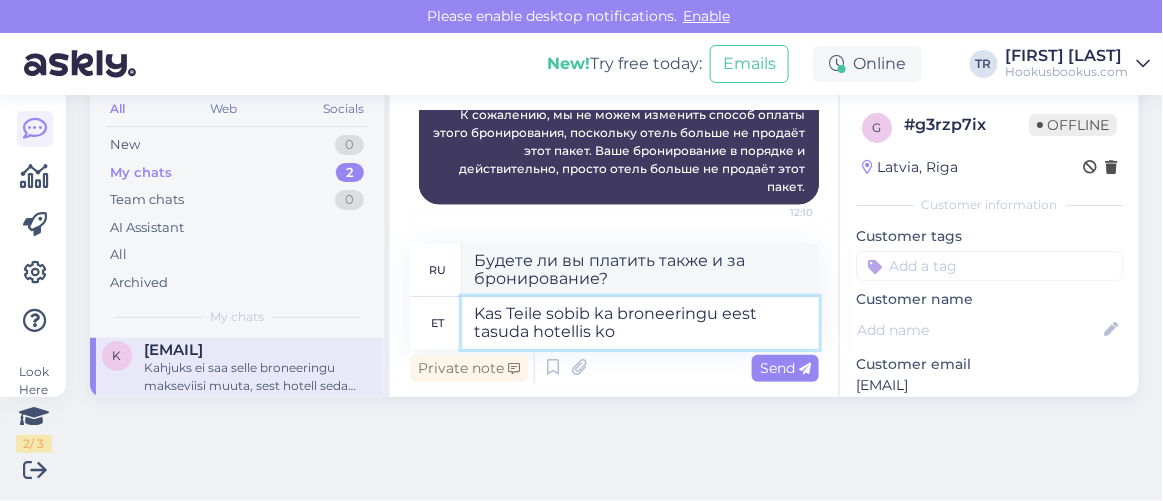 type on "Допустимо ли, чтобы вы оплатили бронирование в отеле?" 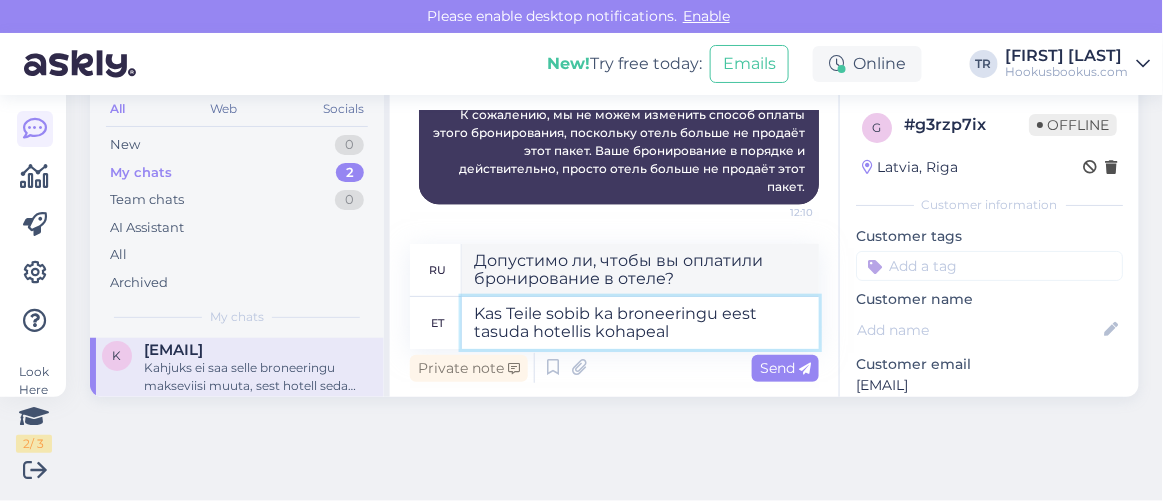 type on "Kas Teile sobib ka broneeringu eest tasuda hotellis kohapeal?" 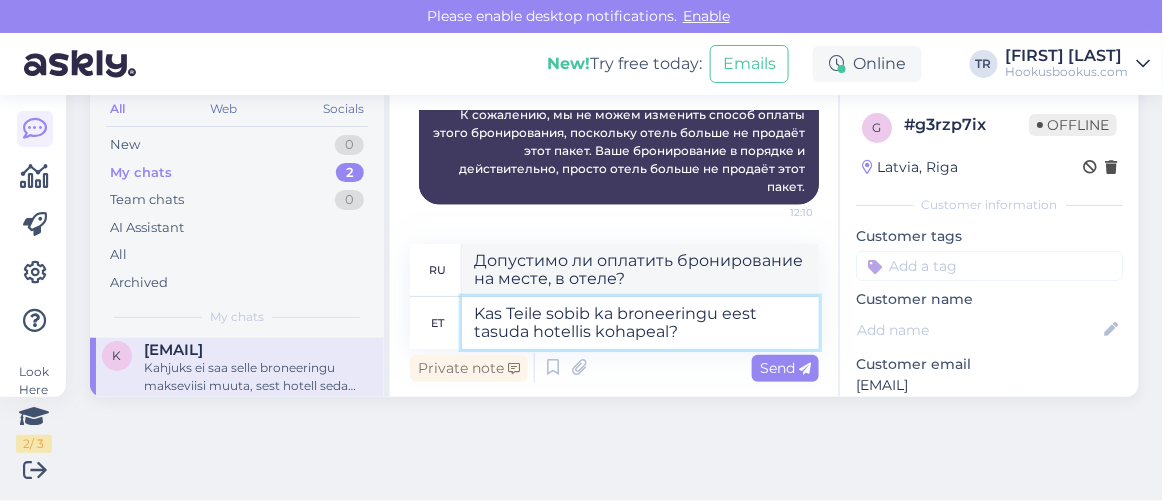 type on "Удобно ли Вам будет оплатить бронирование непосредственно в отеле?" 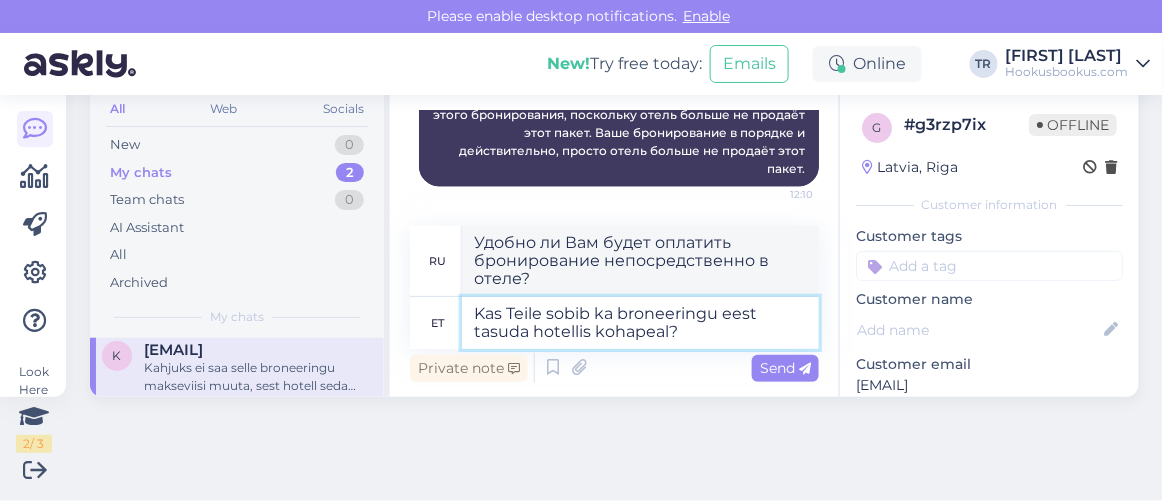 type 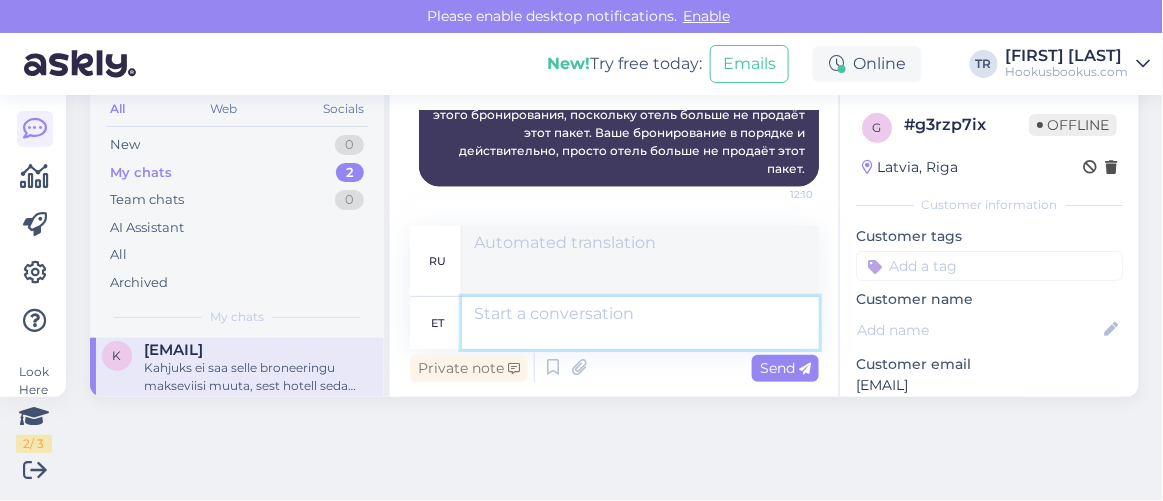 scroll, scrollTop: 3312, scrollLeft: 0, axis: vertical 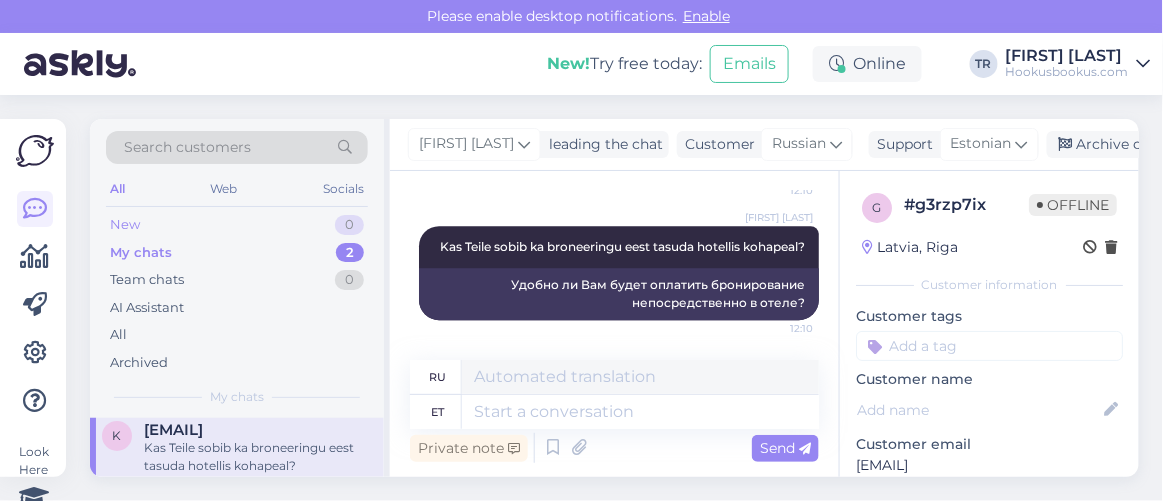 click on "New 0" at bounding box center (237, 225) 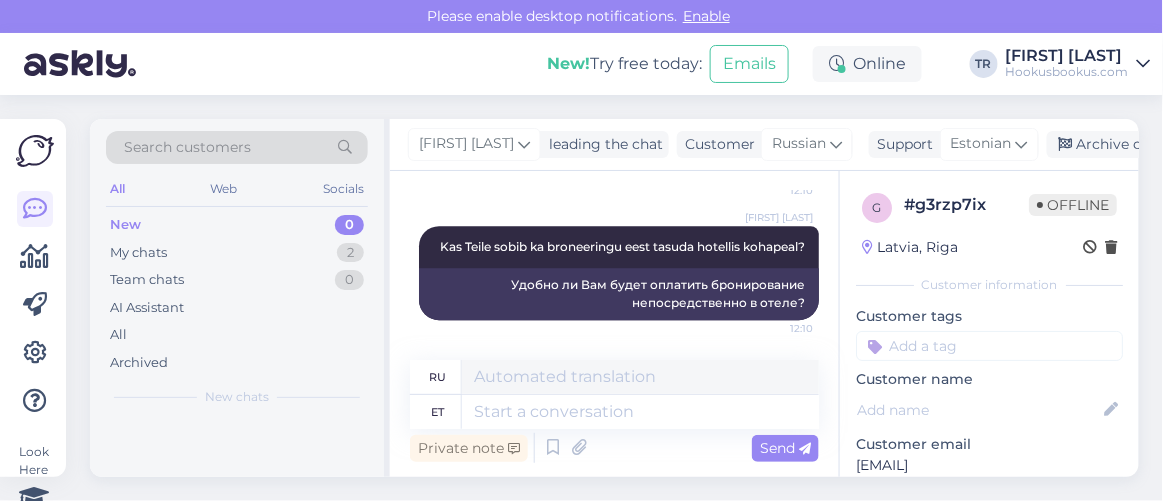 scroll, scrollTop: 0, scrollLeft: 0, axis: both 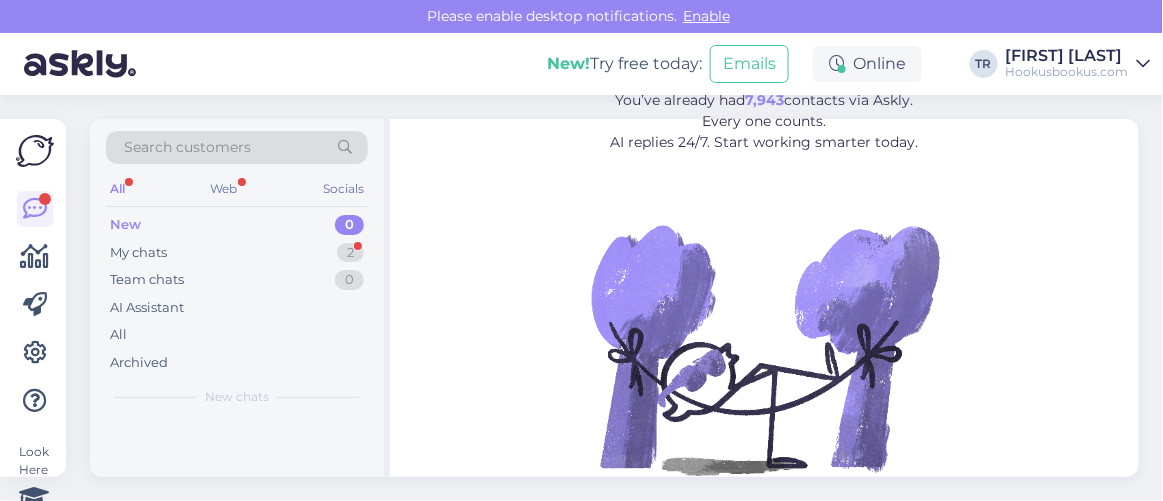 click on "New 0" at bounding box center (237, 225) 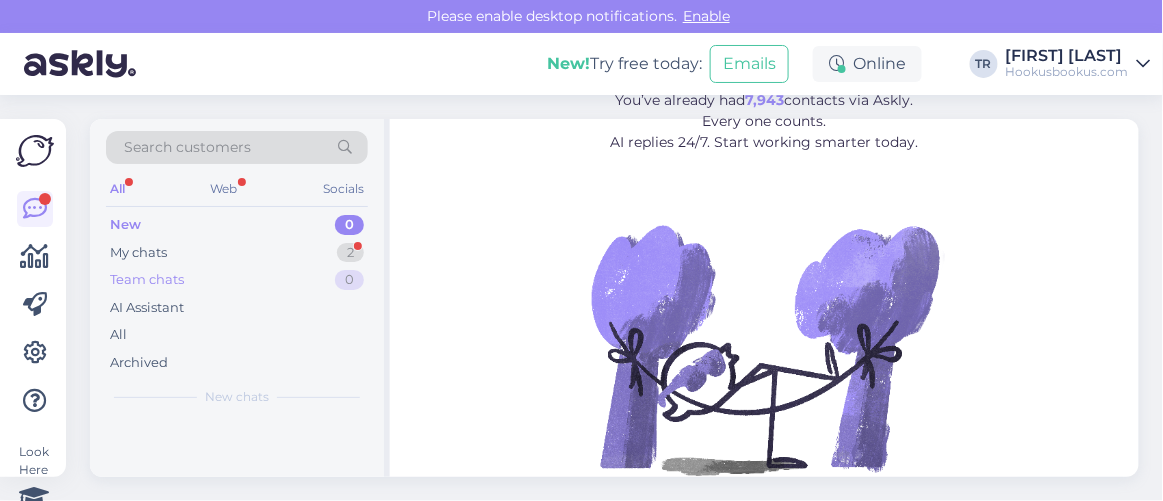 click on "Team chats 0" at bounding box center (237, 280) 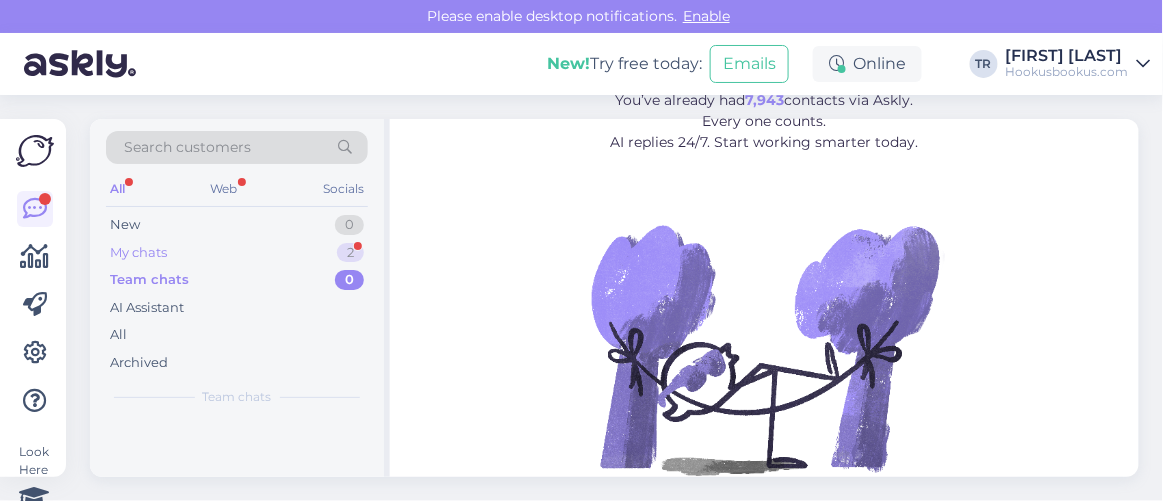 click on "My chats 2" at bounding box center (237, 253) 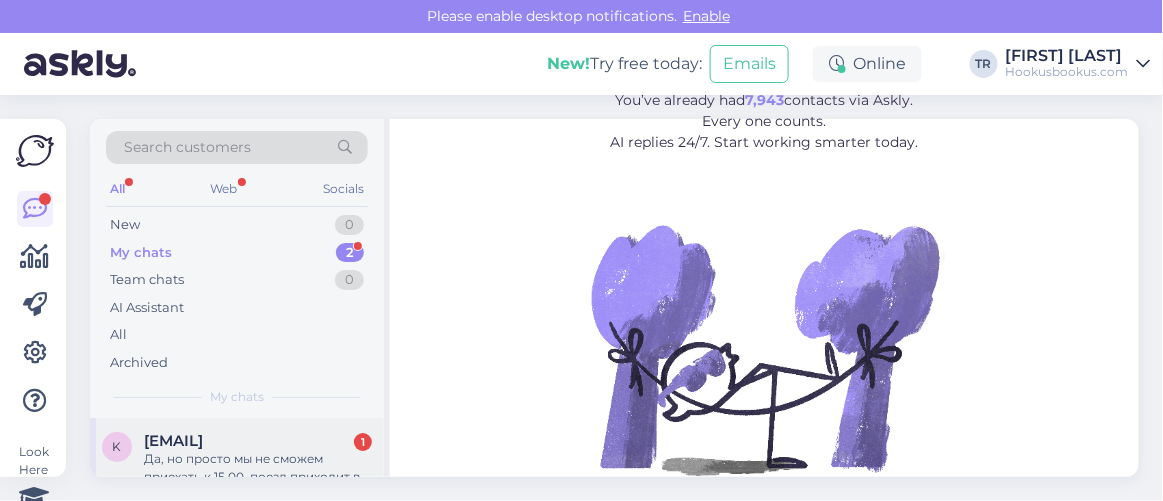 click on "Да, но просто мы не сможем приехать к 15.00, поезд приходит в 15.10. Нк будет ли это расценено, как отказ от брони." at bounding box center [258, 468] 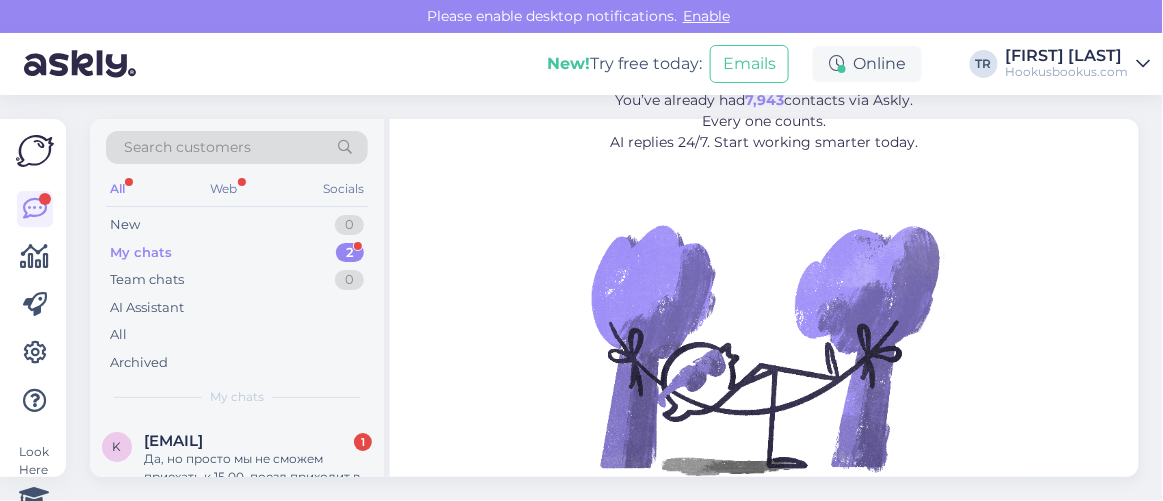 scroll, scrollTop: 80, scrollLeft: 0, axis: vertical 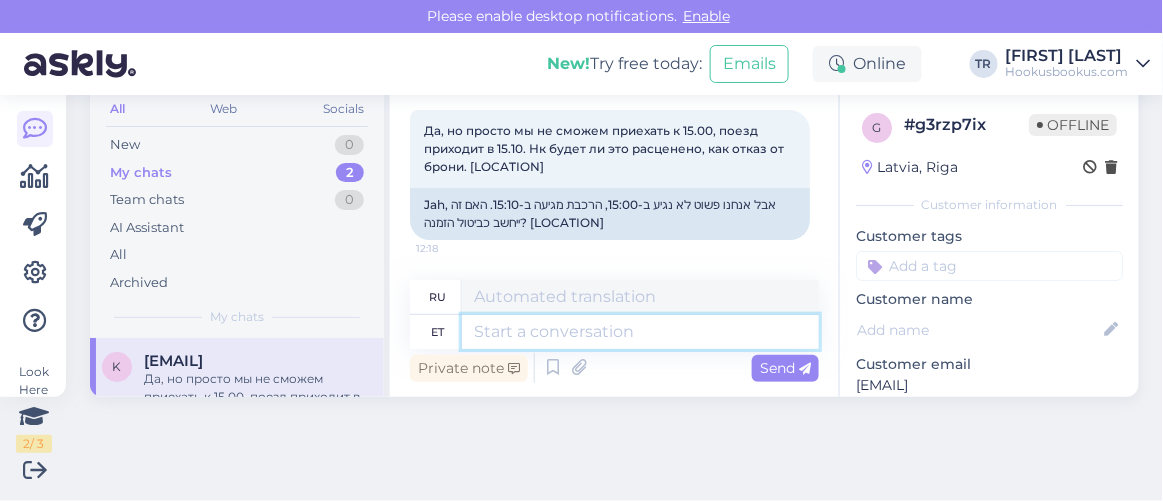 click at bounding box center [640, 332] 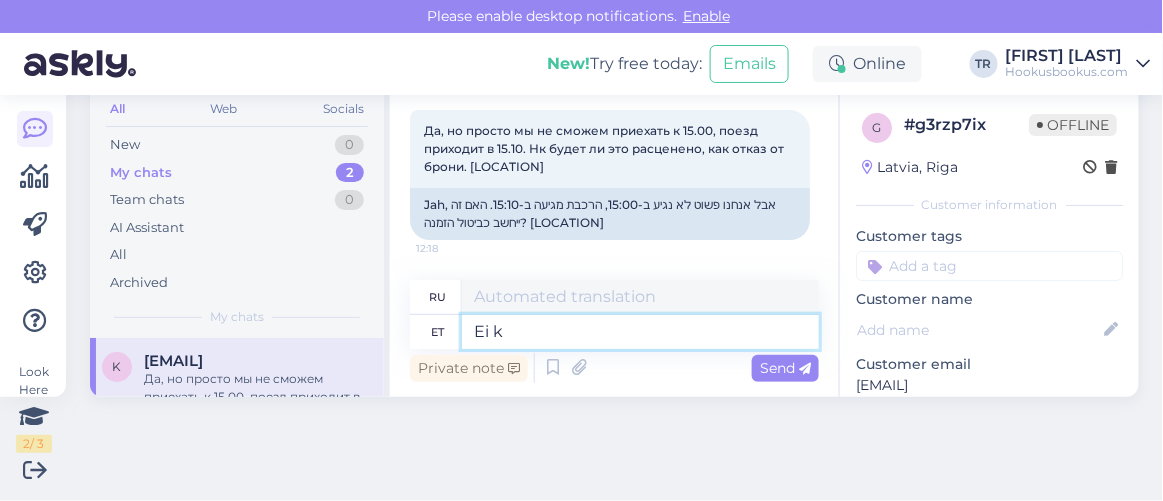 type on "Ei ki" 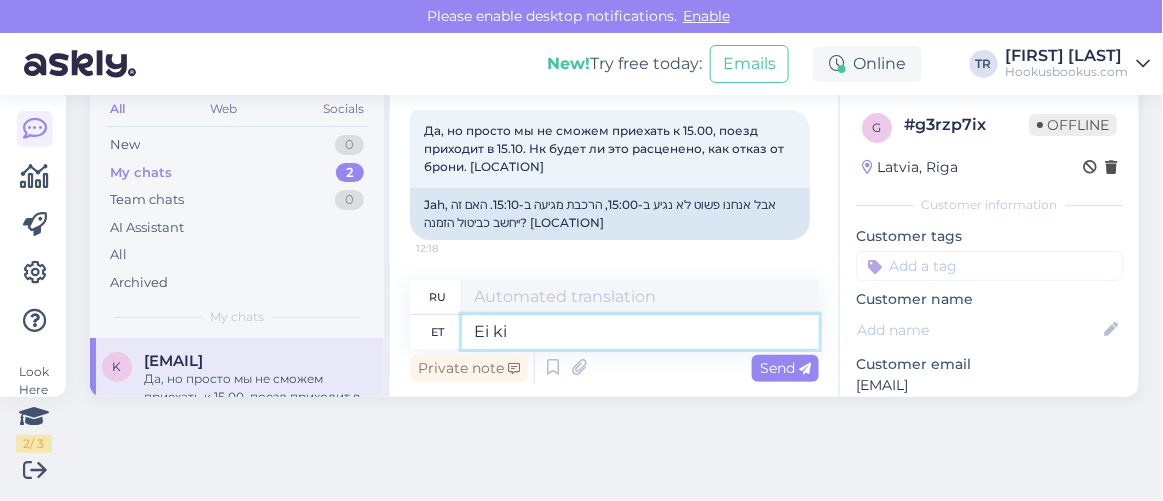 type on "Нет" 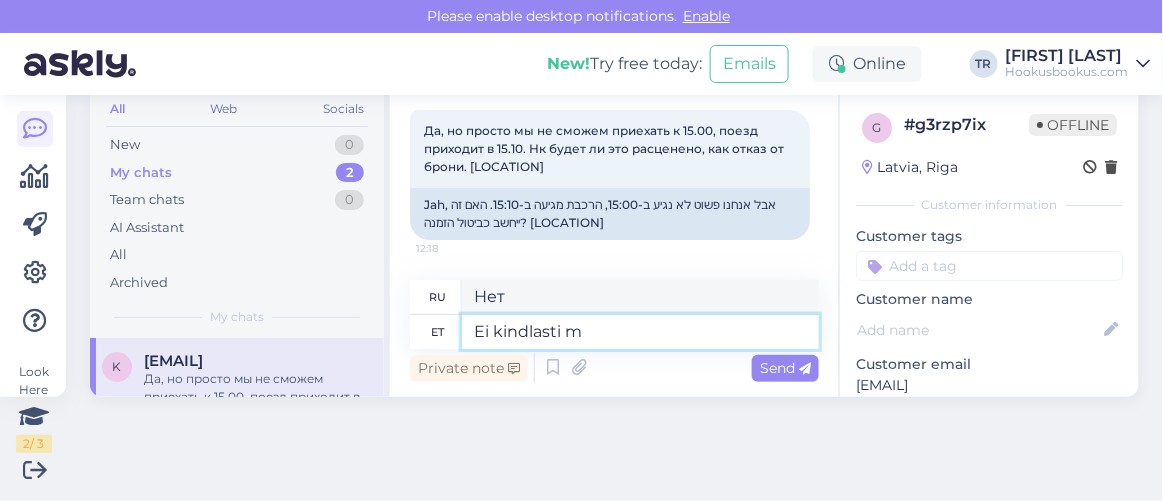 type on "Ei kindlasti mi" 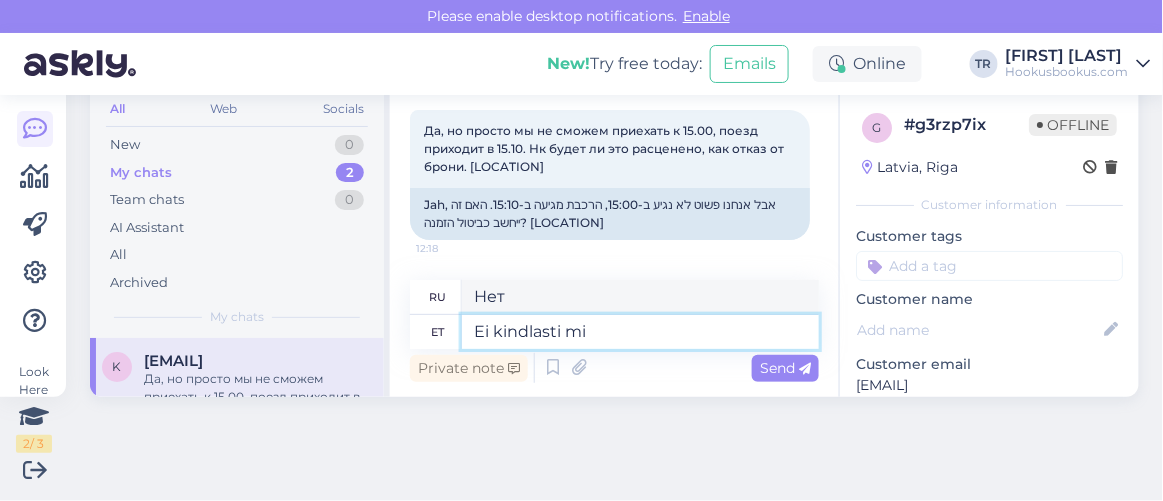 type on "Определенно нет." 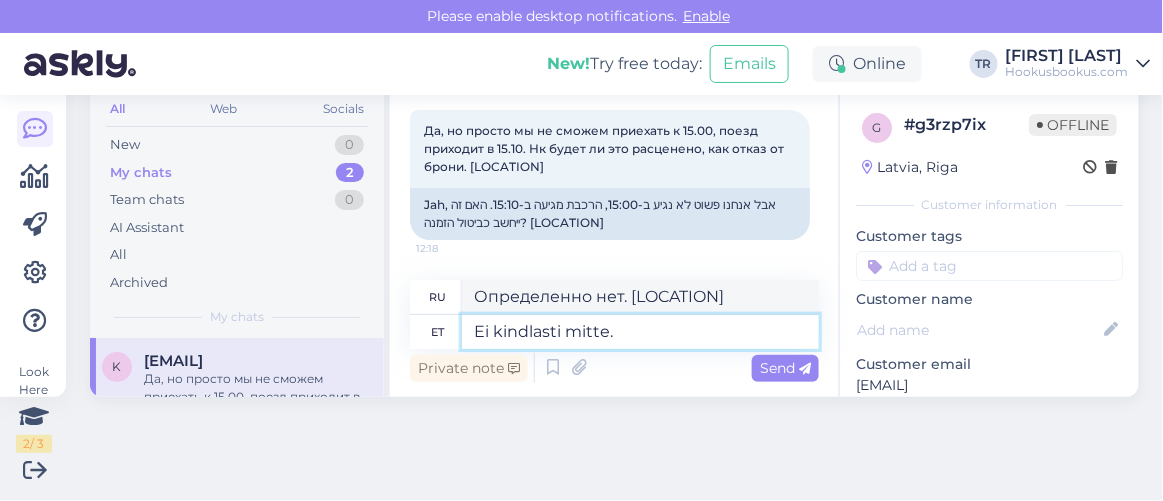 type on "Ei kindlasti mitte." 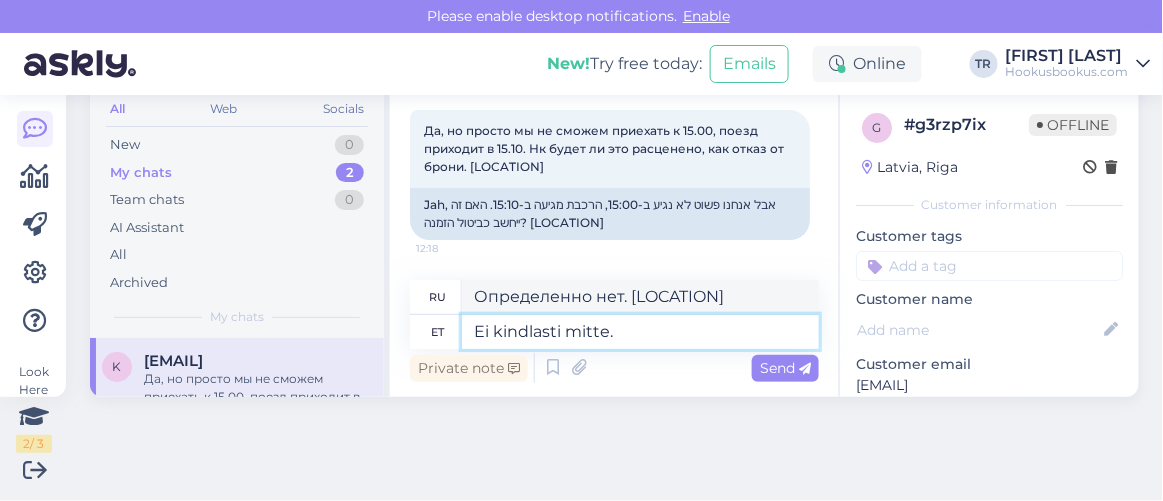 type on "Нет, определенно нет." 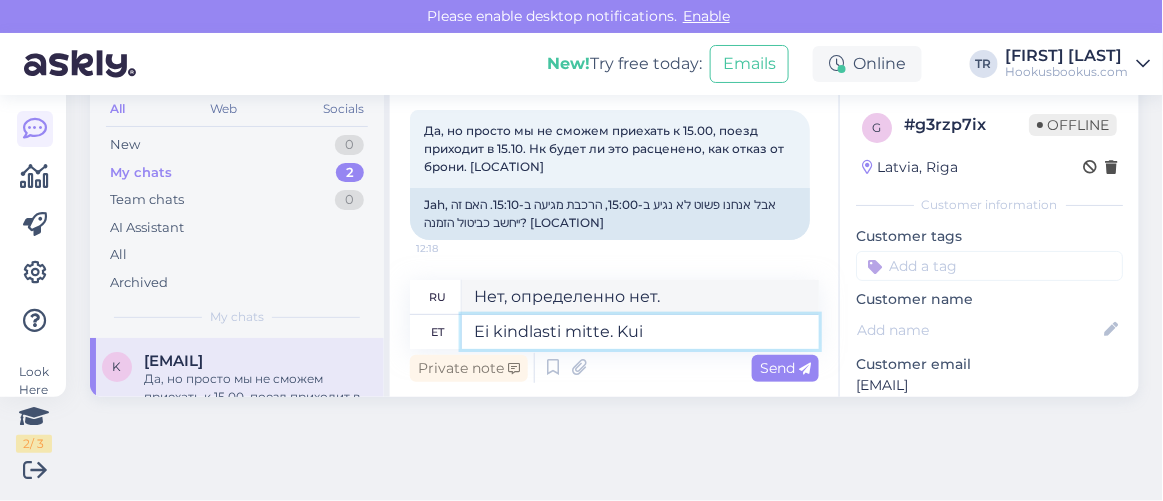 type on "Ei kindlasti mitte. Kui s" 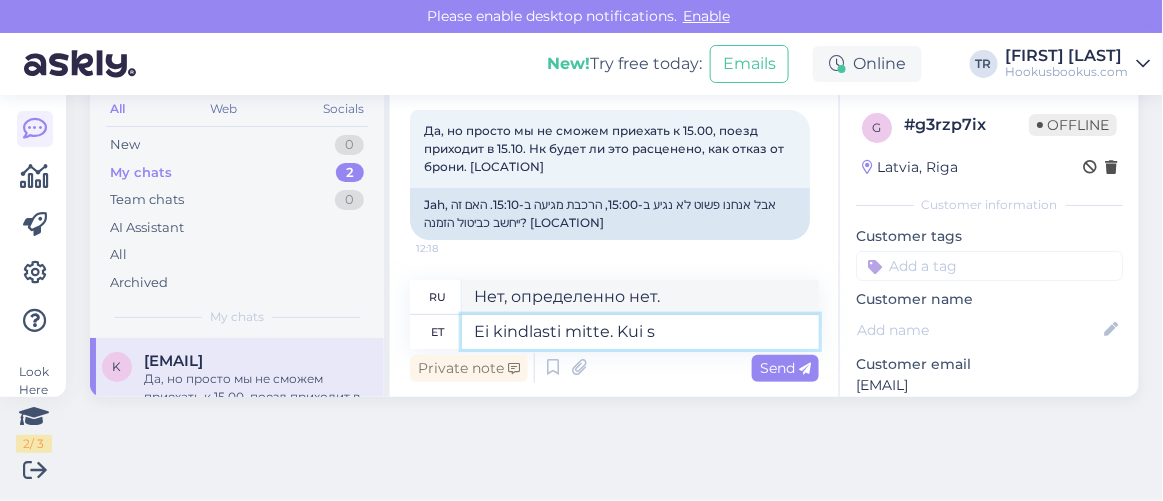 type on "Нет, определенно нет. Если" 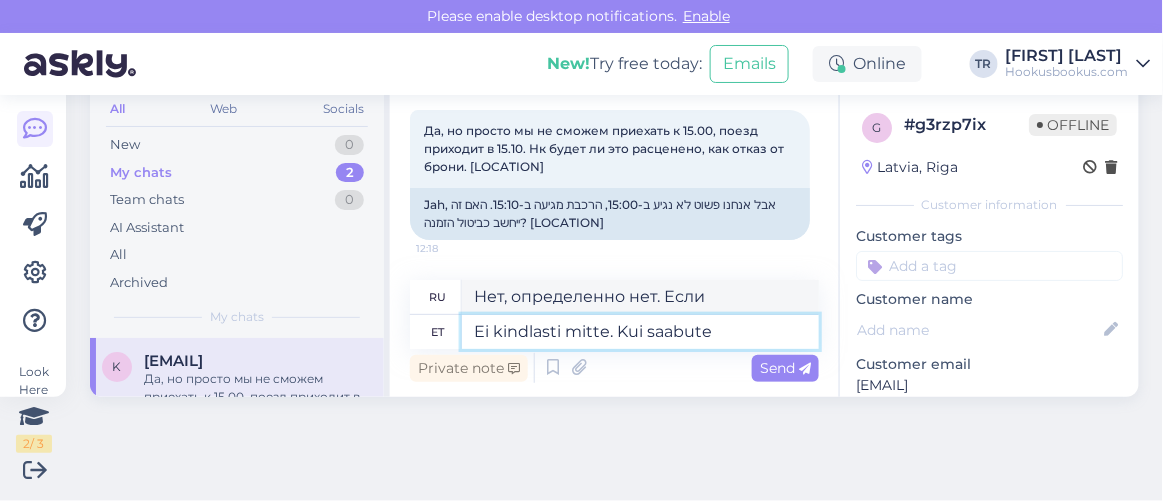 type on "Ei kindlasti mitte. Kui saabute h" 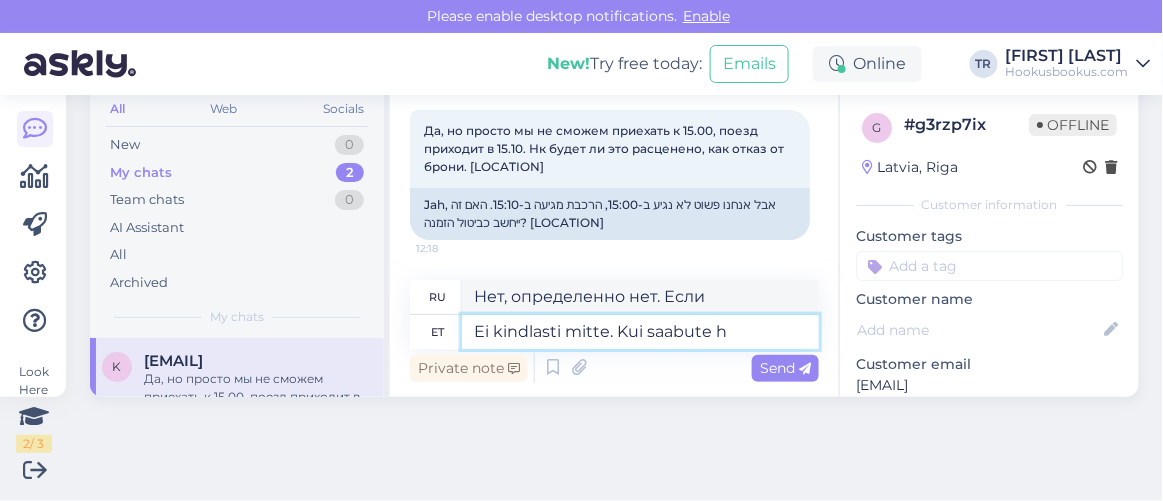 type on "Нет, конечно, нет. Когда приедешь," 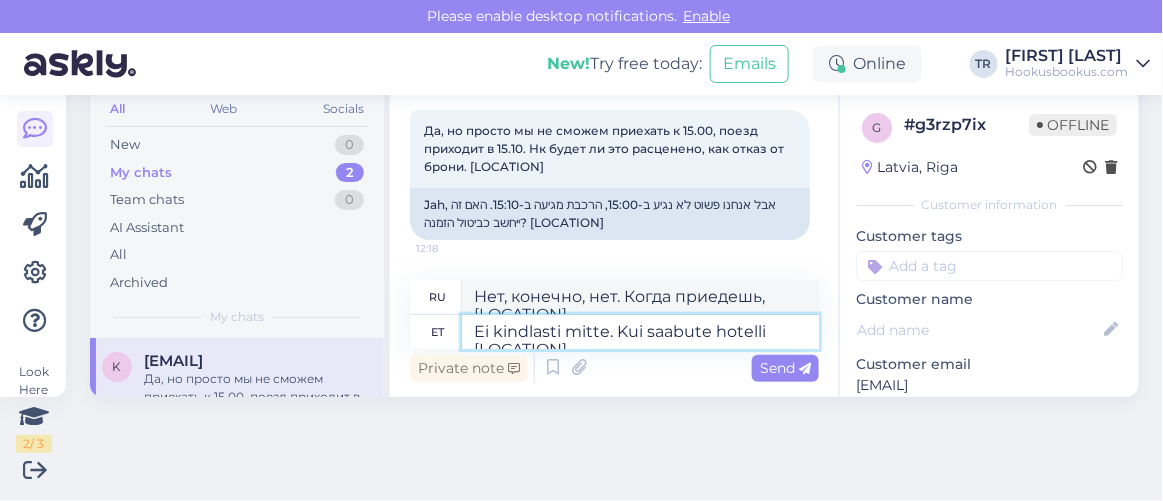 type on "Ei kindlasti mitte. Kui saabute hotelli h" 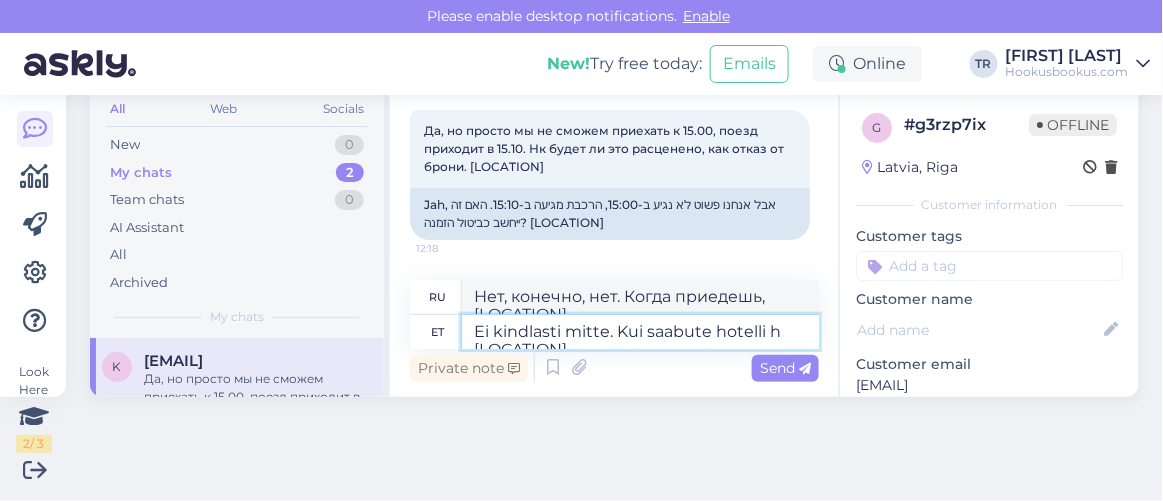 type on "Нет, конечно, нет. Когда вы приедете в отель," 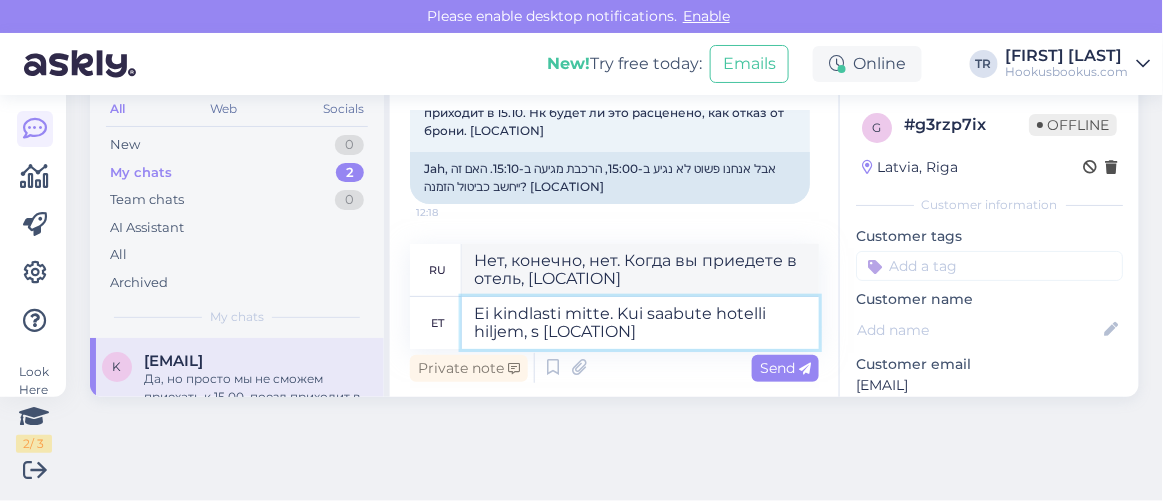 type on "Ei kindlasti mitte. Kui saabute hotelli hiljem, si" 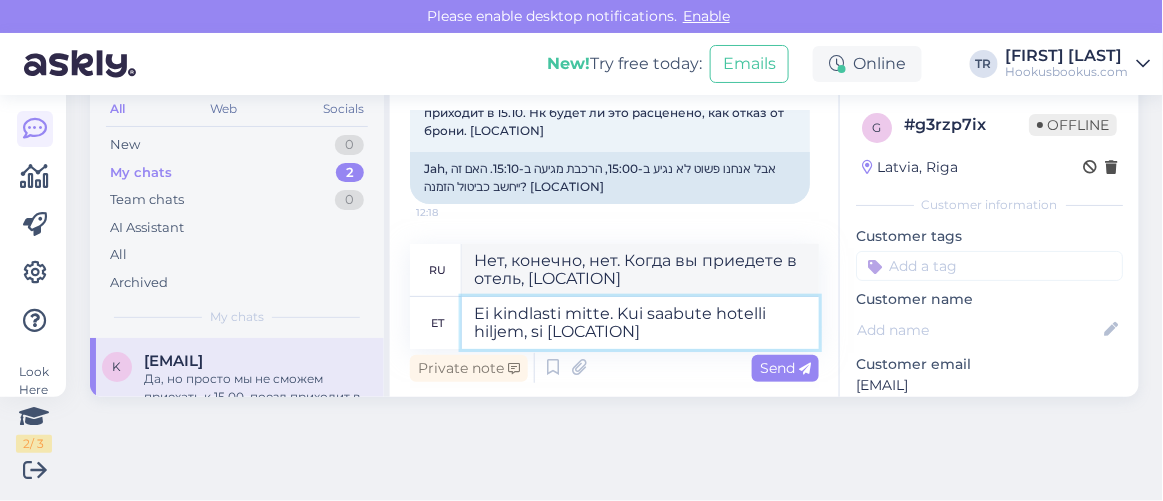type on "Нет, конечно, нет. Если вы приедете в отель позже," 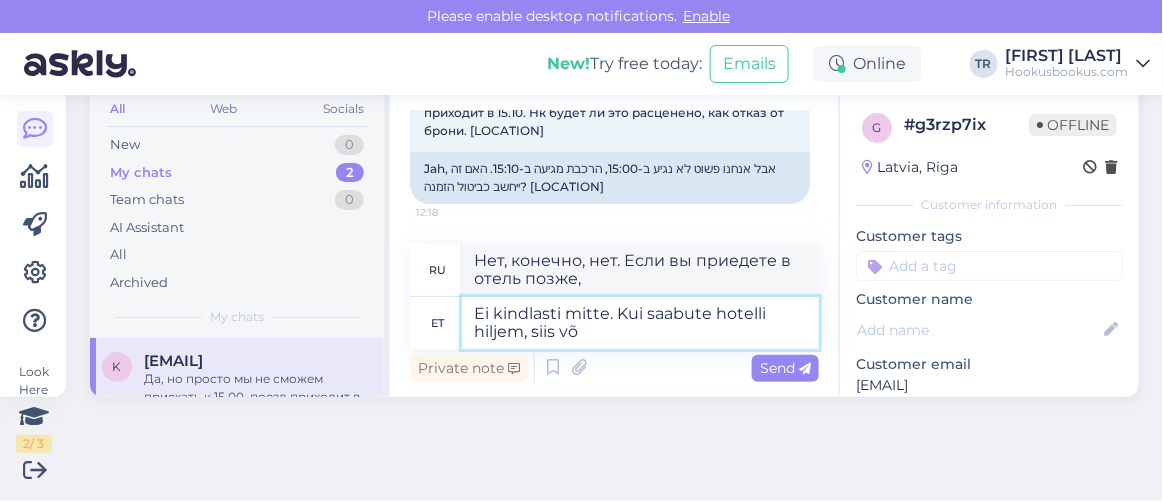 type on "Ei kindlasti mitte. Kui saabute hotelli hiljem, siis või" 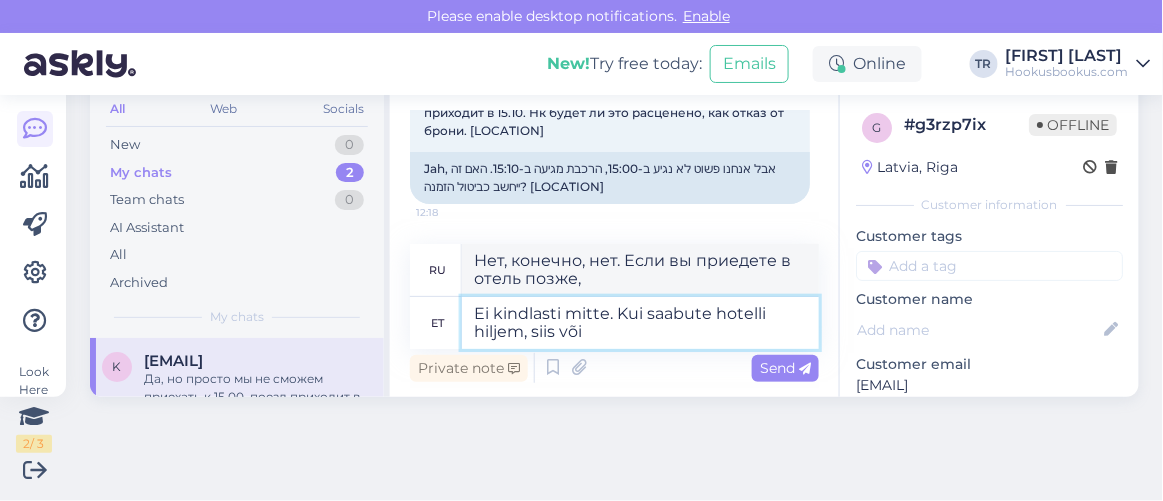 type on "Нет, конечно, нет. Если вы приедете в отель позже, вы сможете" 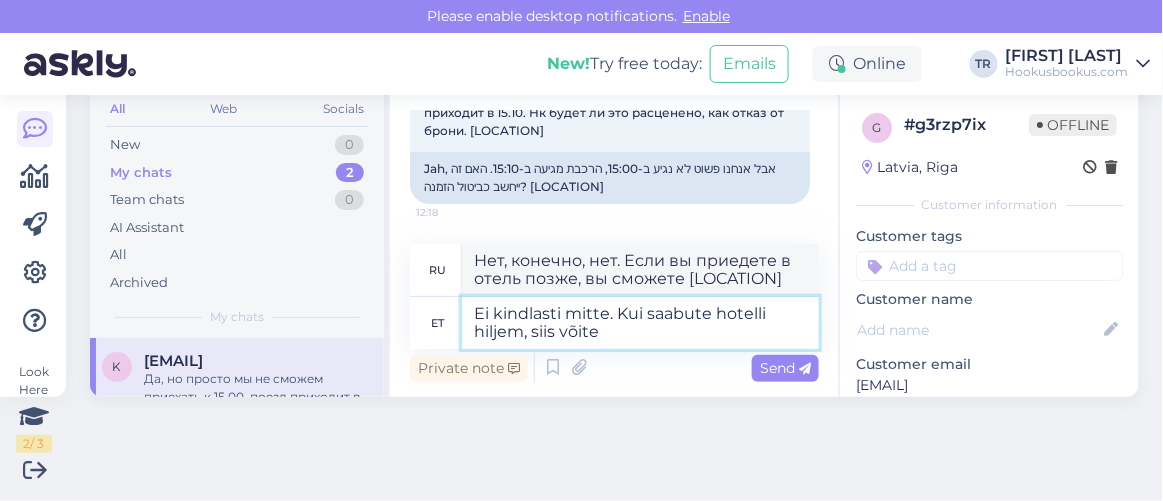 type on "Ei kindlasti mitte. Kui saabute hotelli hiljem, siis võite" 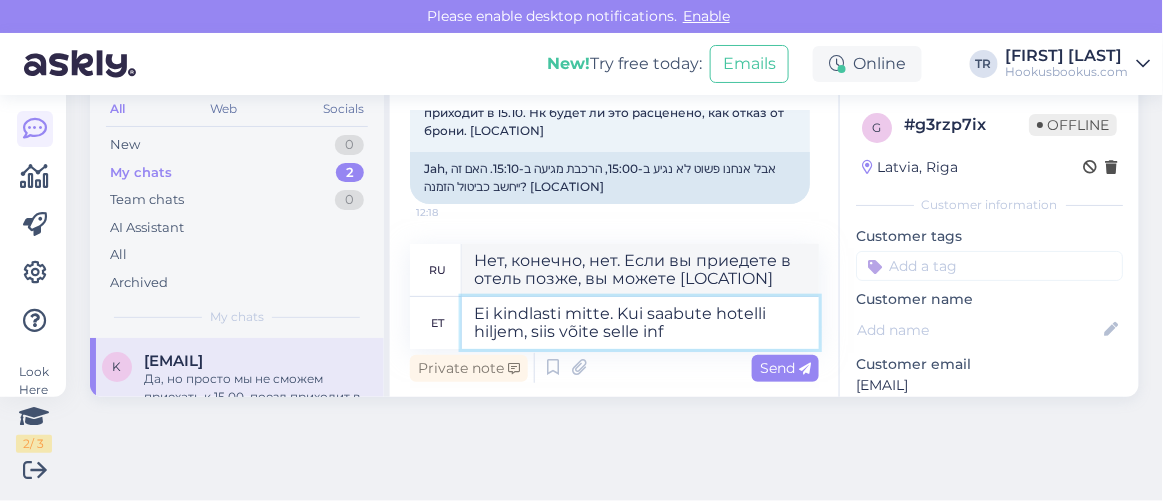 type on "Ei kindlasti mitte. Kui saabute hotelli hiljem, siis võite selle info" 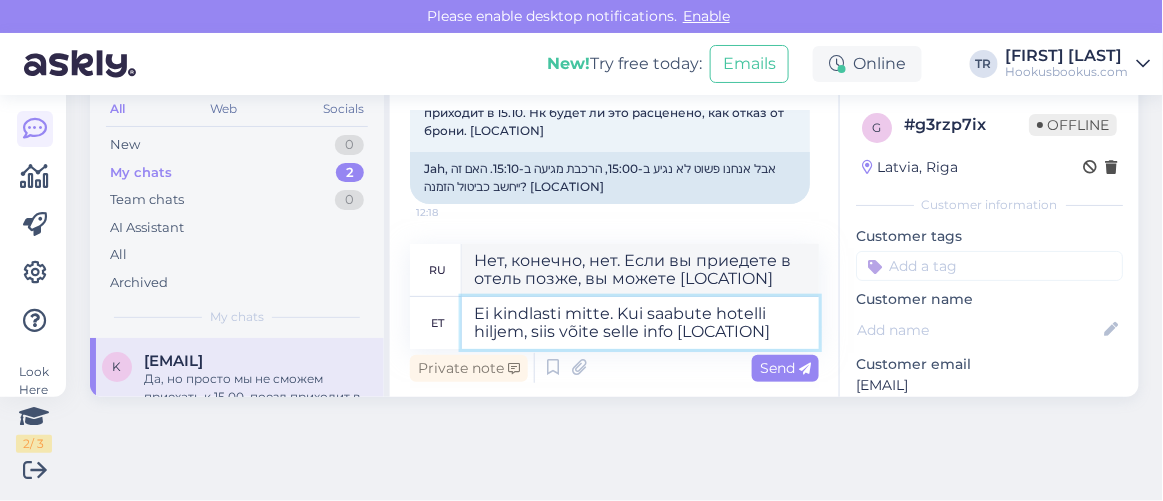 type on "Нет, конечно, нет. Если вы приедете в отель позже, вы сможете" 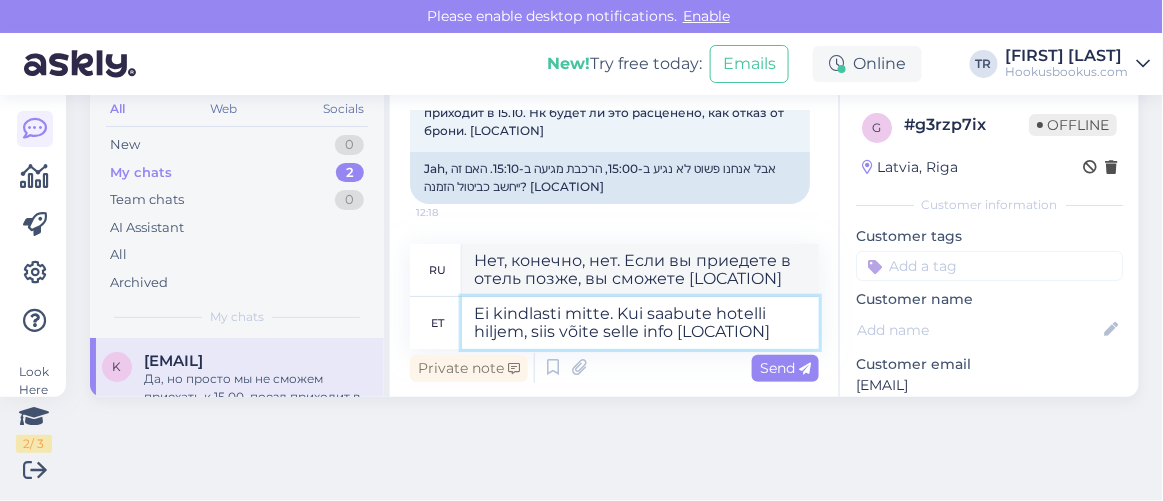 type on "Ei kindlasti mitte. Kui saabute hotelli hiljem, siis võite selle info l" 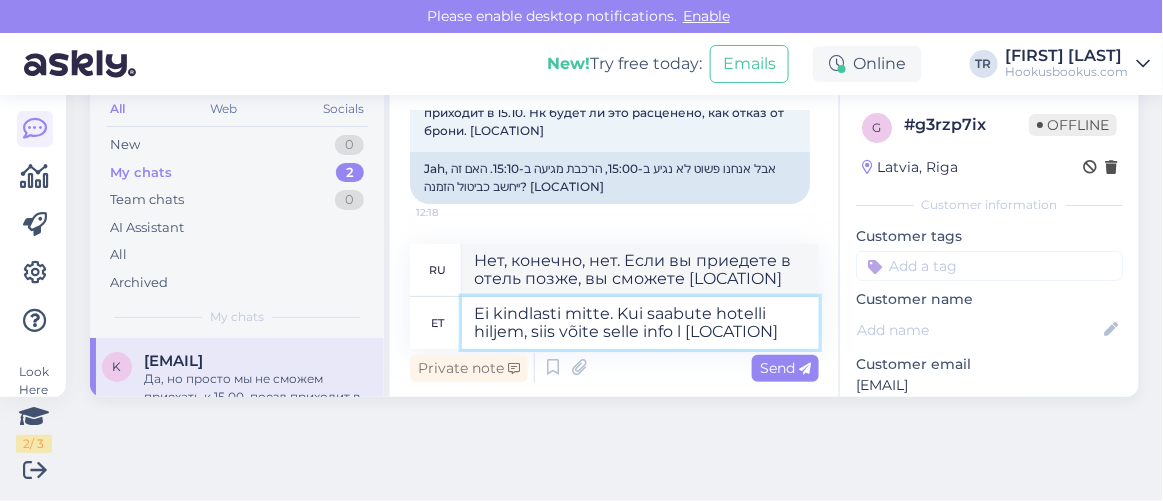 type on "Нет, конечно. Если вы приедете в отель позже, вы можете воспользоваться этой информацией." 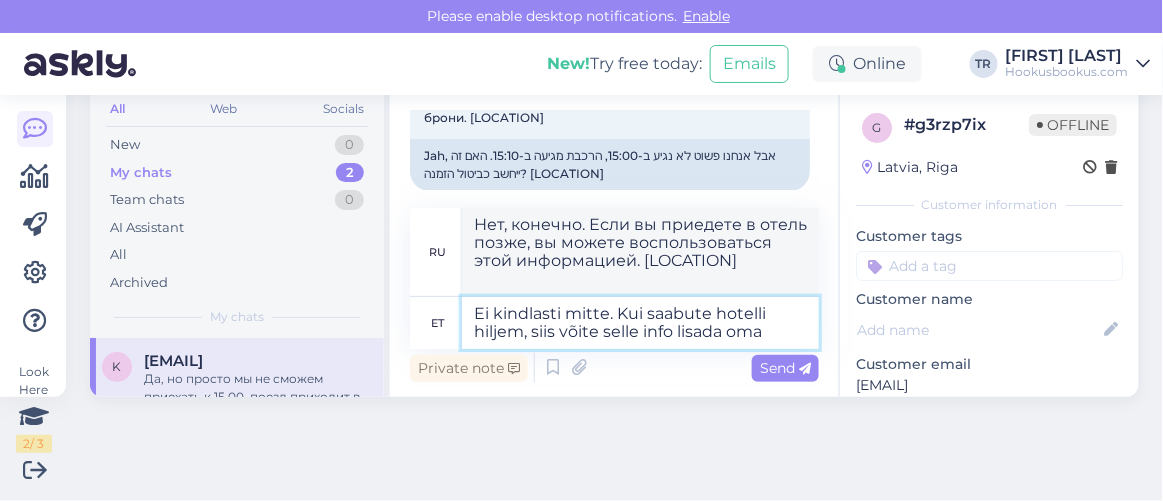 type on "Ei kindlasti mitte. Kui saabute hotelli hiljem, siis võite selle info lisada oma" 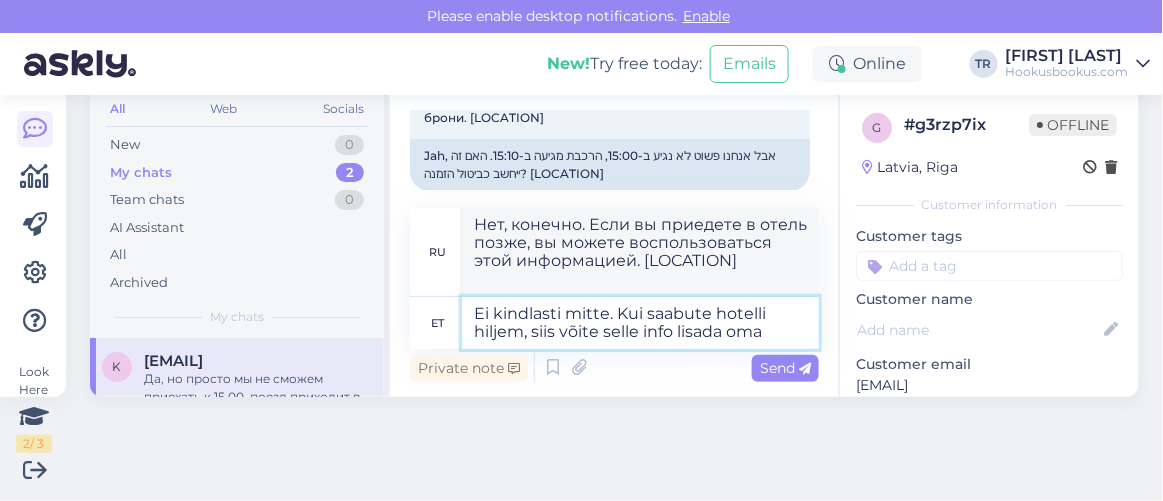 type on "Нет, конечно. Если вы приедете в отель позже, вы можете добавить эту информацию." 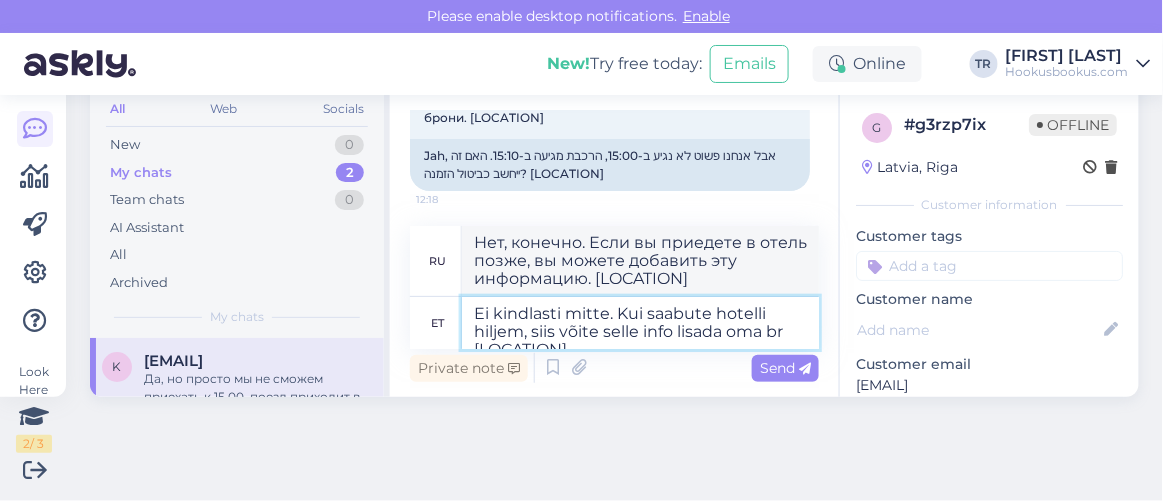 type on "Ei kindlasti mitte. Kui saabute hotelli hiljem, siis võite selle info lisada oma bro" 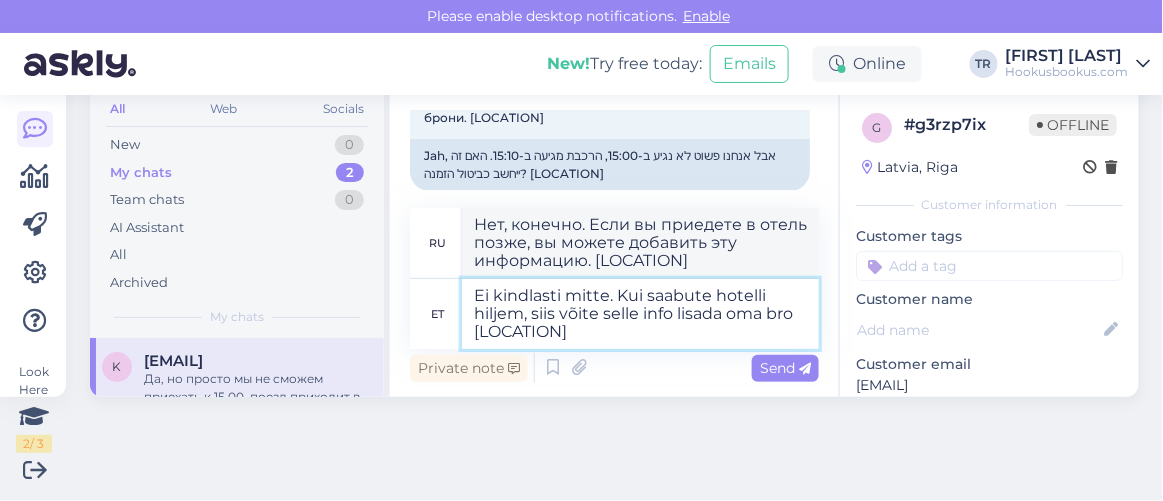type on "Нет, конечно, нет. Если вы приедете в отель позже, вы можете добавить эту информацию в свой" 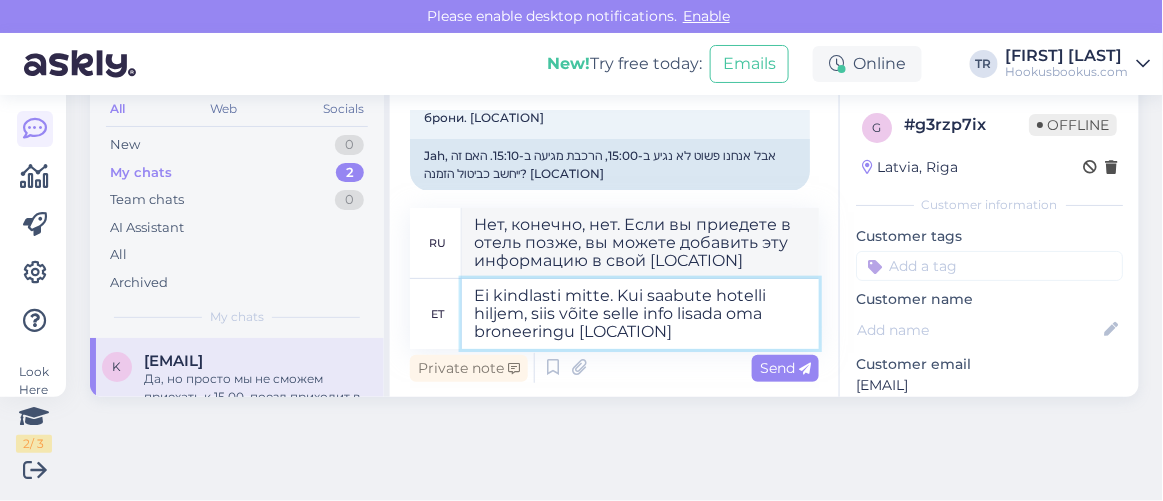 type on "Ei kindlasti mitte. Kui saabute hotelli hiljem, siis võite selle info lisada oma broneeringu" 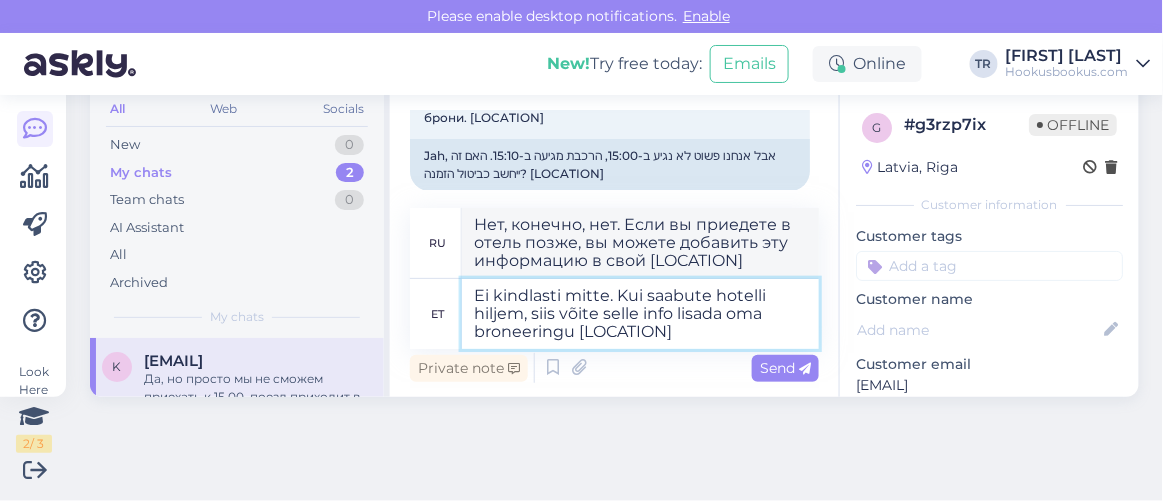 type on "Нет, конечно. Если вы приедете в отель позже, вы можете добавить эту информацию в бронирование." 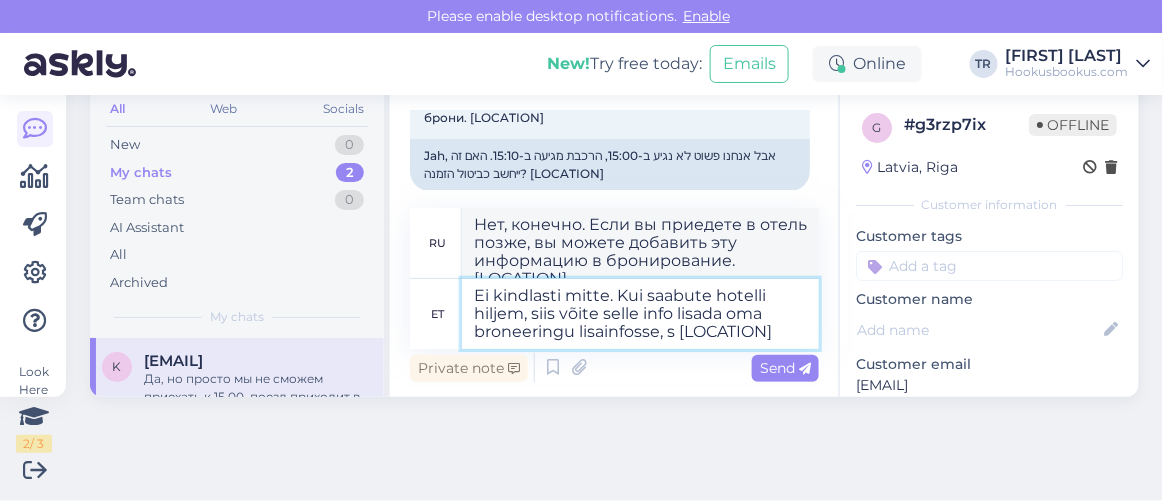 type on "Ei kindlasti mitte. Kui saabute hotelli hiljem, siis võite selle info lisada oma broneeringu lisainfosse, si" 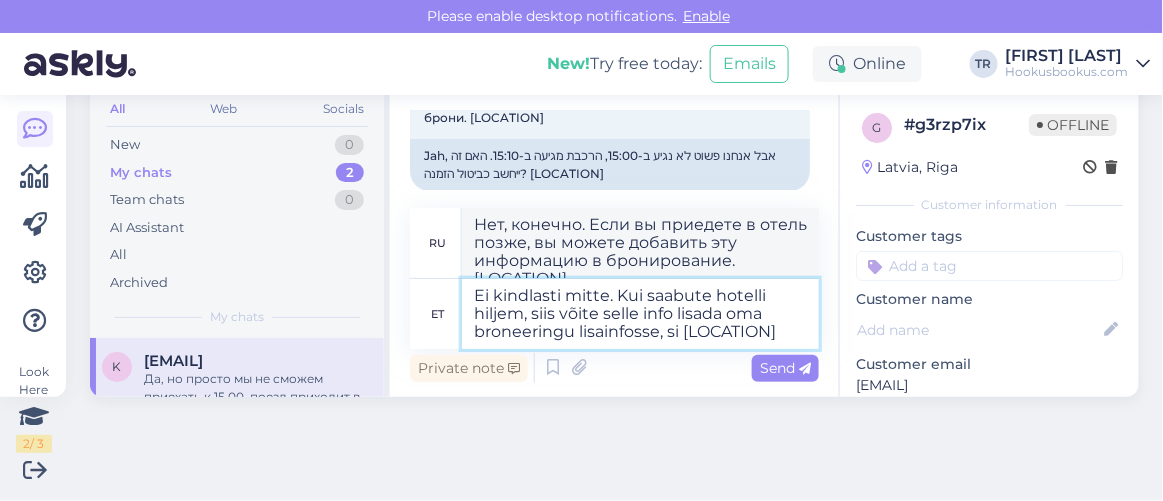 type on "Нет, конечно, нет. Если вы приедете в отель позже, вы можете добавить эту информацию в данные бронирования." 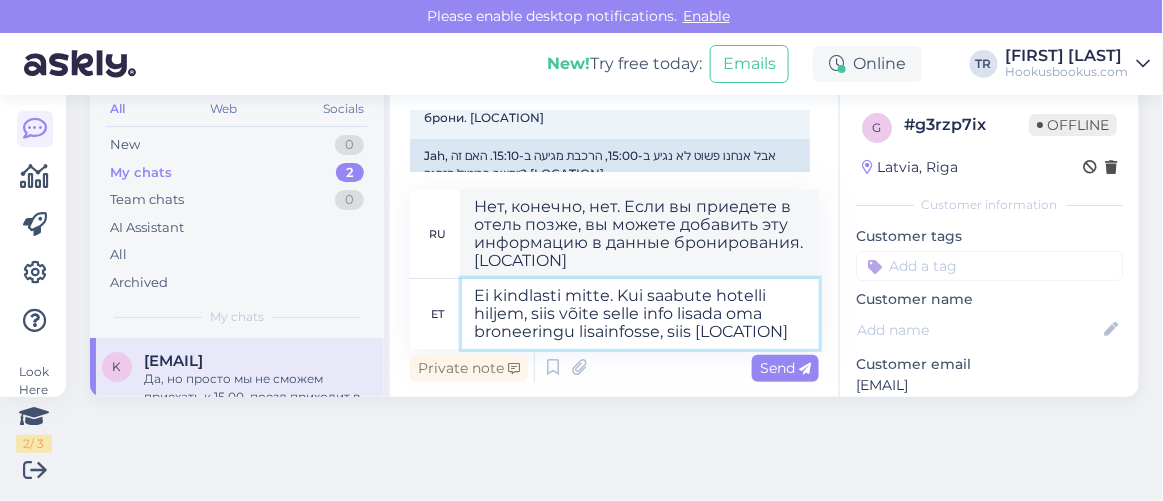 type on "Ei kindlasti mitte. Kui saabute hotelli hiljem, siis võite selle info lisada oma broneeringu lisainfosse, siis o" 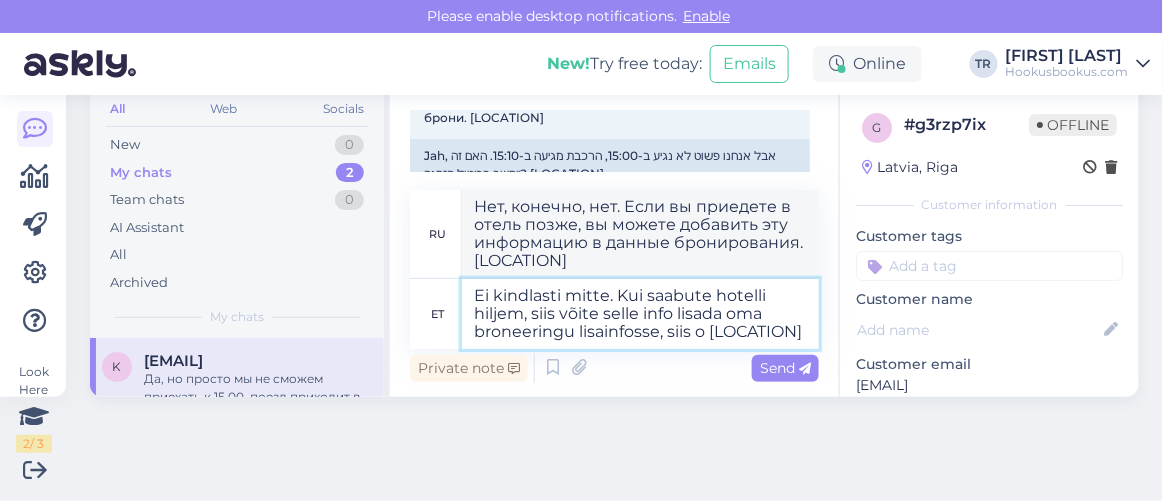 type on "Нет, конечно, нет. Если вы приедете в отель позже, вы можете добавить эту информацию в данные бронирования, и тогда" 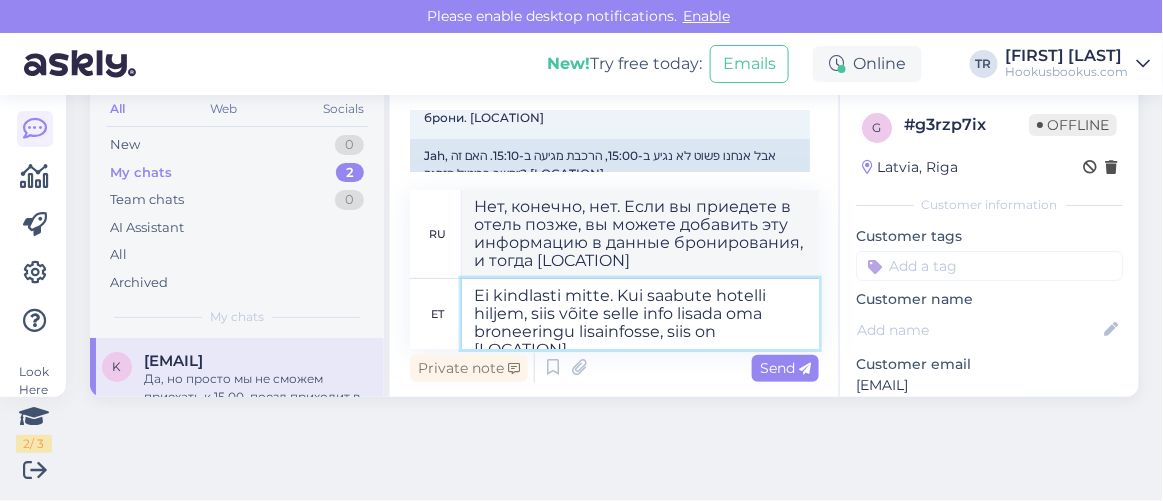 type on "Ei kindlasti mitte. Kui saabute hotelli hiljem, siis võite selle info lisada oma broneeringu lisainfosse, siis on h" 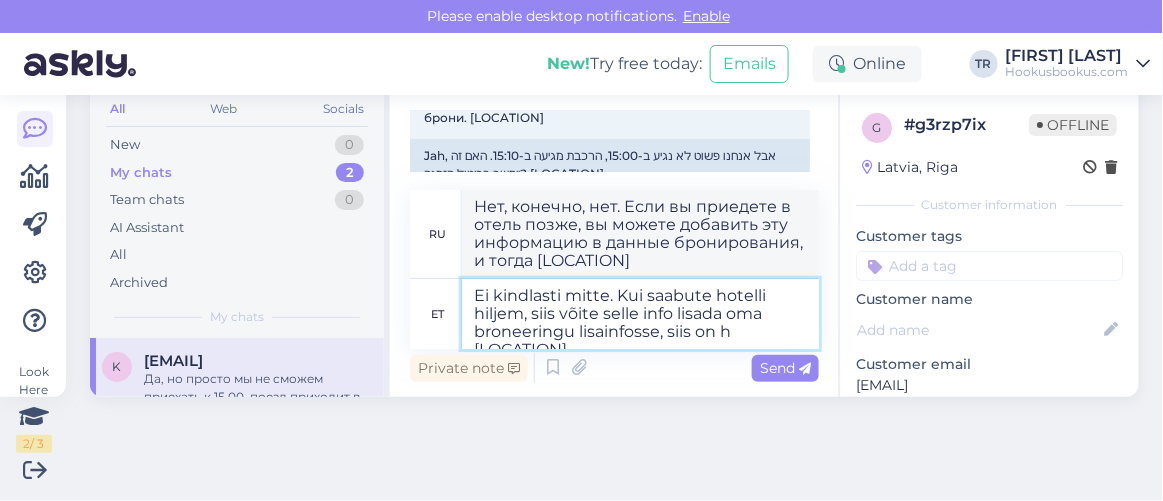 type on "Нет, конечно, нет. Если вы приедете в отель позже, вы можете добавить эту информацию в данные бронирования, и тогда..." 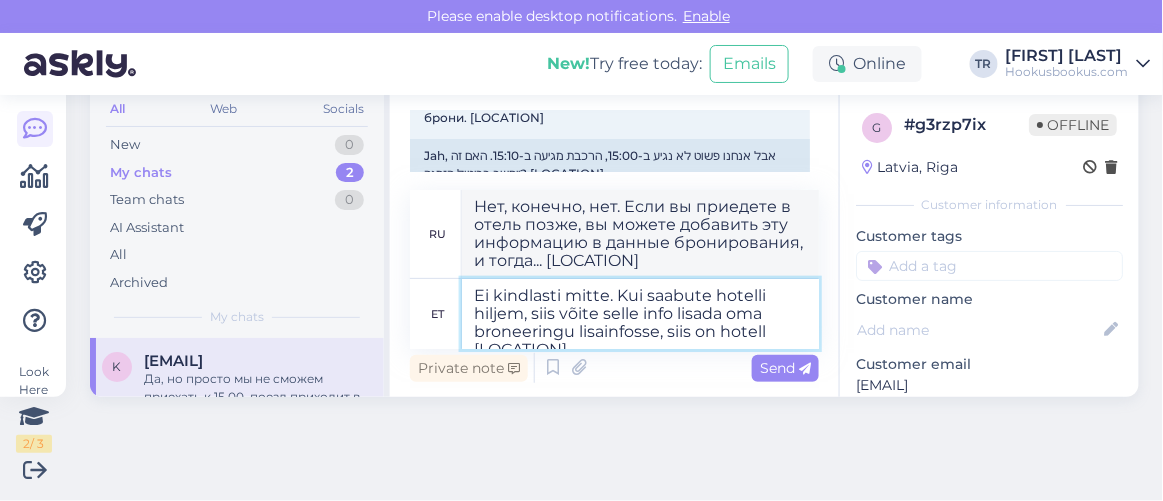 type on "Ei kindlasti mitte. Kui saabute hotelli hiljem, siis võite selle info lisada oma broneeringu lisainfosse, siis on hotell e" 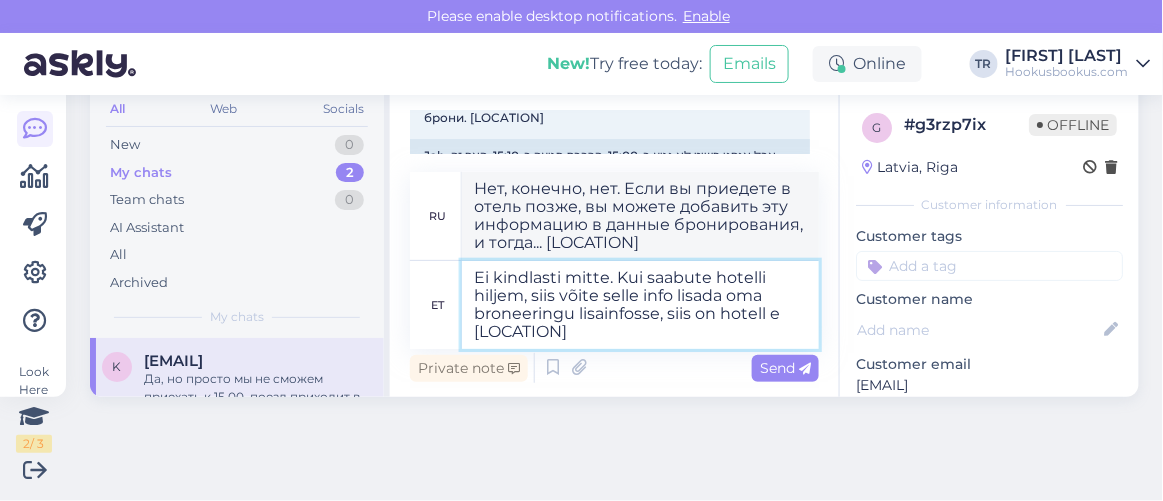 type on "Нет, конечно, нет. Если вы приедете в отель позже, вы можете добавить эту информацию в данные бронирования, и отель..." 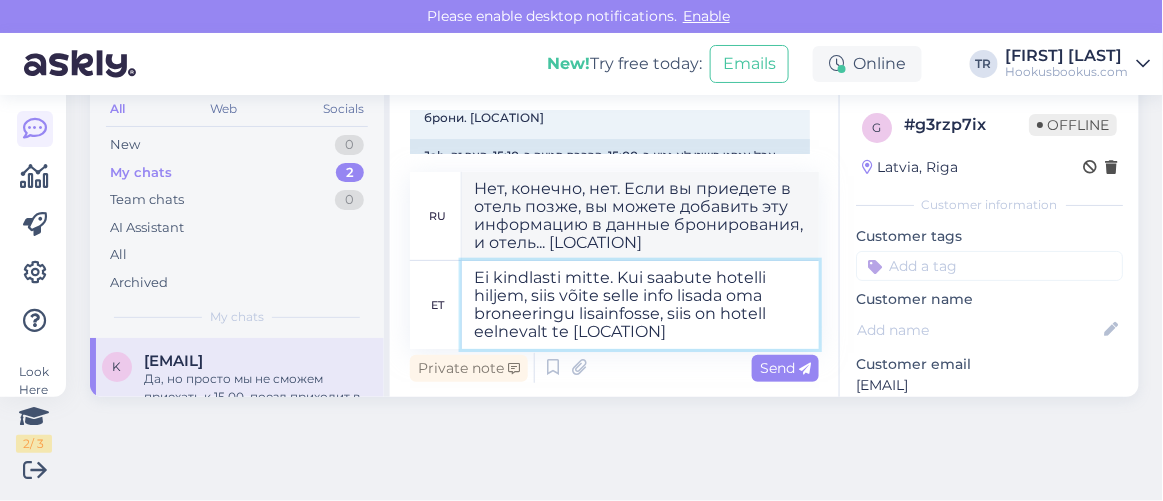 type on "Ei kindlasti mitte. Kui saabute hotelli hiljem, siis võite selle info lisada oma broneeringu lisainfosse, siis on hotell eelnevalt tea" 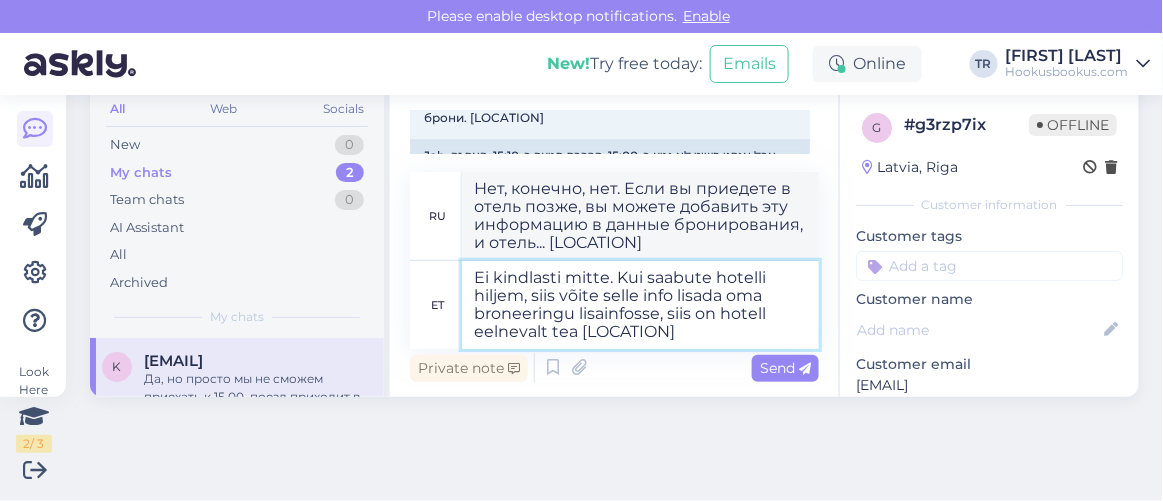 type on "Нет, конечно, нет. Если вы приедете в отель позже, вы можете добавить эту информацию в данные бронирования, и отель свяжется с вами заранее." 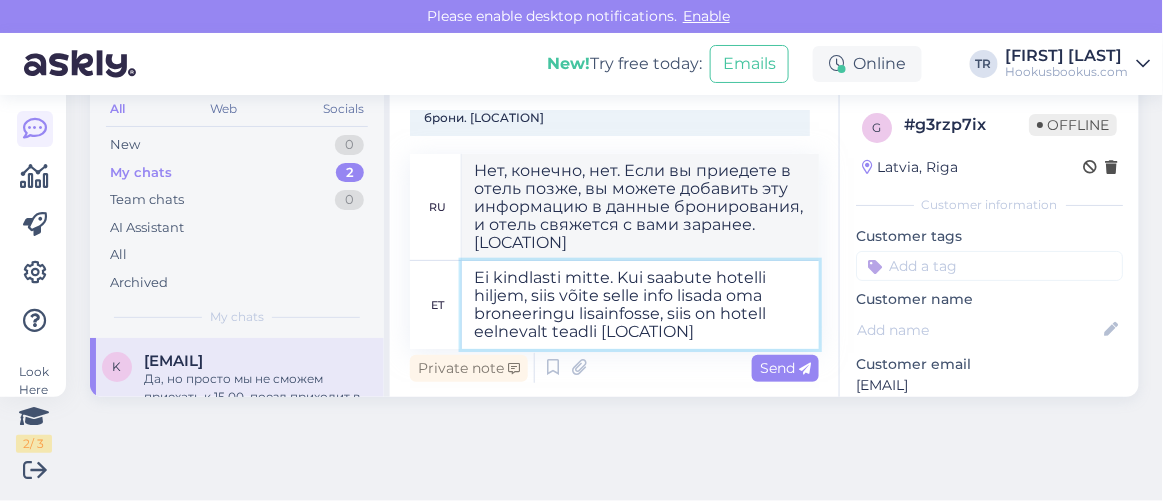 type on "Ei kindlasti mitte. Kui saabute hotelli hiljem, siis võite selle info lisada oma broneeringu lisainfosse, siis on hotell eelnevalt teadlik" 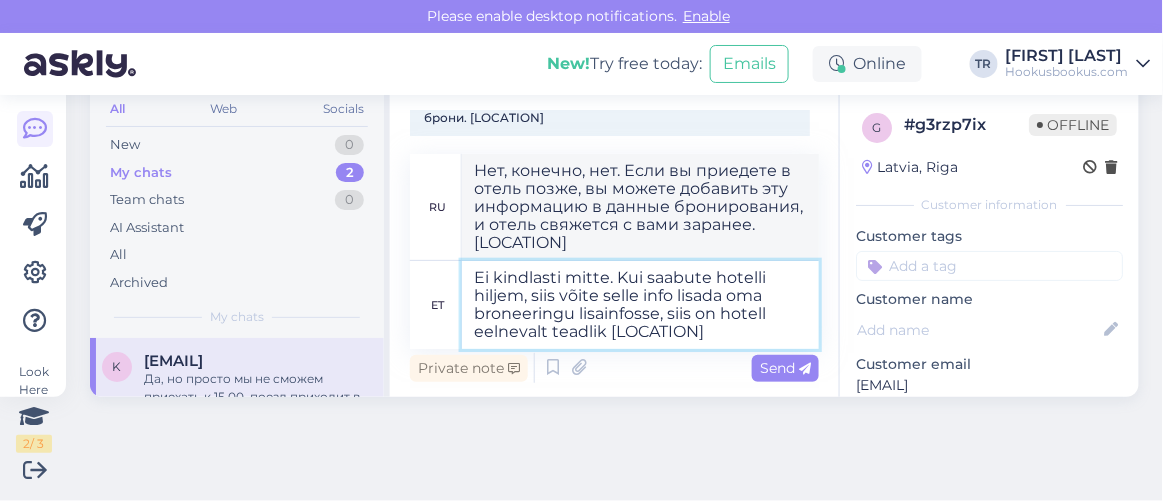 type on "Нет, конечно, нет. Если вы приедете в отель позже, вы можете добавить эту информацию в данные бронирования, и отель будет уведомлён об этом заранее." 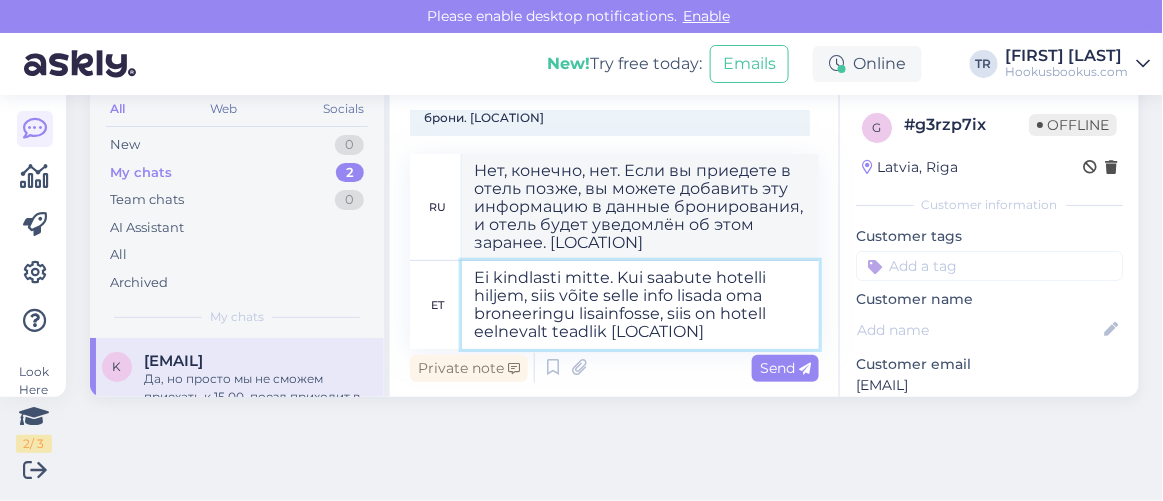 type 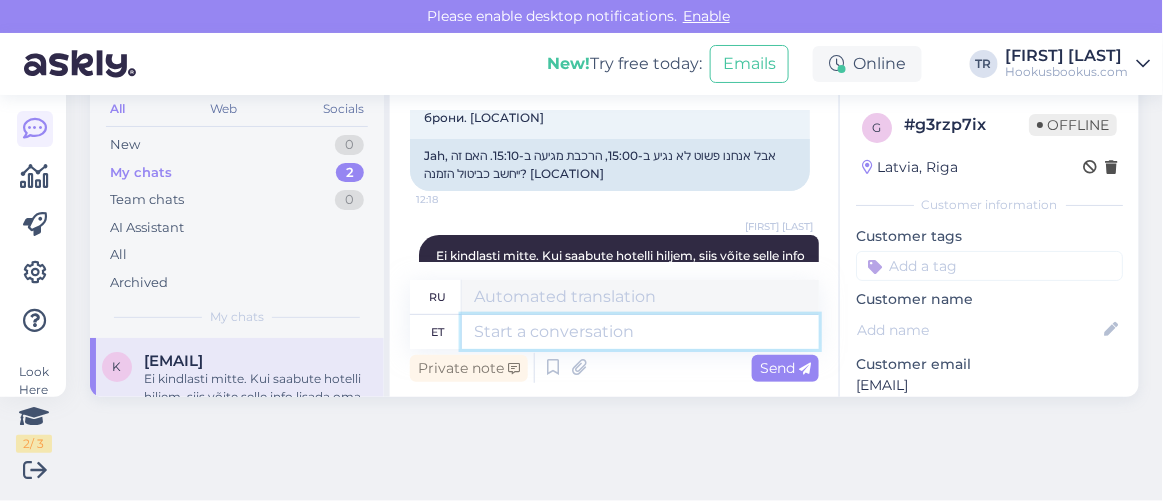 scroll, scrollTop: 3696, scrollLeft: 0, axis: vertical 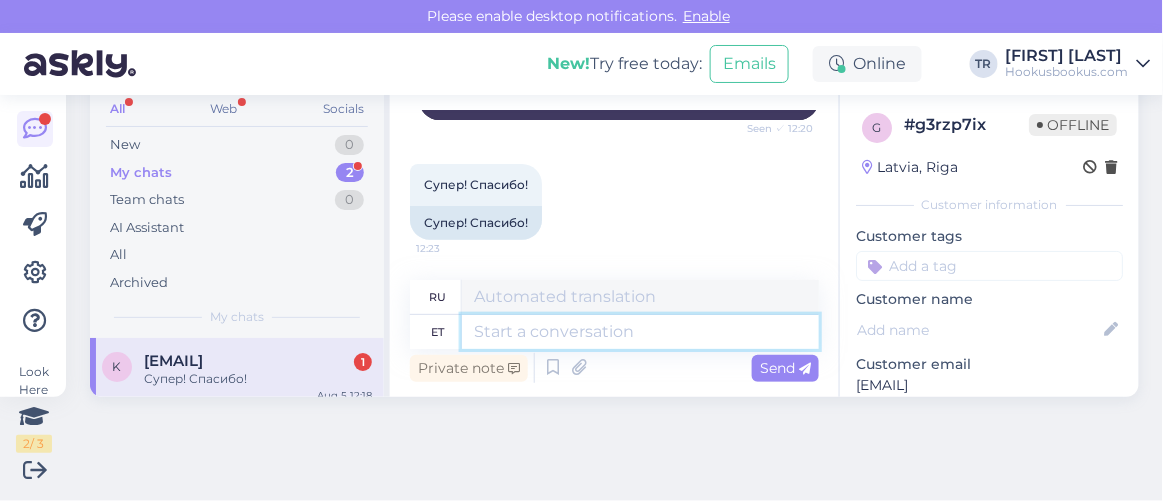 click at bounding box center [640, 332] 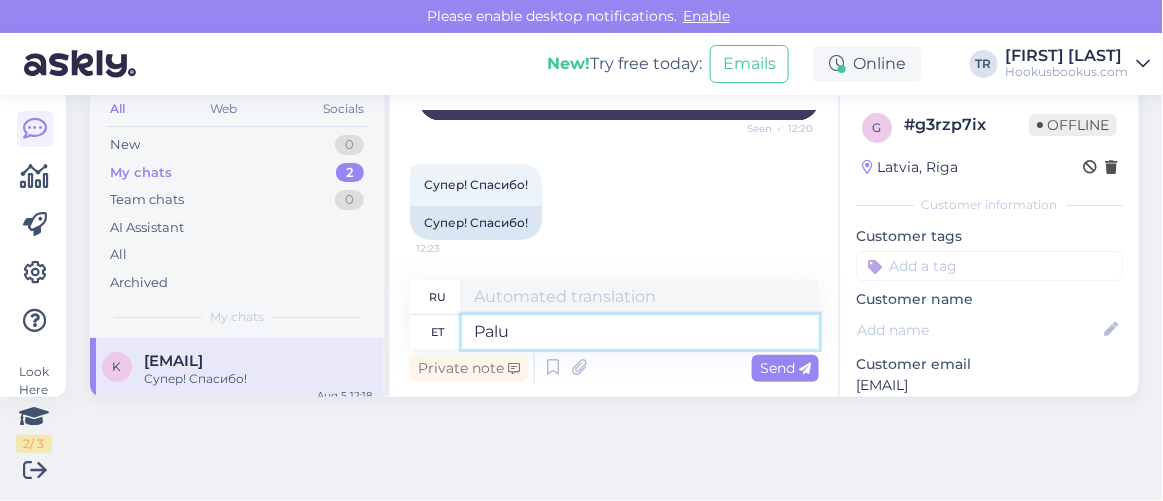 type on "Palun" 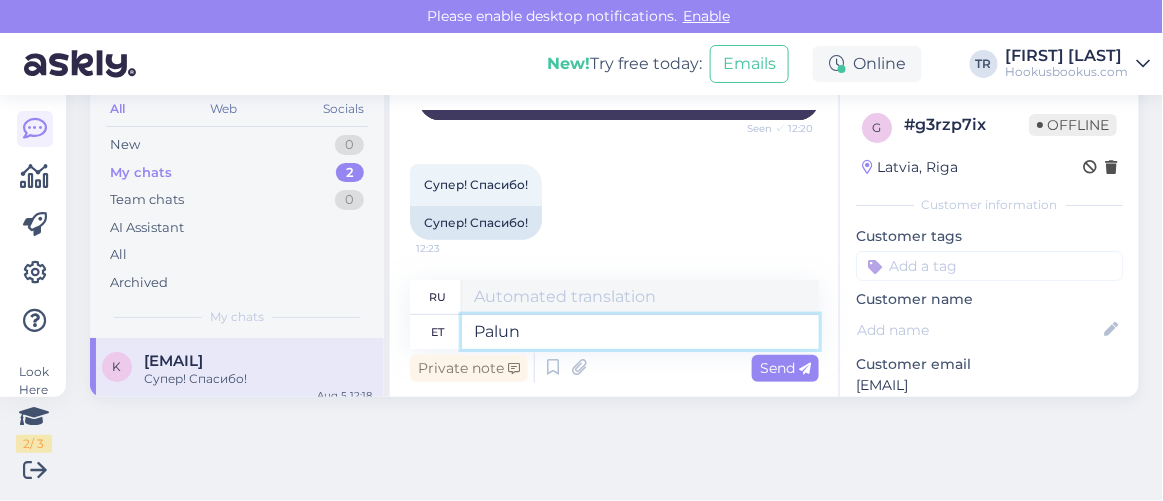 type on "Пожалуйста" 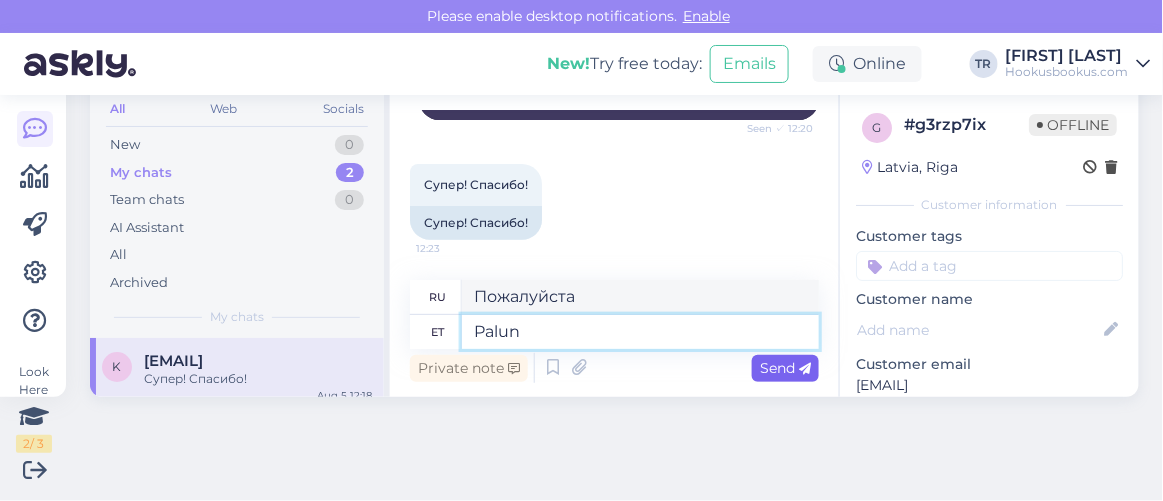 type on "Palun" 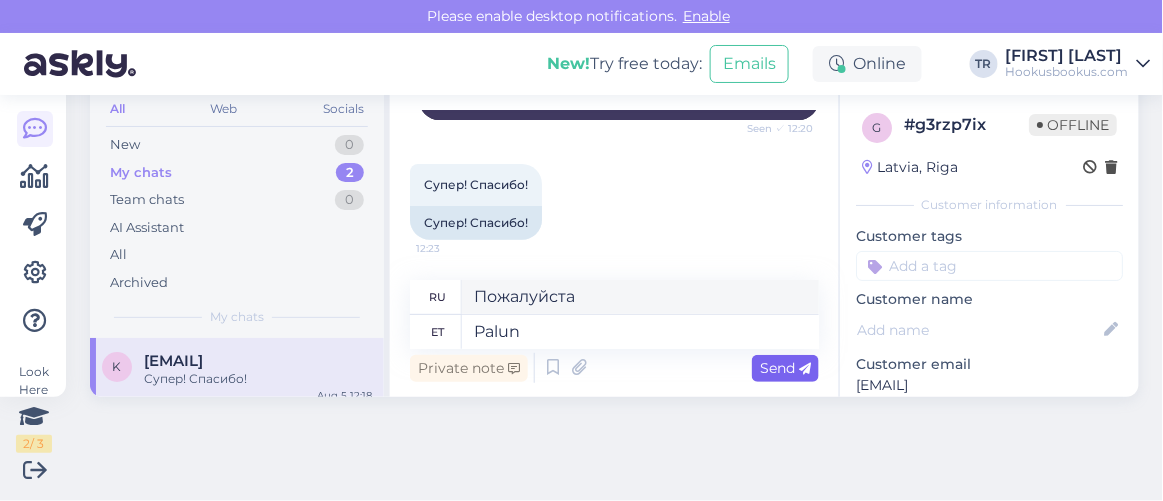 click on "Send" at bounding box center [785, 368] 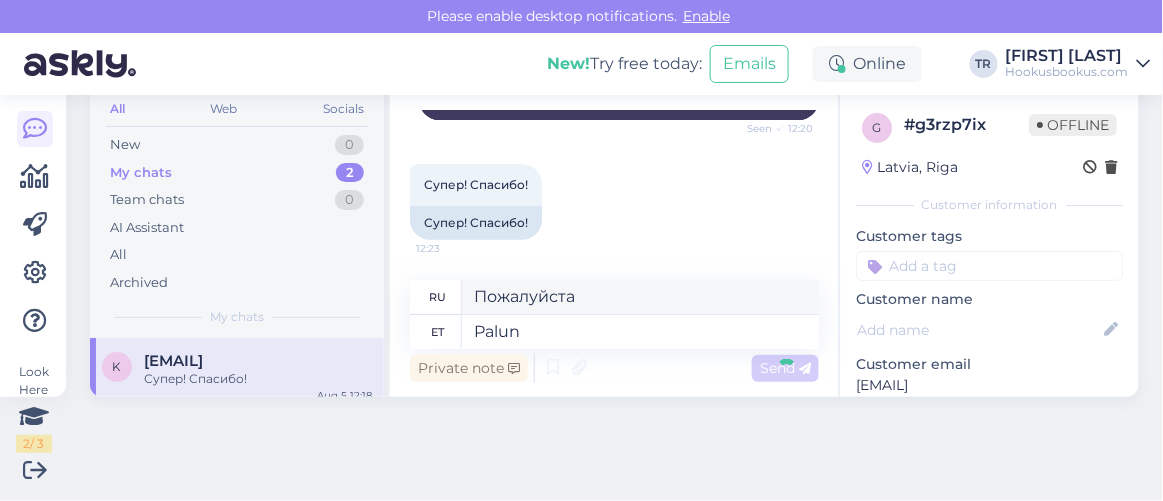 scroll, scrollTop: 27, scrollLeft: 0, axis: vertical 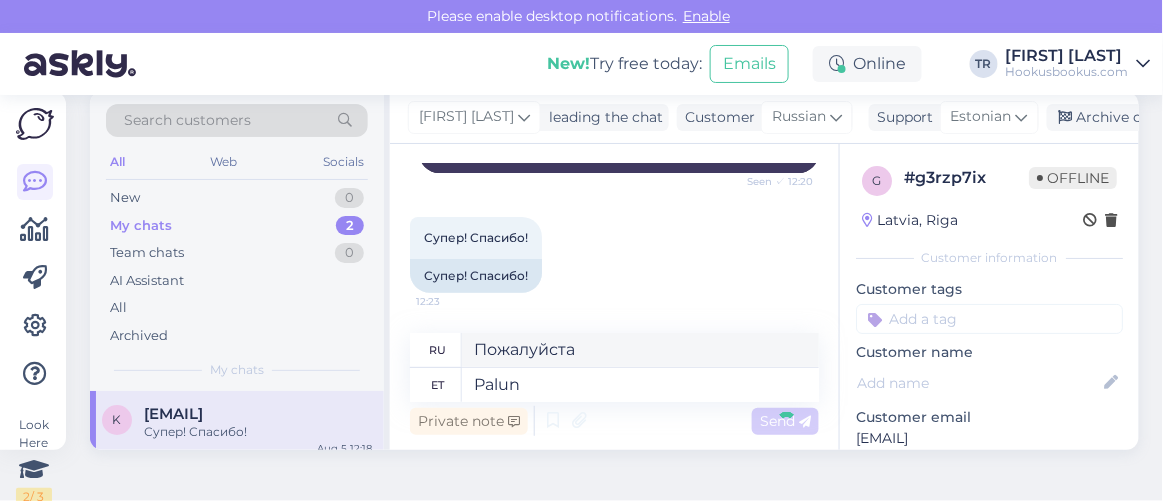 type 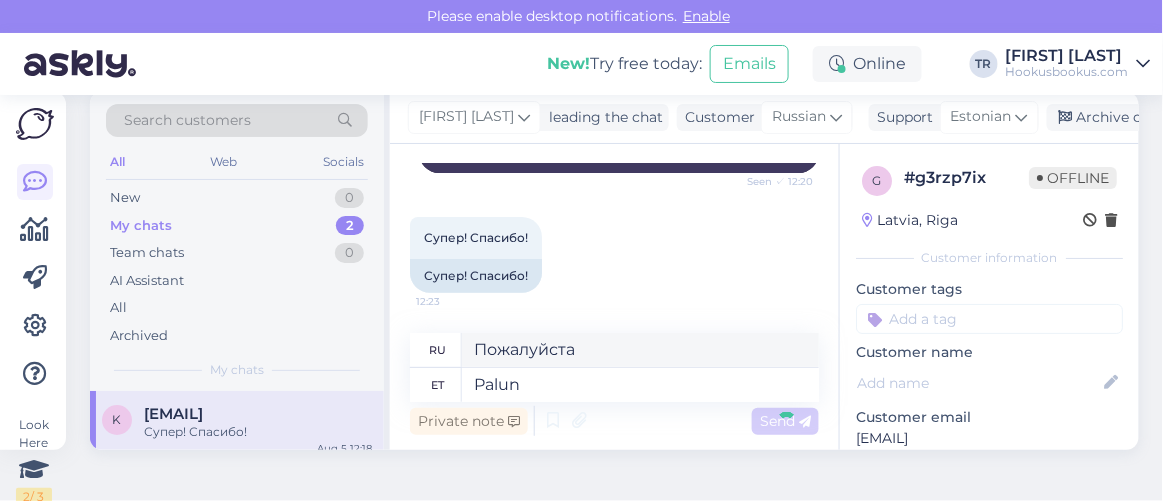 type 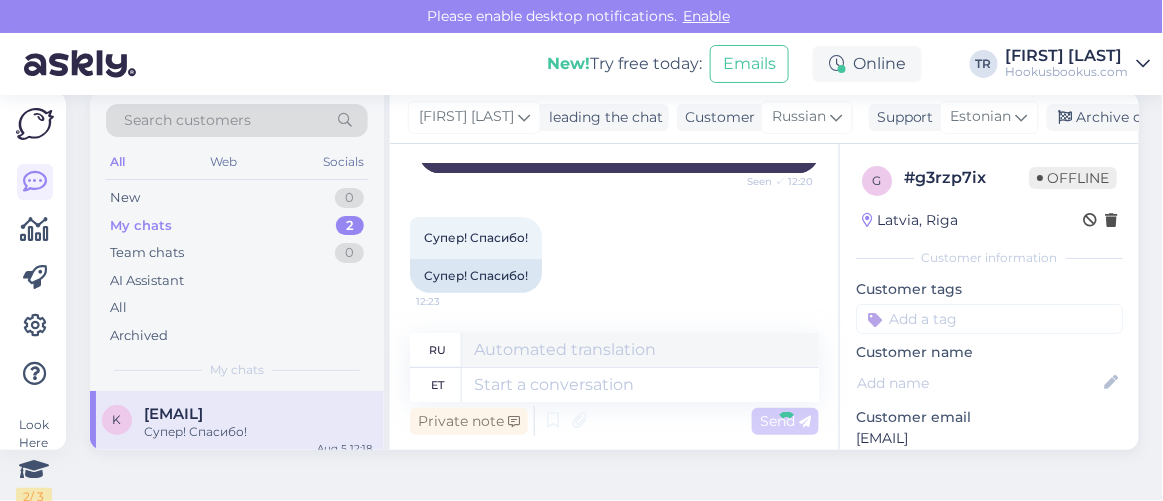 scroll, scrollTop: 0, scrollLeft: 0, axis: both 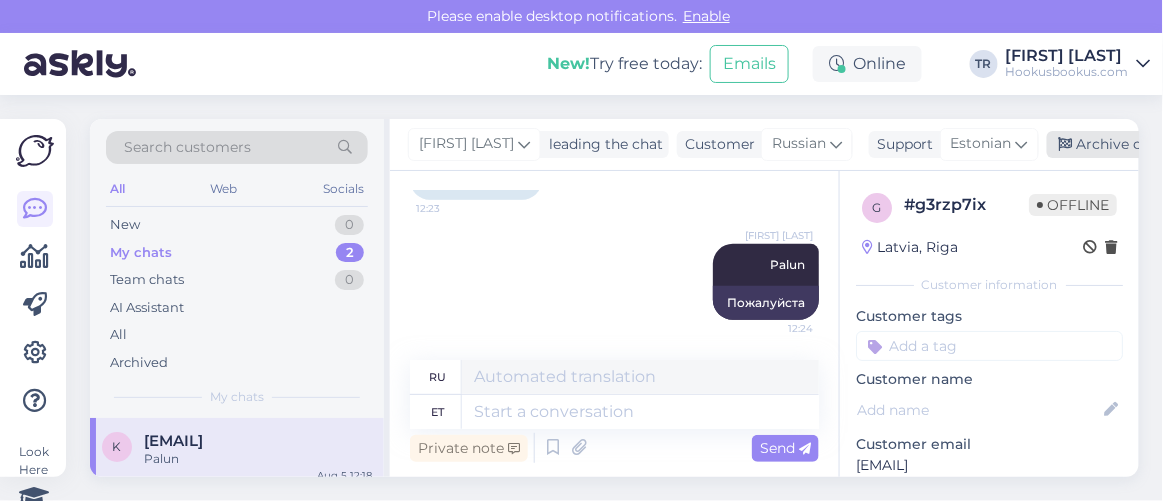 click on "Archive chat" at bounding box center (1110, 144) 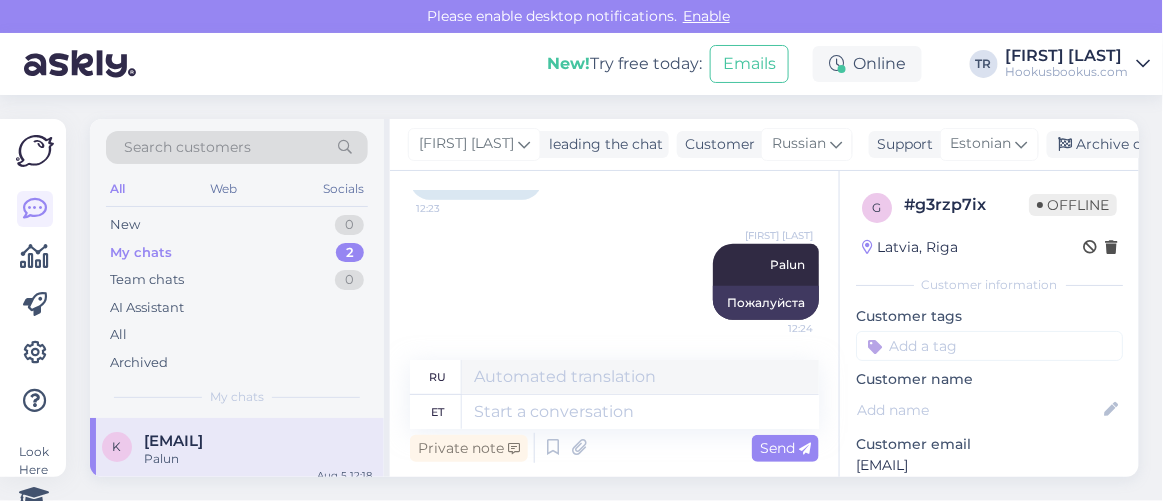 scroll, scrollTop: 3916, scrollLeft: 0, axis: vertical 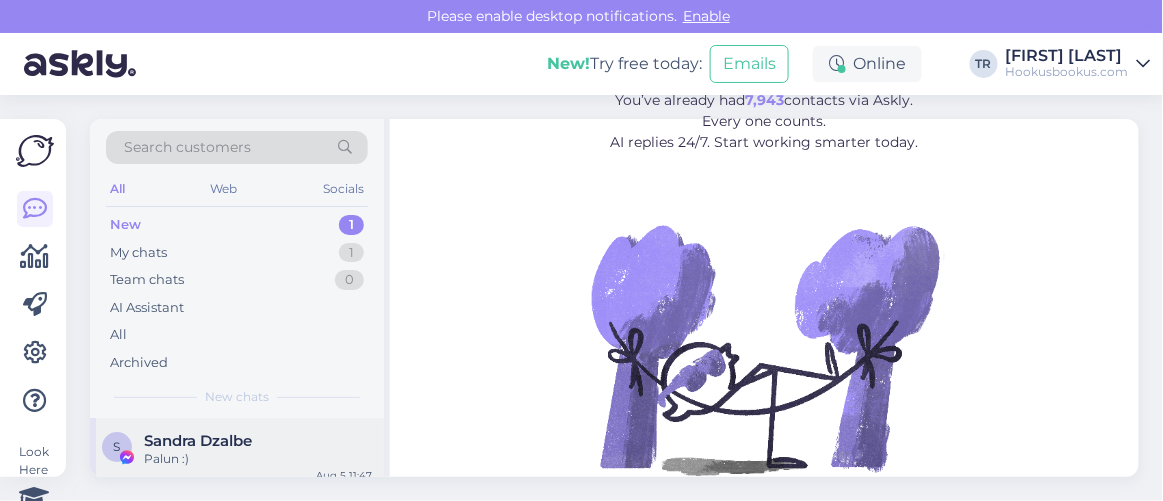 click on "Palun :)" at bounding box center (258, 459) 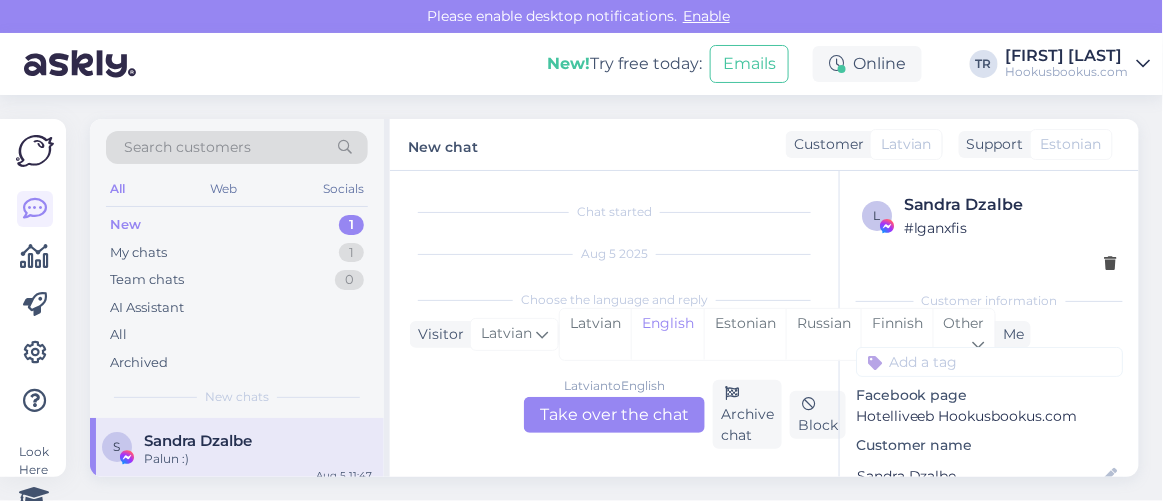 scroll, scrollTop: 80, scrollLeft: 0, axis: vertical 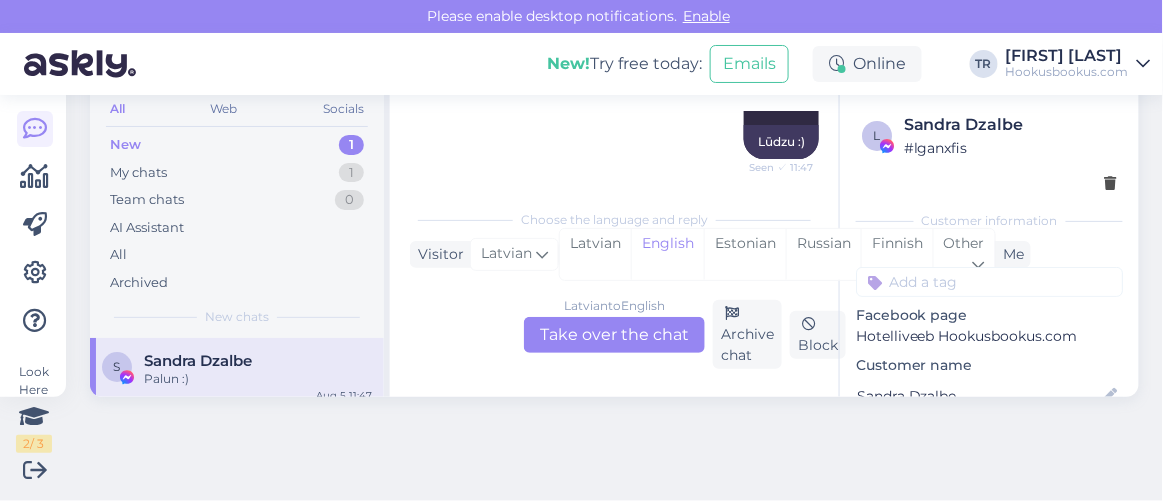 click on "Choose the language and reply" at bounding box center (614, 220) 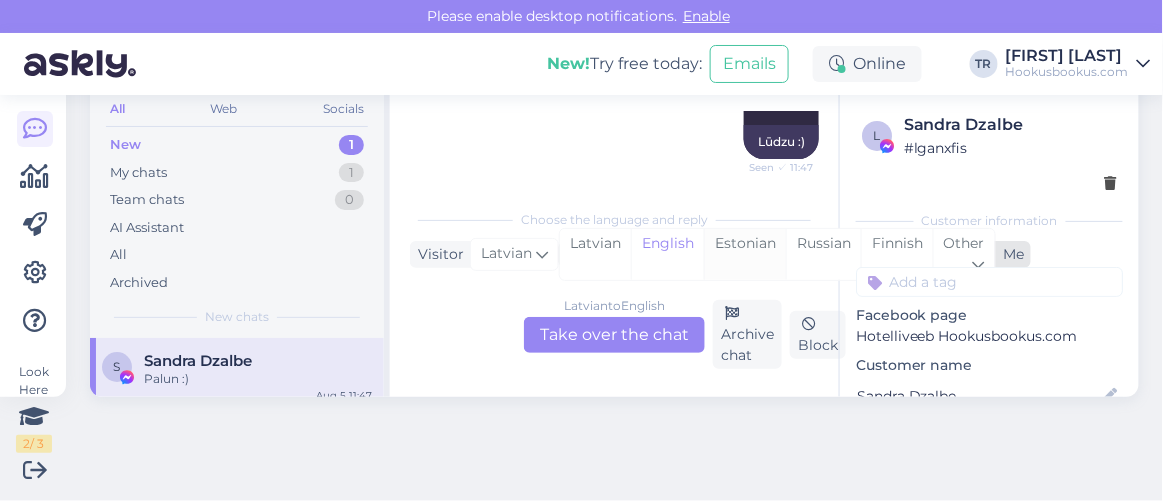click on "Estonian" at bounding box center (745, 254) 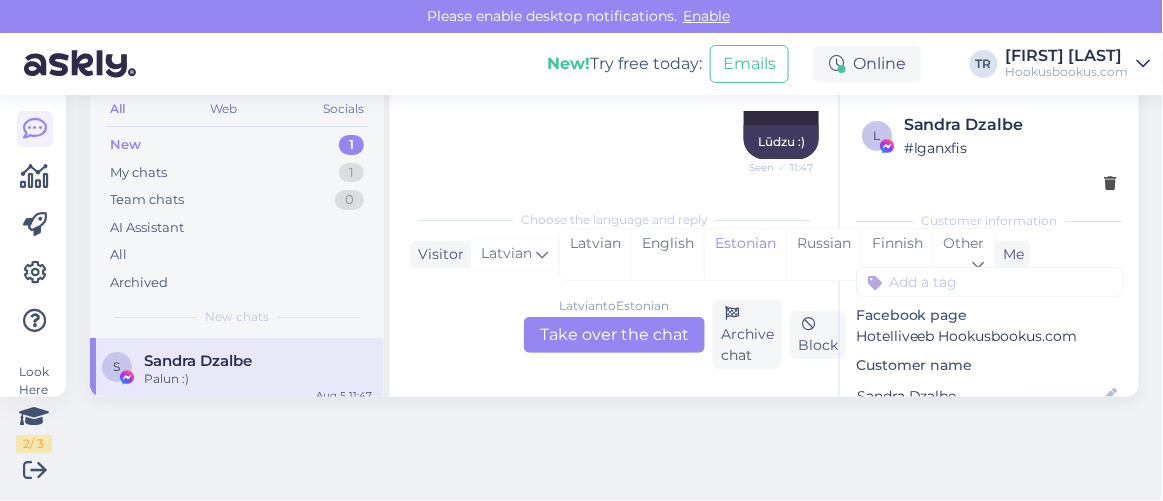 click on "Latvian  to  Estonian Take over the chat Archive chat Block" at bounding box center (614, 334) 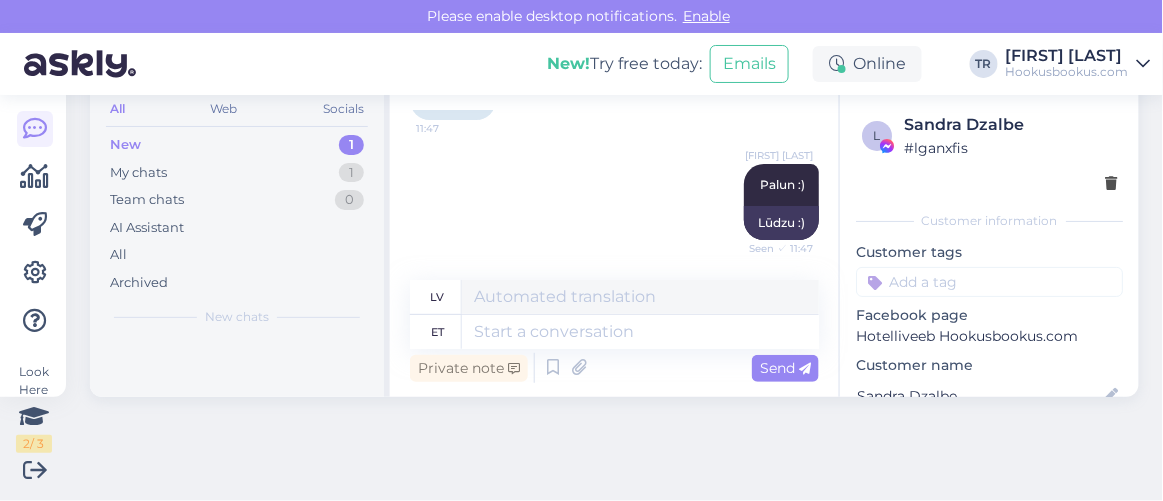 scroll, scrollTop: 1743, scrollLeft: 0, axis: vertical 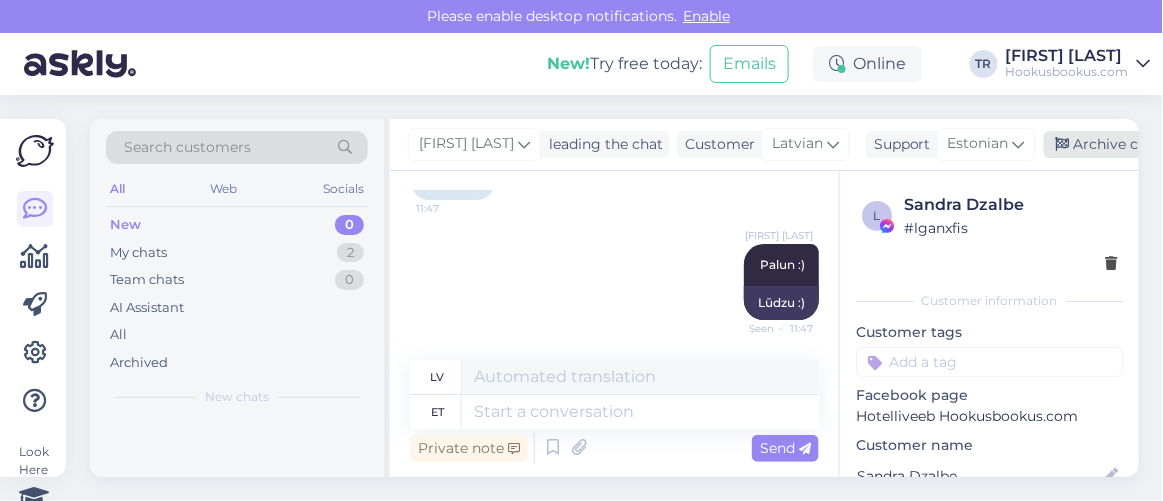click on "Archive chat" at bounding box center (1107, 144) 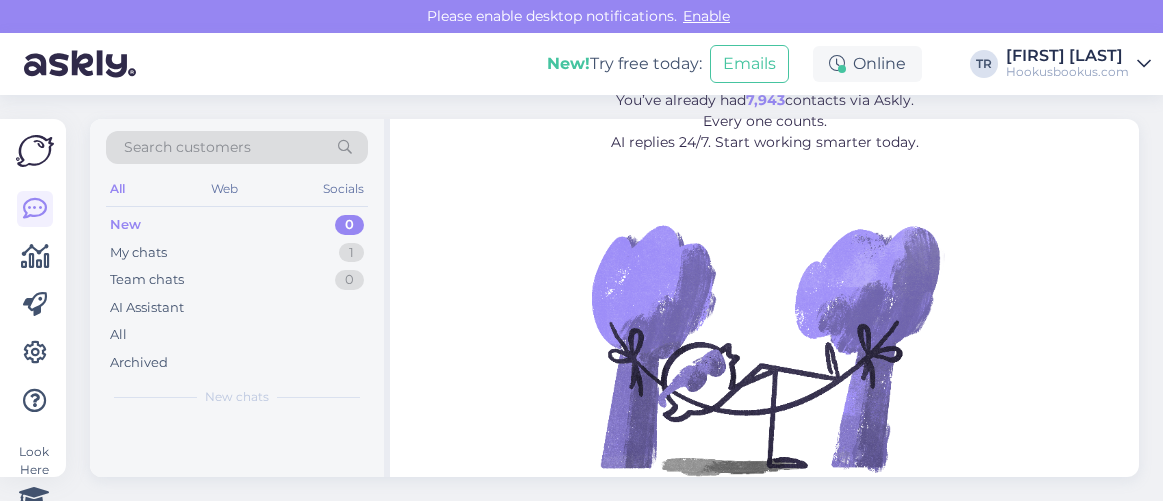 scroll, scrollTop: 0, scrollLeft: 0, axis: both 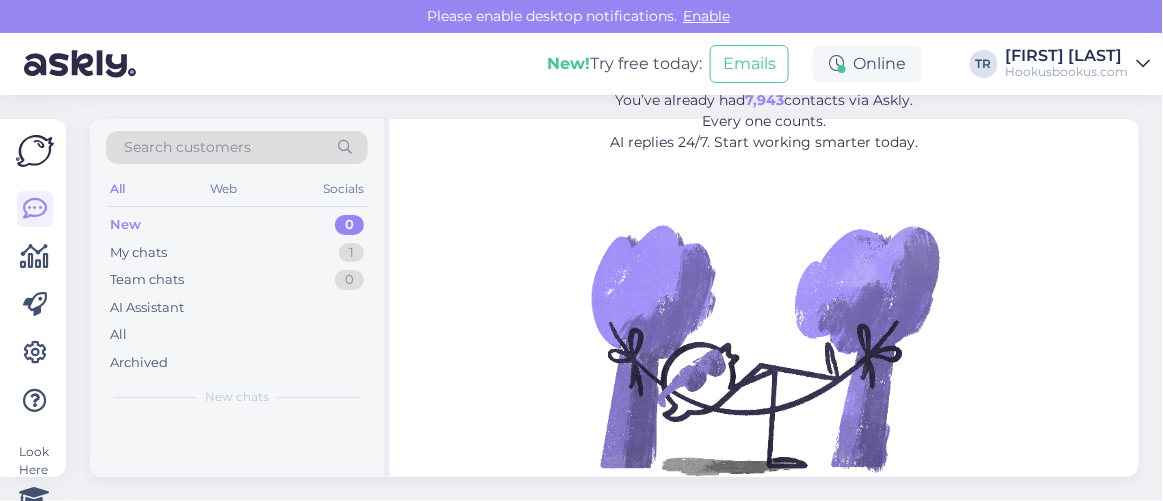 click on "Search customers All Web Socials New 0 My chats 1 Team chats 0 AI Assistant All Archived New chats New chats will be here. Leave repetitive questions to AI. You’ve already had  7,943  contacts via Askly. Every one counts.  AI replies 24/7. Start working smarter today." at bounding box center (620, 298) 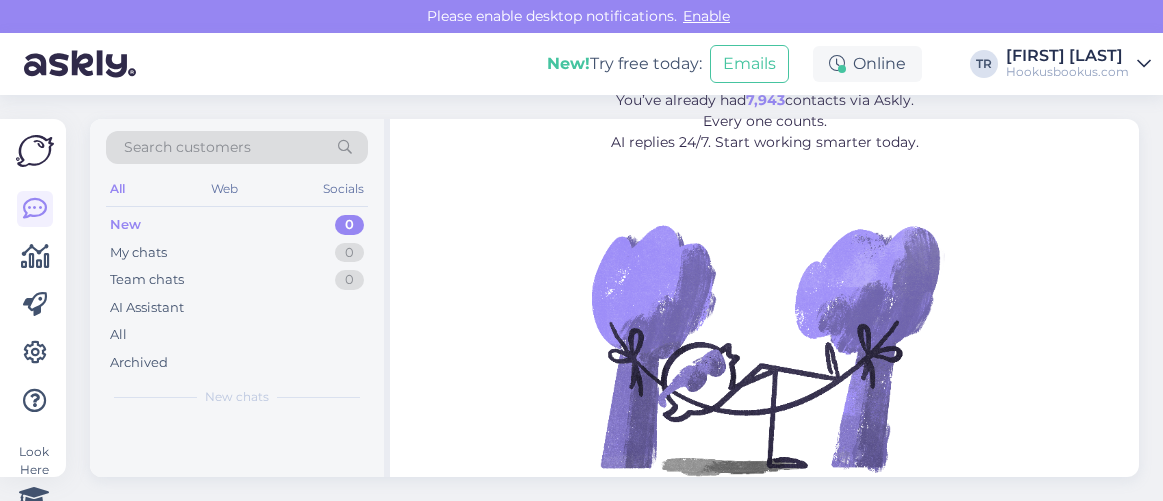 scroll, scrollTop: 0, scrollLeft: 0, axis: both 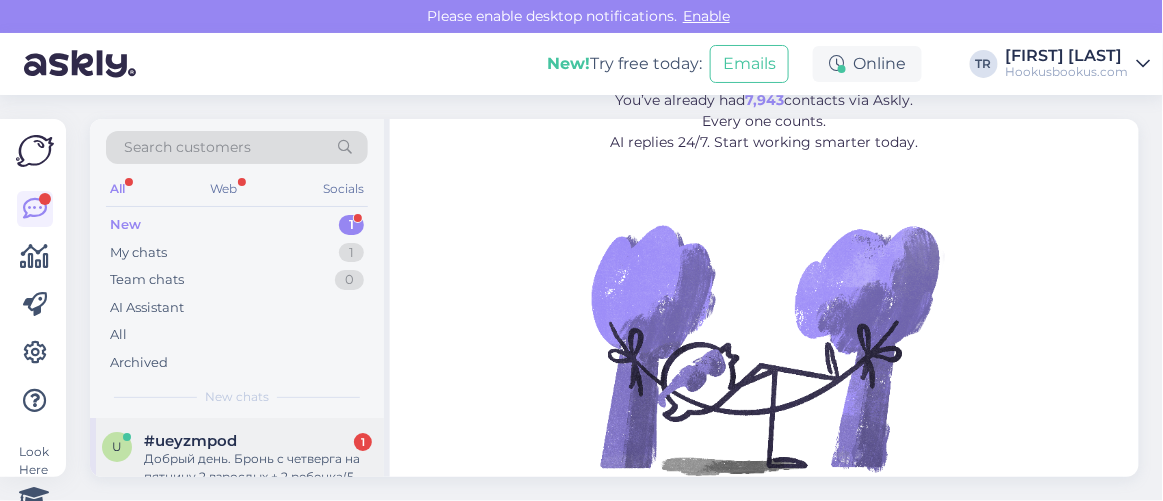 click on "Добрый день. Бронь с четверга на пятницу 2 взрослых + 2 ребенка(5 и 11) цена пакета" at bounding box center [258, 468] 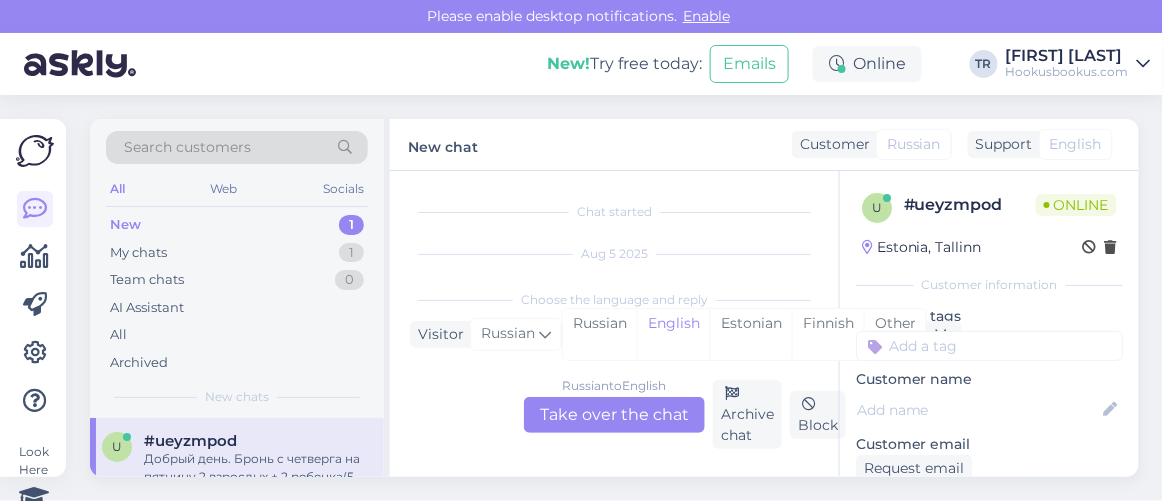 scroll, scrollTop: 80, scrollLeft: 0, axis: vertical 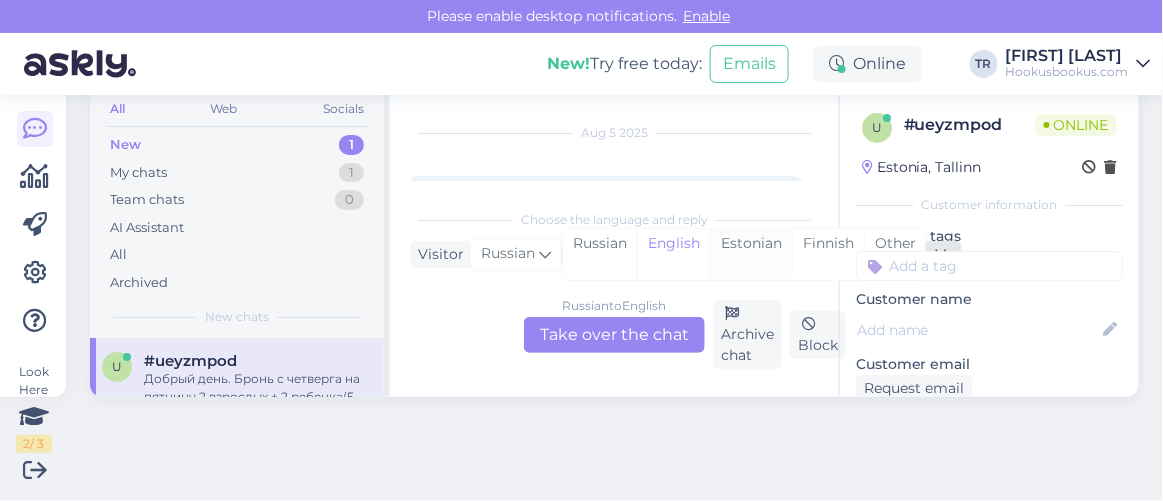 click on "Estonian" at bounding box center [751, 254] 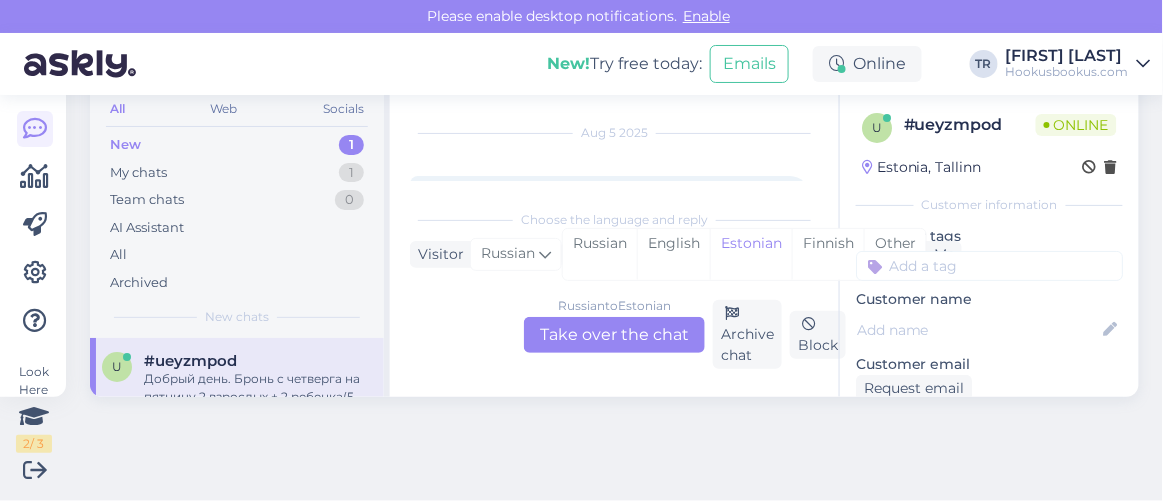 click on "Russian  to  Estonian Take over the chat" at bounding box center [614, 335] 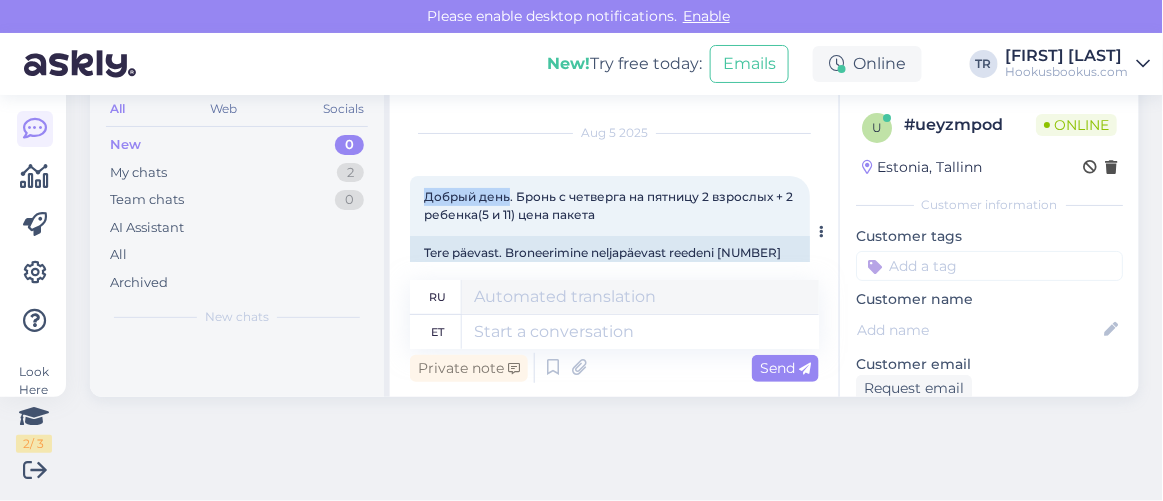 drag, startPoint x: 425, startPoint y: 195, endPoint x: 506, endPoint y: 199, distance: 81.09871 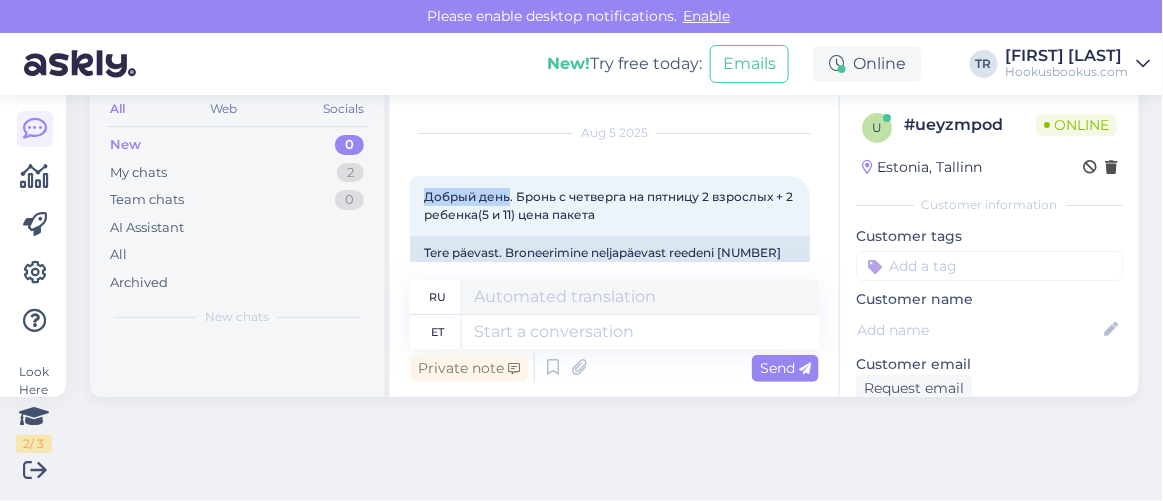 copy on "Добрый день" 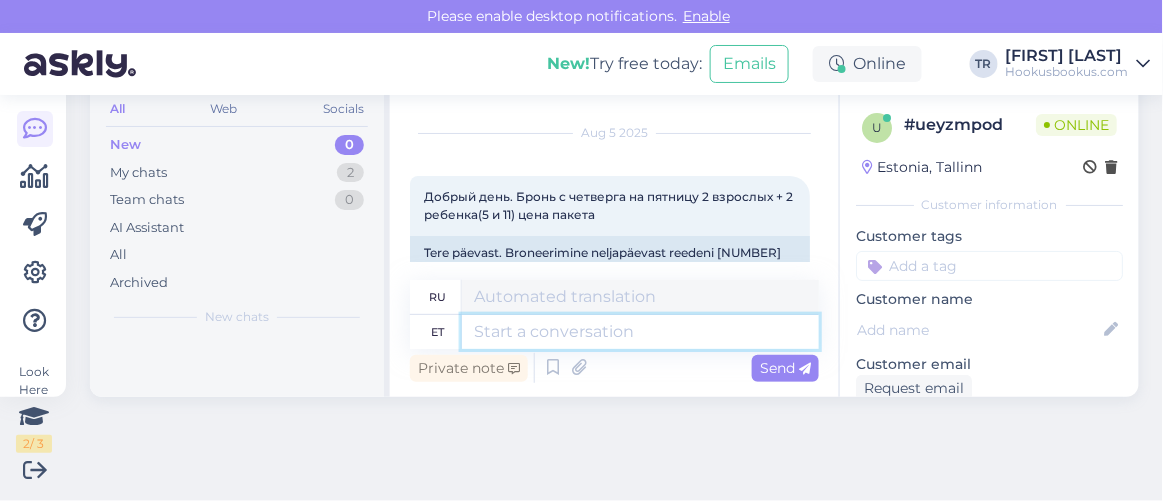 click at bounding box center [640, 332] 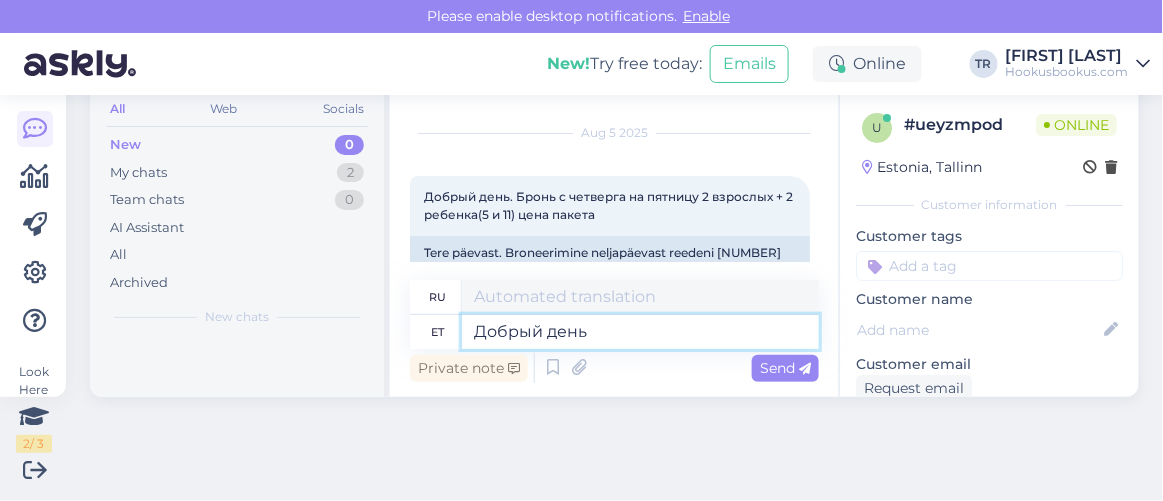 type on "Добрый день" 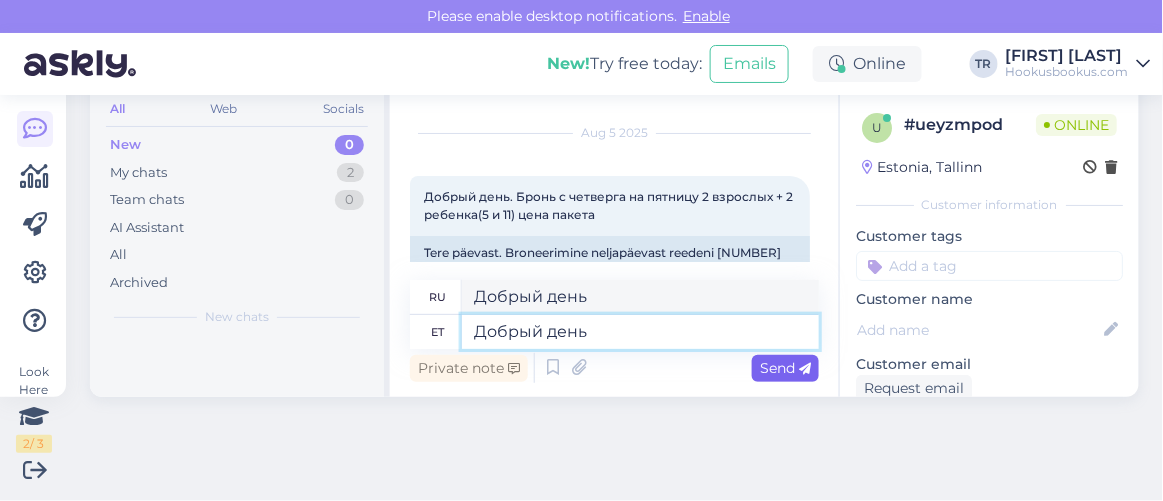type on "Добрый день" 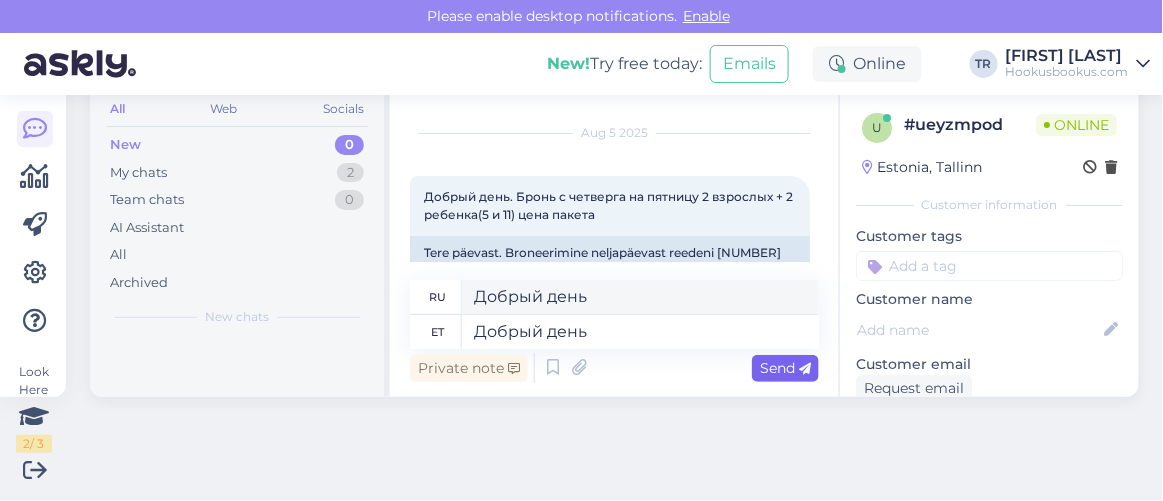 click on "Send" at bounding box center [785, 368] 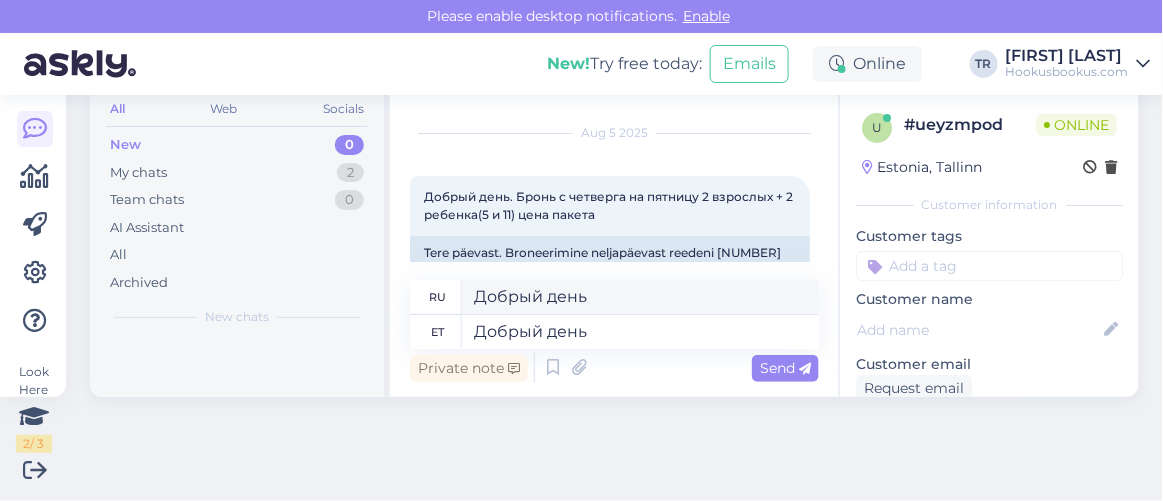 type 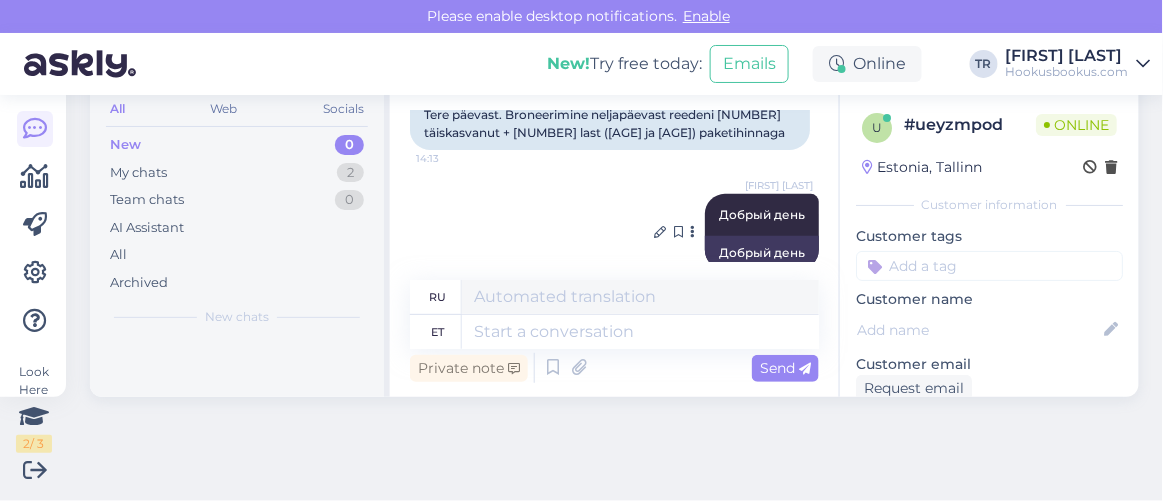 scroll, scrollTop: 208, scrollLeft: 0, axis: vertical 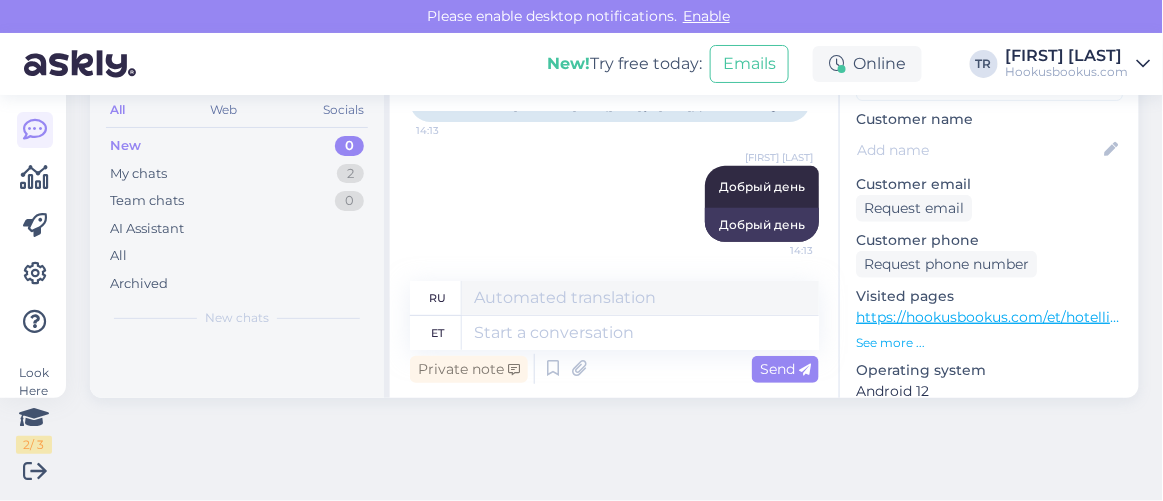 click on "https://hookusbookus.com/et/hotellid-spaad/meresuu-spa-hotel/spaapuhkus-meresuu-spa-s-ueks-kuni-15-a-laps-tasuta-kaasa;dateArrival=2025-09-01;dateDeparture=2025-09-02;language=et_ee;participants=%5B%7B%22adultsCnt%22:2,%22childrenCnt%22:0,%22childAges%22:%5B%5D%7D%5D;packageId=77;packageHotelId=17?utm_source=RKmedia&utm_medium=Facebook&utm_campaign=Catalog_Ee_et_ToF&utm_id=120206714321190663&utm_content=120206714321400663&utm_term=120206714321230663&fbclid=IwZXh0bgNhZW0BMABhZGlkAasPXtEwN4cBHuISkqBp-XfNIU_LBFO_nSz558kEqxpZhmaEL6TrR1BR6cQD5bsT4q_Ok9Pm_aem_mt-w0TVbUMJFstHRSFCy2A" at bounding box center [3215, 317] 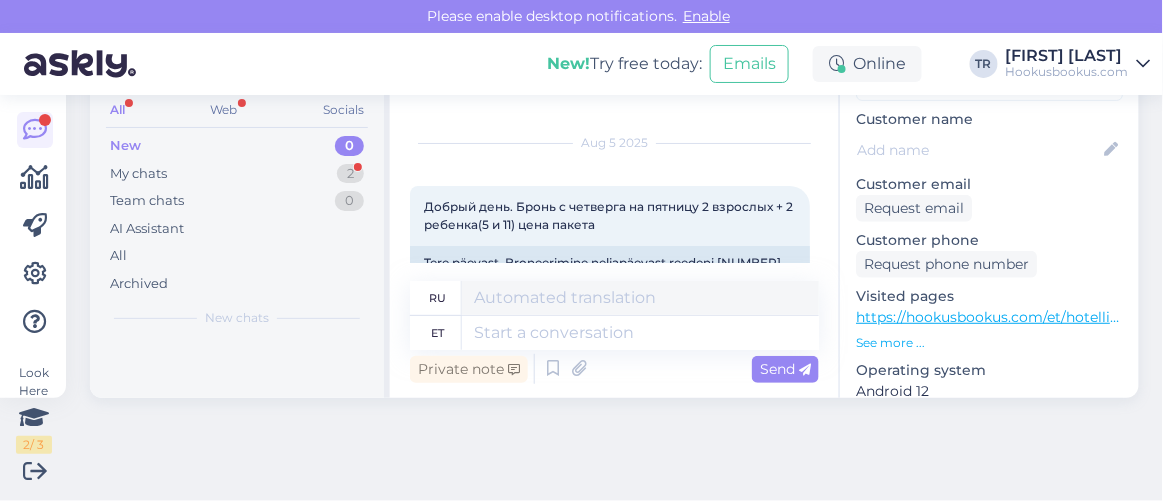 scroll, scrollTop: 26, scrollLeft: 0, axis: vertical 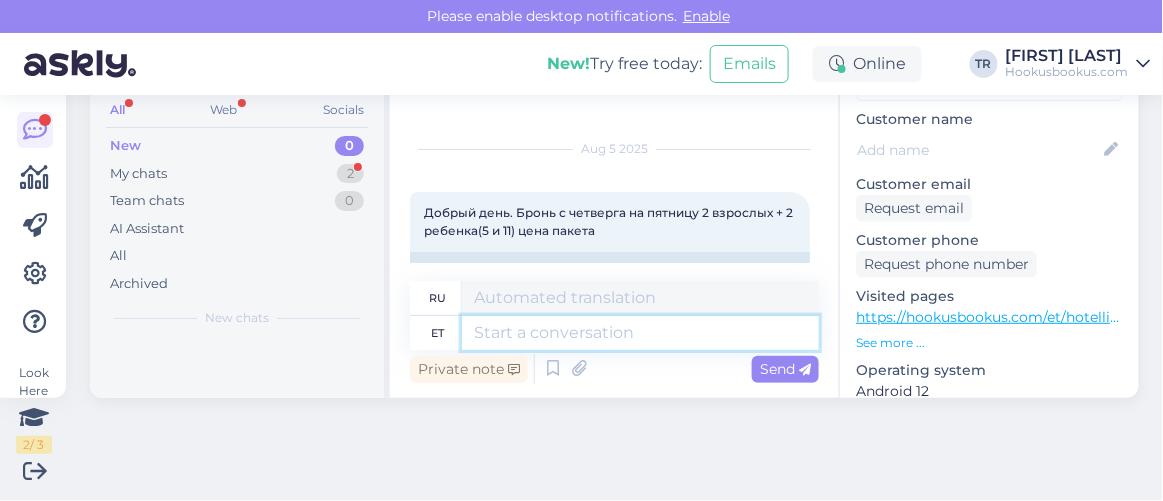 click at bounding box center (640, 333) 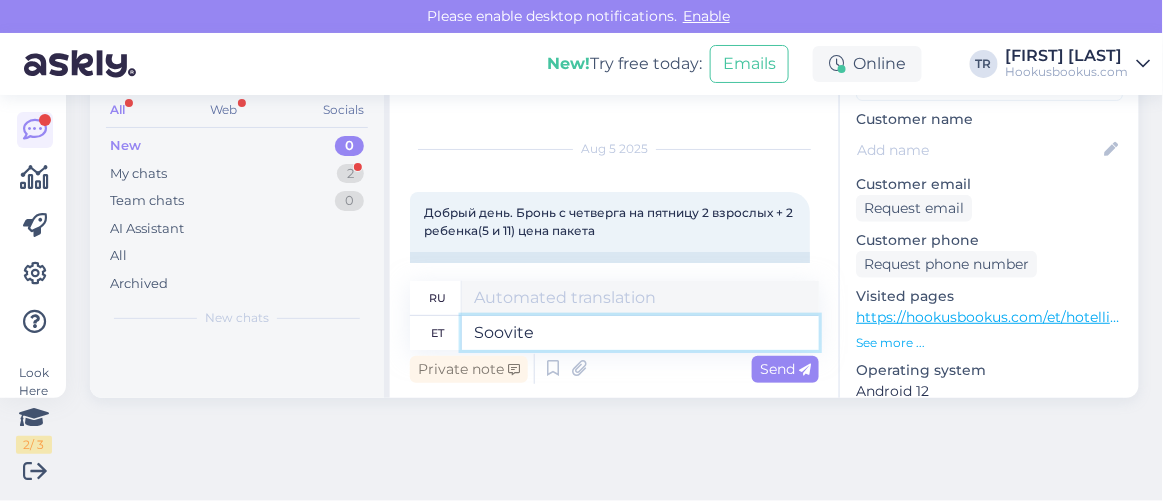 type on "Soovite m" 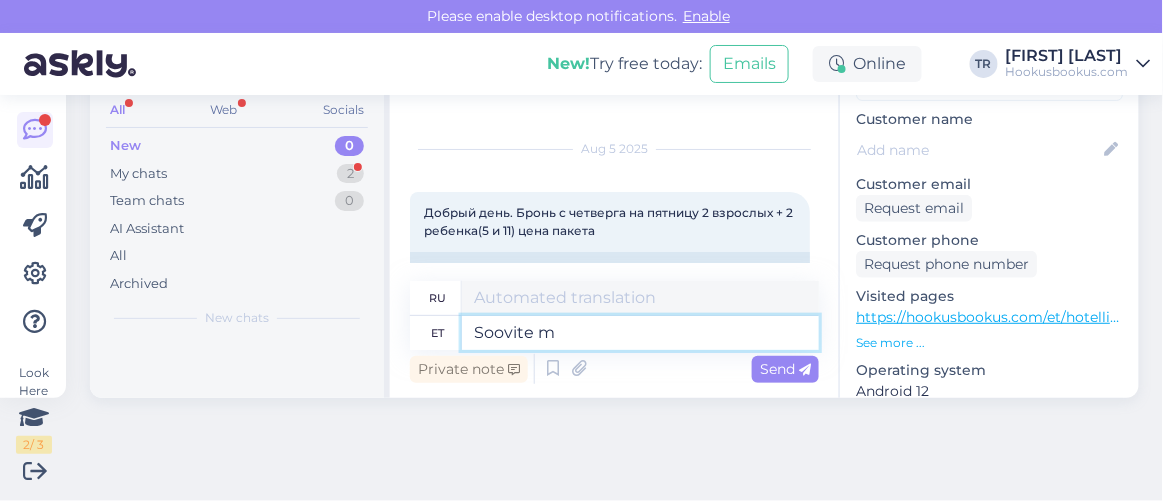 type on "Вы хотите" 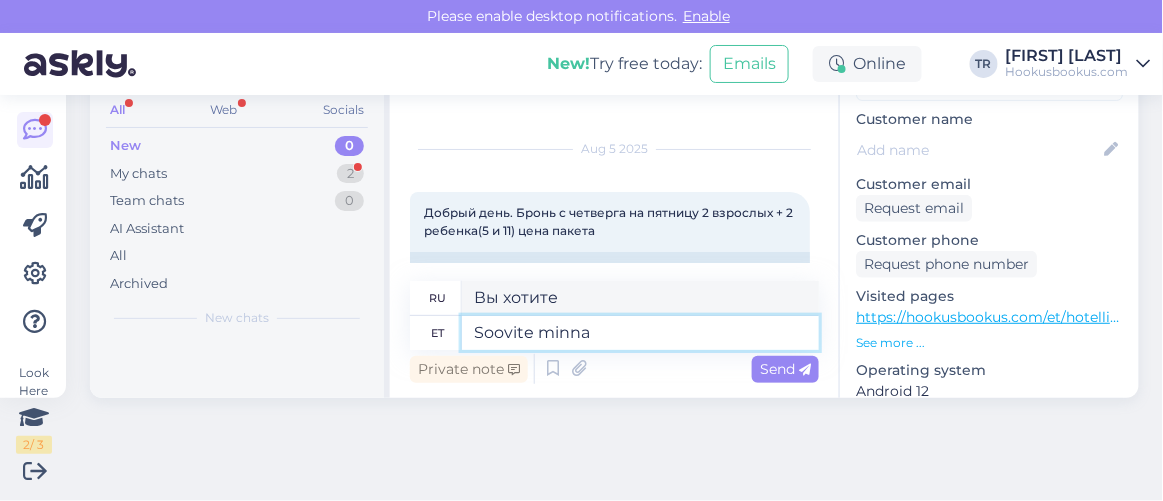 type on "Soovite minna" 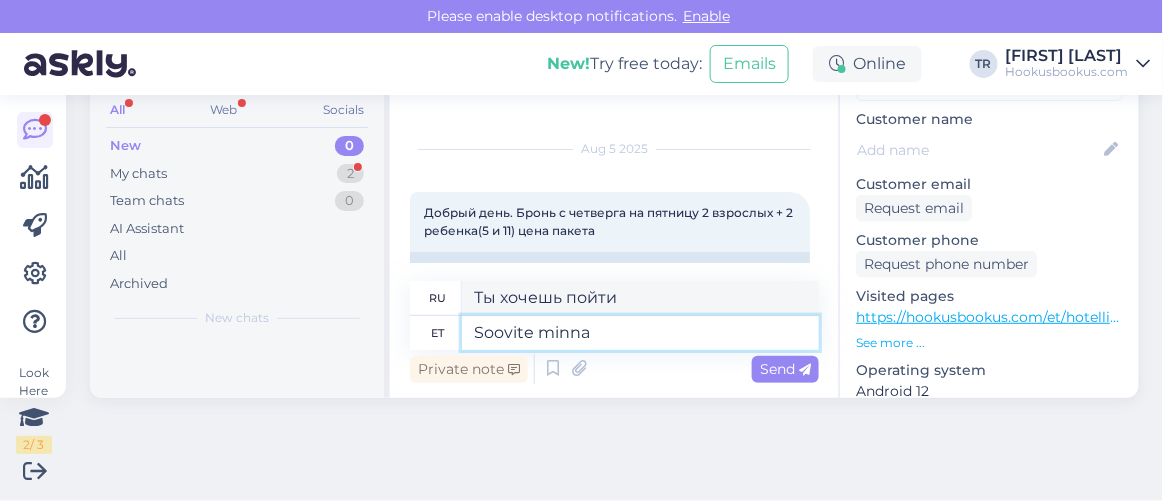 paste on "Meresuu SPA & Hotel" 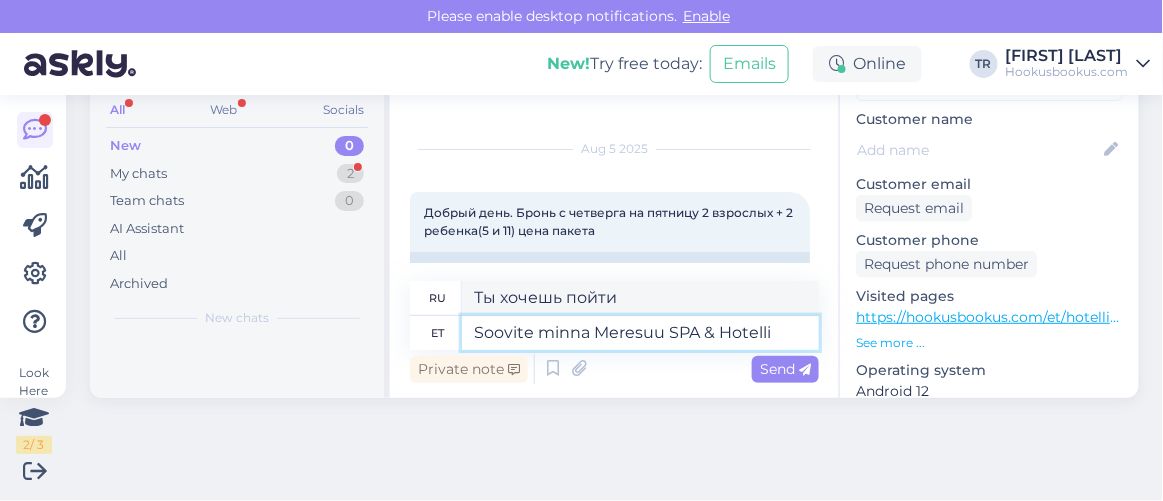 type on "Soovite minna Meresuu SPA & Hotelli?" 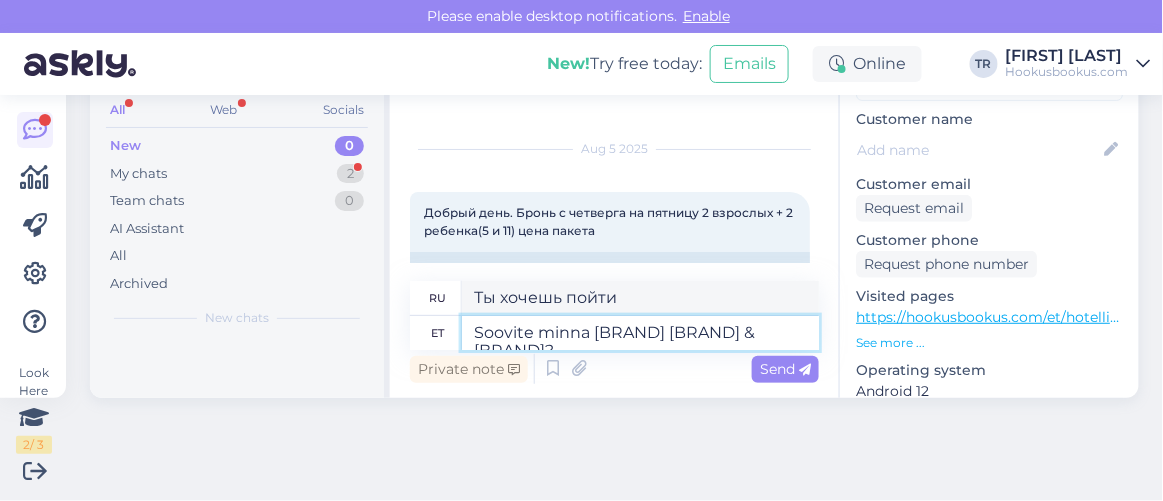 type on "Хотите поехать в Meresuu SPA & Hotel?" 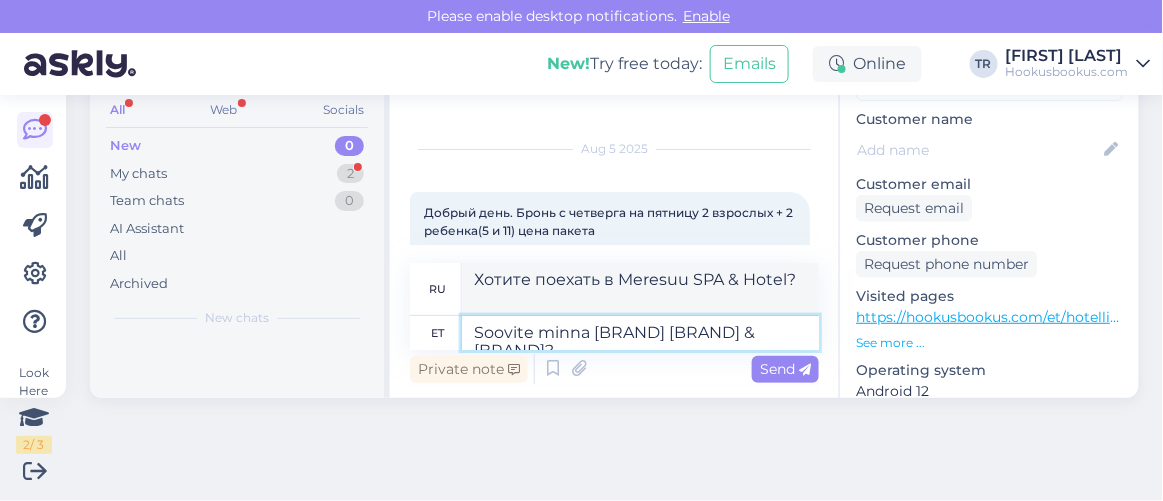 type 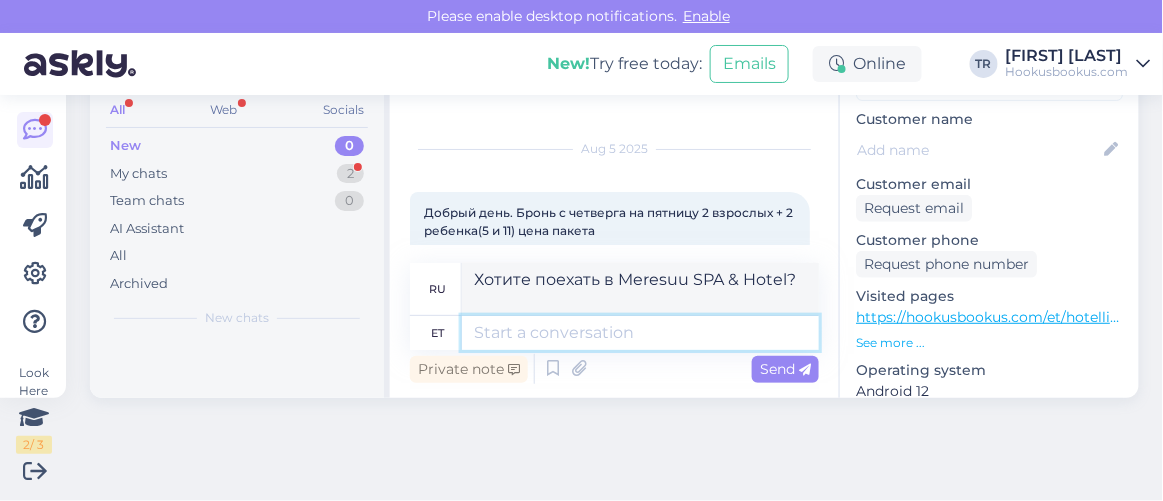 type 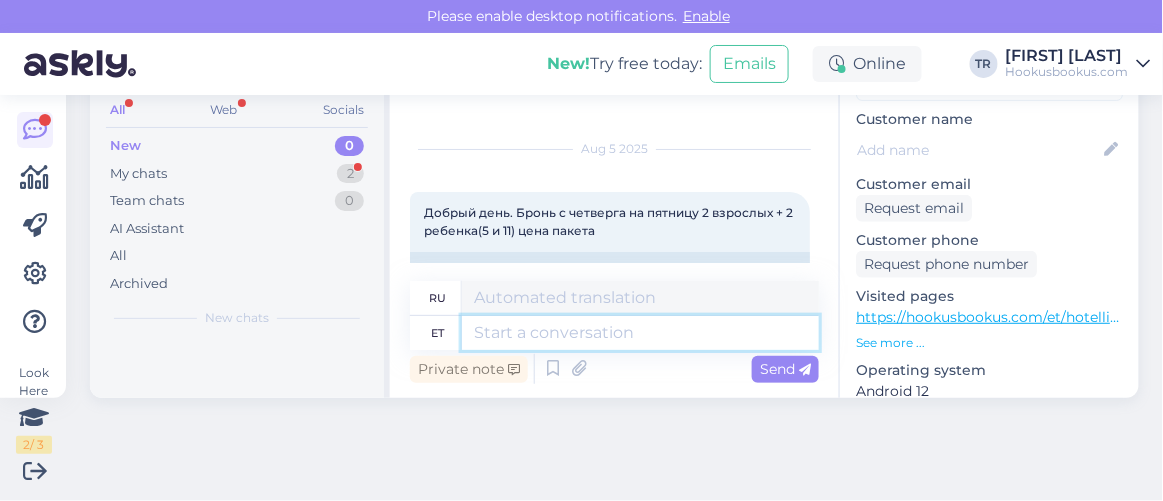scroll, scrollTop: 328, scrollLeft: 0, axis: vertical 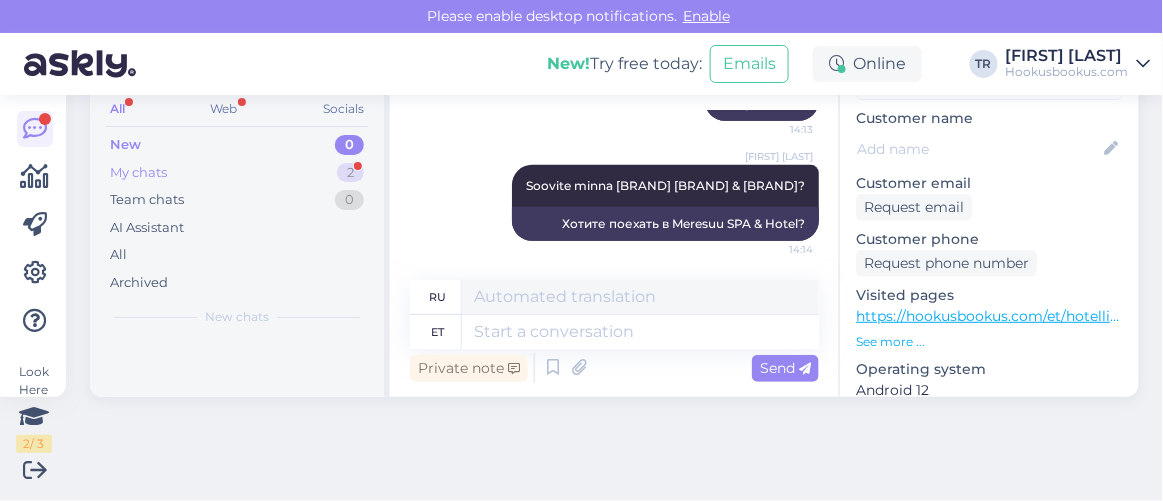 click on "My chats 2" at bounding box center (237, 173) 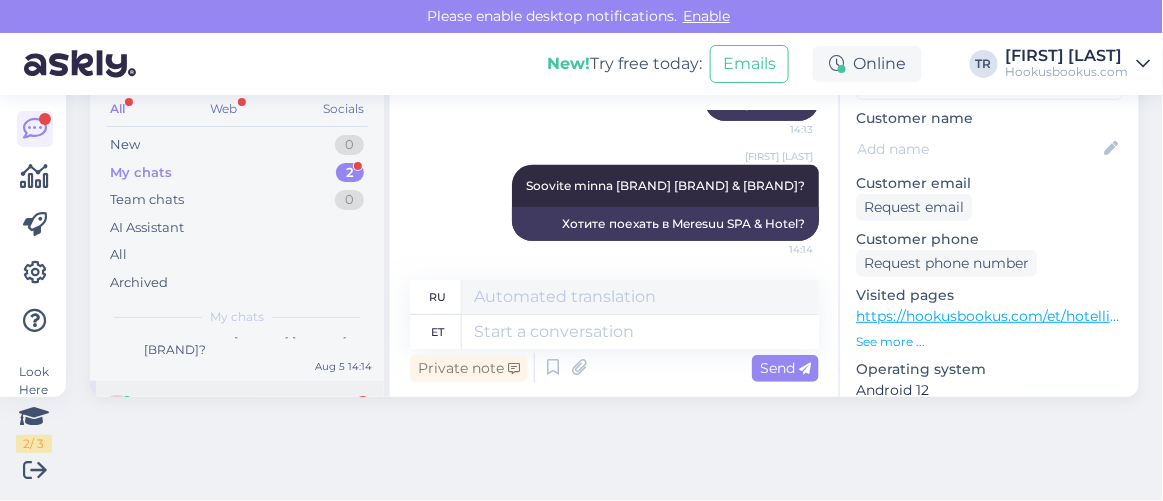 scroll, scrollTop: 83, scrollLeft: 0, axis: vertical 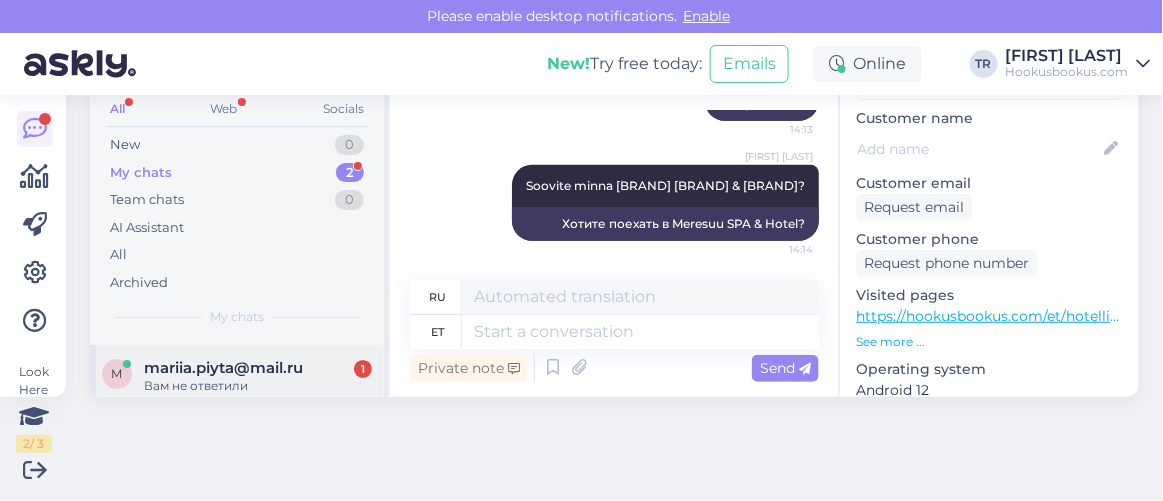 click on "mariia.piyta@mail.ru" at bounding box center (223, 368) 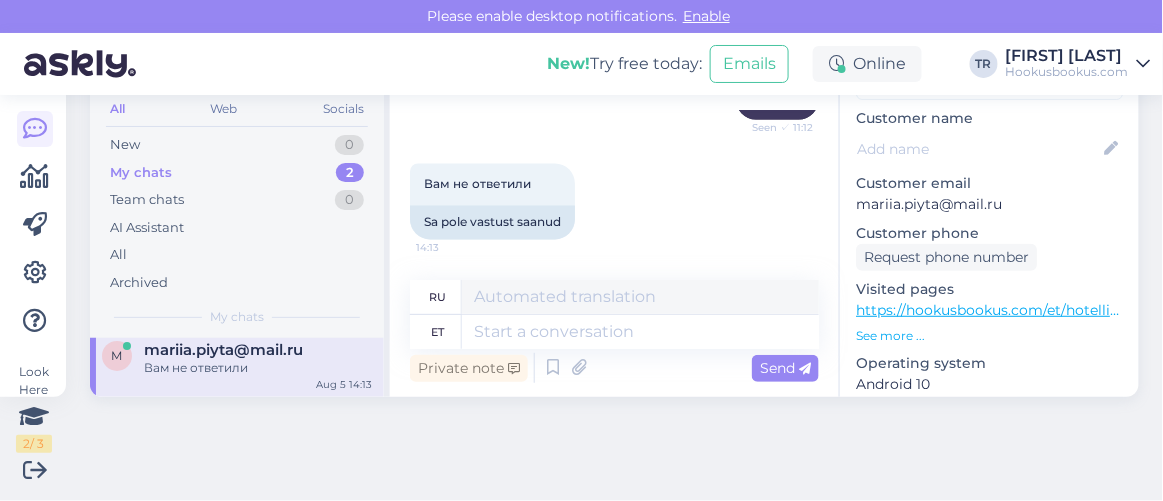 scroll, scrollTop: 2840, scrollLeft: 0, axis: vertical 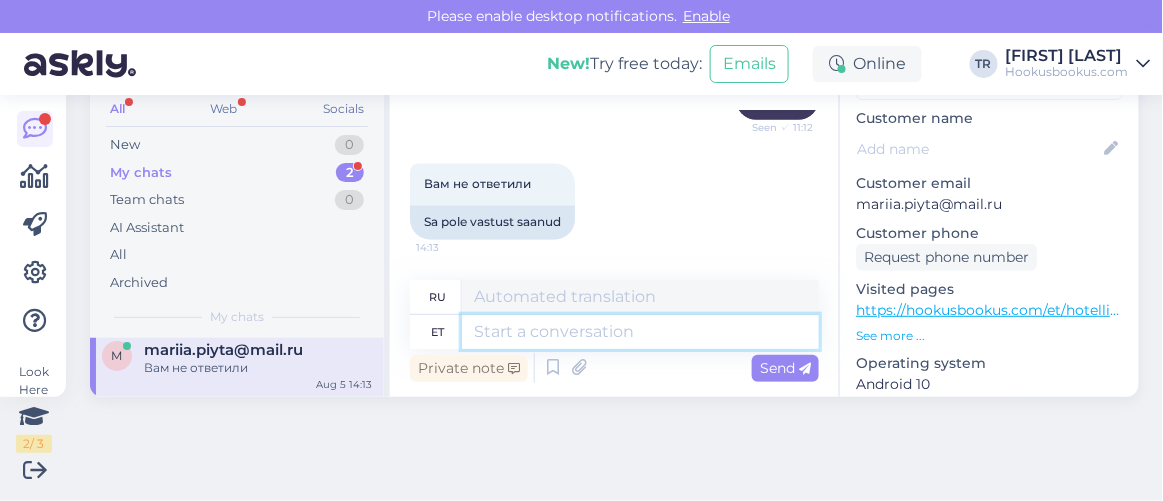 click at bounding box center (640, 332) 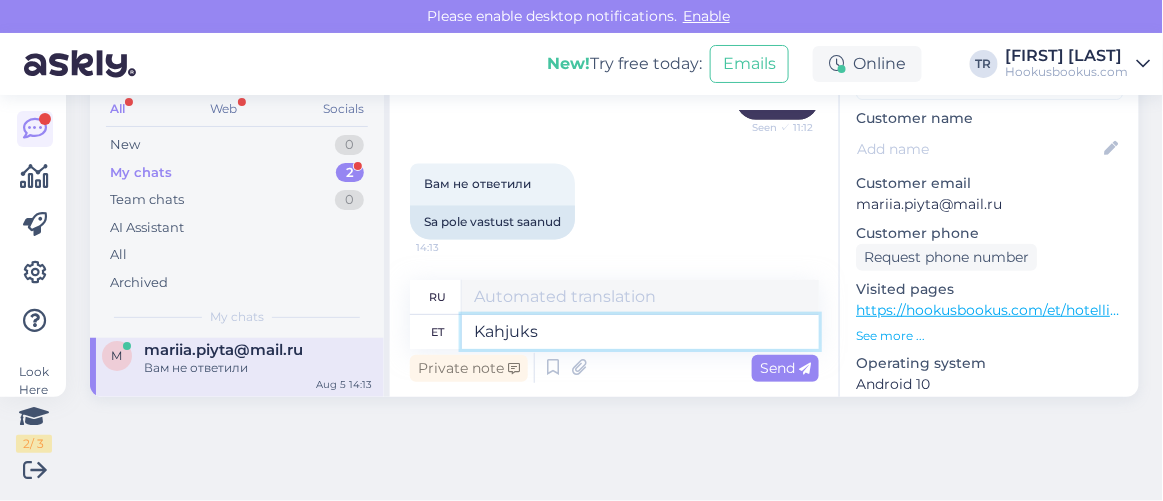 type on "Kahjuks e" 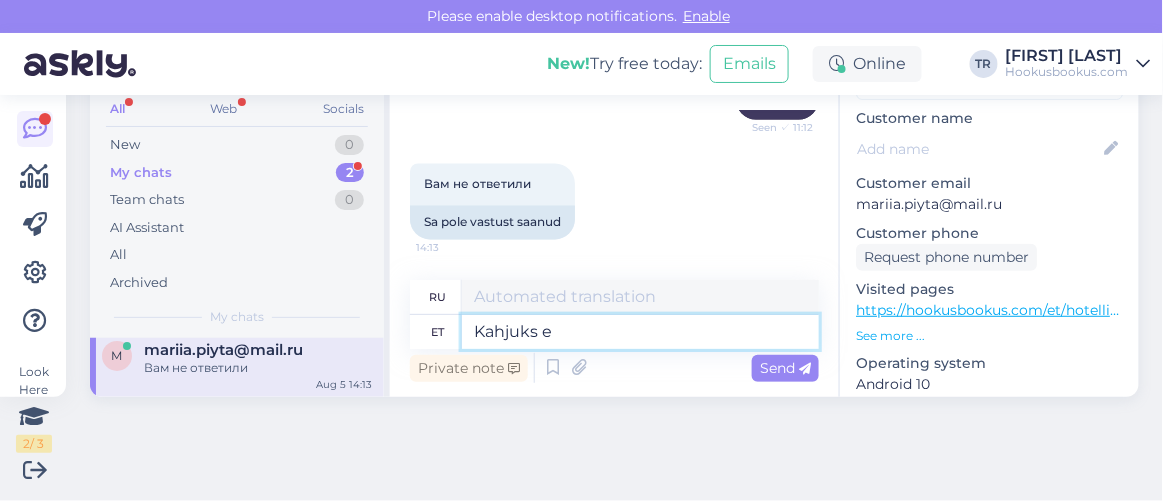 type on "К сожалению" 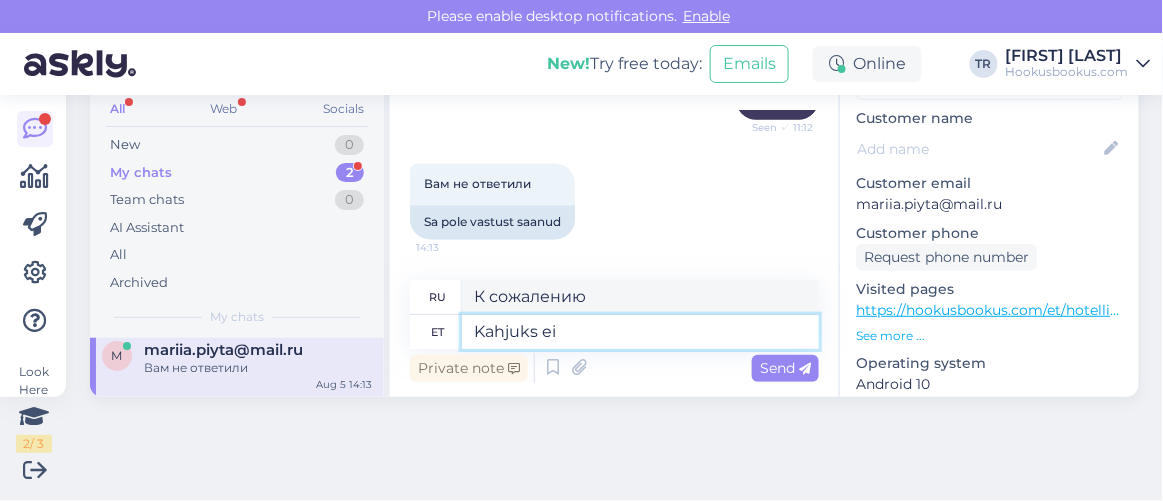 type on "Kahjuks ei" 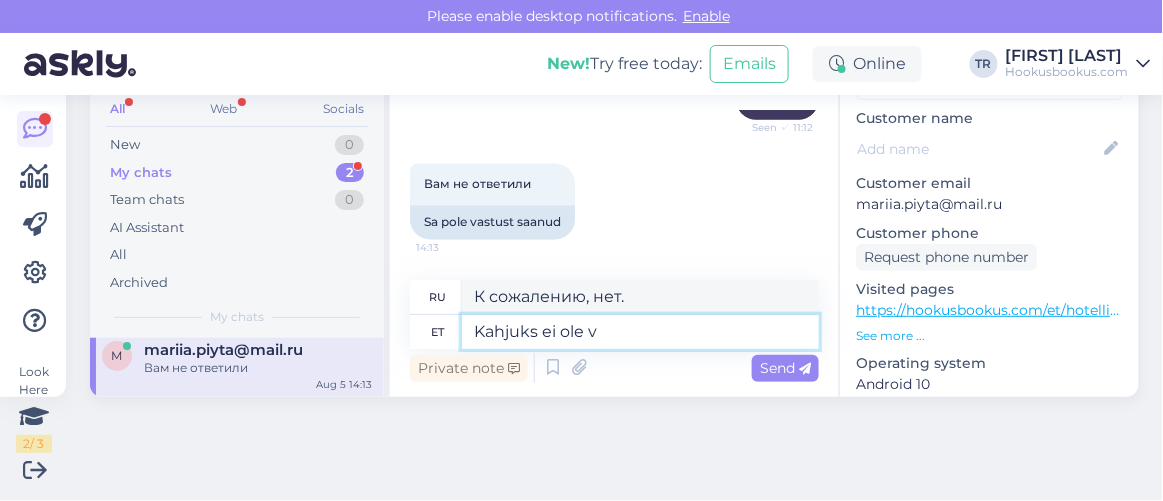 type on "Kahjuks ei ole ve" 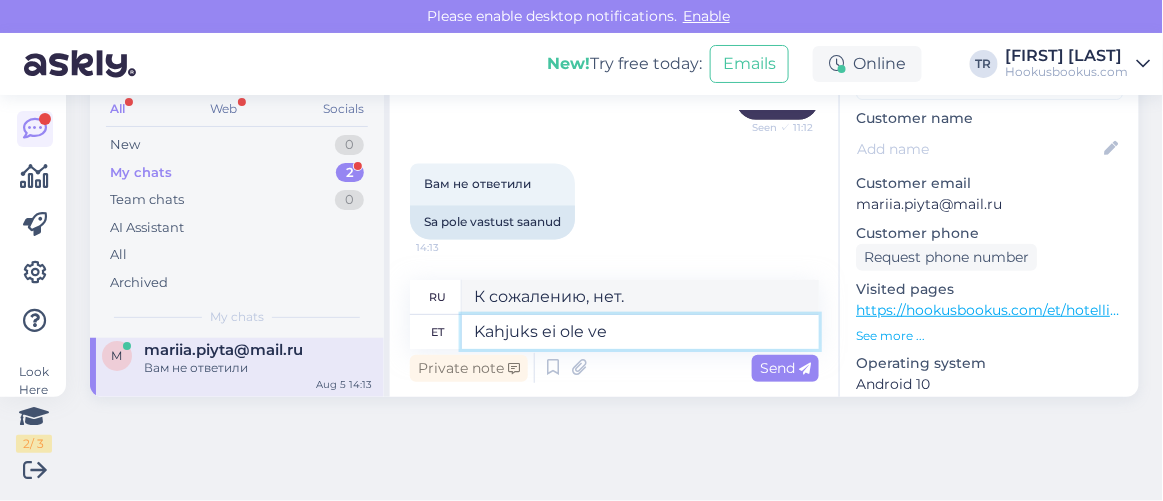 type on "К сожалению, нет" 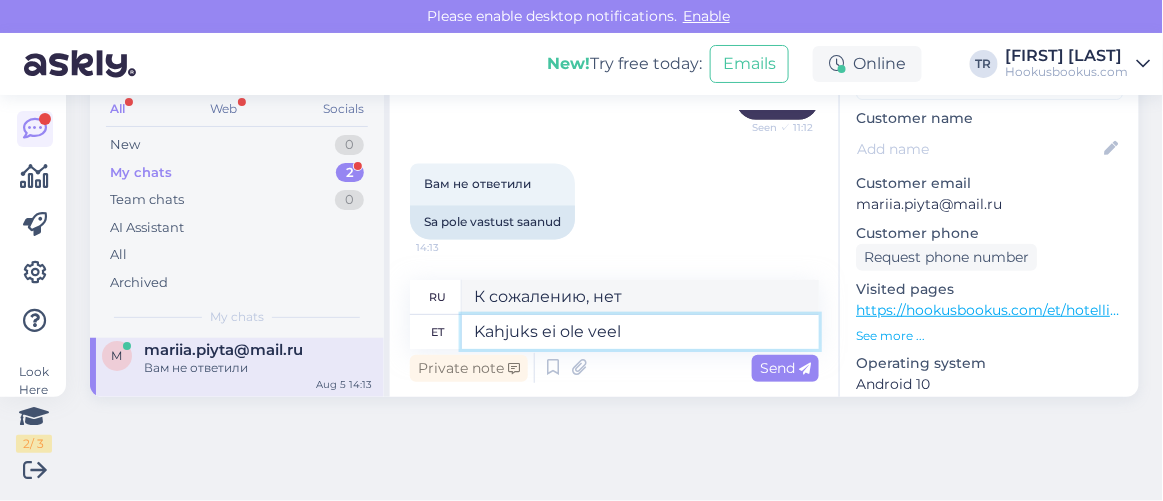 type on "Kahjuks ei ole veel v" 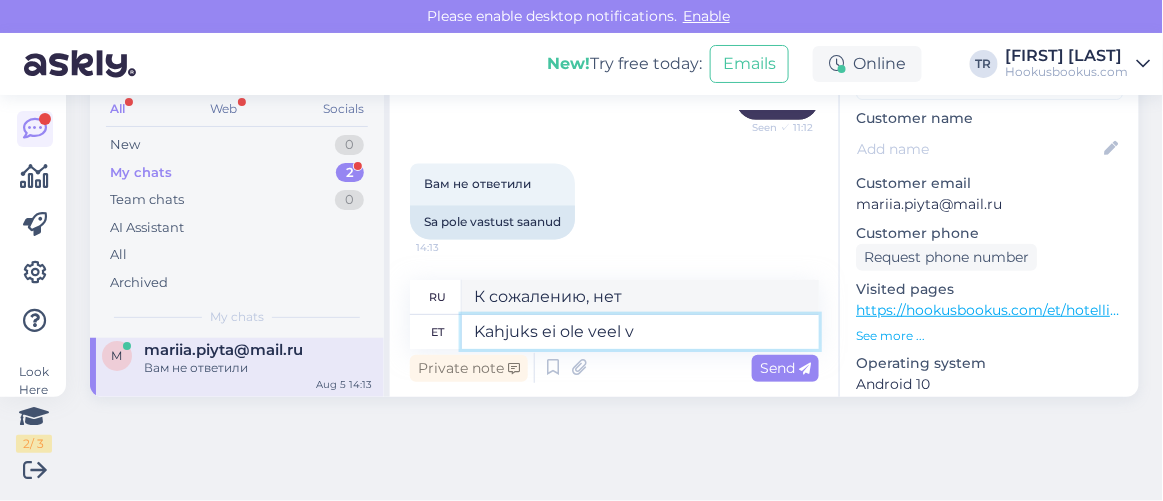 type on "К сожалению, пока нет." 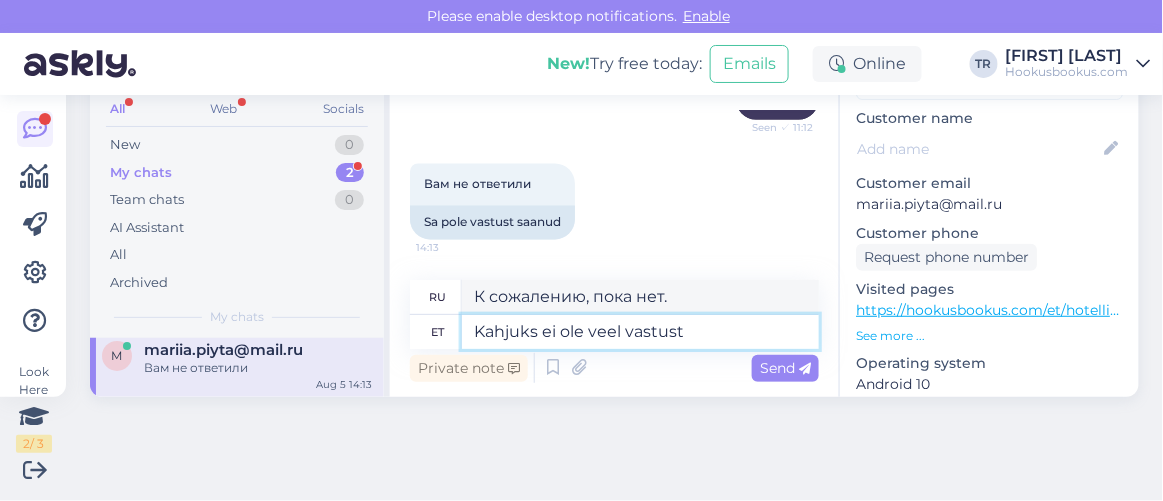 type on "Kahjuks ei ole veel vastust s" 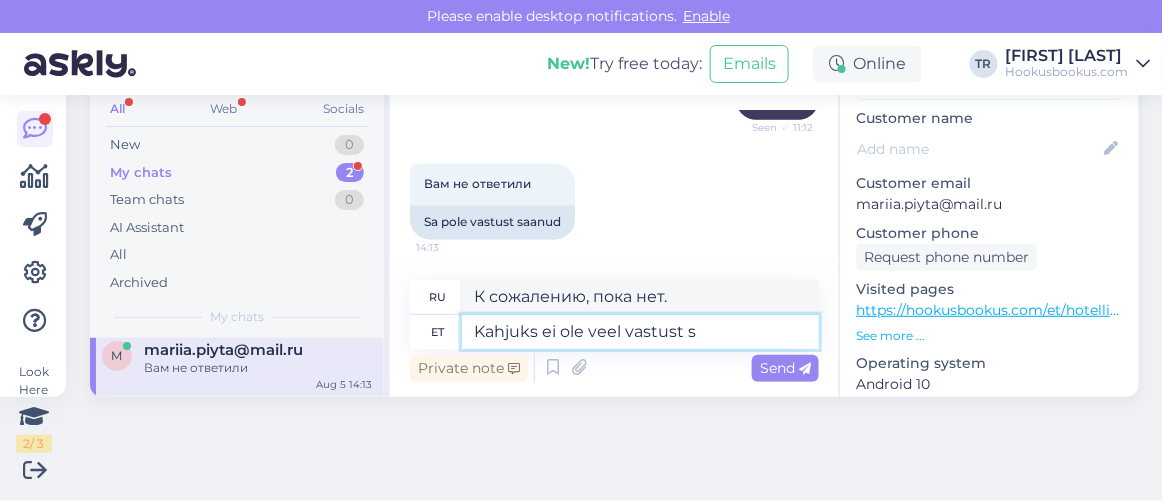 type on "К сожалению, ответа пока нет." 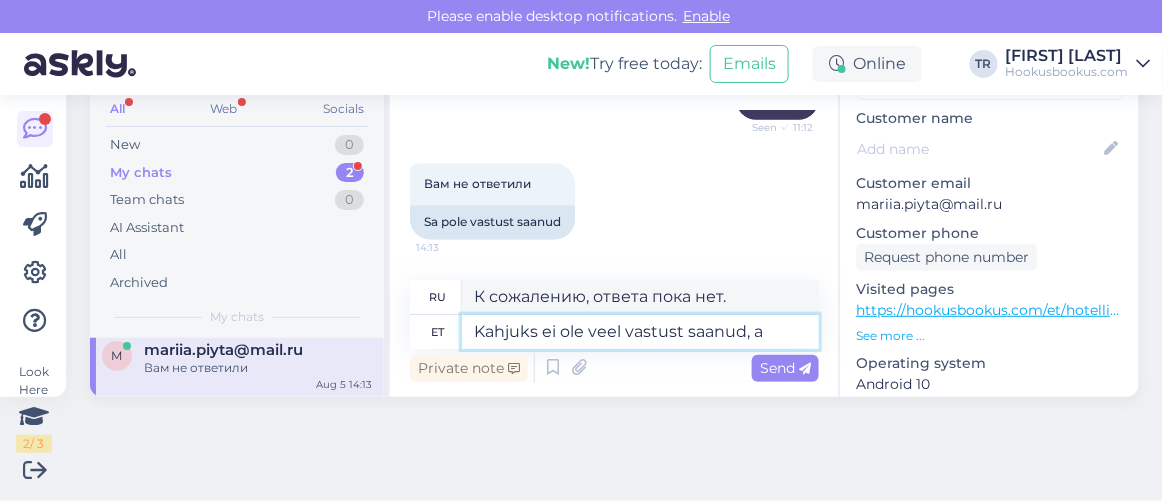 type on "Kahjuks ei ole veel vastust saanud, an" 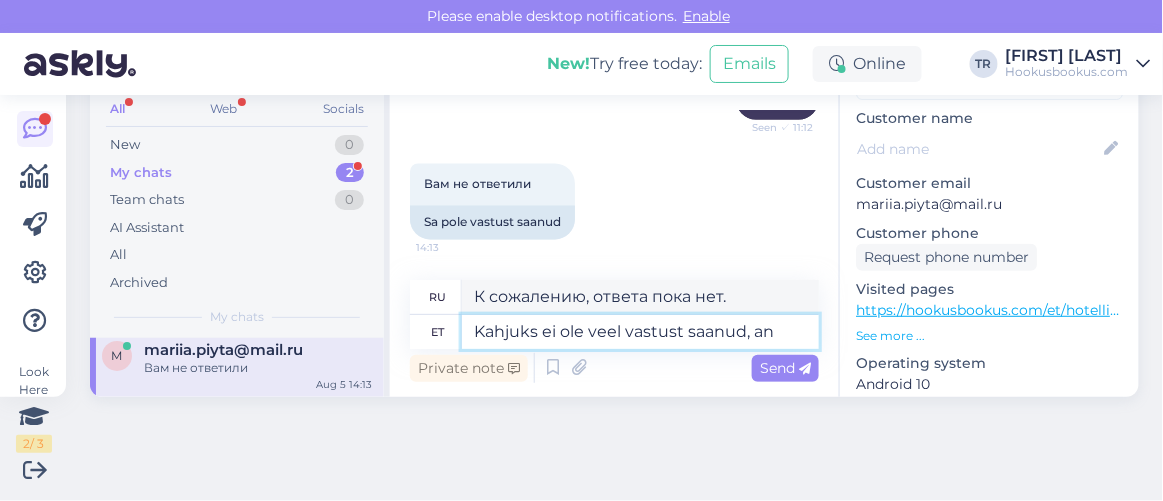 type on "К сожалению, ответа пока не получено." 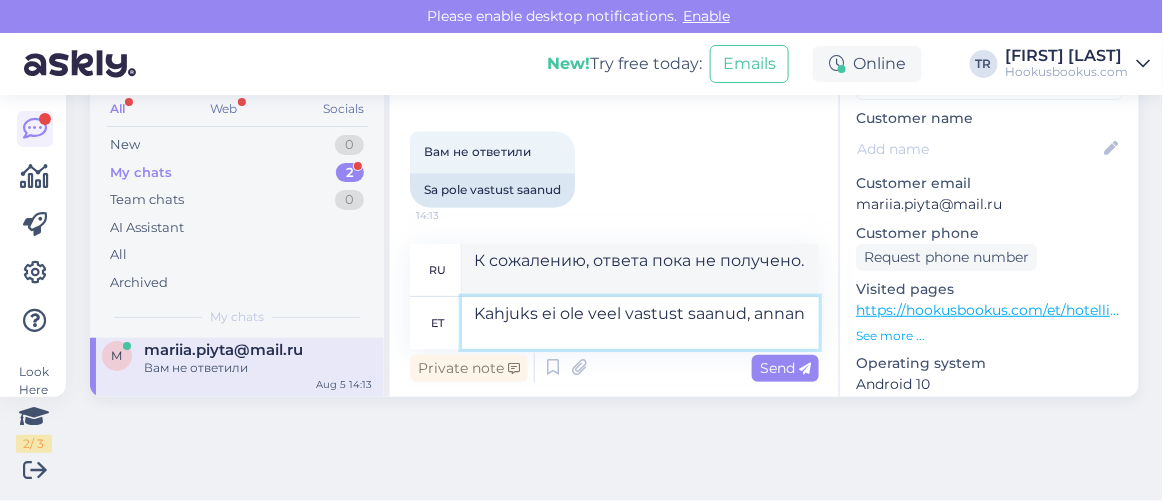 type on "Kahjuks ei ole veel vastust saanud, annan T" 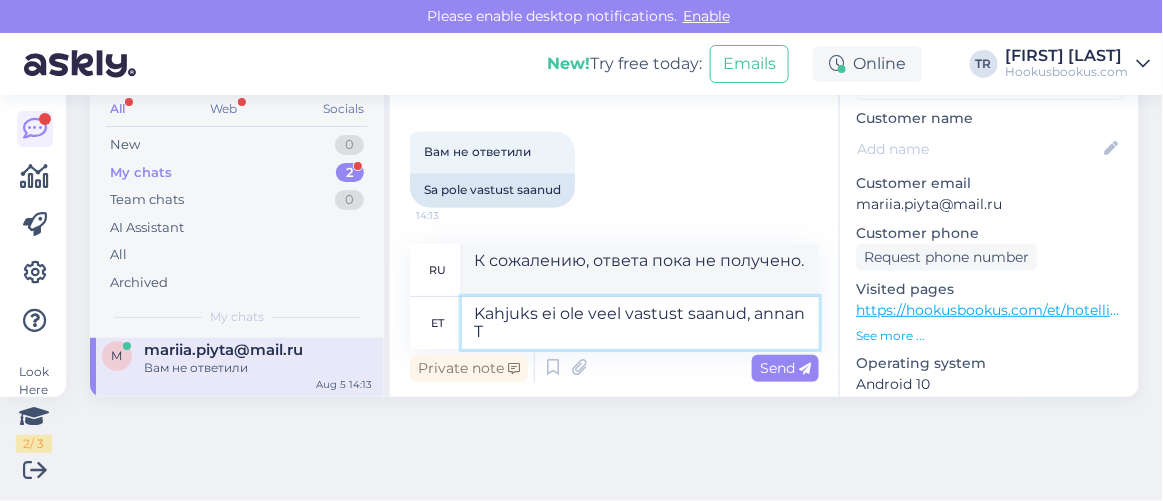 type on "К сожалению, я пока не получил ответа, я дам" 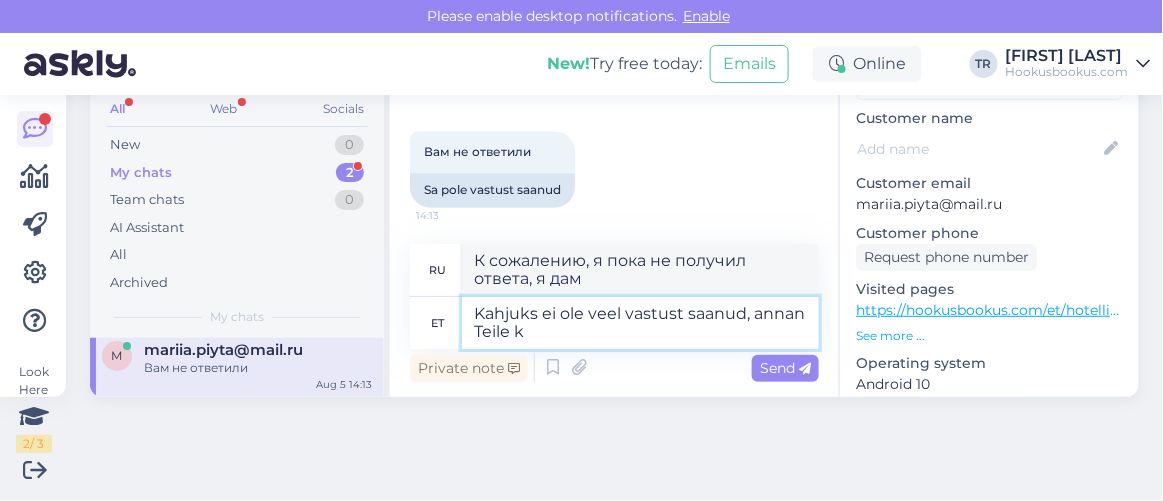type on "Kahjuks ei ole veel vastust saanud, annan Teile ko" 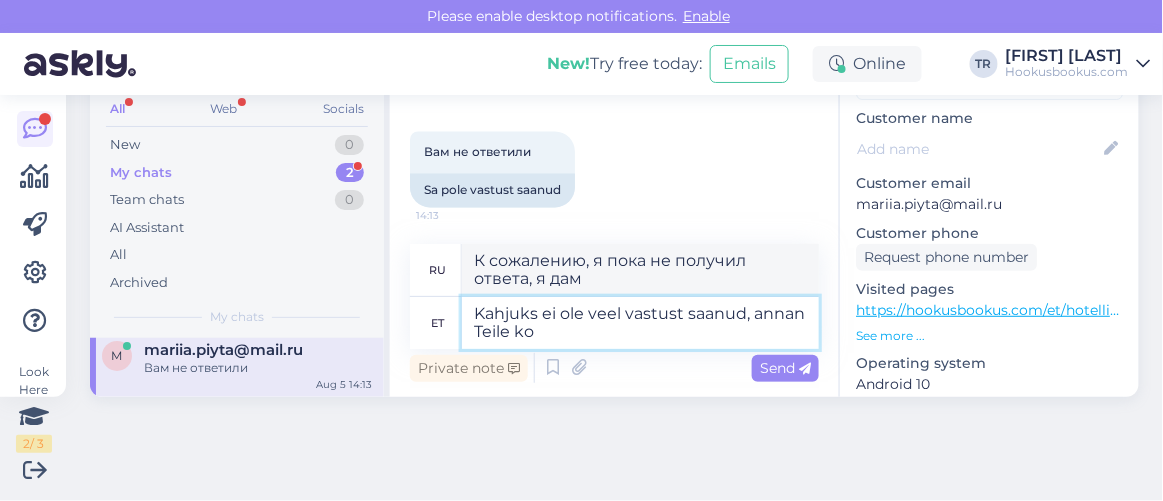 type on "К сожалению, я пока не получил ответа, я дам вам" 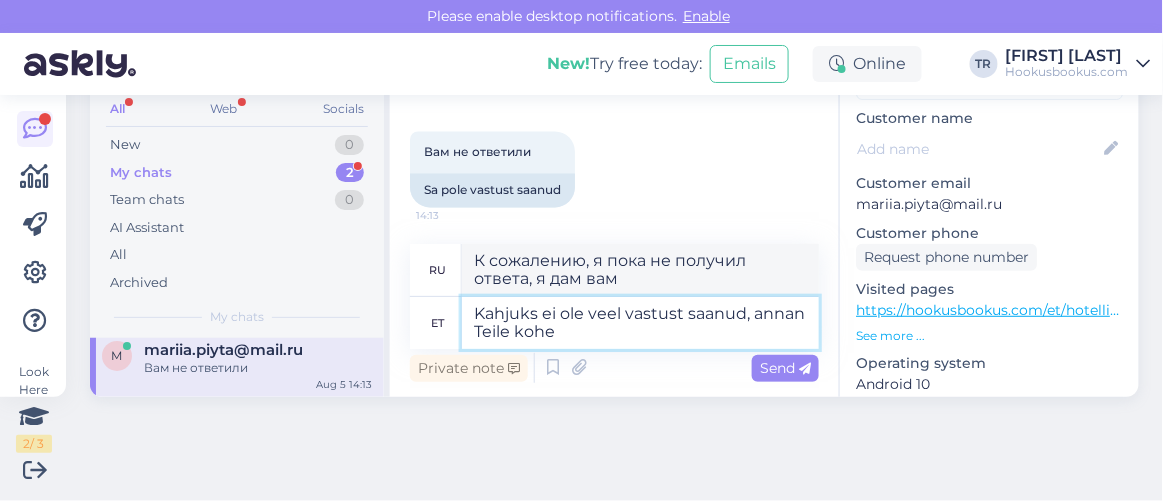 type on "Kahjuks ei ole veel vastust saanud, annan Teile kohe t" 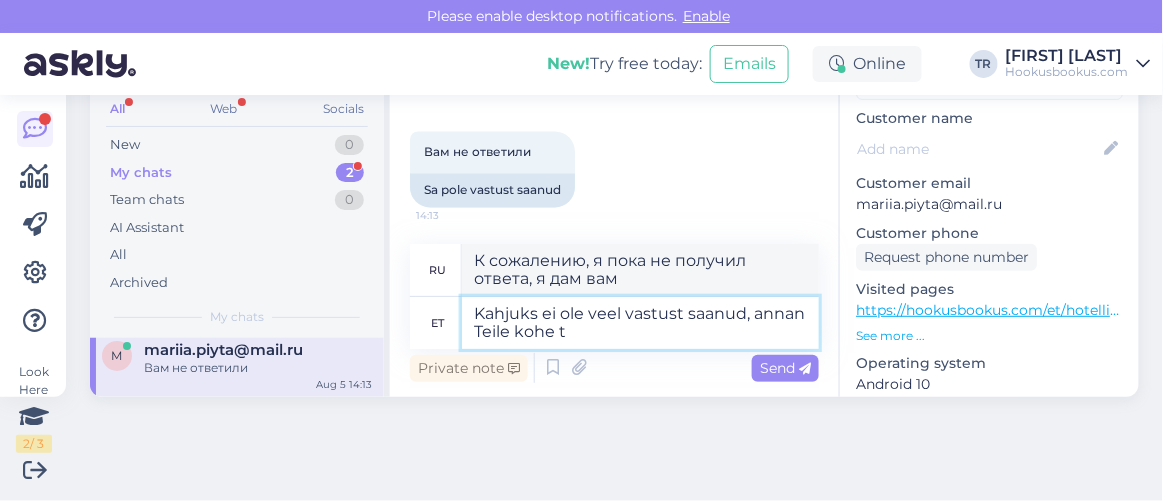 type on "К сожалению, я пока не получил ответа, я дам вам его сразу же." 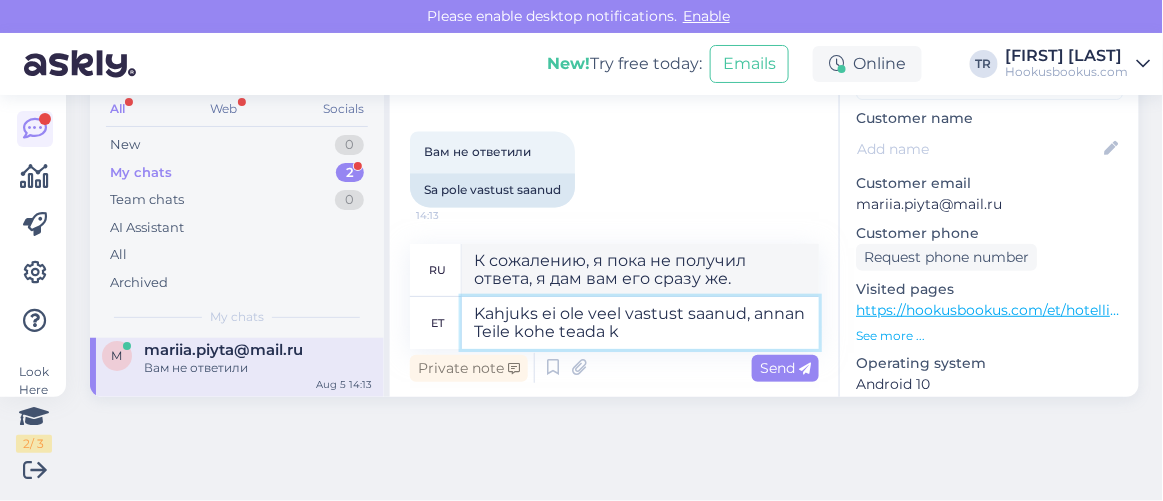 type on "Kahjuks ei ole veel vastust saanud, annan Teile kohe teada ku" 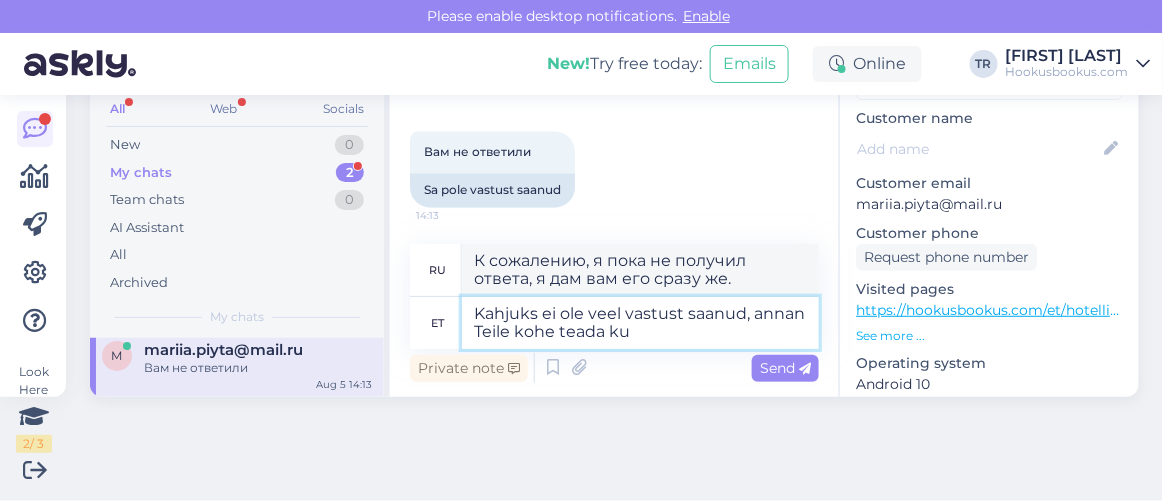 type on "К сожалению, я пока не получил ответа, я сразу же дам вам знать." 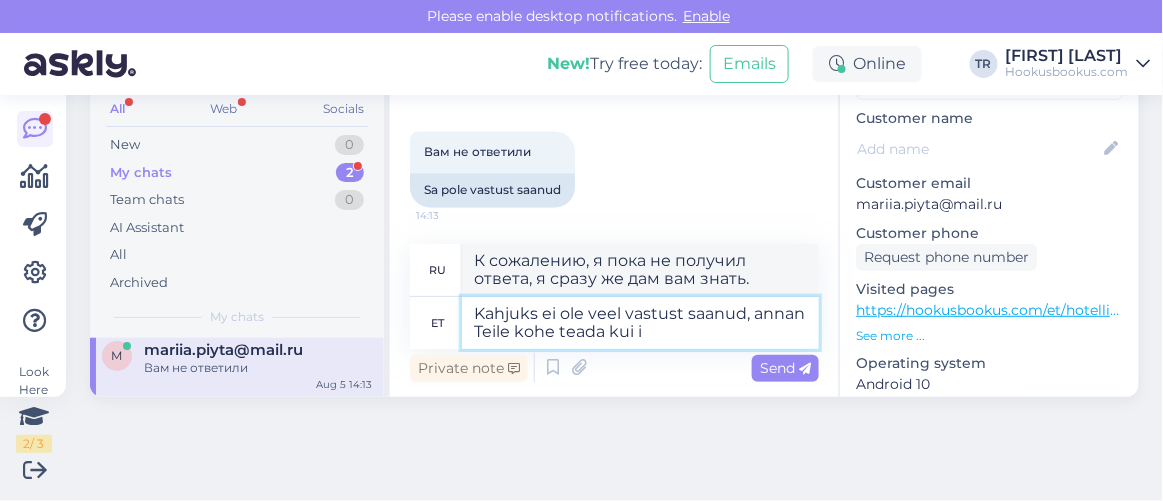type on "Kahjuks ei ole veel vastust saanud, annan Teile kohe teada kui in" 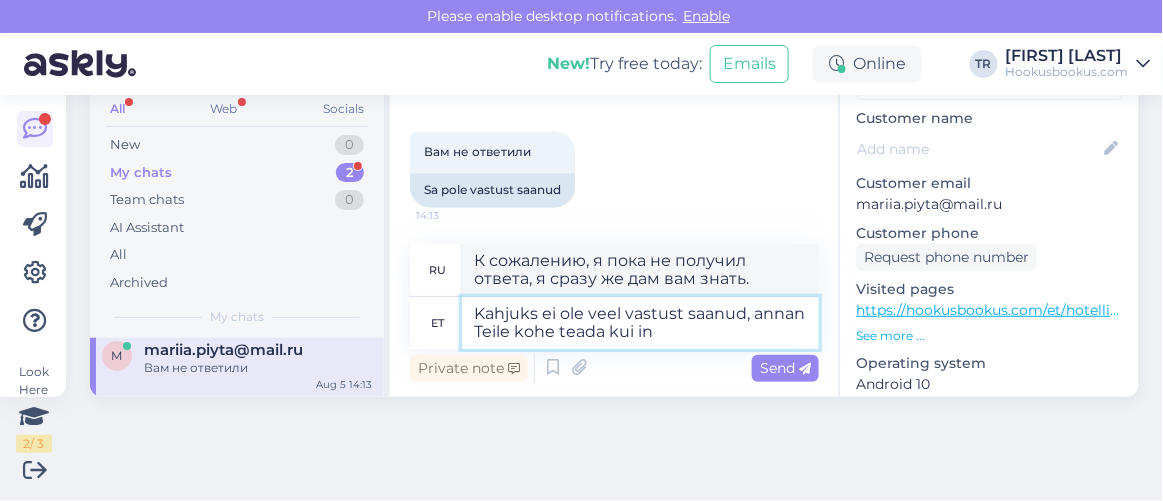 type on "К сожалению, я пока не получил ответа. Я дам вам знать, как только получу." 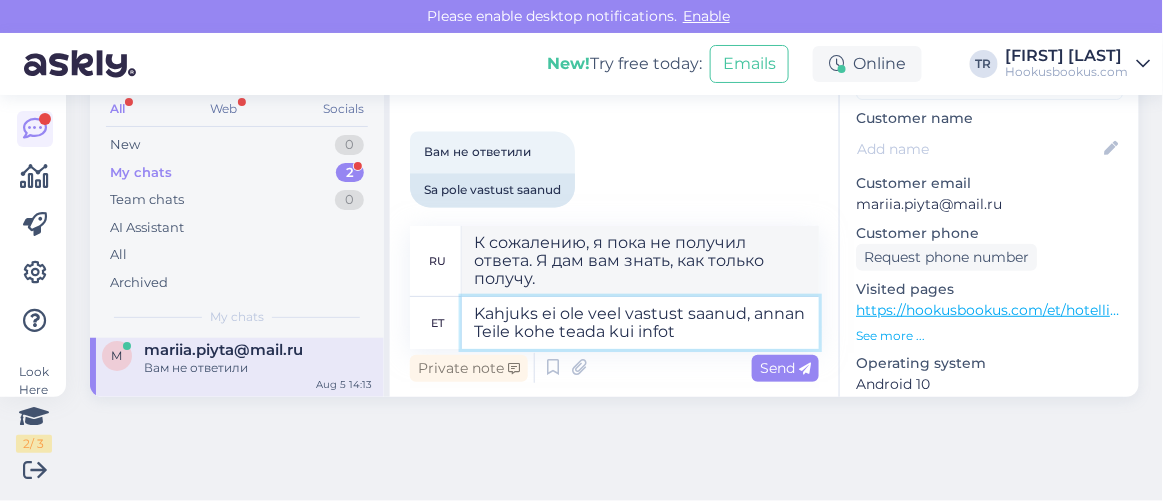 type on "Kahjuks ei ole veel vastust saanud, annan Teile kohe teada kui infot s" 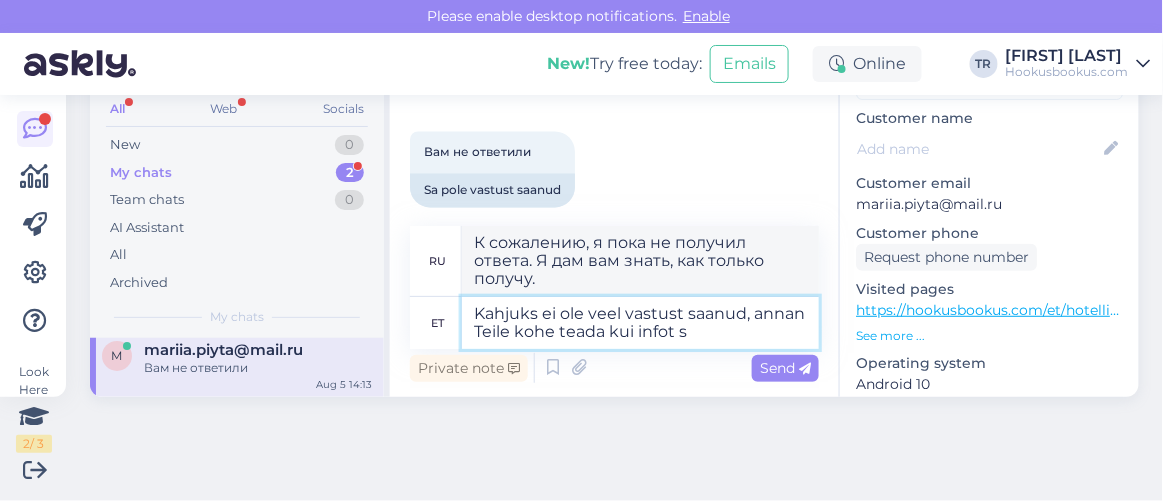 type on "К сожалению, я пока не получил ответа. Я дам вам знать, как только у меня появится информация." 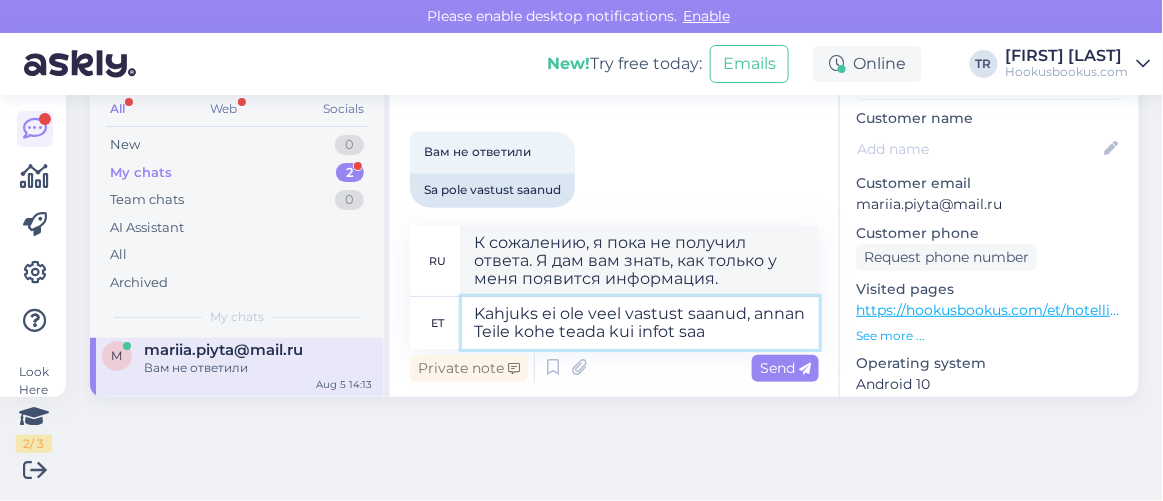 type on "Kahjuks ei ole veel vastust saanud, annan Teile kohe teada kui infot saan" 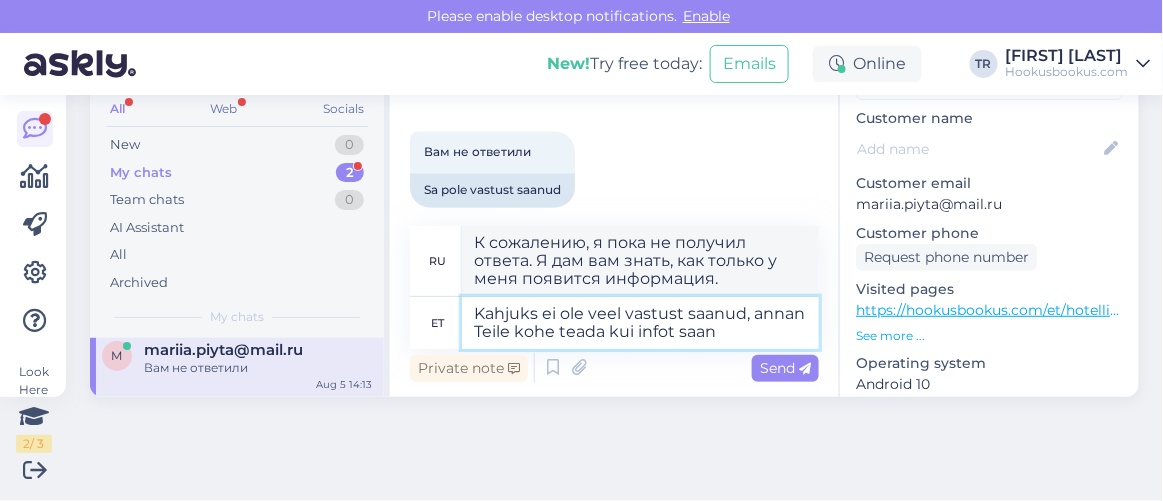 type on "К сожалению, я пока не получил ответа. Я дам вам знать, как только получу информацию." 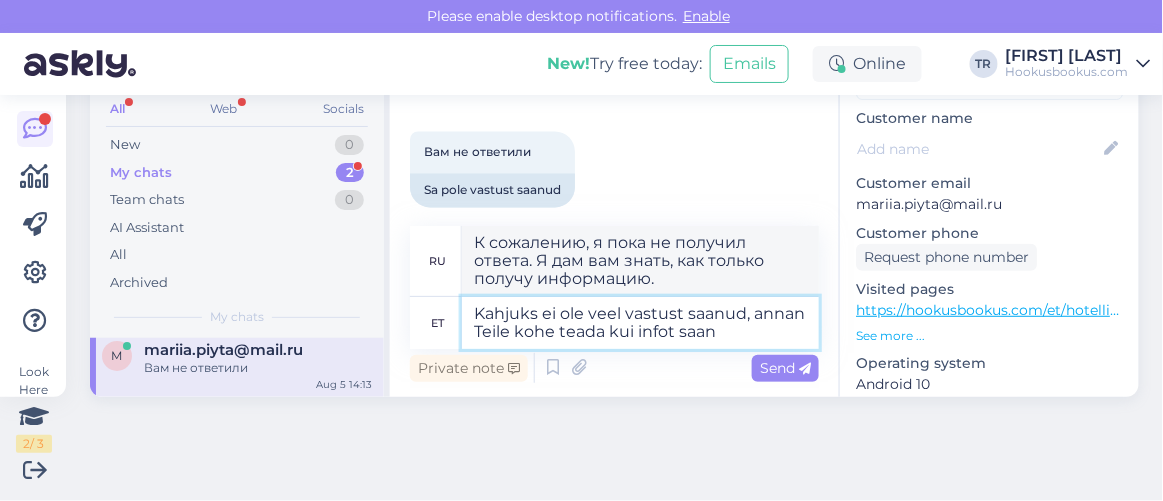 type 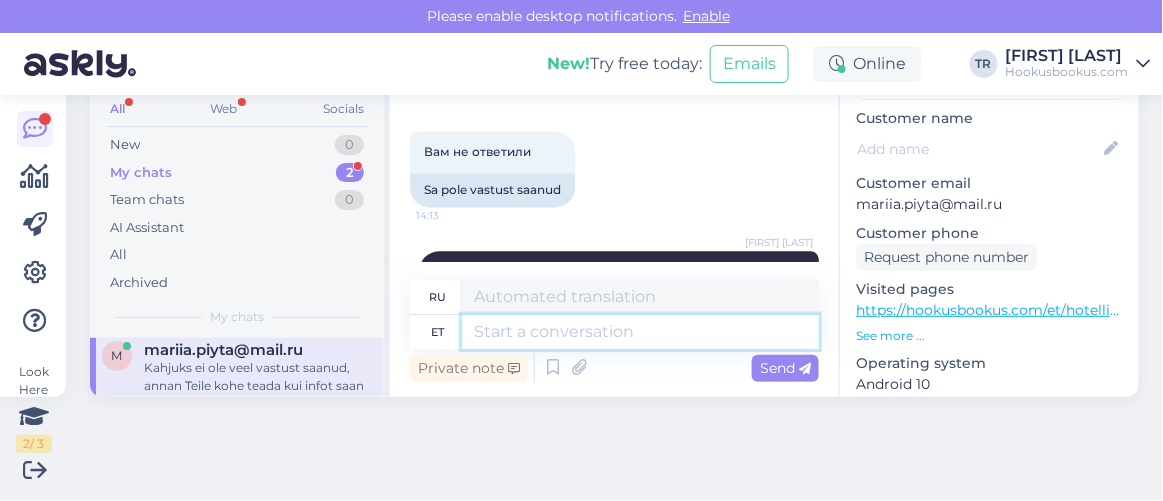 scroll, scrollTop: 2996, scrollLeft: 0, axis: vertical 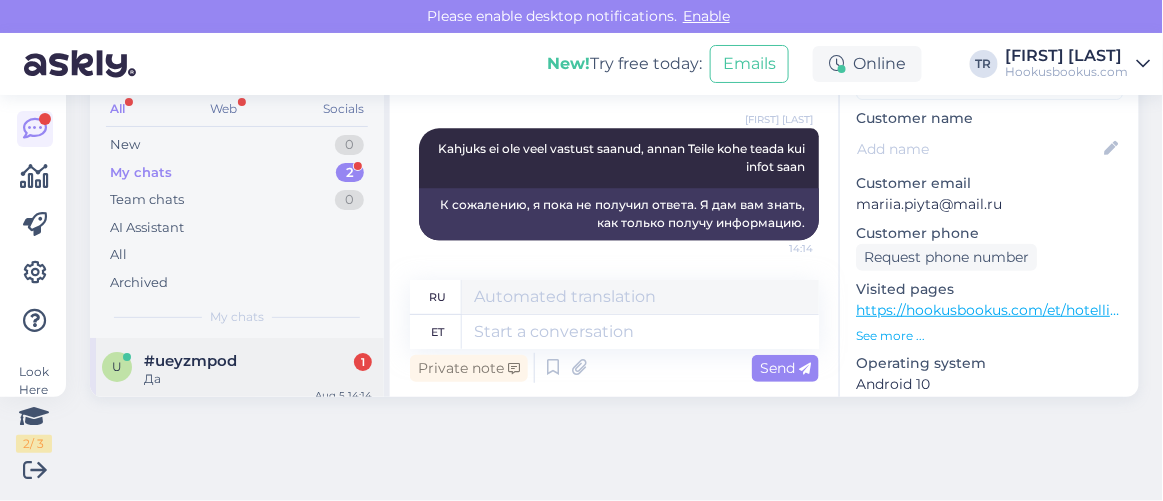 click on "#ueyzmpod" at bounding box center (190, 361) 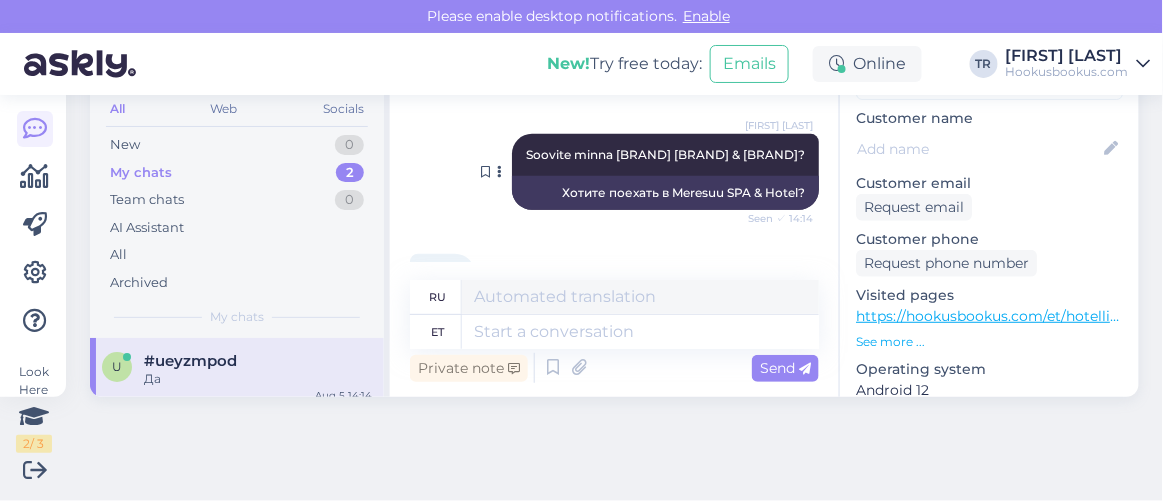 scroll, scrollTop: 178, scrollLeft: 0, axis: vertical 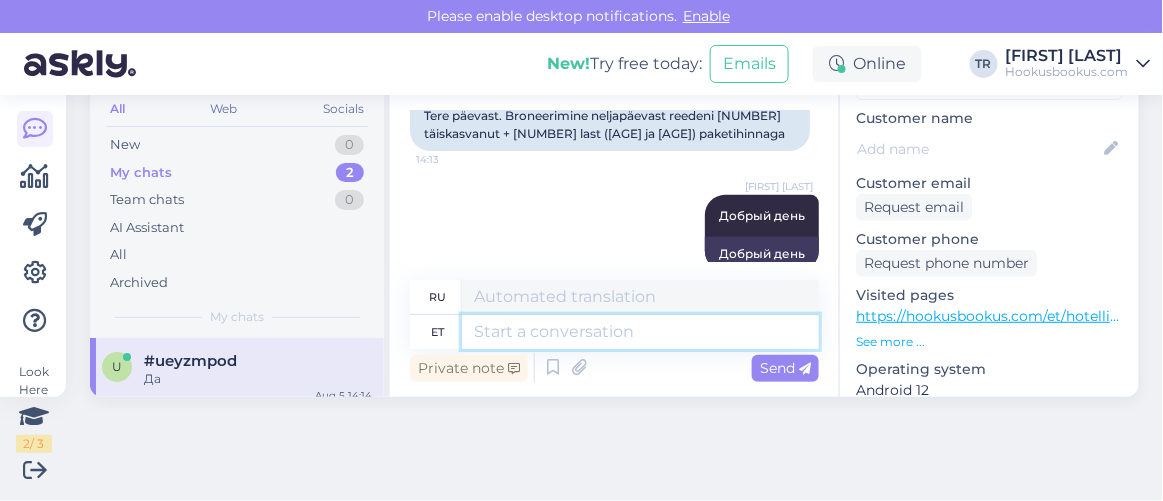 click at bounding box center (640, 332) 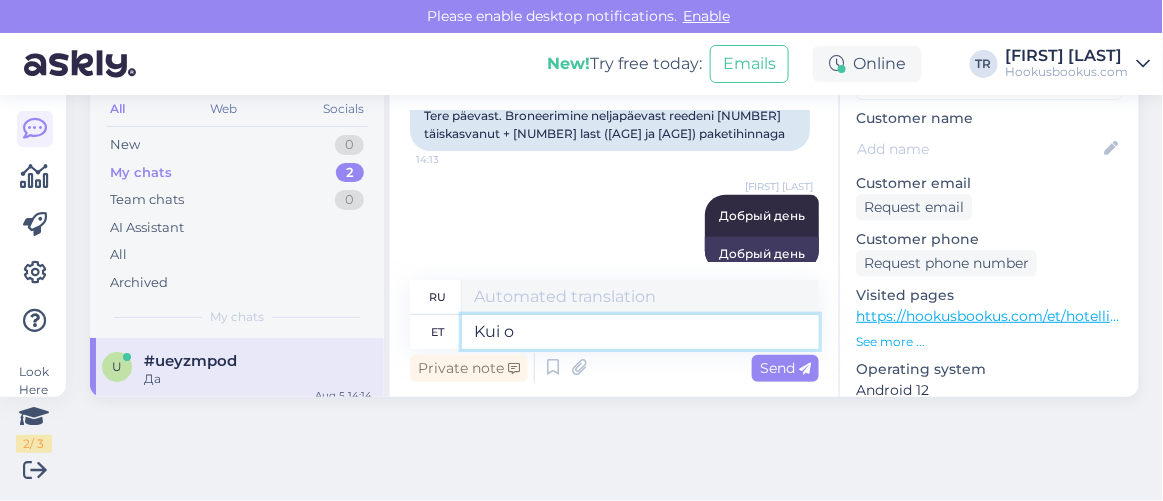 type on "Kui ol" 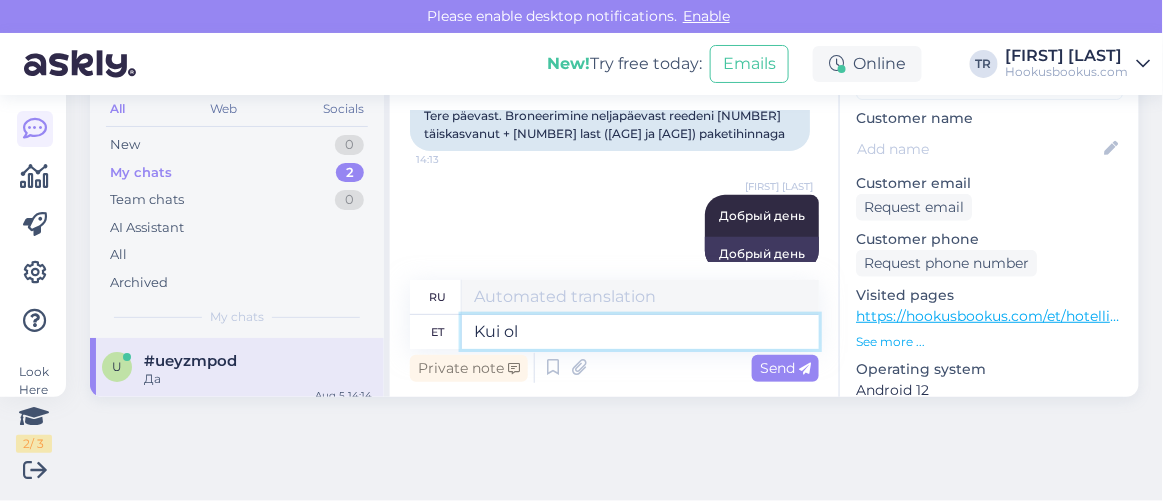 type on "Если" 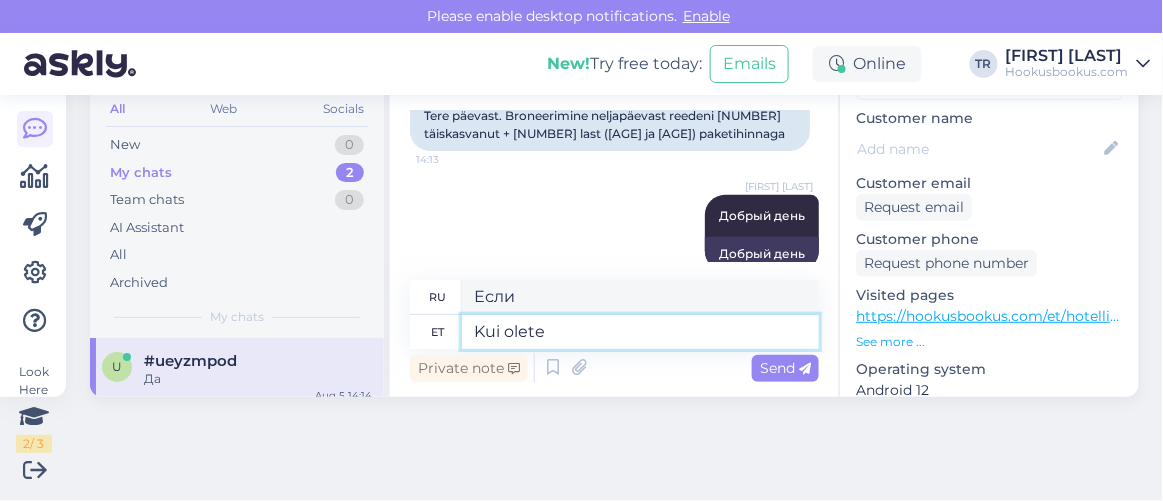 type on "Kui olete p" 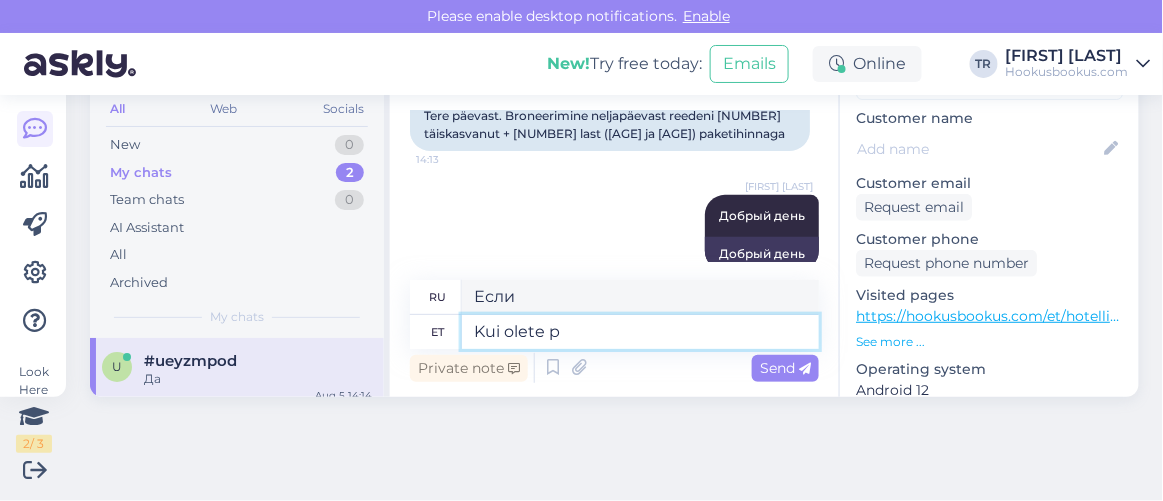type on "Если вы" 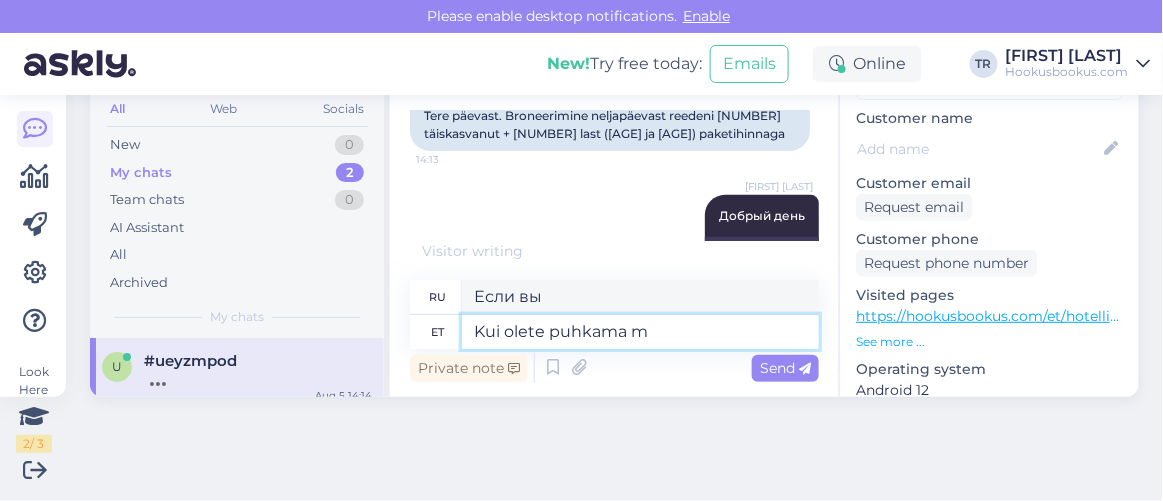 type on "Kui olete puhkama mi" 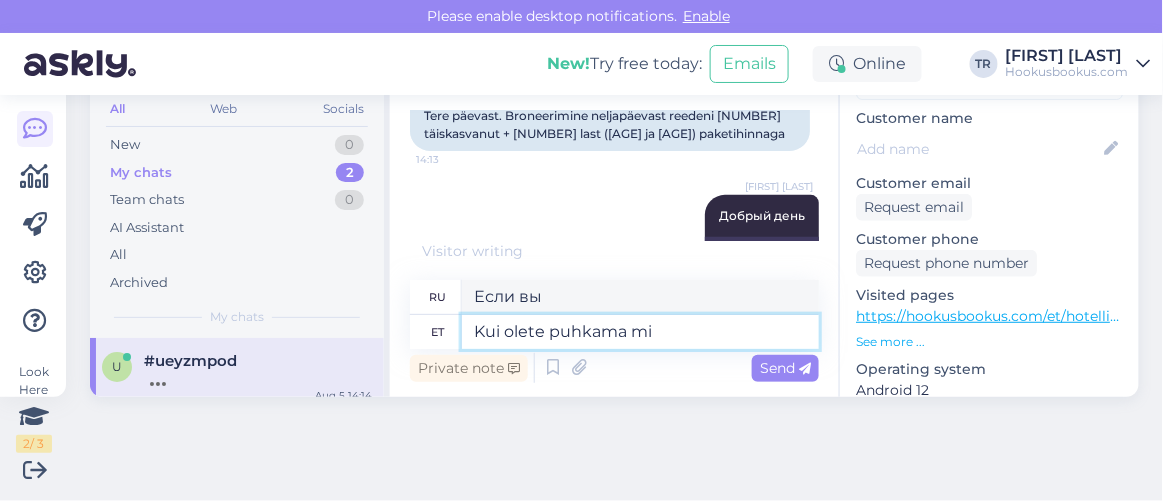type on "Когда ты в отпуске" 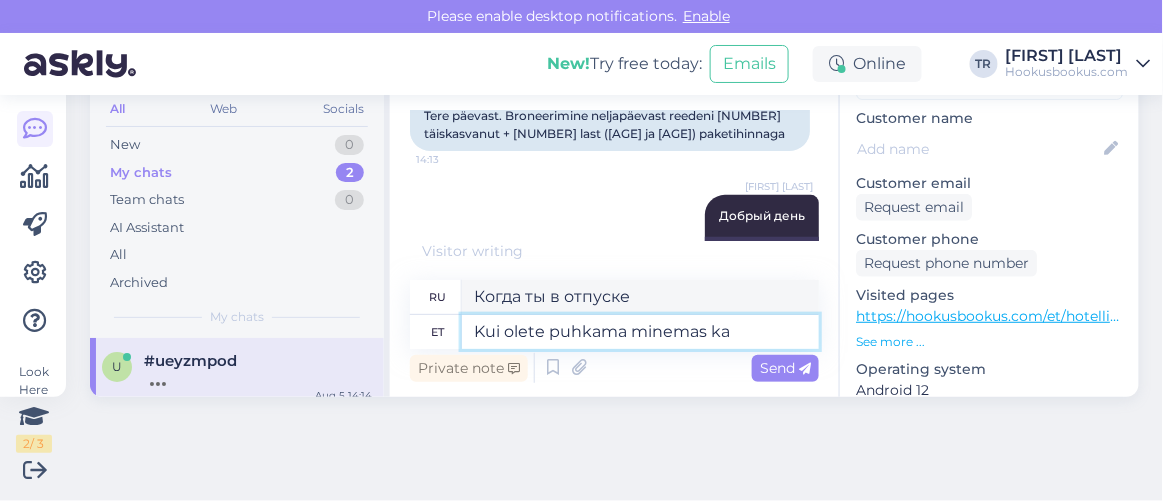 type on "Kui olete puhkama minemas kah" 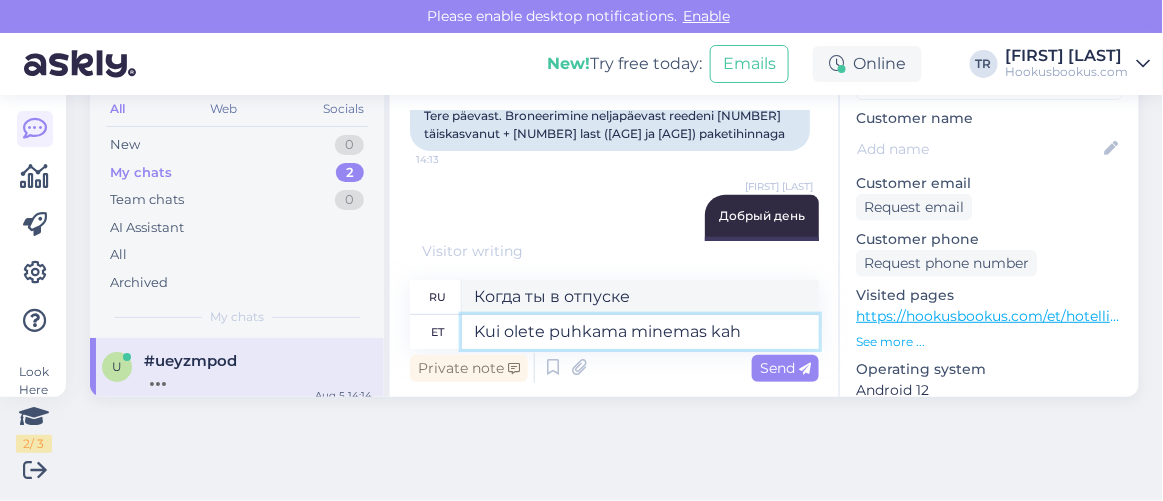 type on "Когда вы собираетесь в отпуск" 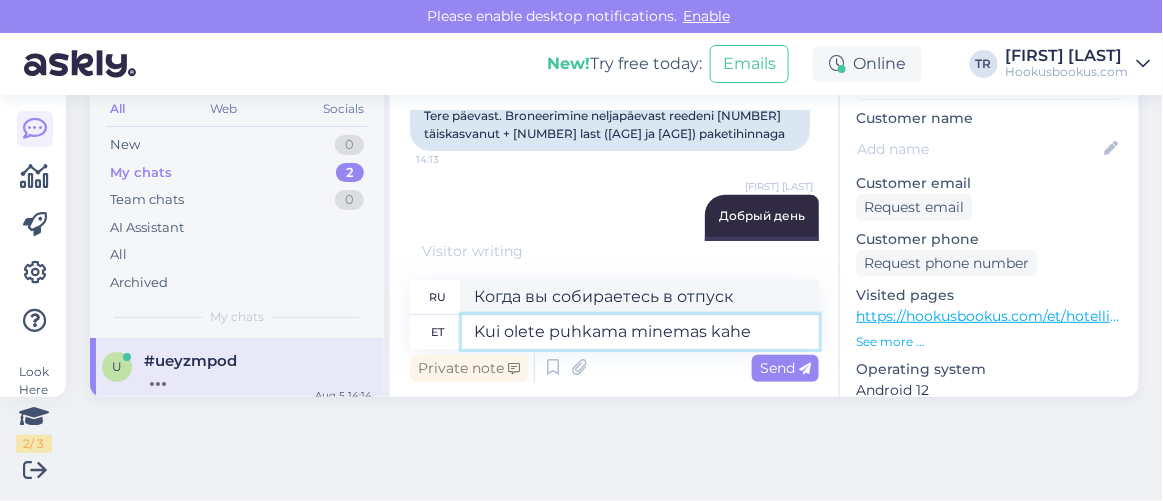 type on "Kui olete puhkama minemas kahe t" 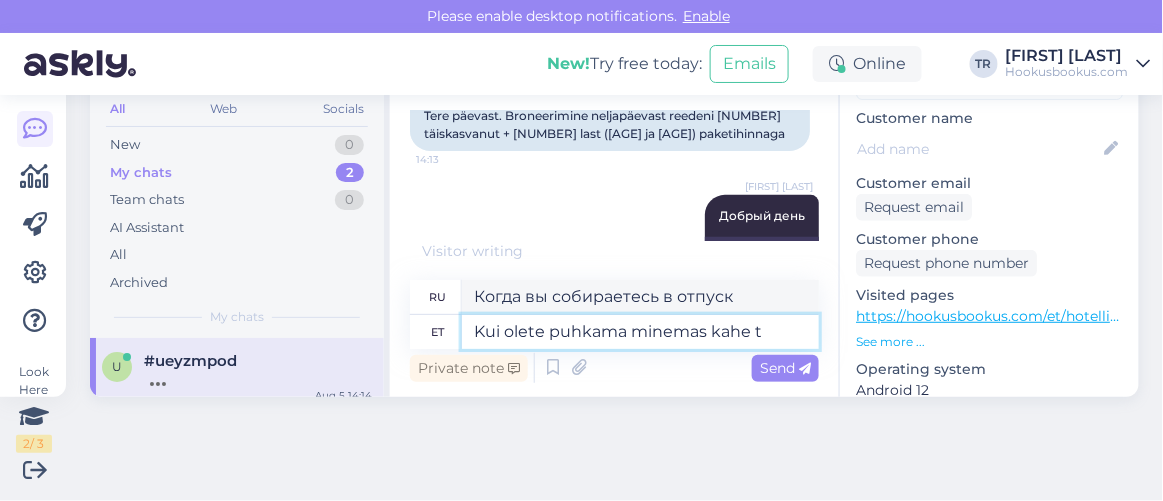 type on "Если вы едете в отпуск на двоих" 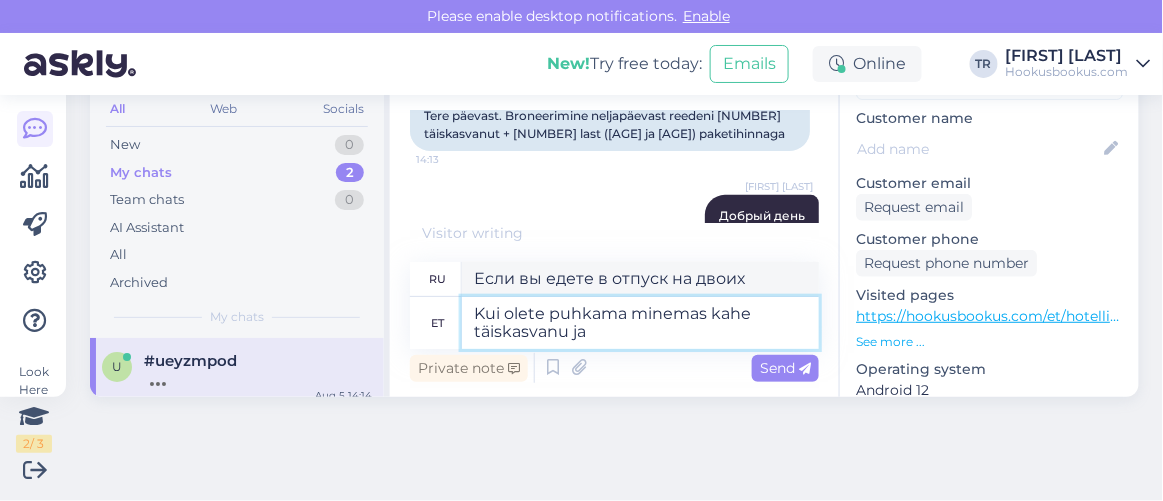 type on "Kui olete puhkama minemas kahe täiskasvanu ja" 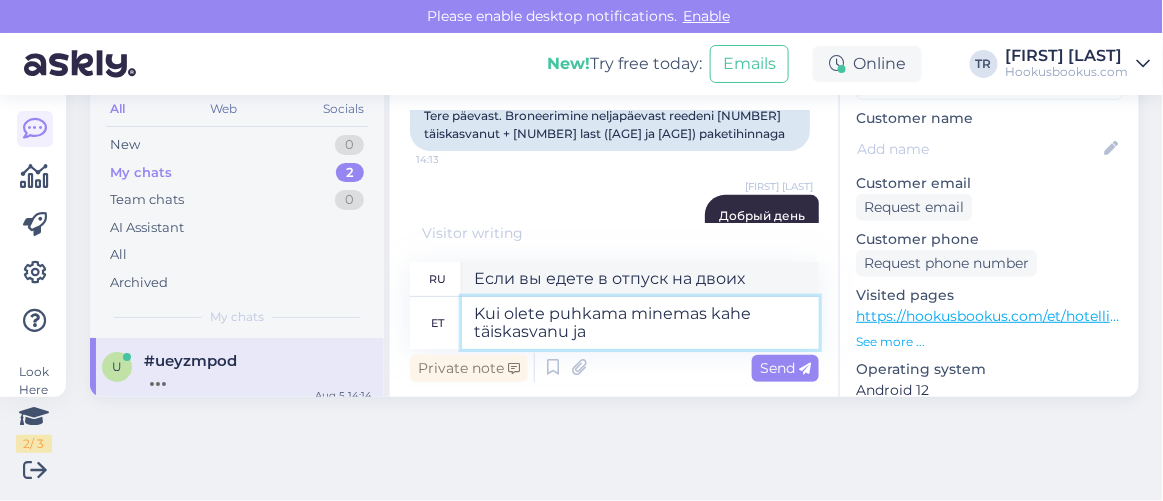 type on "Если вы едете в отпуск с двумя взрослыми" 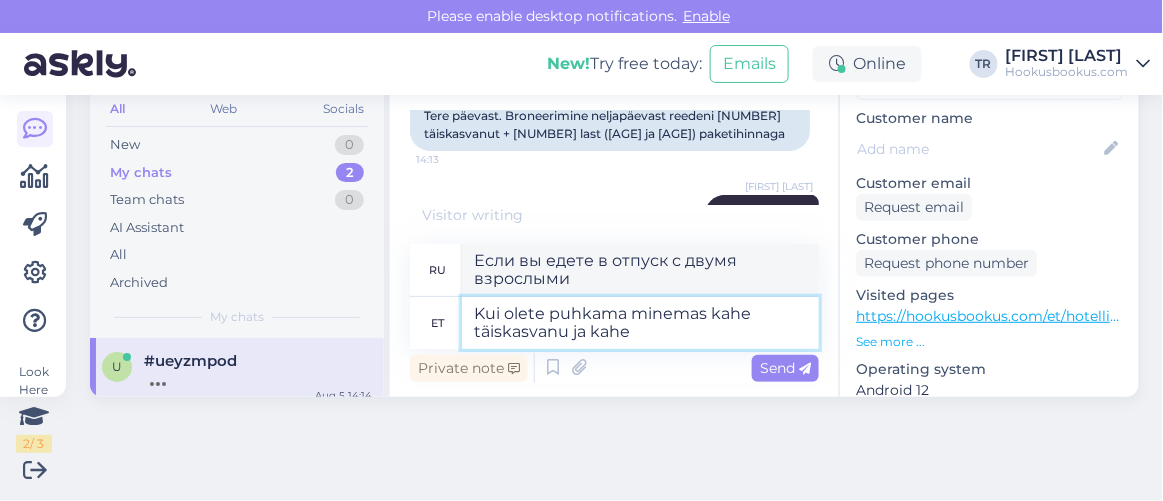 type on "Kui olete puhkama minemas kahe täiskasvanu ja kahe" 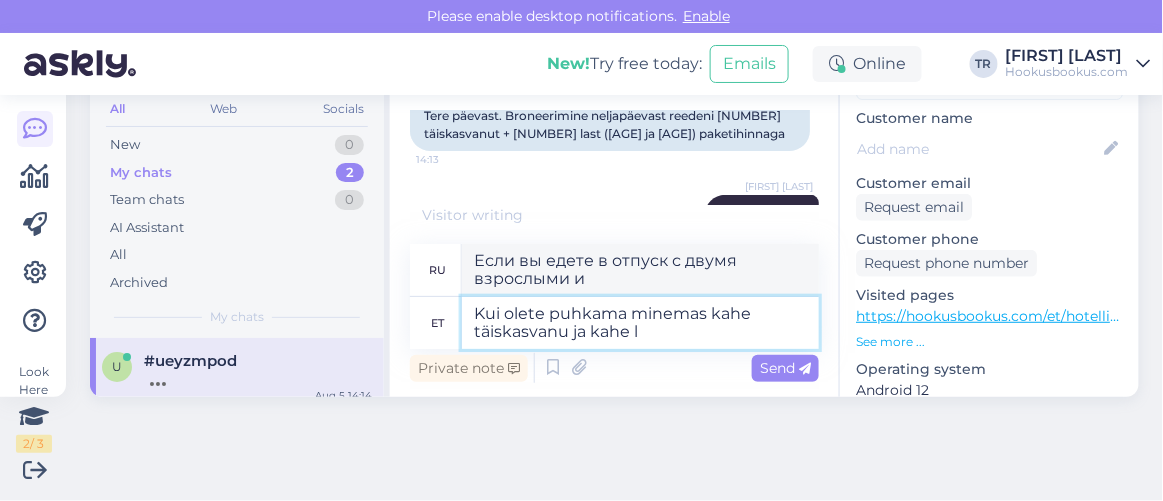 type on "Kui olete puhkama minemas kahe täiskasvanu ja kahe la" 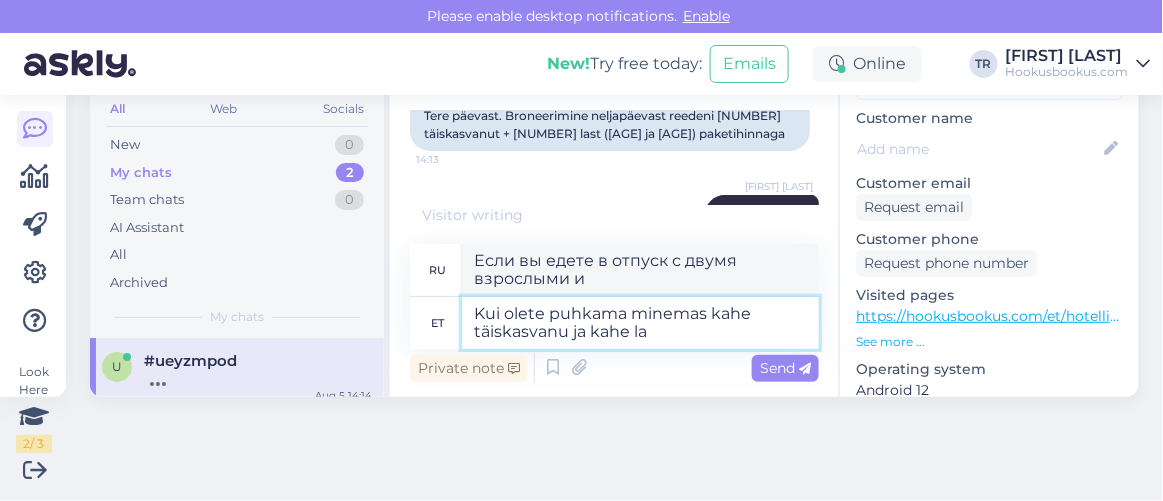 type on "Если вы отправляетесь в отпуск с двумя взрослыми и двумя" 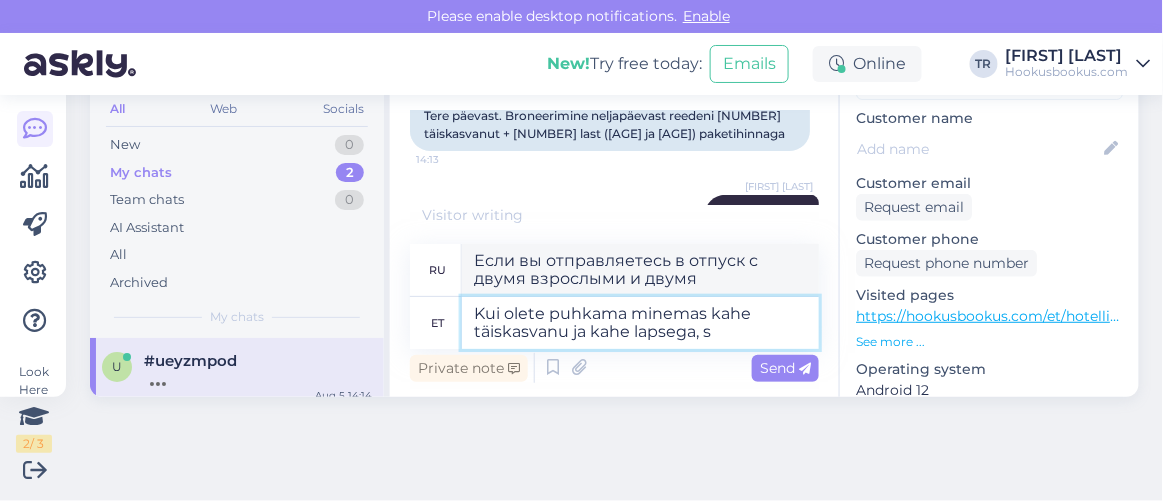 type on "Kui olete puhkama minemas kahe täiskasvanu ja kahe lapsega, si" 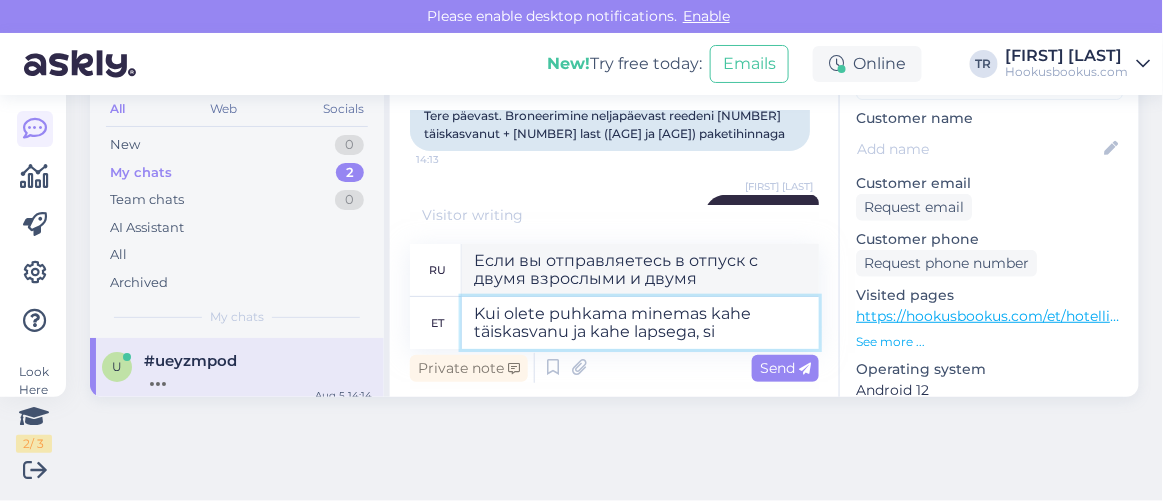 type on "Если вы отправляетесь в отпуск с двумя взрослыми и двумя детьми," 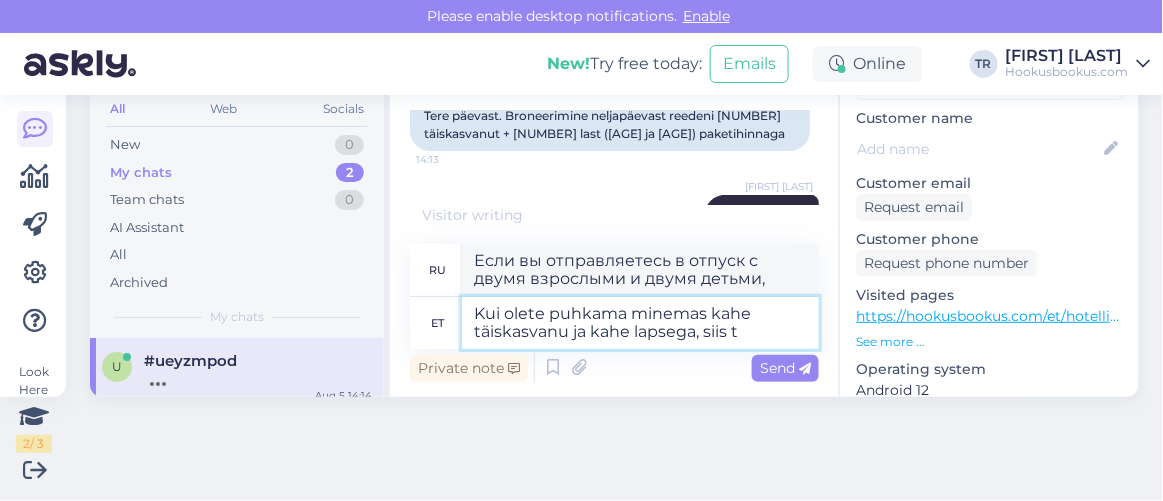 type on "Kui olete puhkama minemas kahe täiskasvanu ja kahe lapsega, siis tu" 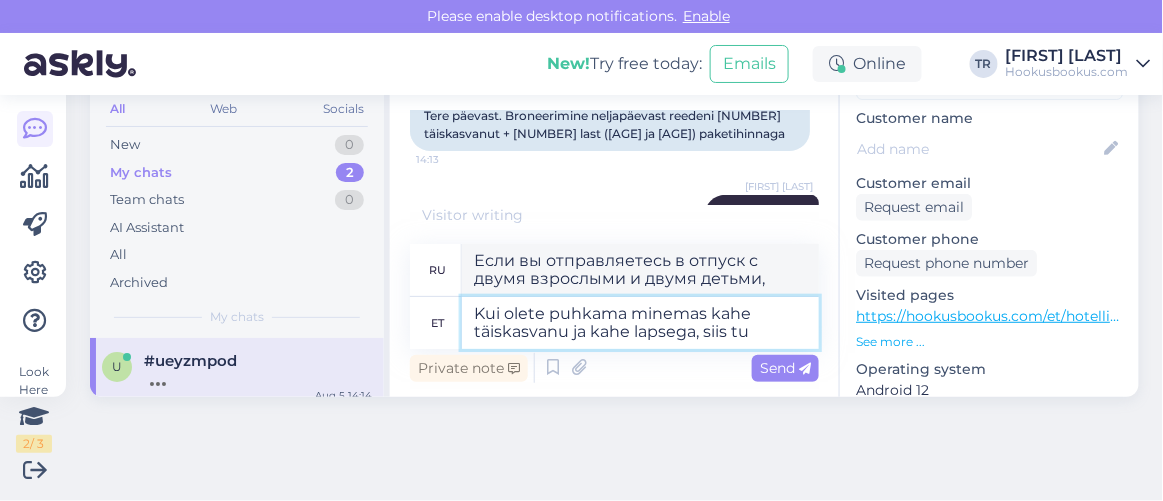 type on "Если вы едете в отпуск с двумя взрослыми и двумя детьми, то" 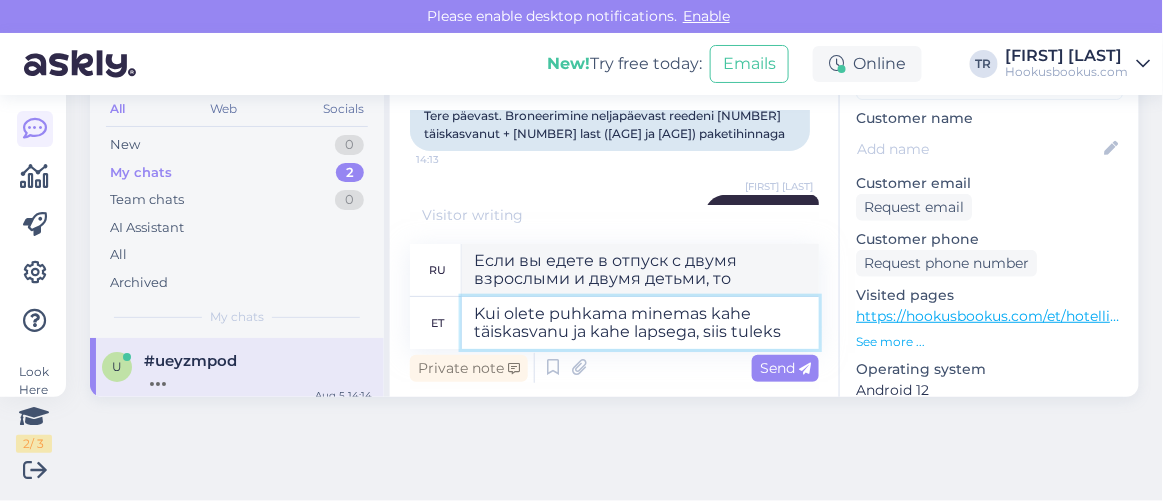 type on "Kui olete puhkama minemas kahe täiskasvanu ja kahe lapsega, siis tuleks" 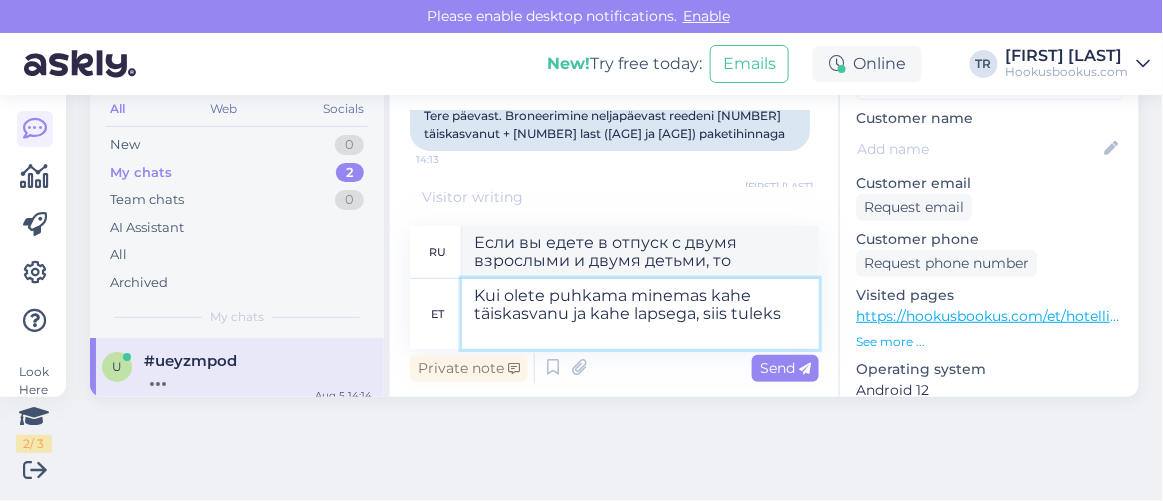 type on "Если вы отправляетесь в отпуск с двумя взрослыми и двумя детьми, вам следует" 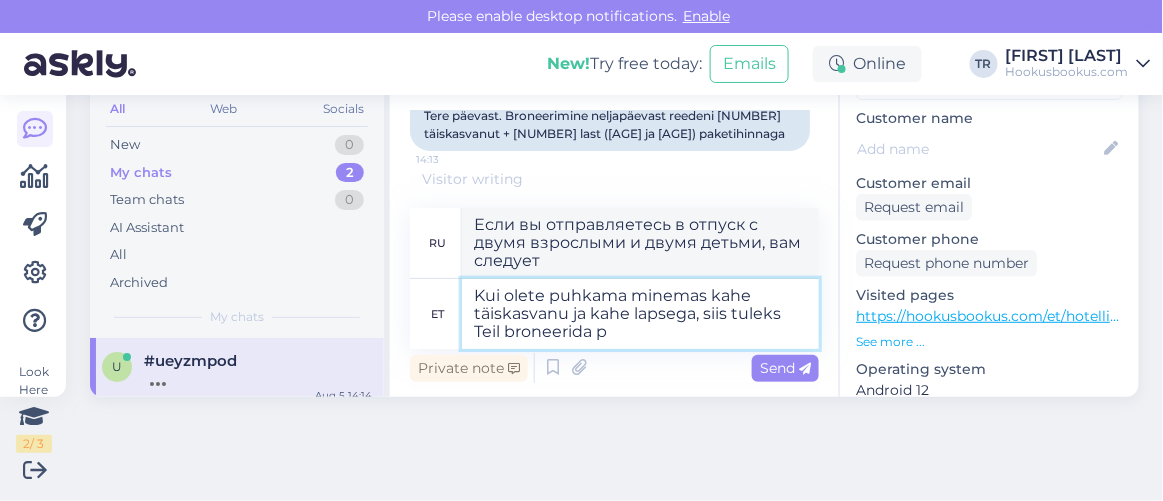 type on "Kui olete puhkama minemas kahe täiskasvanu ja kahe lapsega, siis tuleks Teil broneerida pe" 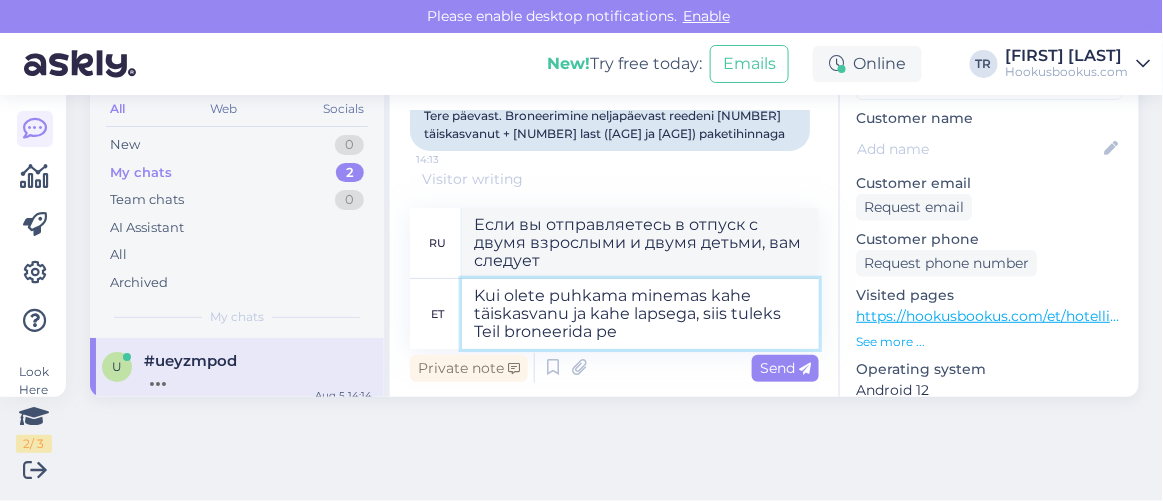 type on "Если вы отправляетесь в отпуск с двумя взрослыми и двумя детьми, вам следует забронировать" 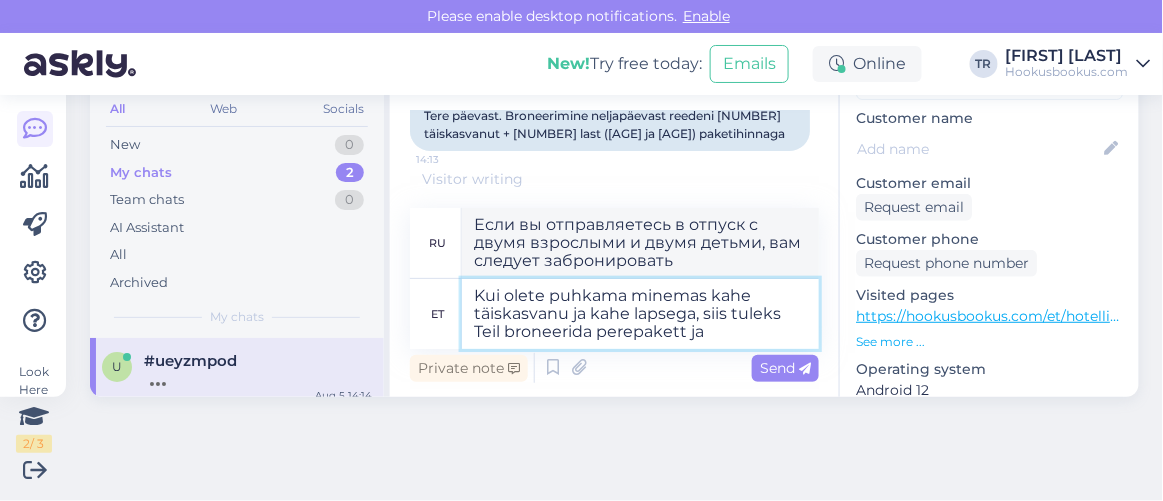 type on "Kui olete puhkama minemas kahe täiskasvanu ja kahe lapsega, siis tuleks Teil broneerida perepakett ja" 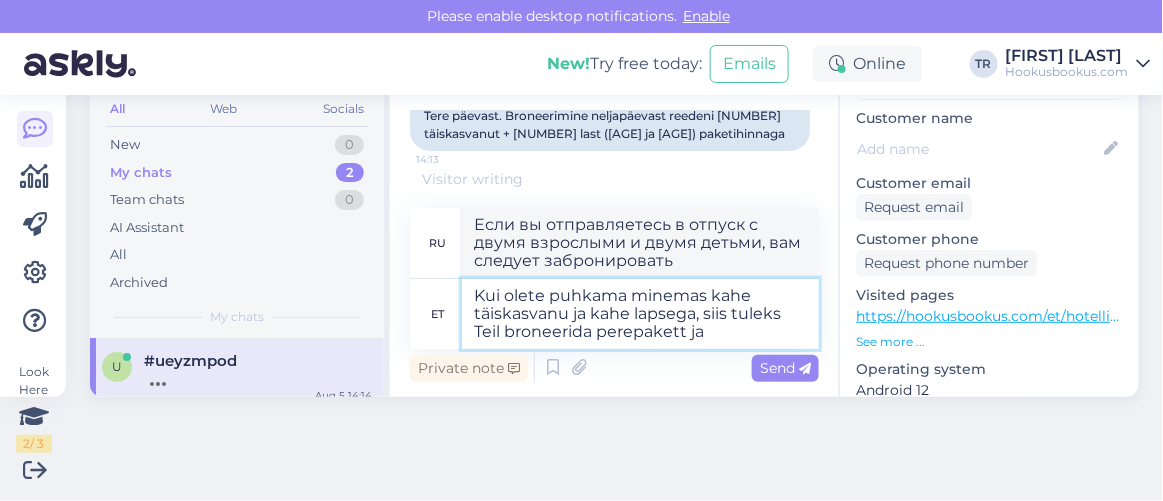 type on "Если вы отправляетесь в отпуск с двумя взрослыми и двумя детьми, вам следует забронировать семейный пакет." 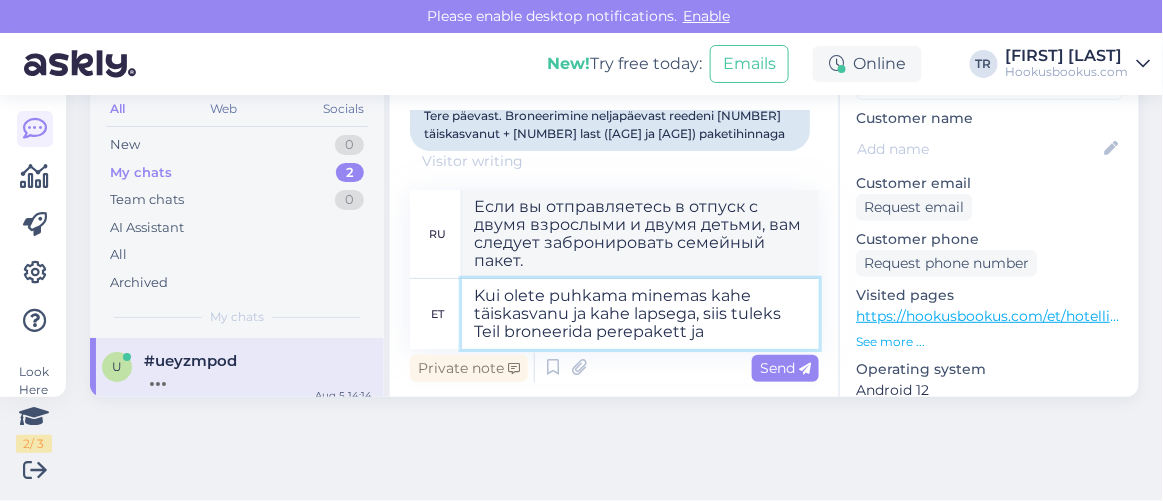 type on "Kui olete puhkama minemas kahe täiskasvanu ja kahe lapsega, siis tuleks Teil broneerida perepakett ja m" 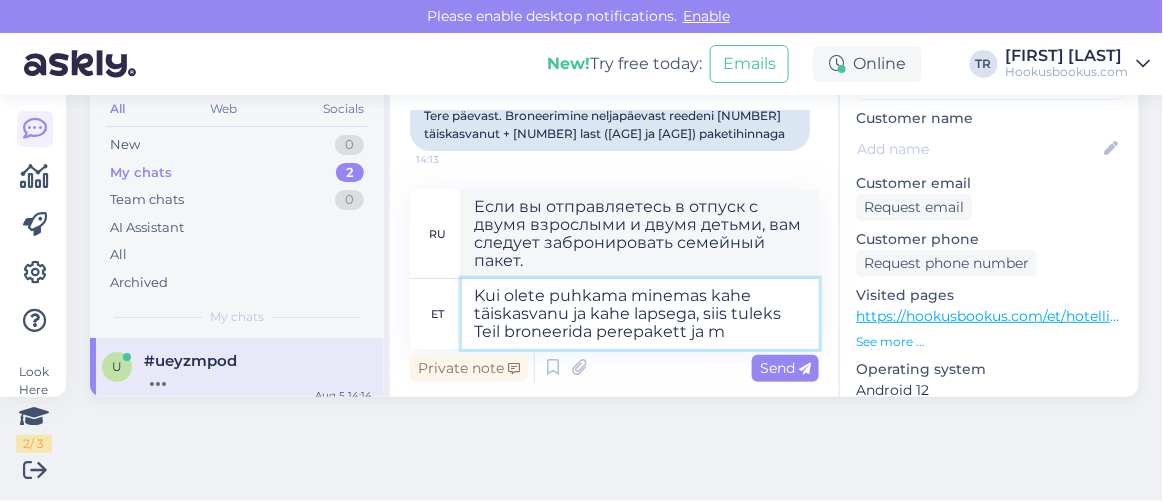 type on "Если вы отправляетесь в отпуск с двумя взрослыми и двумя детьми, вам следует забронировать семейный пакет и" 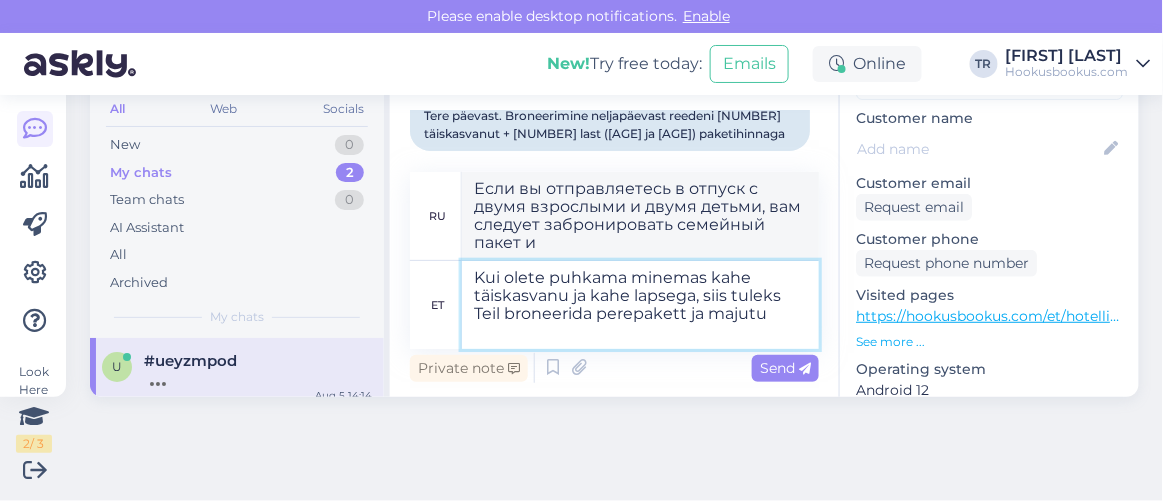 type on "Kui olete puhkama minemas kahe täiskasvanu ja kahe lapsega, siis tuleks Teil broneerida perepakett ja majutud" 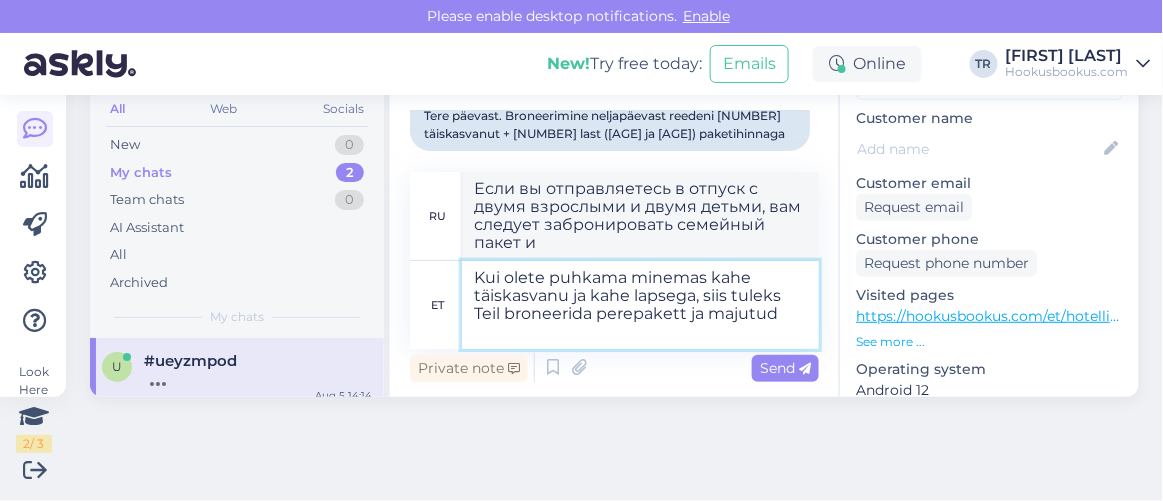 type on "Если вы отправляетесь в отпуск с двумя взрослыми и двумя детьми, вам следует забронировать семейный пакет и дома." 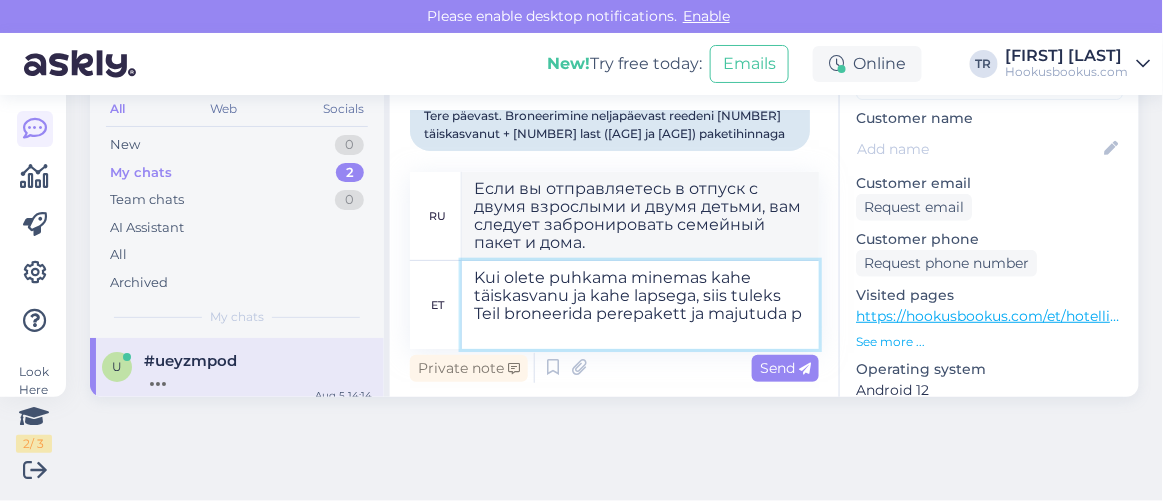 type on "Kui olete puhkama minemas kahe täiskasvanu ja kahe lapsega, siis tuleks Teil broneerida perepakett ja majutuda pe" 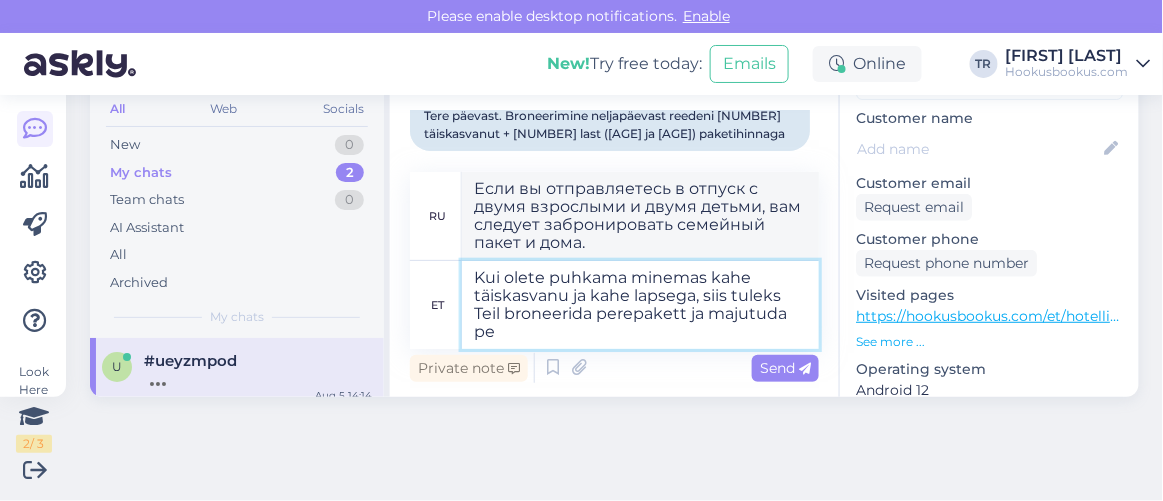 type on "Если вы отправляетесь в отпуск с двумя взрослыми и двумя детьми, вам следует забронировать семейный пакет и остановиться" 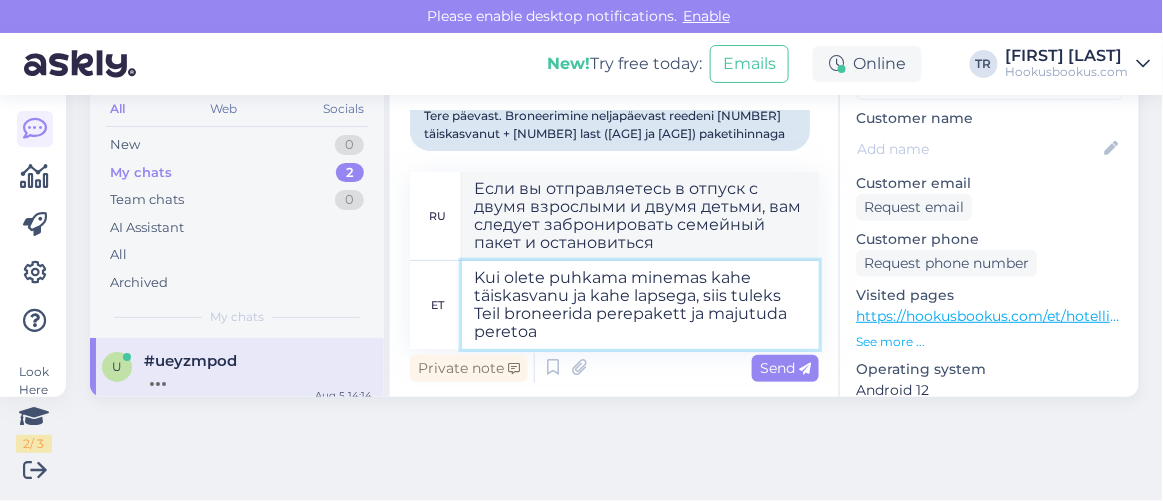 type on "Kui olete puhkama minemas kahe täiskasvanu ja kahe lapsega, siis tuleks Teil broneerida perepakett ja majutuda peretoas" 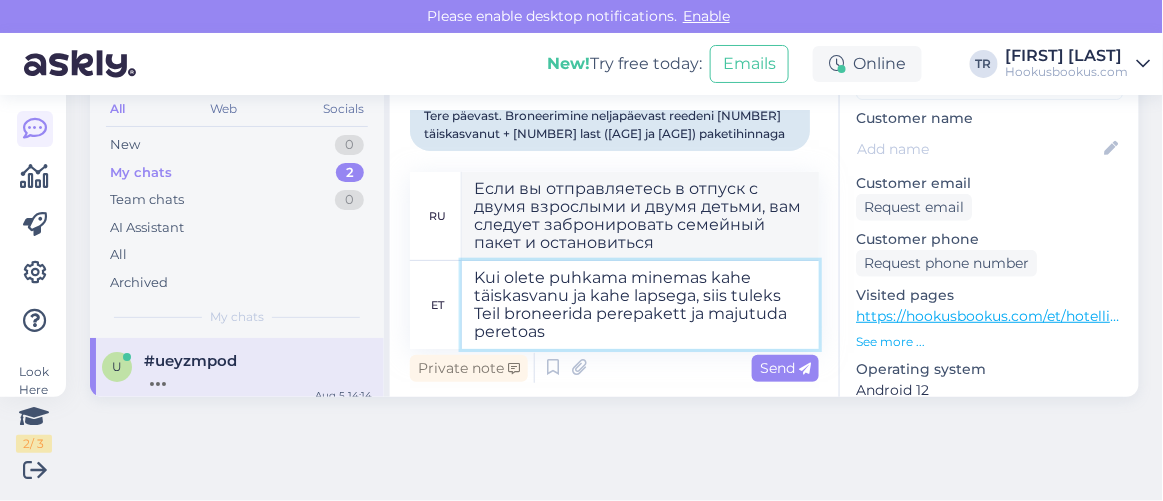 type on "Если вы отправляетесь в отпуск с двумя взрослыми и двумя детьми, вам следует забронировать семейный пакет и остановиться в семейном номере." 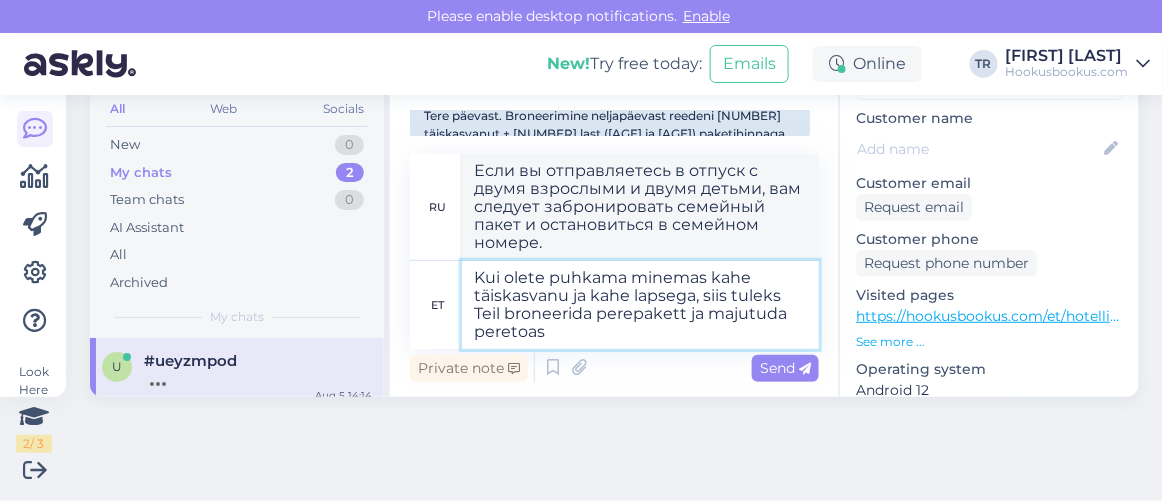 scroll, scrollTop: 79, scrollLeft: 0, axis: vertical 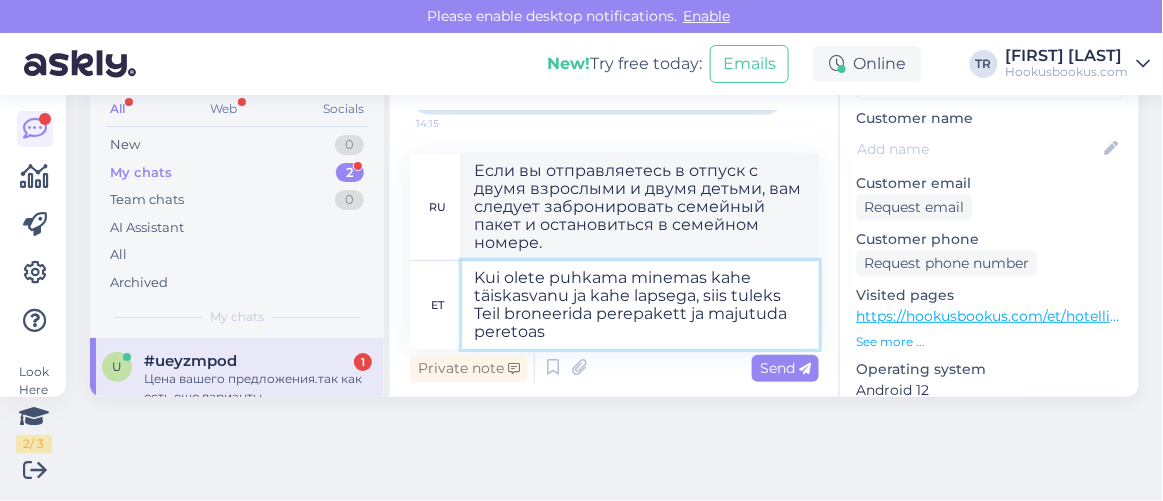 type on "Kui olete puhkama minemas kahe täiskasvanu ja kahe lapsega, siis tuleks Teil broneerida perepakett ja majutuda peretoas" 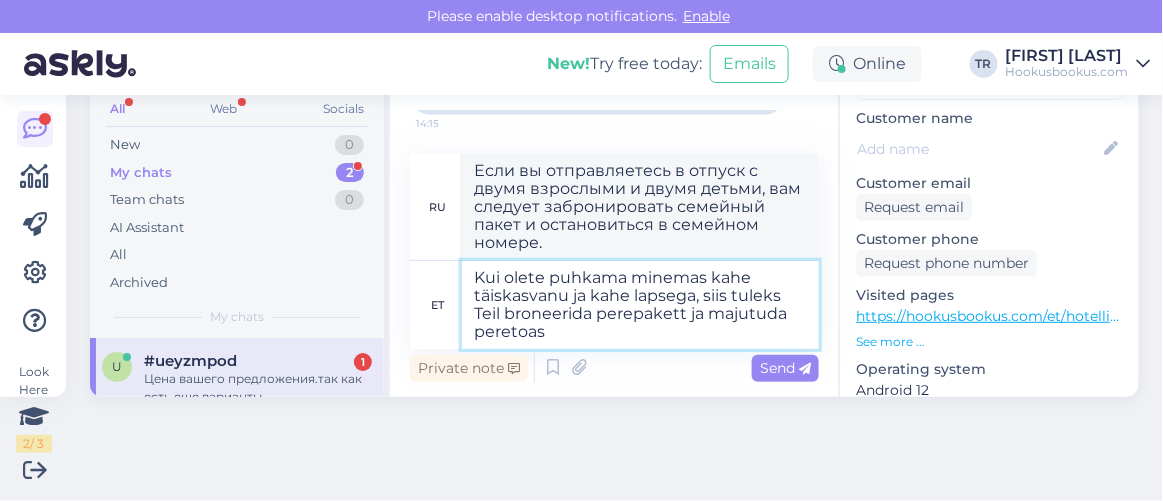 type 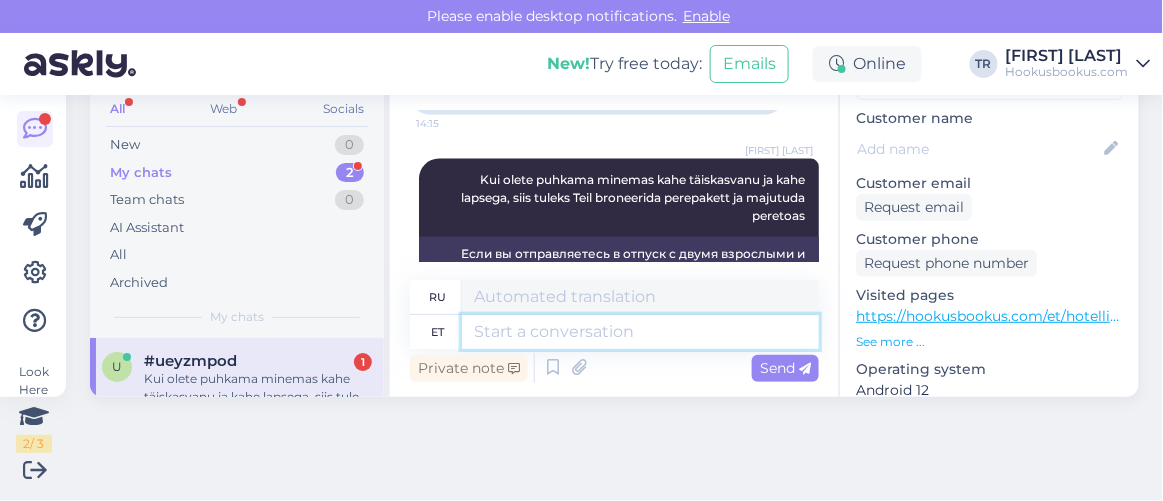 scroll, scrollTop: 759, scrollLeft: 0, axis: vertical 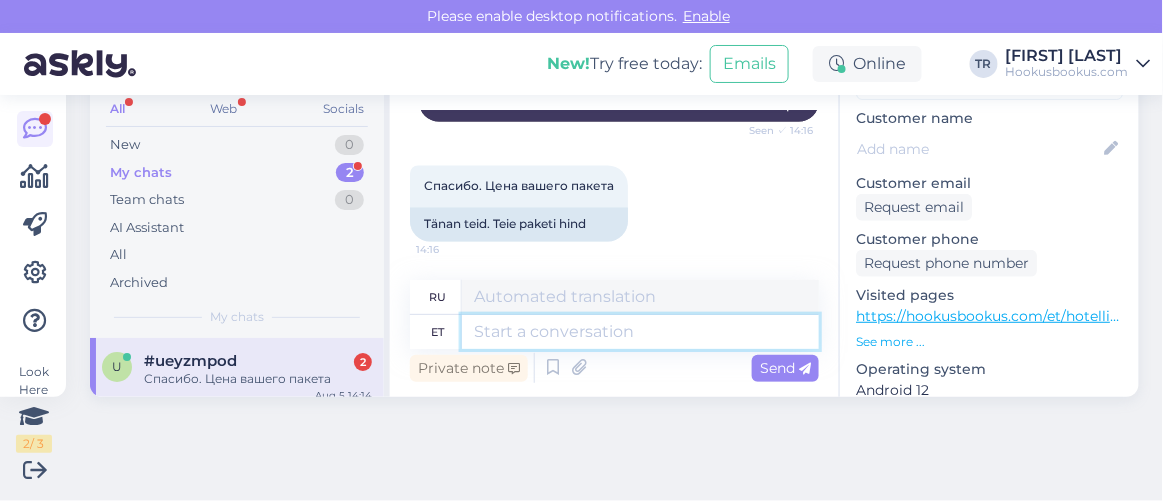 click at bounding box center (640, 332) 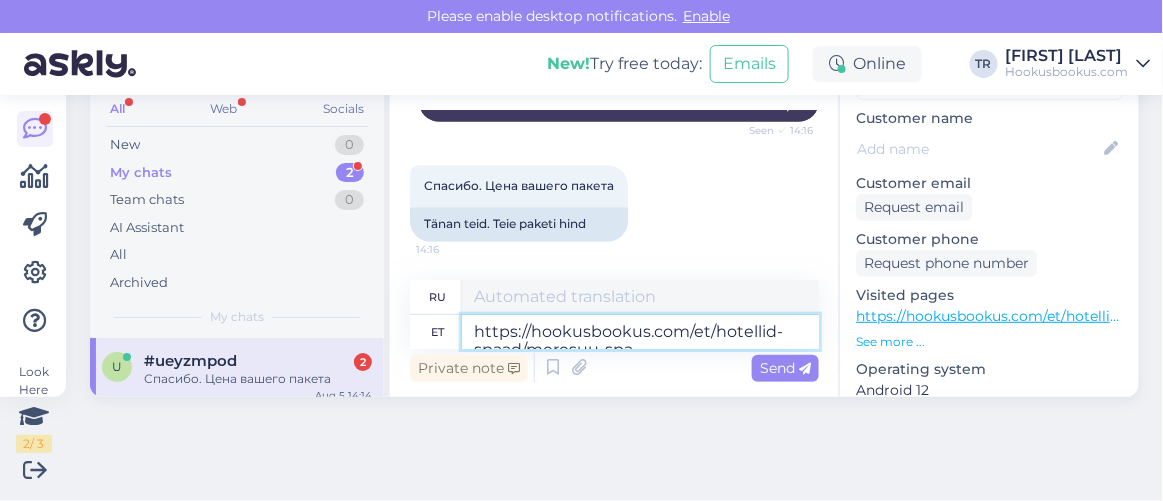 scroll, scrollTop: 261, scrollLeft: 0, axis: vertical 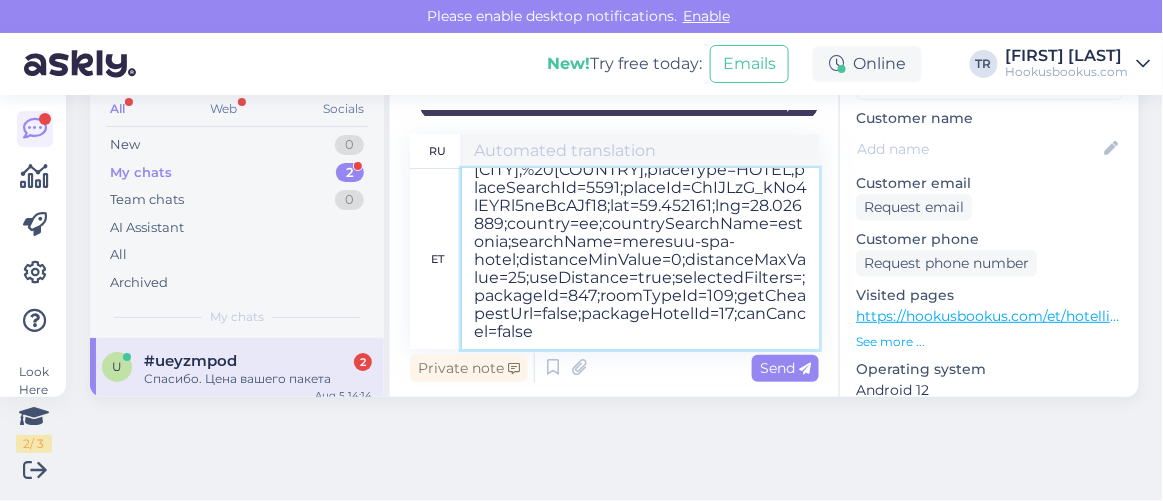 type on "https://hookusbookus.com/et/hotellid-spaad/meresuu-spa-hotel;dateArrival=2025-08-07;dateDeparture=2025-08-08;language=et_ee;participants=%5B%7B%22adultsCnt%22:2,%22childrenCnt%22:2,%22childAges%22:%5B5,%2211%22%5D,%22names%22:%5B%5D,%22babyBedNotRequiredCnt%22:0,%22babyBedNotRequiredAges%22:%5B%5D,%22petsCount%22:0%7D%5D;sortField=popularity;sortDirection=DESC;useDates=true;priceFrom=0;priceTo=2000;address=Meresuu%20SPA%20&%20Hotel,%20Eesti;placeType=HOTEL;placeSearchId=5591;placeId=ChIJLzG_kNo4lEYRl5neBcAJf18;lat=59.452161;lng=28.026889;country=ee;countrySearchName=estonia;searchName=meresuu-spa-hotel;distanceMinValue=0;distanceMaxValue=25;useDistance=true;selectedFilters=;packageId=847;roomTypeId=109;getCheapestUrl=false;packageHotelId=17;canCancel=false" 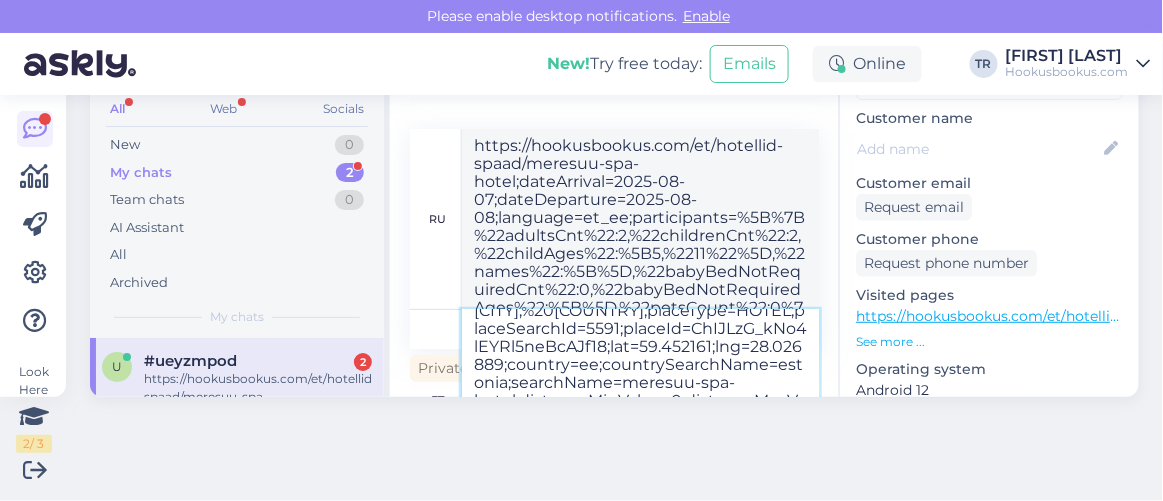 type 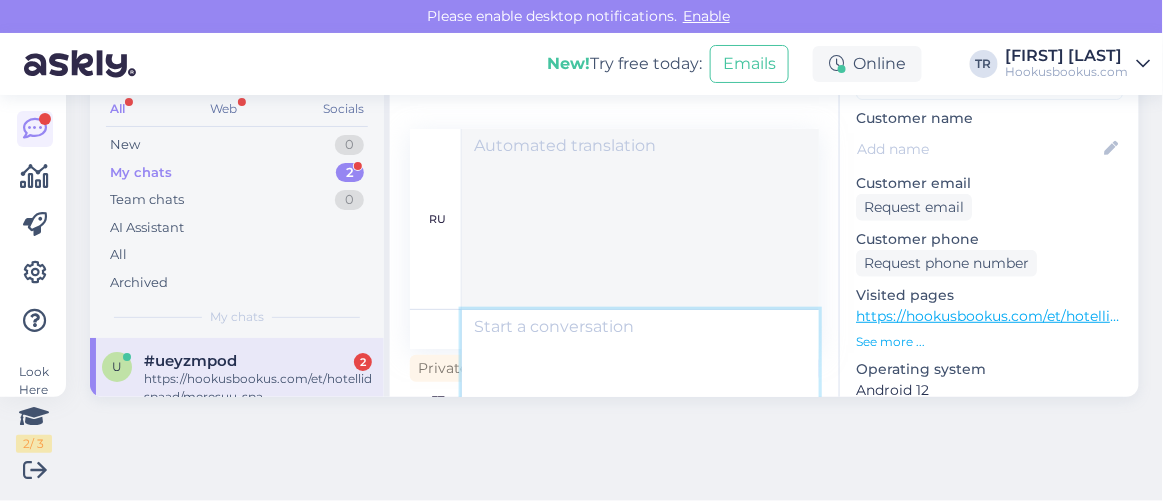 scroll, scrollTop: 1503, scrollLeft: 0, axis: vertical 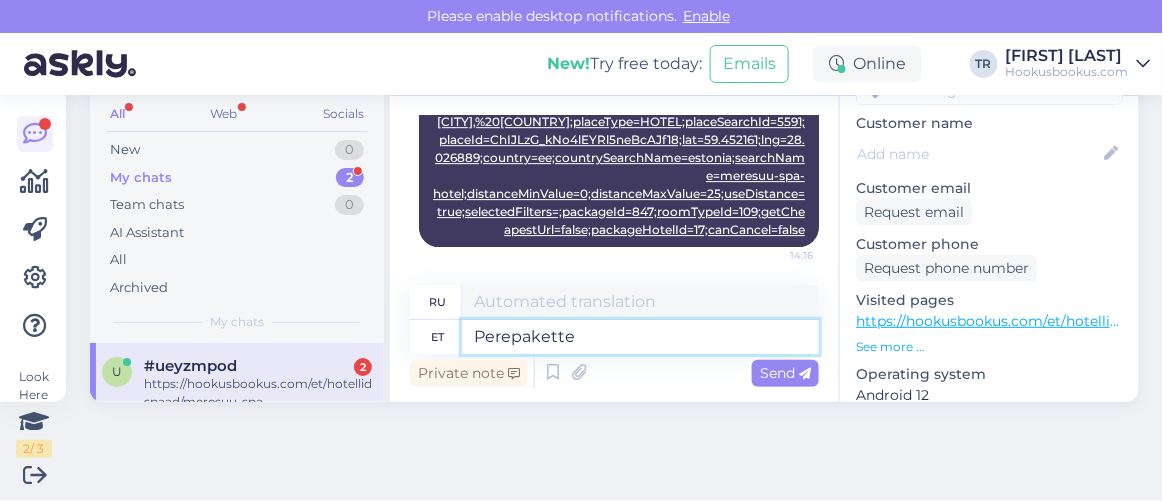 type on "Perepakette s" 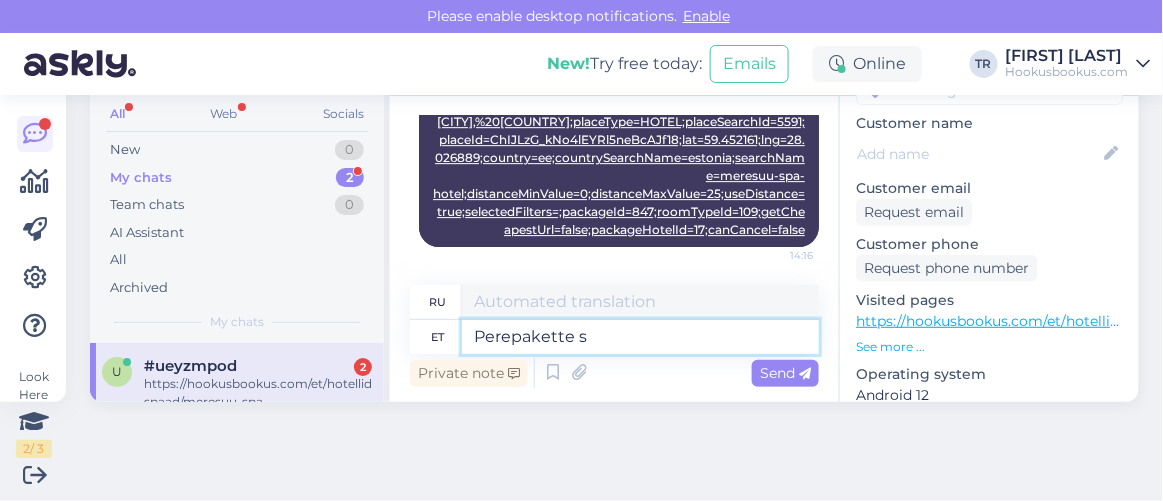 type on "Семейные пакеты" 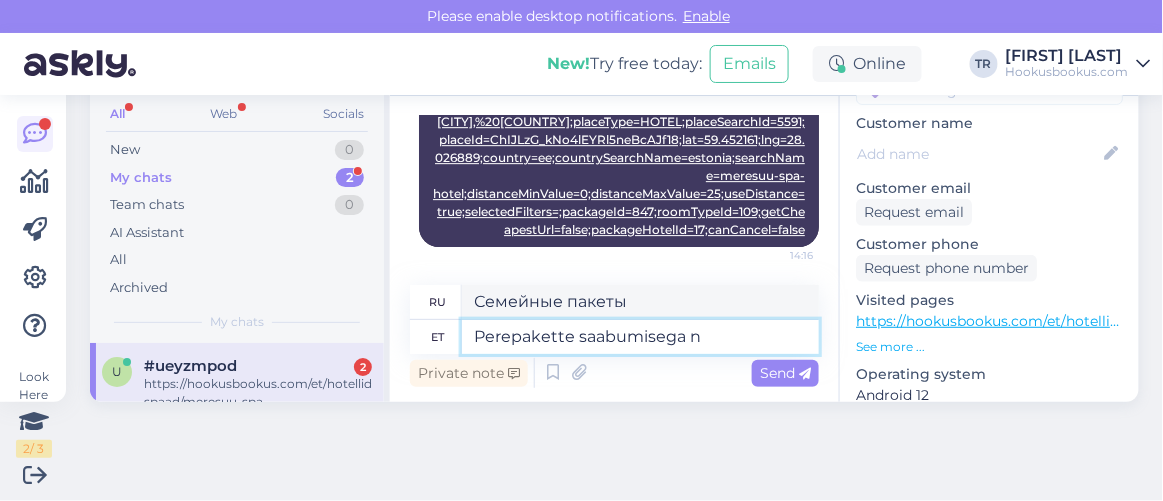 type on "Perepakette saabumisega ne" 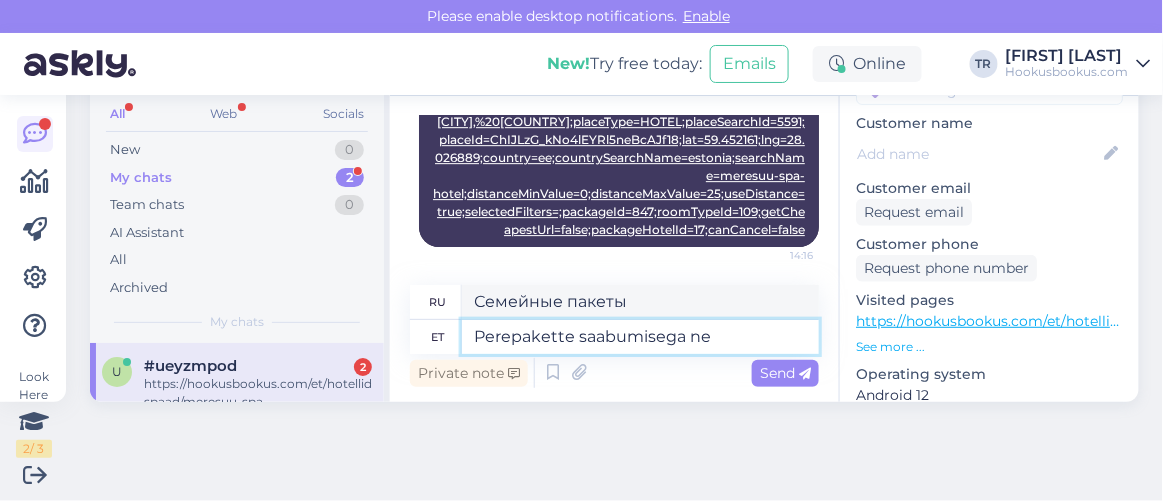 type on "С приходом семейных пакетов" 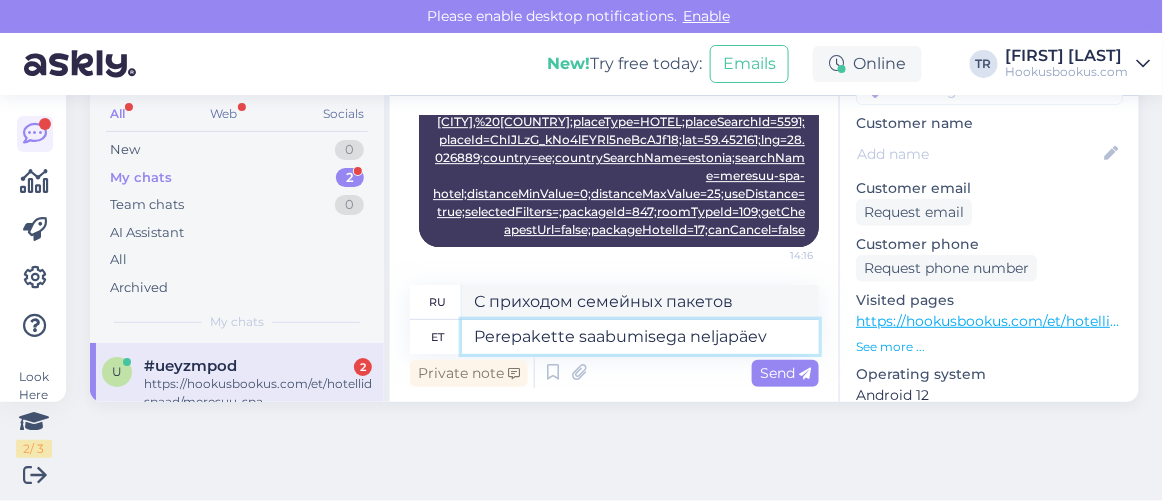 type on "Perepakette saabumisega neljapäev n" 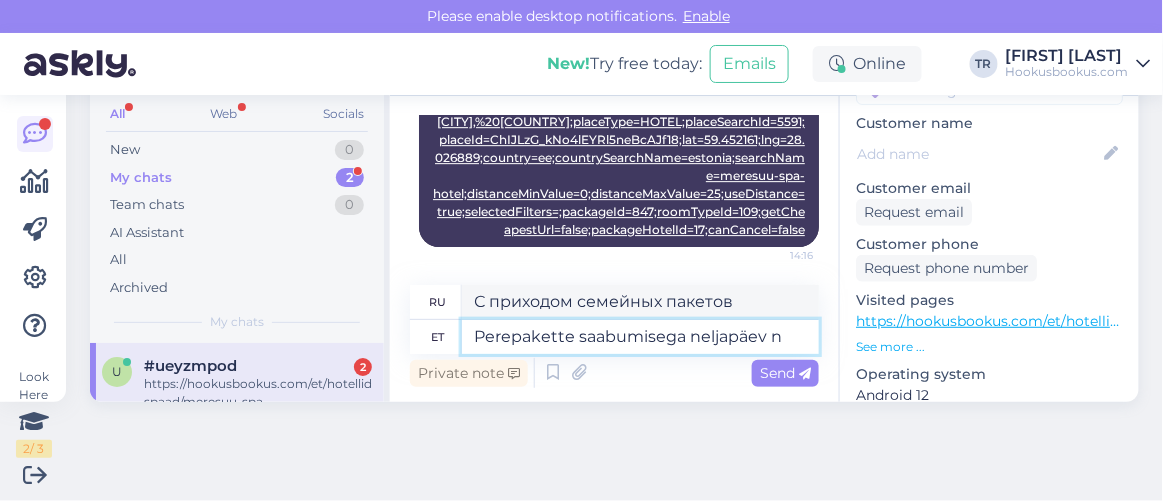 type on "Семейные посылки прибудут в четверг." 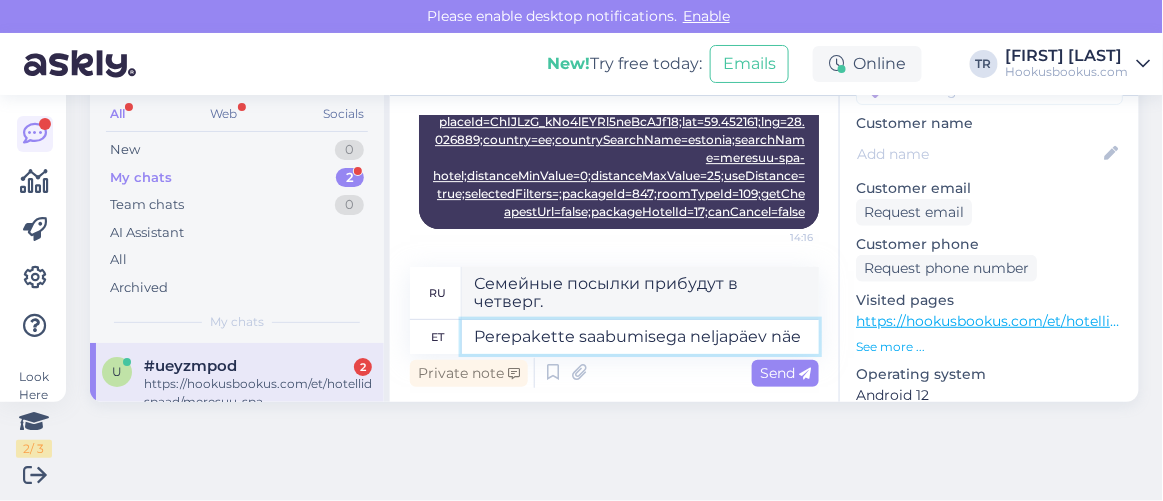 scroll, scrollTop: 1539, scrollLeft: 0, axis: vertical 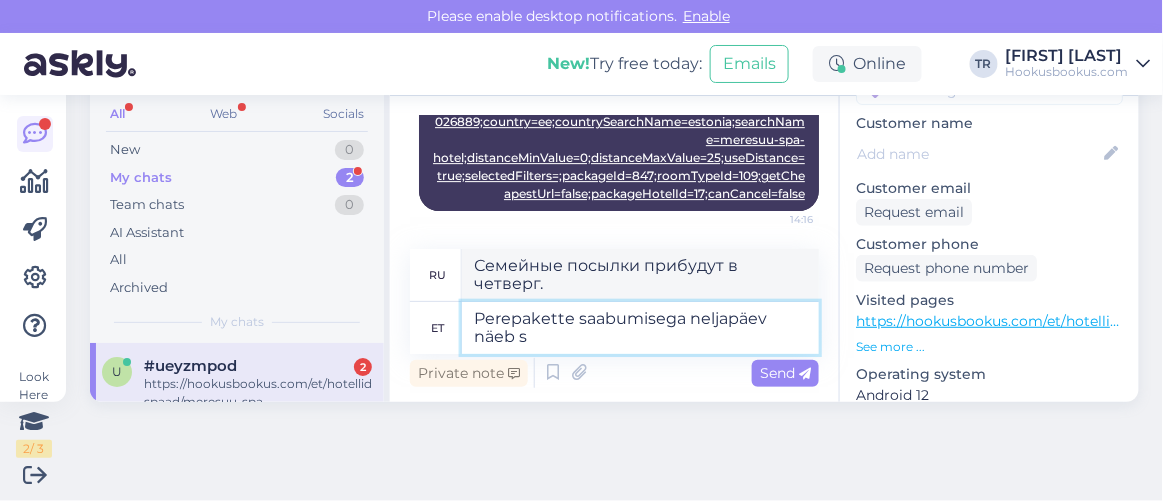 type on "Perepakette saabumisega neljapäev näeb se" 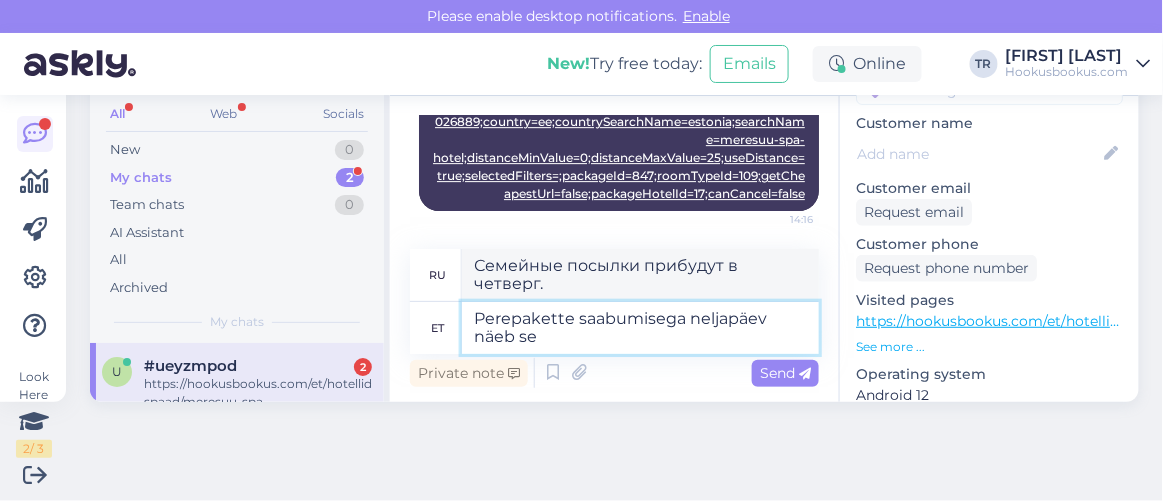 type on "В четверг прибудут семейные посылки" 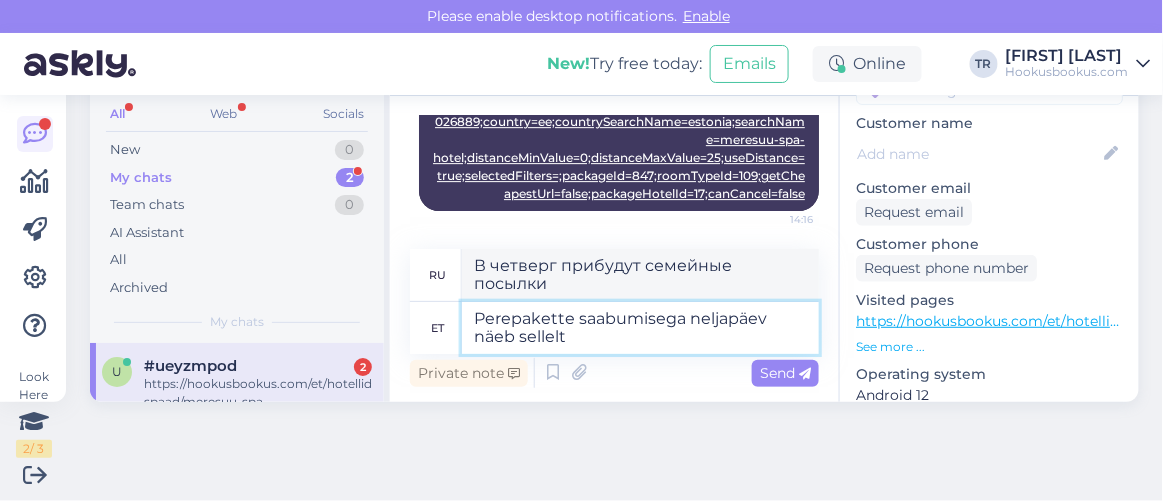 type on "Perepakette saabumisega neljapäev näeb sellelt l" 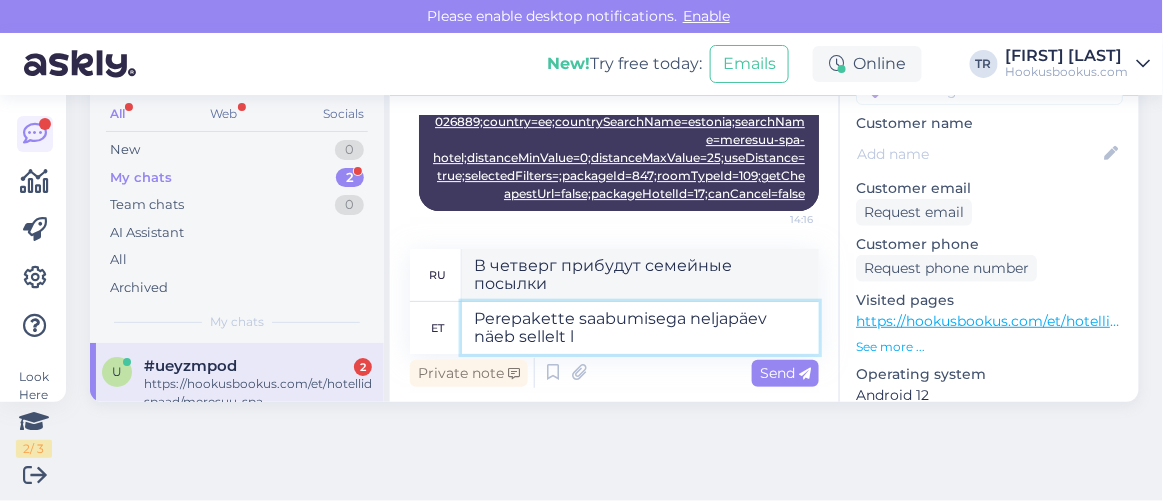 type on "Вот как выглядит четверг с прибытием семейных посылок" 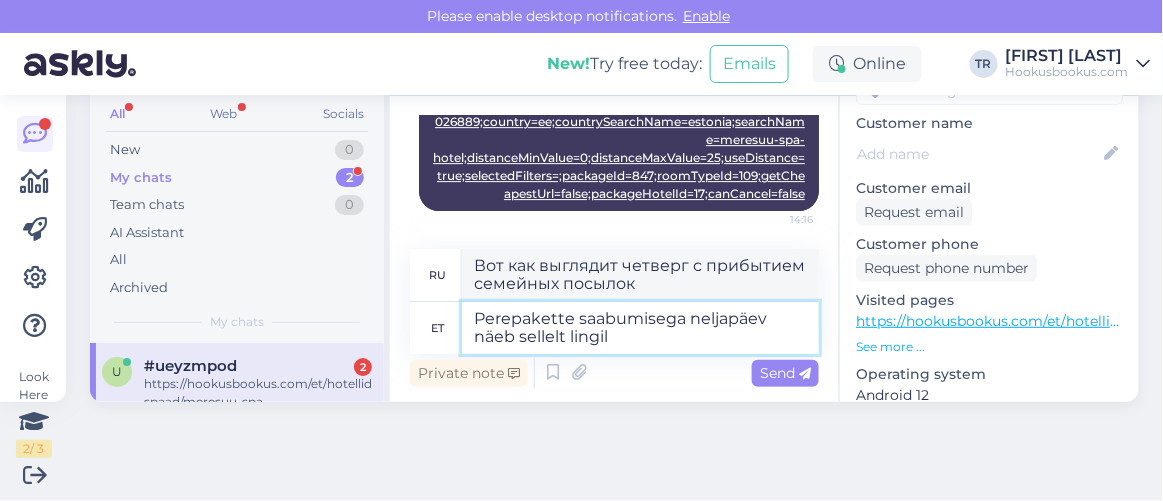 type on "Perepakette saabumisega neljapäev näeb sellelt lingilt" 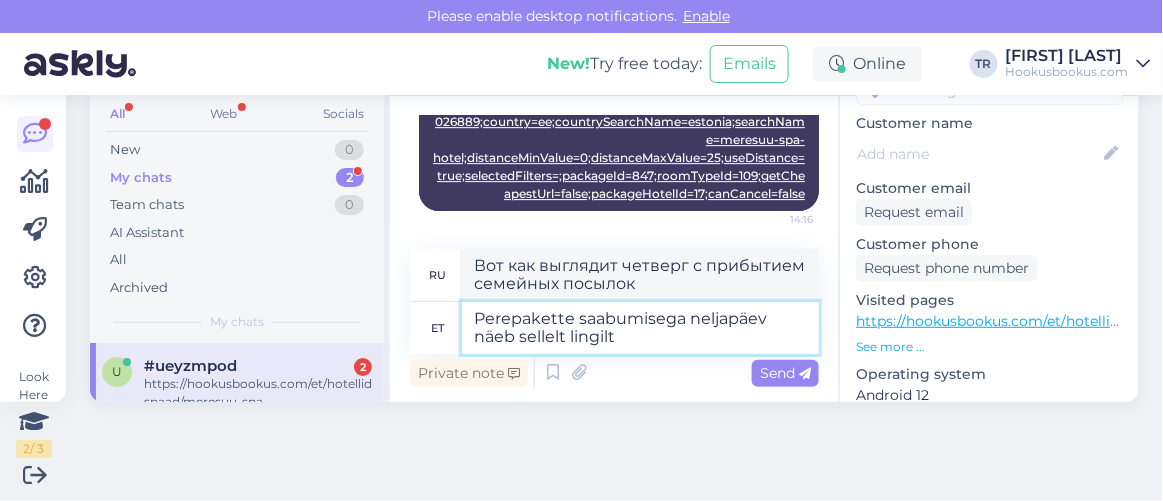 type on "Семейные пакеты, прибывающие в четверг, можно посмотреть по этой ссылке." 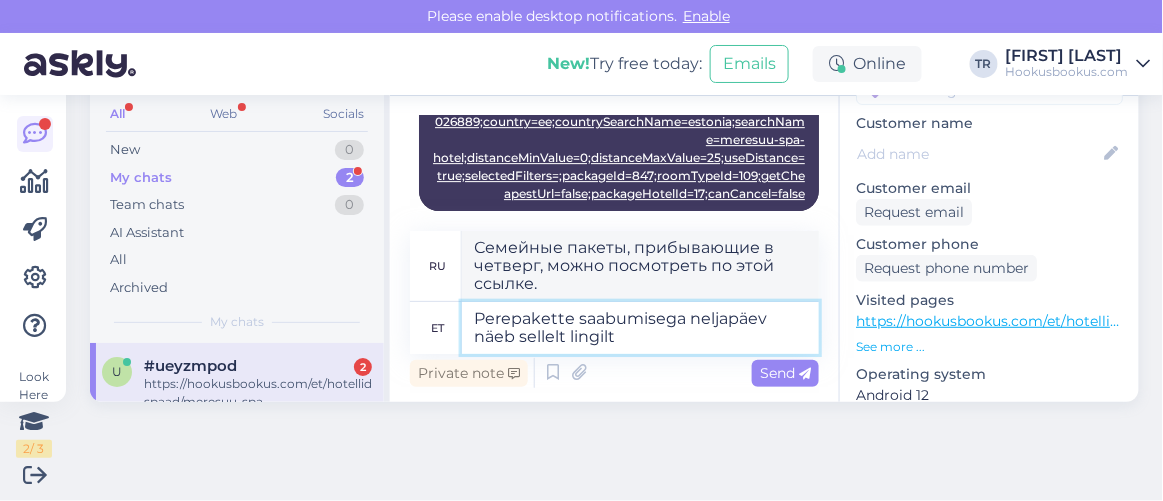 scroll, scrollTop: 1557, scrollLeft: 0, axis: vertical 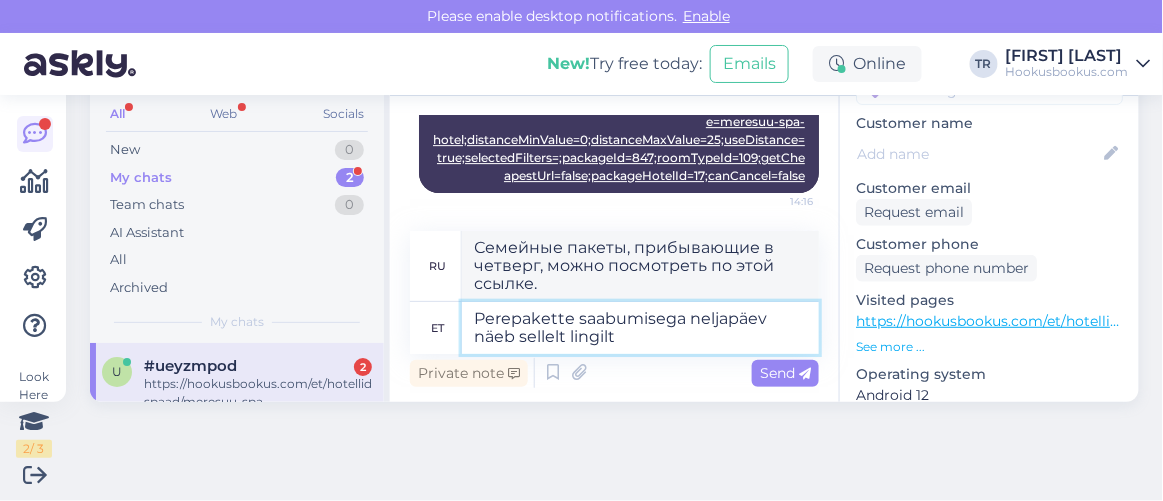 type 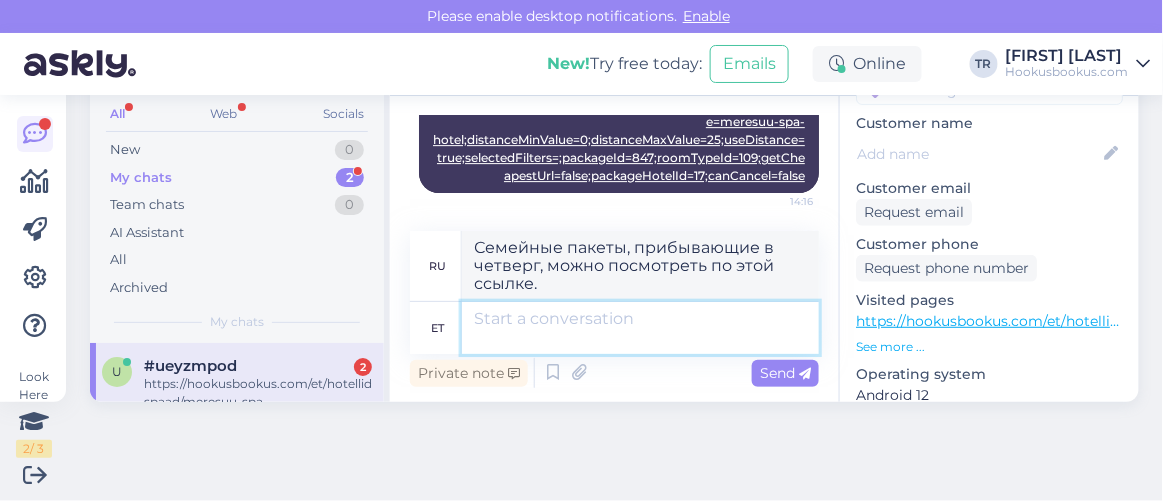 type 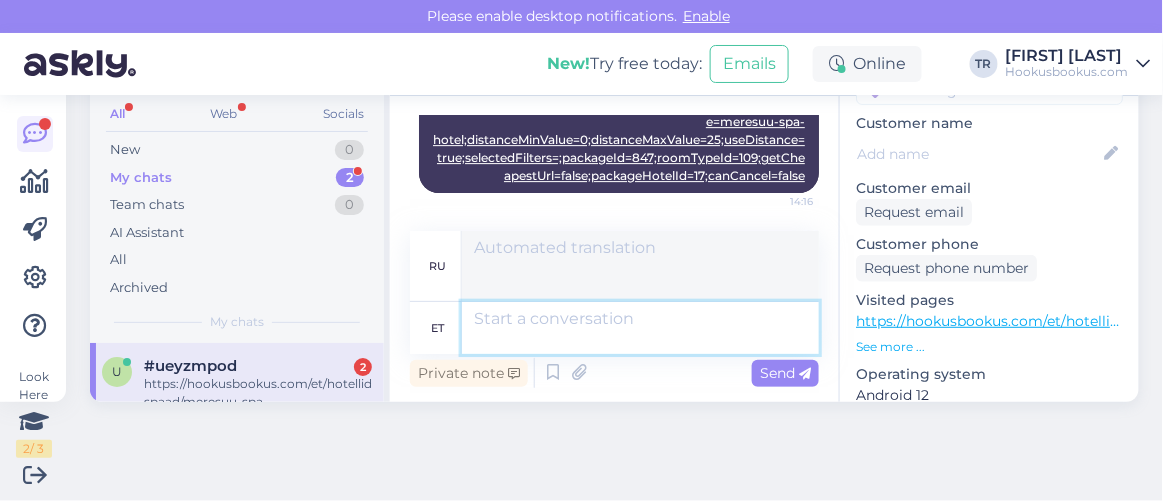 scroll, scrollTop: 80, scrollLeft: 0, axis: vertical 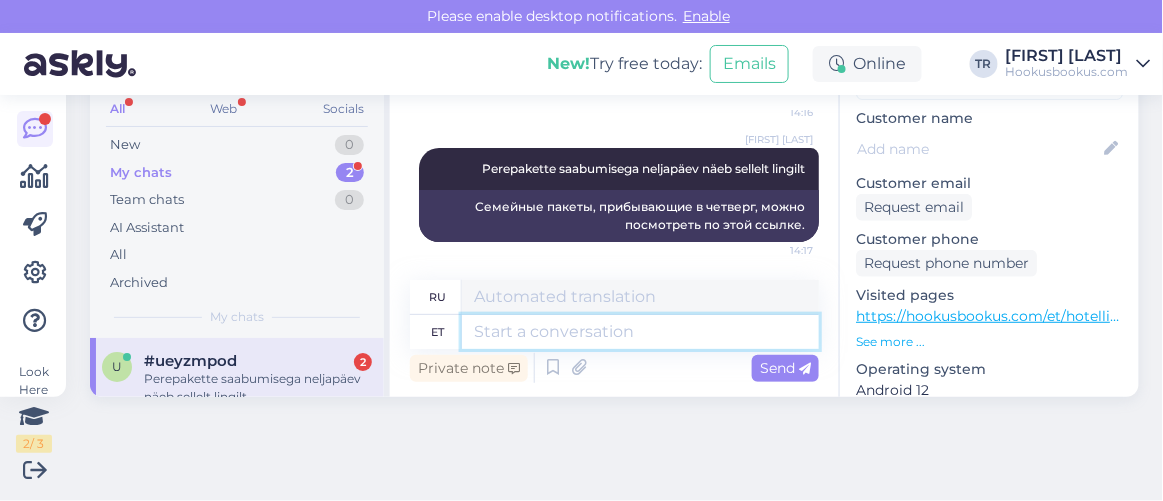click at bounding box center (640, 332) 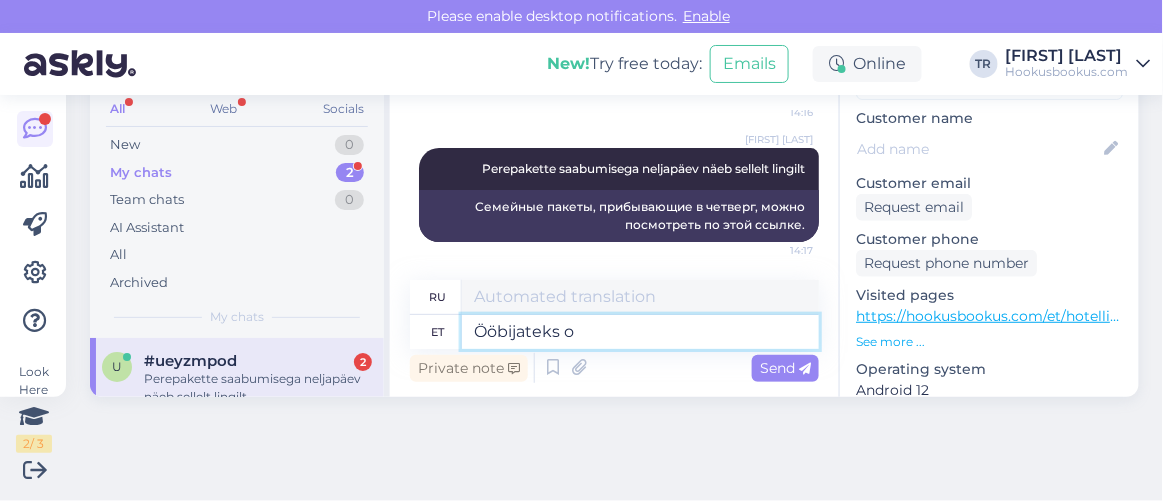 type on "Ööbijateks on" 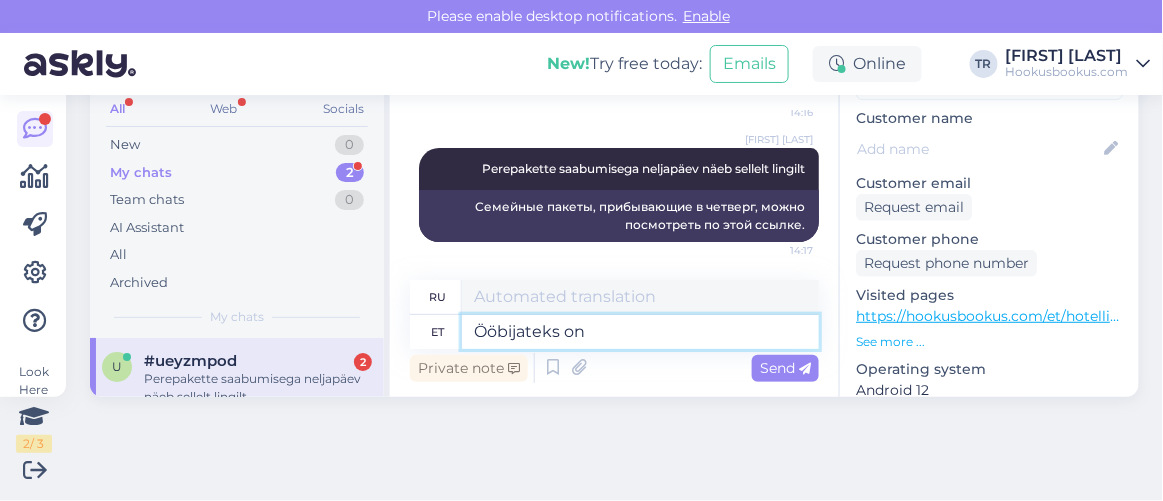 type on "Для ночевок" 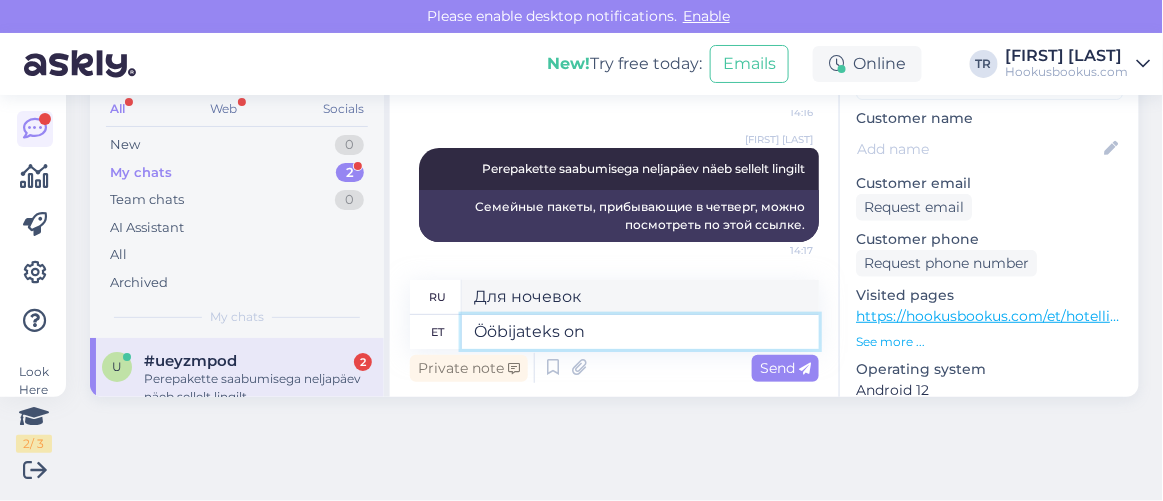 type on "Ööbijateks on m" 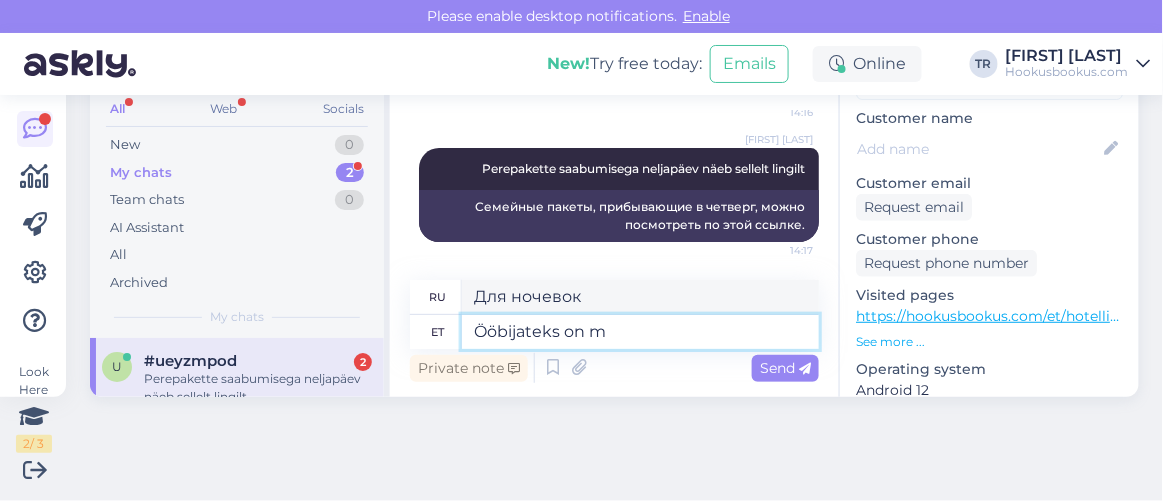 type on "Ночевки возможны" 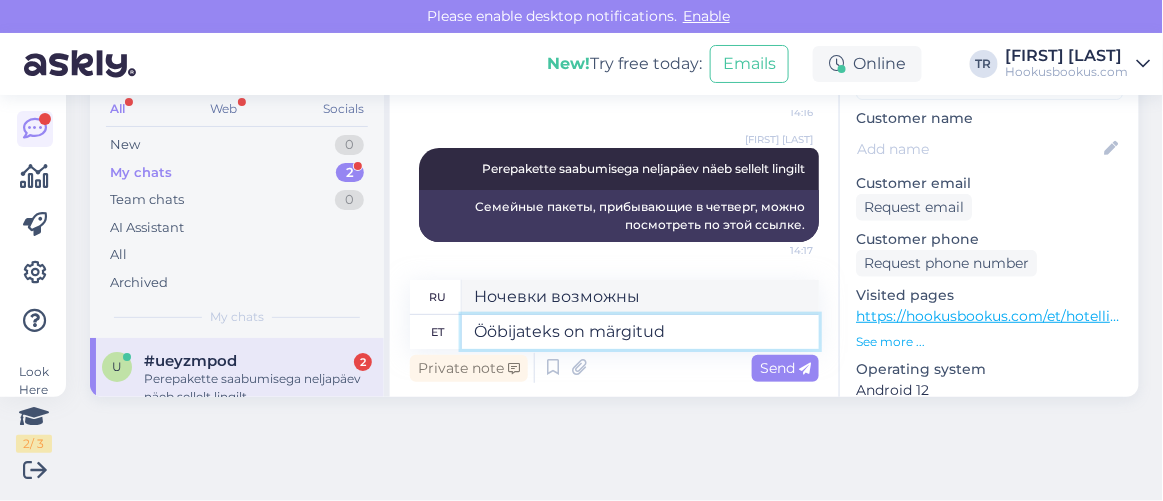 type on "Ööbijateks on märgitud" 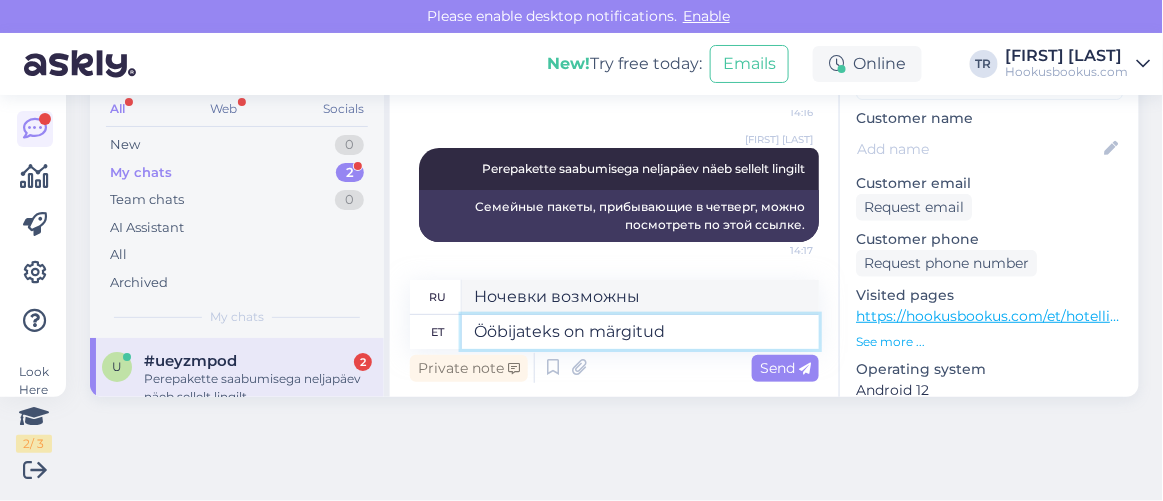 type on "Ночевки отмечены" 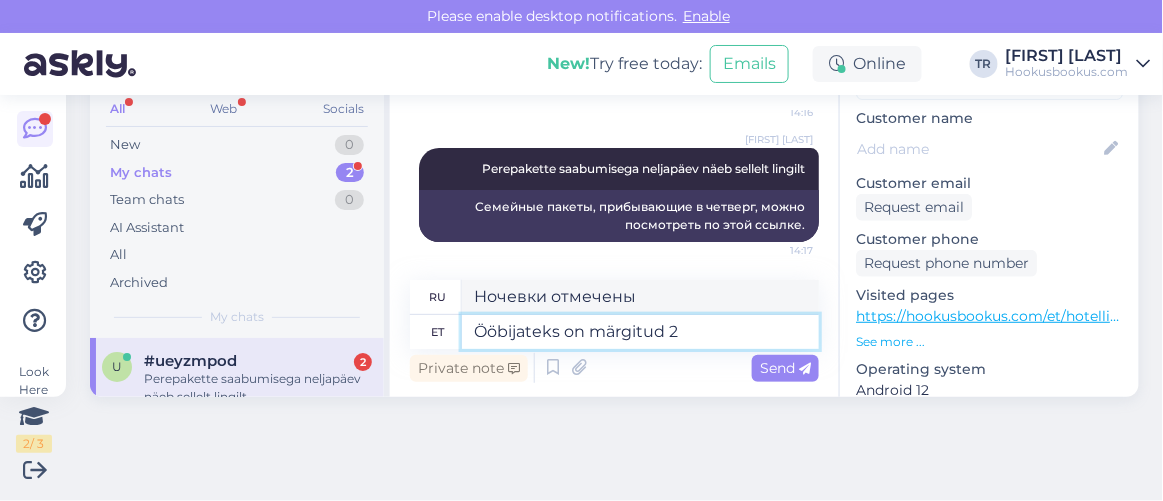 type on "Ööbijateks on märgitud 2 t" 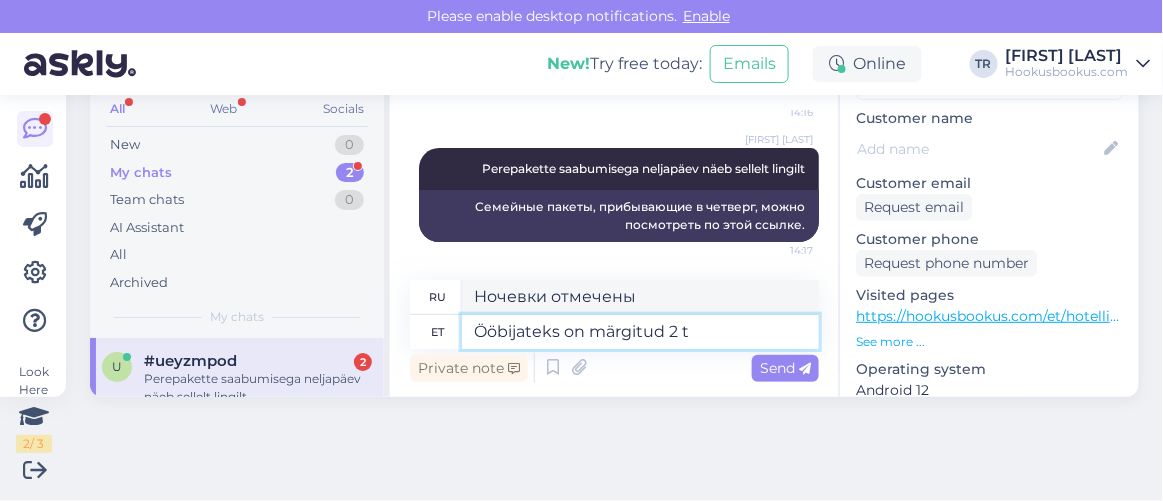 type on "В качестве гостей на ночь указаны 2 человека." 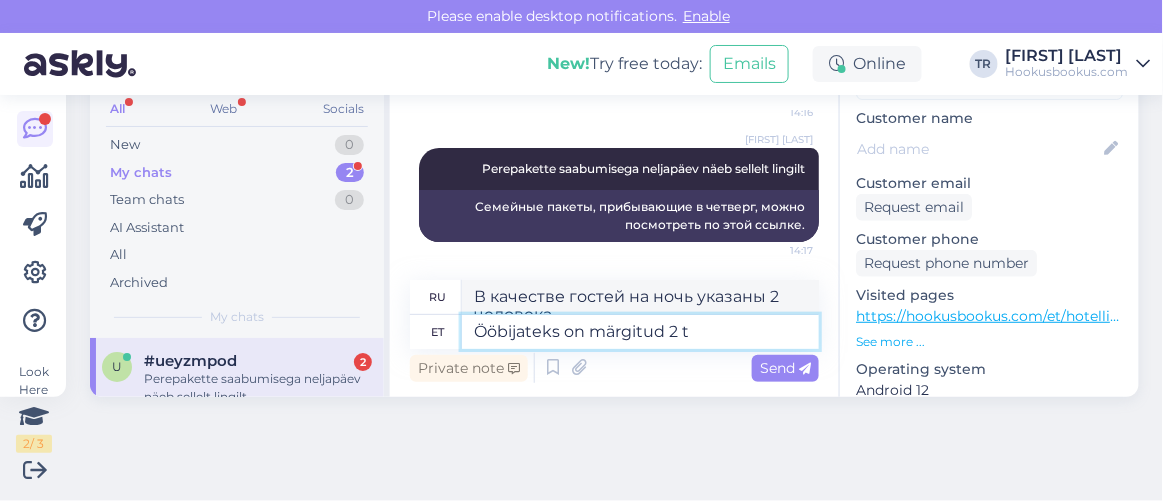 scroll, scrollTop: 1649, scrollLeft: 0, axis: vertical 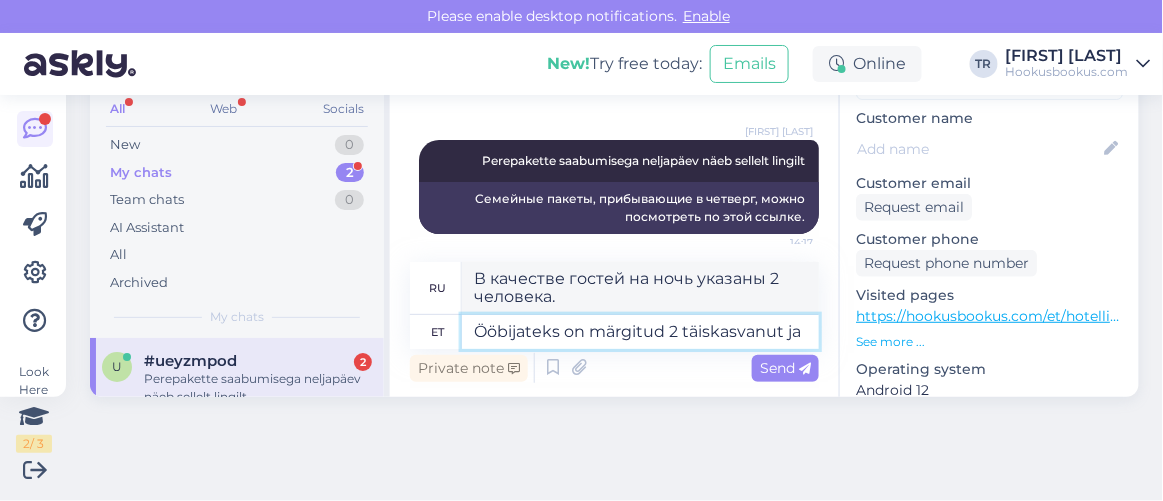 type on "Ööbijateks on märgitud 2 täiskasvanut ja" 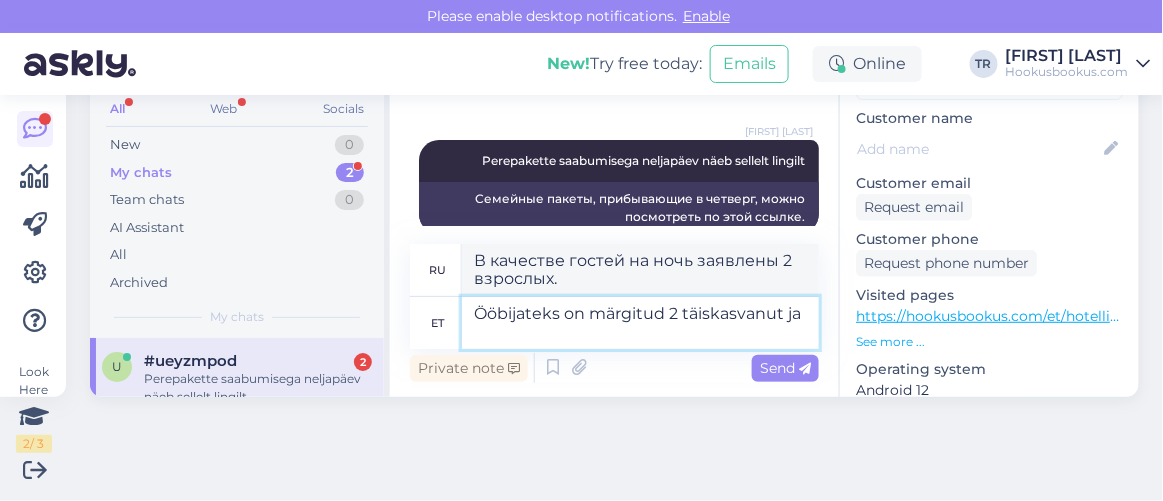 type on "Количество гостей, которые могут остаться на ночь – 2 взрослых и" 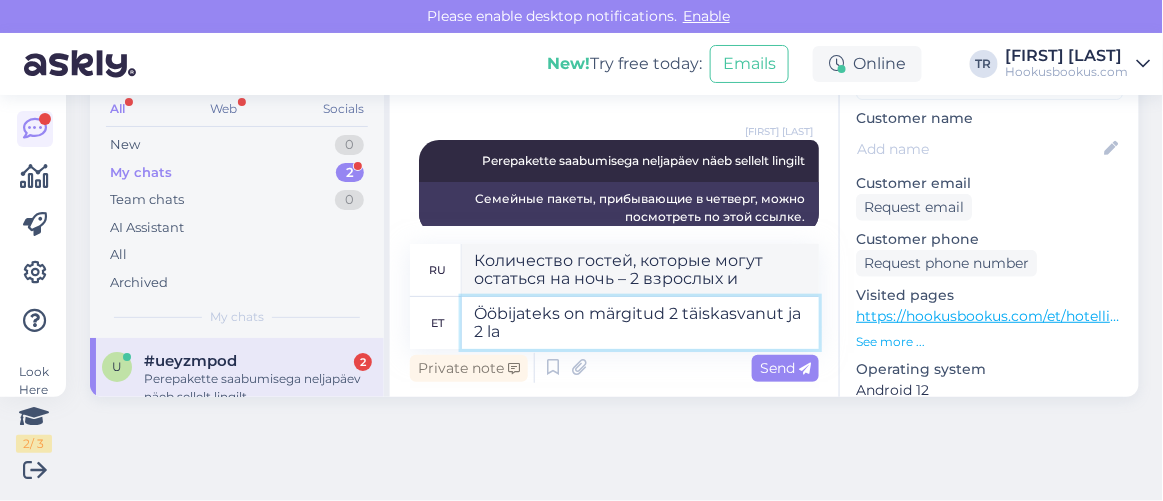 type on "Ööbijateks on märgitud 2 täiskasvanut ja 2 las" 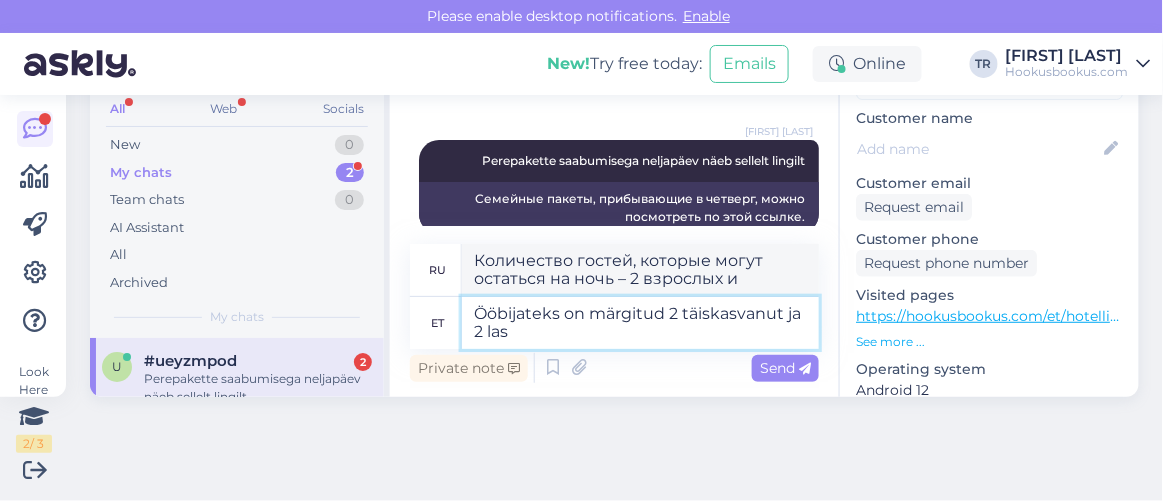 type on "Количество проживающих: 2 взрослых и 2 детей." 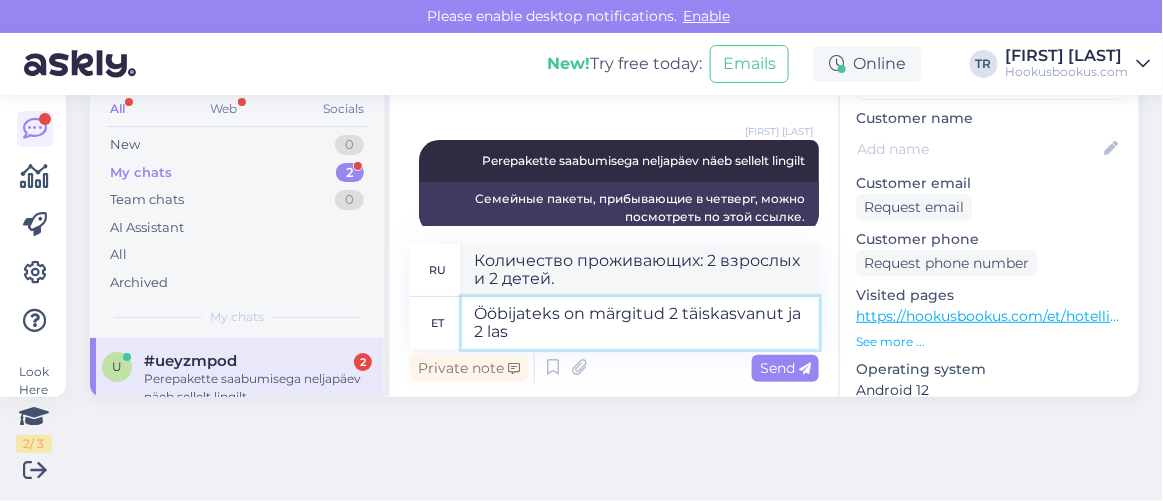 type on "Ööbijateks on märgitud 2 täiskasvanut ja 2 last" 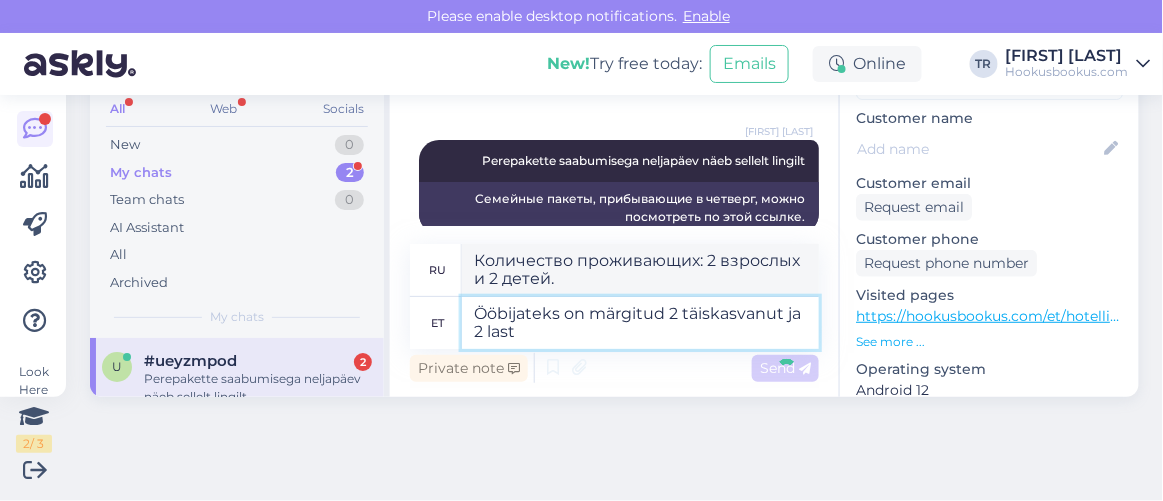 type 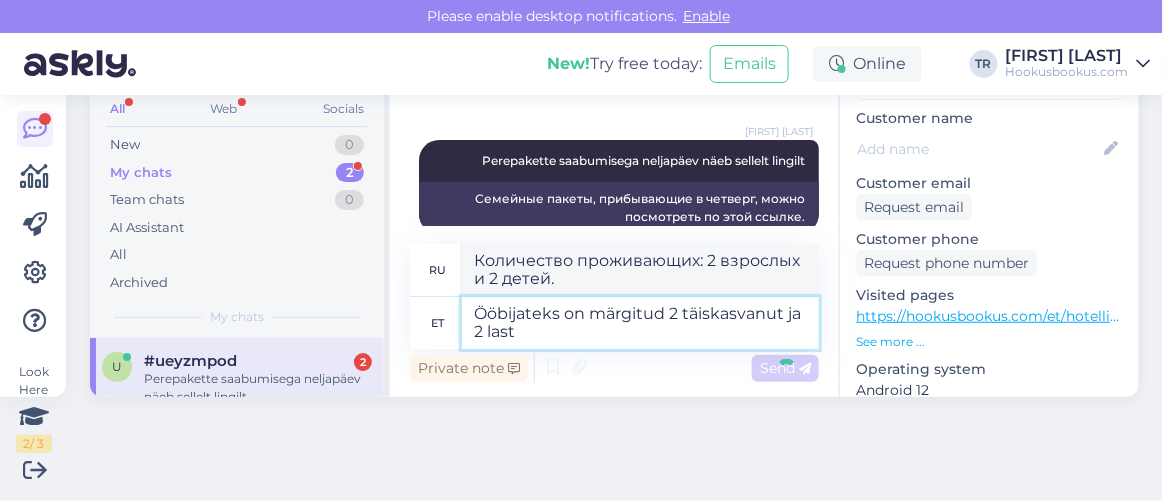 type 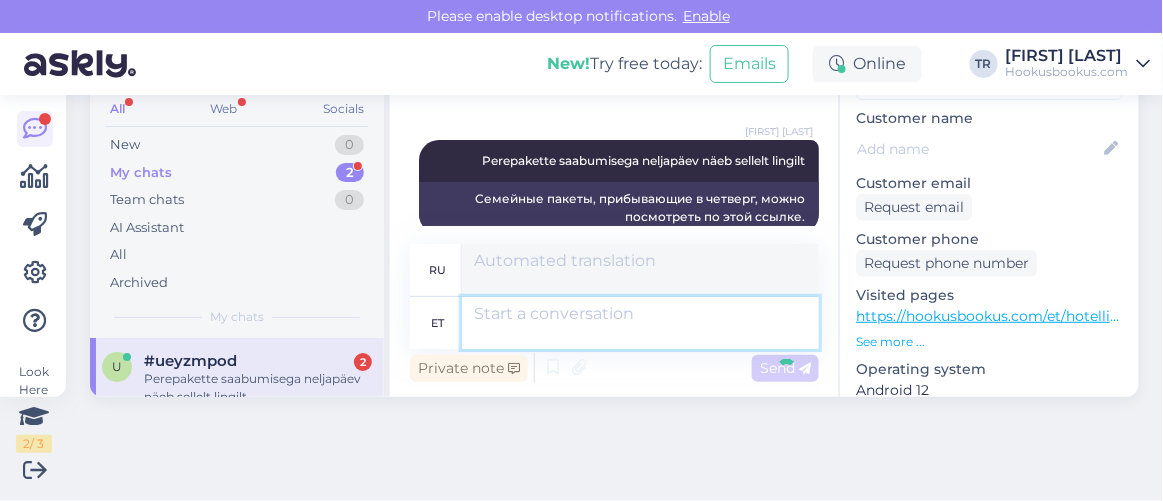 scroll, scrollTop: 1761, scrollLeft: 0, axis: vertical 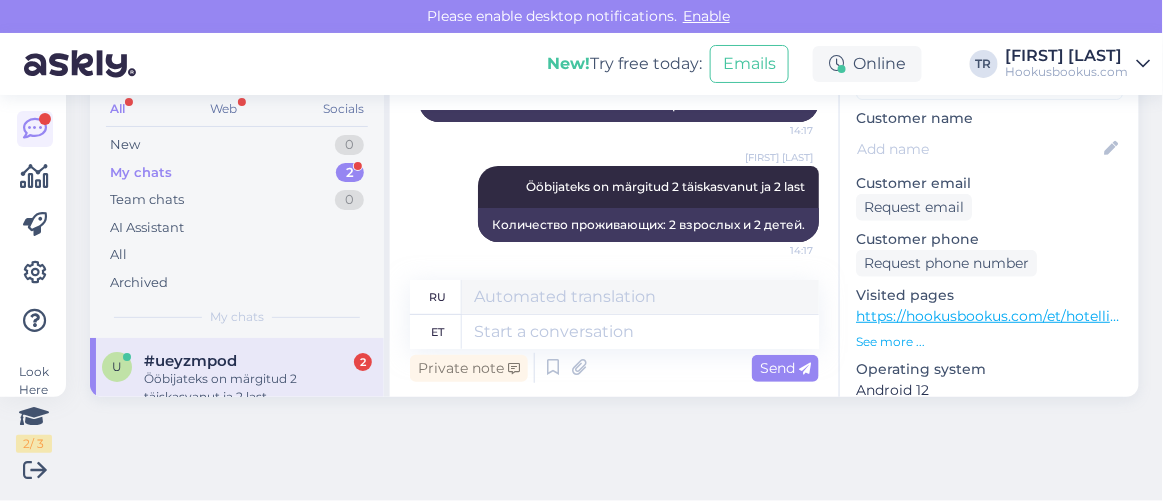 click on "#ueyzmpod 2" at bounding box center [258, 361] 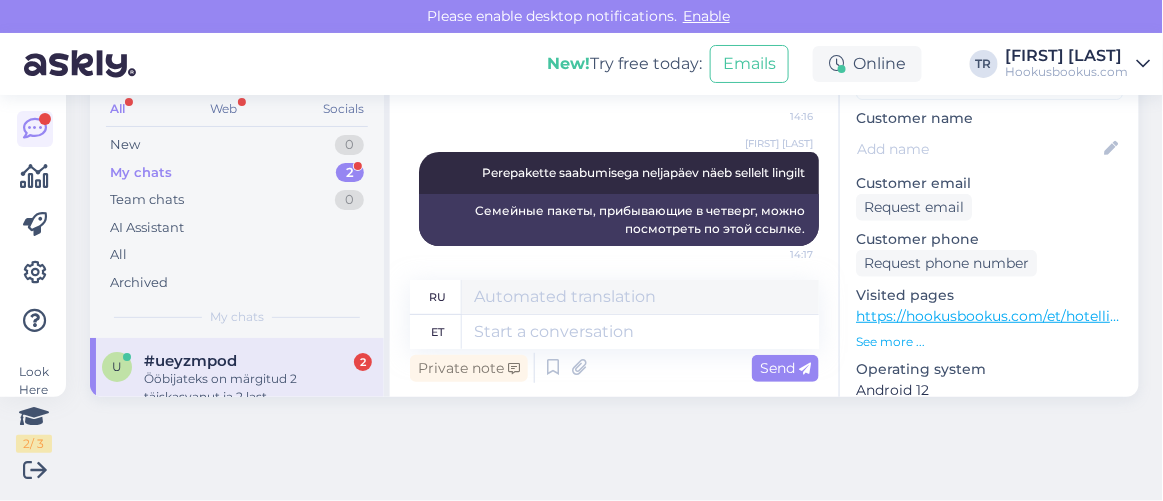 scroll, scrollTop: 1761, scrollLeft: 0, axis: vertical 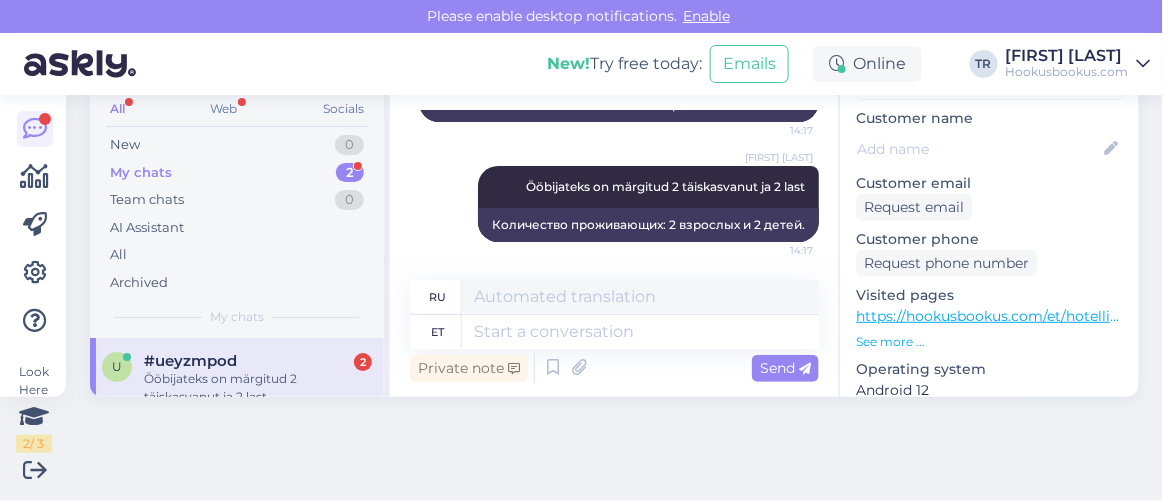 click on "#ueyzmpod" at bounding box center [190, 361] 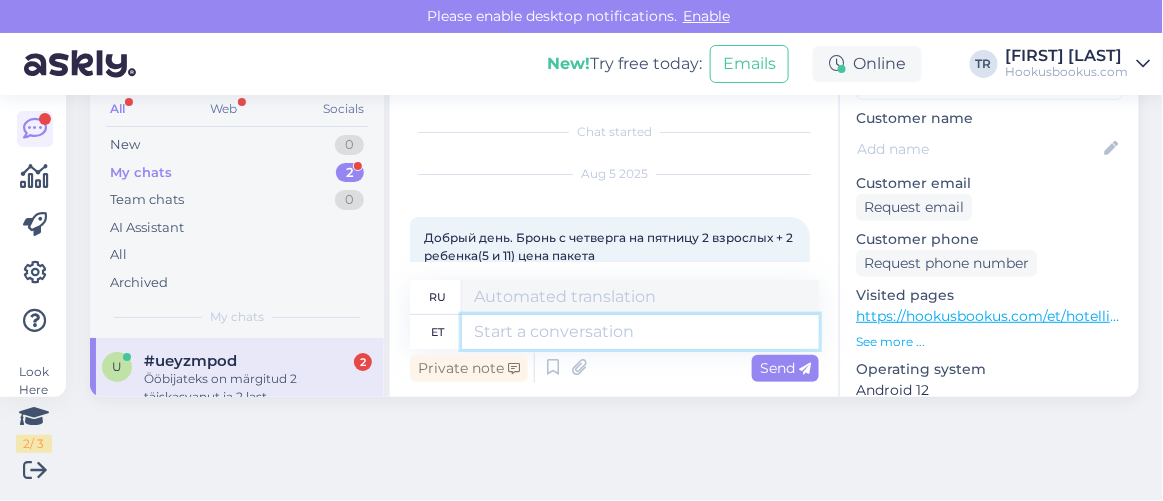 click at bounding box center (640, 332) 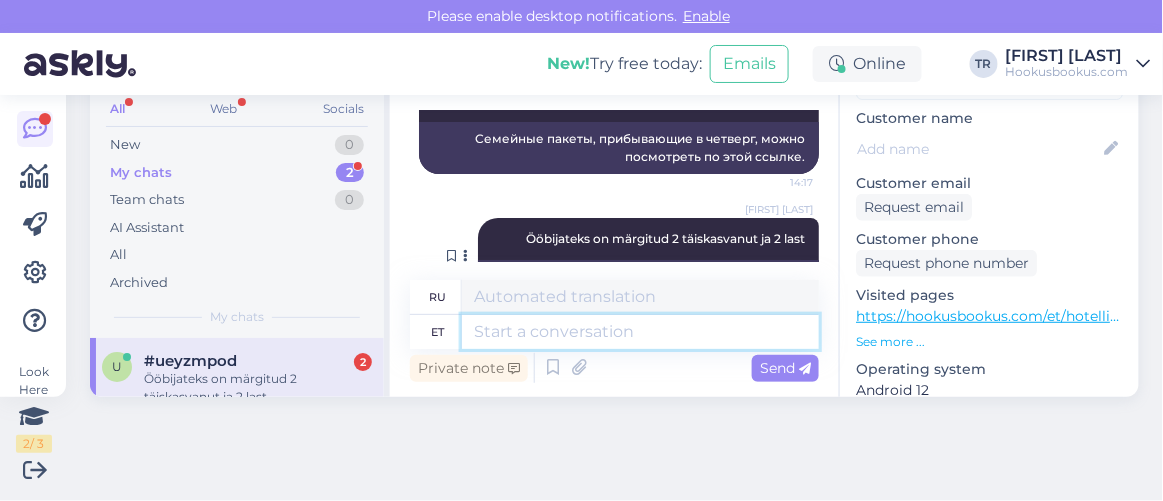 scroll, scrollTop: 1761, scrollLeft: 0, axis: vertical 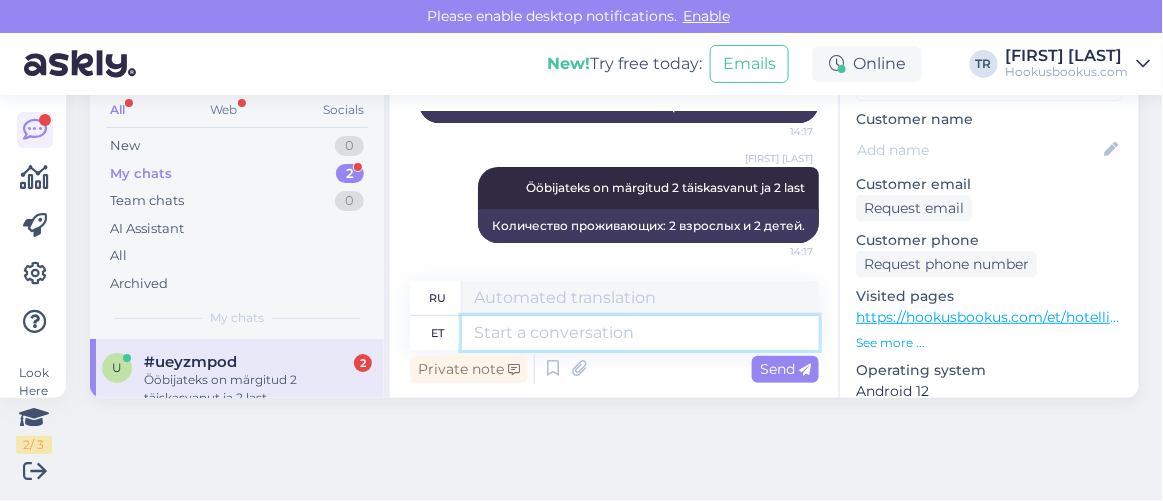 click at bounding box center (640, 333) 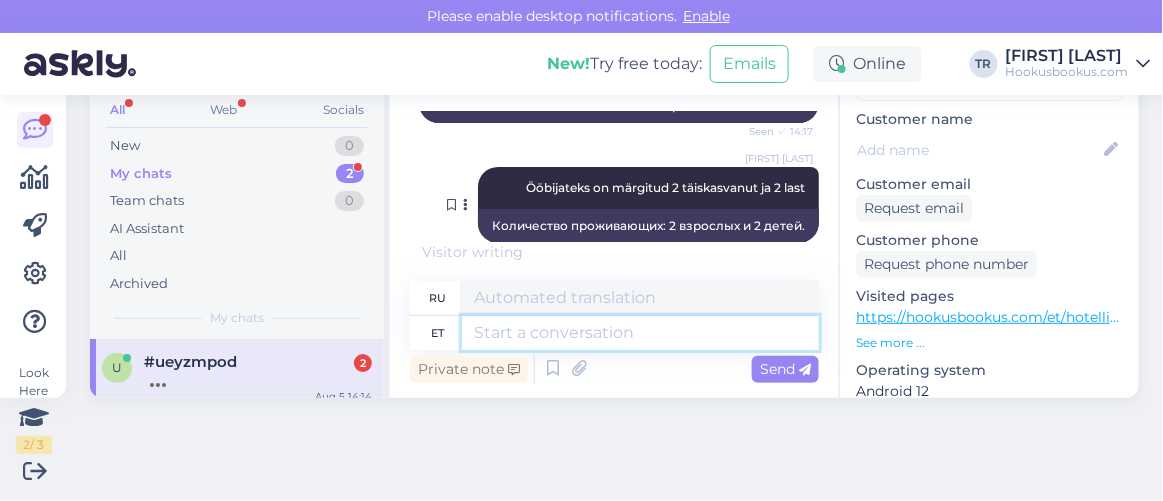 scroll, scrollTop: 1881, scrollLeft: 0, axis: vertical 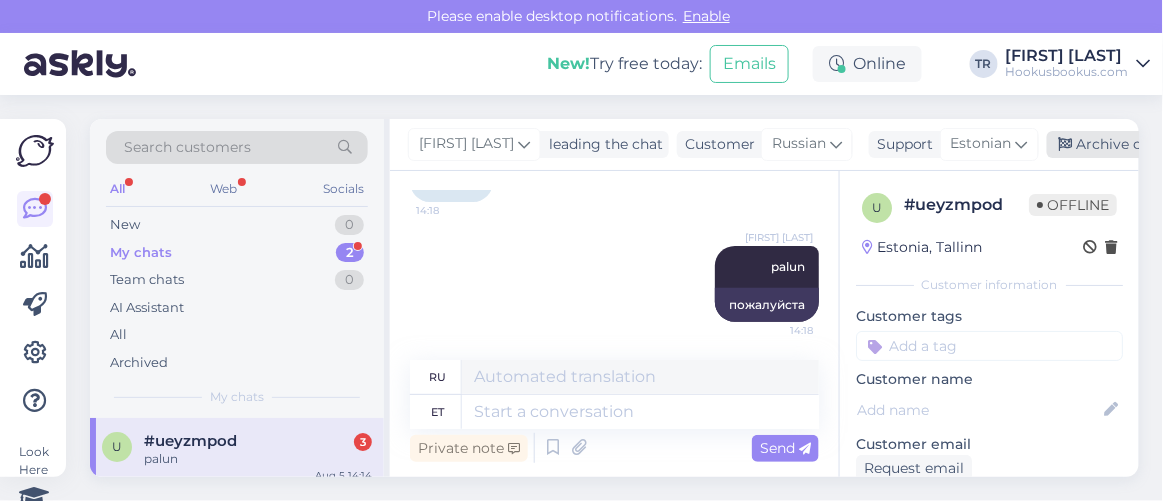 click on "Archive chat" at bounding box center (1110, 144) 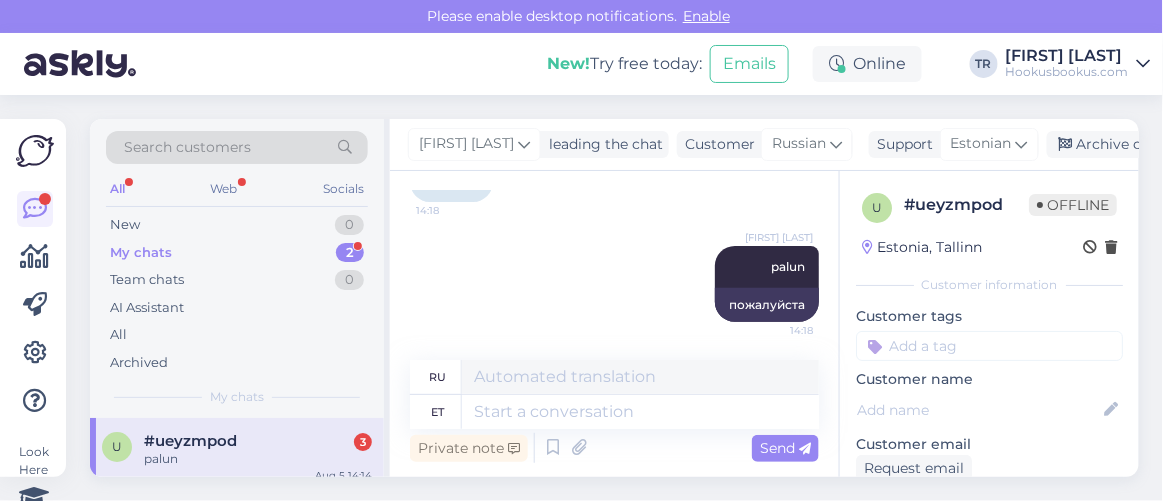 scroll, scrollTop: 1981, scrollLeft: 0, axis: vertical 